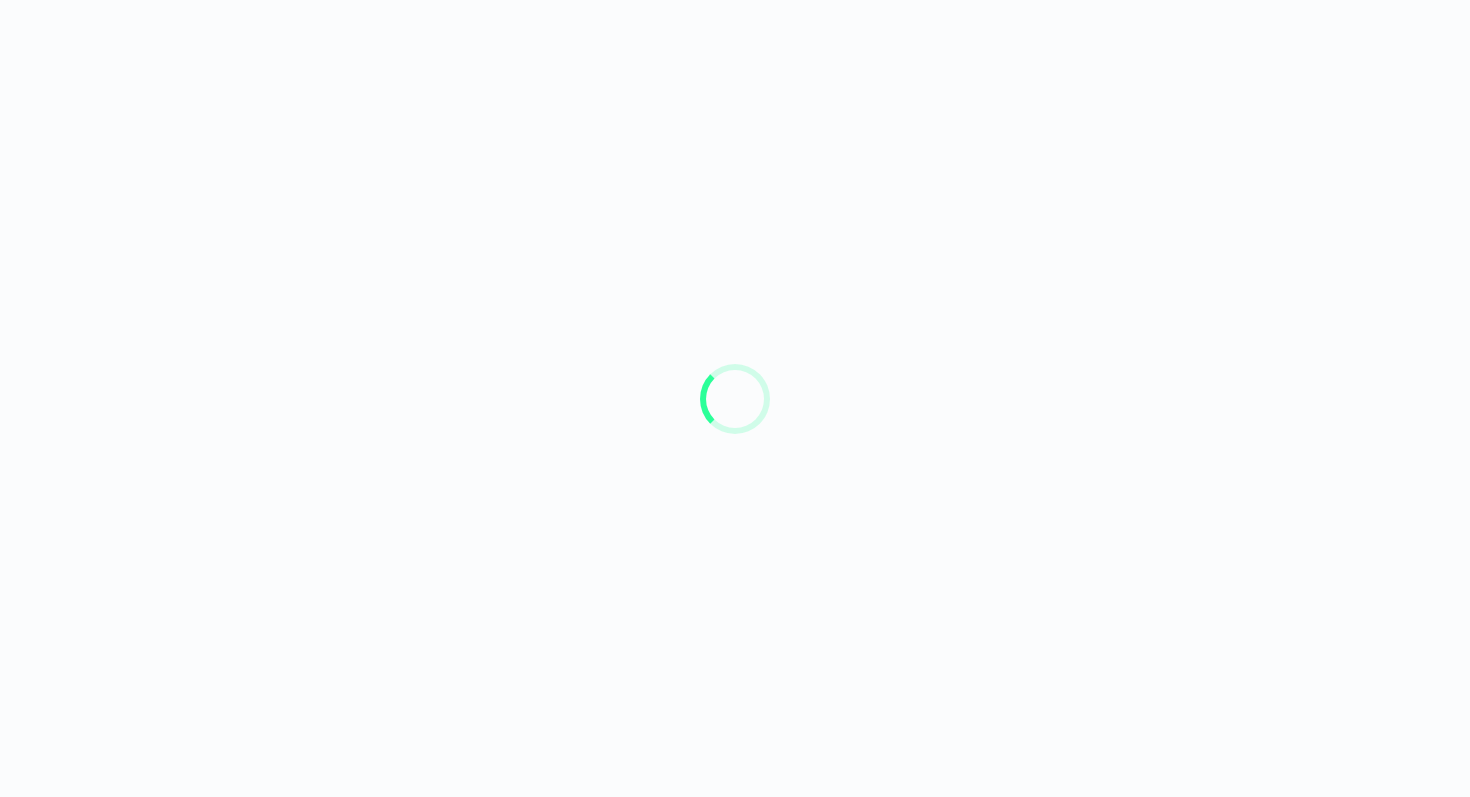 scroll, scrollTop: 0, scrollLeft: 0, axis: both 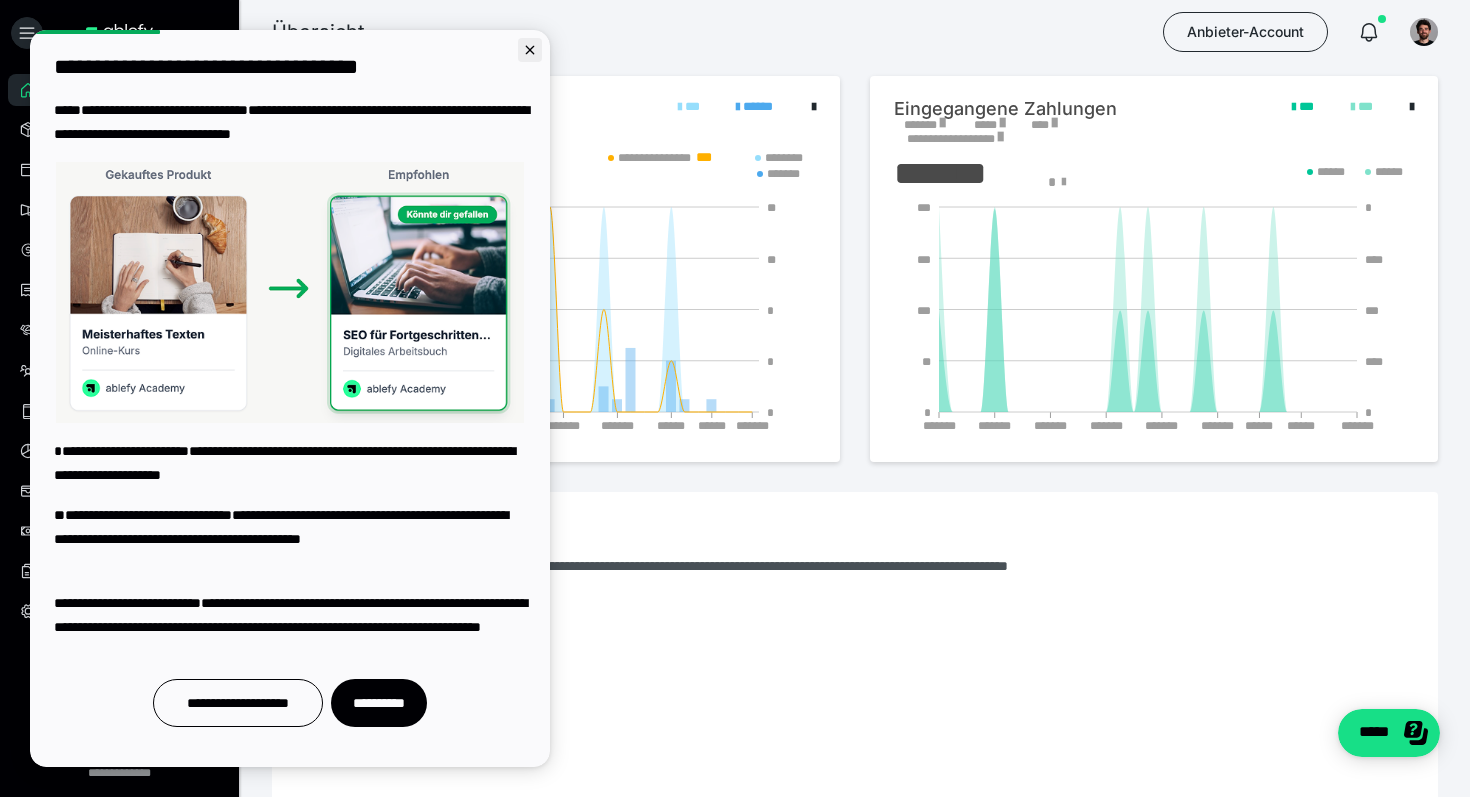 click 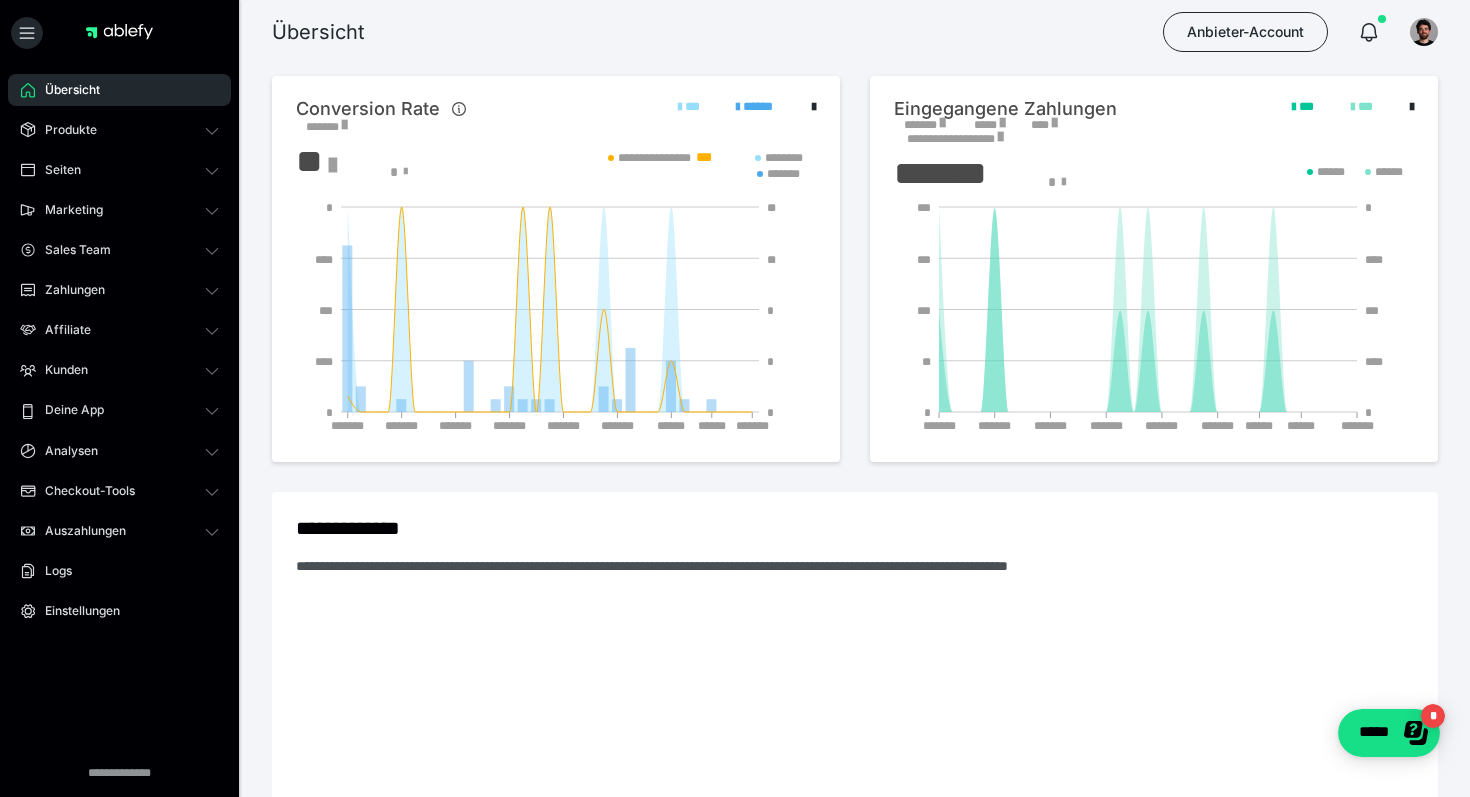 scroll, scrollTop: 0, scrollLeft: 0, axis: both 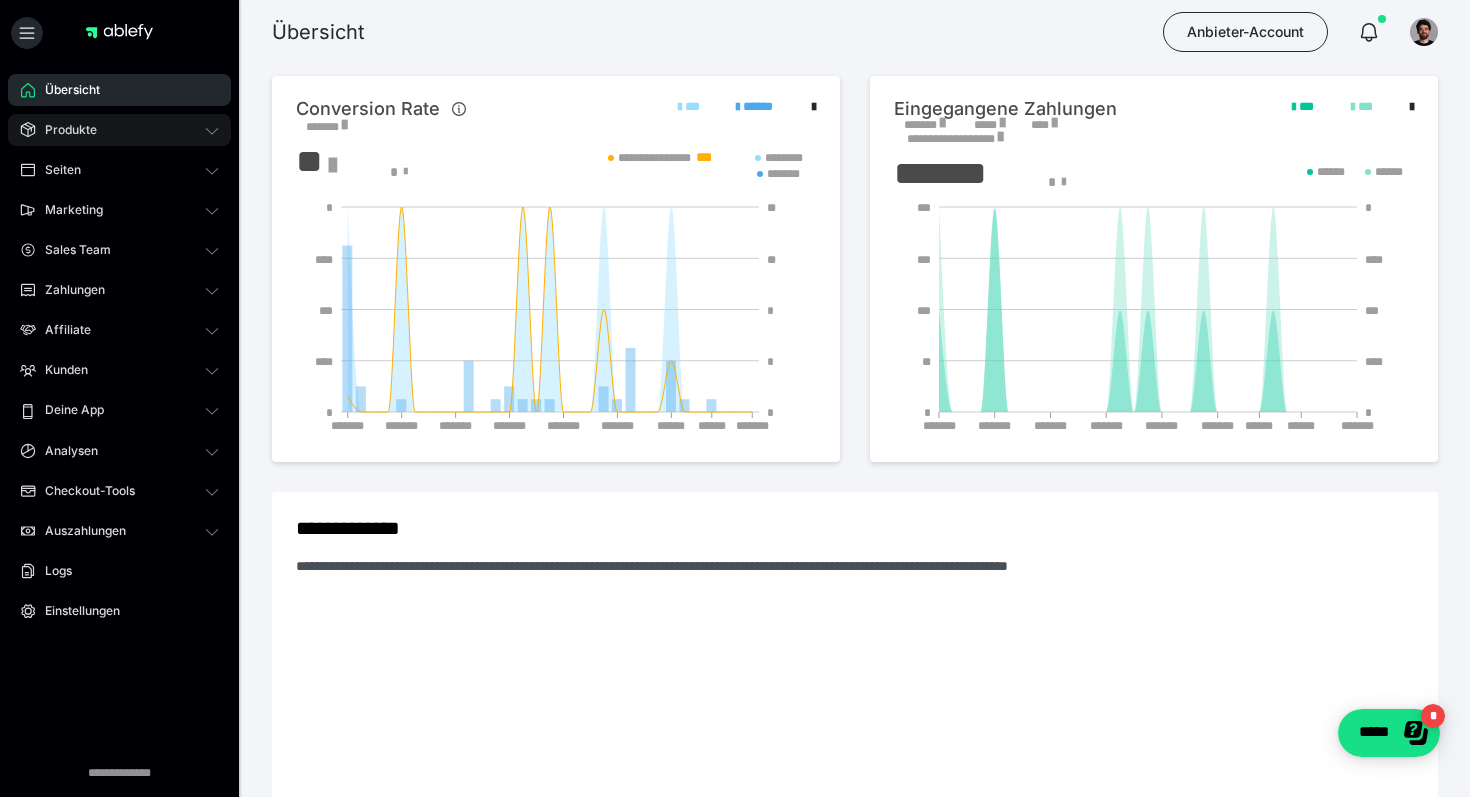 click on "Produkte" at bounding box center (119, 130) 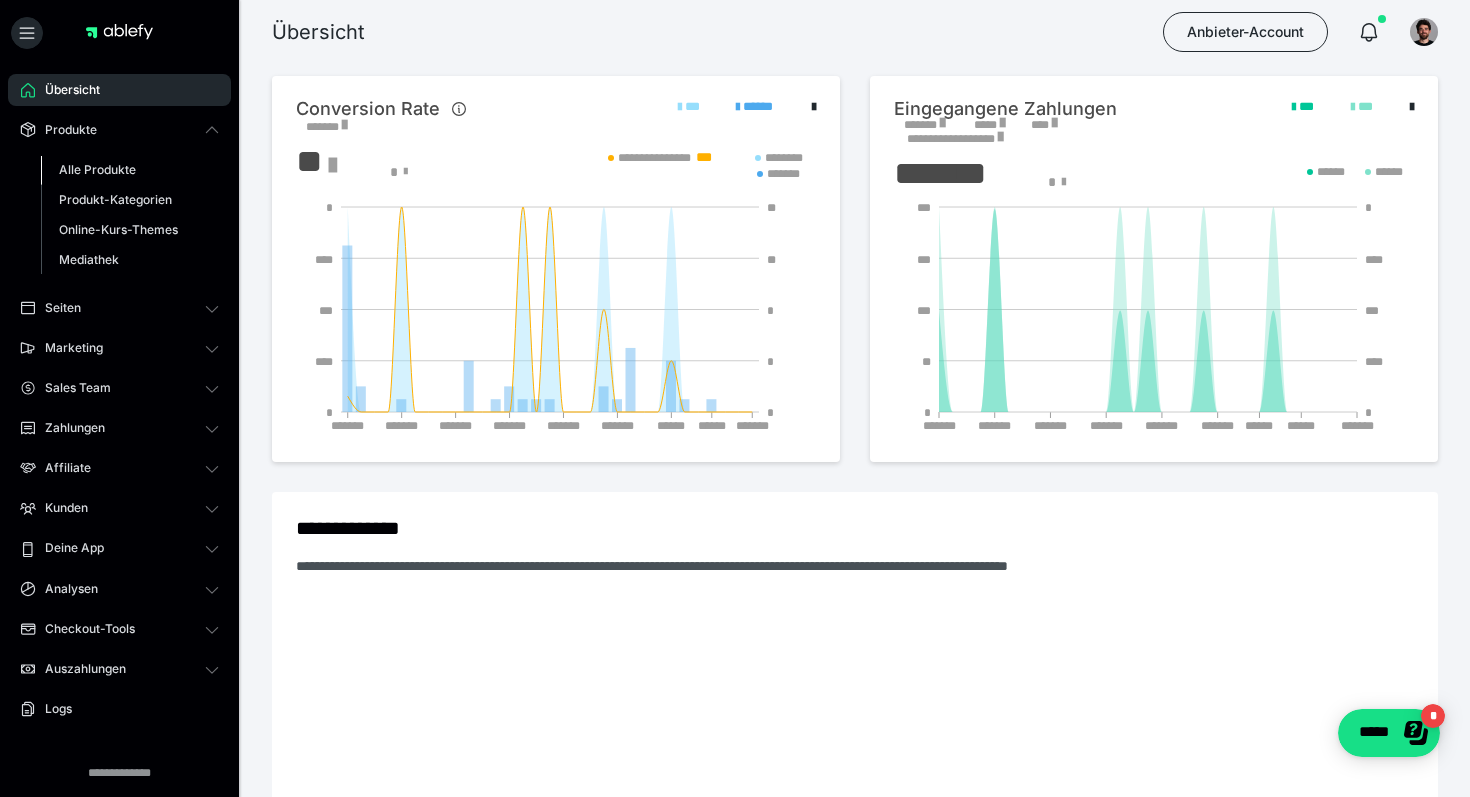 click on "Alle Produkte" at bounding box center [130, 170] 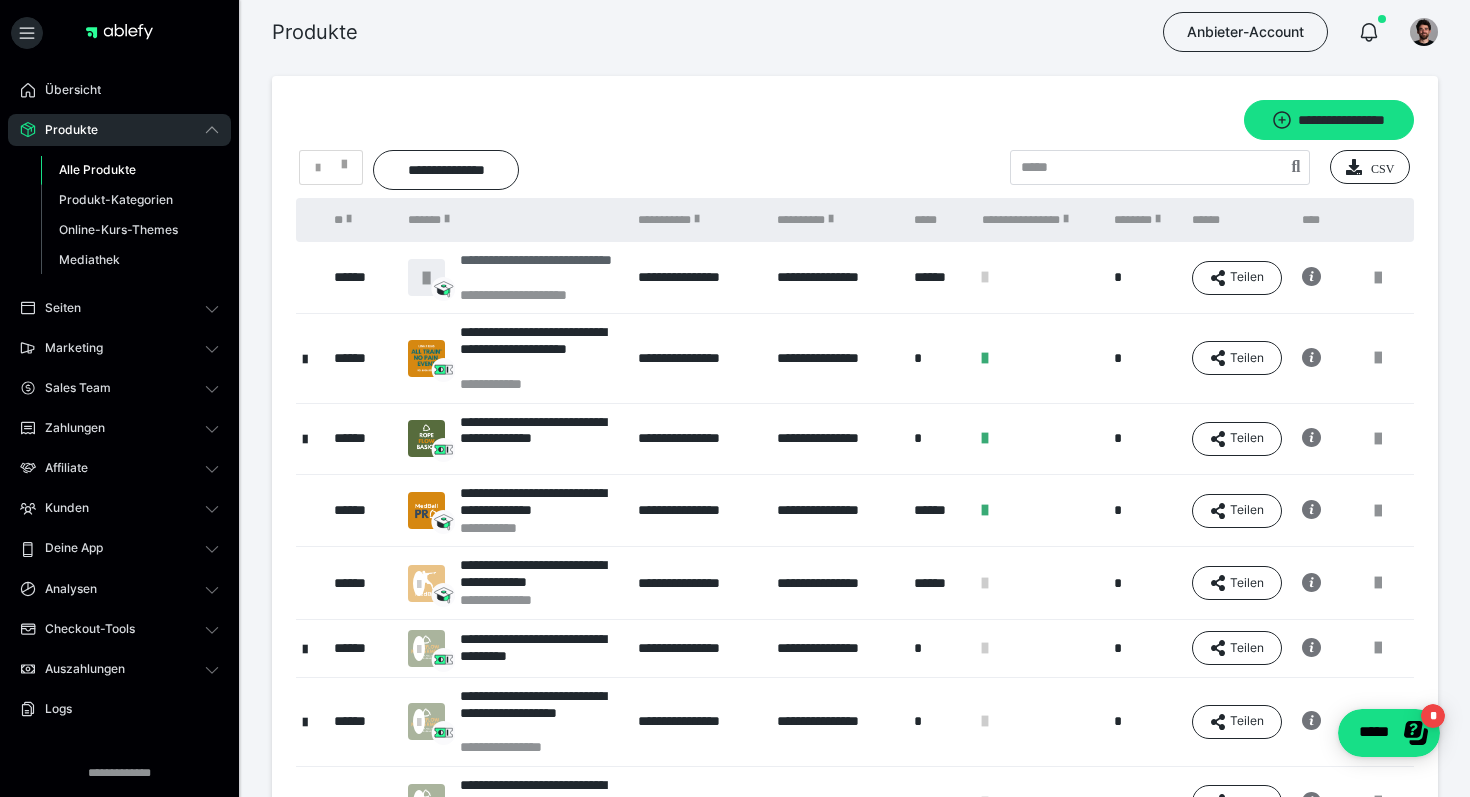 click on "**********" at bounding box center [539, 269] 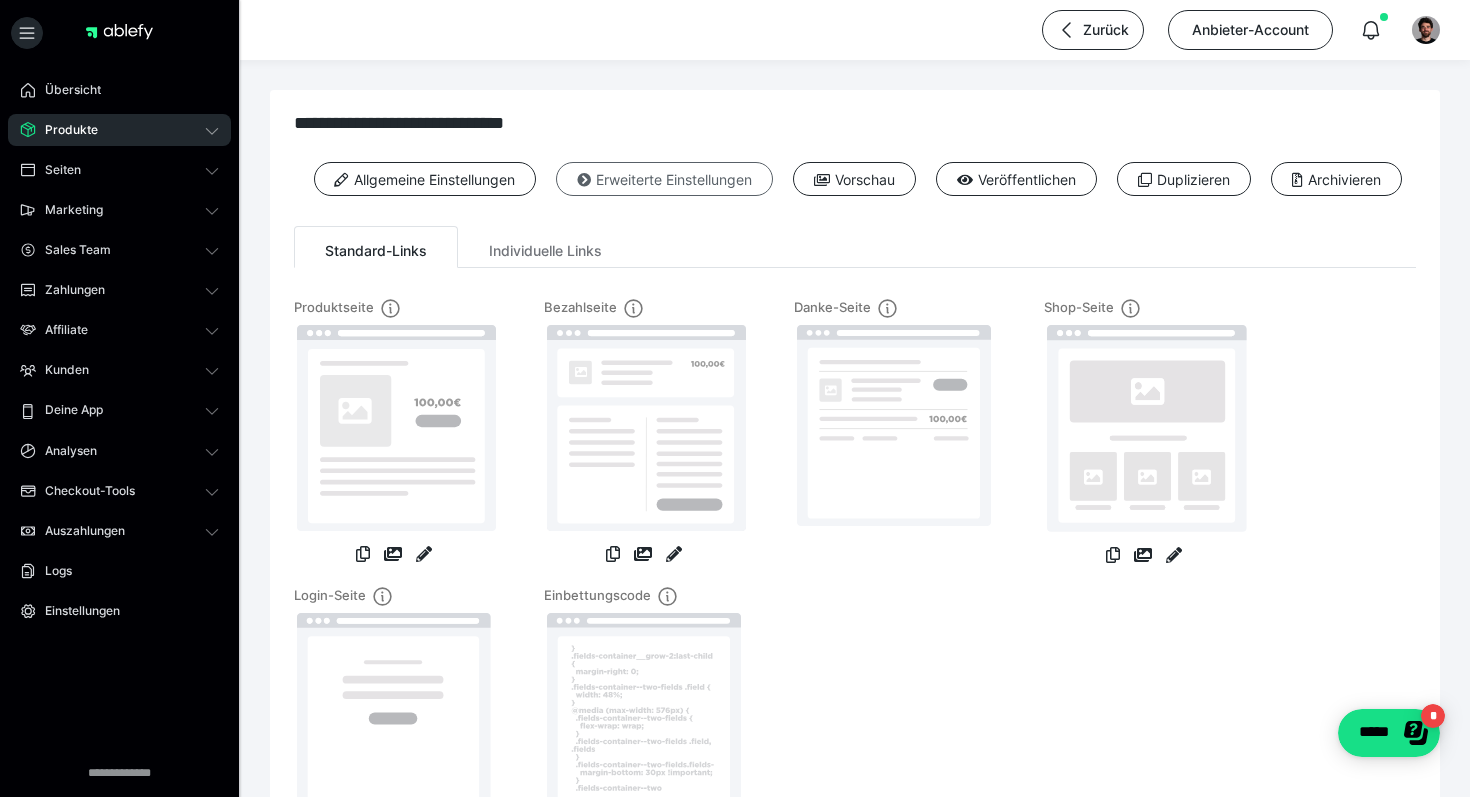 click on "Erweiterte Einstellungen" at bounding box center [664, 179] 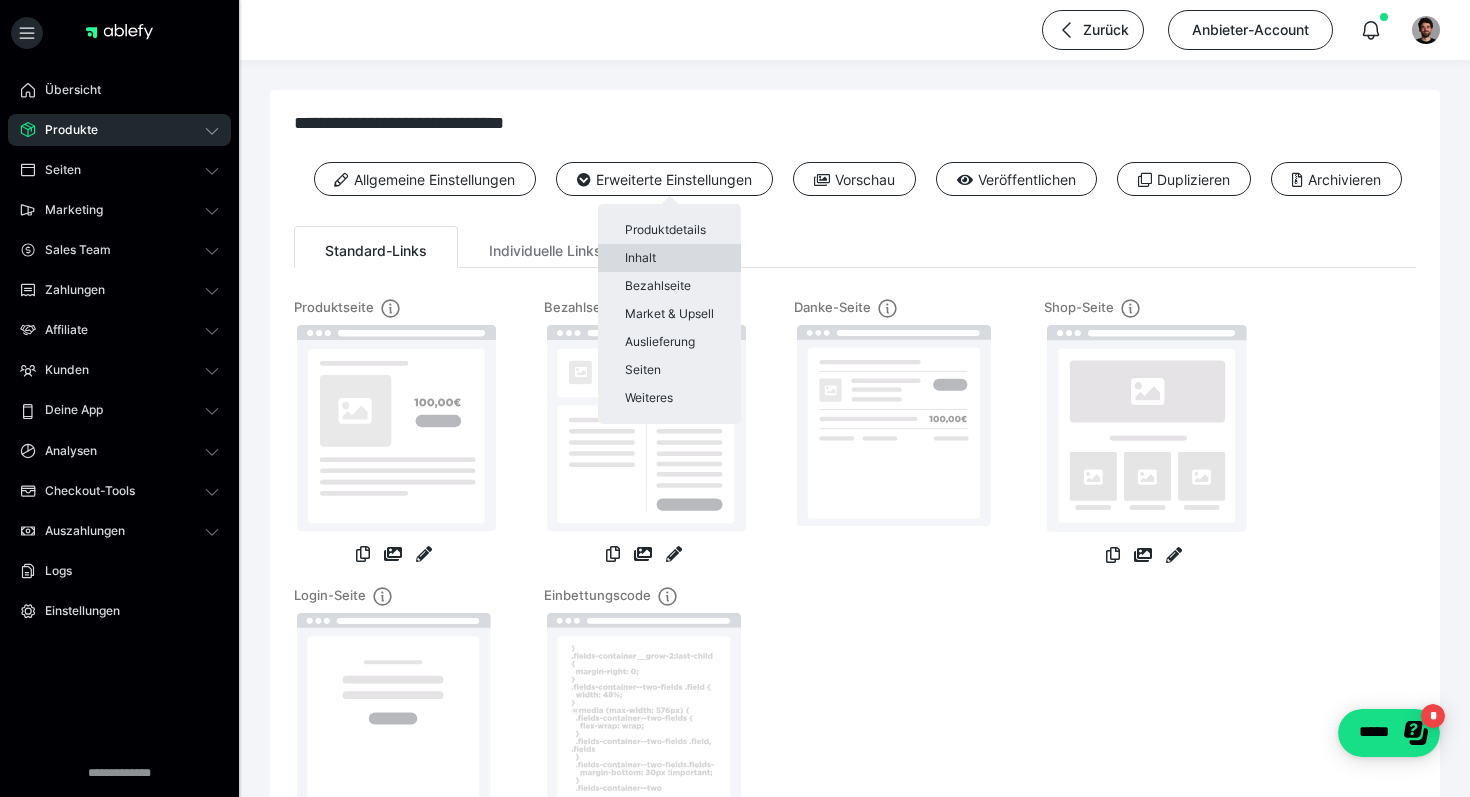 click on "Inhalt" at bounding box center [669, 258] 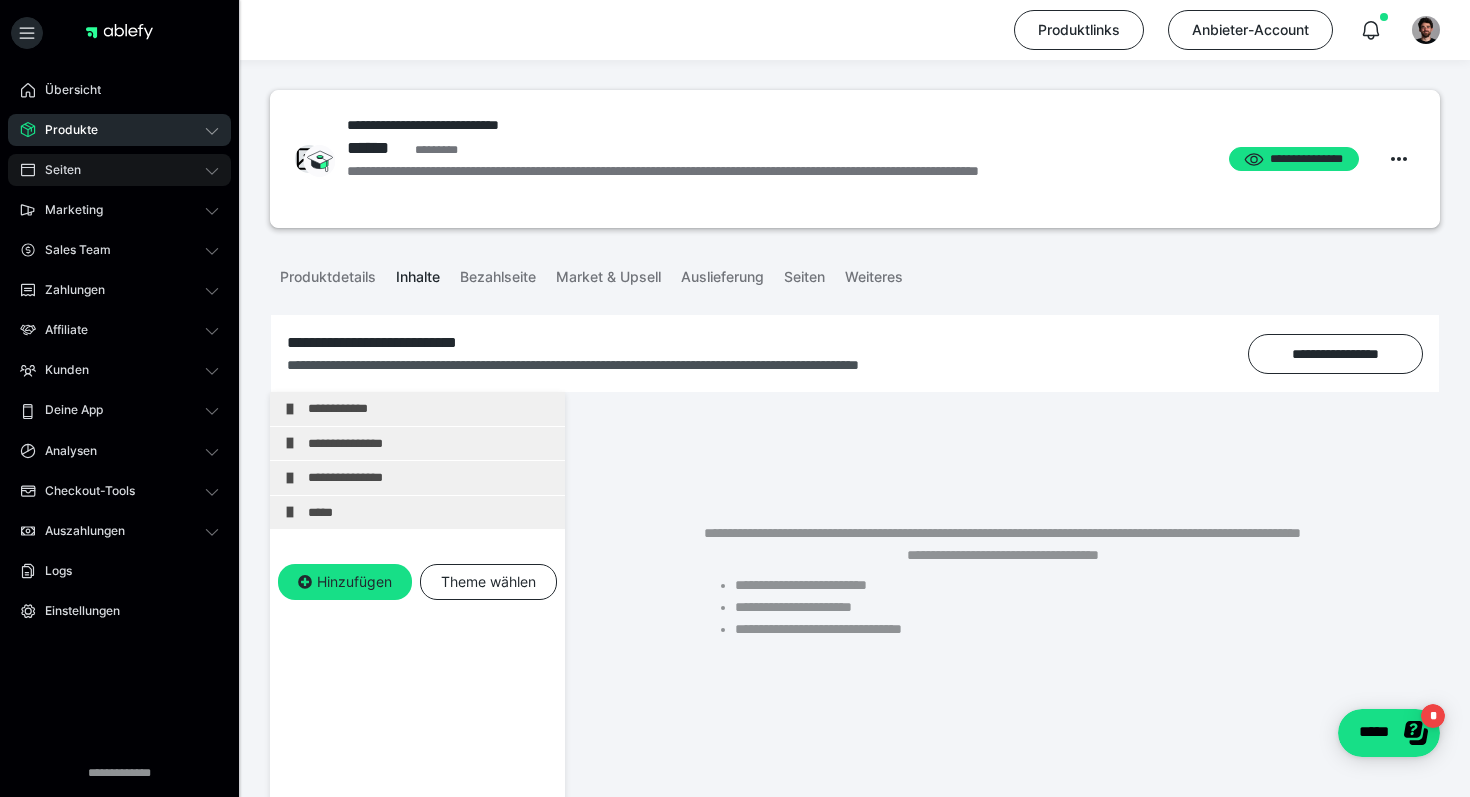 click on "Seiten" at bounding box center [119, 170] 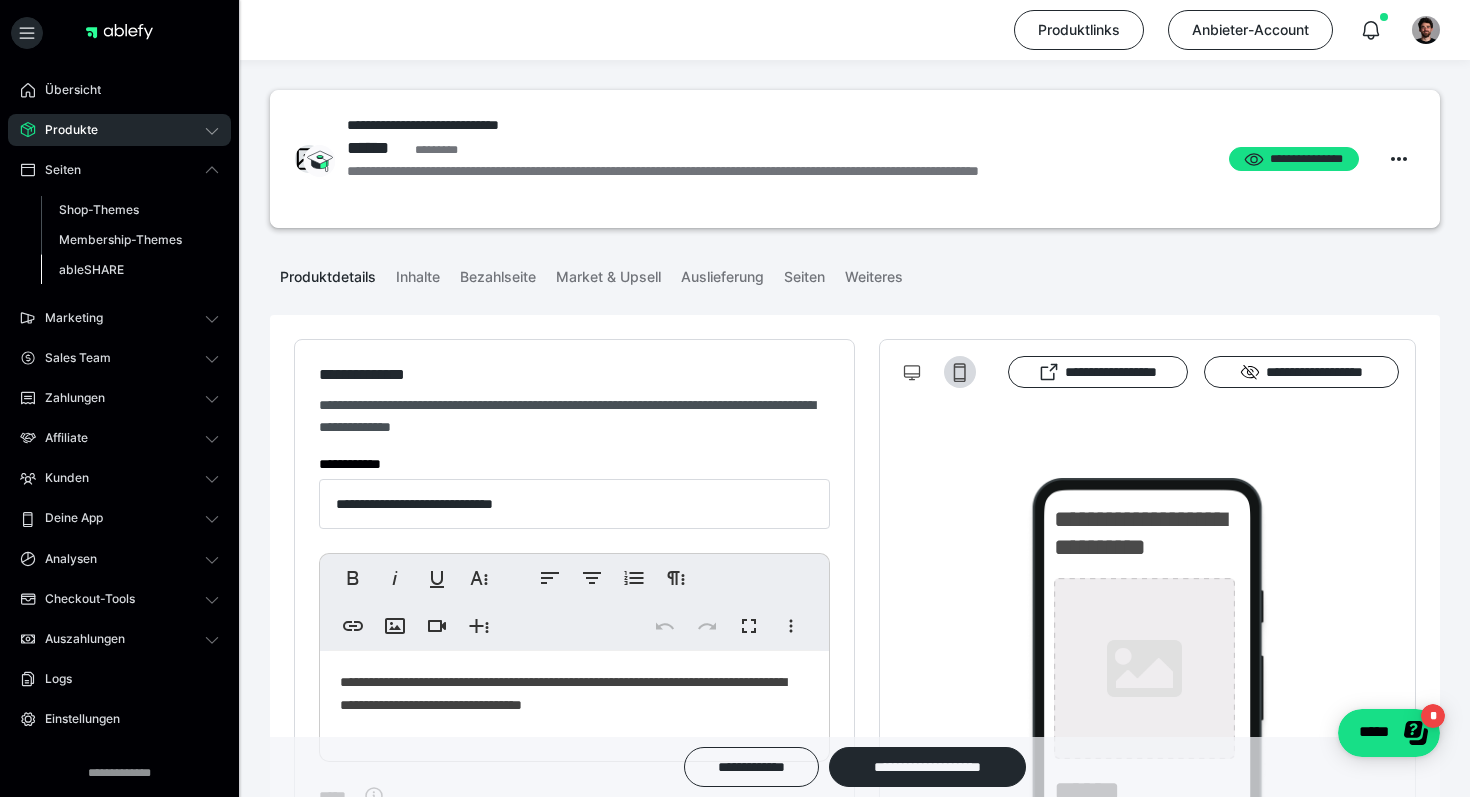 click on "ableSHARE" at bounding box center [130, 270] 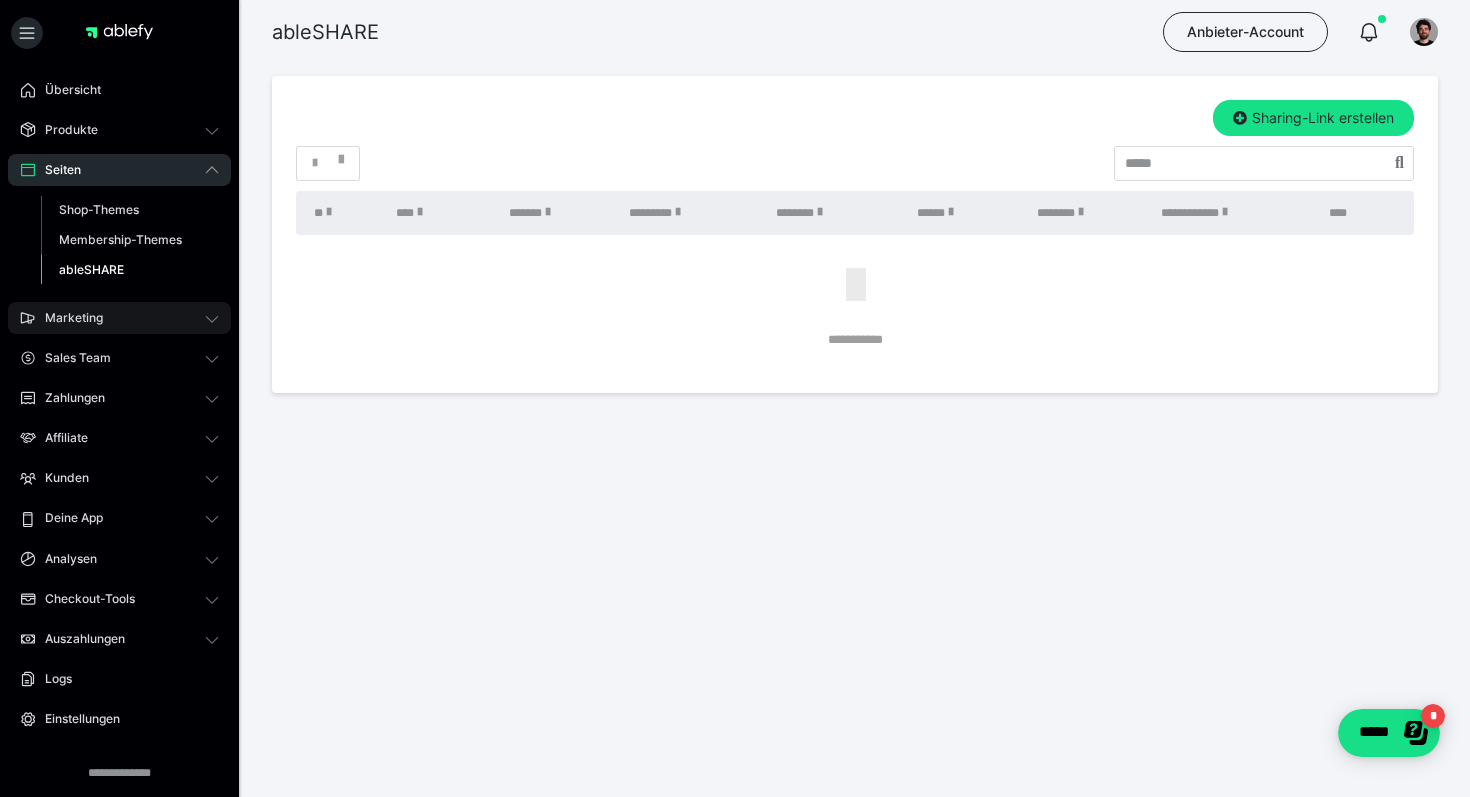 click on "Marketing" at bounding box center [119, 318] 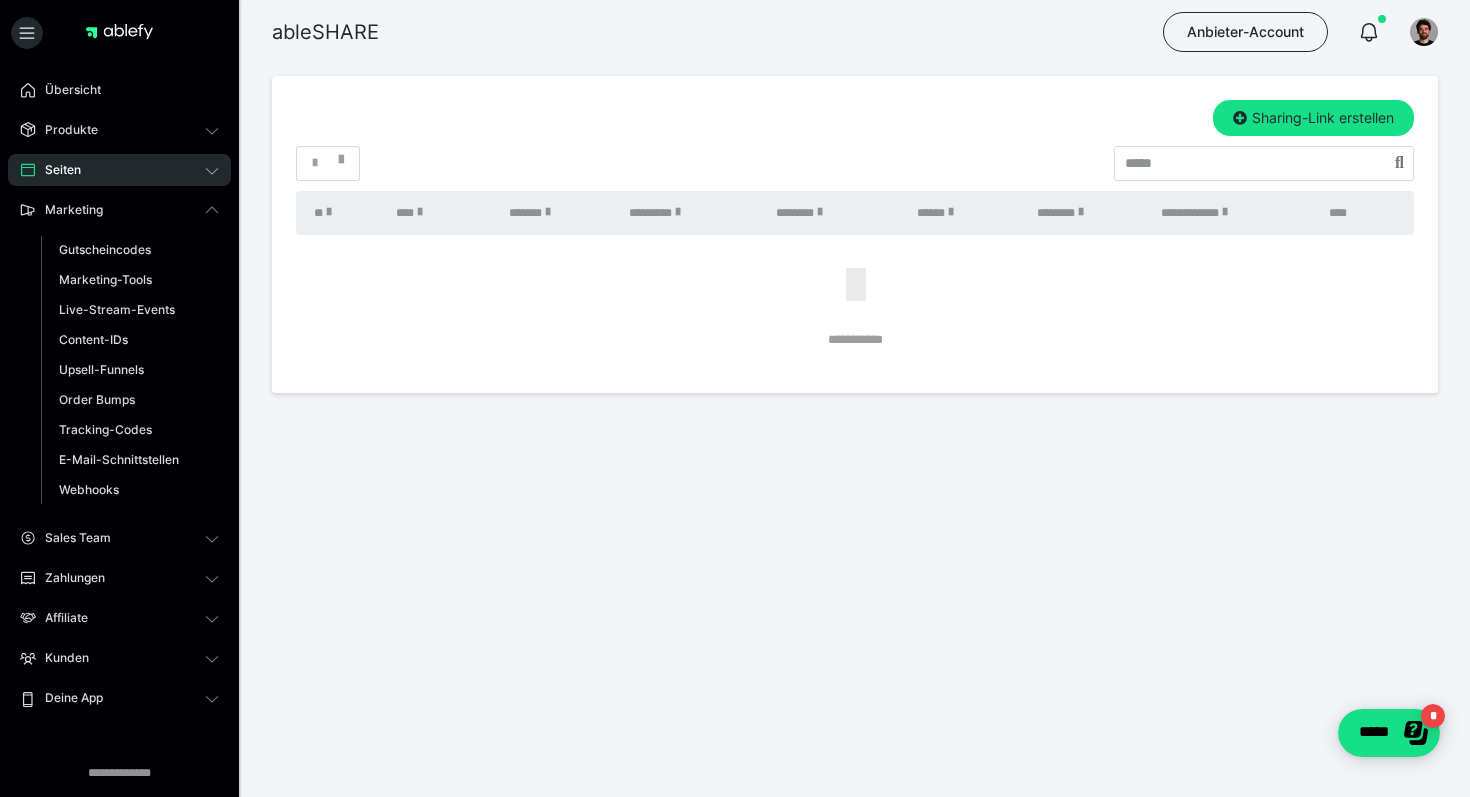 click on "Seiten" at bounding box center (119, 170) 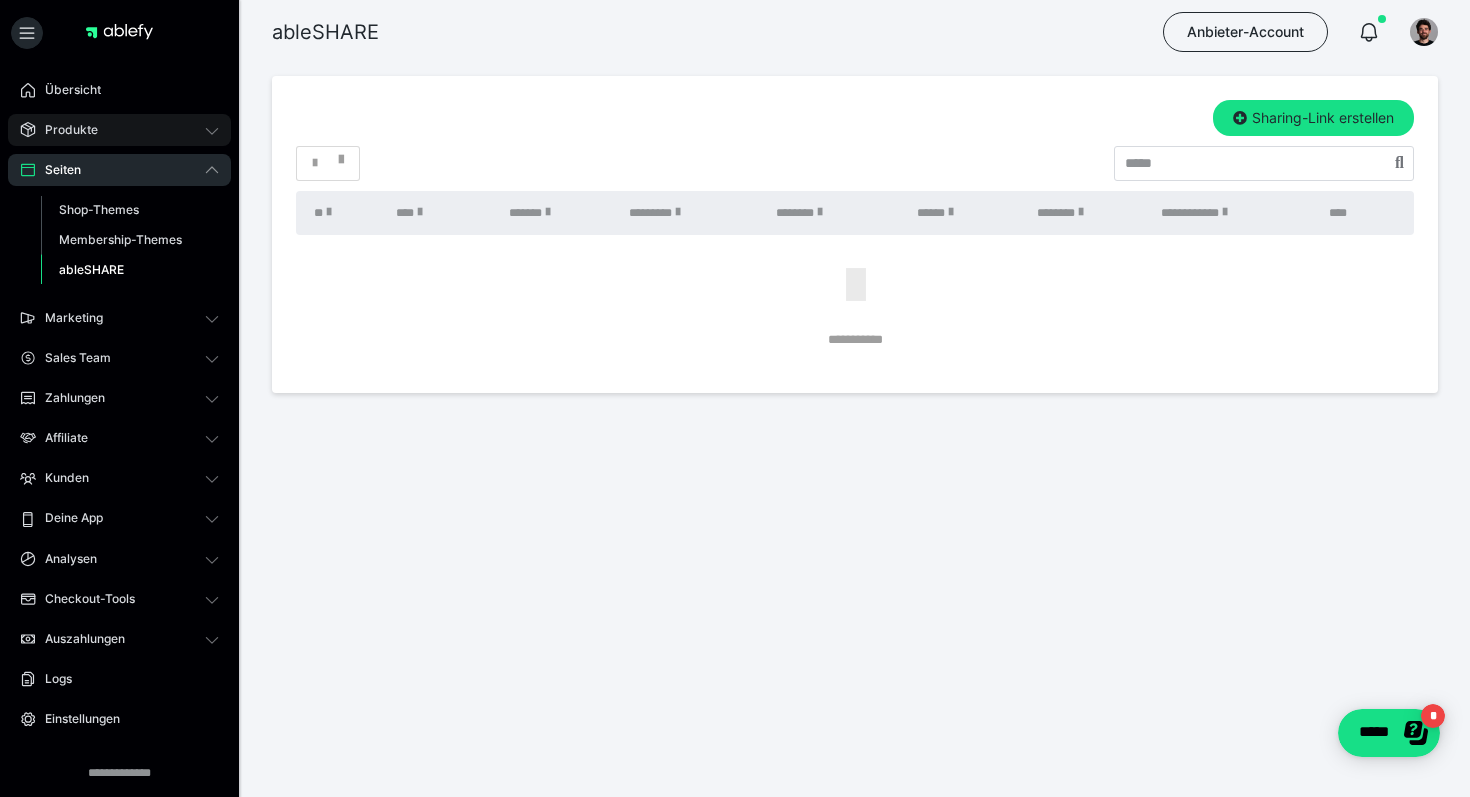 click on "Produkte" at bounding box center [119, 130] 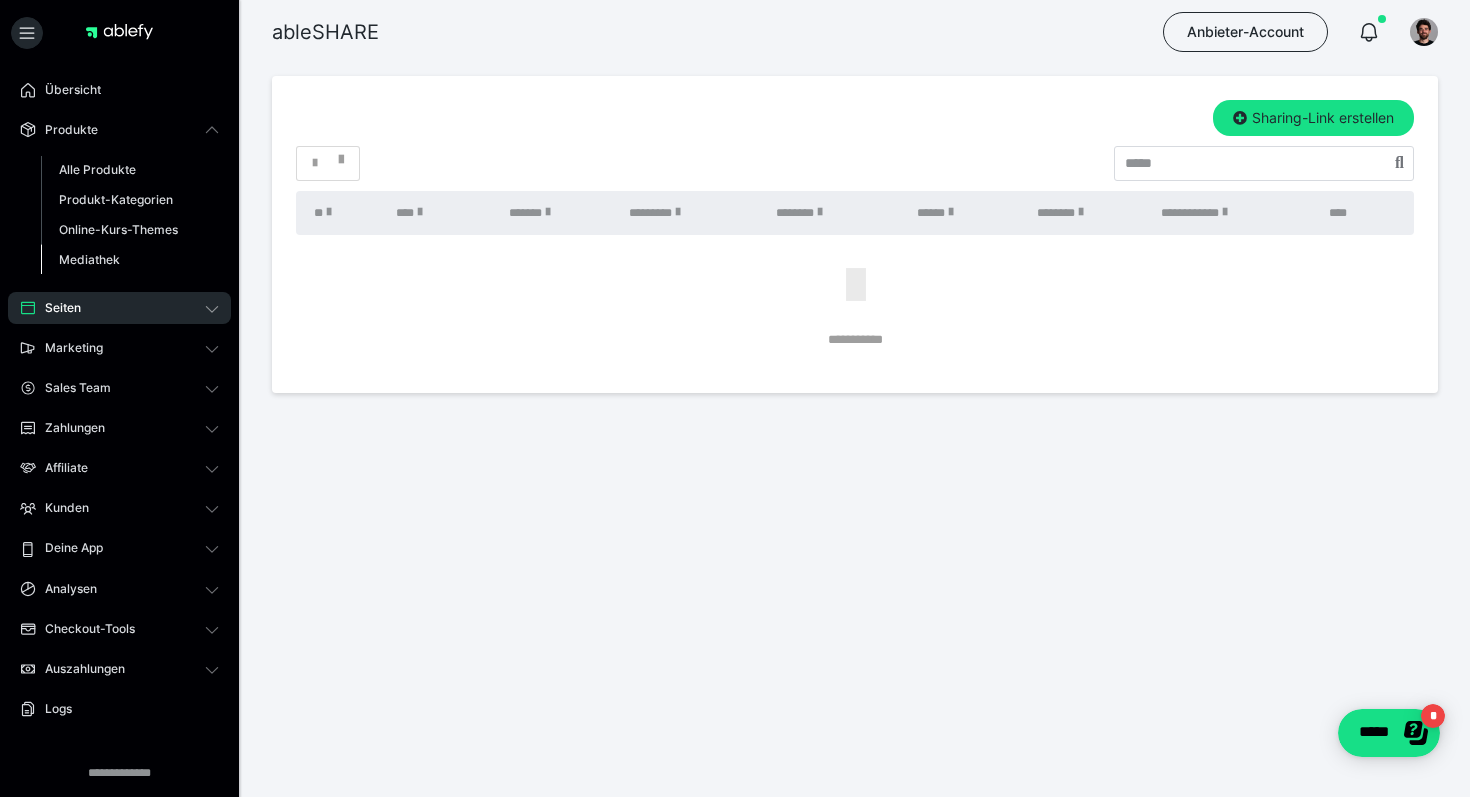 click on "Mediathek" at bounding box center (130, 260) 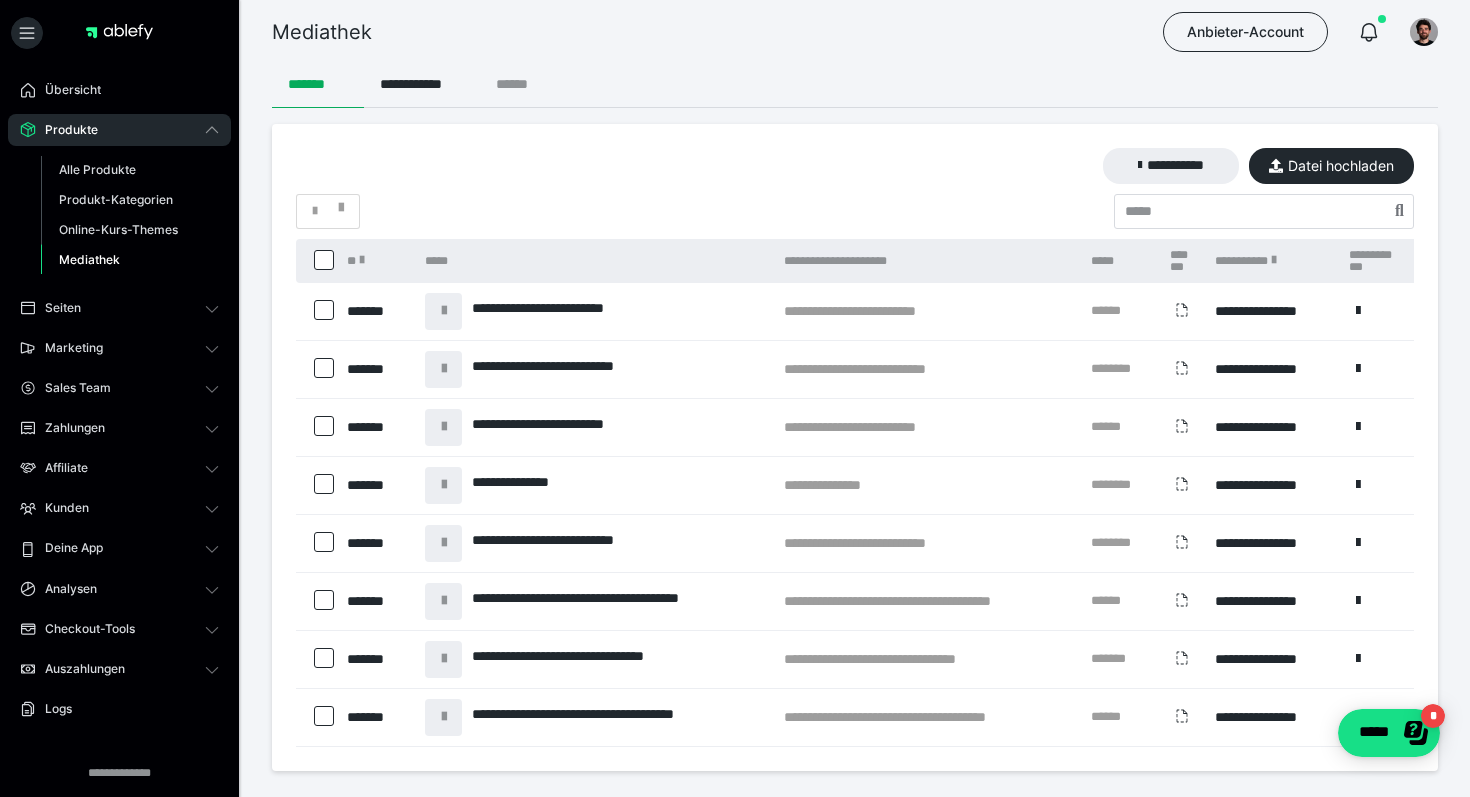 click on "******" at bounding box center (520, 84) 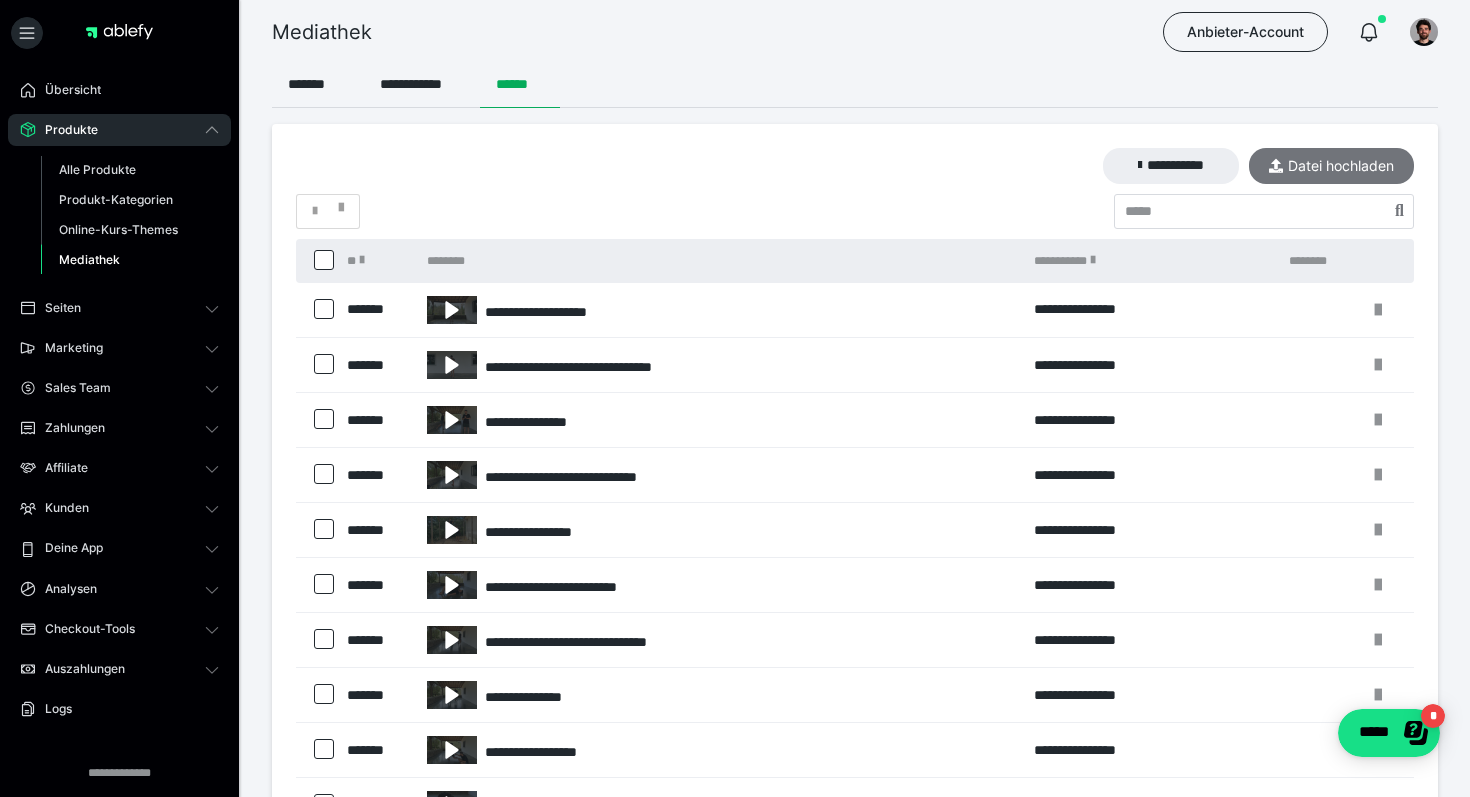 click on "Datei hochladen" at bounding box center (1331, 166) 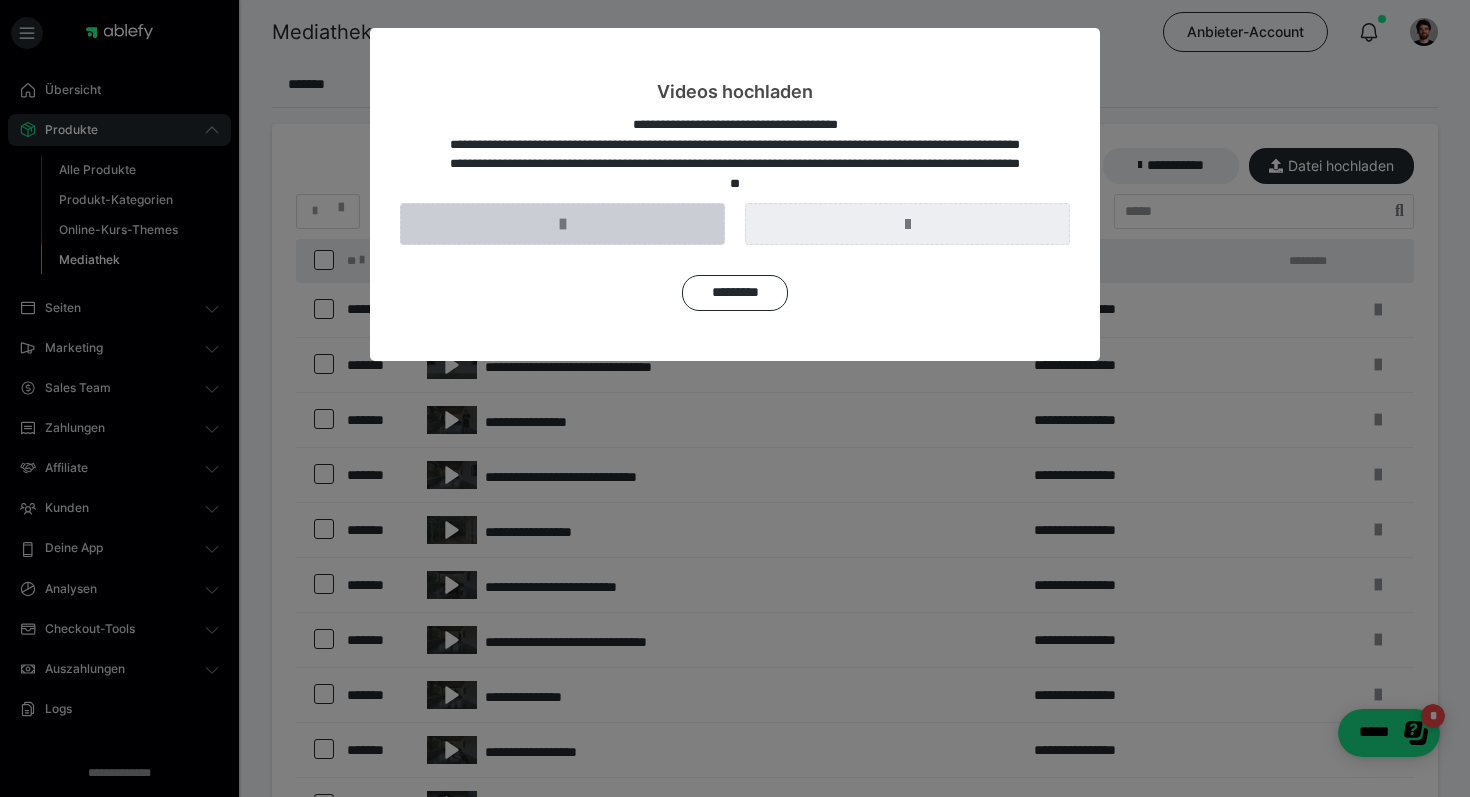 click at bounding box center (562, 224) 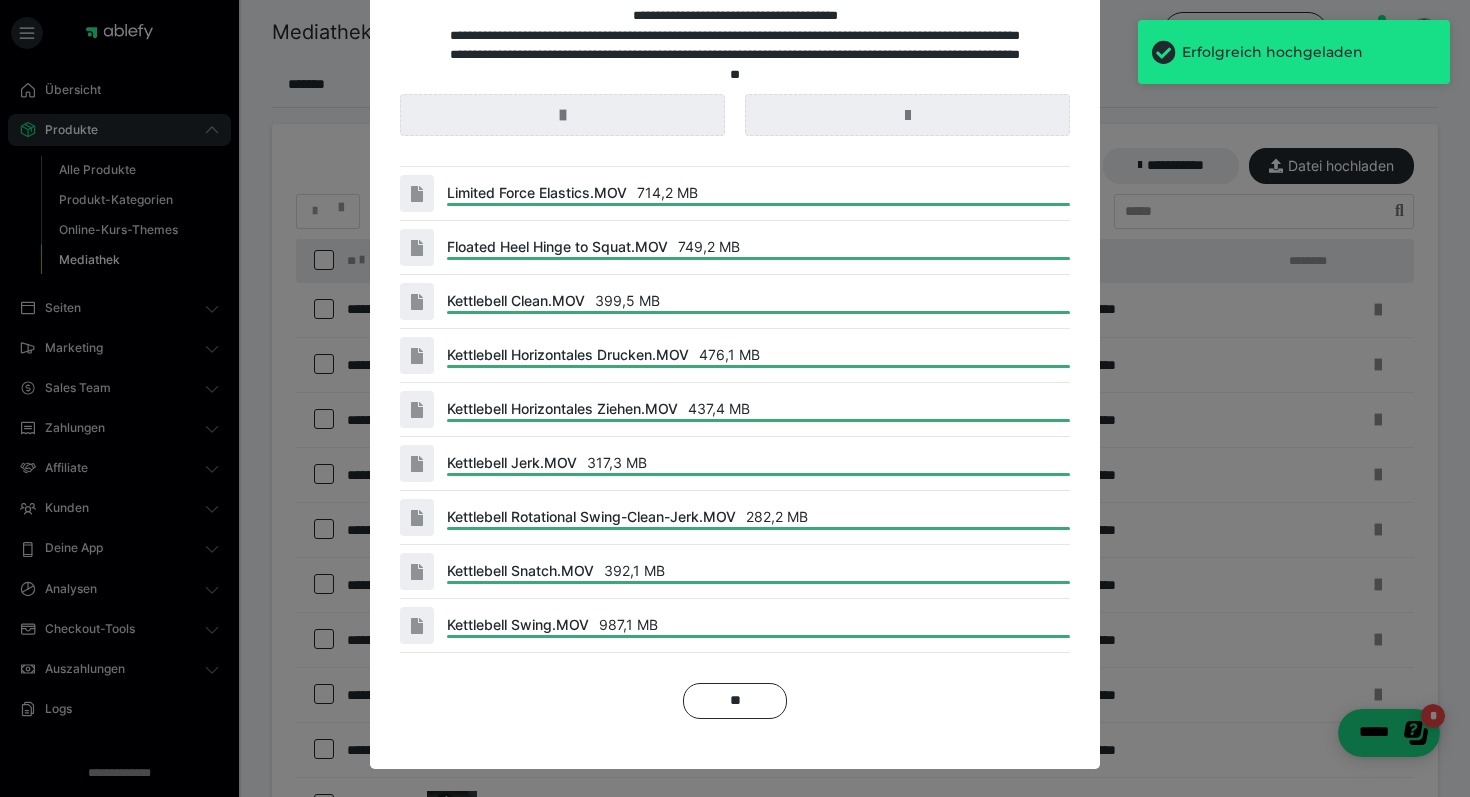 scroll, scrollTop: 108, scrollLeft: 0, axis: vertical 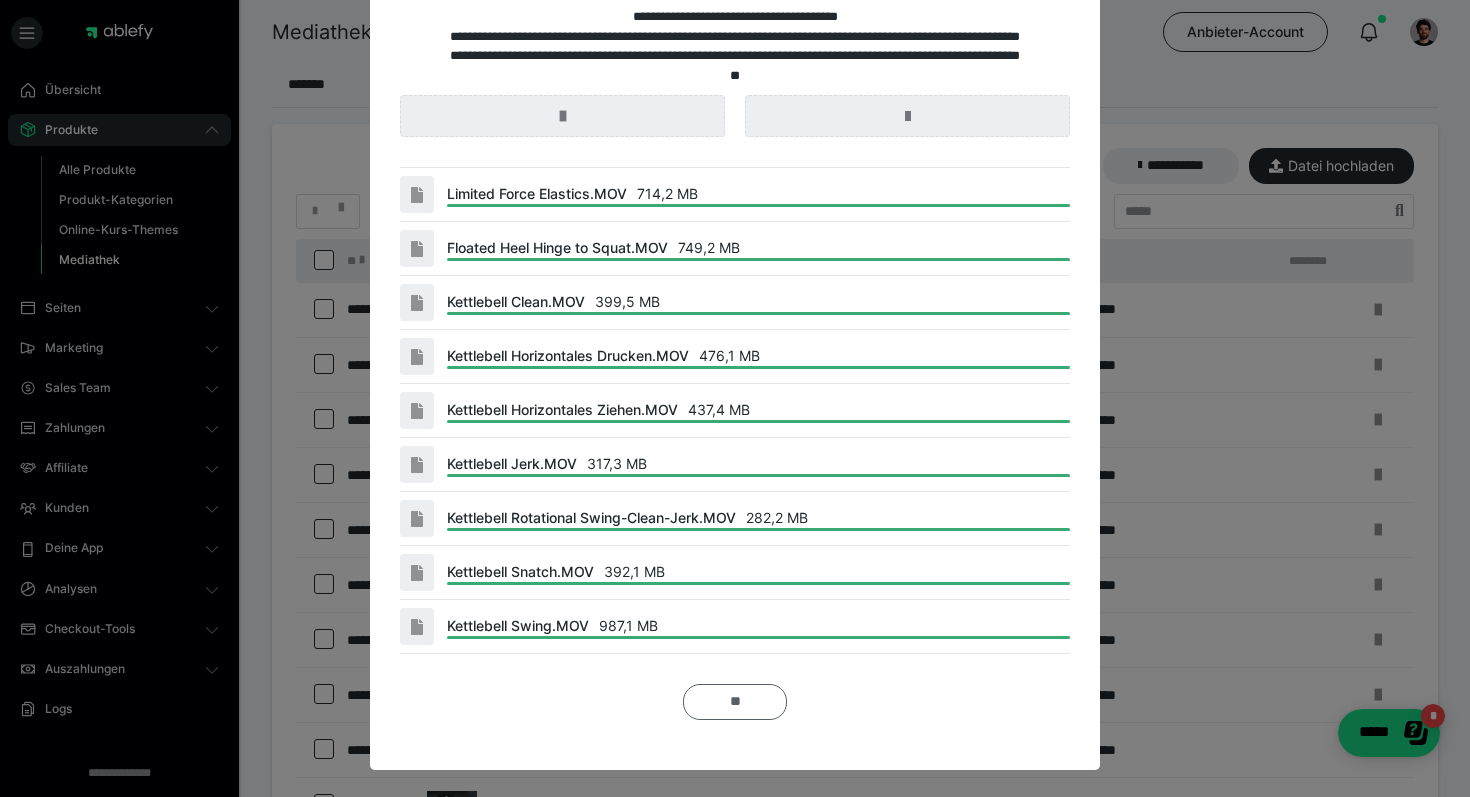 click on "**" at bounding box center (735, 702) 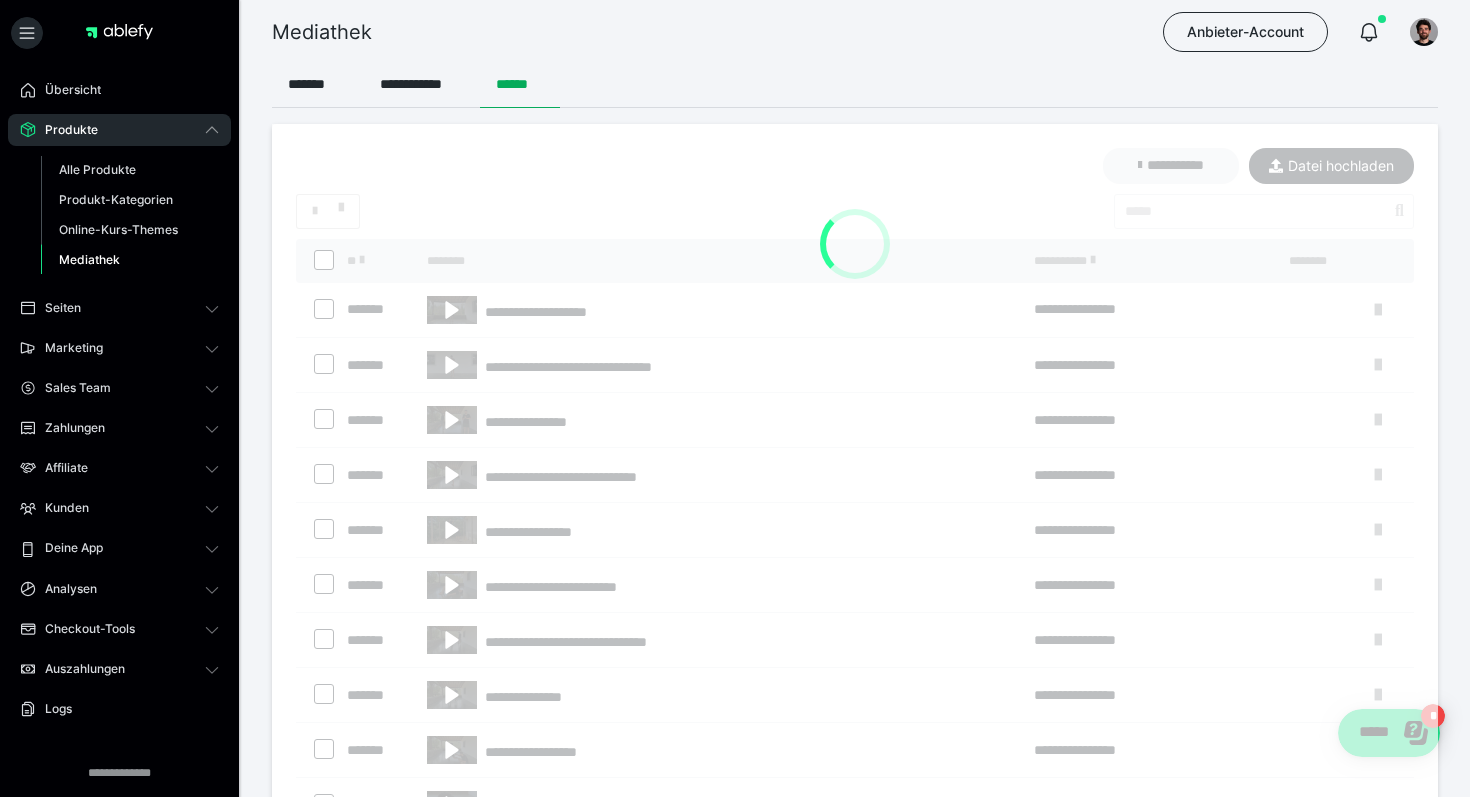 scroll, scrollTop: 0, scrollLeft: 0, axis: both 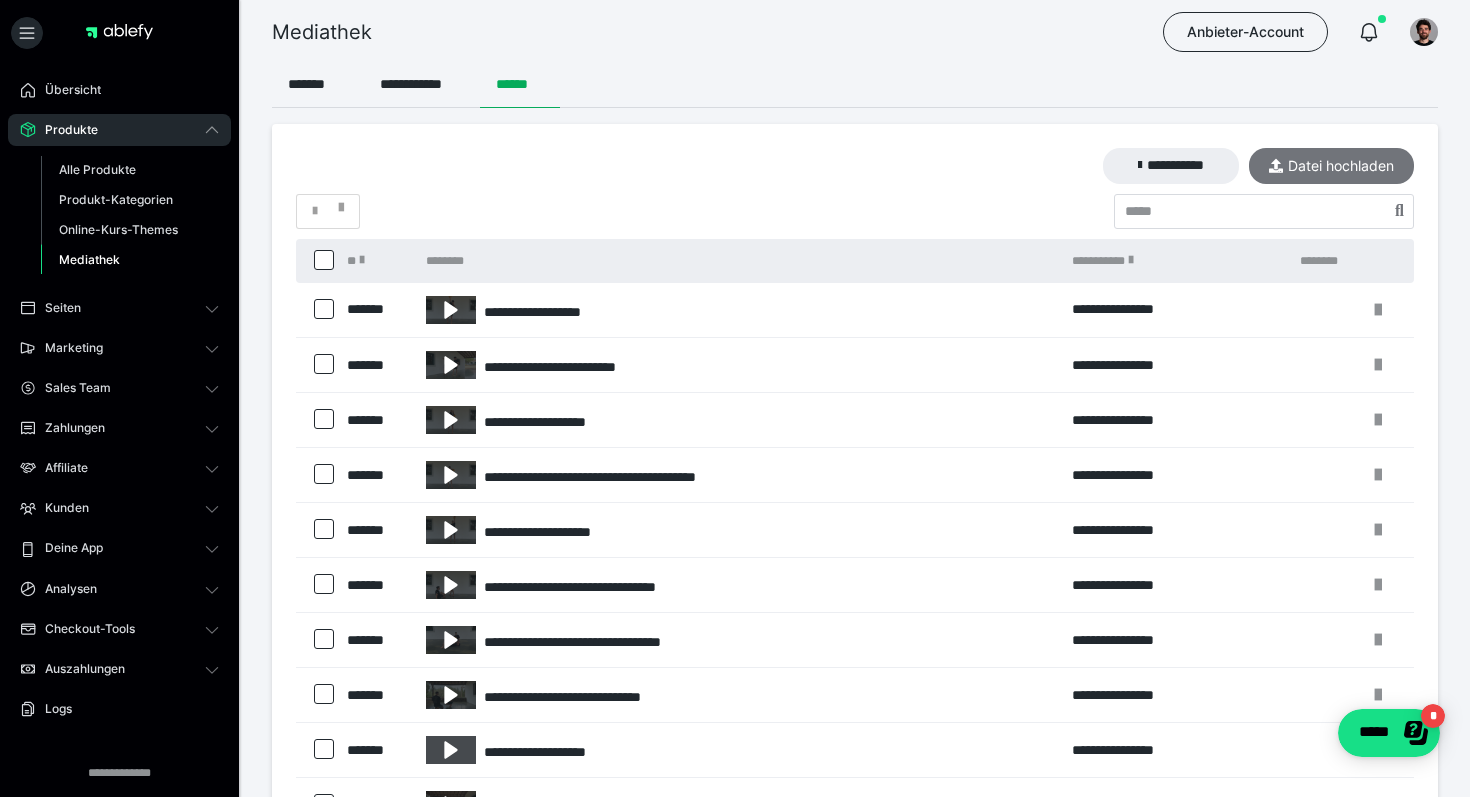 click on "Datei hochladen" at bounding box center (1331, 166) 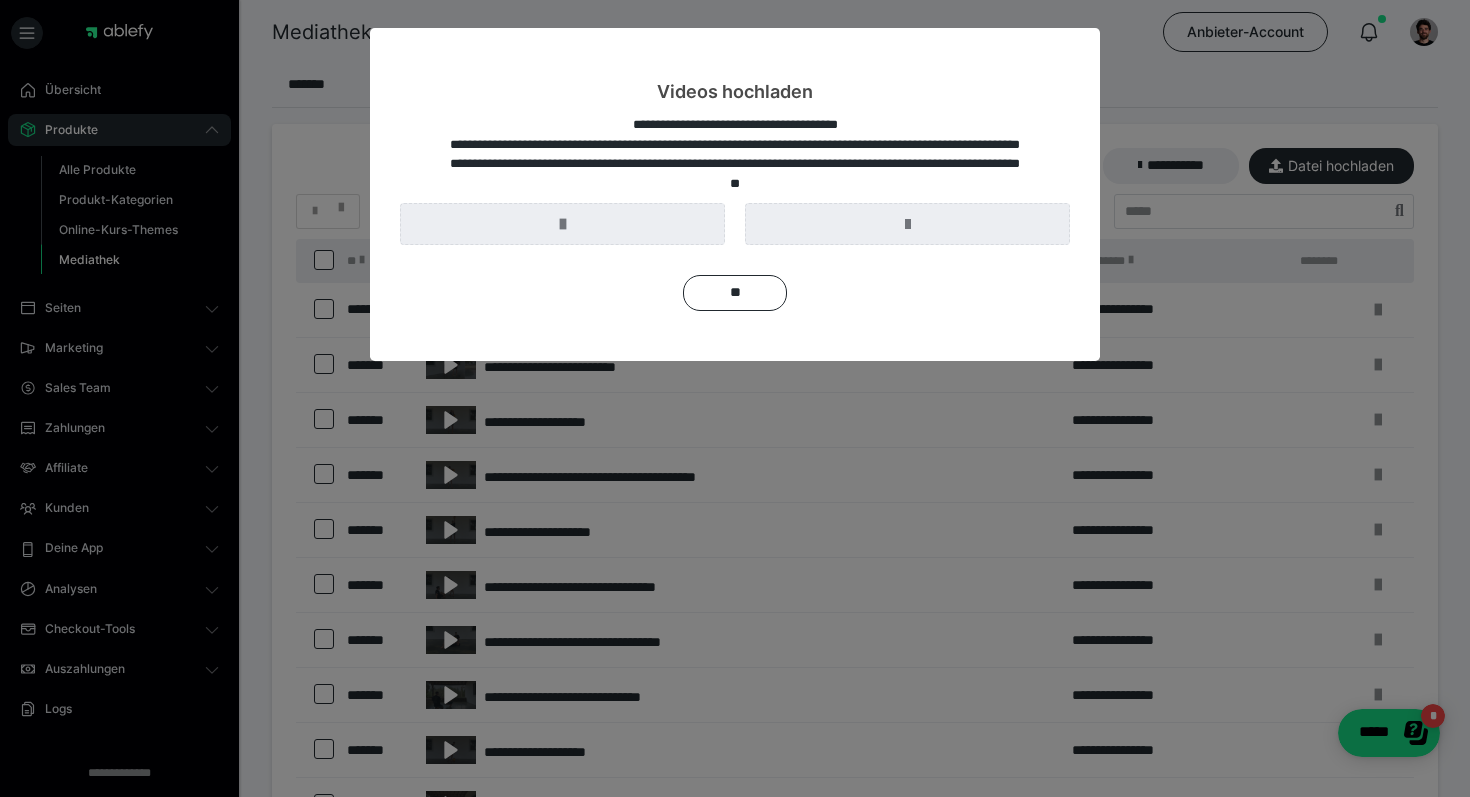 click on "**********" at bounding box center (735, 233) 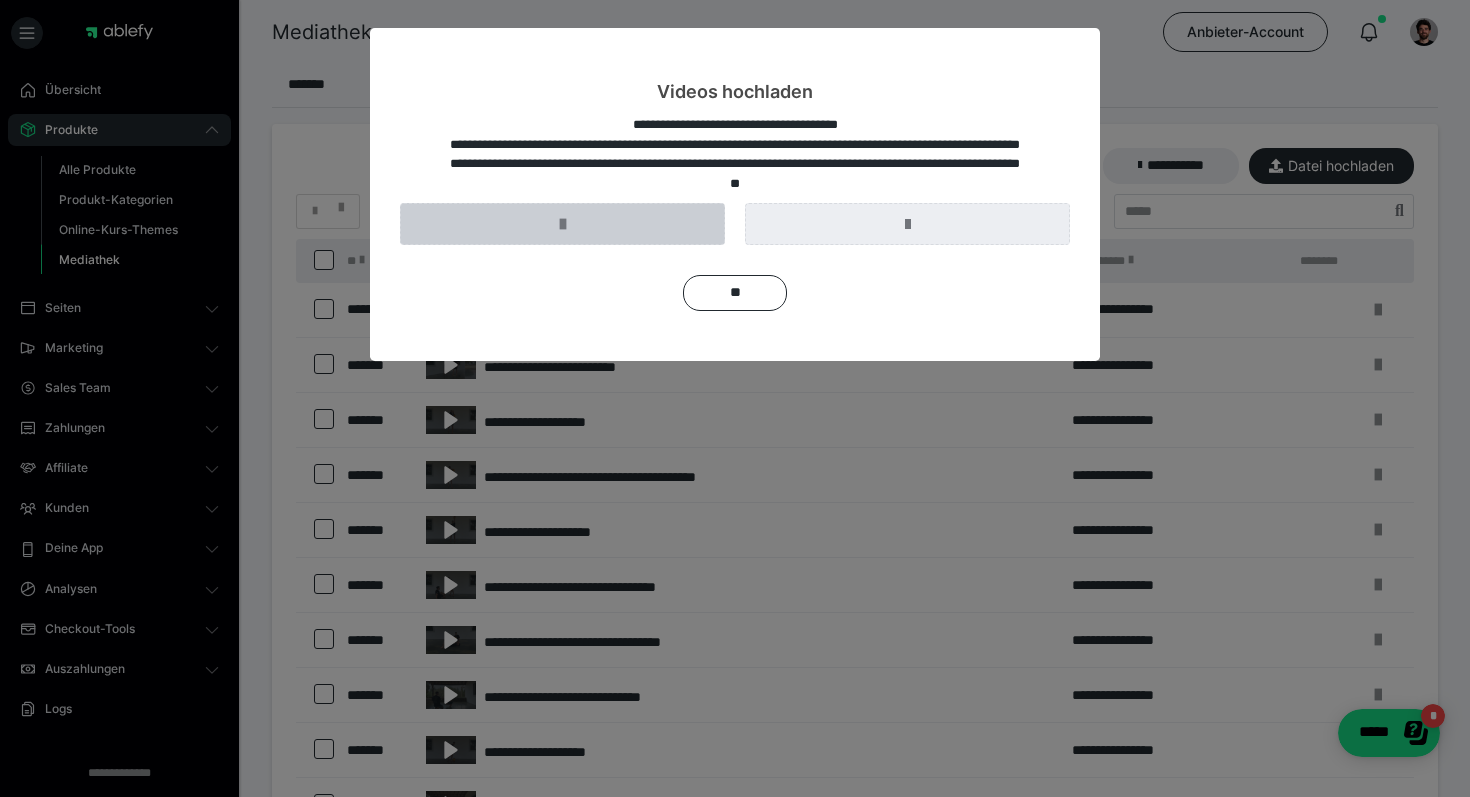 click at bounding box center (562, 224) 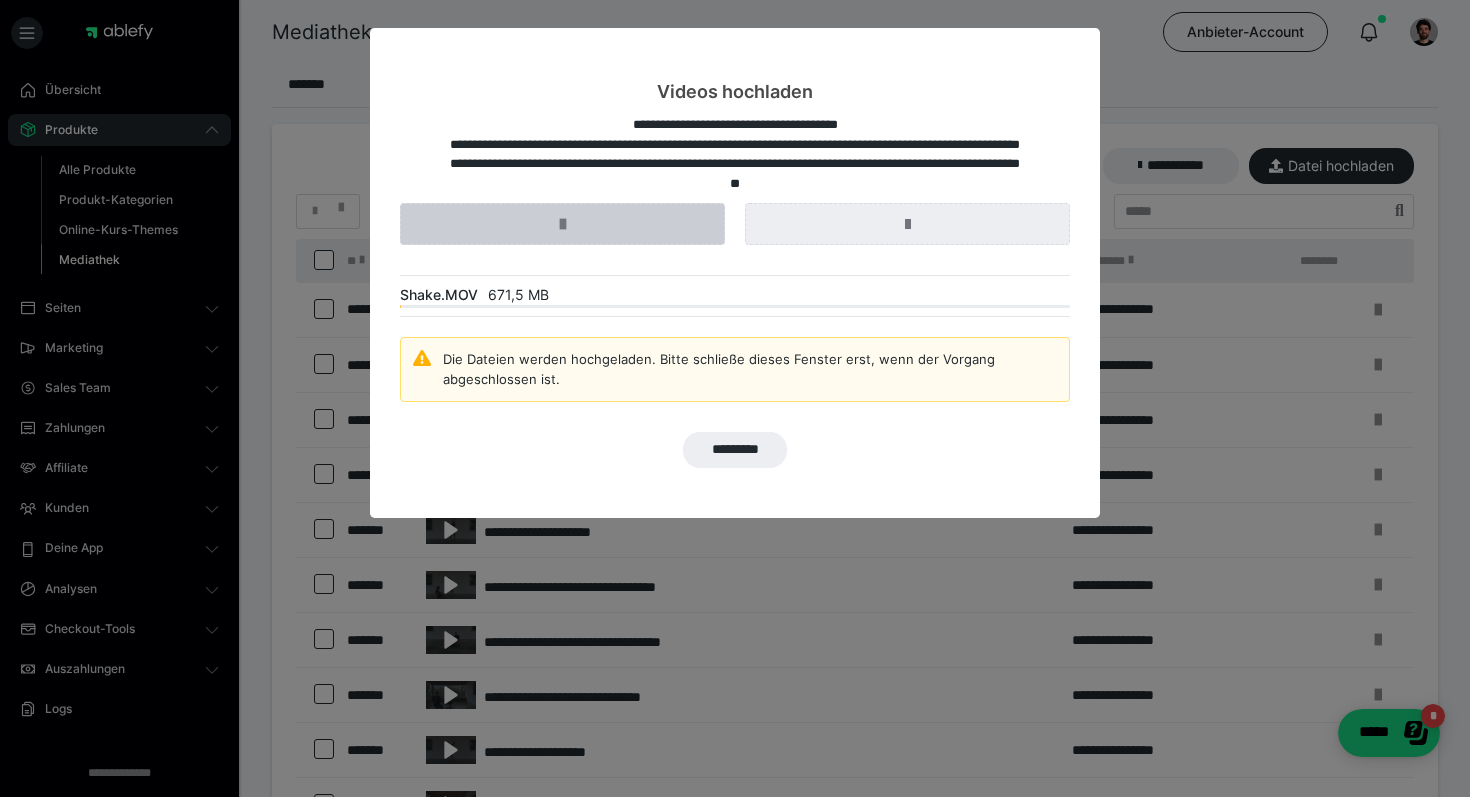 click at bounding box center [562, 224] 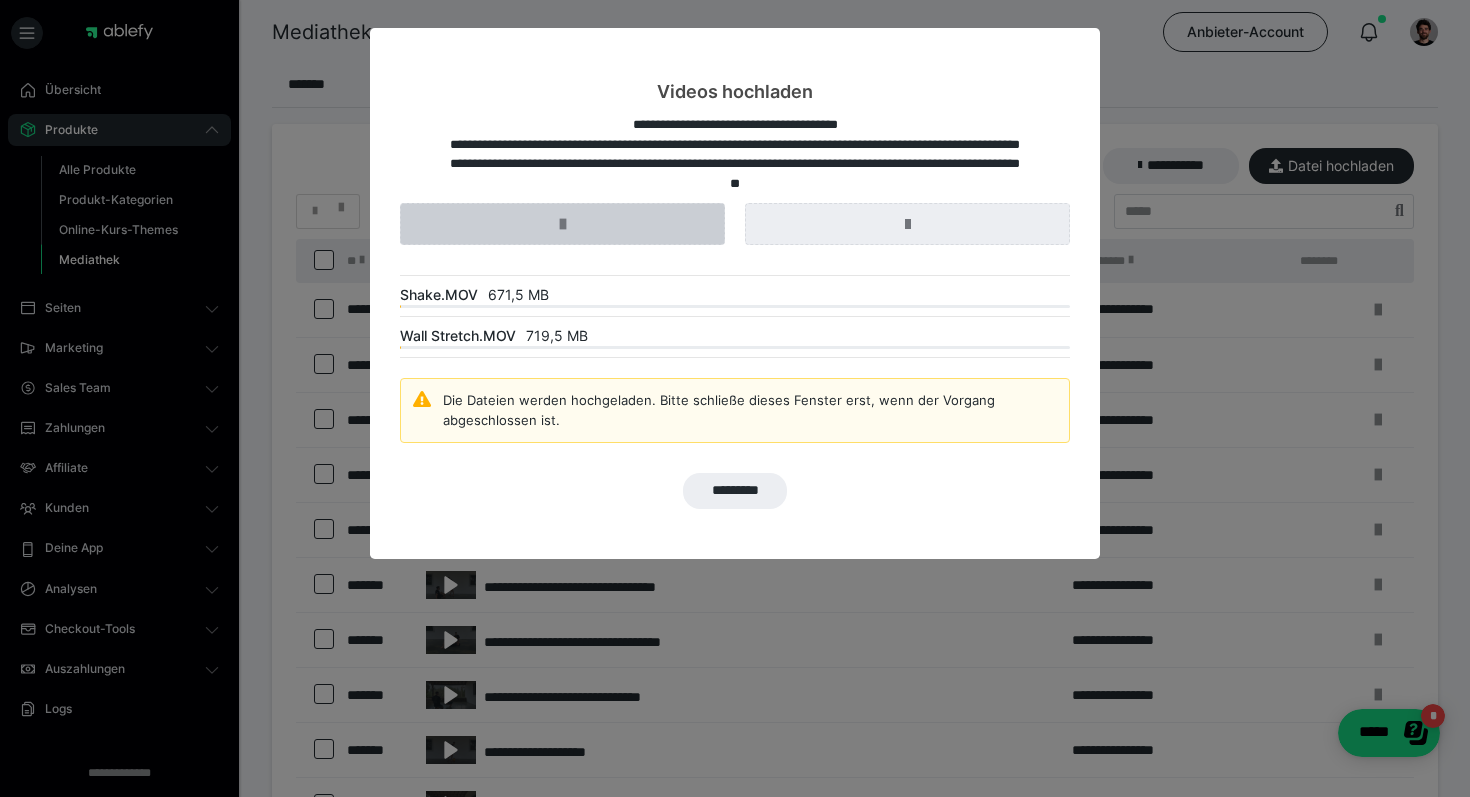 click at bounding box center (562, 224) 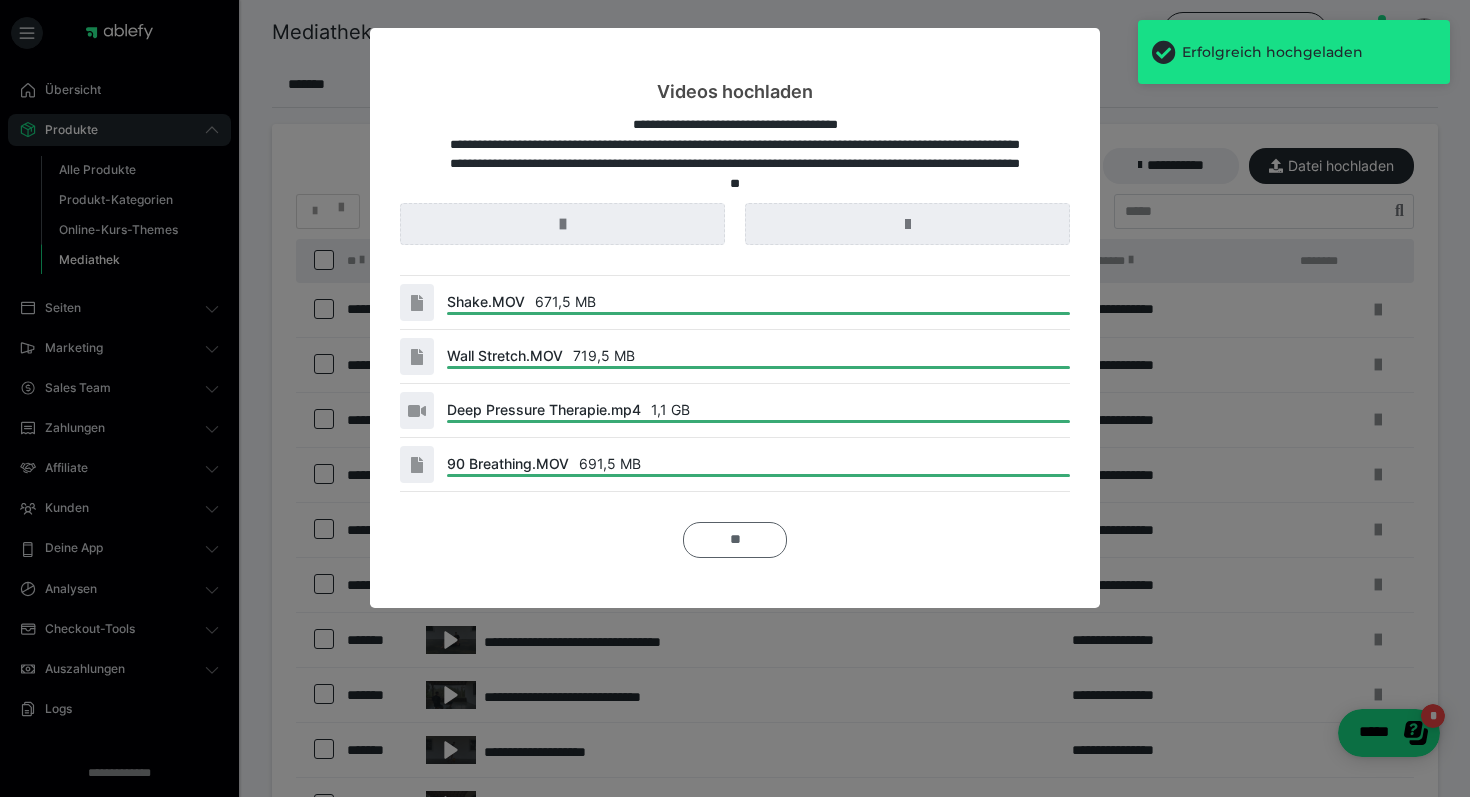 click on "**" at bounding box center (735, 540) 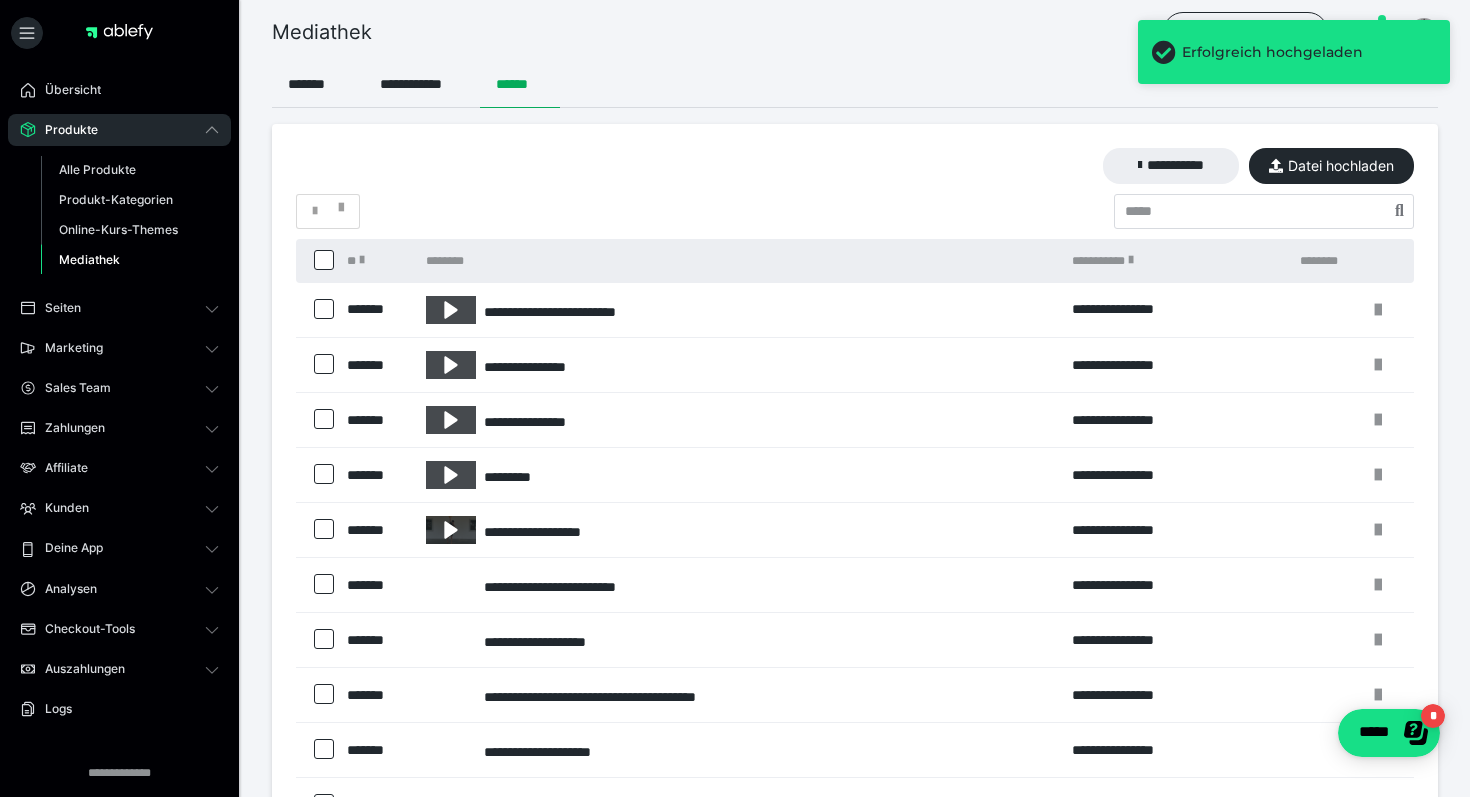 click on "**********" at bounding box center (739, 530) 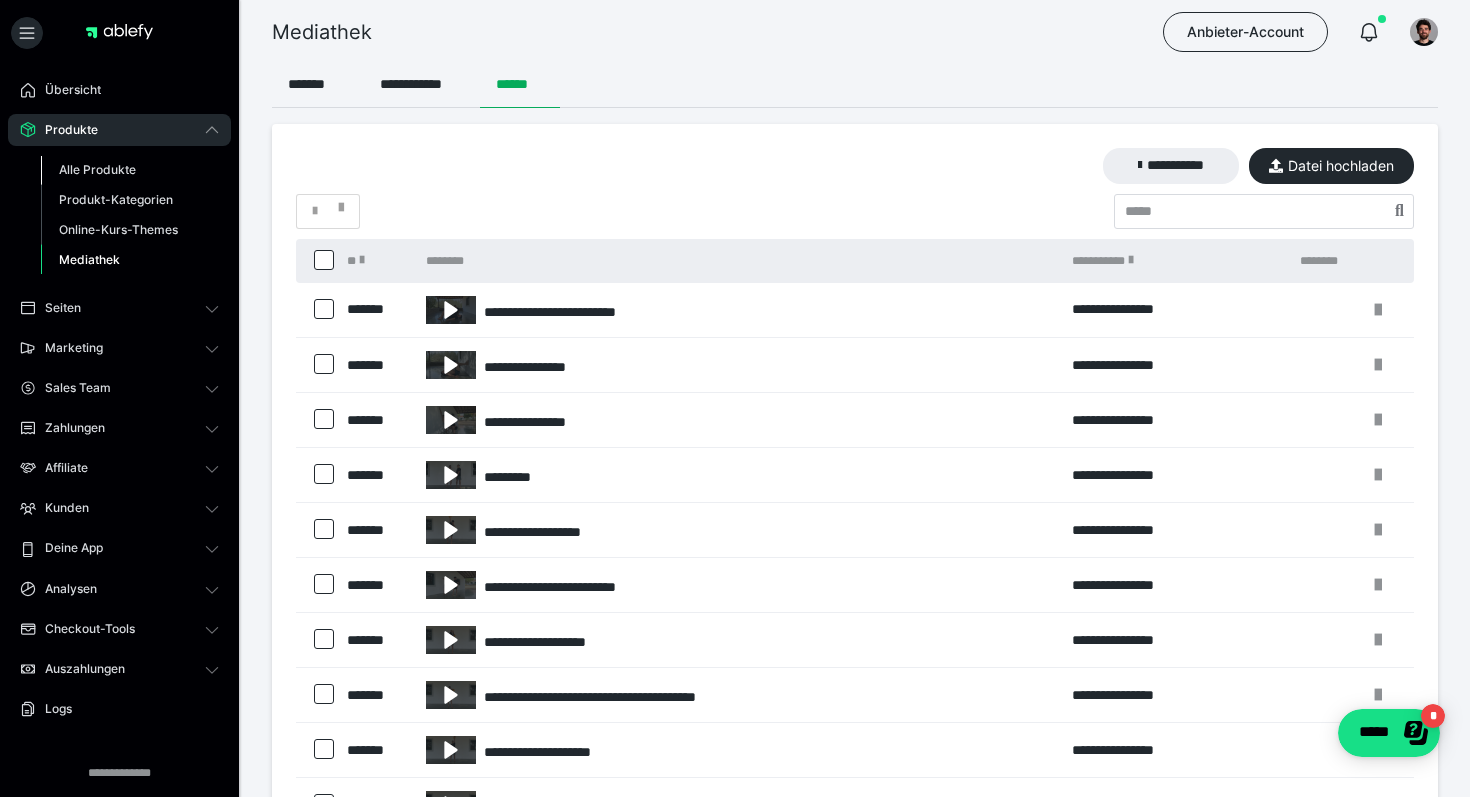 click on "Alle Produkte" at bounding box center [97, 169] 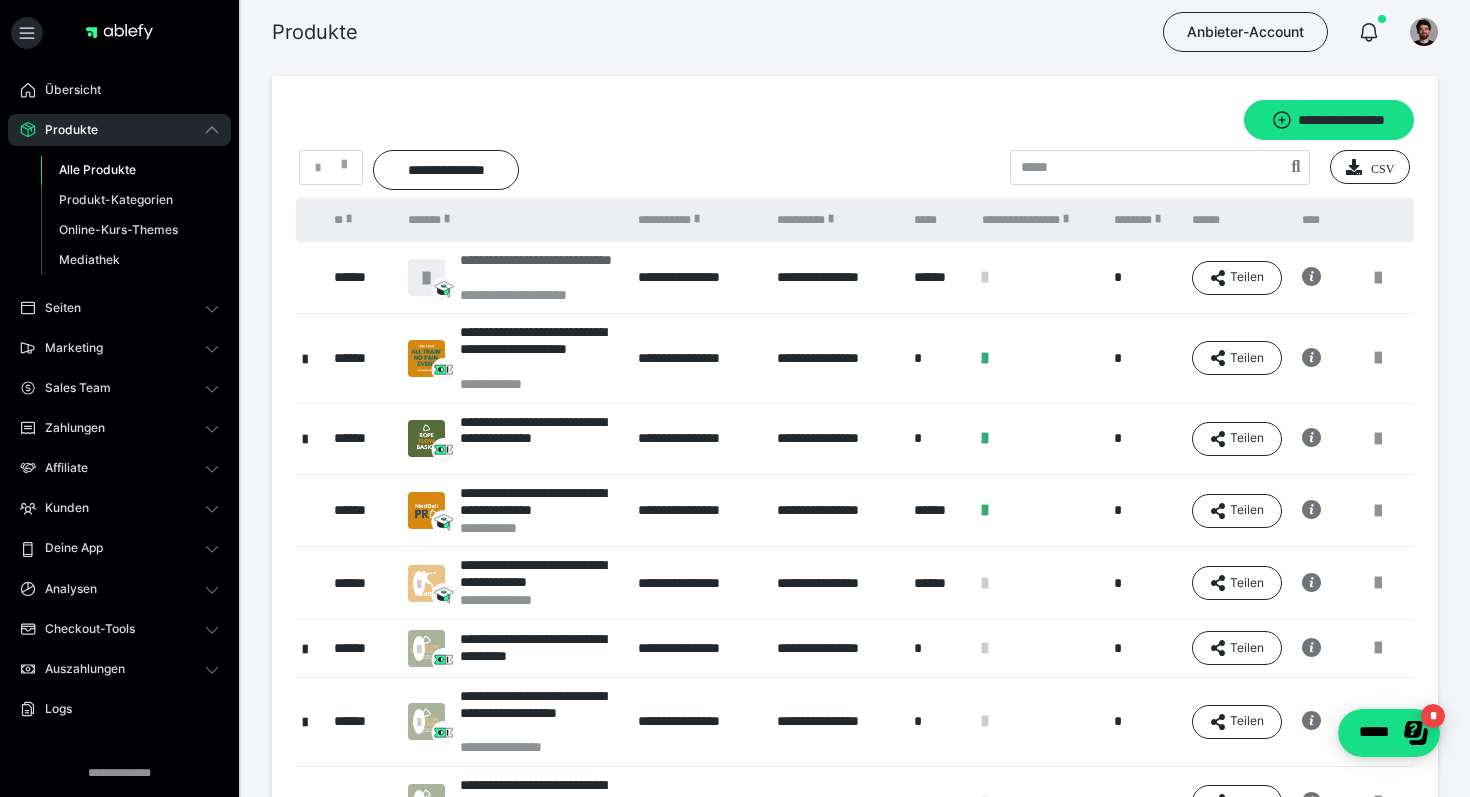 click on "**********" at bounding box center (539, 269) 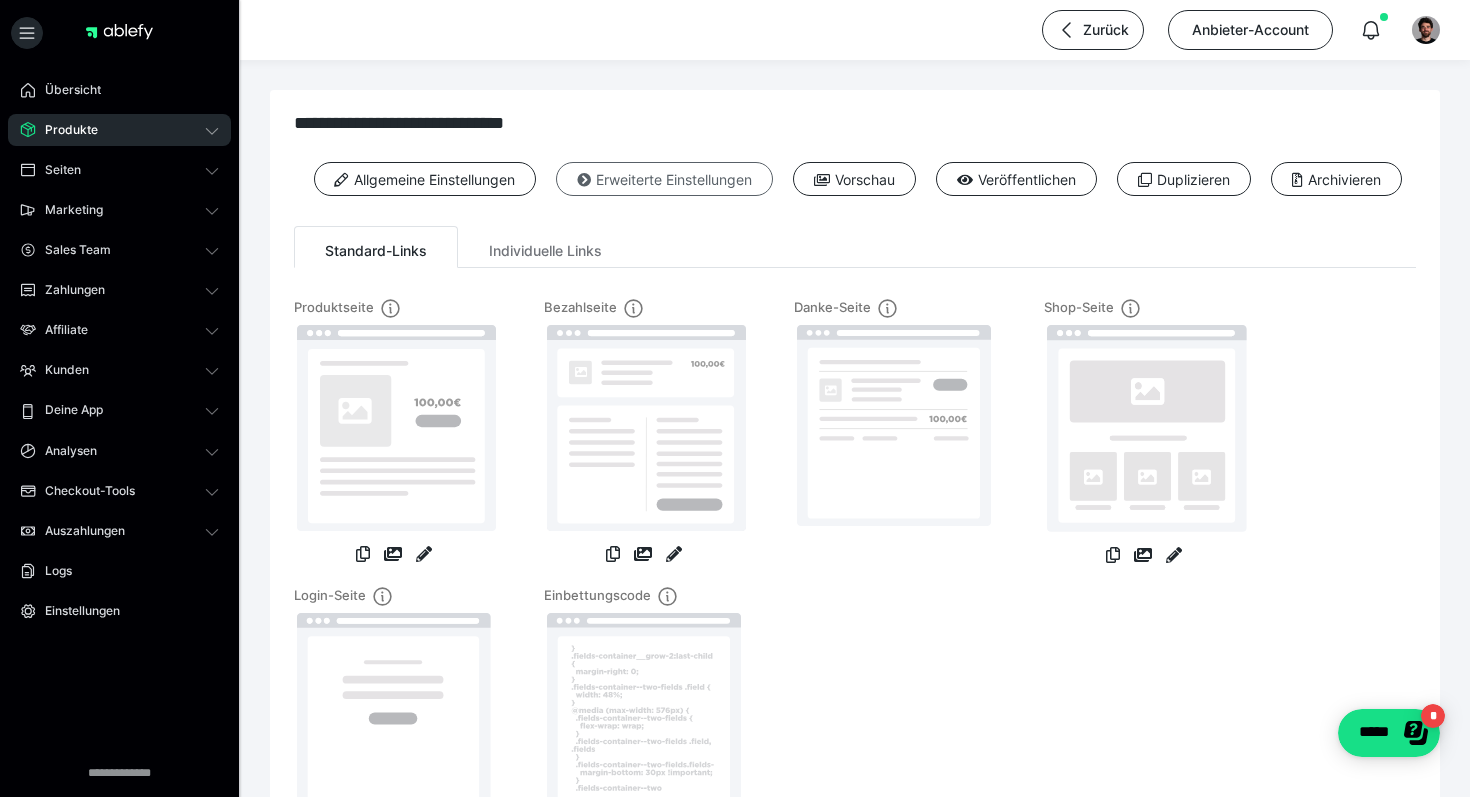 click on "Erweiterte Einstellungen" at bounding box center (664, 179) 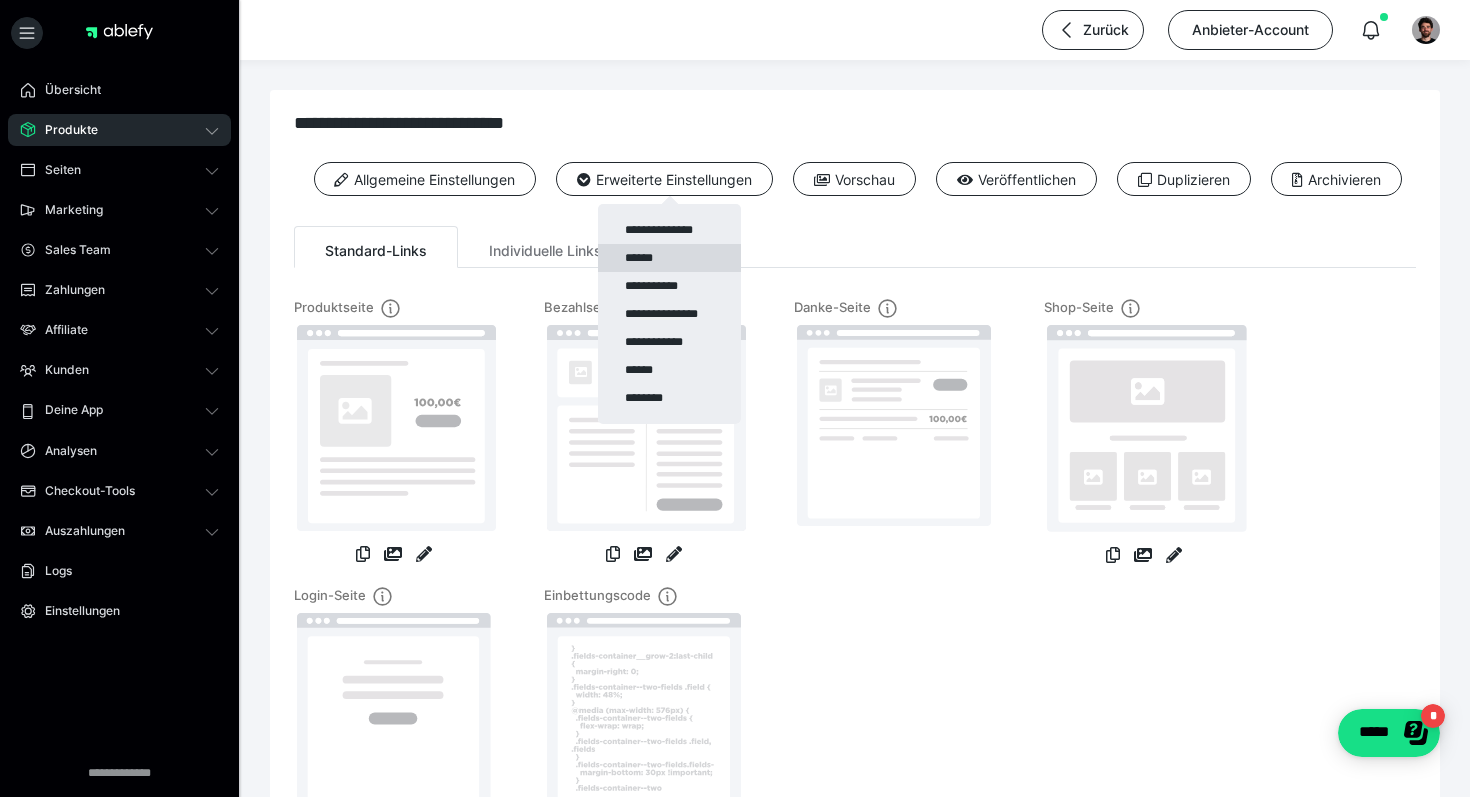 click on "******" at bounding box center (669, 258) 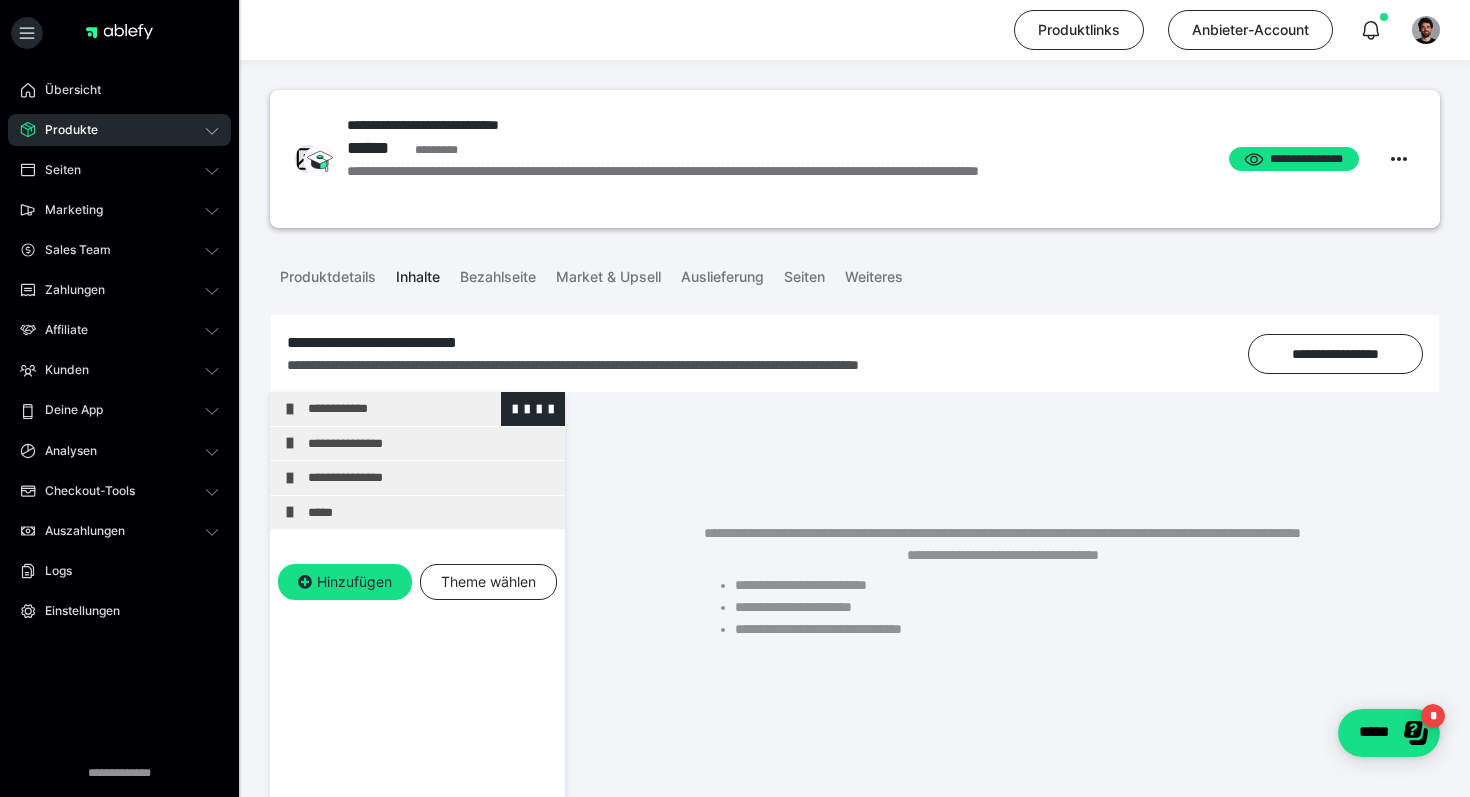 click on "**********" at bounding box center [431, 409] 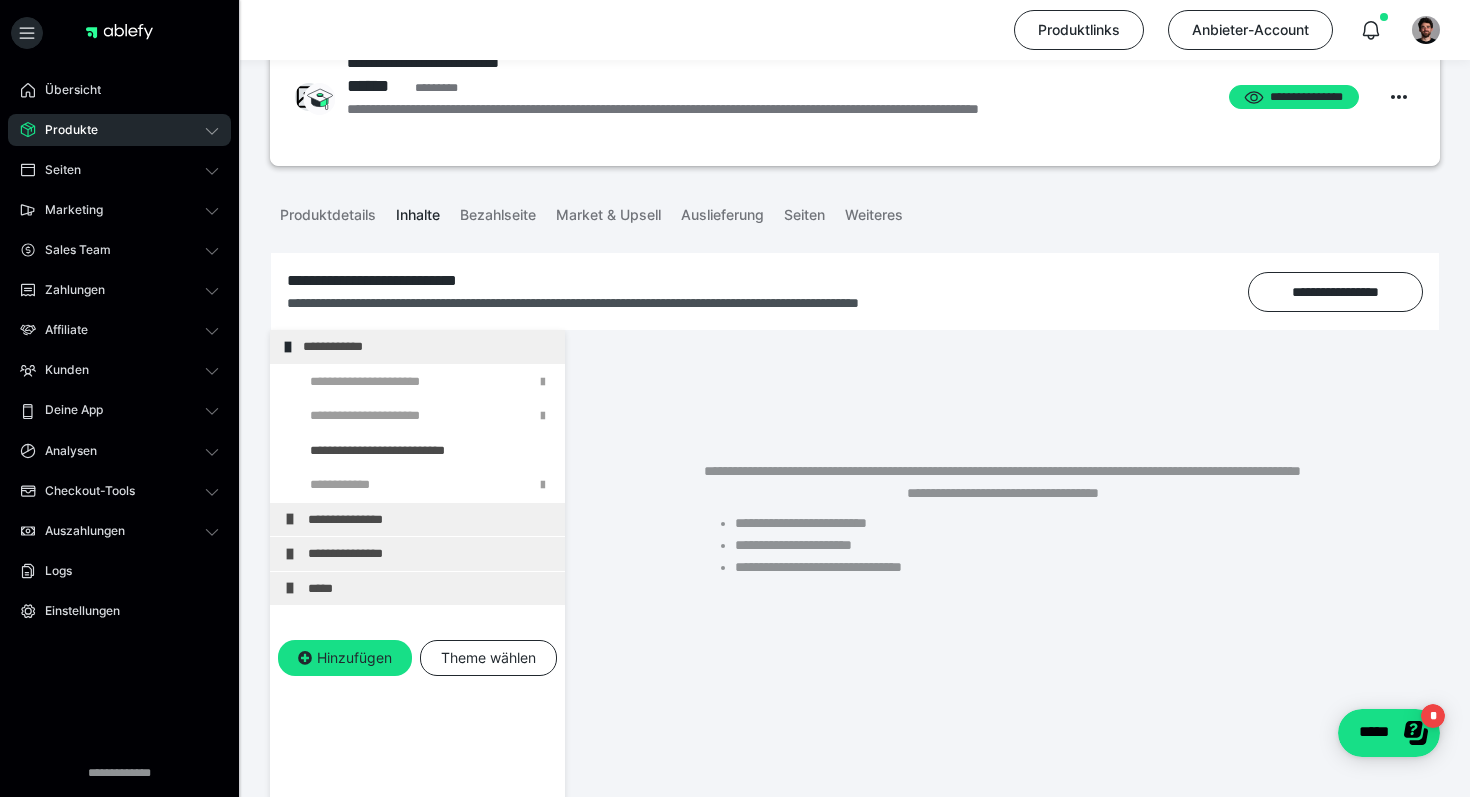 scroll, scrollTop: 67, scrollLeft: 0, axis: vertical 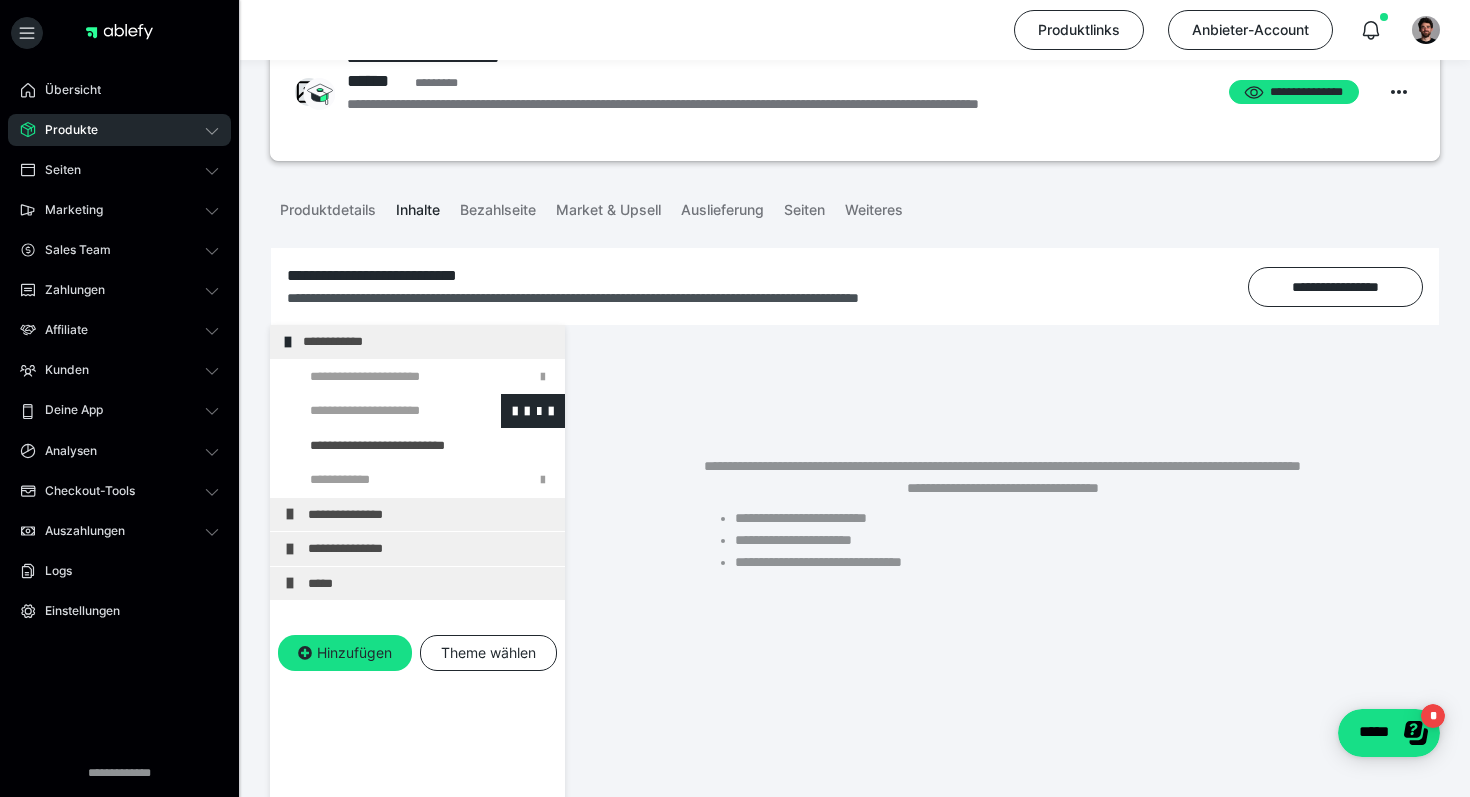 click at bounding box center [375, 411] 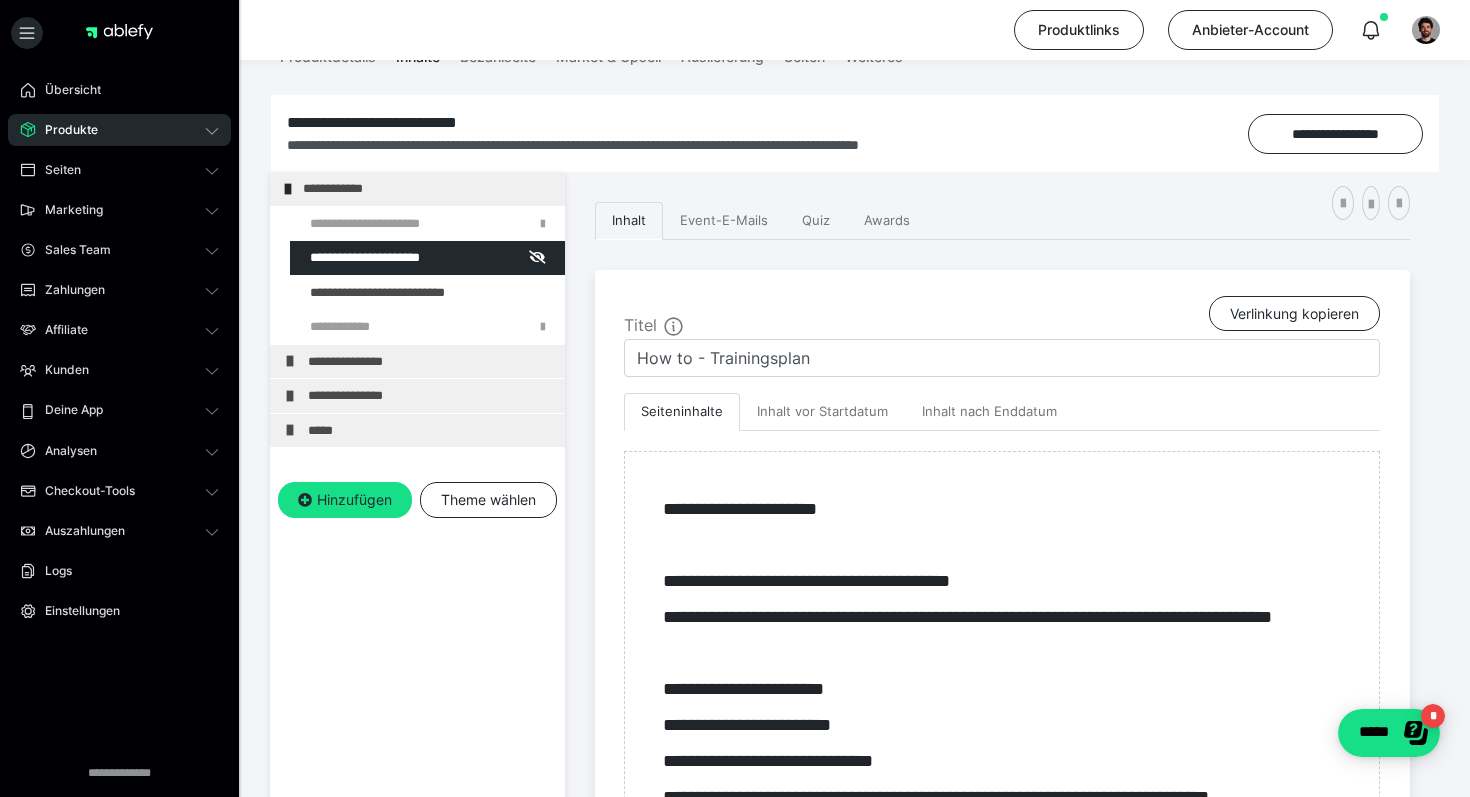 scroll, scrollTop: 228, scrollLeft: 0, axis: vertical 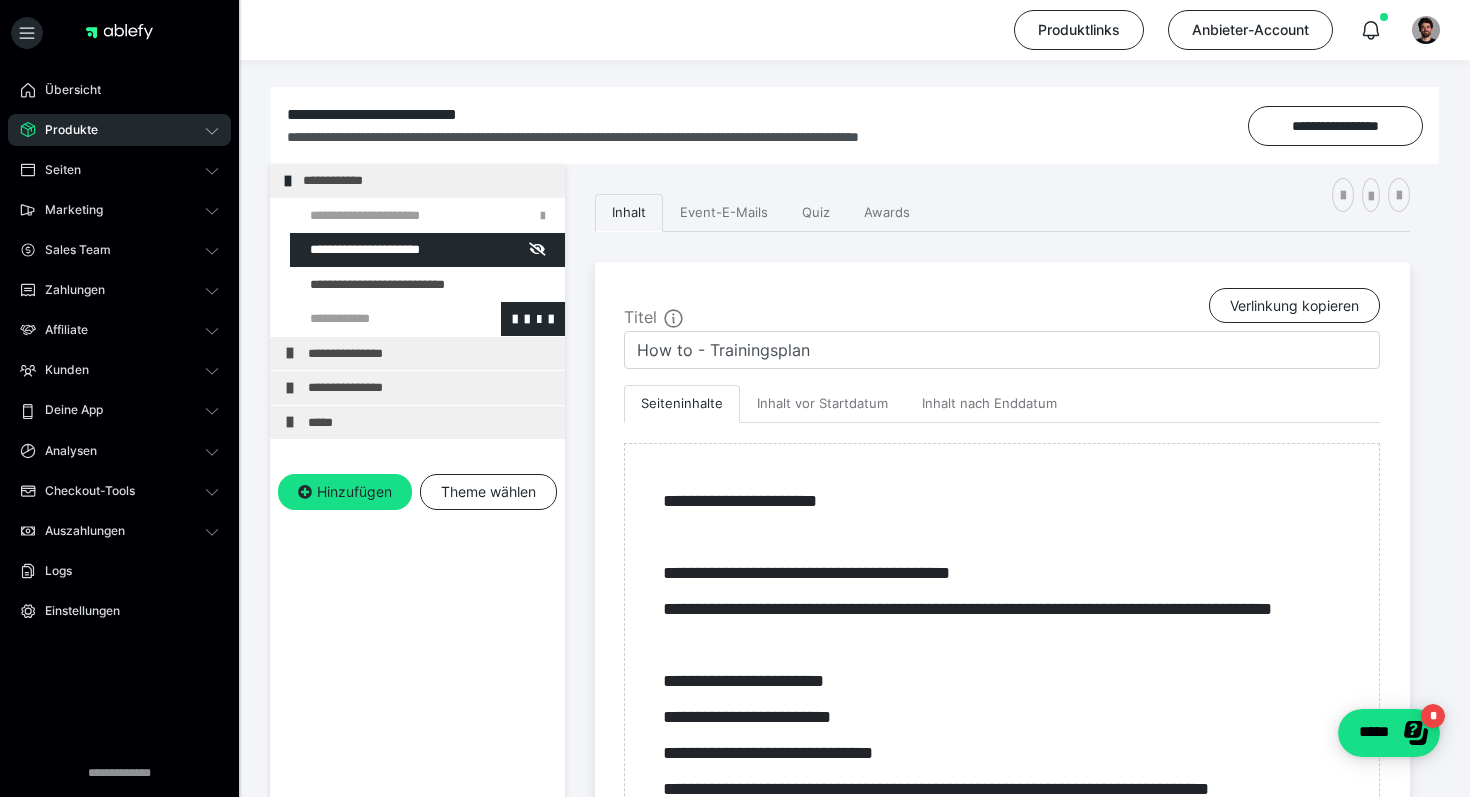 click at bounding box center [375, 319] 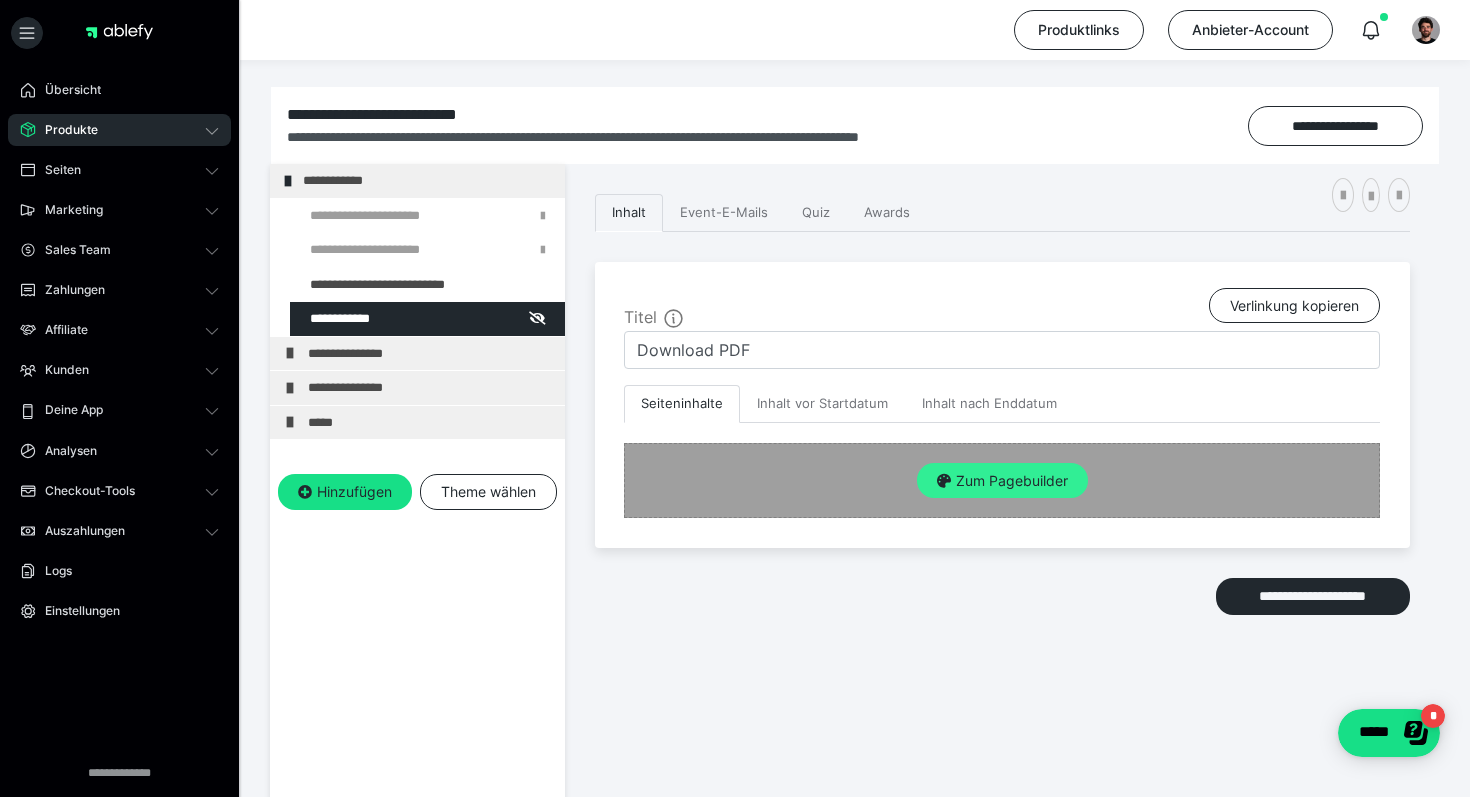 click on "Zum Pagebuilder" at bounding box center (1002, 481) 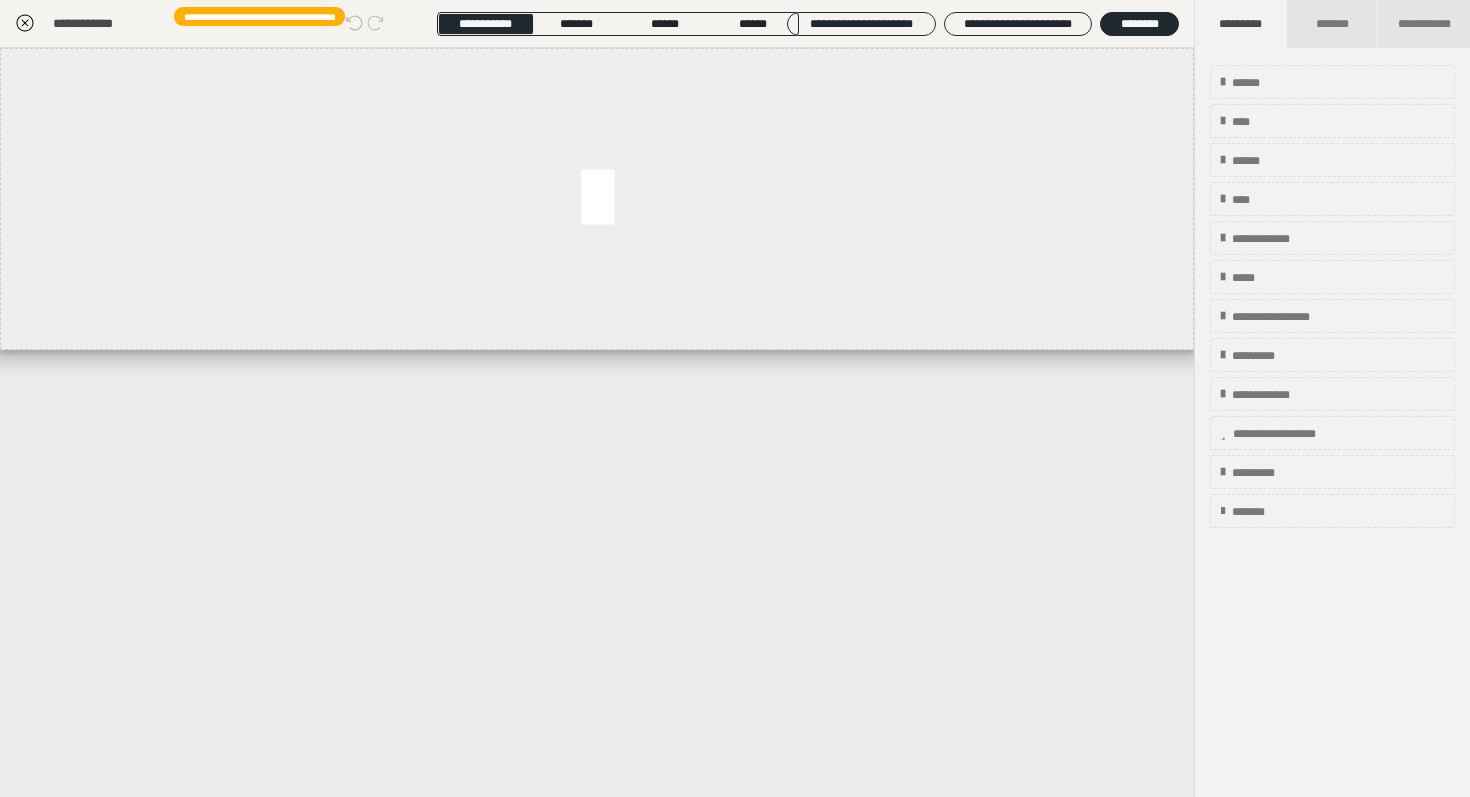 click 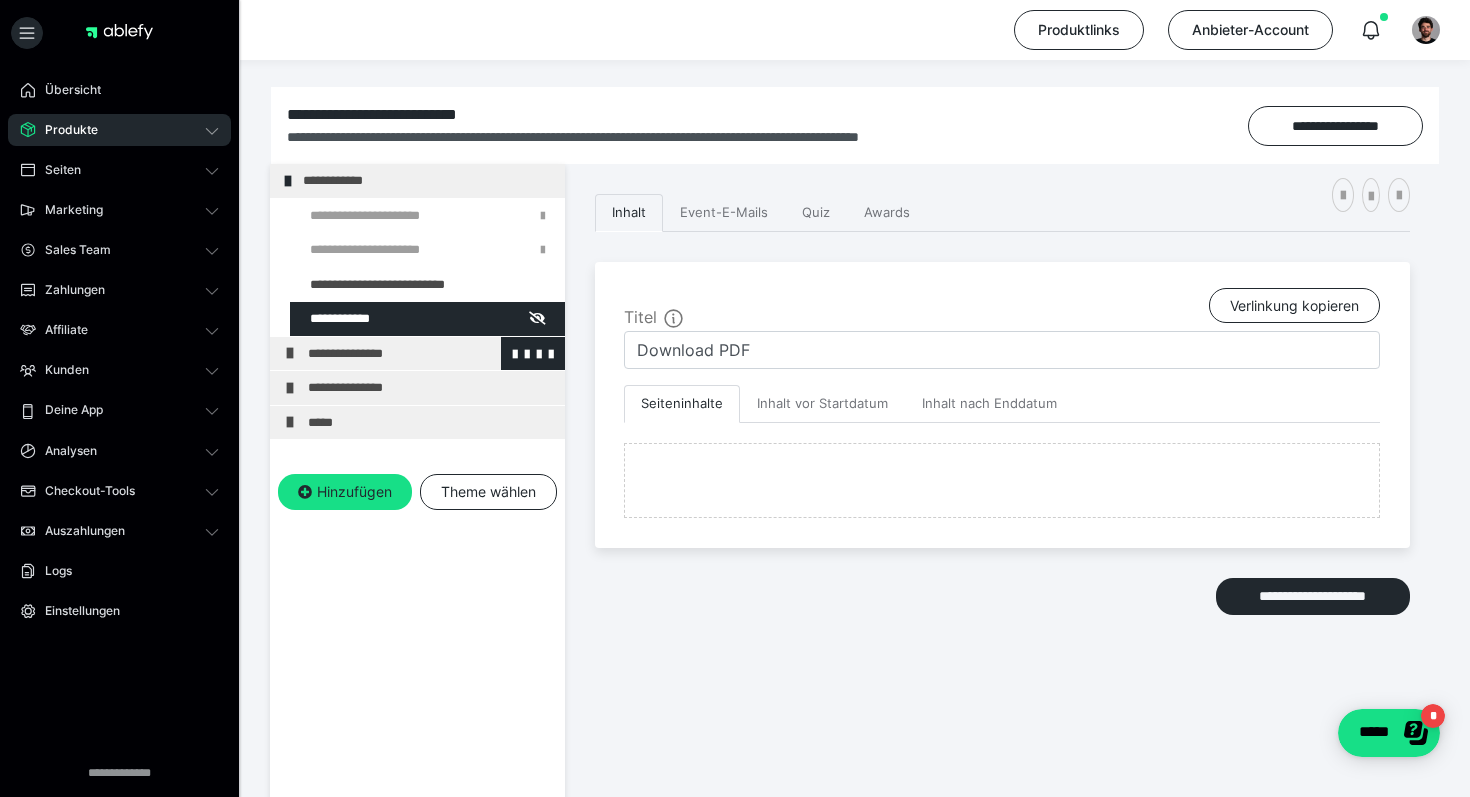 click on "**********" at bounding box center [431, 354] 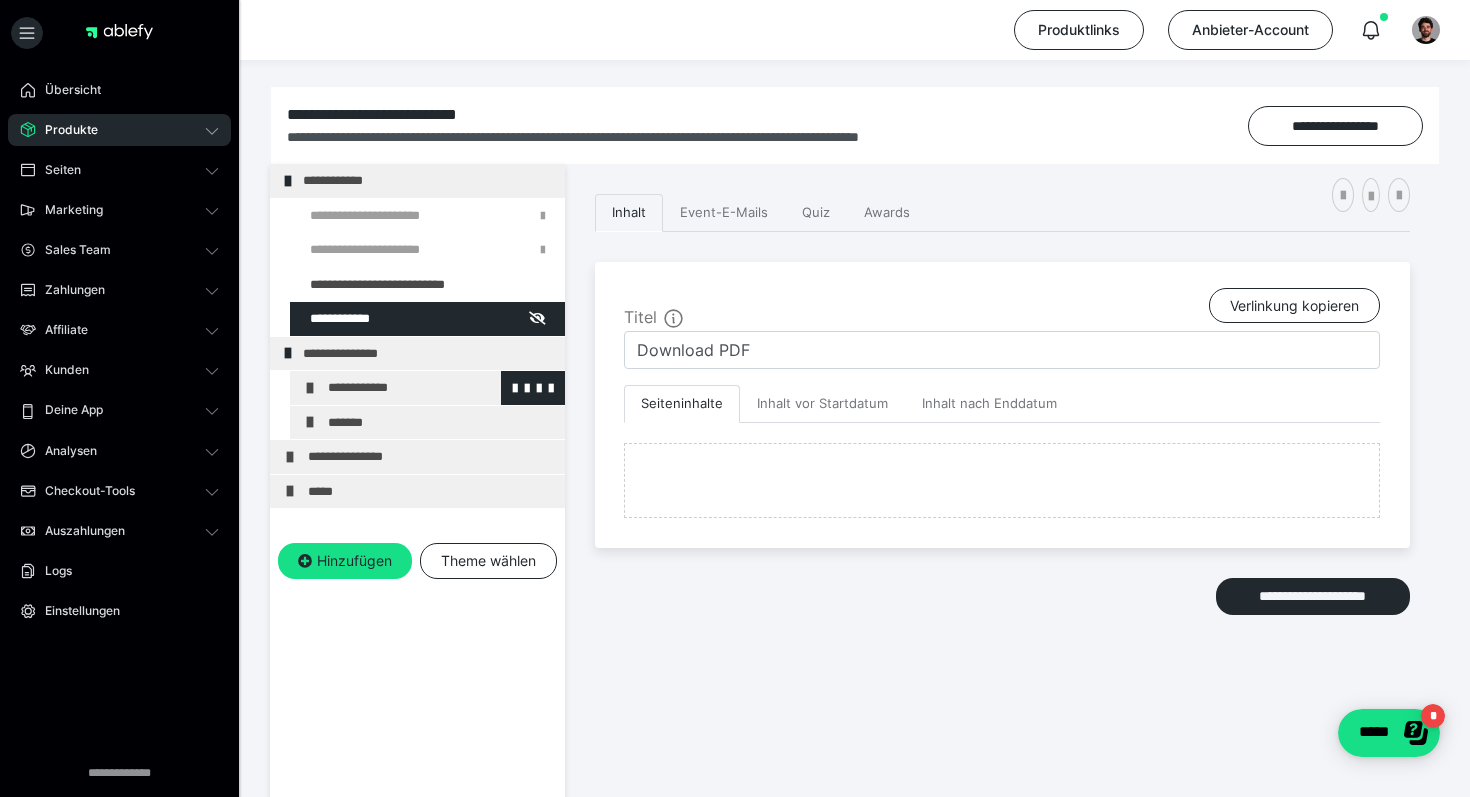 click on "**********" at bounding box center (441, 388) 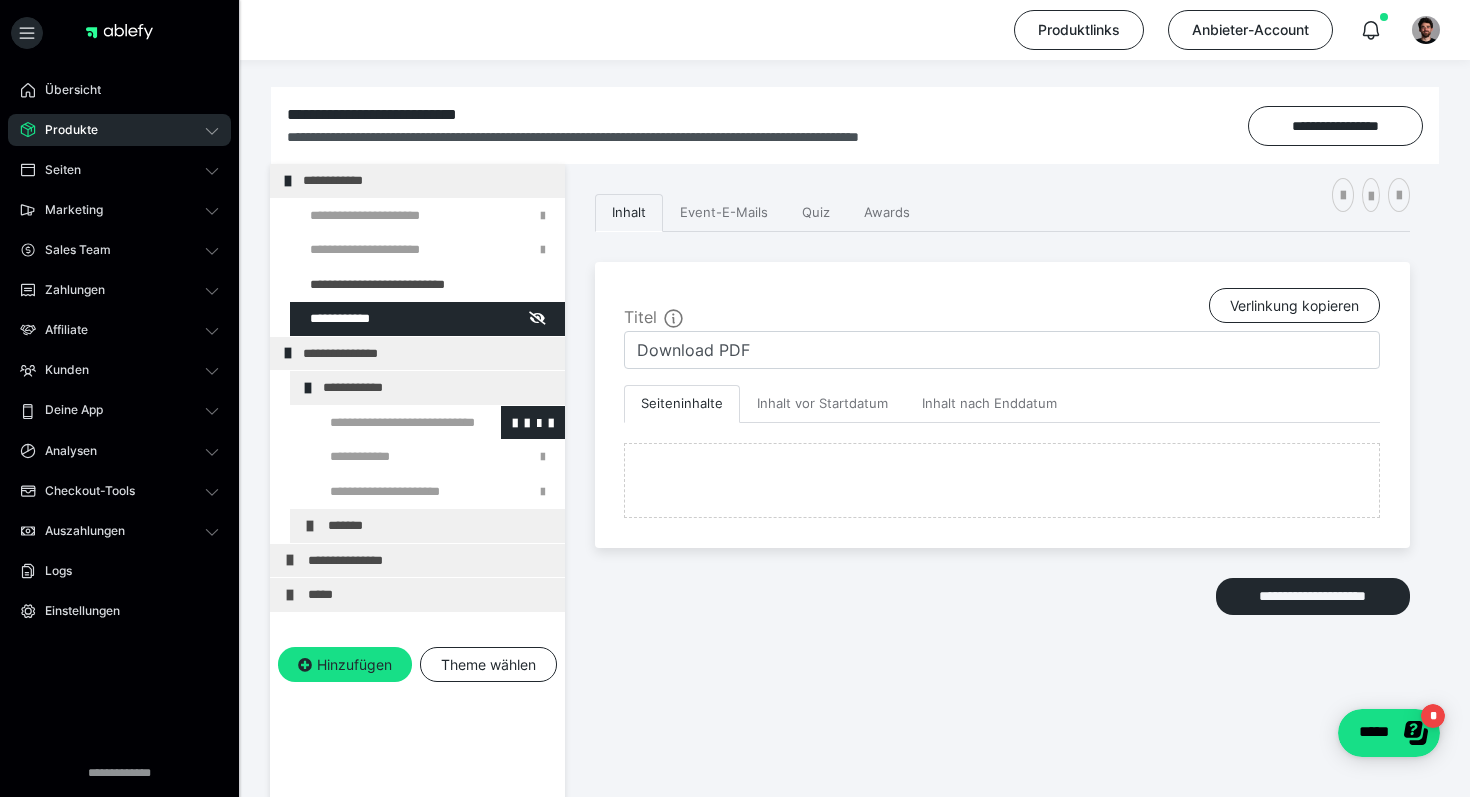 click at bounding box center [385, 423] 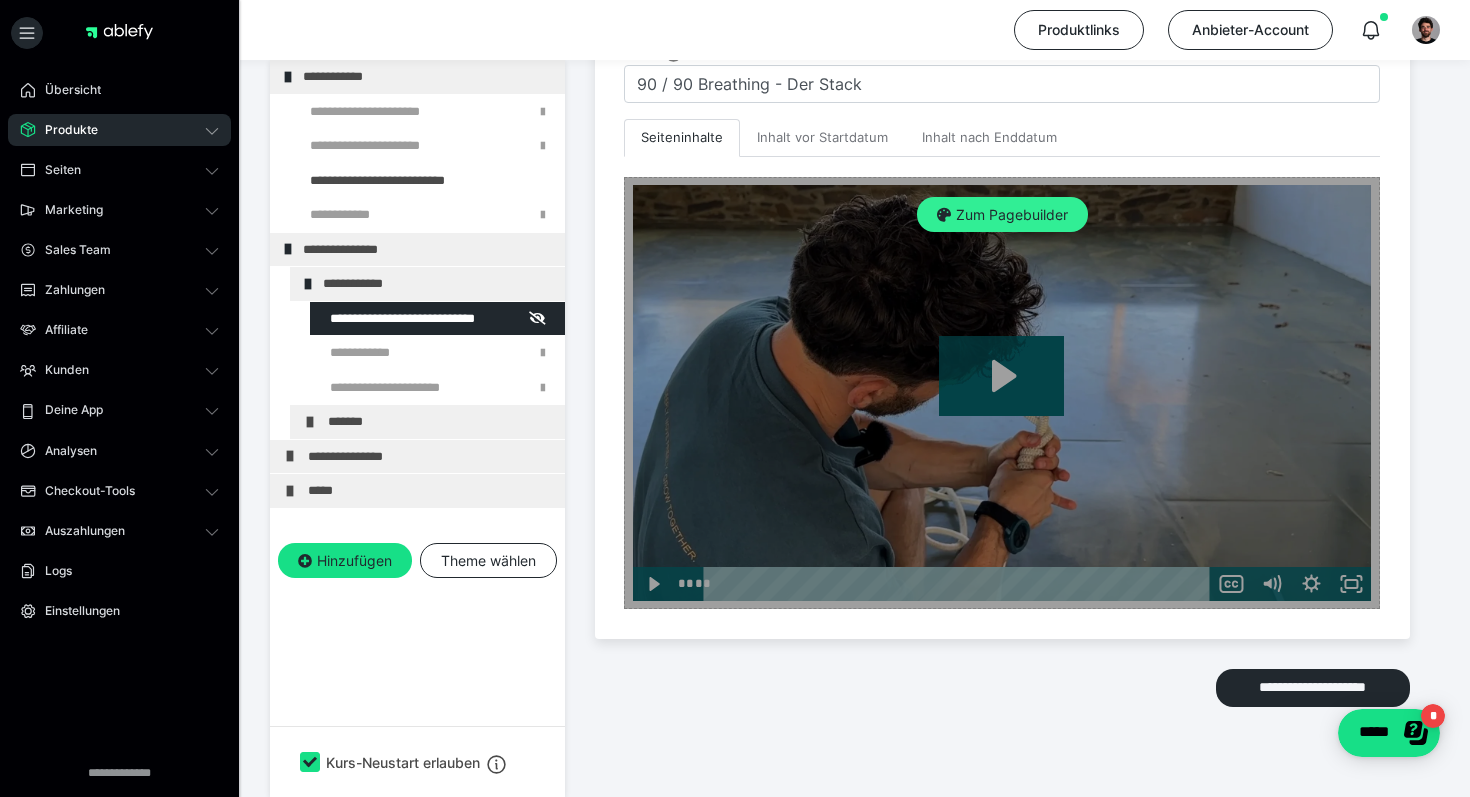 click on "Zum Pagebuilder" at bounding box center (1002, 215) 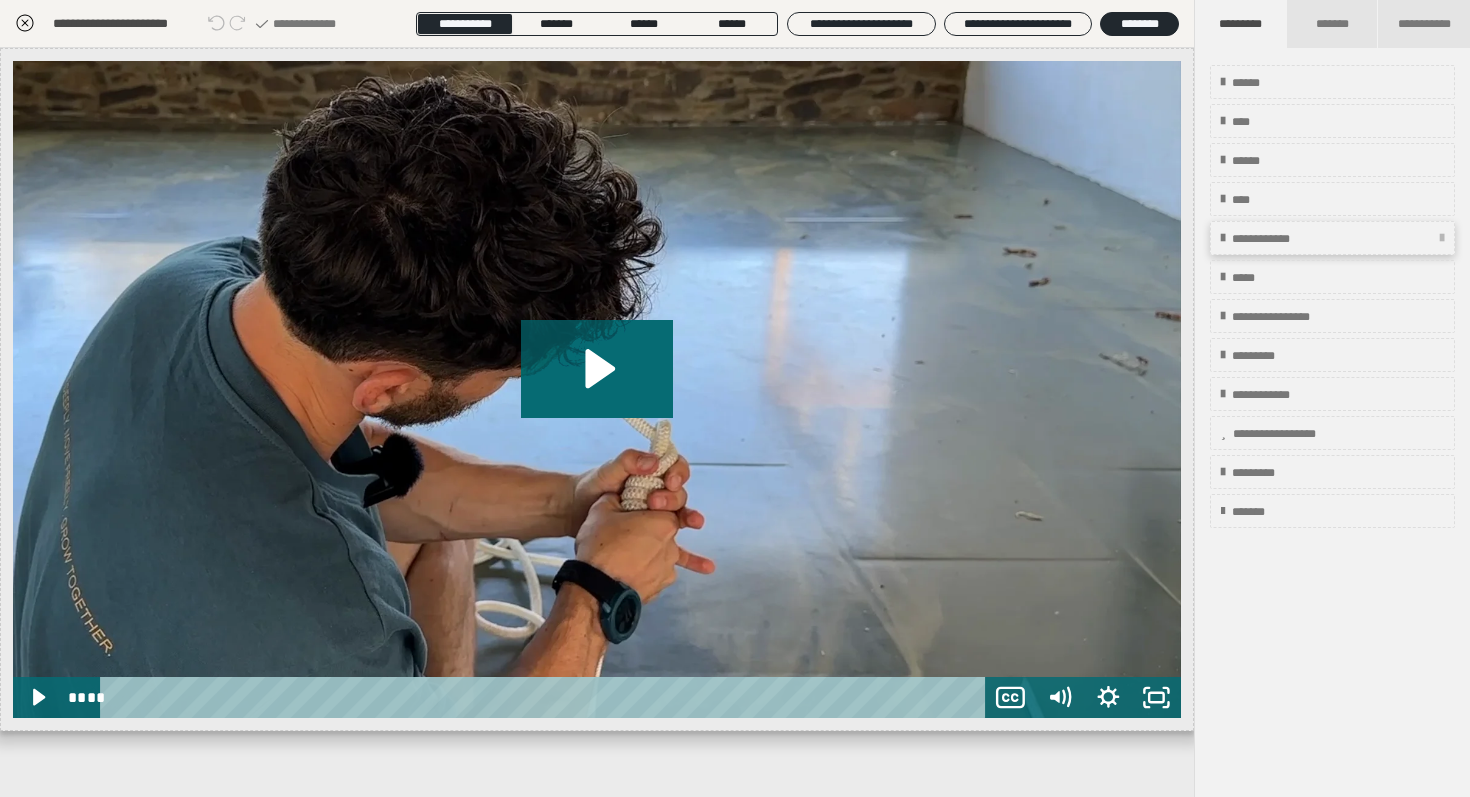 click on "**********" at bounding box center [1279, 239] 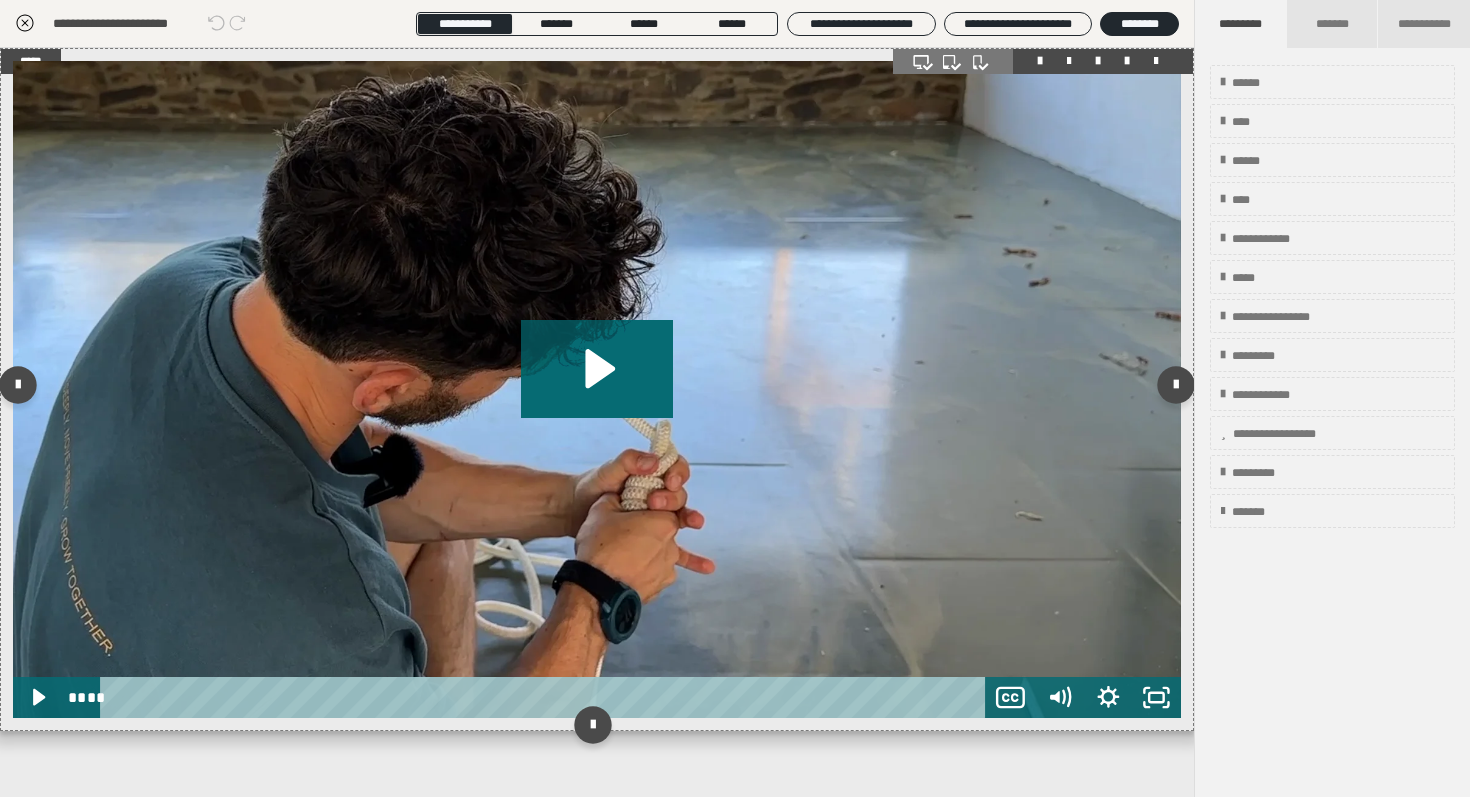 click at bounding box center [597, 389] 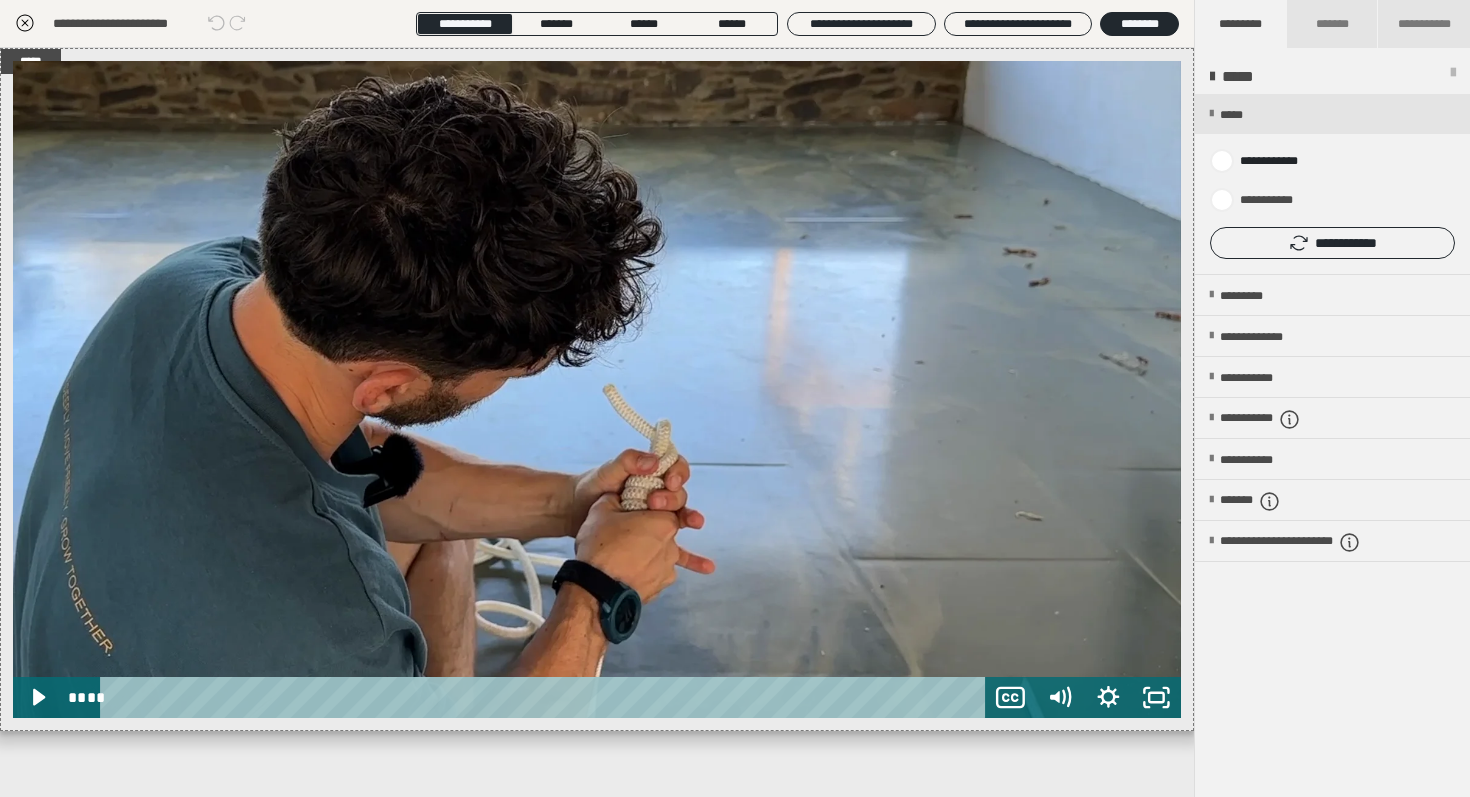 click at bounding box center [1332, 184] 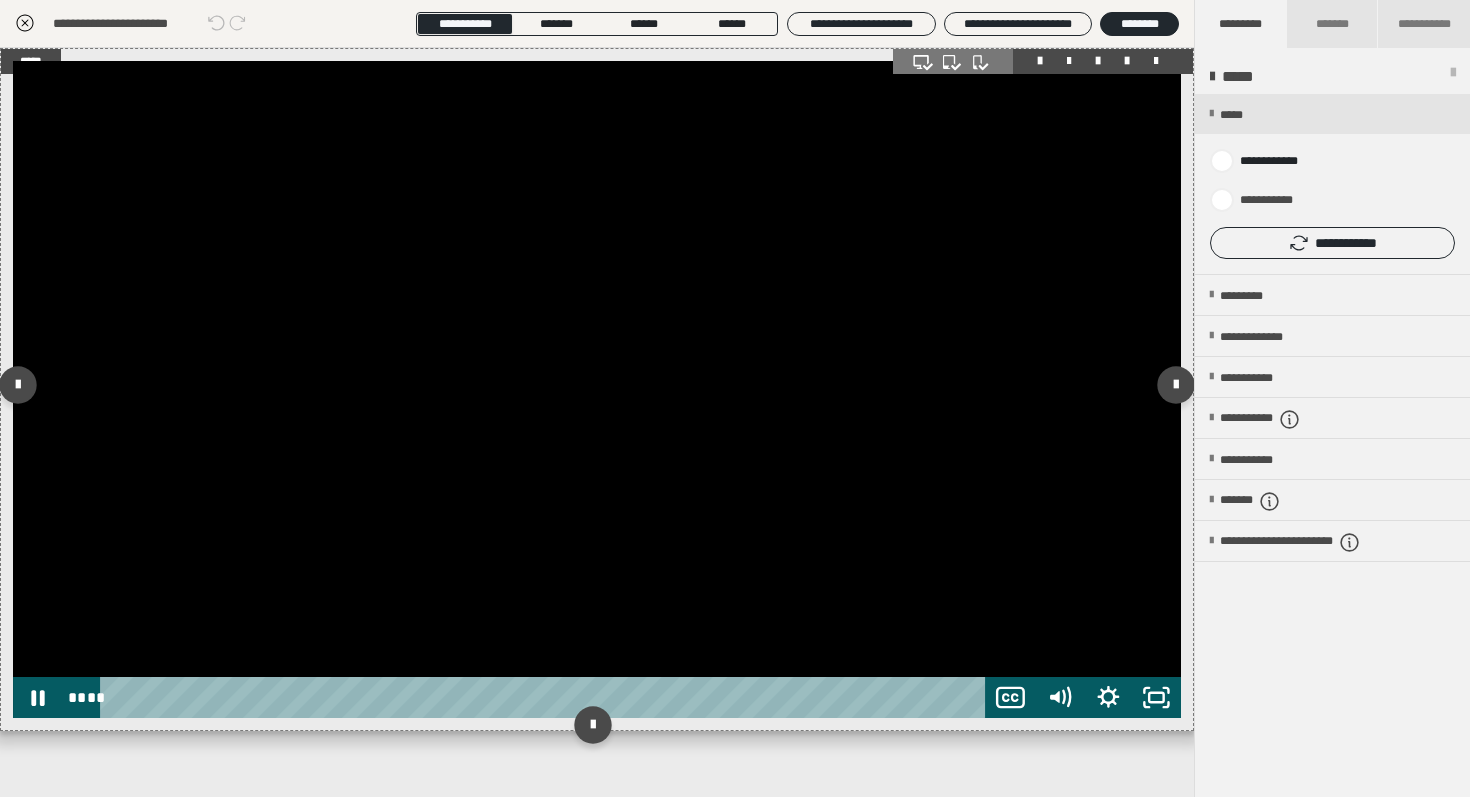 click at bounding box center [597, 389] 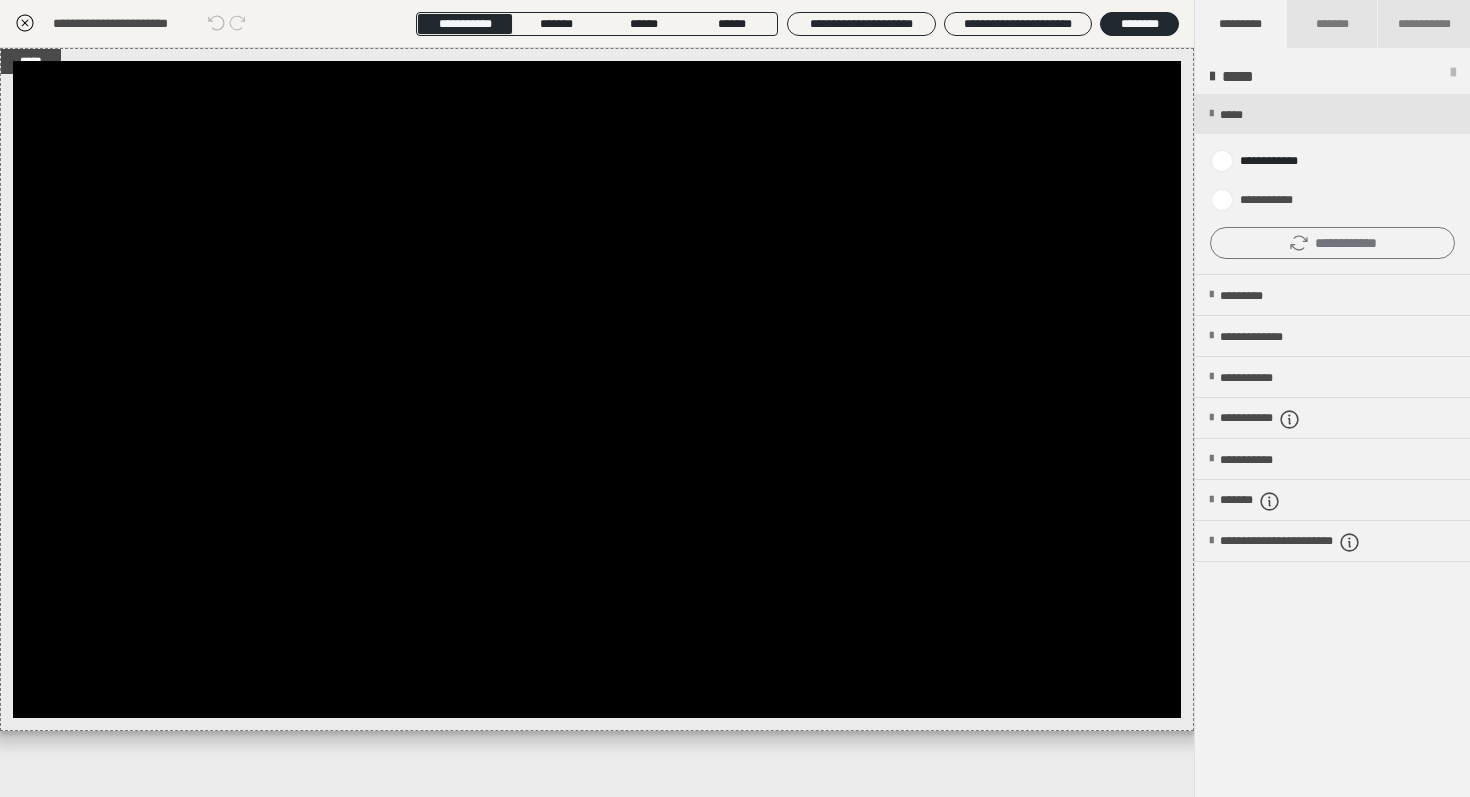 click on "**********" at bounding box center [1332, 243] 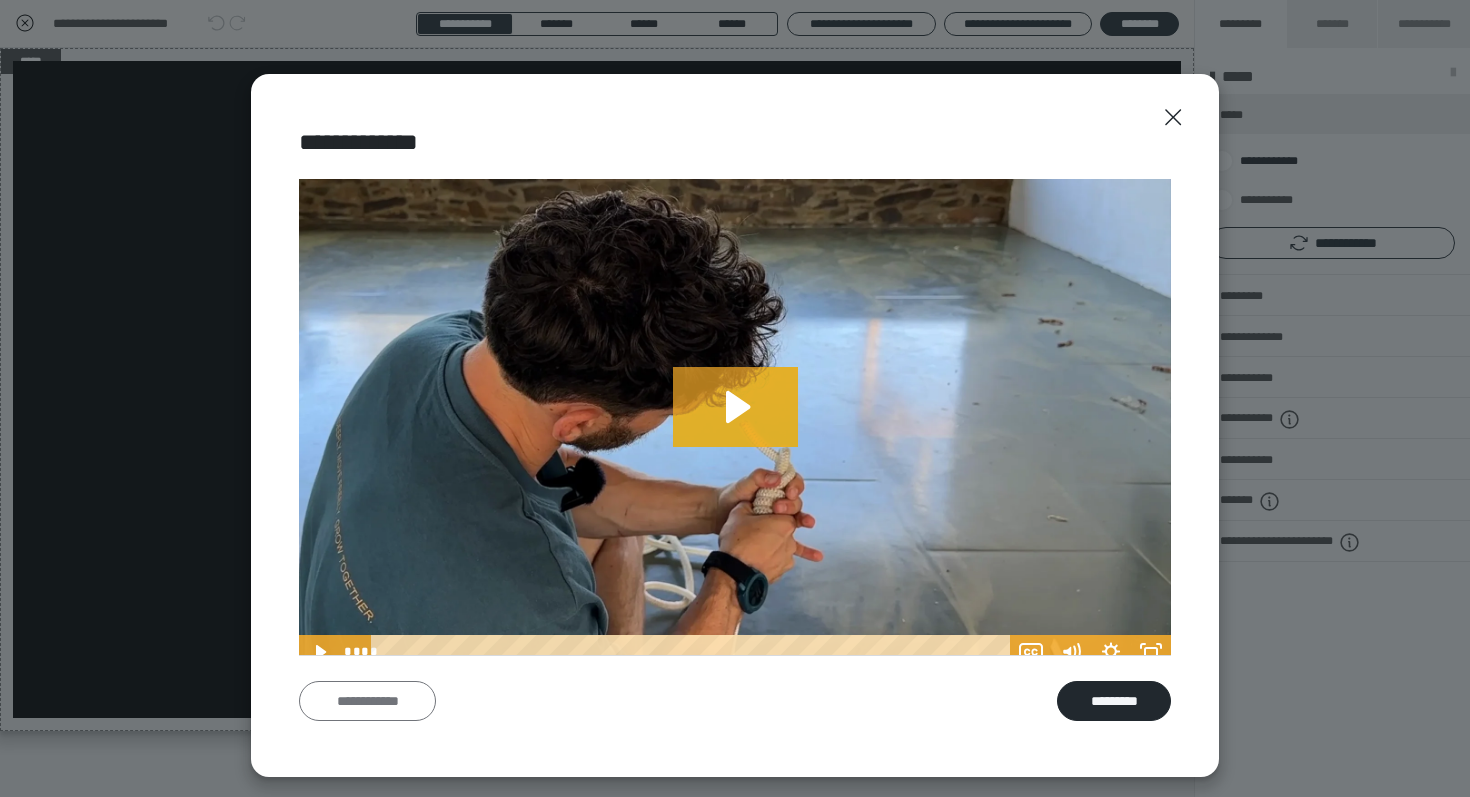 click on "**********" at bounding box center (367, 701) 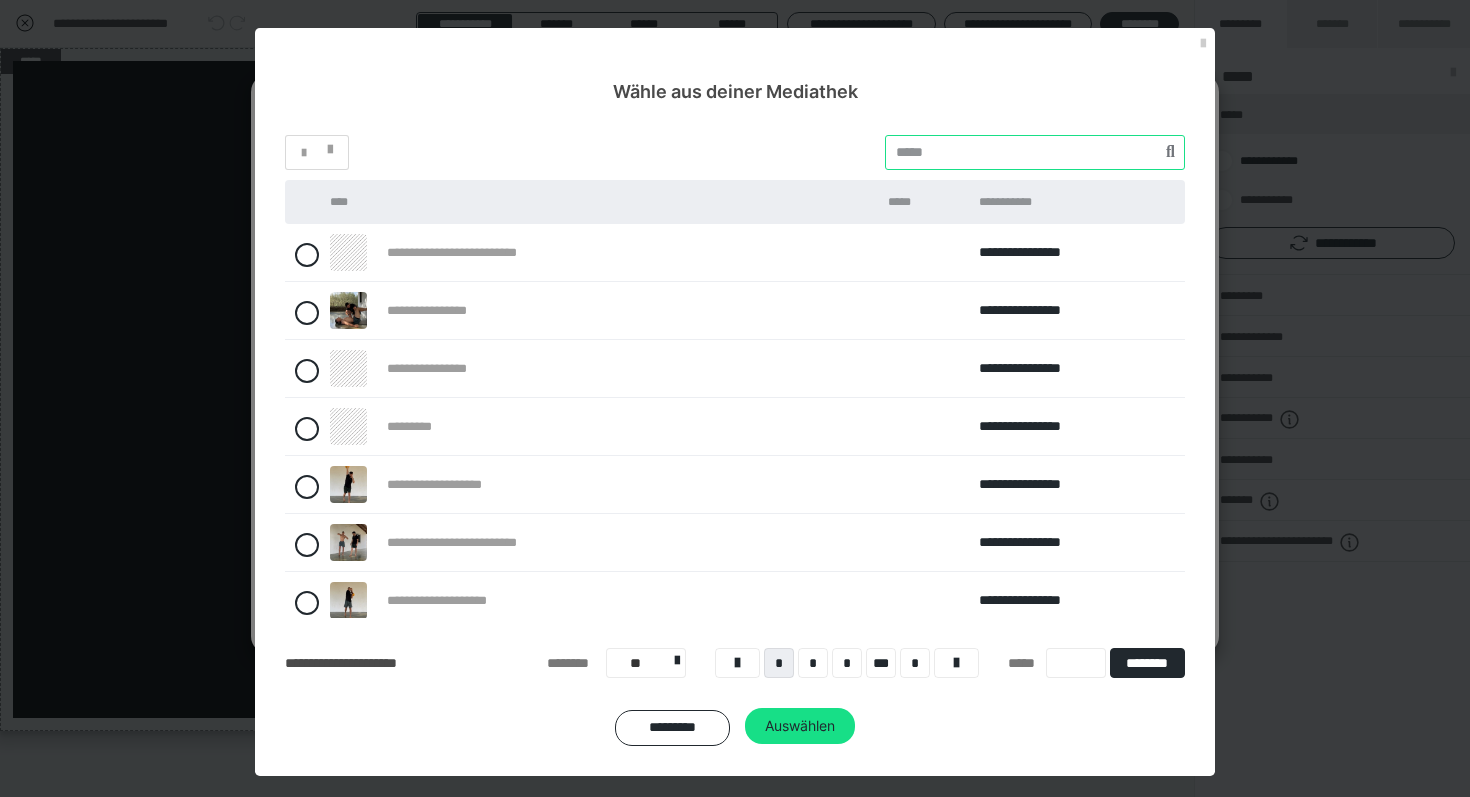 click at bounding box center (1035, 152) 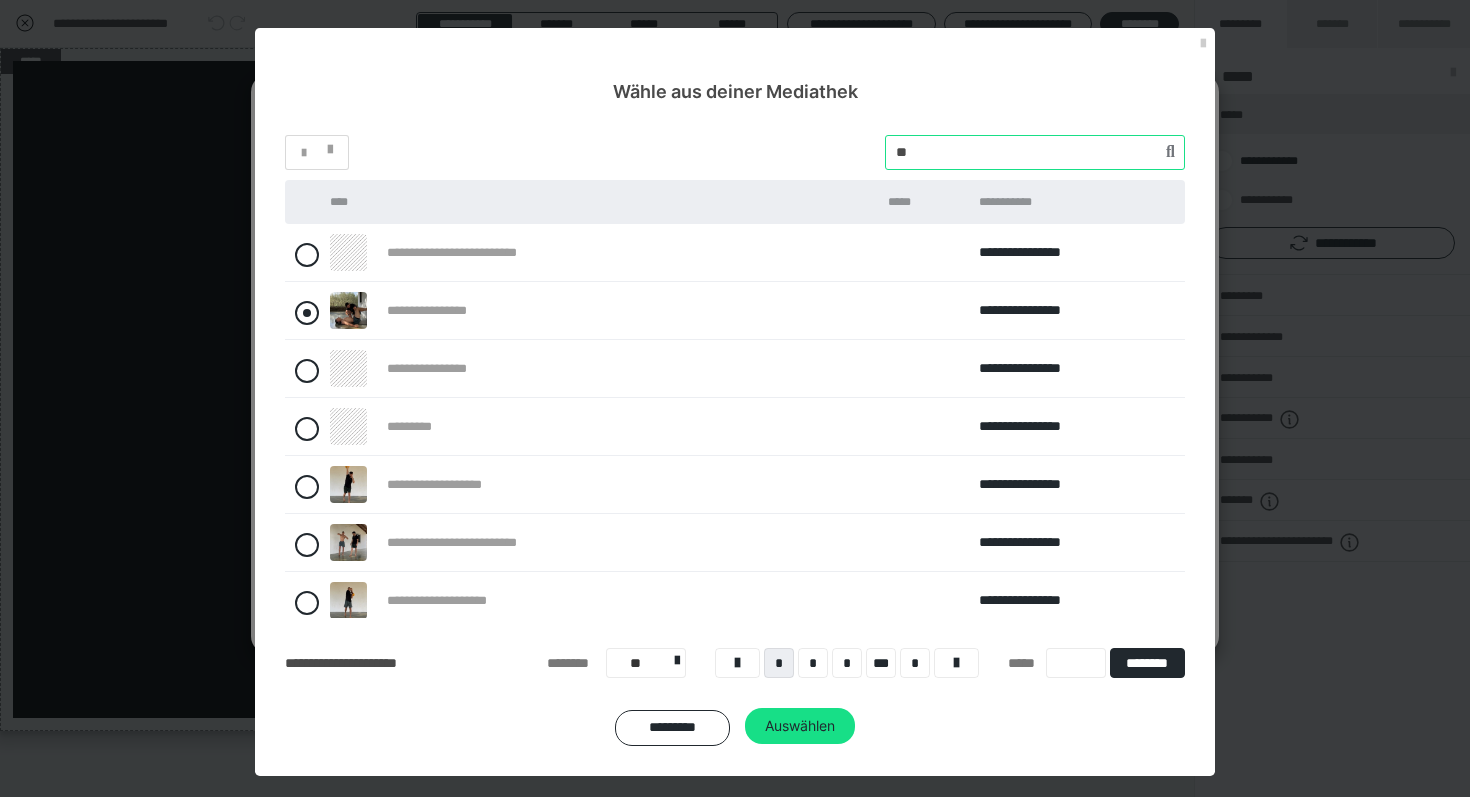 type on "**" 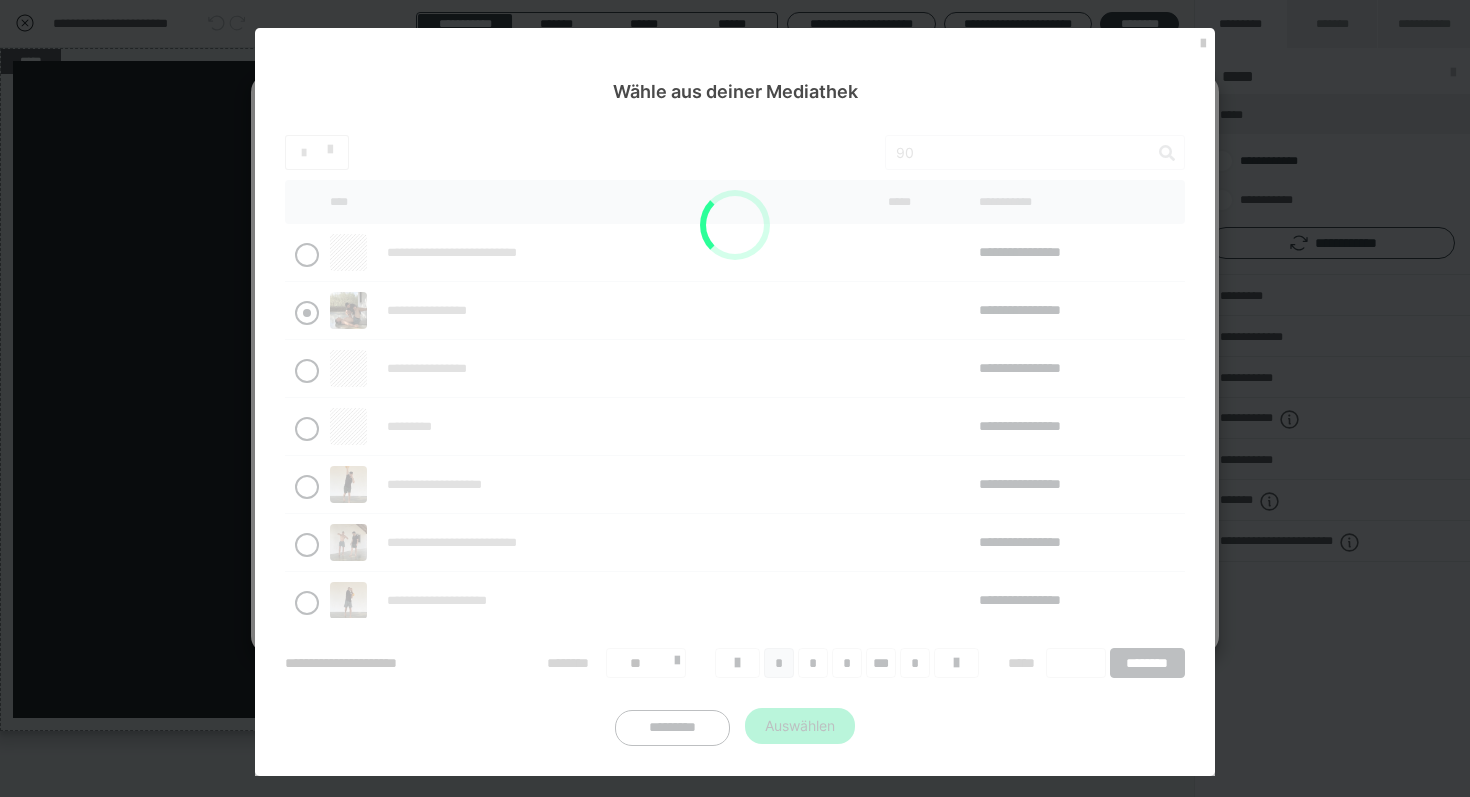 click on "**********" at bounding box center (735, 440) 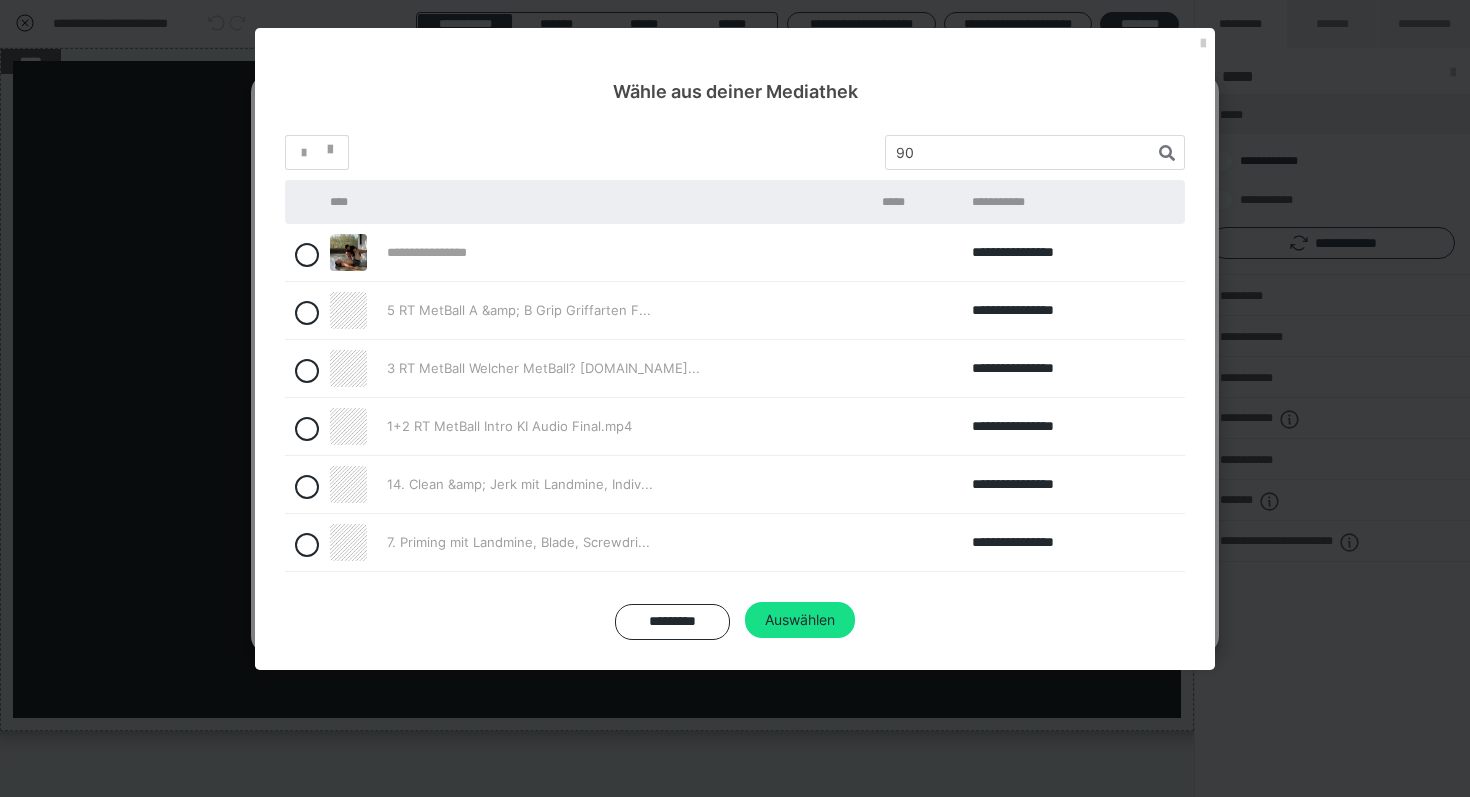 click on "**********" at bounding box center (596, 253) 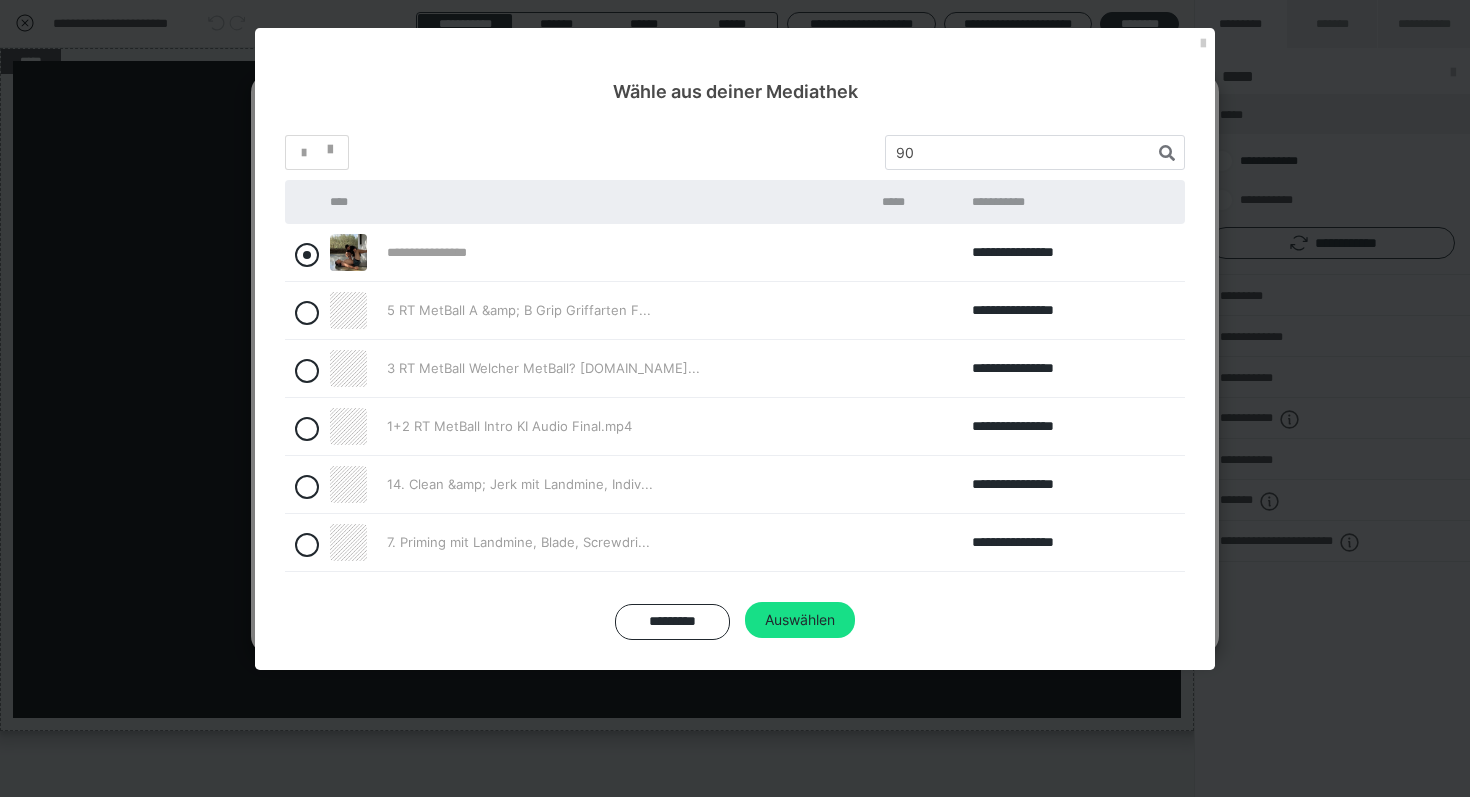 click at bounding box center [307, 255] 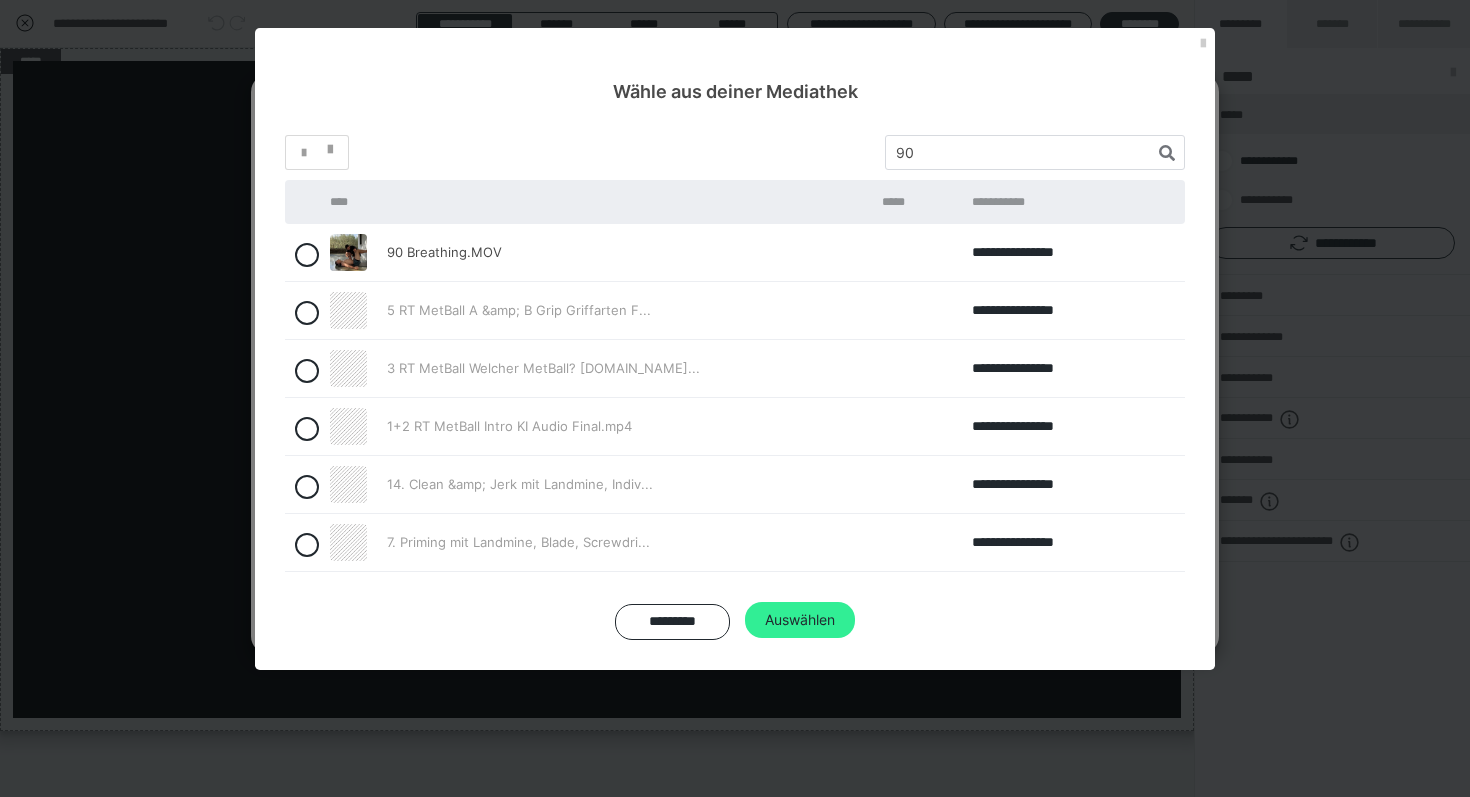 click on "Auswählen" at bounding box center [800, 620] 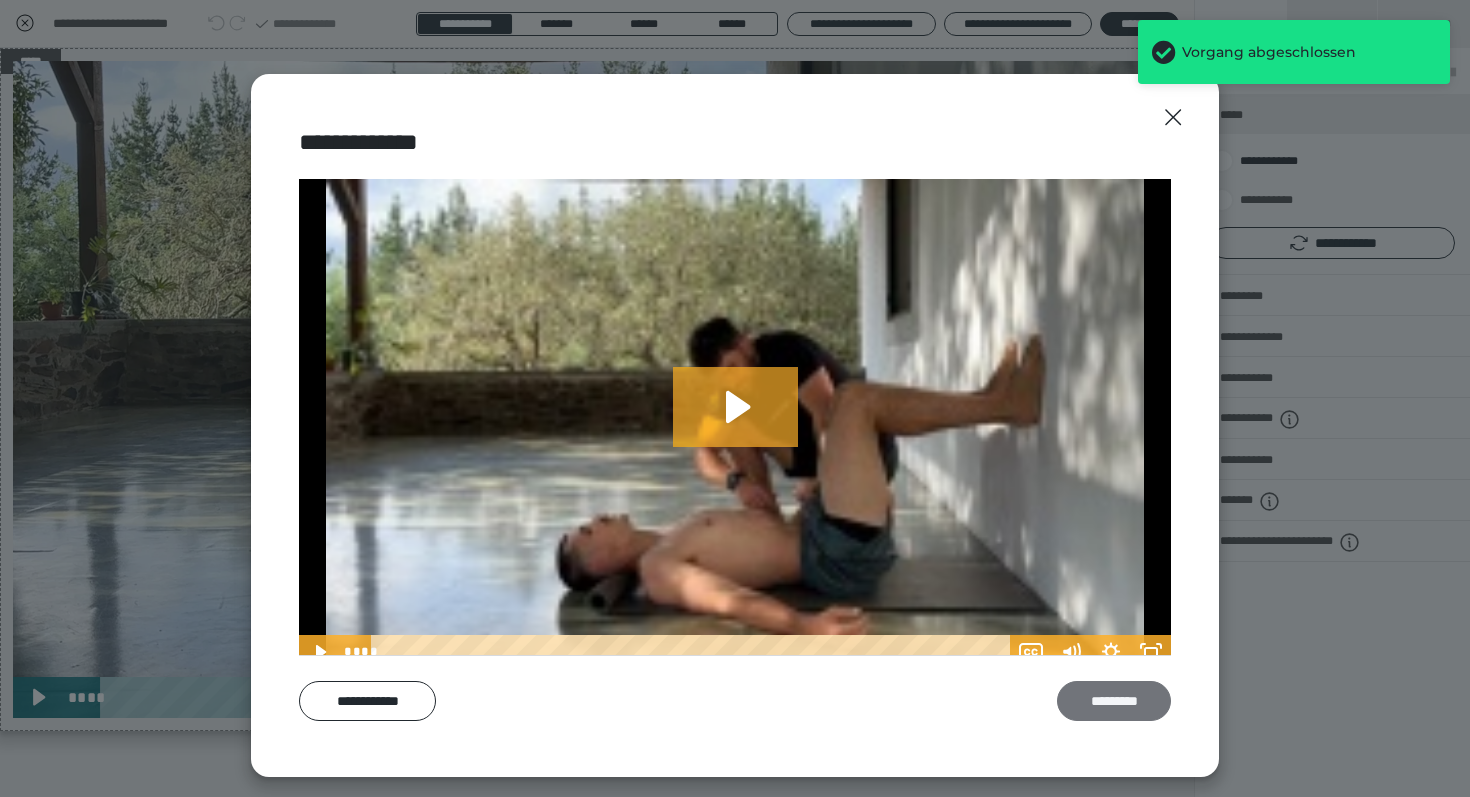 click on "*********" at bounding box center (1114, 701) 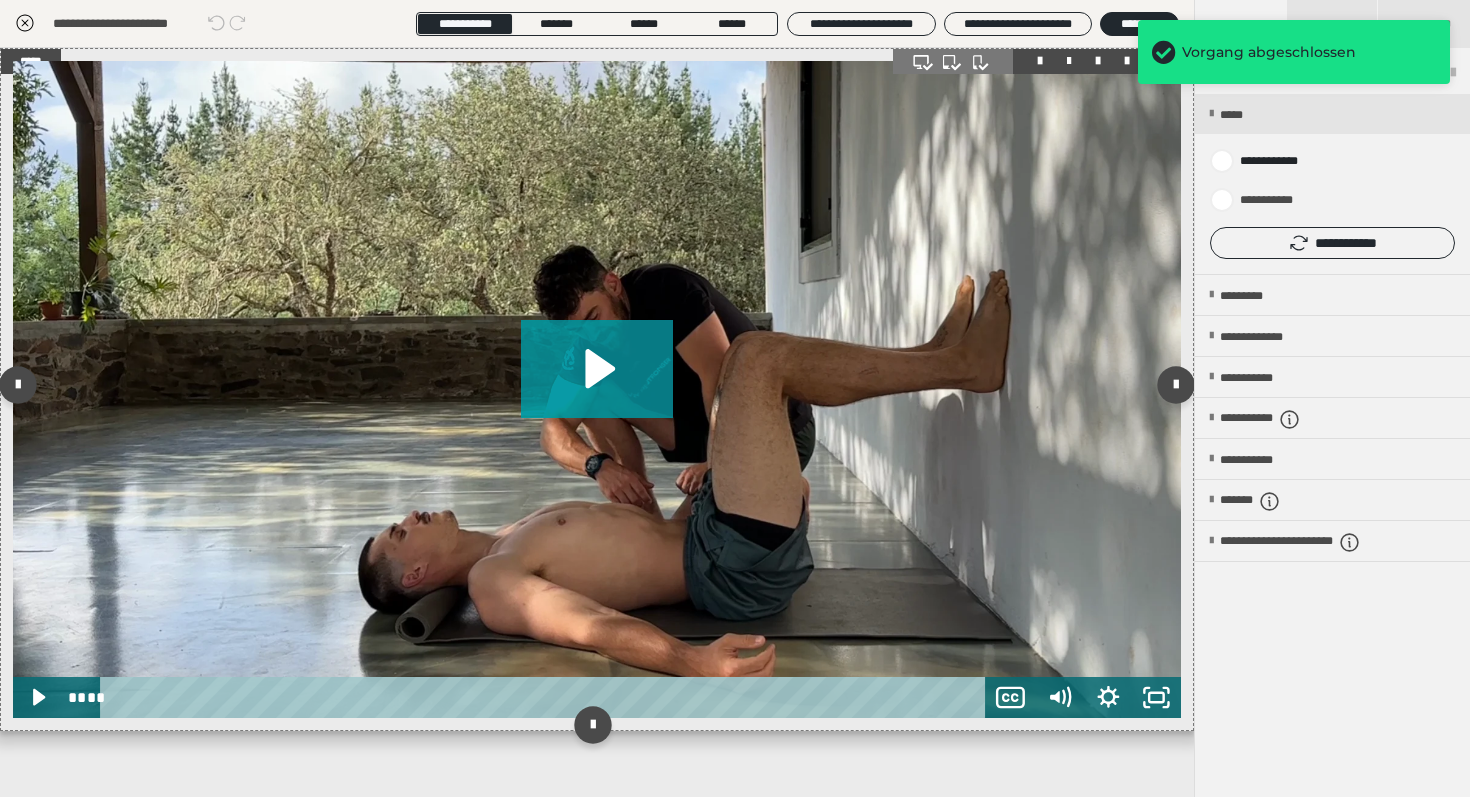 click 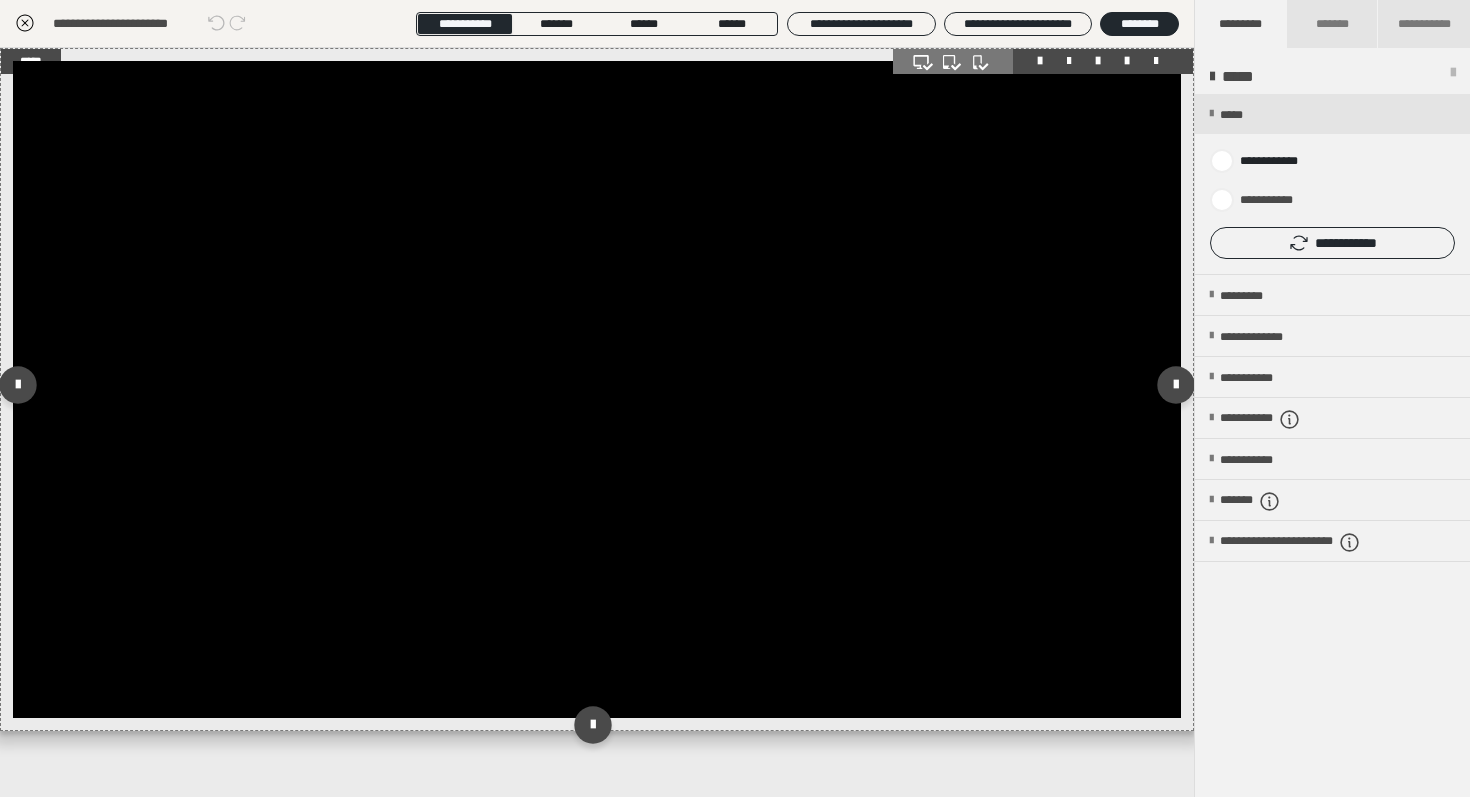click 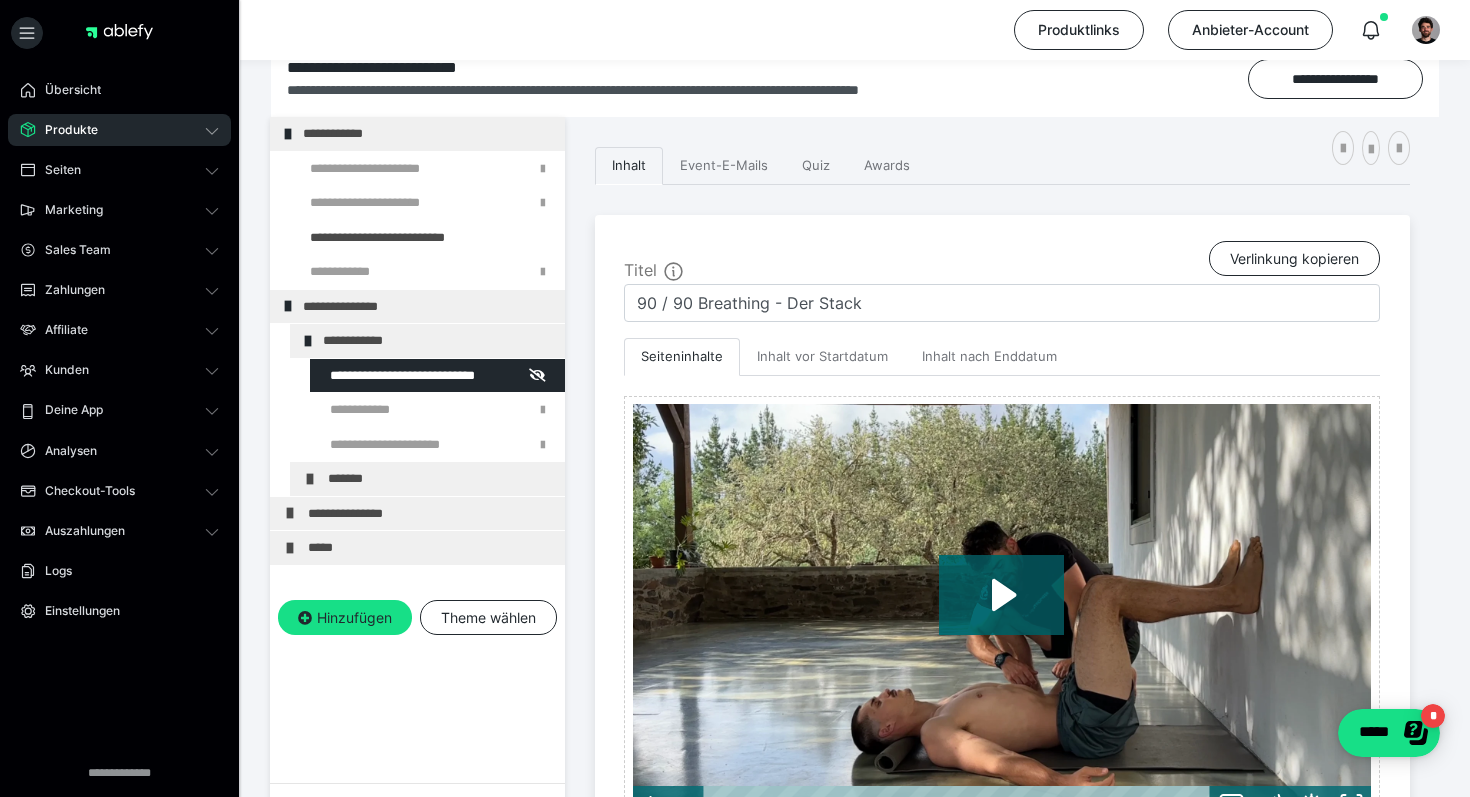 scroll, scrollTop: 504, scrollLeft: 0, axis: vertical 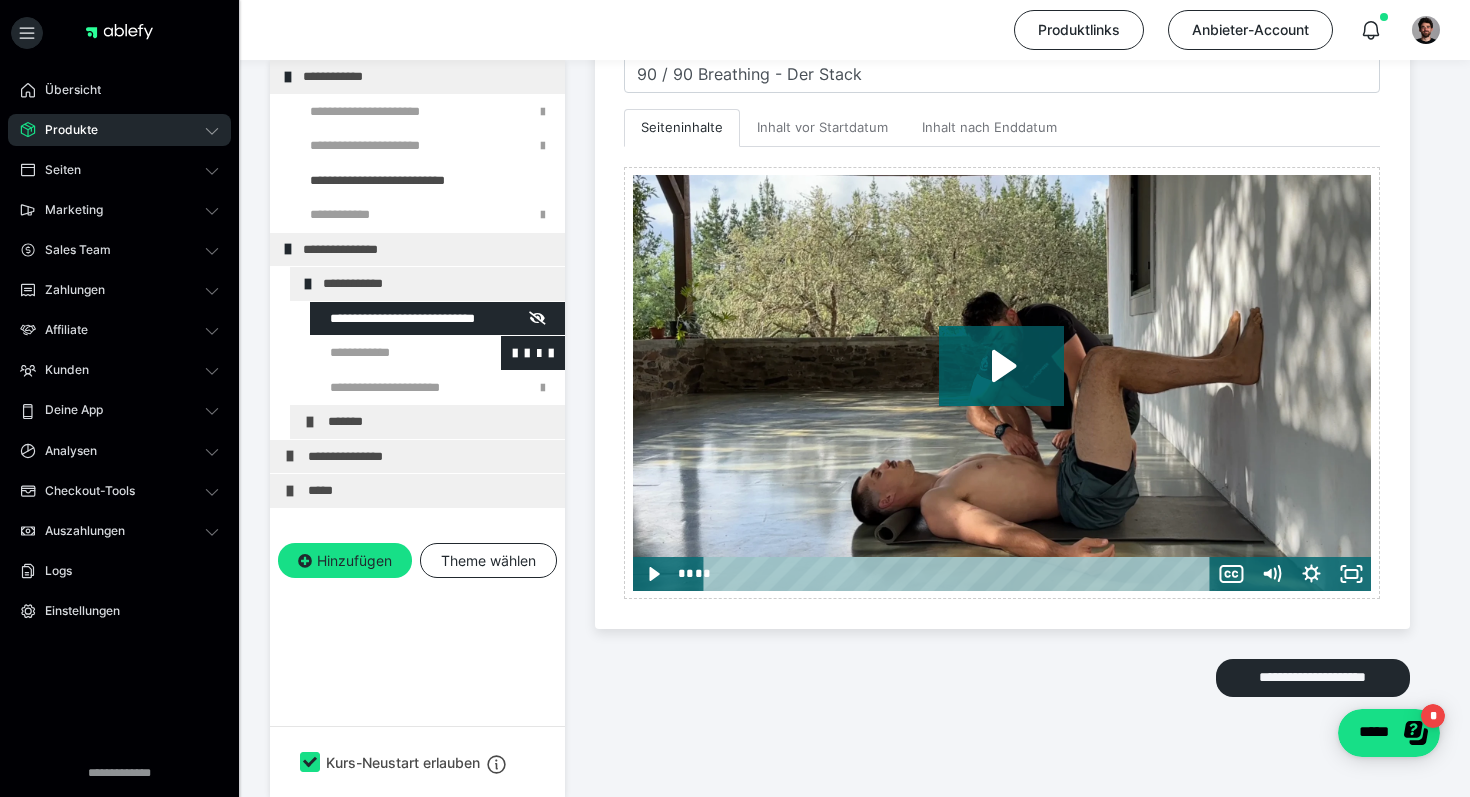 click at bounding box center [385, 353] 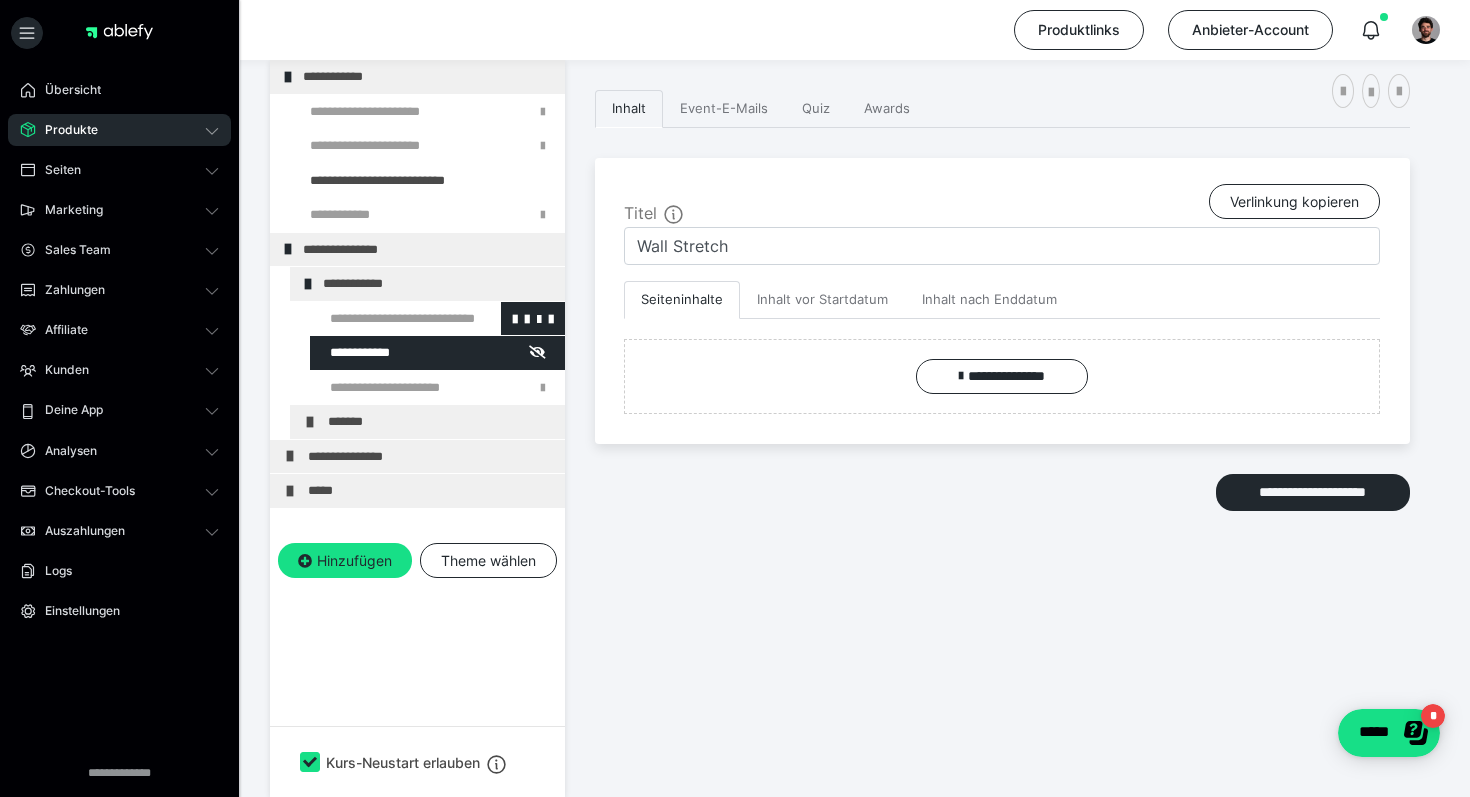 click at bounding box center [385, 319] 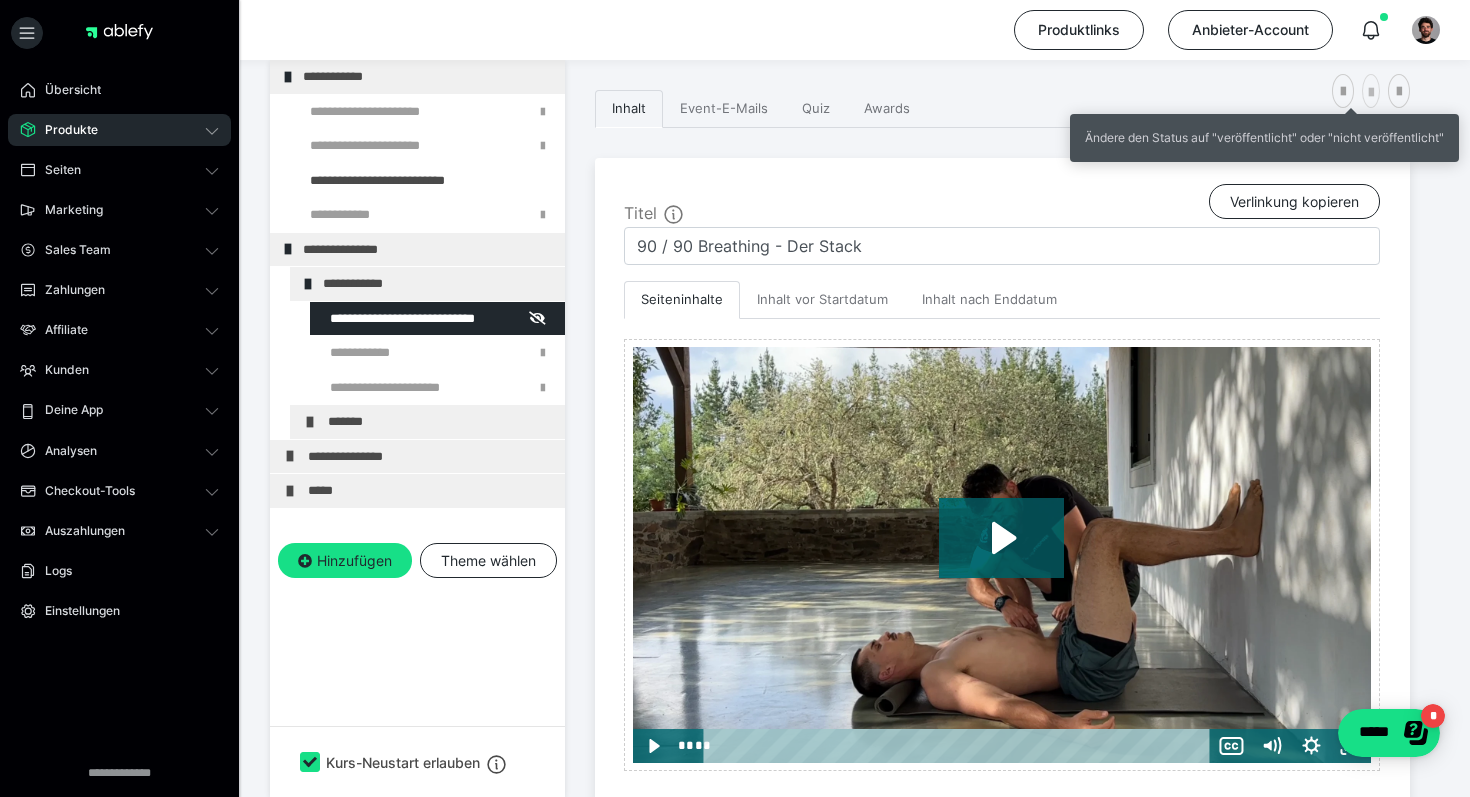 click at bounding box center [1371, 91] 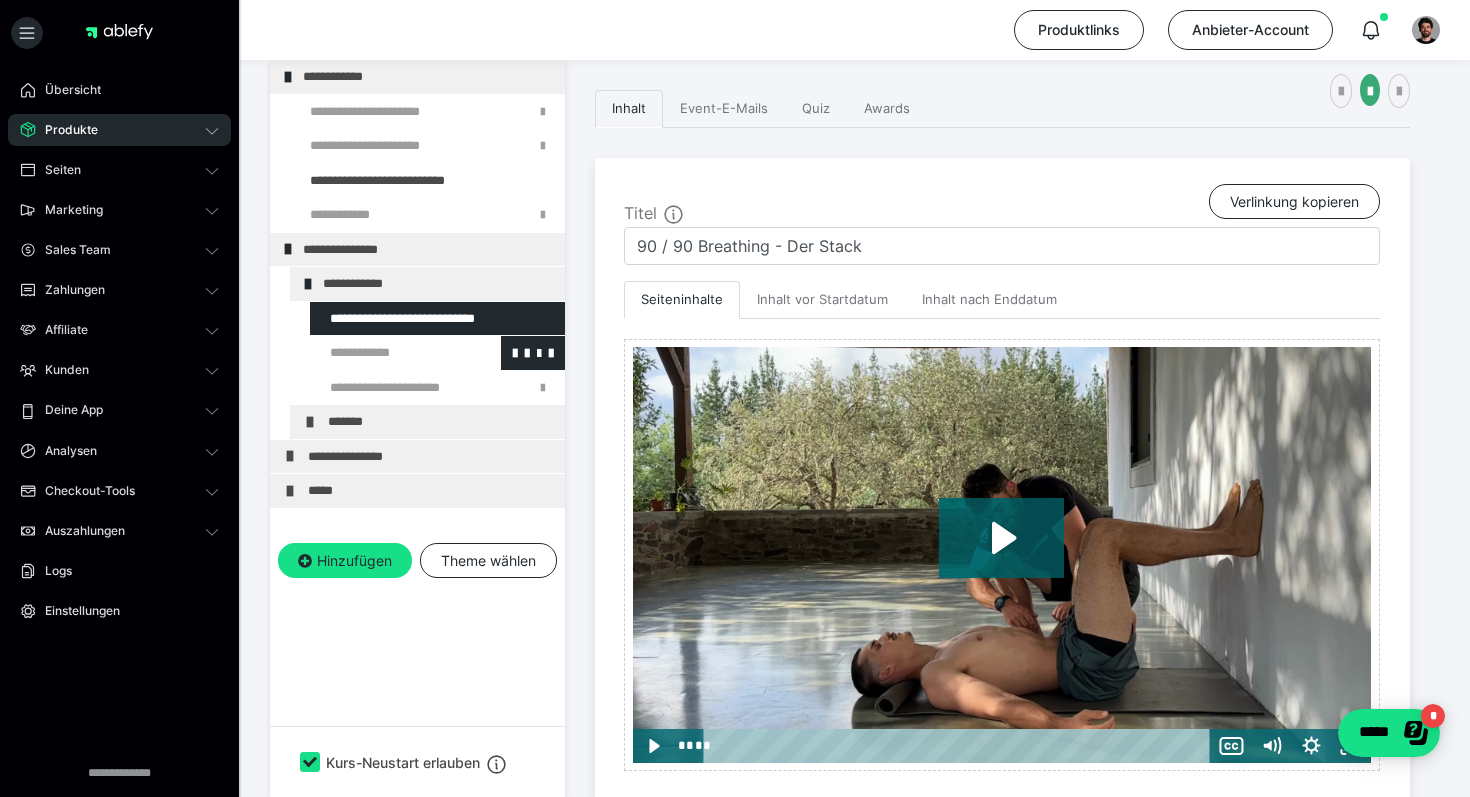 click at bounding box center (385, 353) 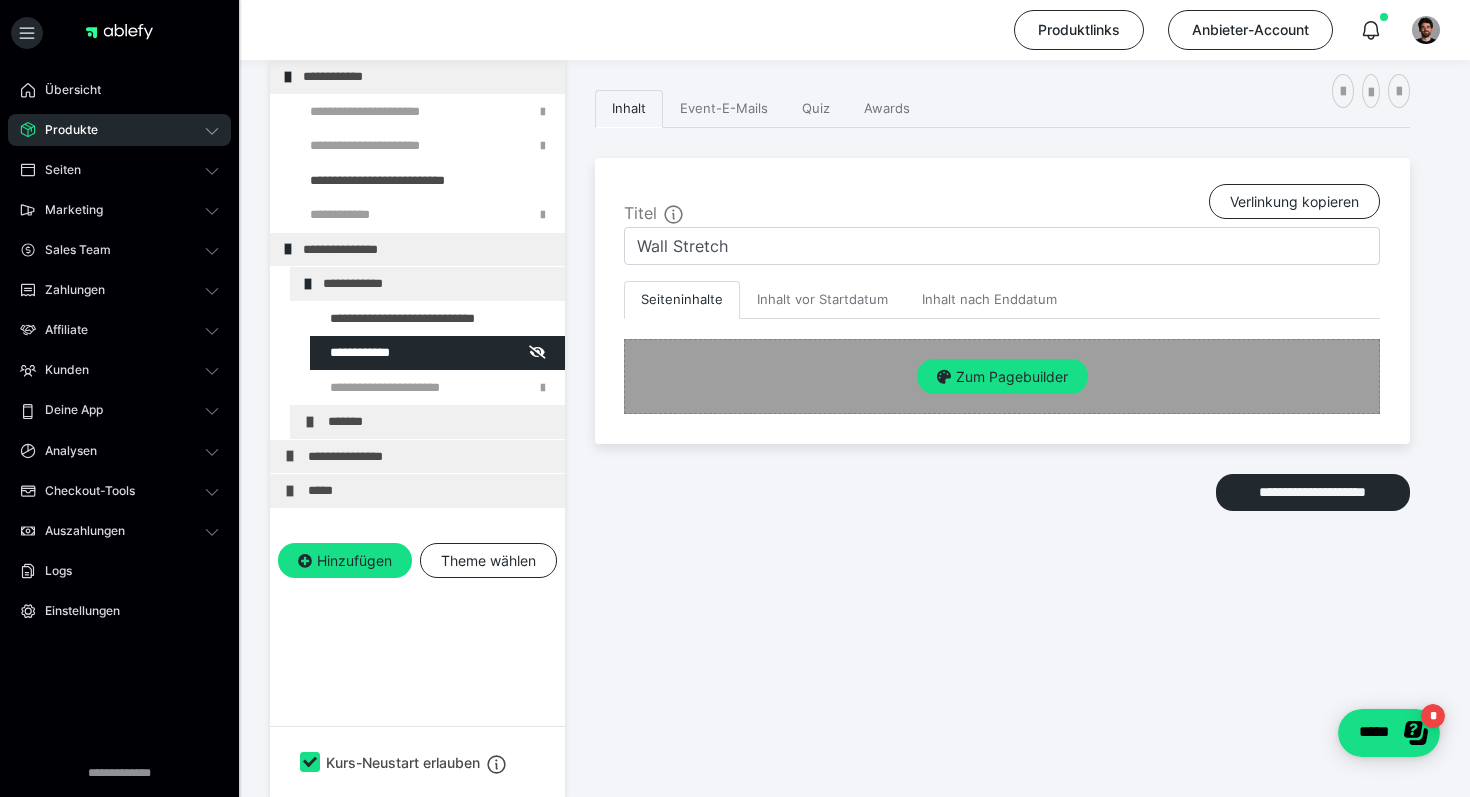 click on "Zum Pagebuilder" at bounding box center [1002, 376] 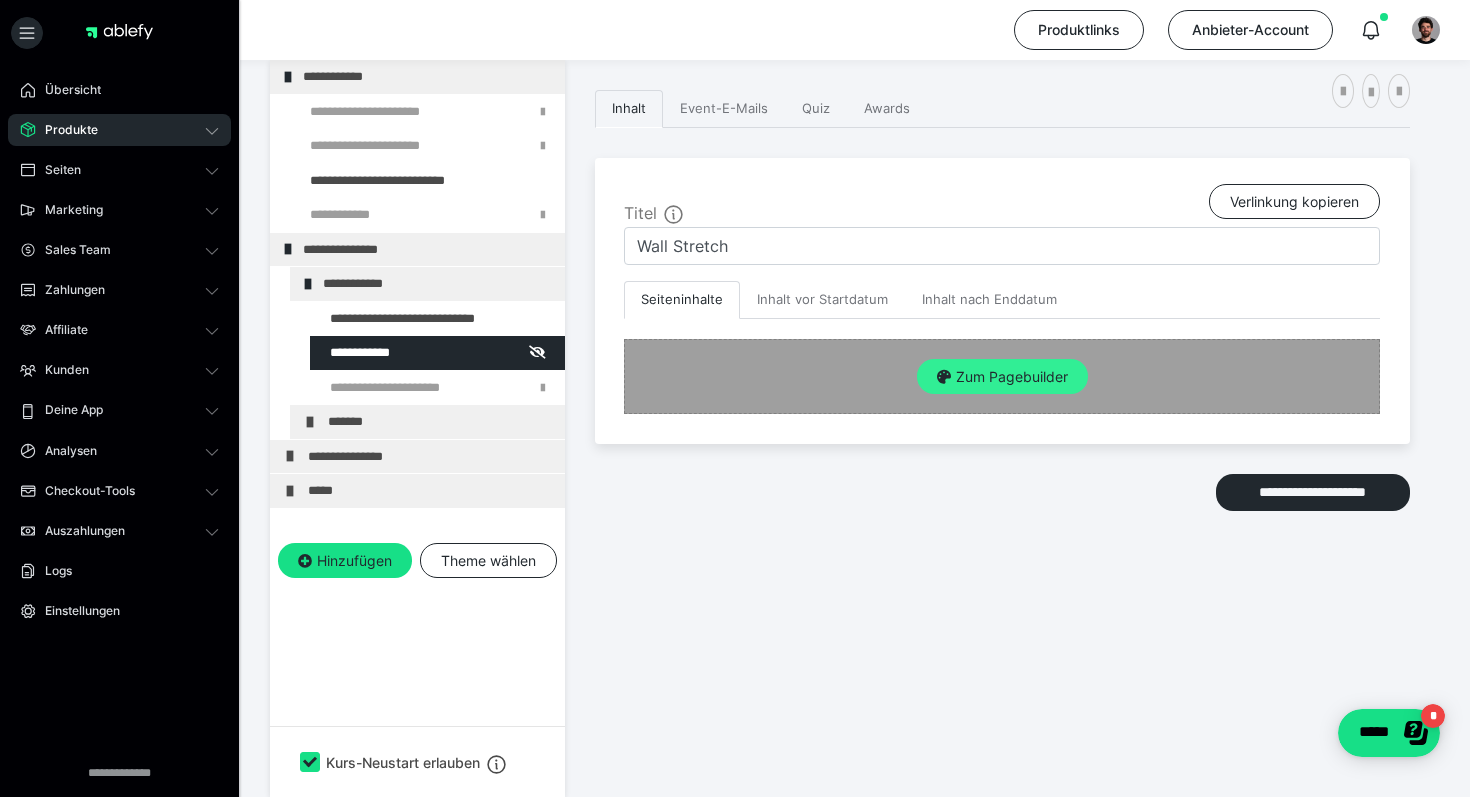 click on "Zum Pagebuilder" at bounding box center [1002, 377] 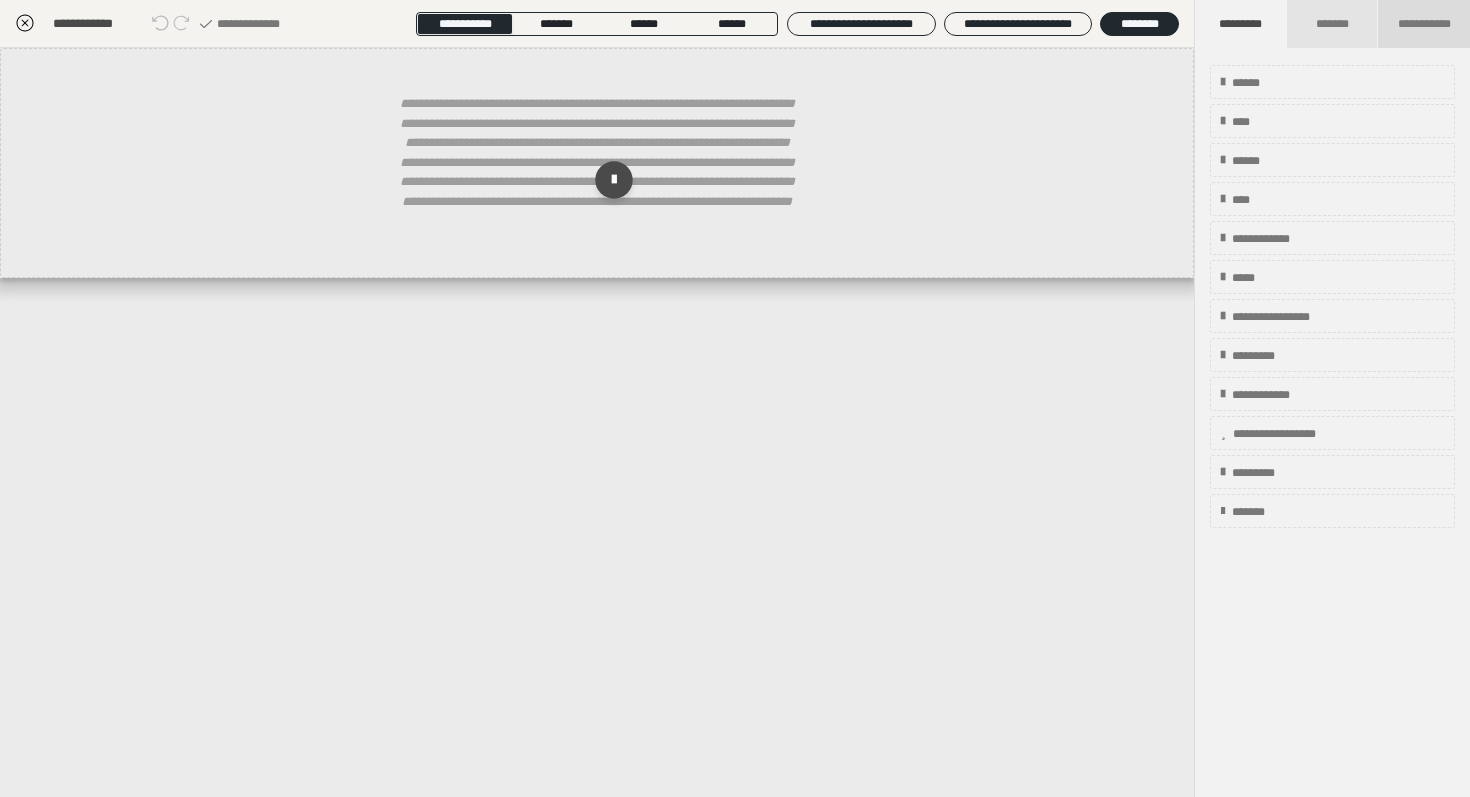 click on "**********" at bounding box center (1424, 24) 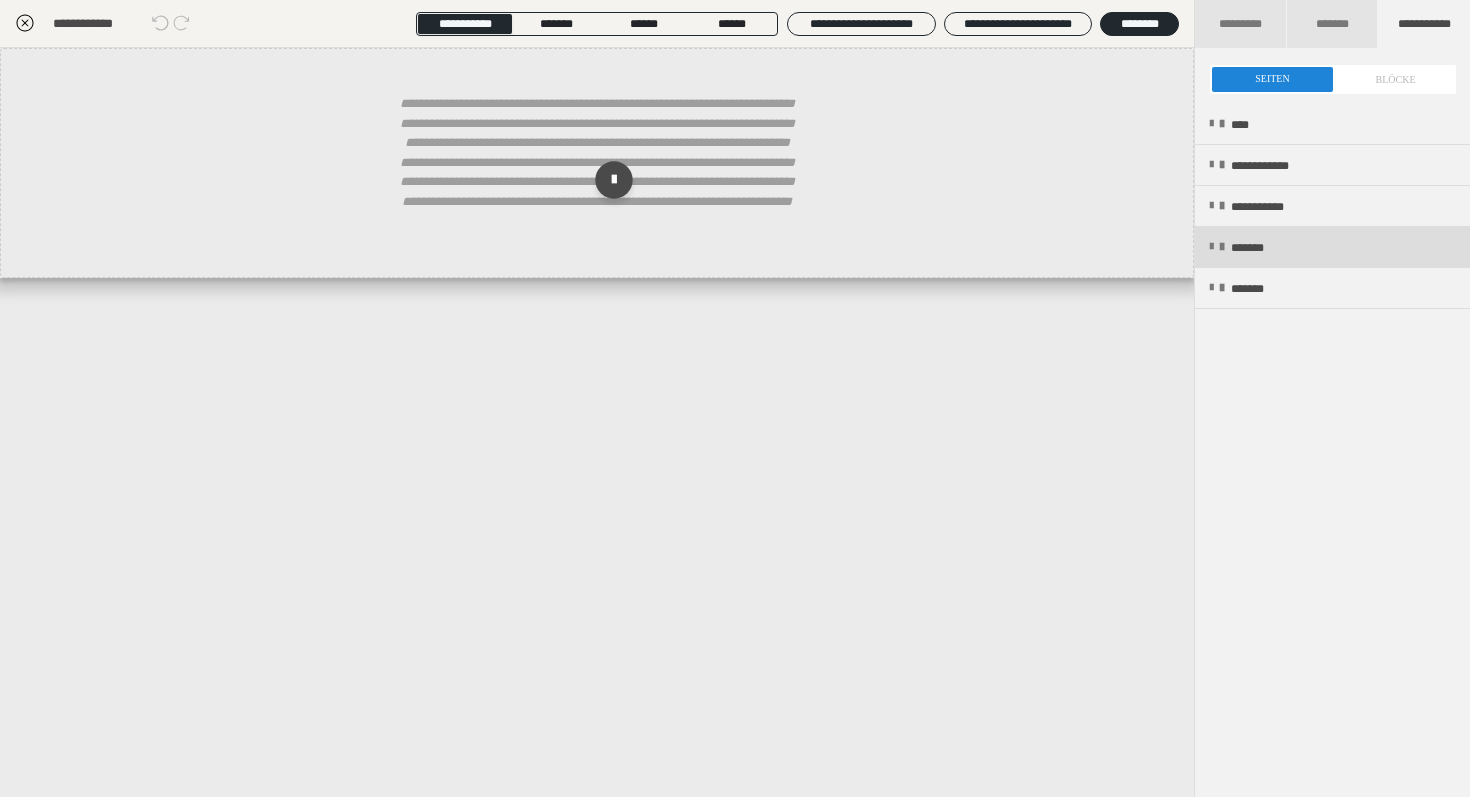 click on "*******" at bounding box center [1261, 248] 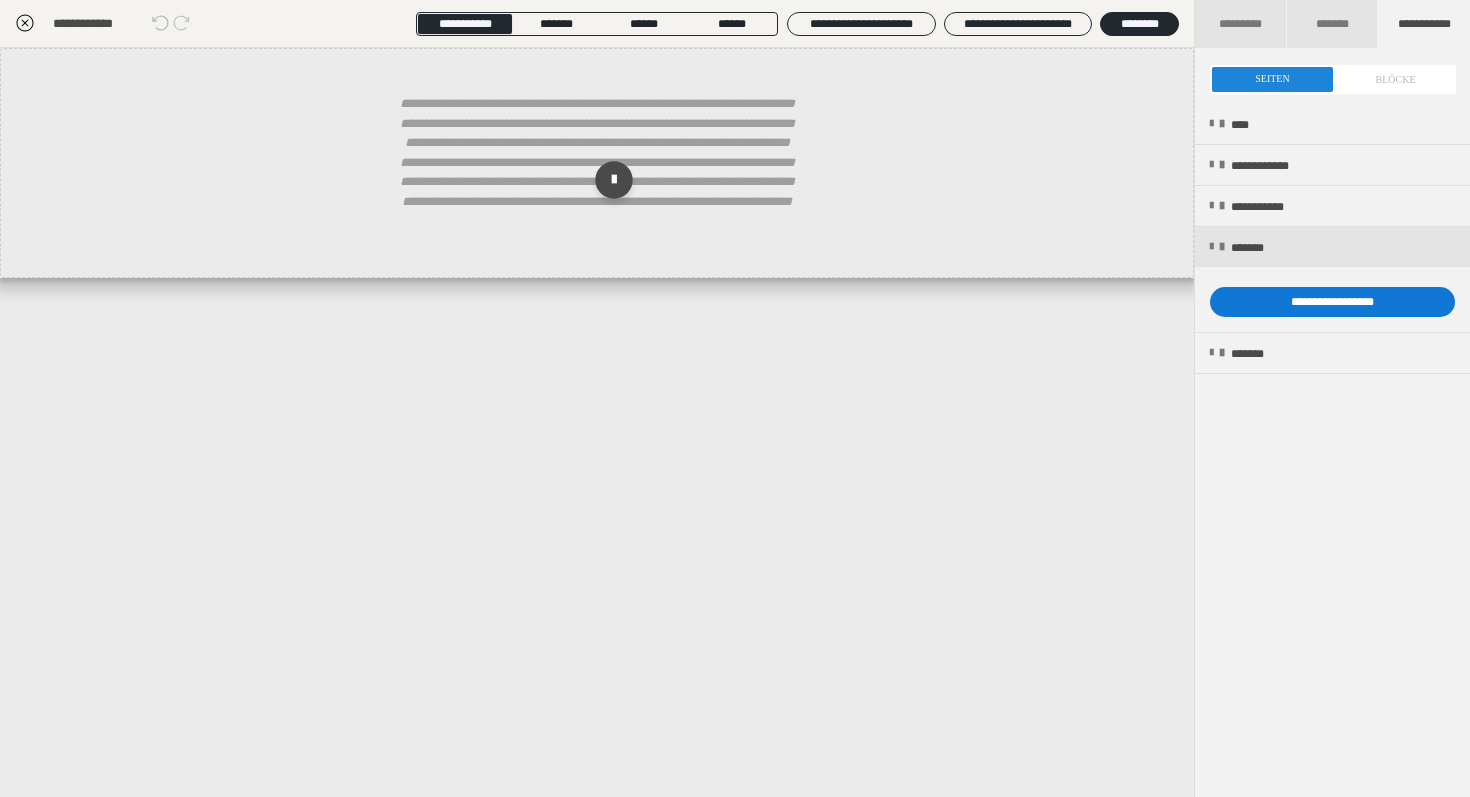 click on "**********" at bounding box center (1332, 302) 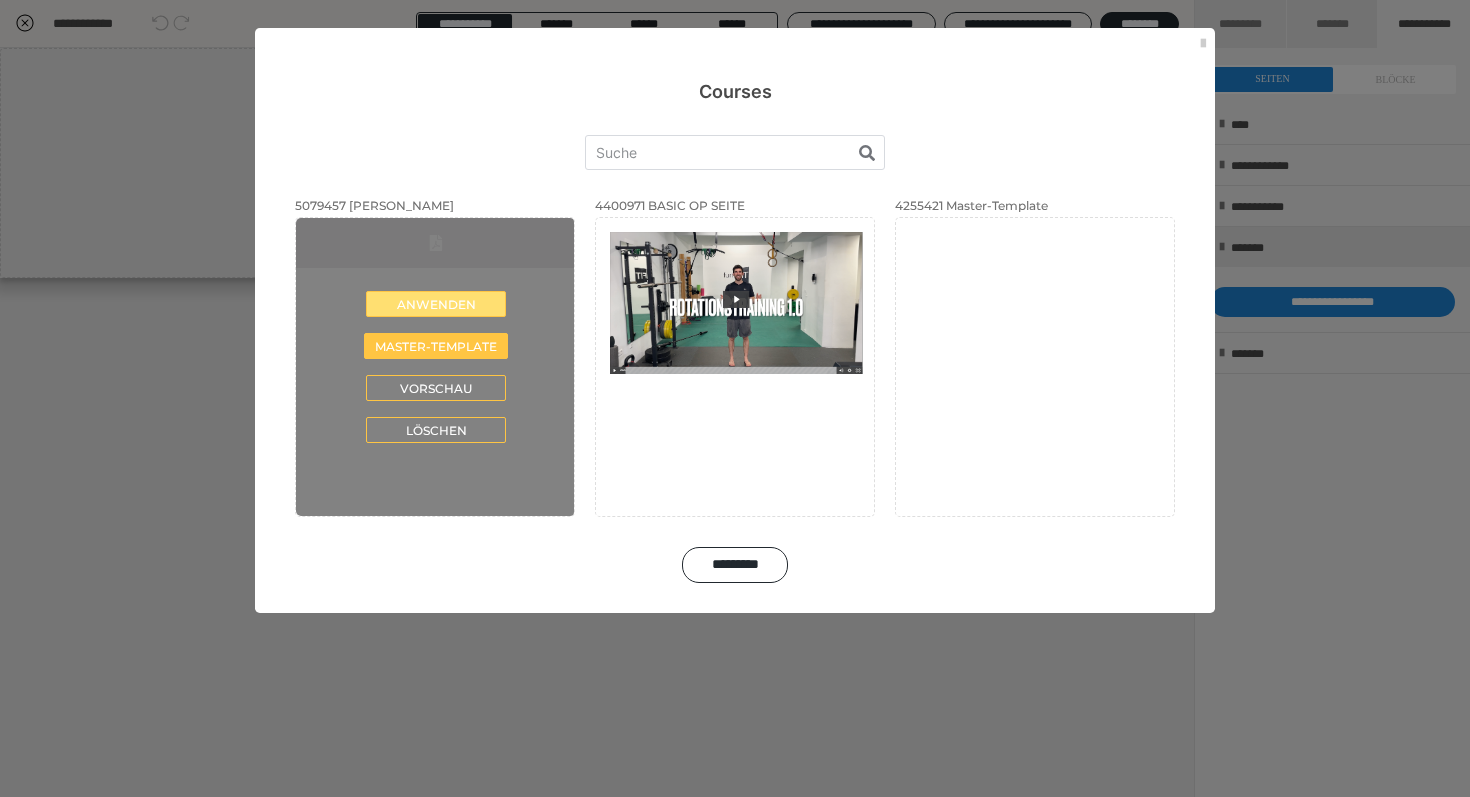 click on "Anwenden" at bounding box center (436, 304) 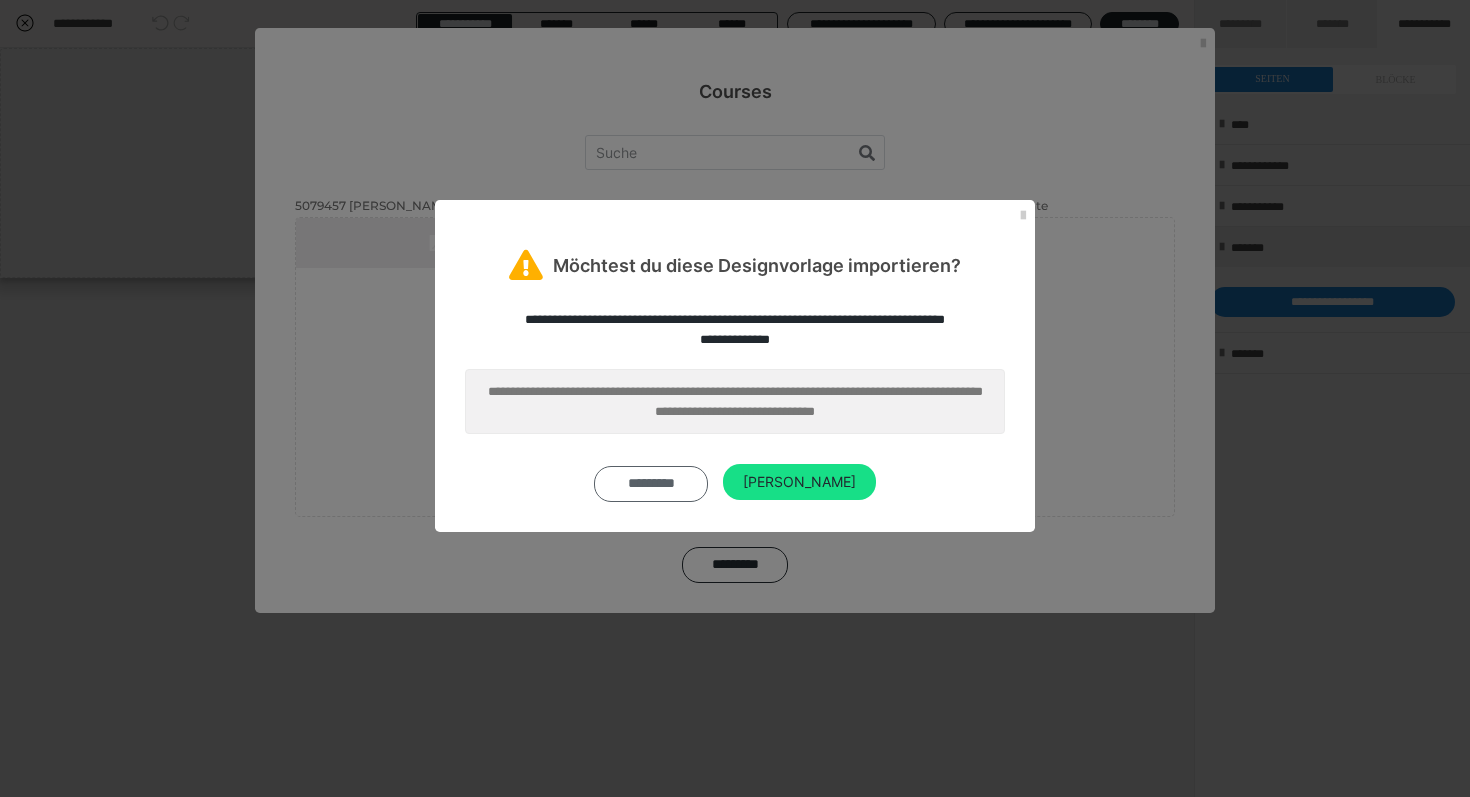 drag, startPoint x: 794, startPoint y: 478, endPoint x: 668, endPoint y: 480, distance: 126.01587 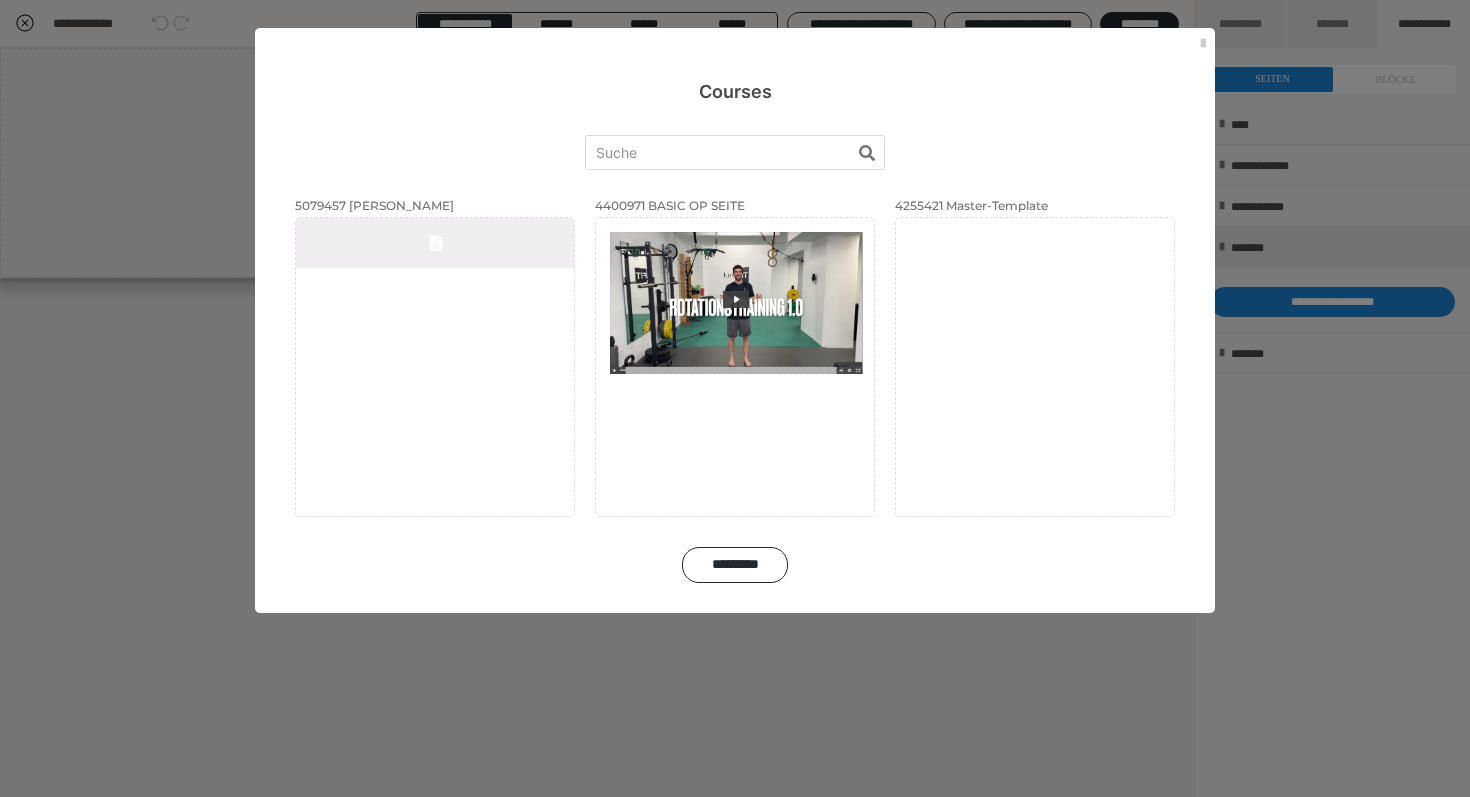 click on "Courses 5079457 Felix X Elias Anwenden Master-Template Vorschau Löschen 4400971 BASIC OP SEITE Click for sound
@keyframes VOLUME_SMALL_WAVE_FLASH {
0% { opacity: 0; }
33% { opacity: 1; }
66% { opacity: 1; }
100% { opacity: 0; }
}
@keyframes VOLUME_LARGE_WAVE_FLASH {
0% { opacity: 0; }
33% { opacity: 1; }
66% { opacity: 1; }
100% { opacity: 0; }
}
.volume__small-wave {
animation: VOLUME_SMALL_WAVE_FLASH 2s infinite;
opacity: 0;
}
.volume__large-wave {
animation: VOLUME_LARGE_WAVE_FLASH 2s infinite .3s;
opacity: 0;
}
2:46 0:00 Anwenden Vorschau Löschen 4255421 Master-Template Anwenden Master-Template Vorschau Löschen *********" at bounding box center (735, 398) 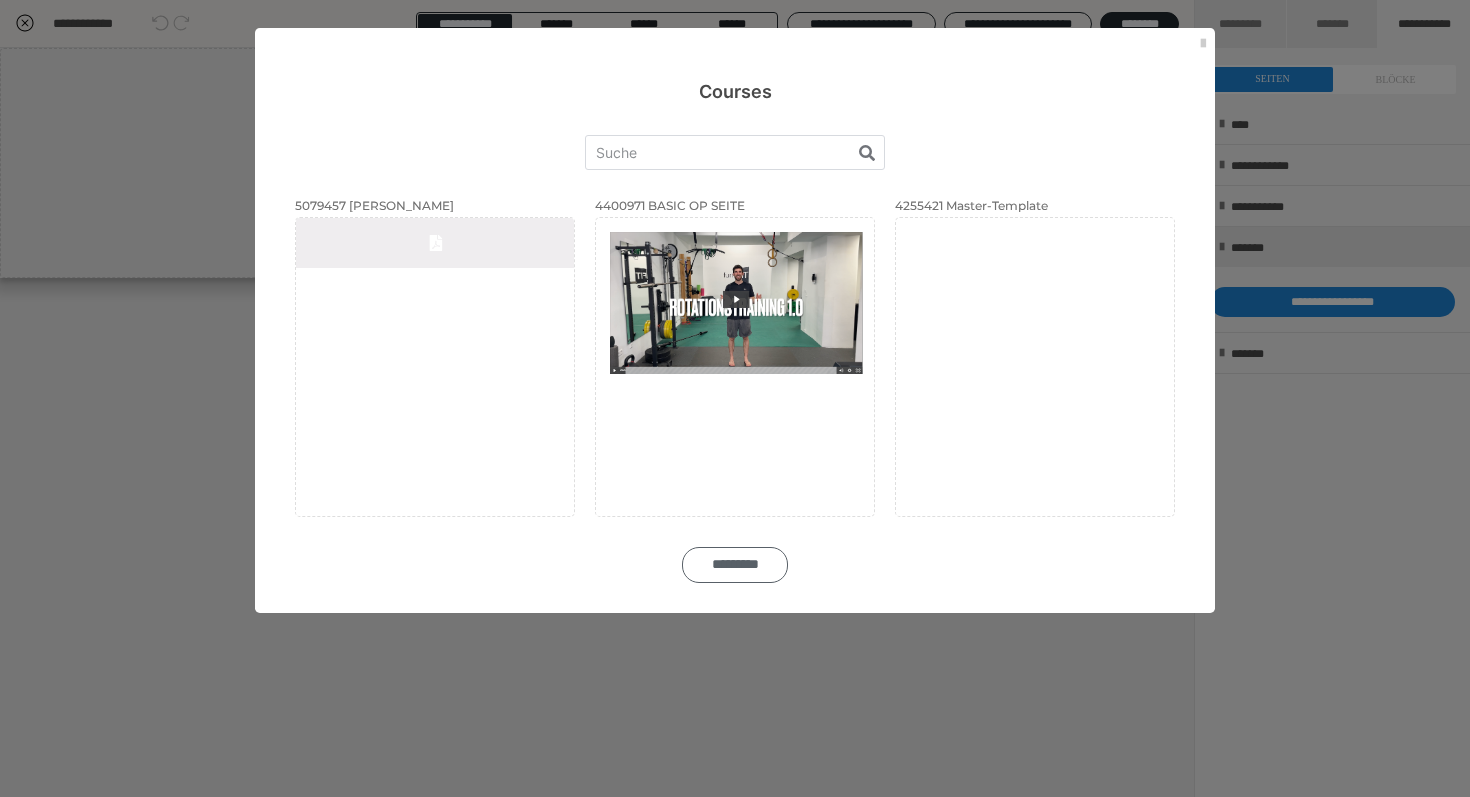 click on "*********" at bounding box center [735, 565] 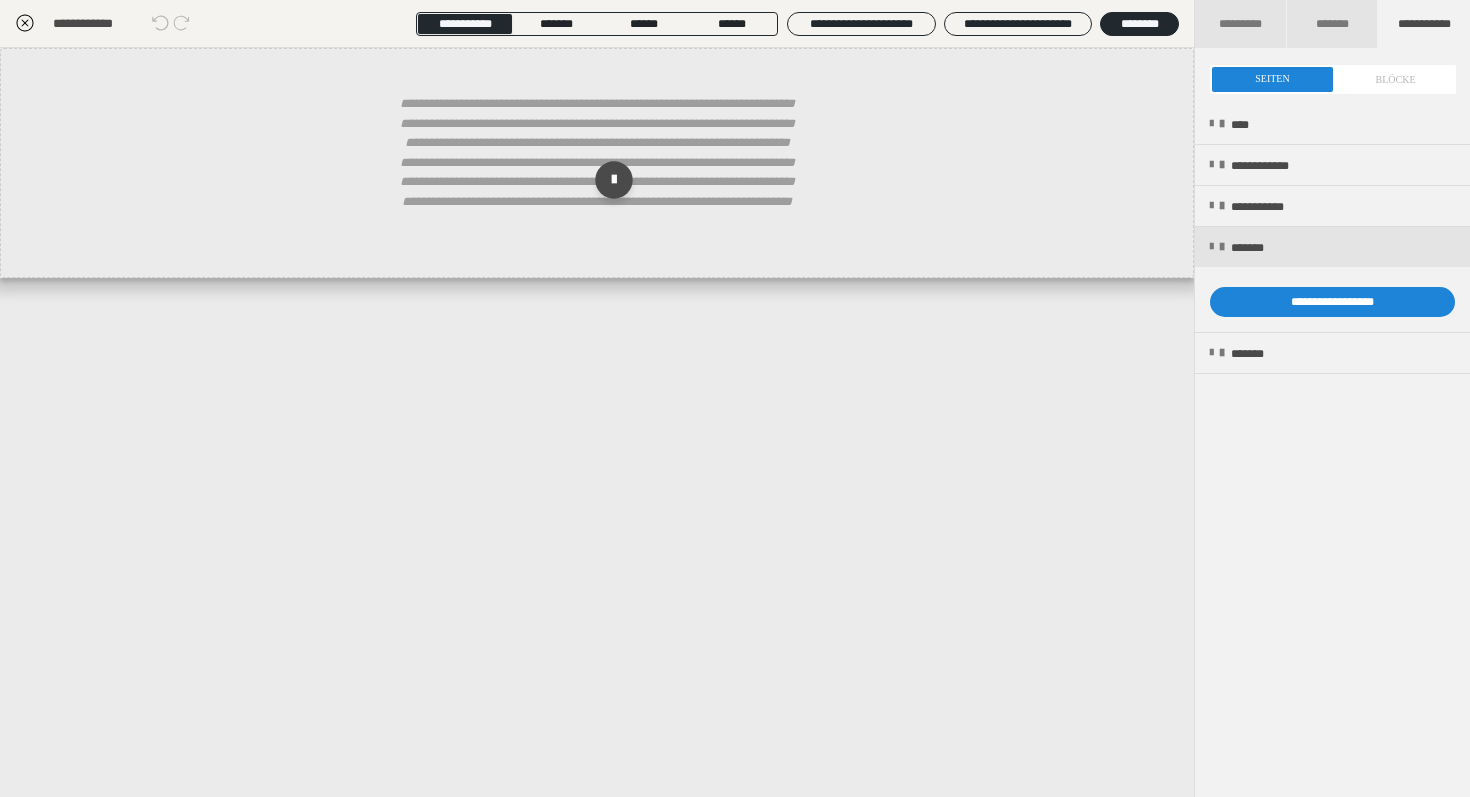 click 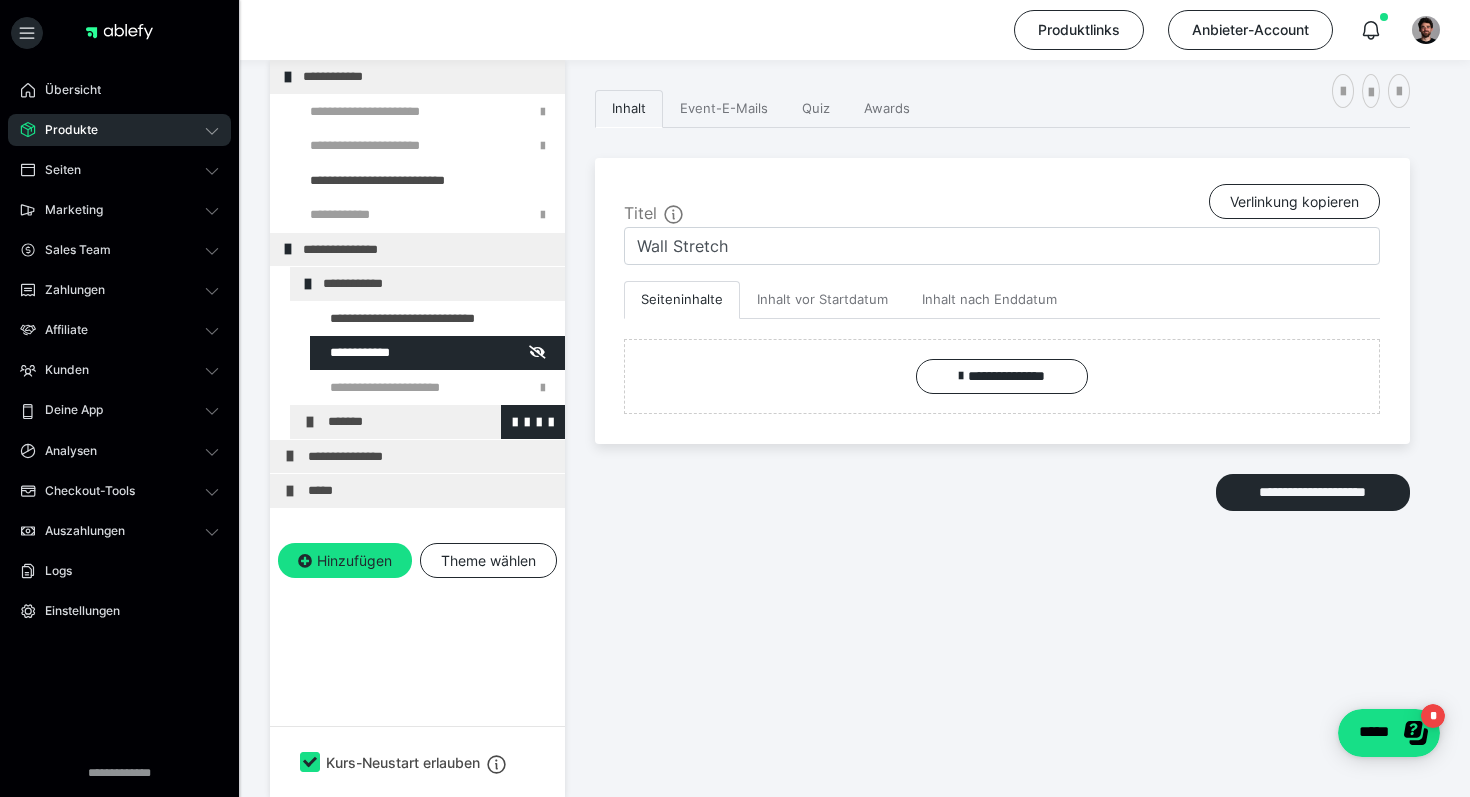 click on "*******" at bounding box center (441, 422) 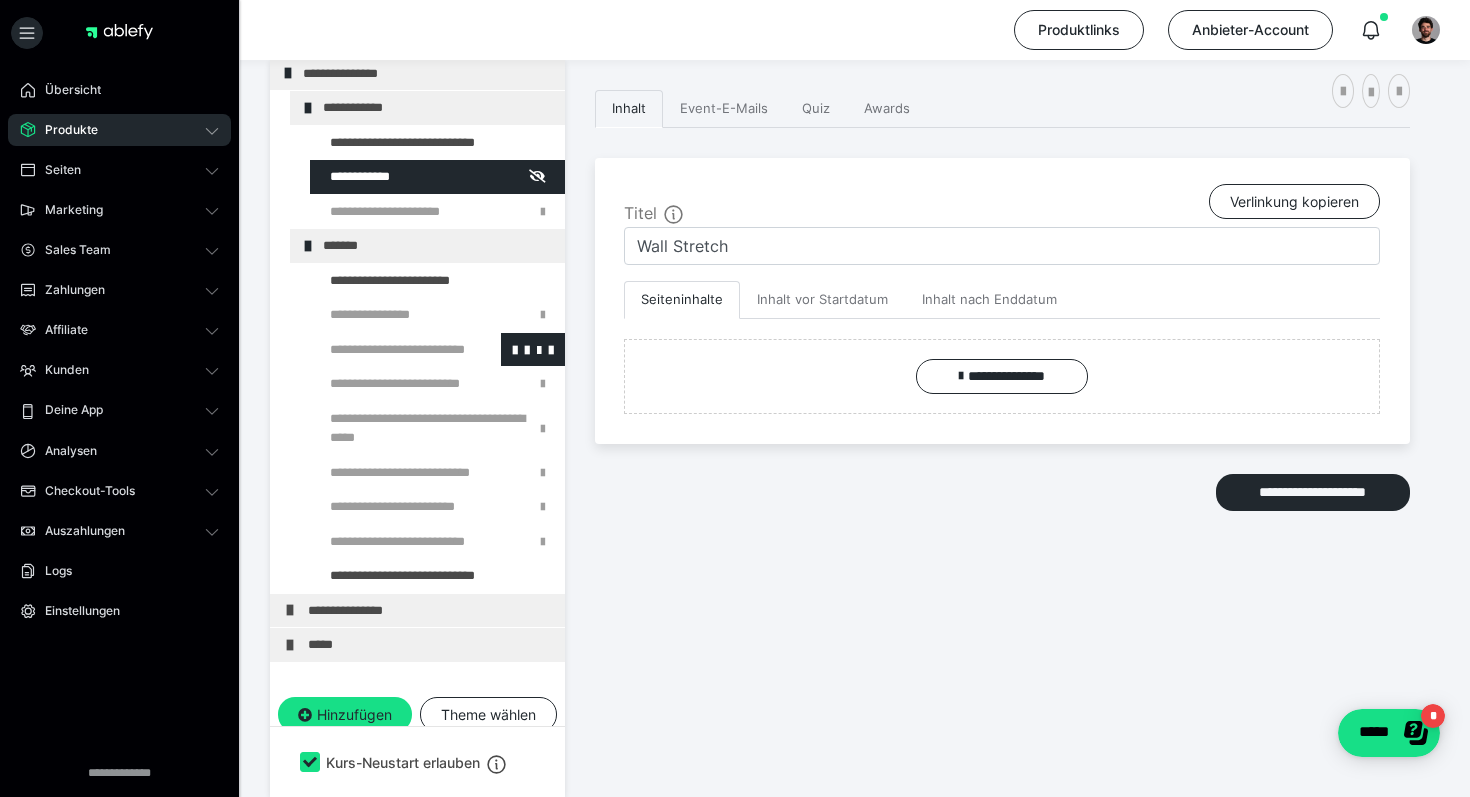scroll, scrollTop: 217, scrollLeft: 0, axis: vertical 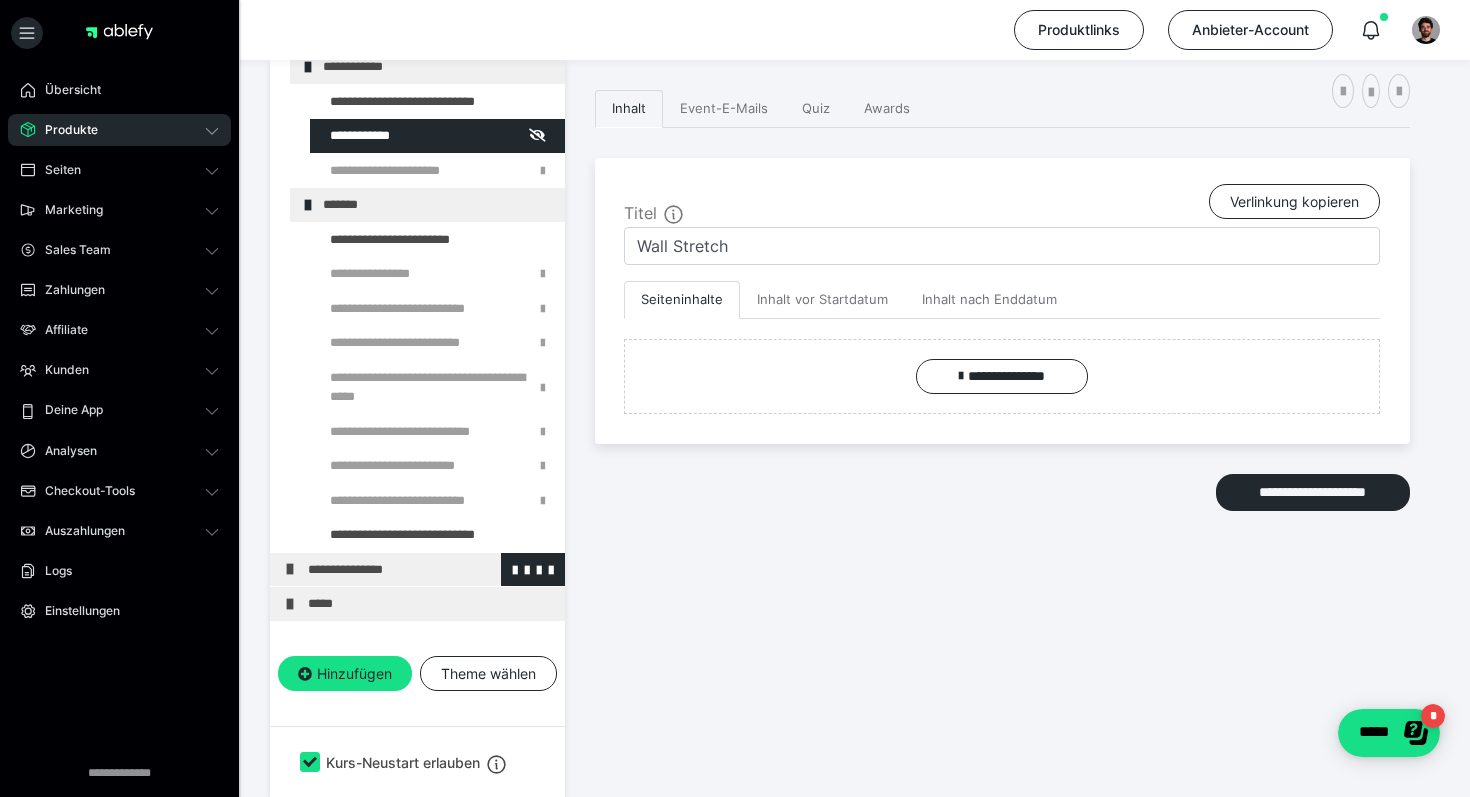 click on "**********" at bounding box center (431, 570) 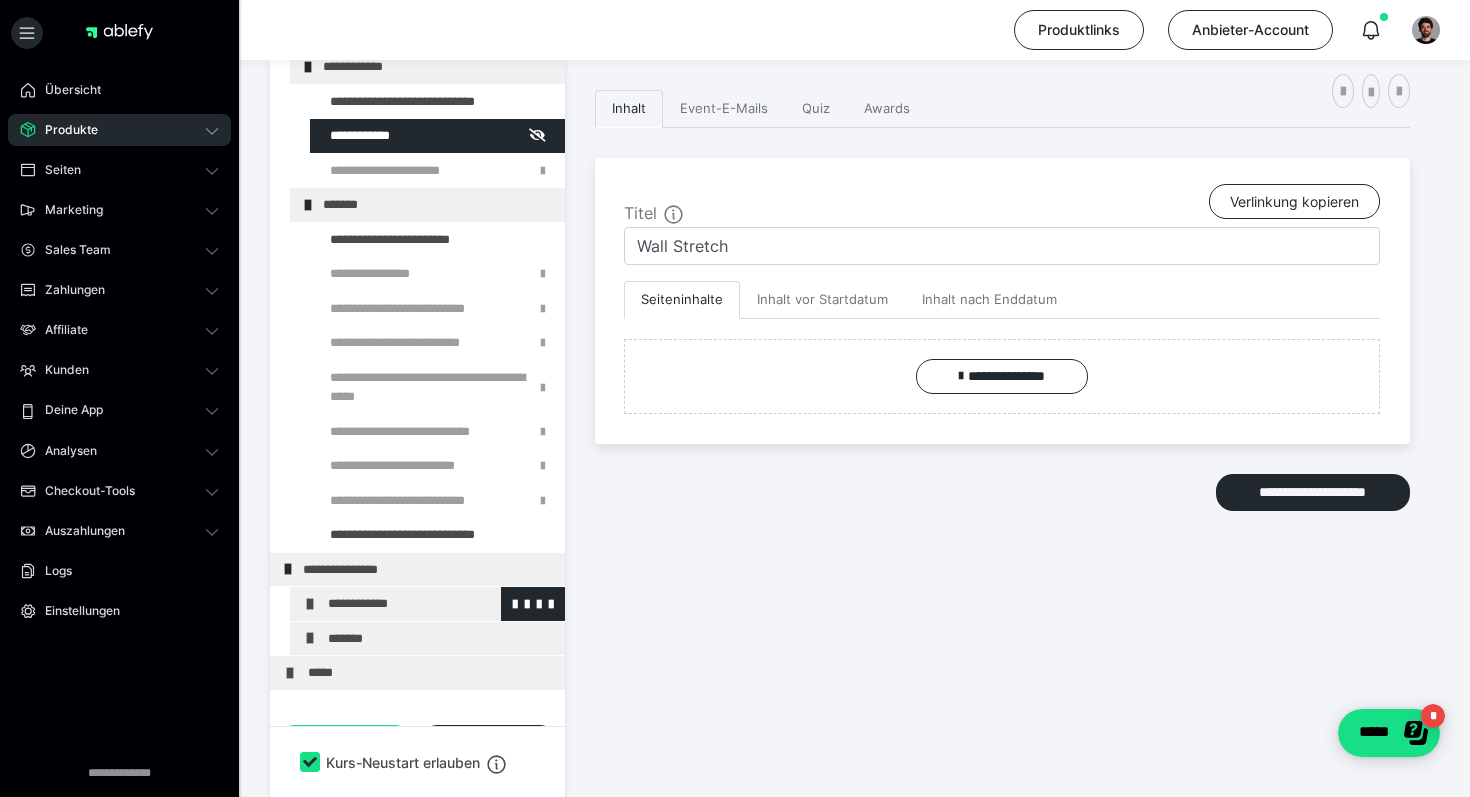 click on "**********" at bounding box center (441, 604) 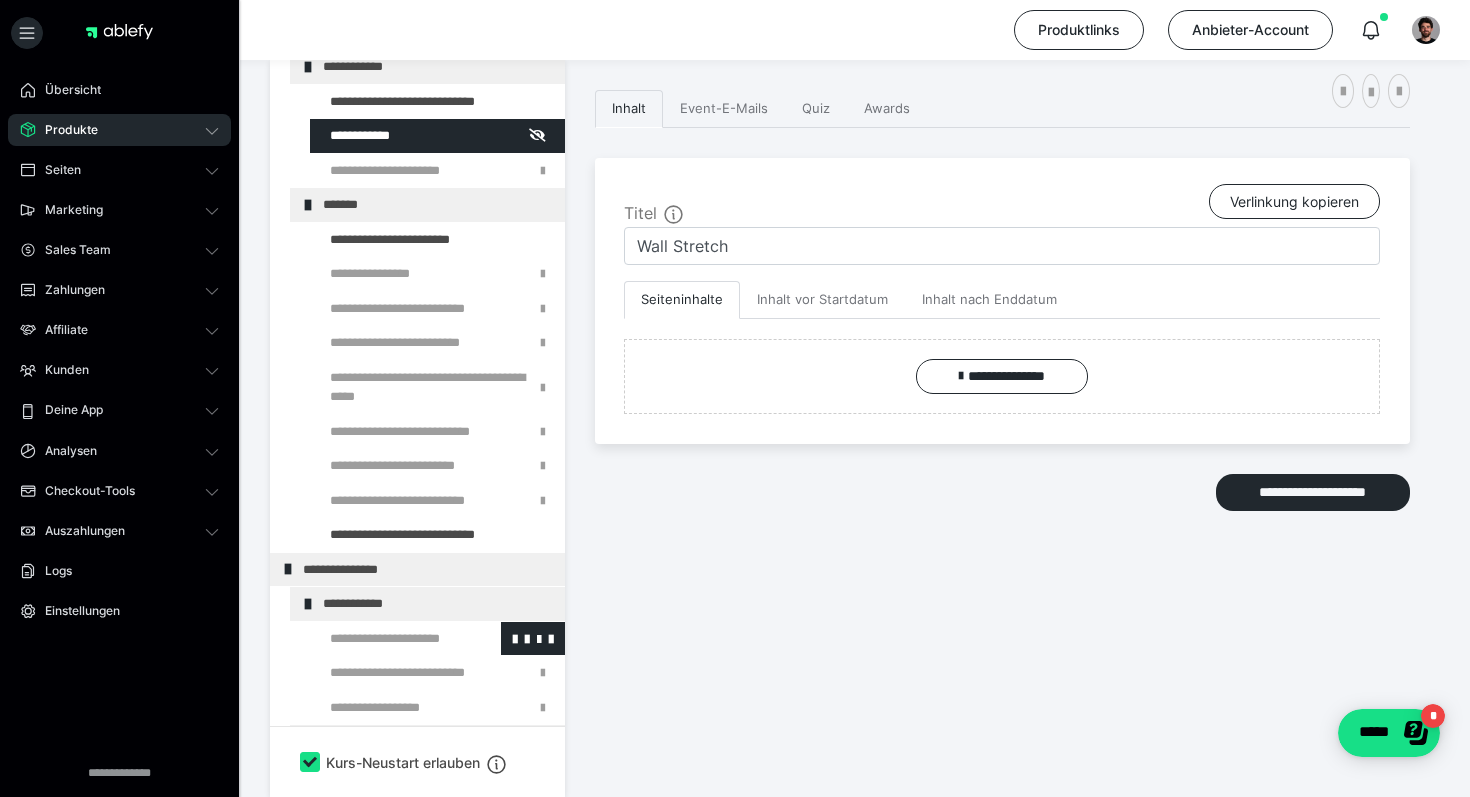 scroll, scrollTop: 389, scrollLeft: 0, axis: vertical 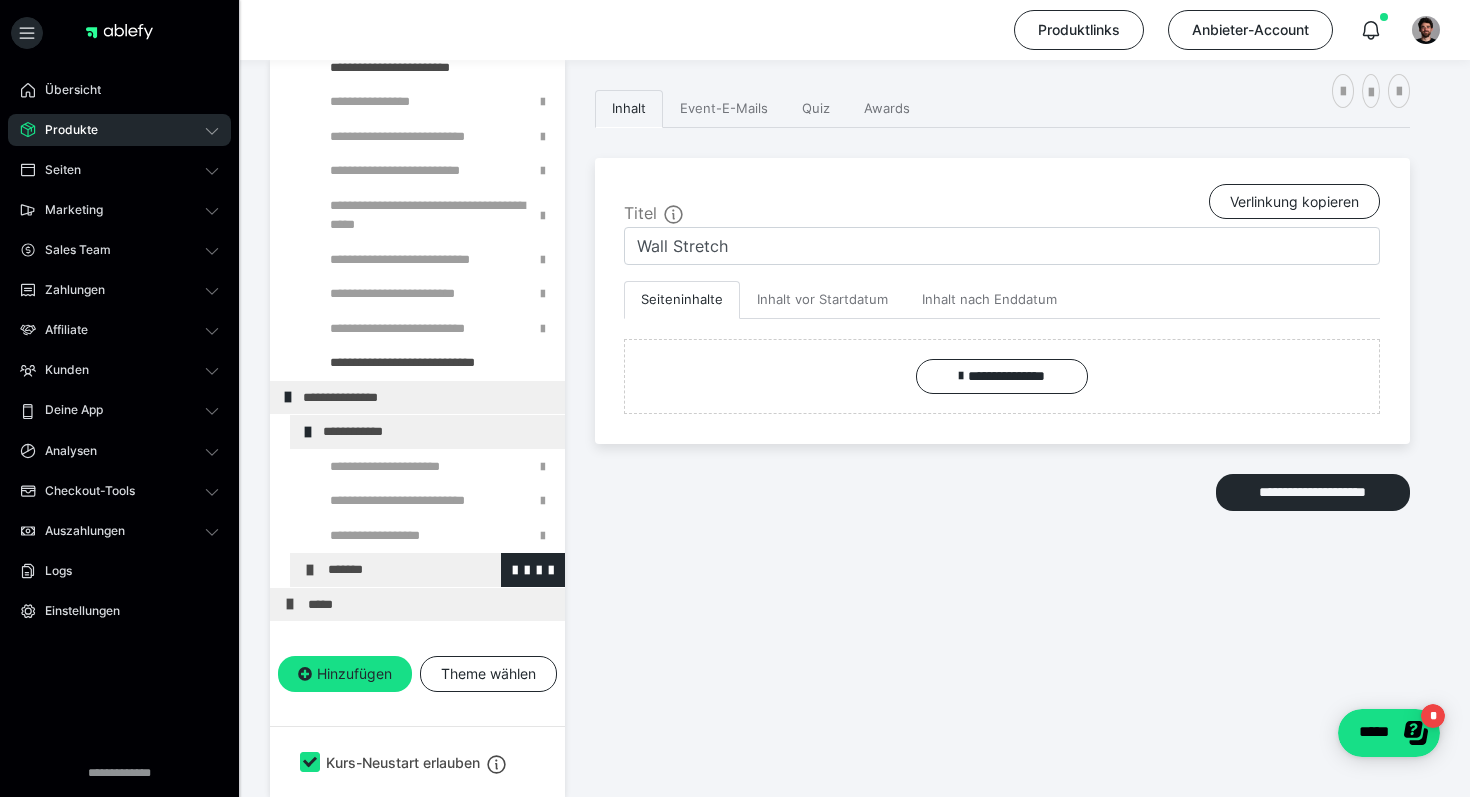 click on "*******" at bounding box center (441, 570) 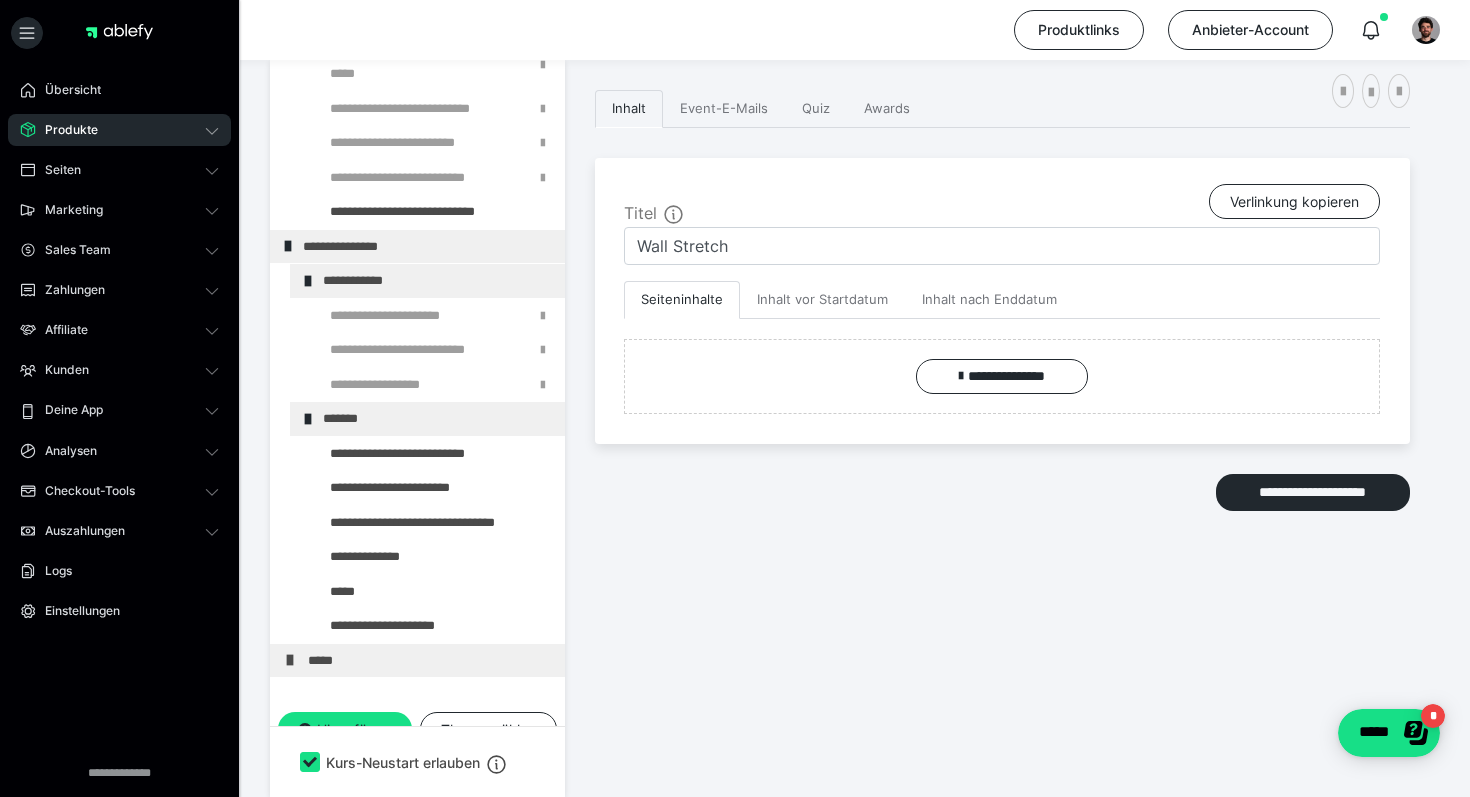 scroll, scrollTop: 544, scrollLeft: 0, axis: vertical 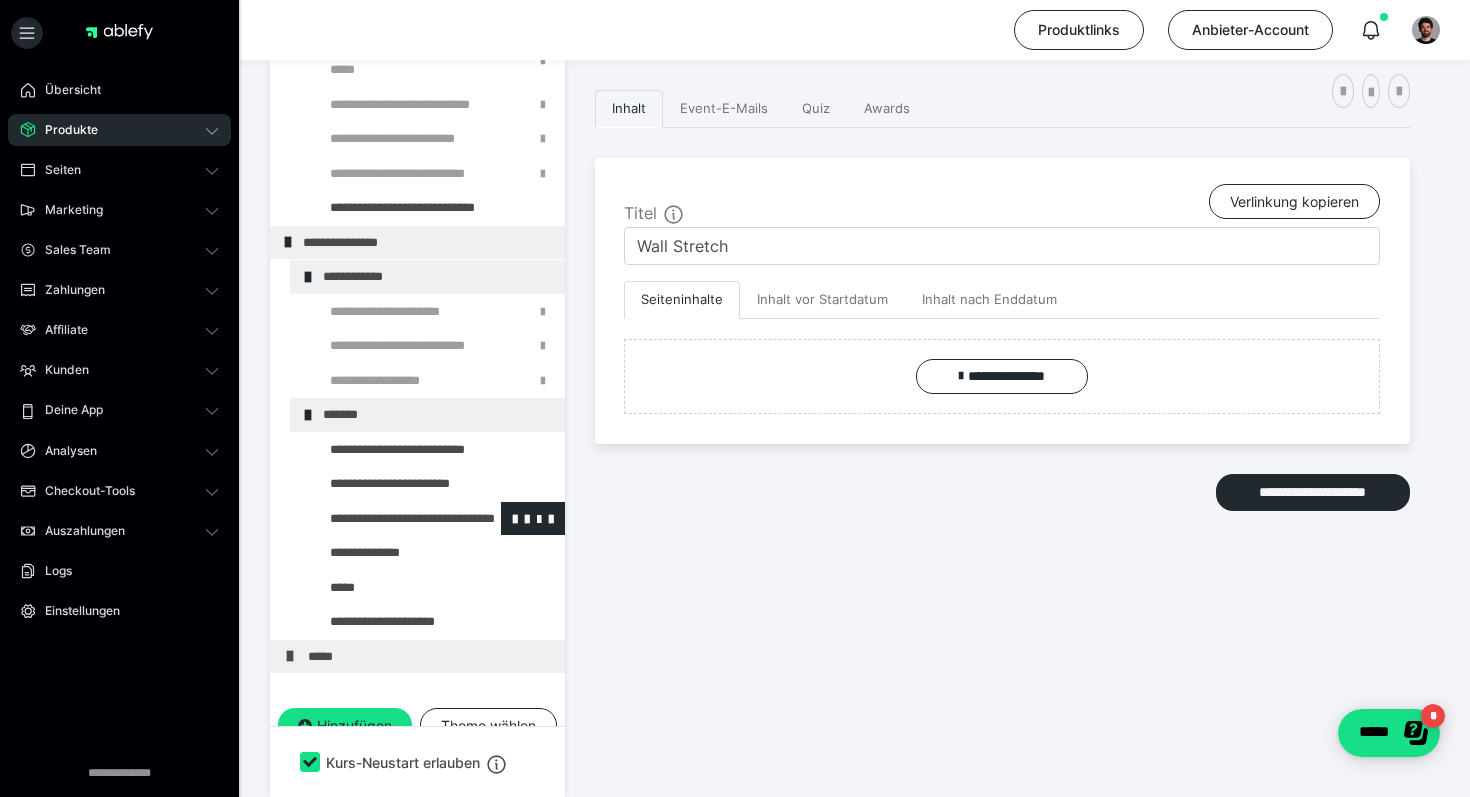 click at bounding box center [385, 519] 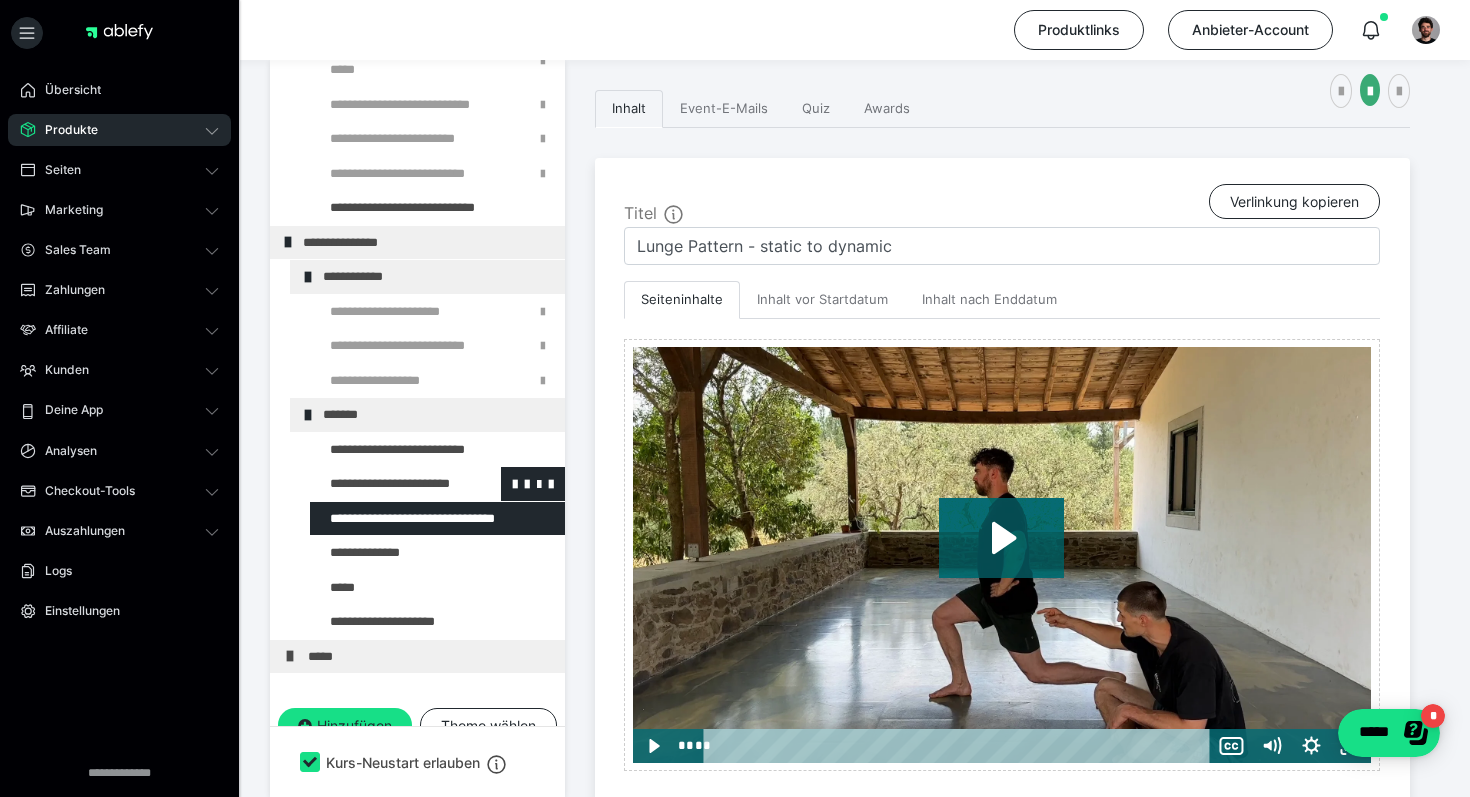 click at bounding box center (385, 484) 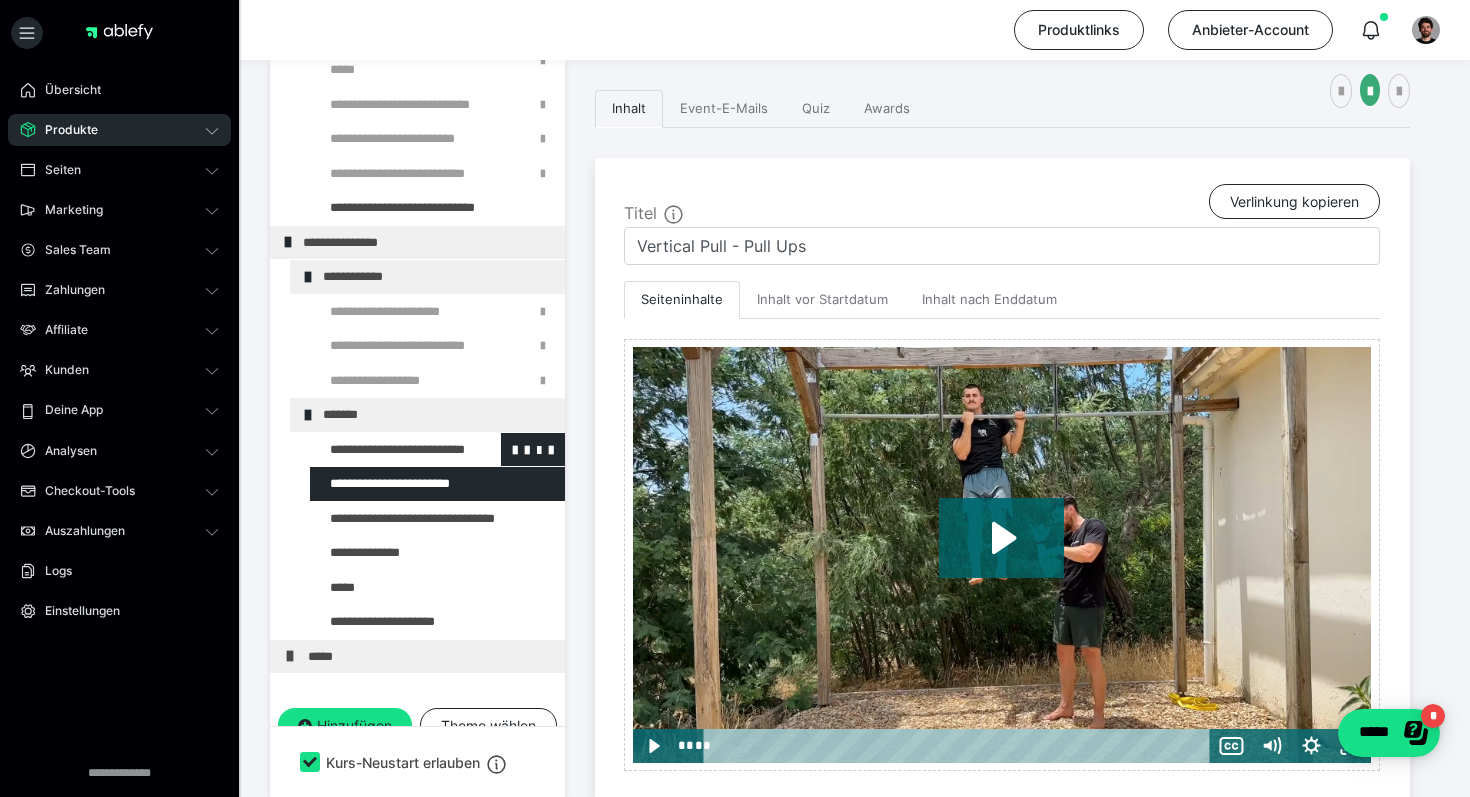 click at bounding box center (385, 450) 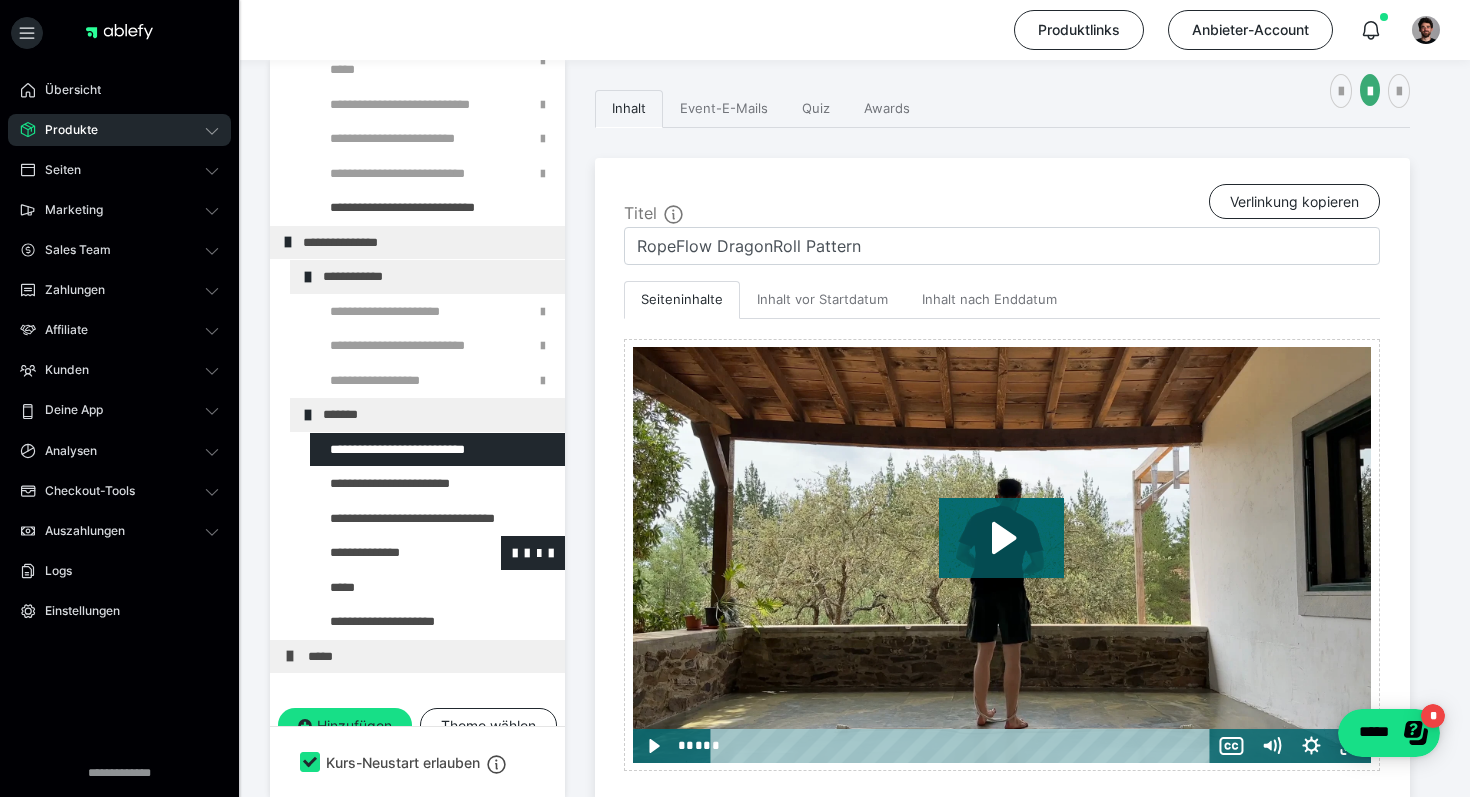 click at bounding box center (385, 553) 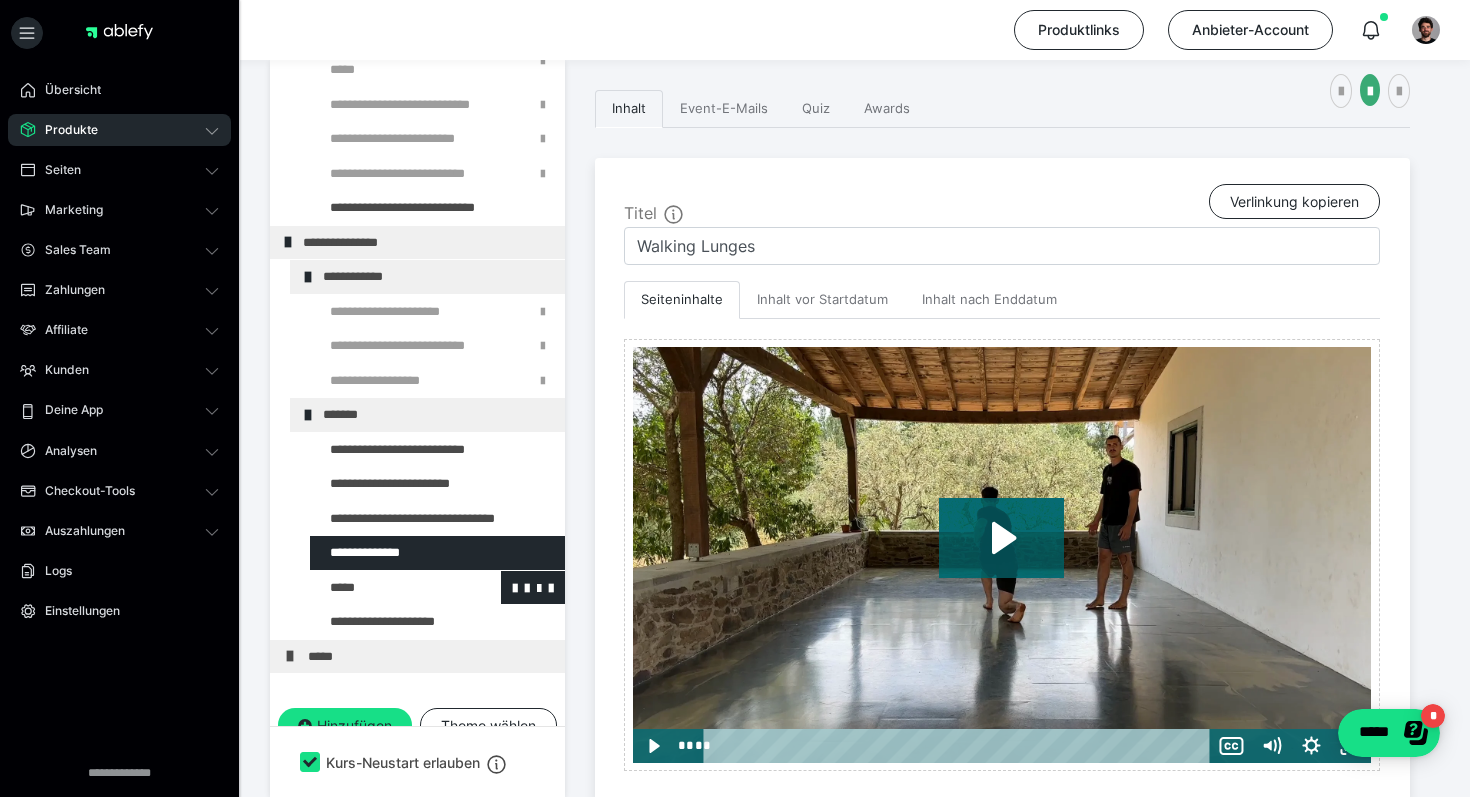 click at bounding box center (385, 588) 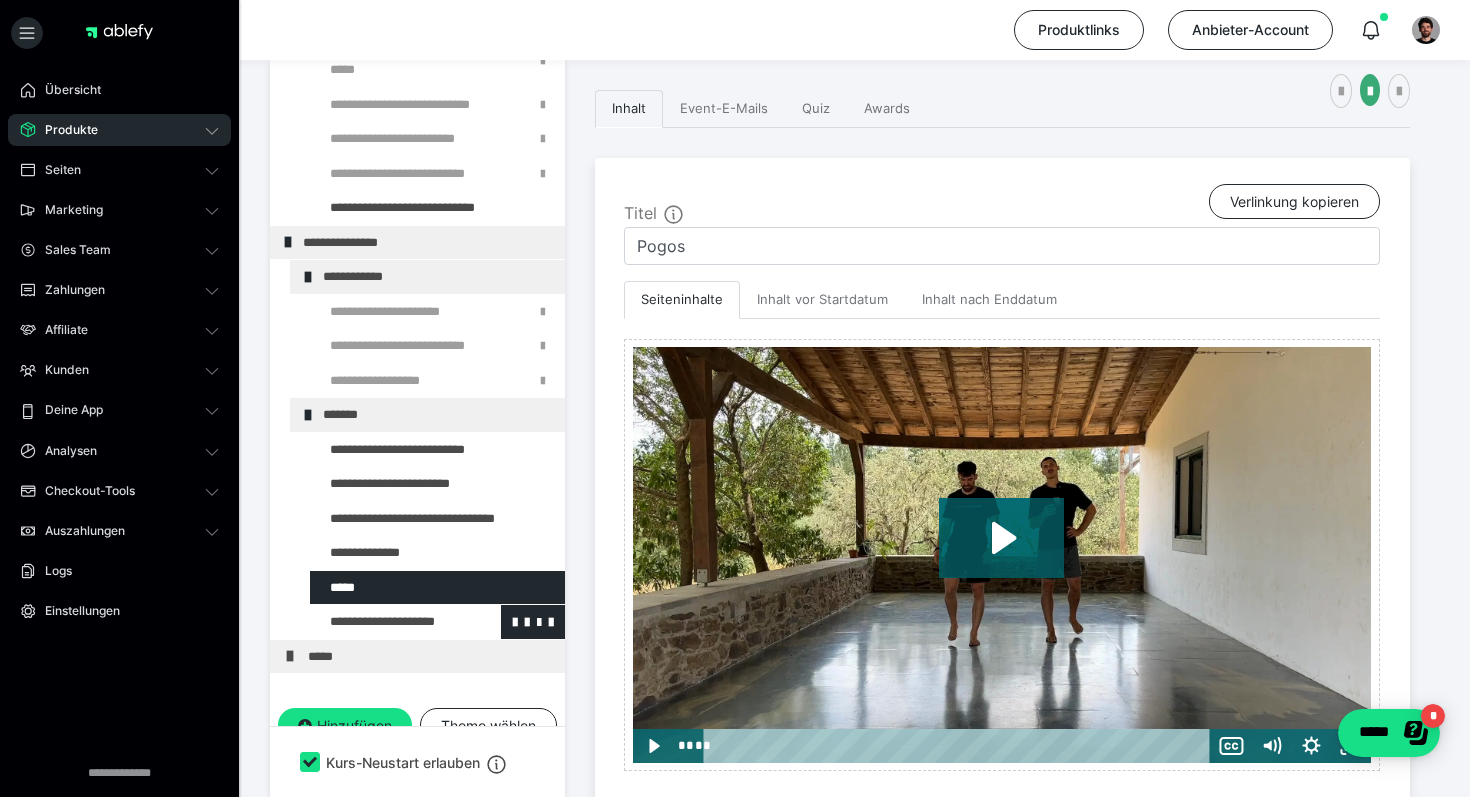 click at bounding box center (385, 622) 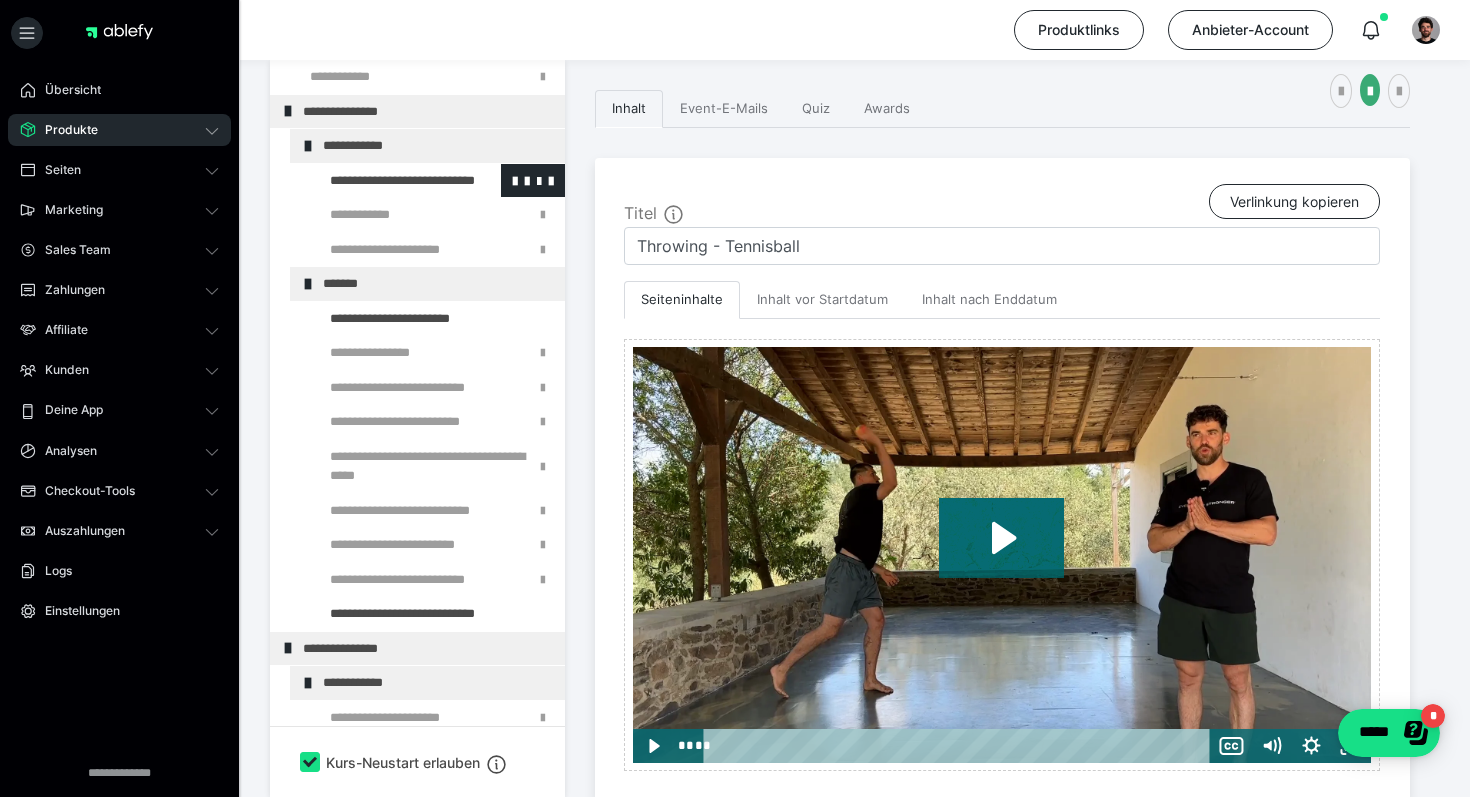 scroll, scrollTop: 0, scrollLeft: 0, axis: both 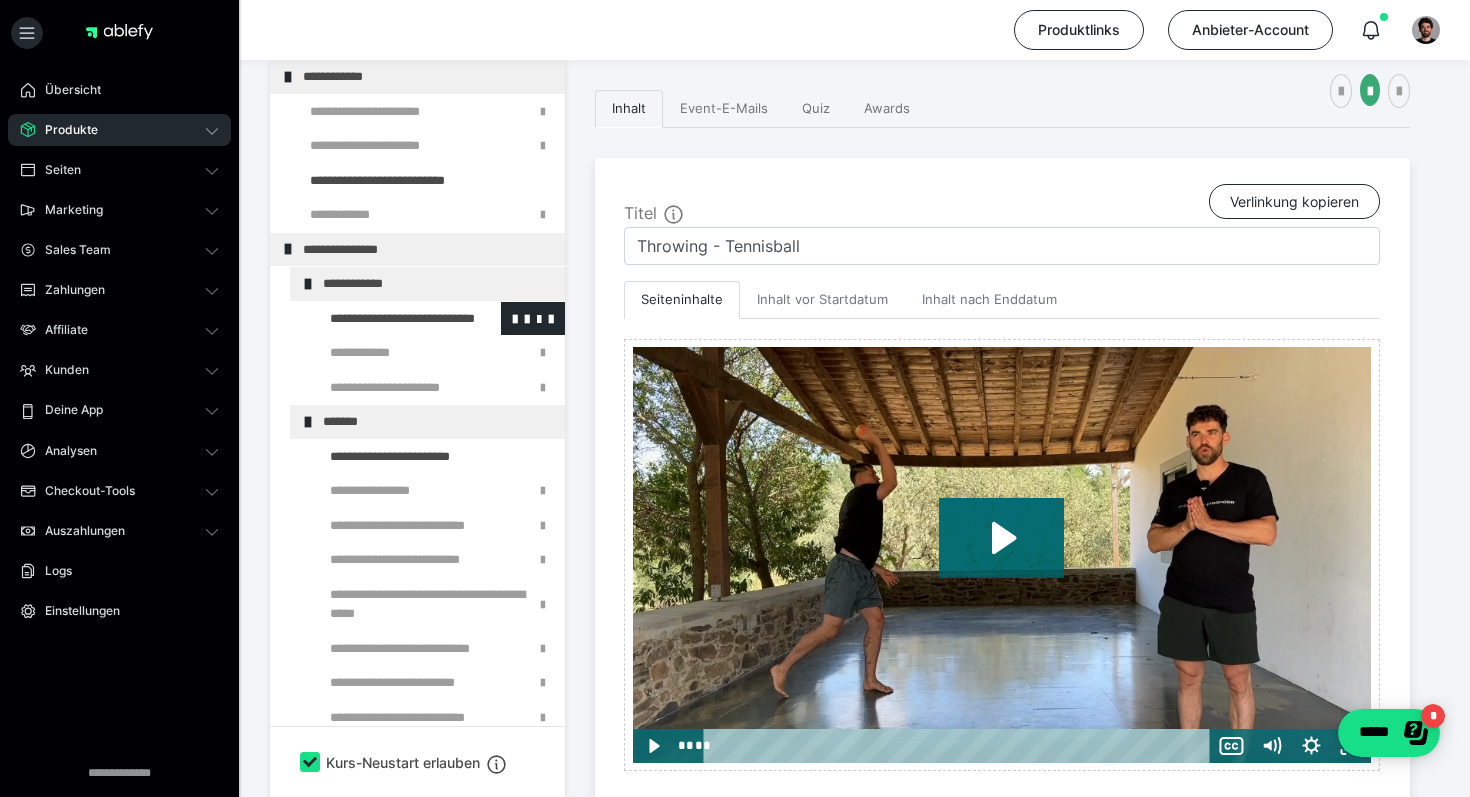 click at bounding box center [385, 319] 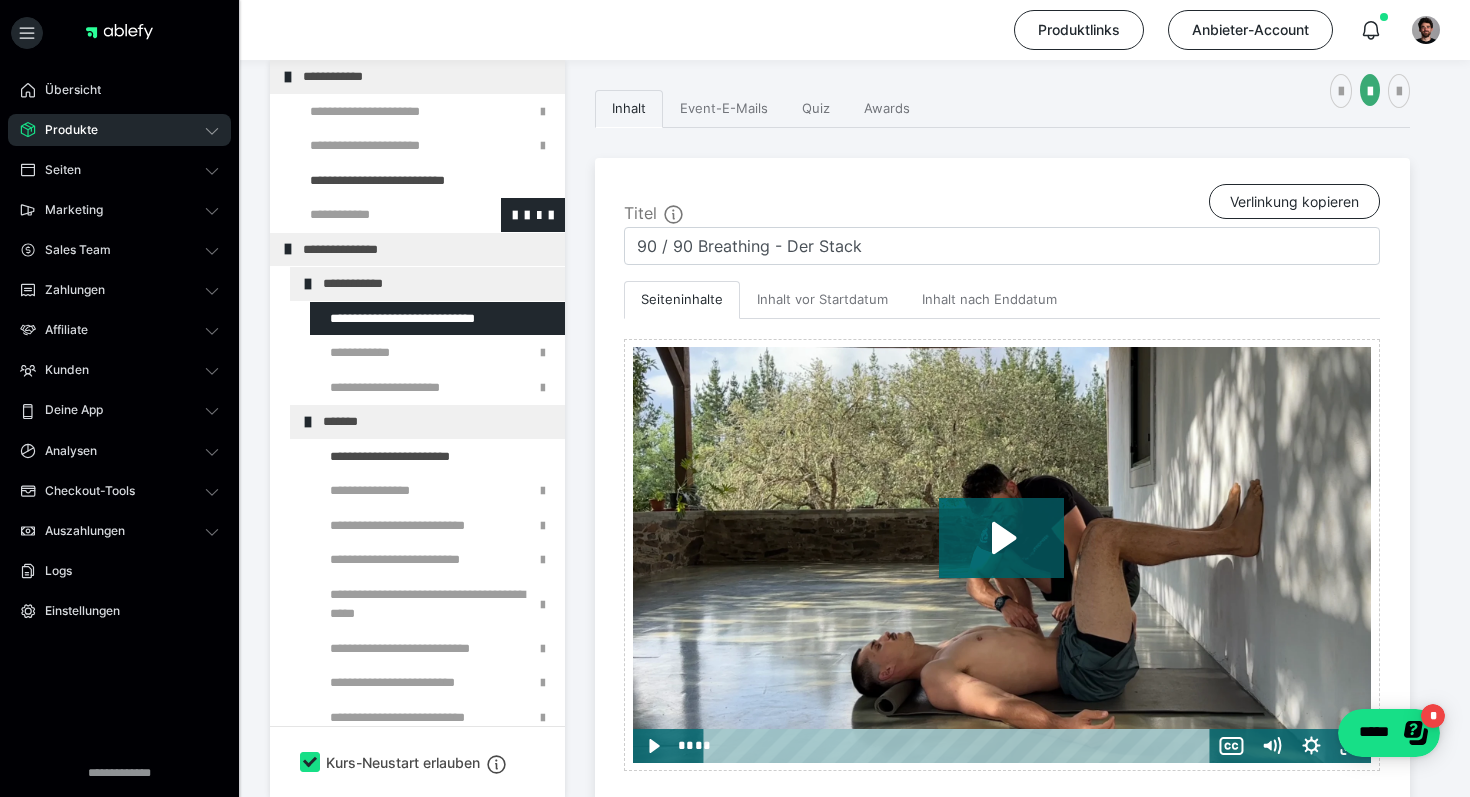 click at bounding box center [375, 215] 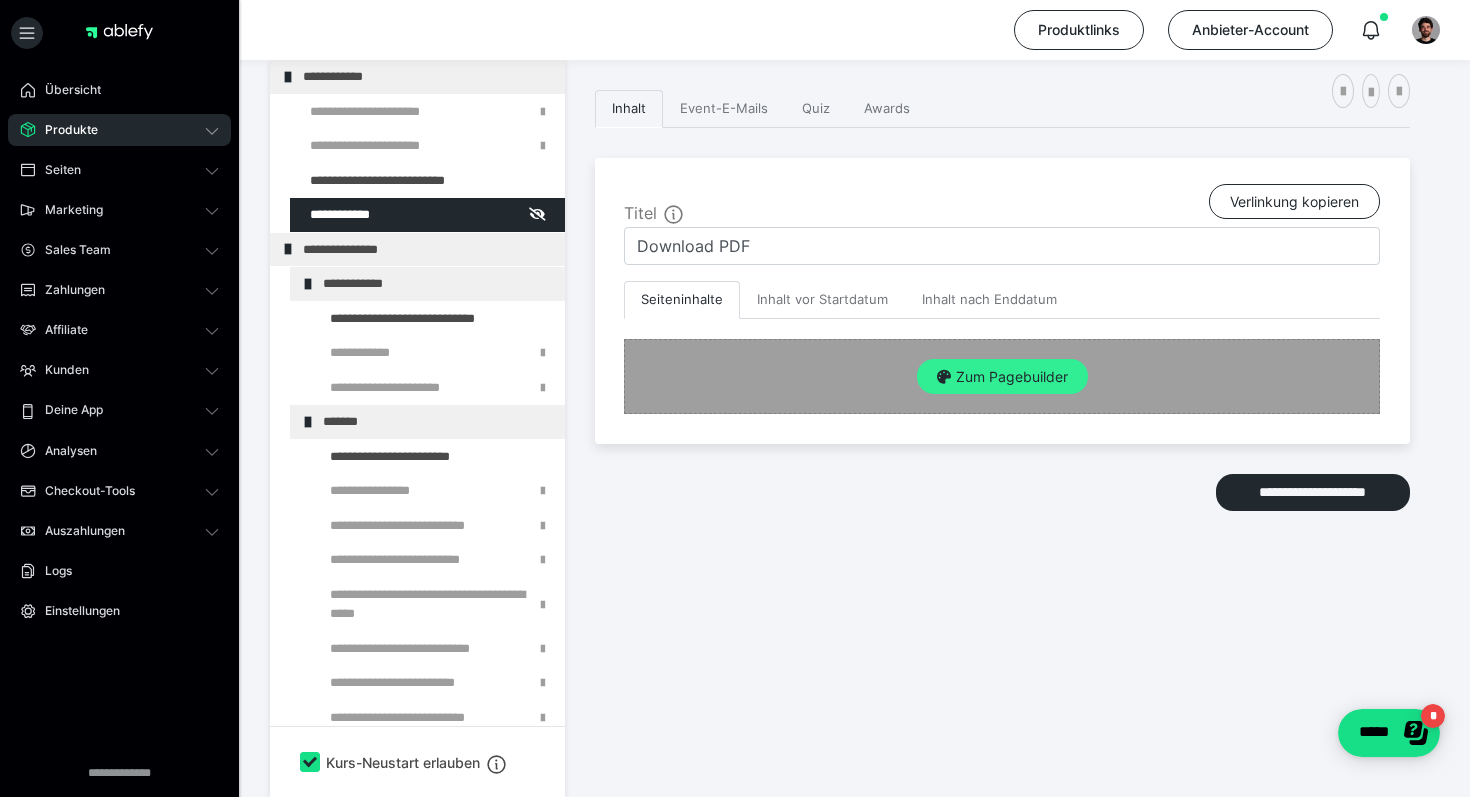 click on "Zum Pagebuilder" at bounding box center [1002, 377] 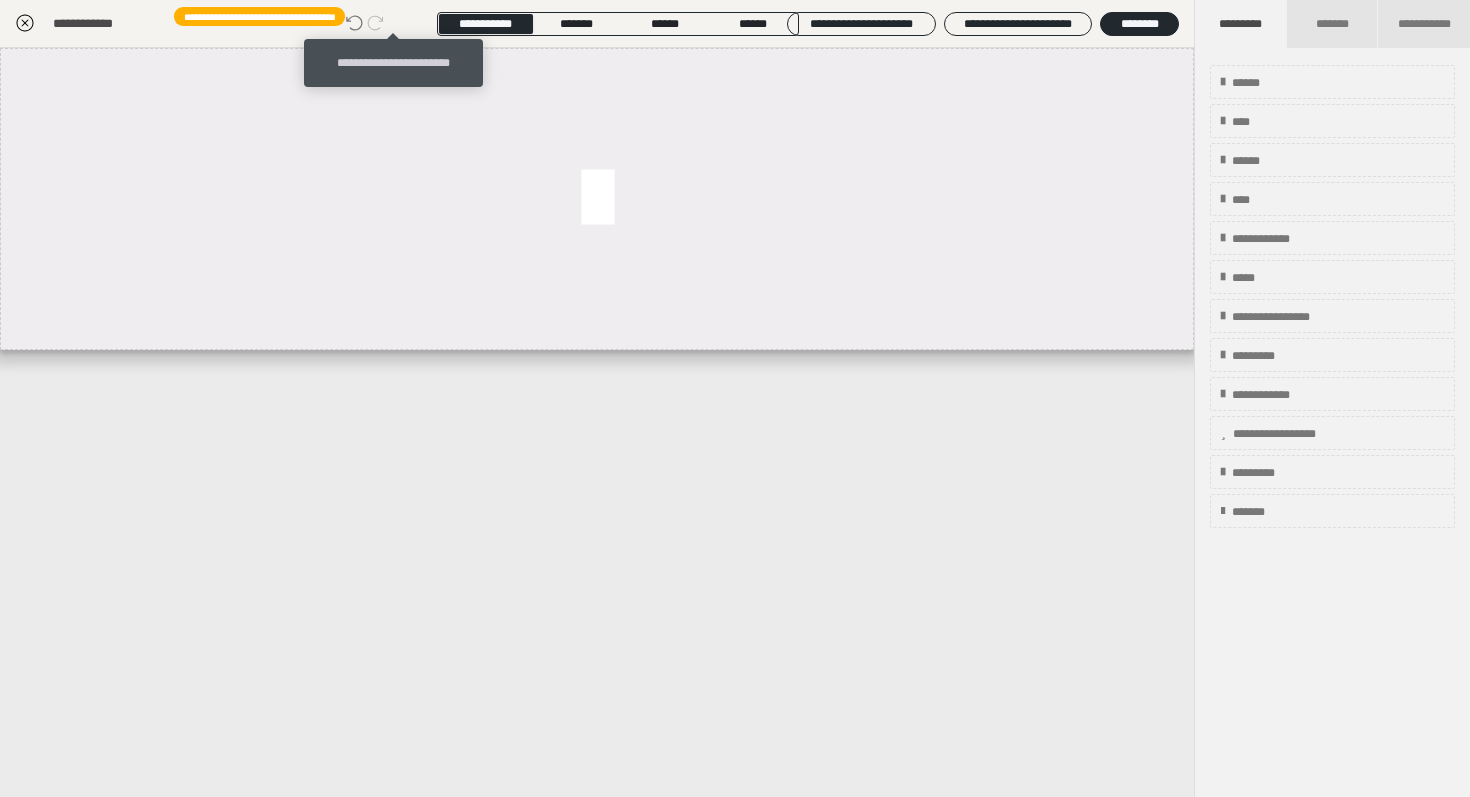 click 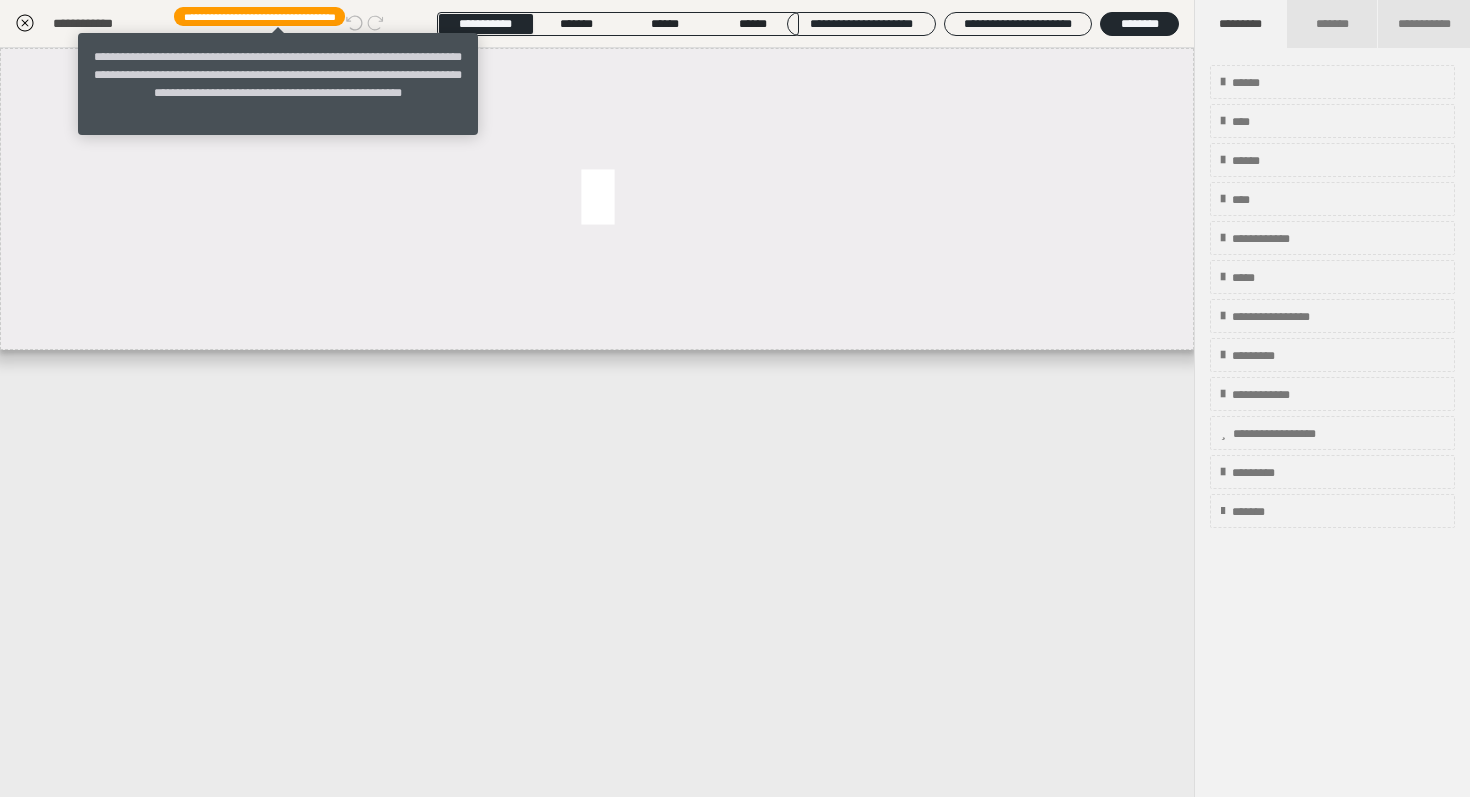 click on "**********" at bounding box center (259, 16) 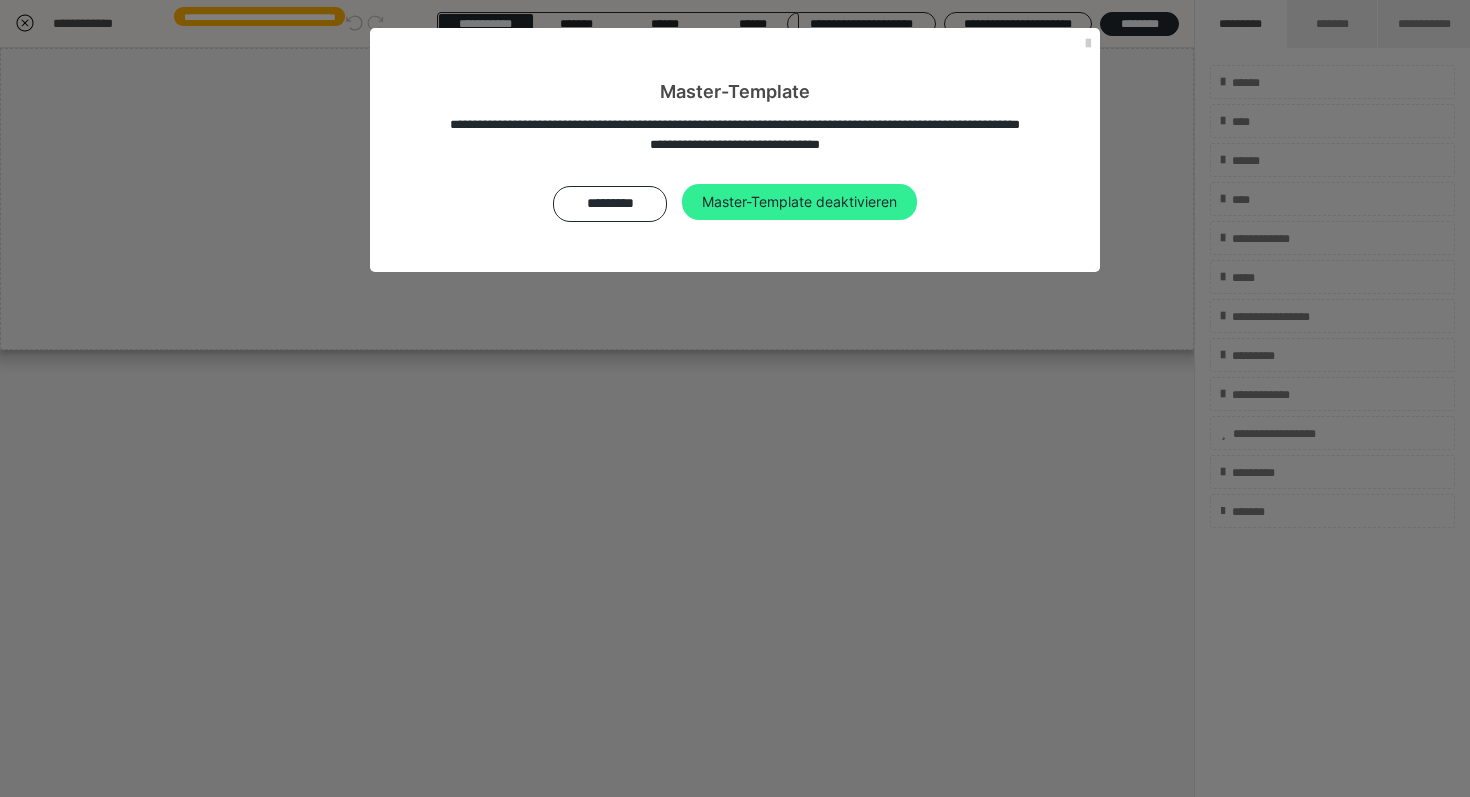 click on "Master-Template deaktivieren" at bounding box center [799, 202] 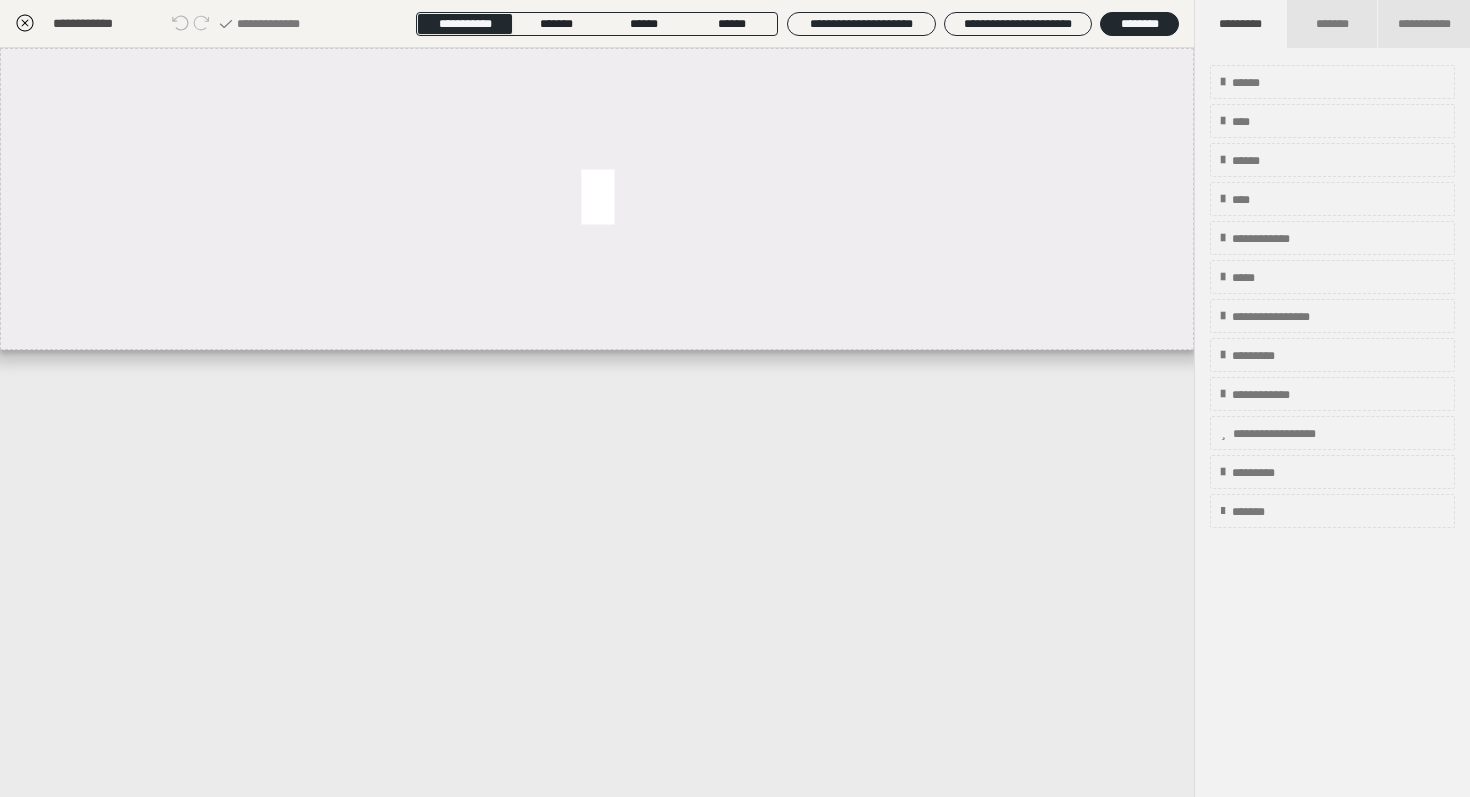 click 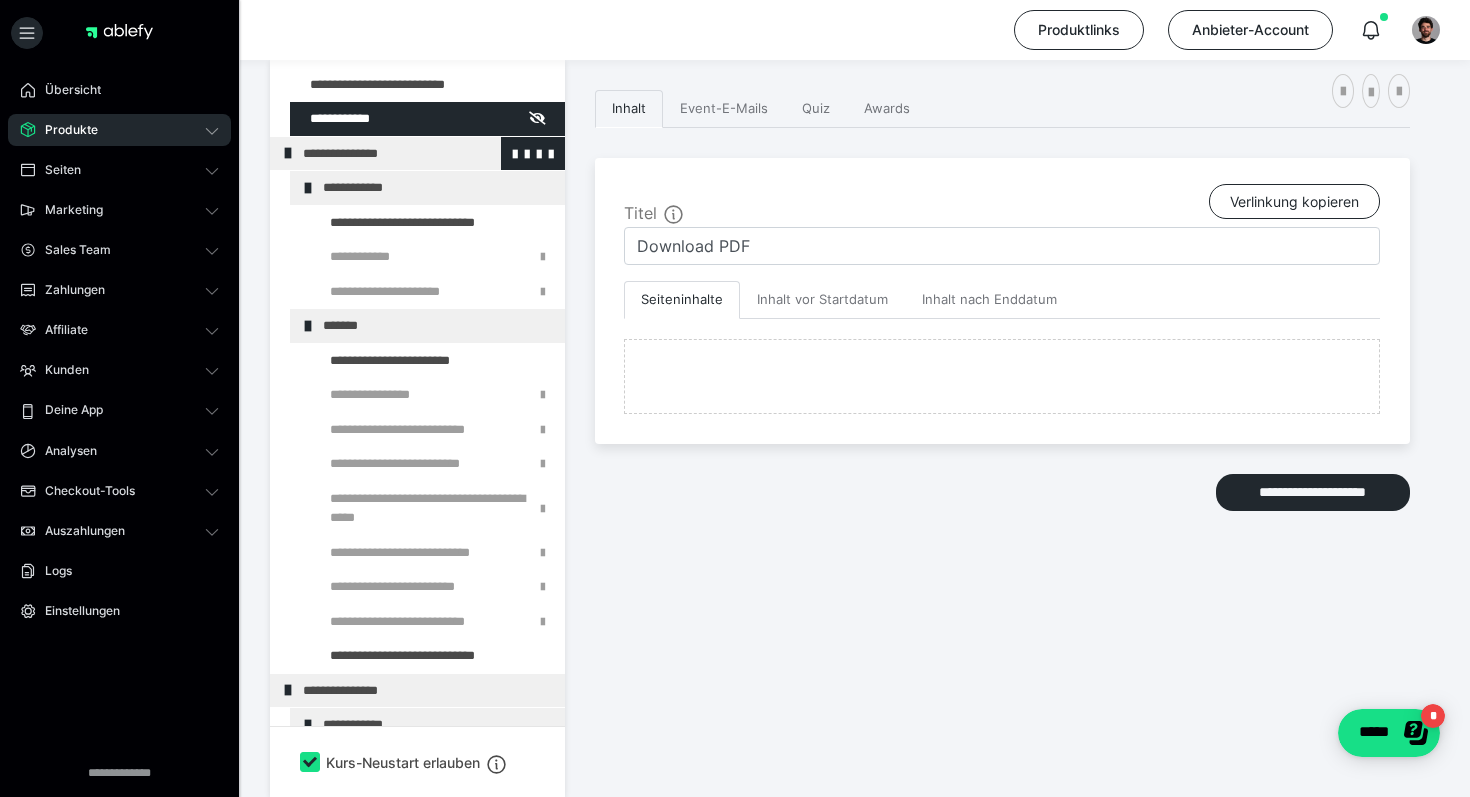 scroll, scrollTop: 135, scrollLeft: 0, axis: vertical 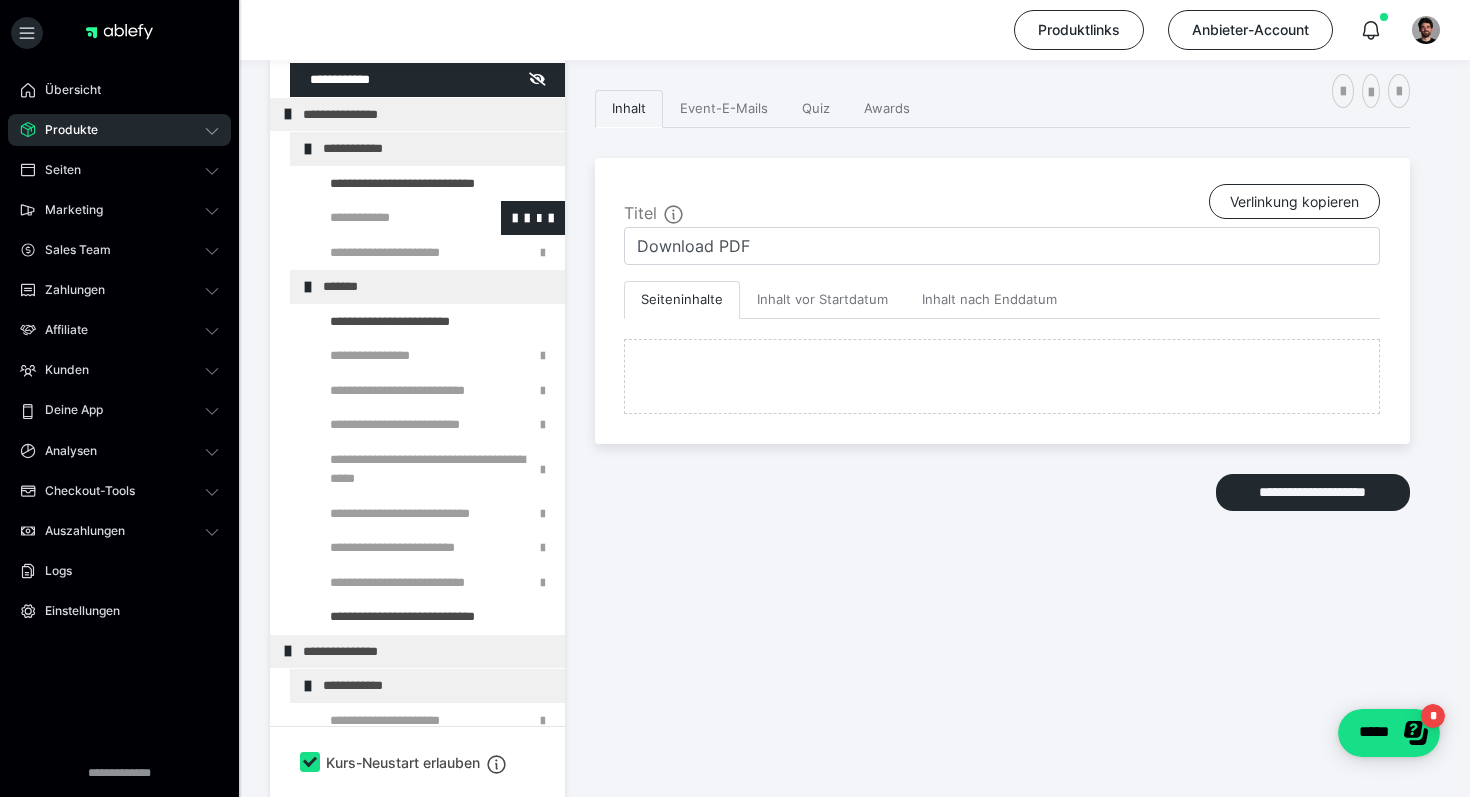 click at bounding box center [385, 218] 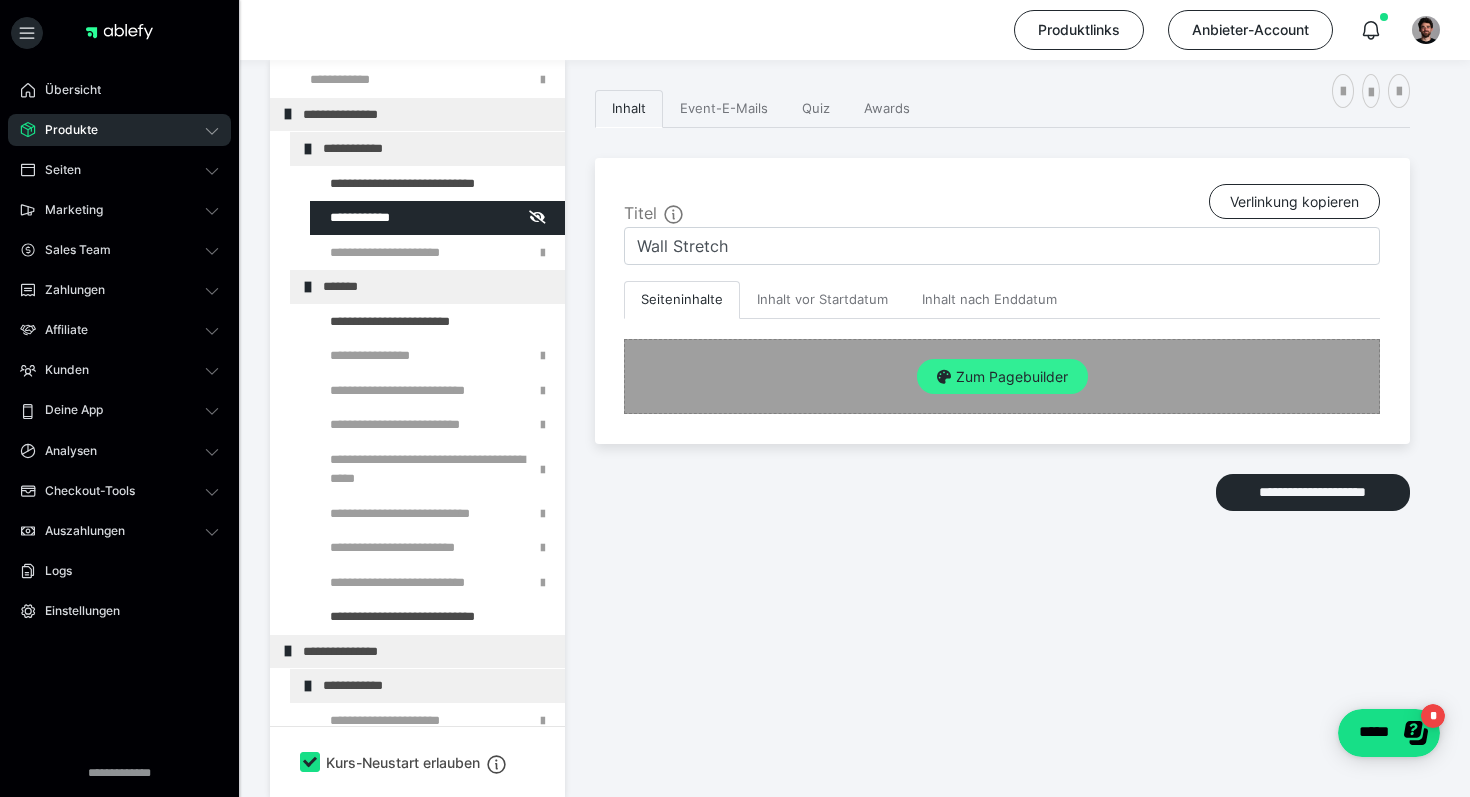 click on "Zum Pagebuilder" at bounding box center (1002, 377) 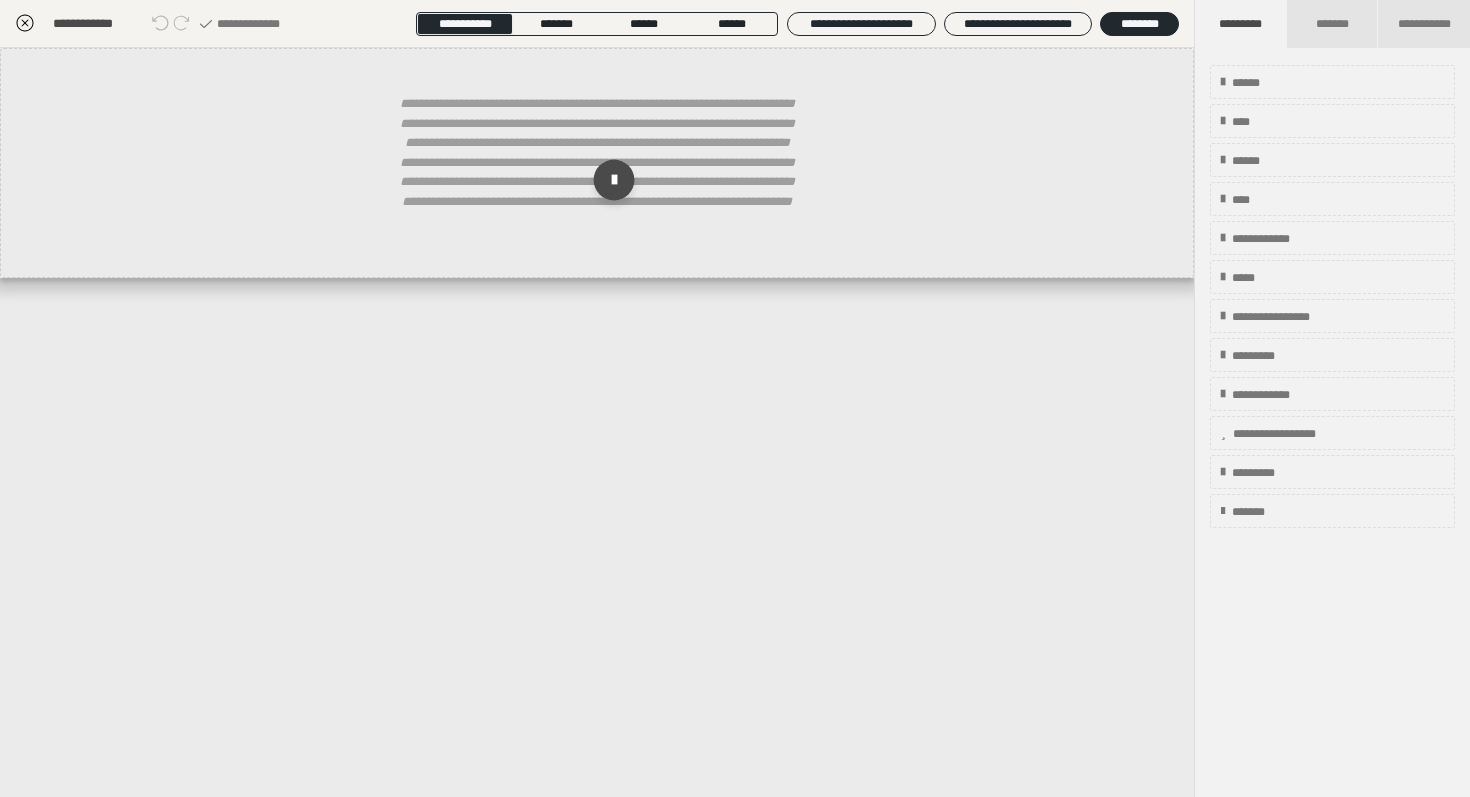 click at bounding box center [614, 180] 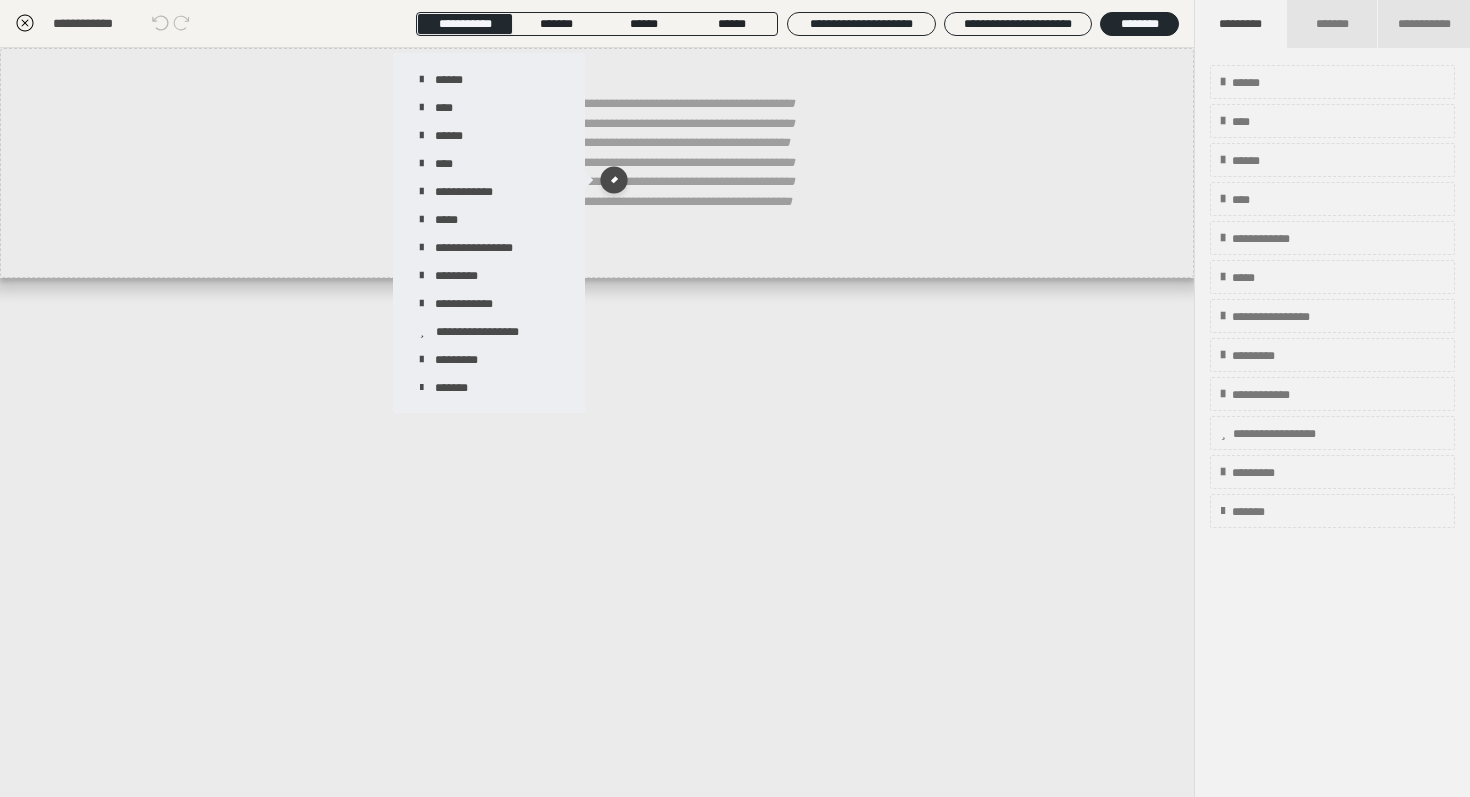 click on "**********" at bounding box center (597, 163) 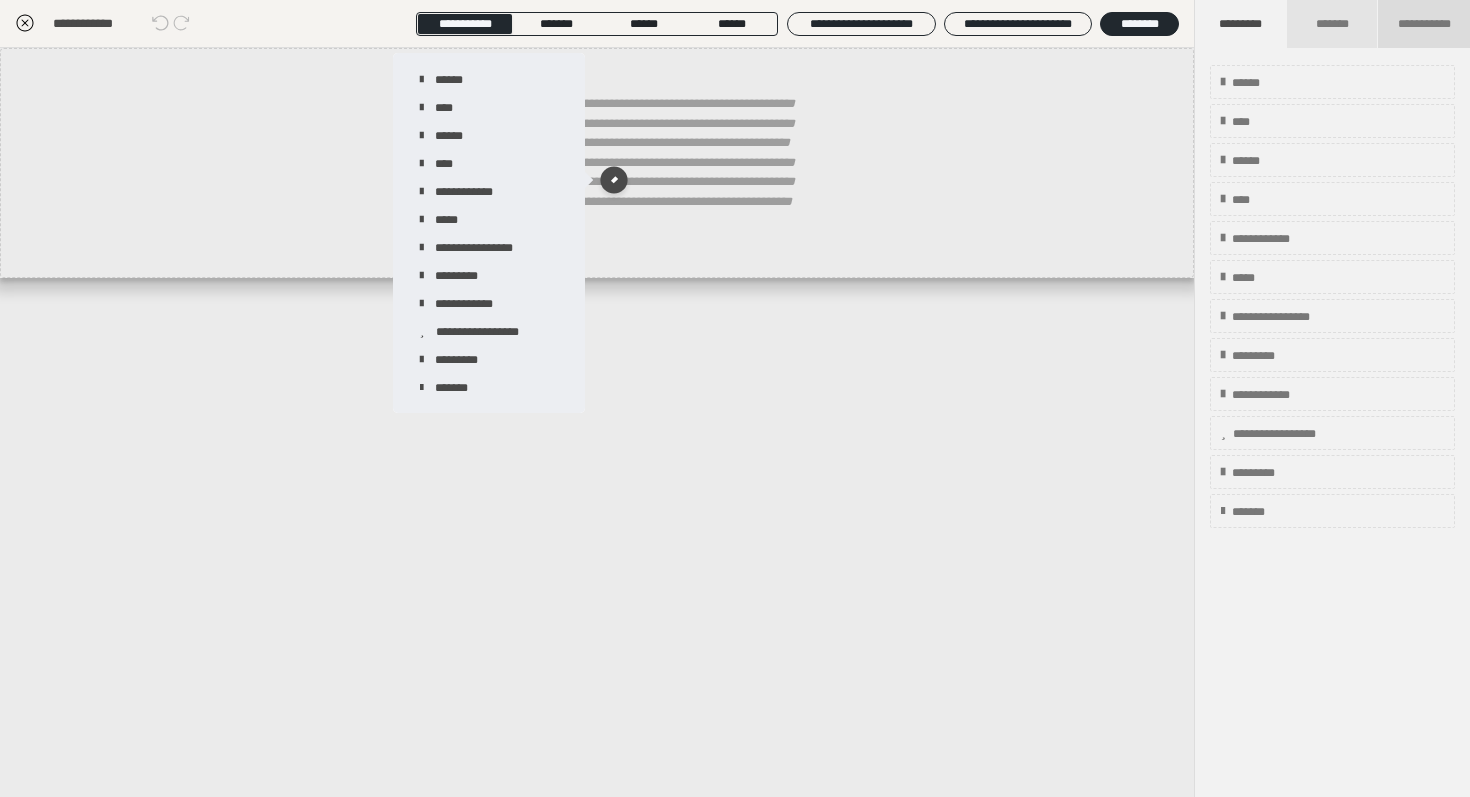 click on "**********" at bounding box center [1424, 24] 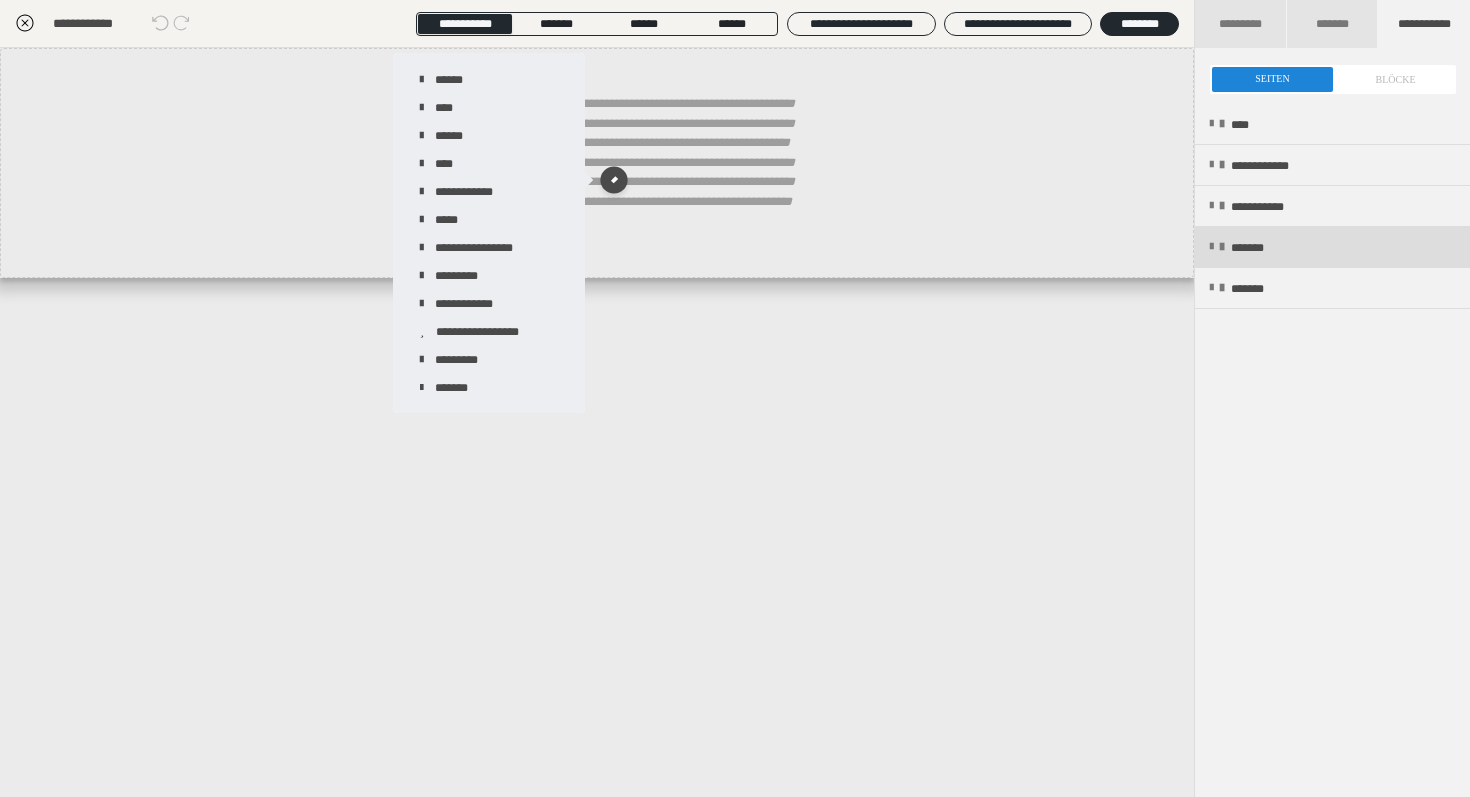 click on "*******" at bounding box center [1261, 248] 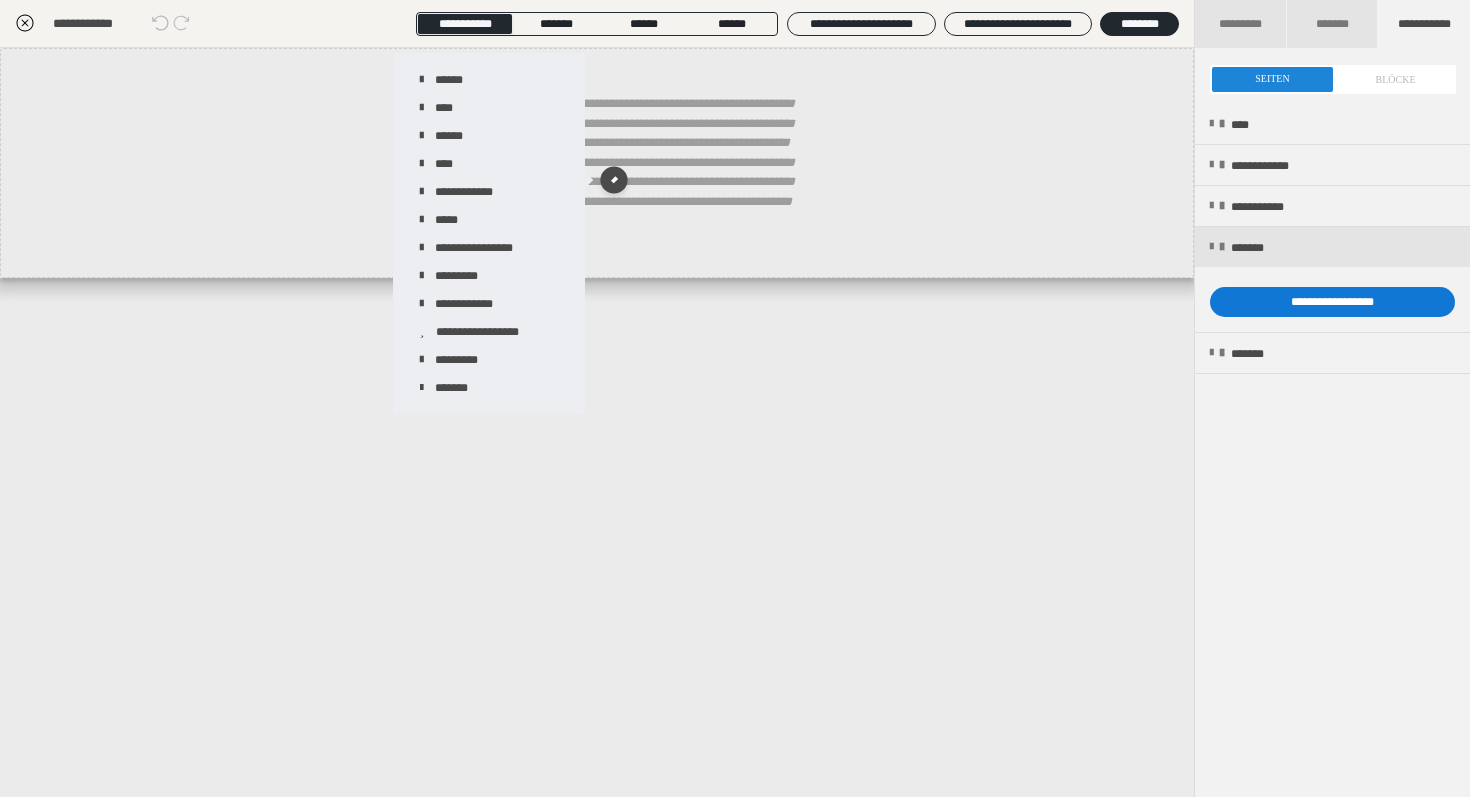click on "**********" at bounding box center (1332, 302) 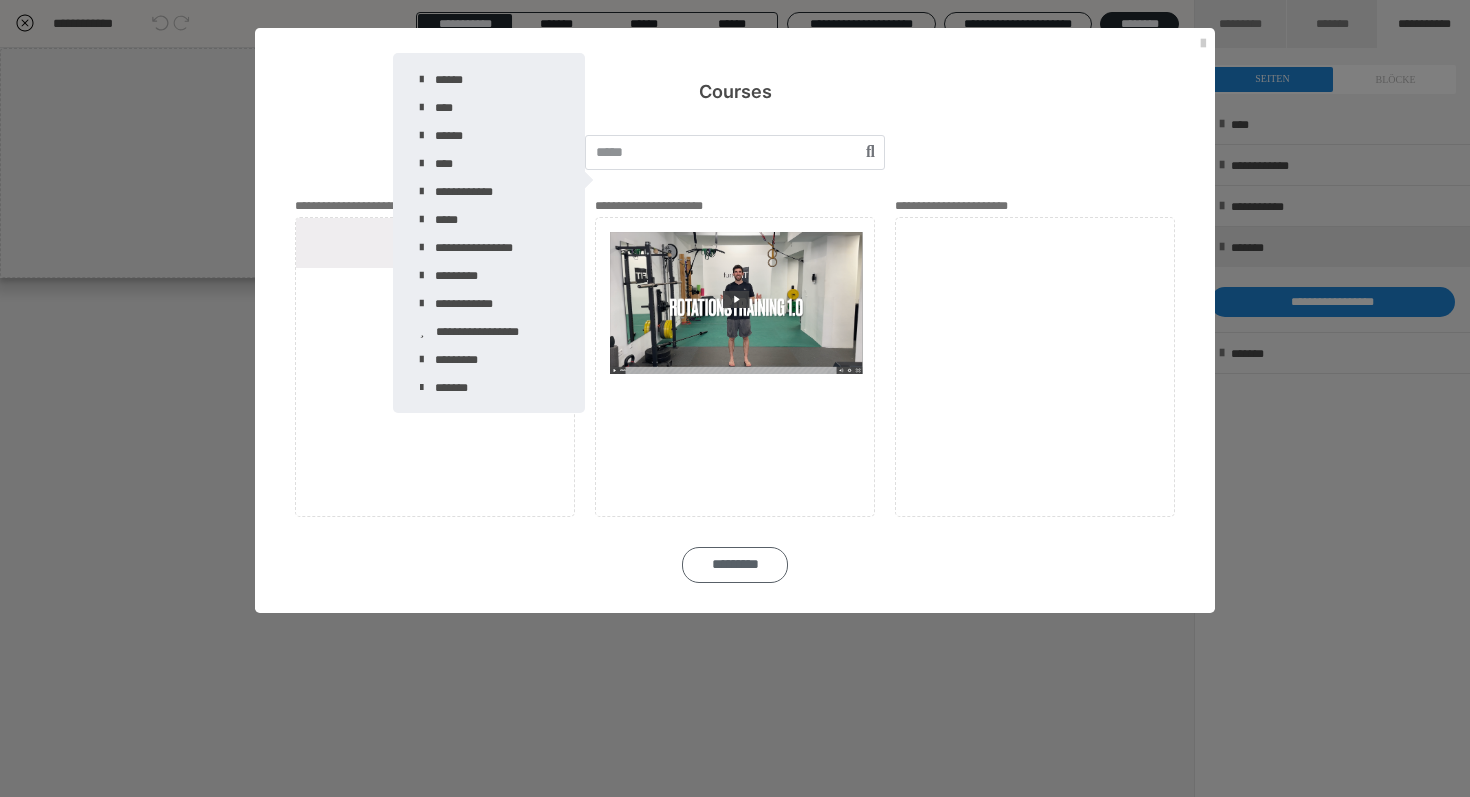 click on "*********" at bounding box center [735, 565] 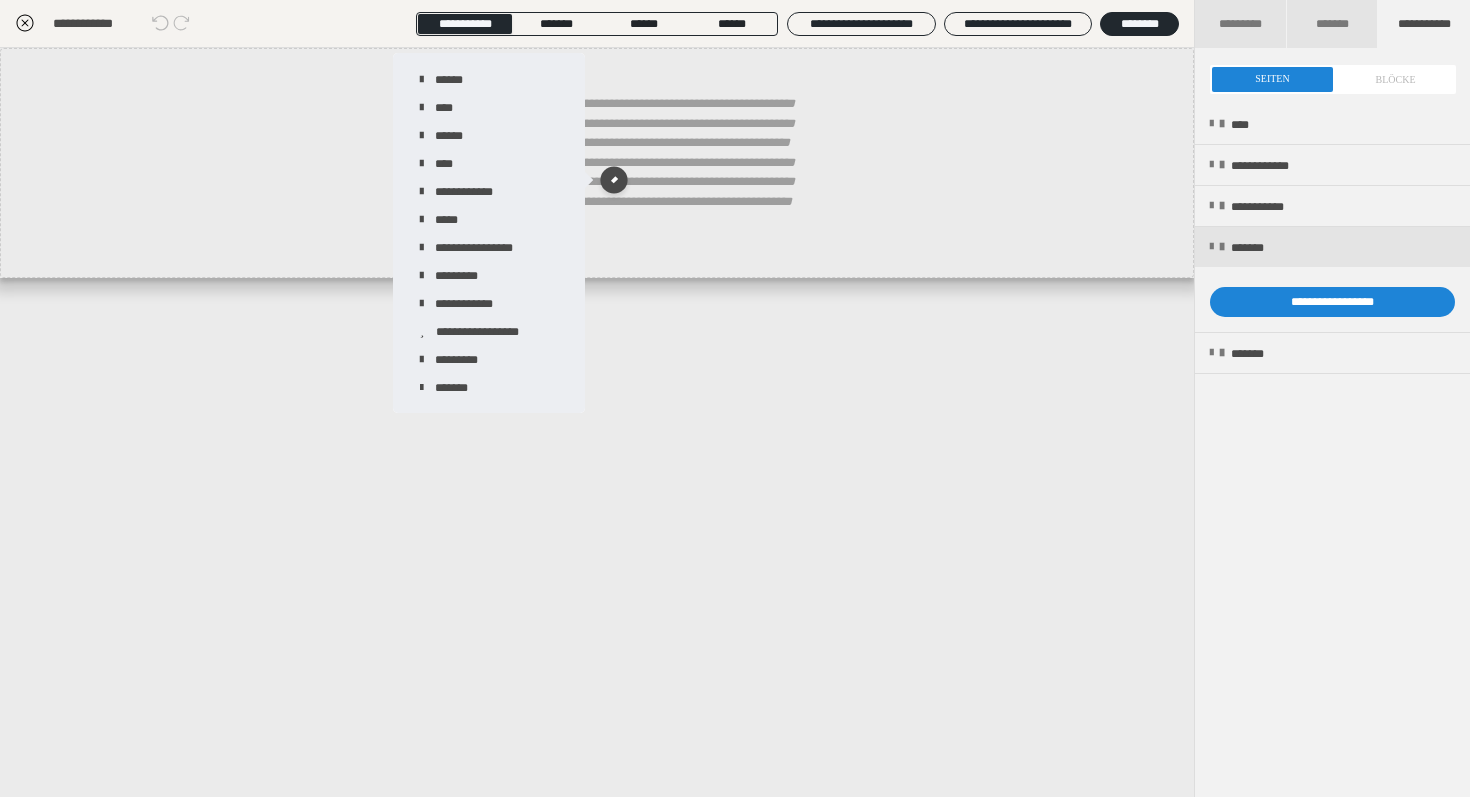 click at bounding box center [25, 24] 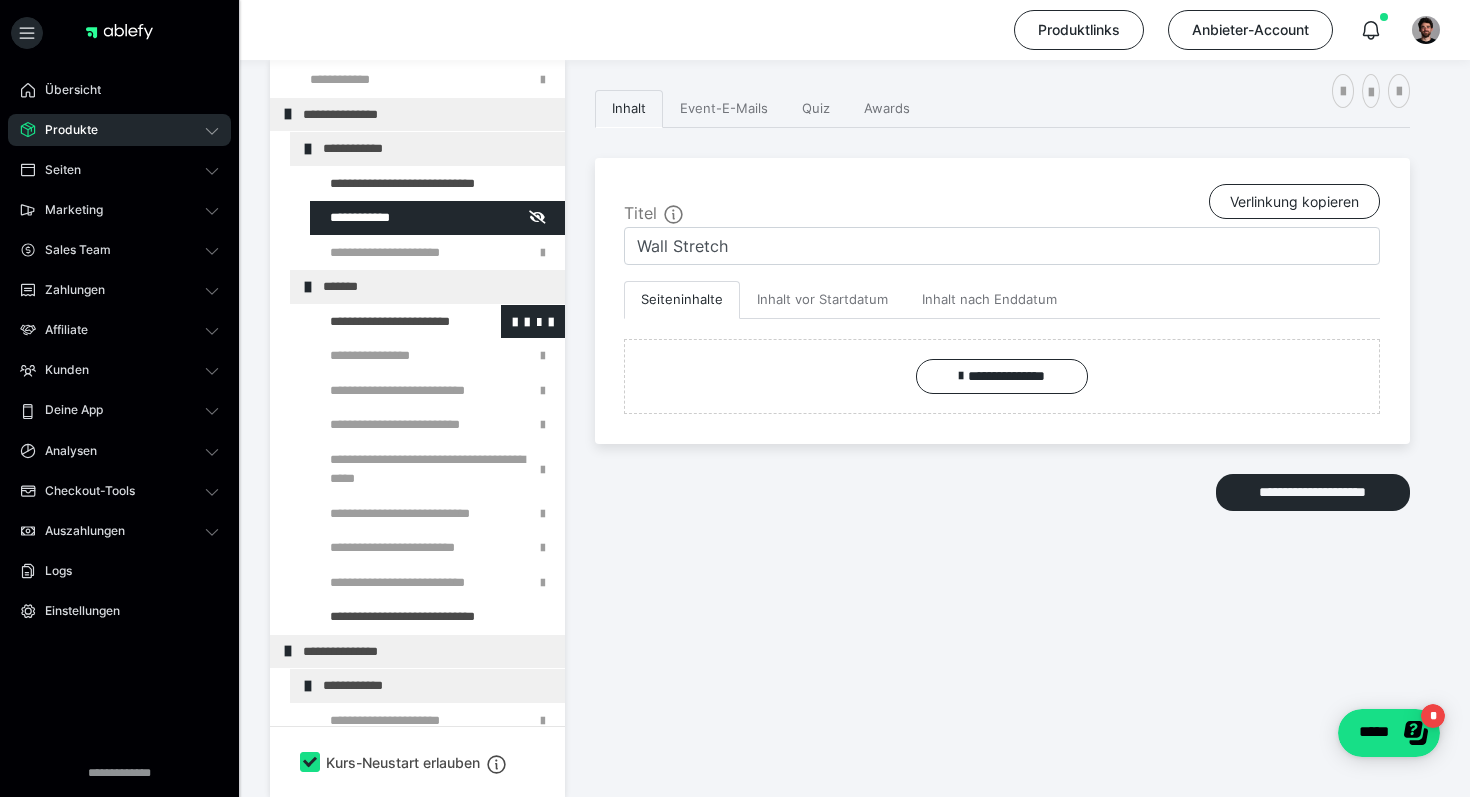 click at bounding box center (385, 322) 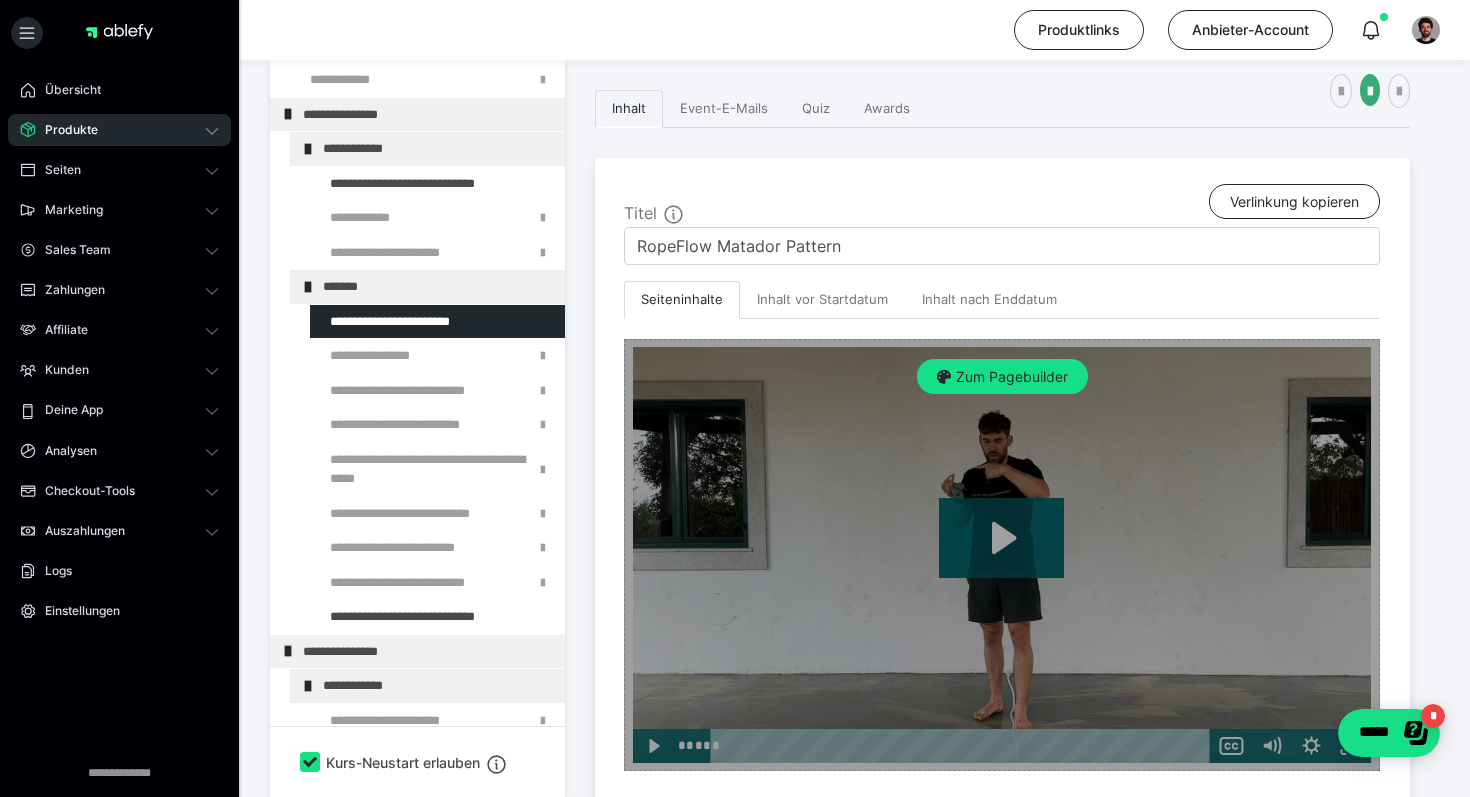 click on "Zum Pagebuilder" at bounding box center [1002, 555] 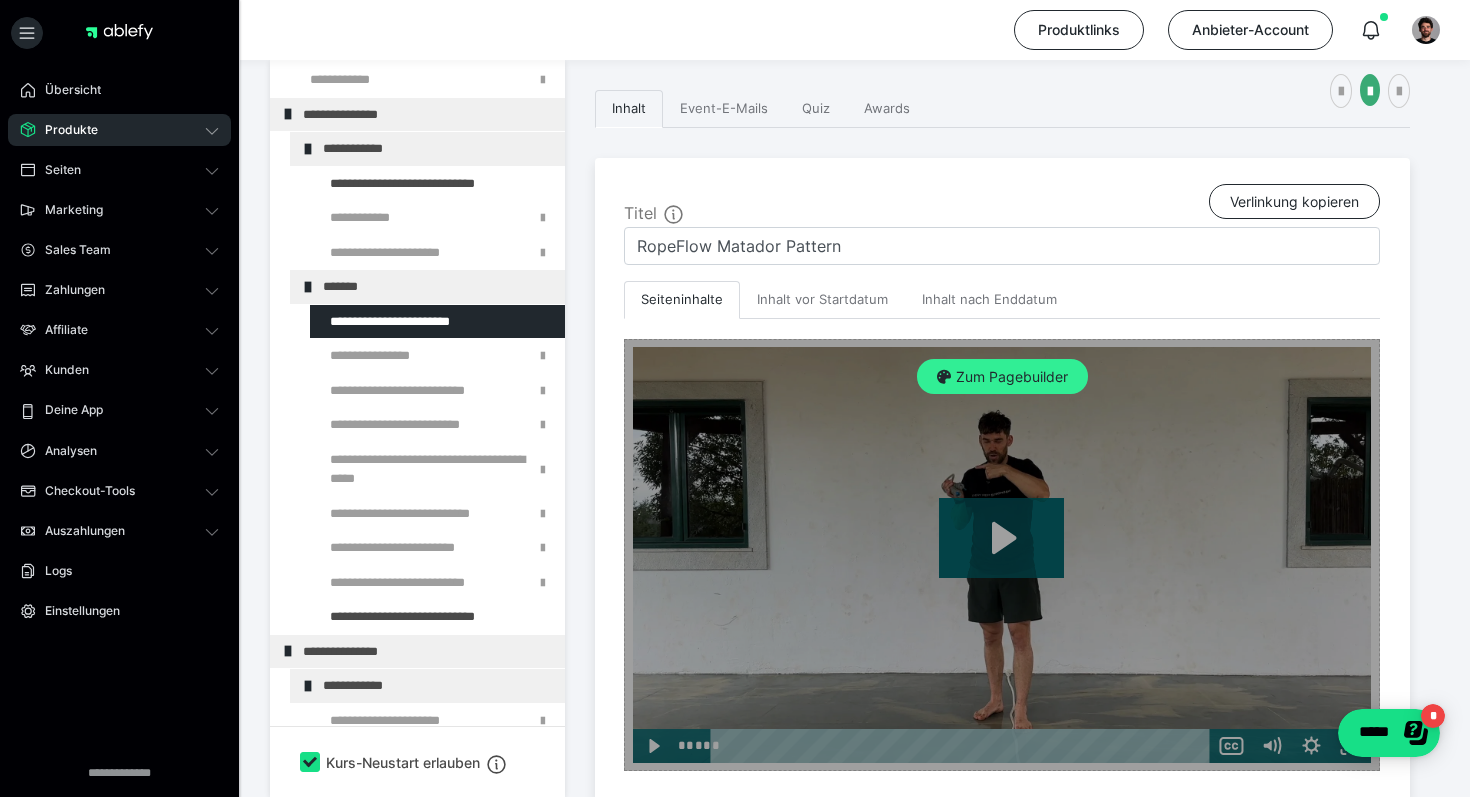 click on "Zum Pagebuilder" at bounding box center (1002, 377) 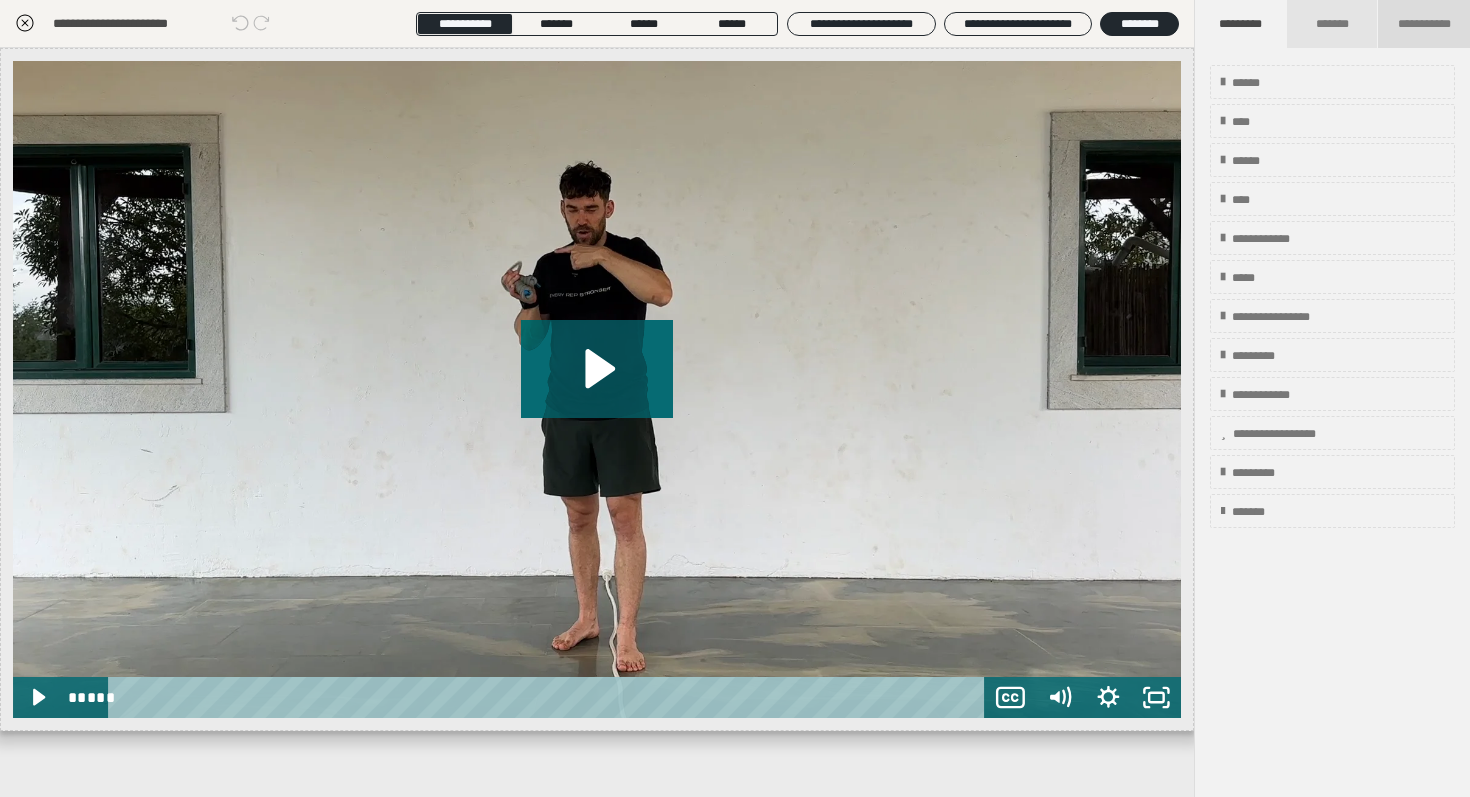 click on "**********" at bounding box center (1424, 24) 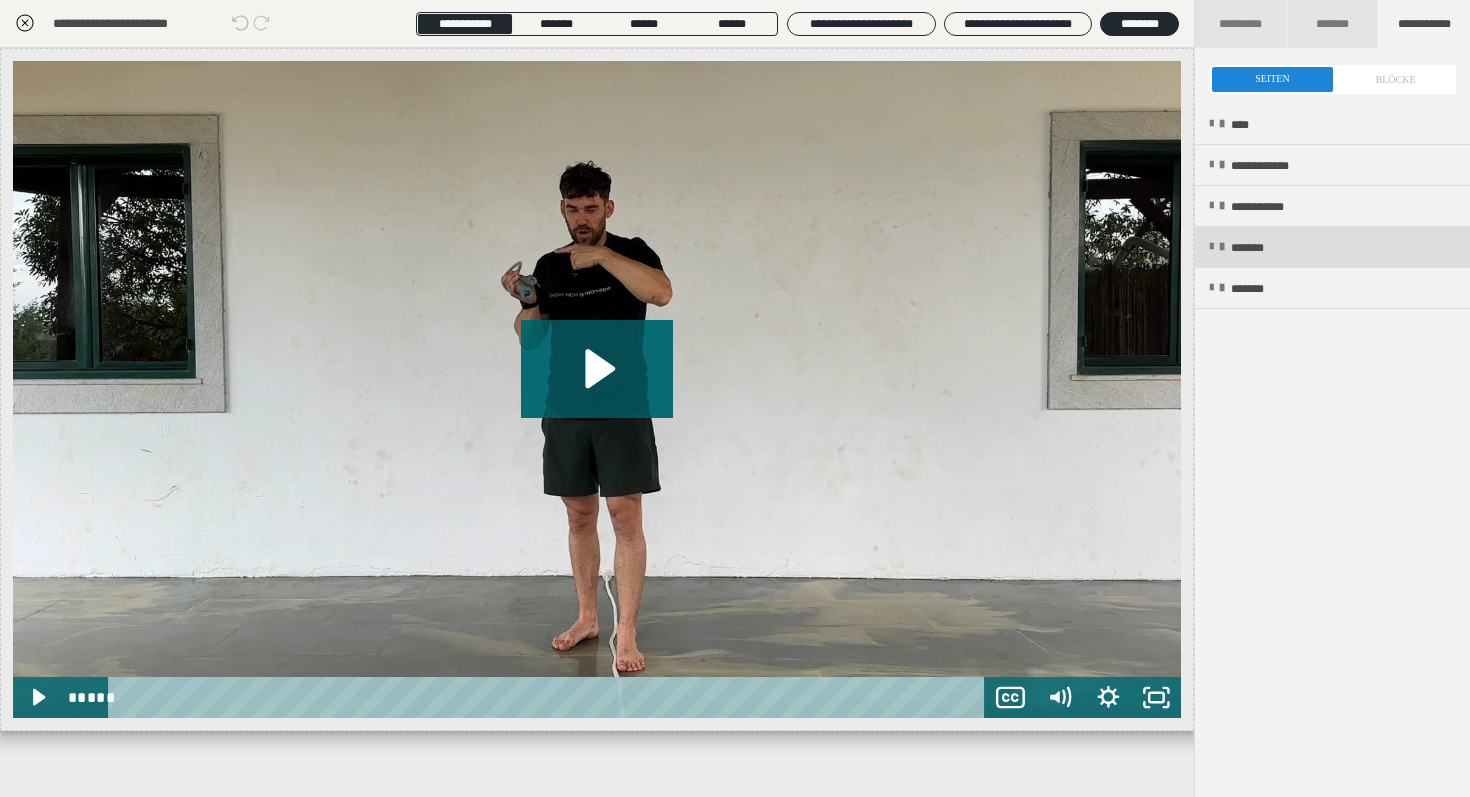 click on "*******" at bounding box center [1261, 248] 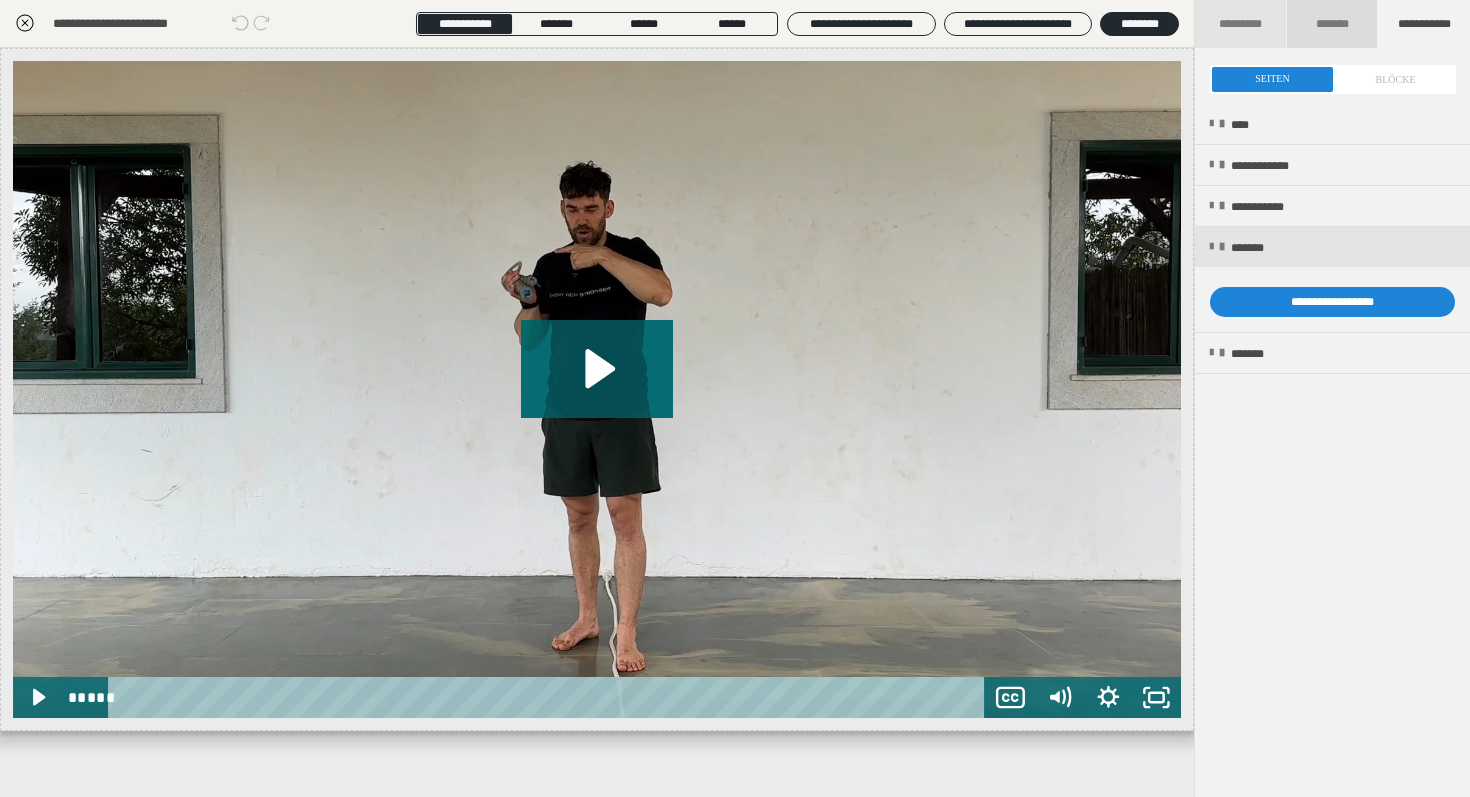 click on "*******" at bounding box center (1331, 24) 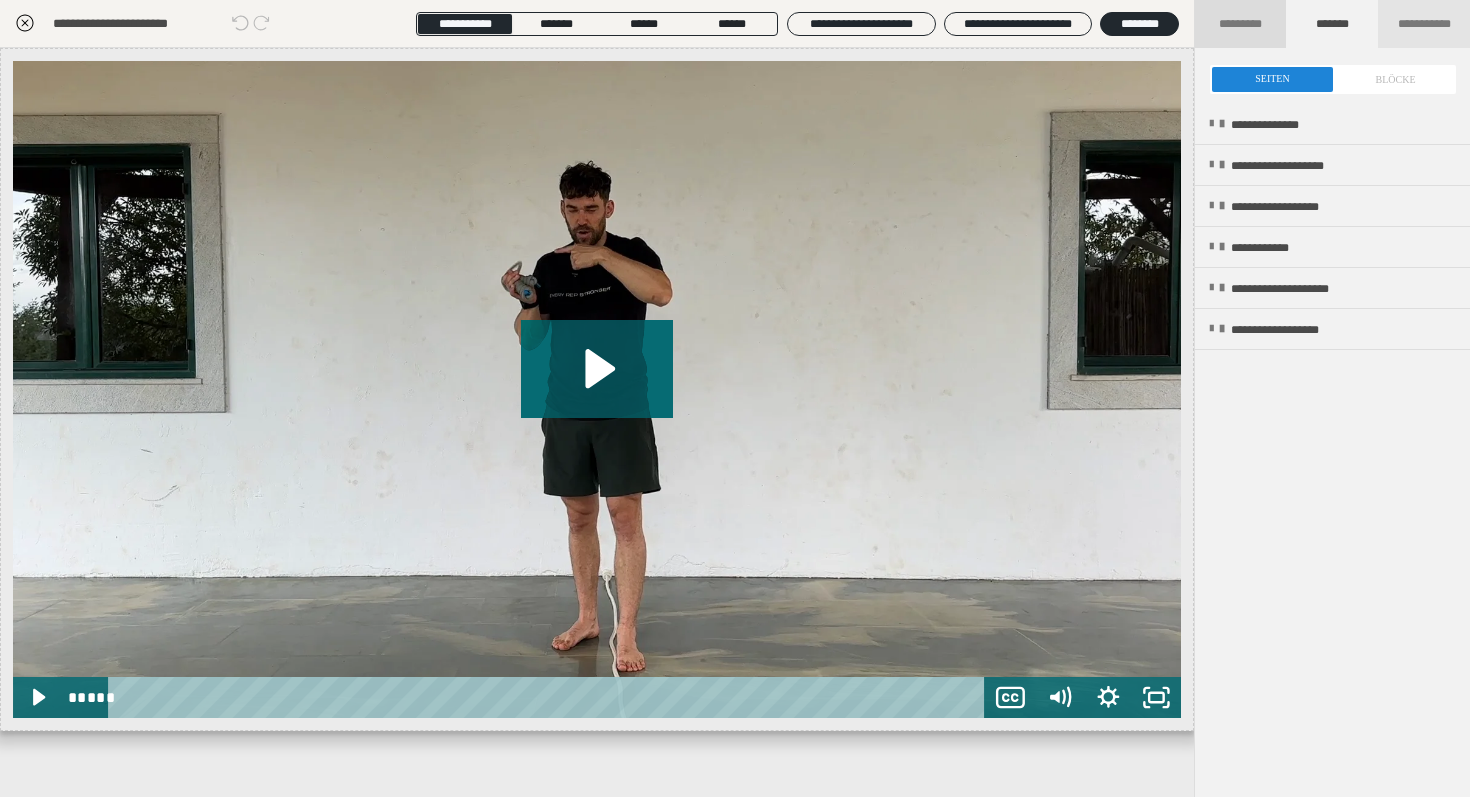 click on "*********" at bounding box center [1241, 24] 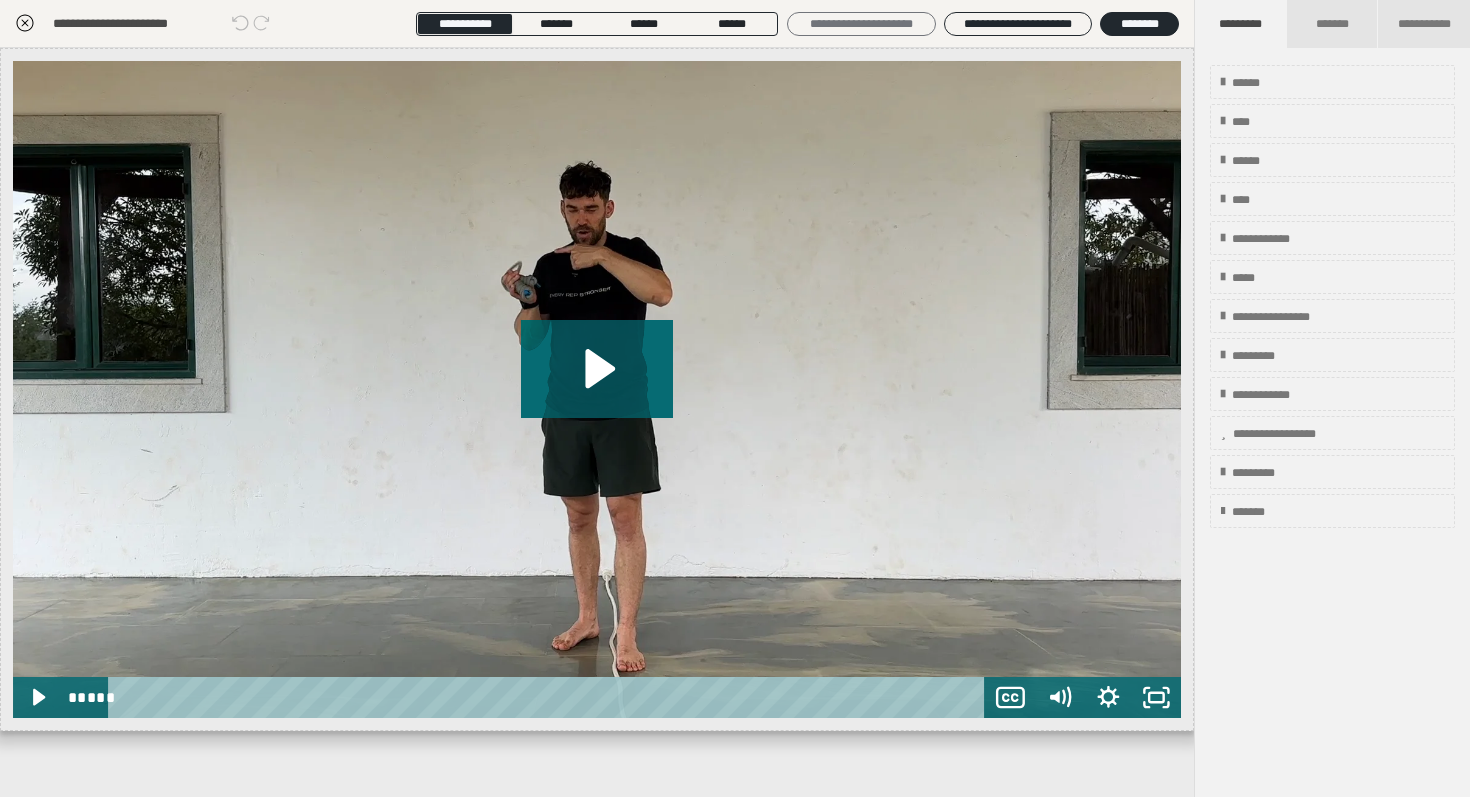 click on "**********" at bounding box center (861, 24) 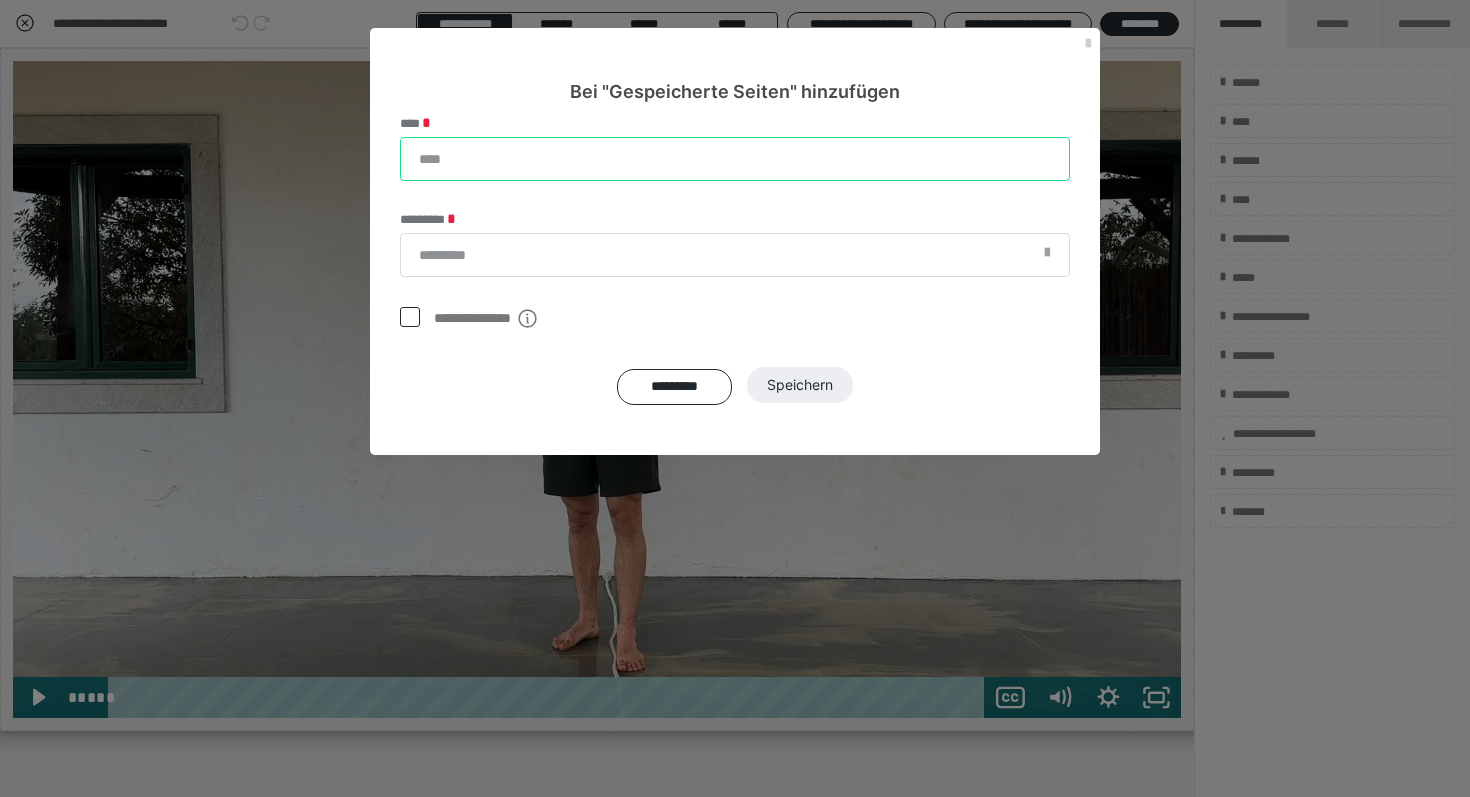 click on "****" at bounding box center (735, 159) 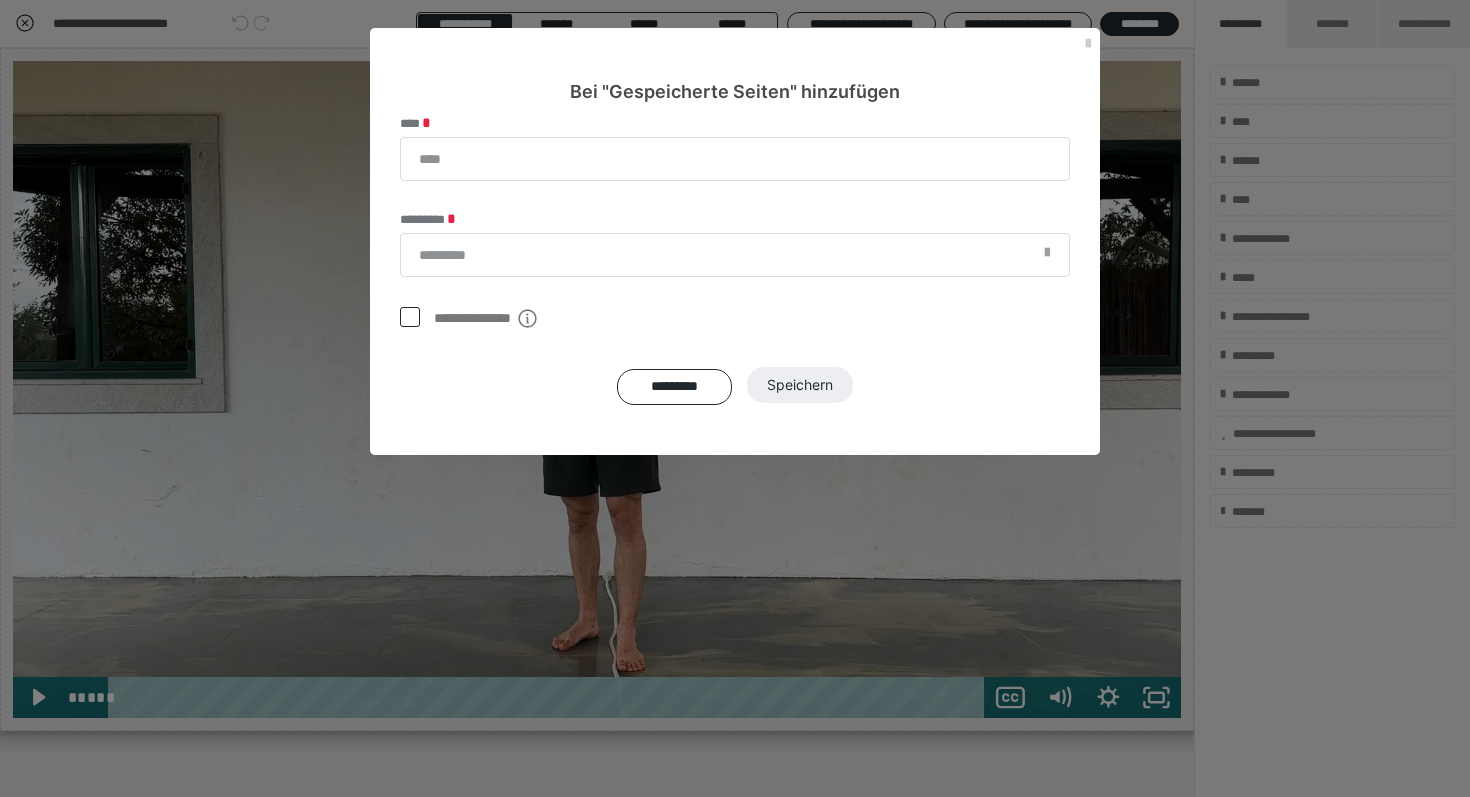 click on "**********" at bounding box center (735, 280) 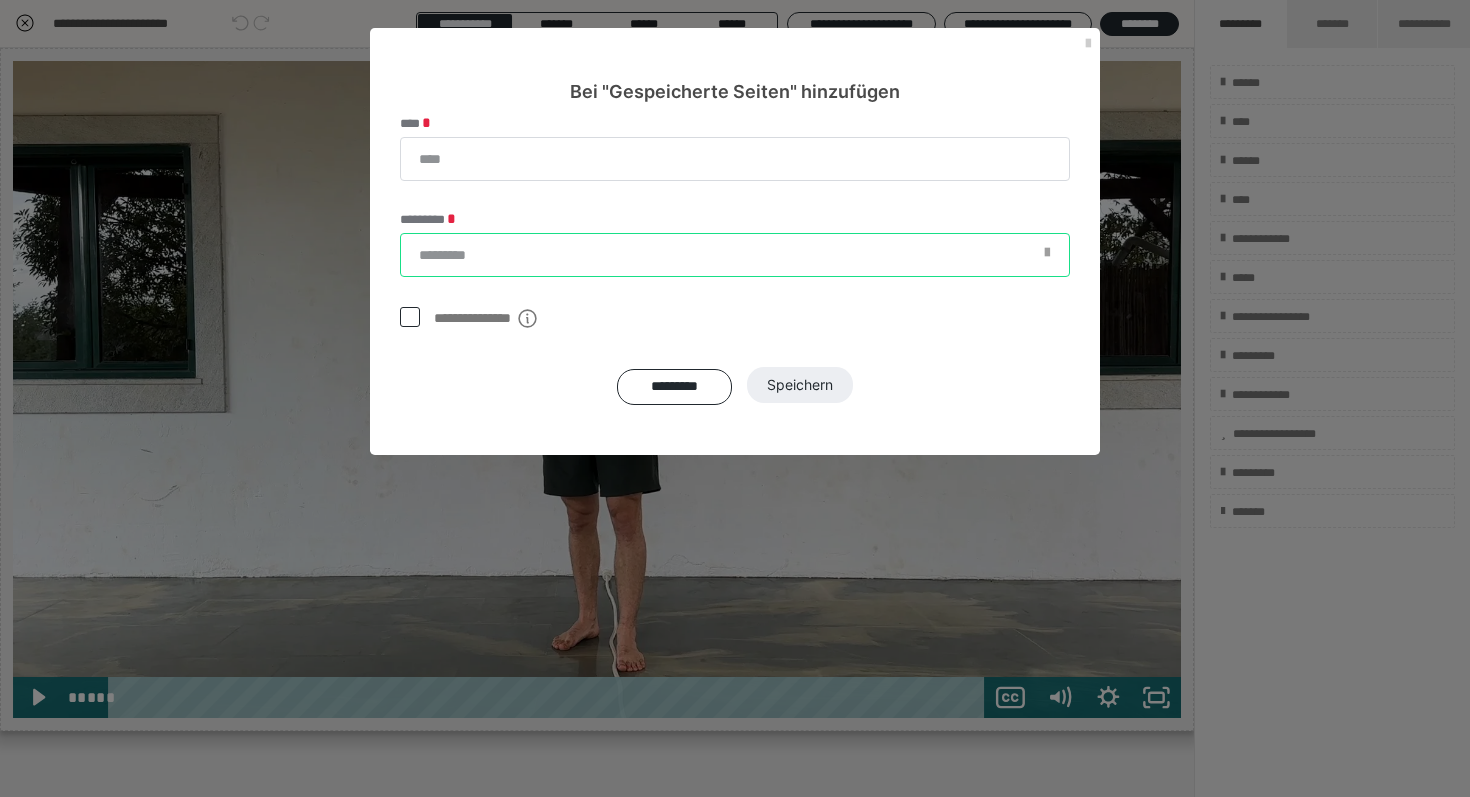 click on "*********" at bounding box center [735, 255] 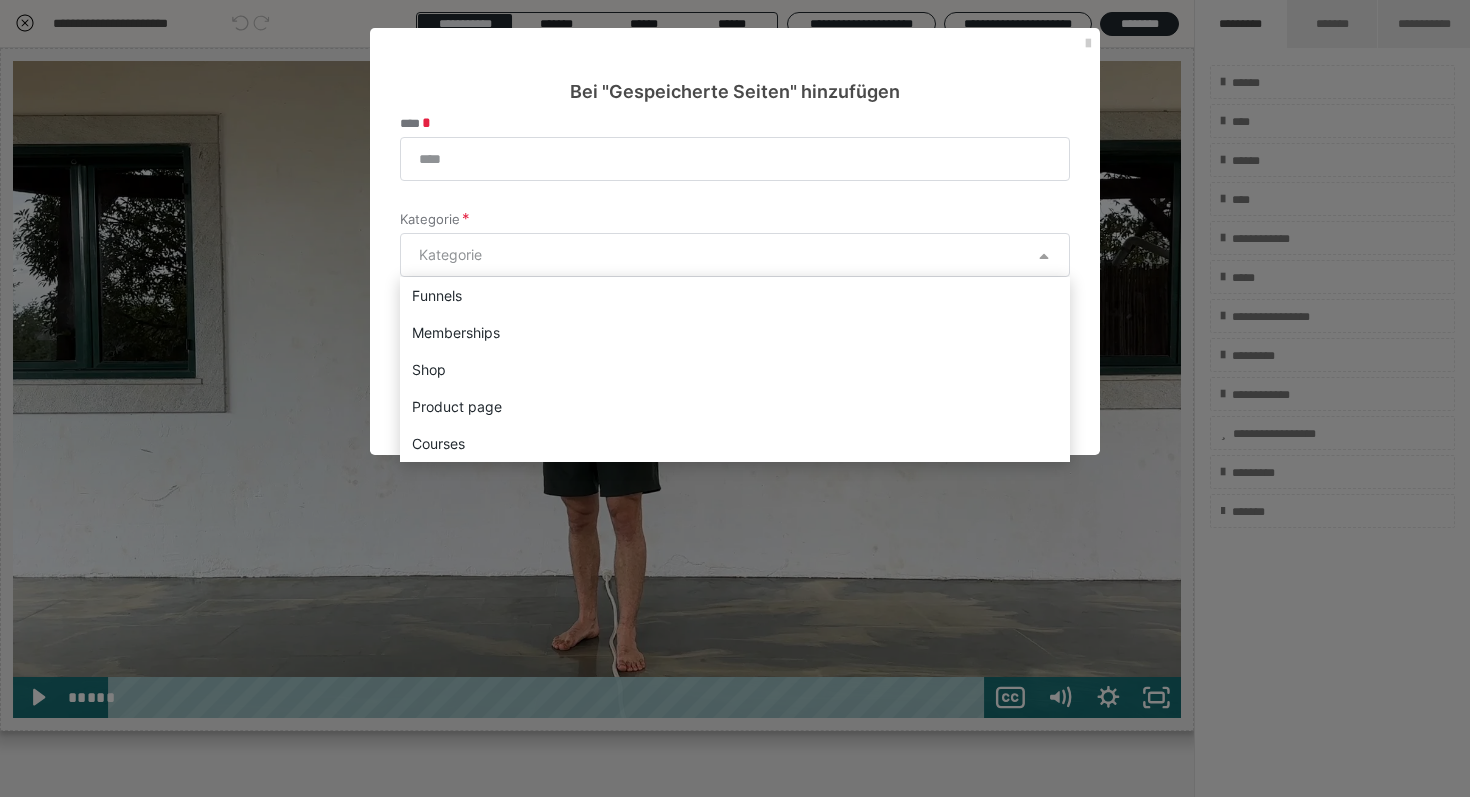 click at bounding box center [735, 398] 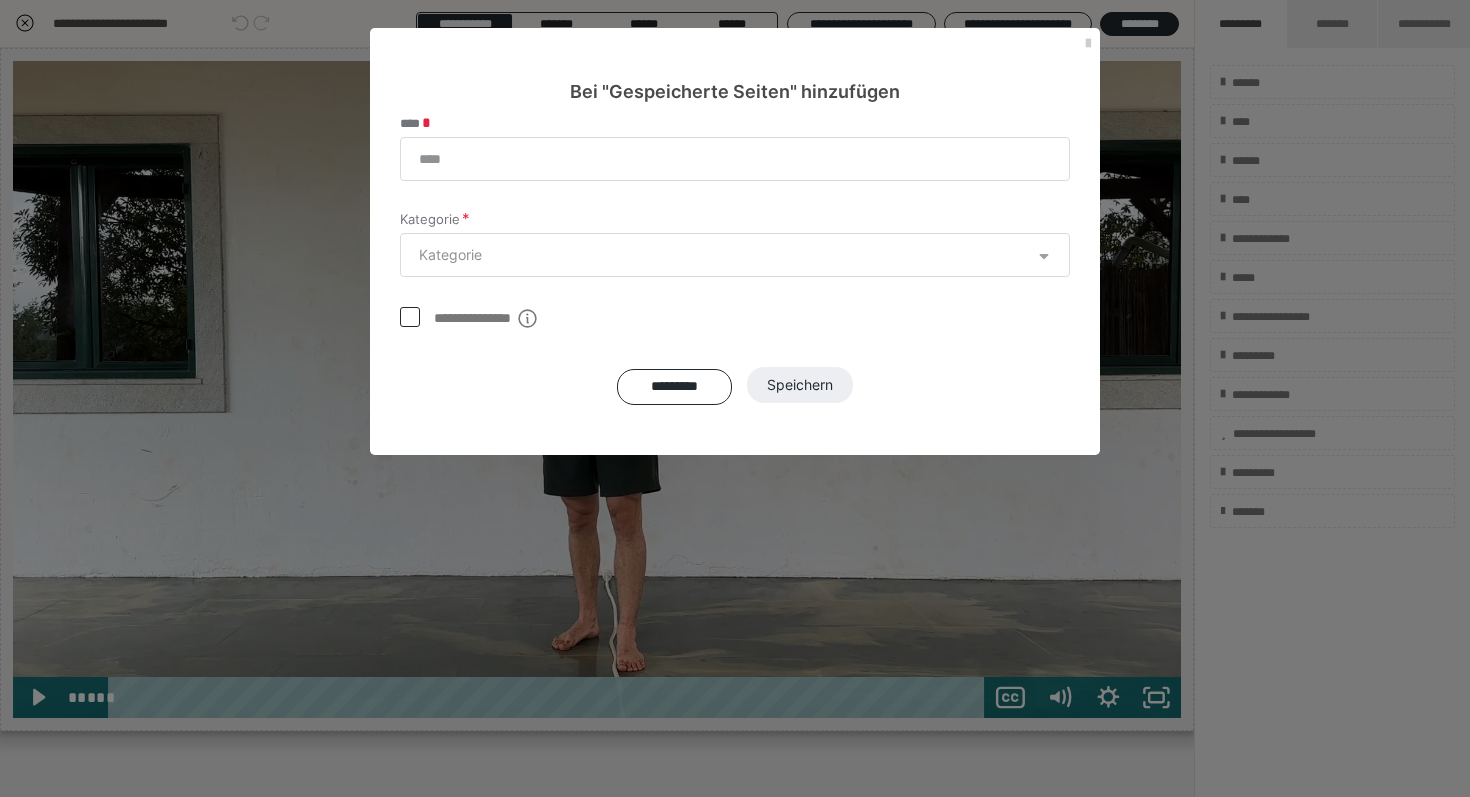 click on "**********" at bounding box center (735, 398) 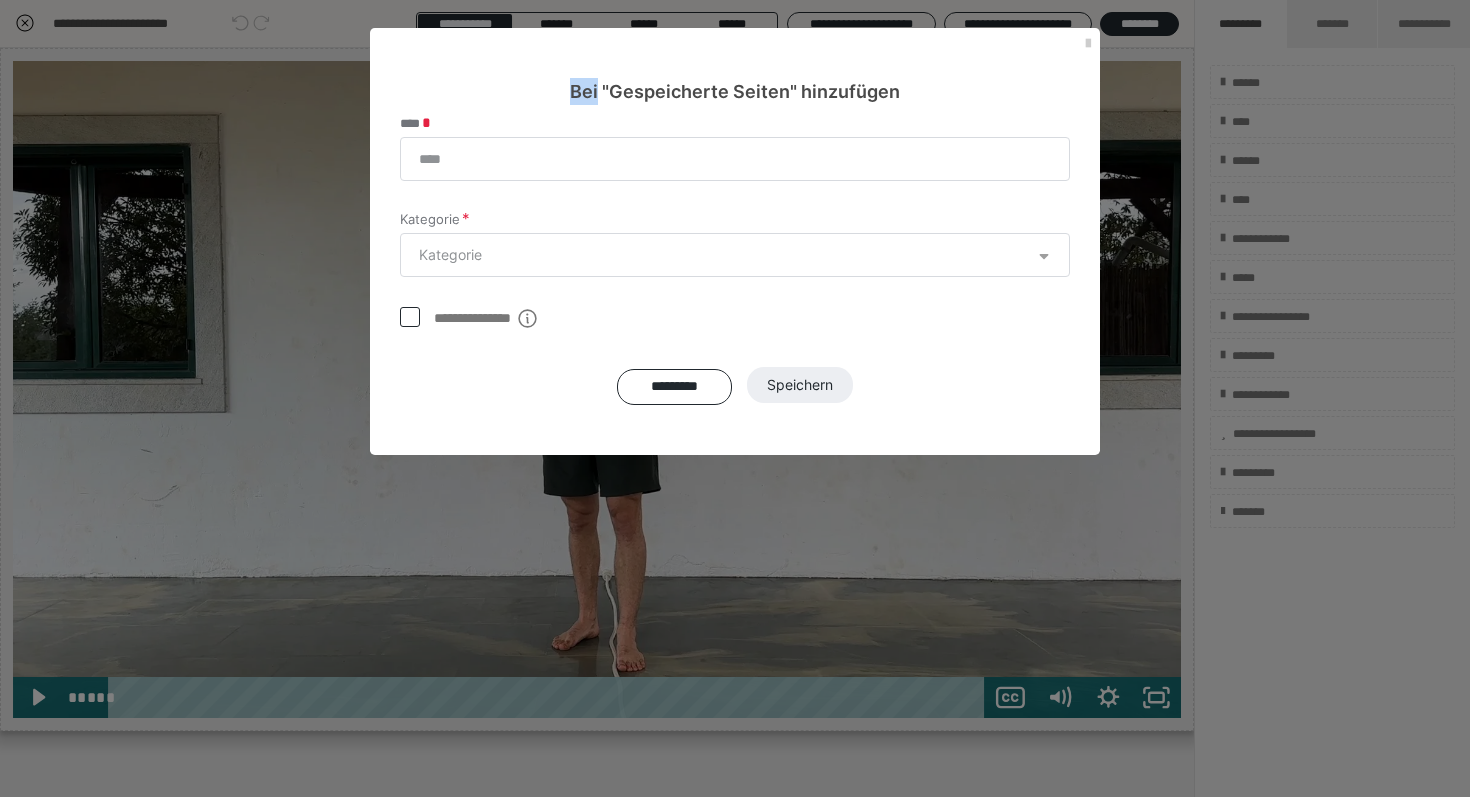 click on "**********" at bounding box center [735, 398] 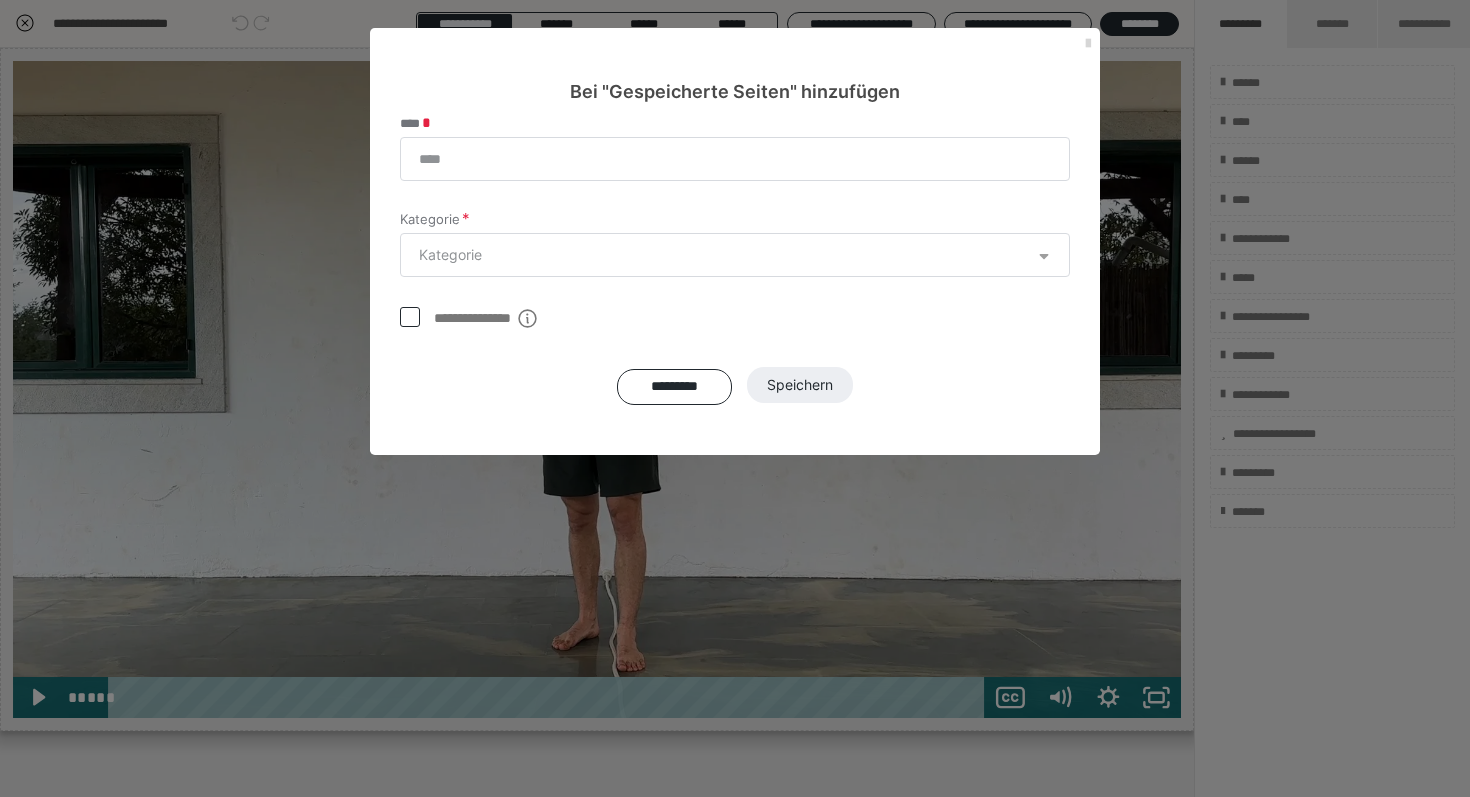click at bounding box center (1088, 44) 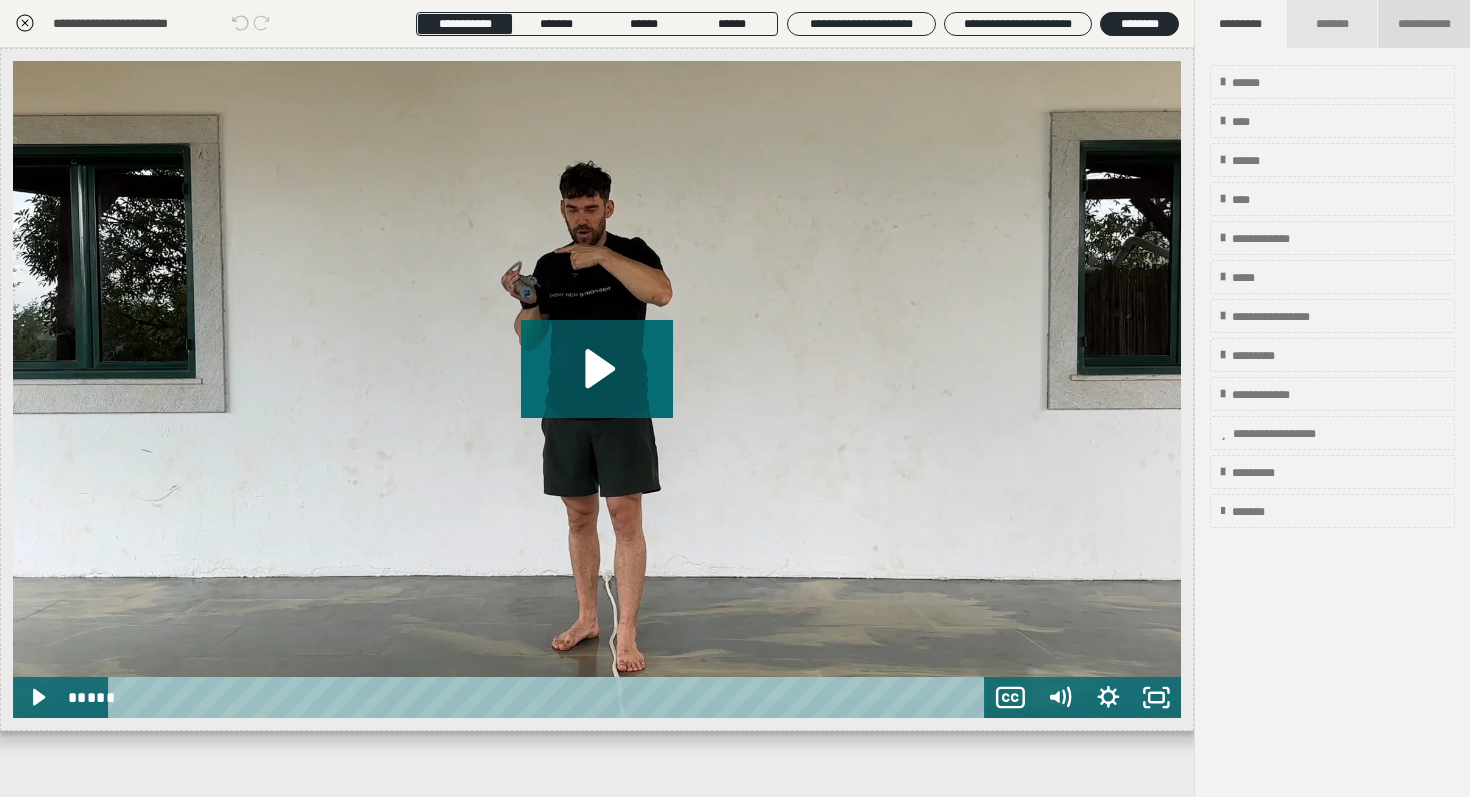 click on "**********" at bounding box center [1424, 24] 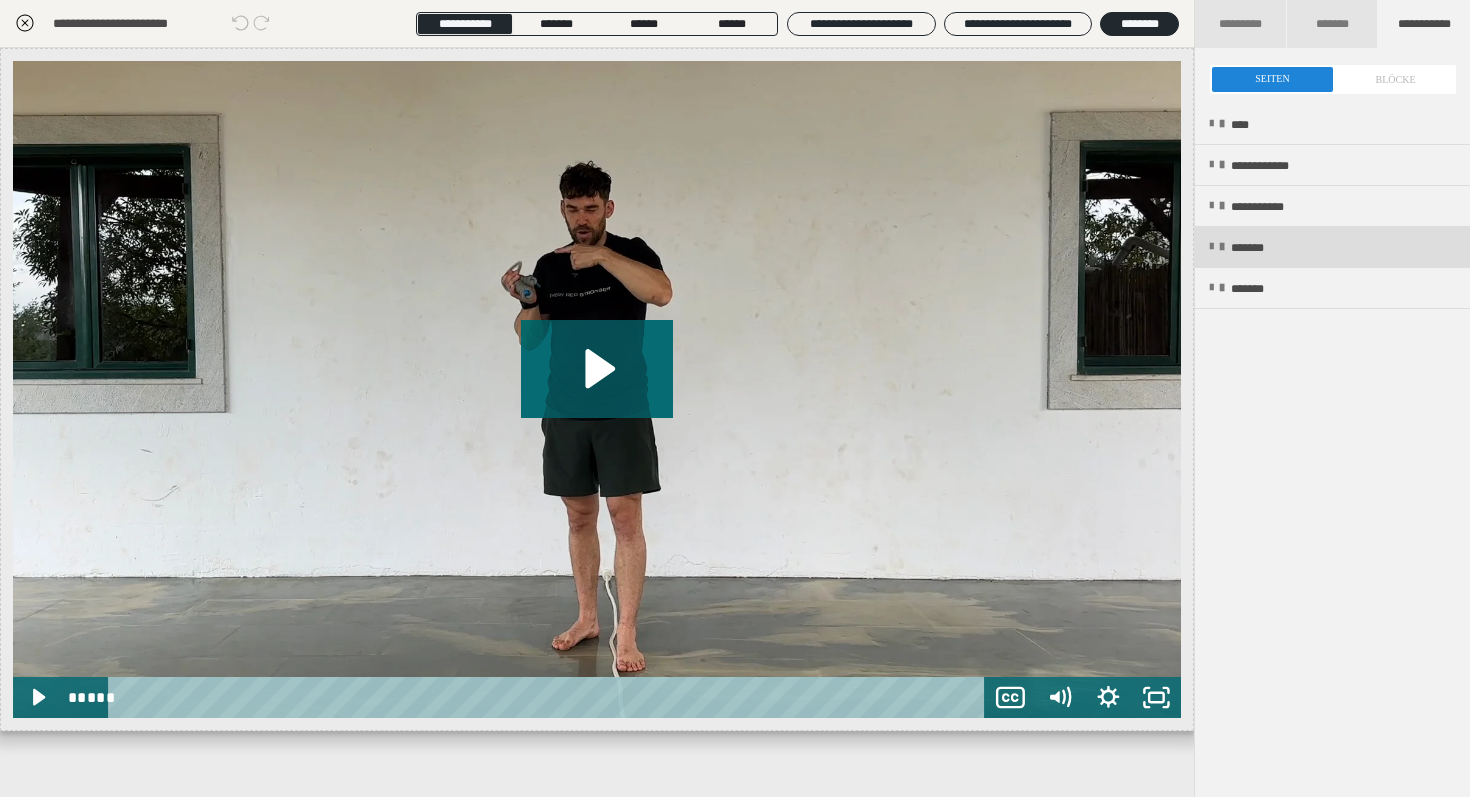 click on "*******" at bounding box center [1332, 247] 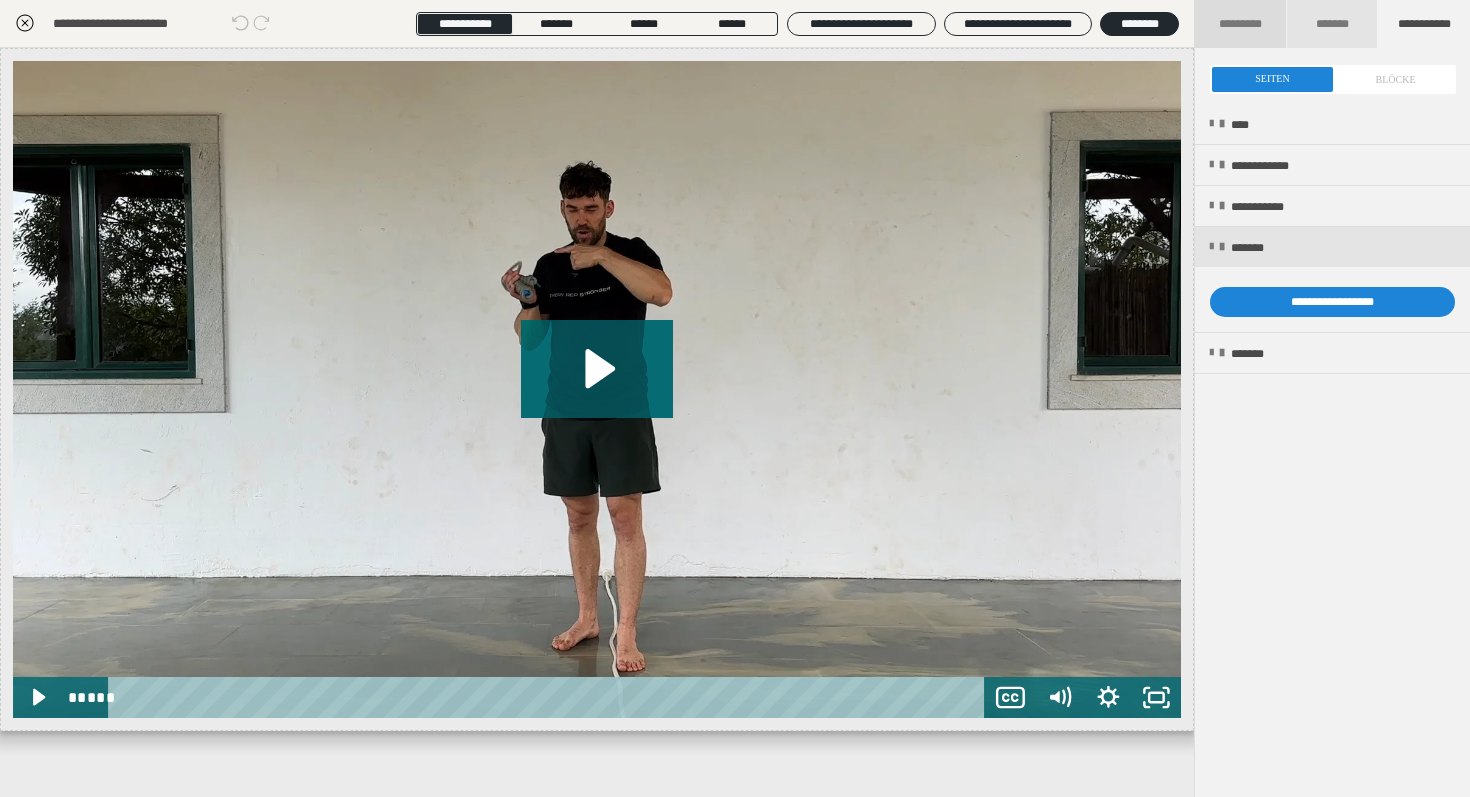 click on "*********" at bounding box center [1240, 24] 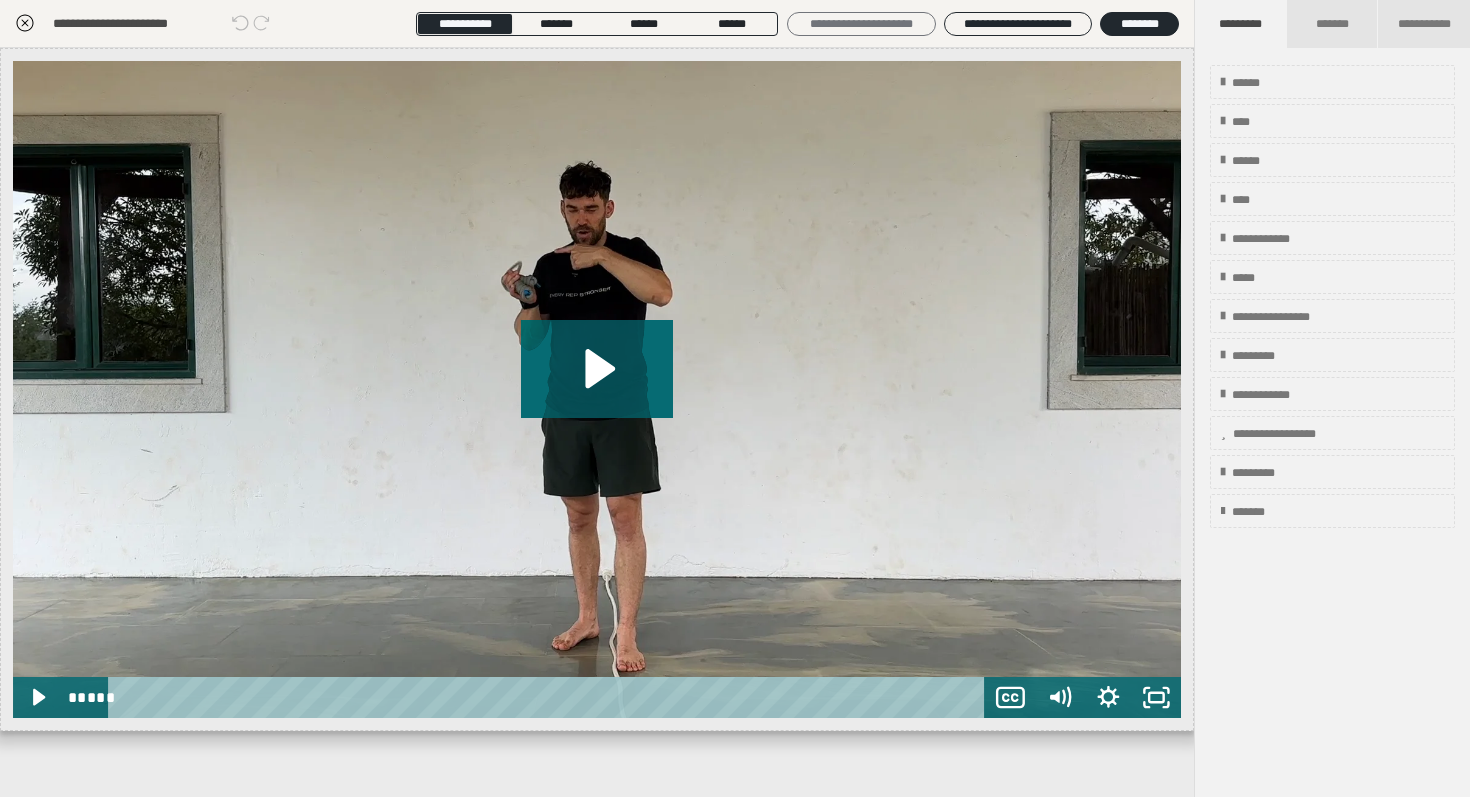 click on "**********" at bounding box center (861, 24) 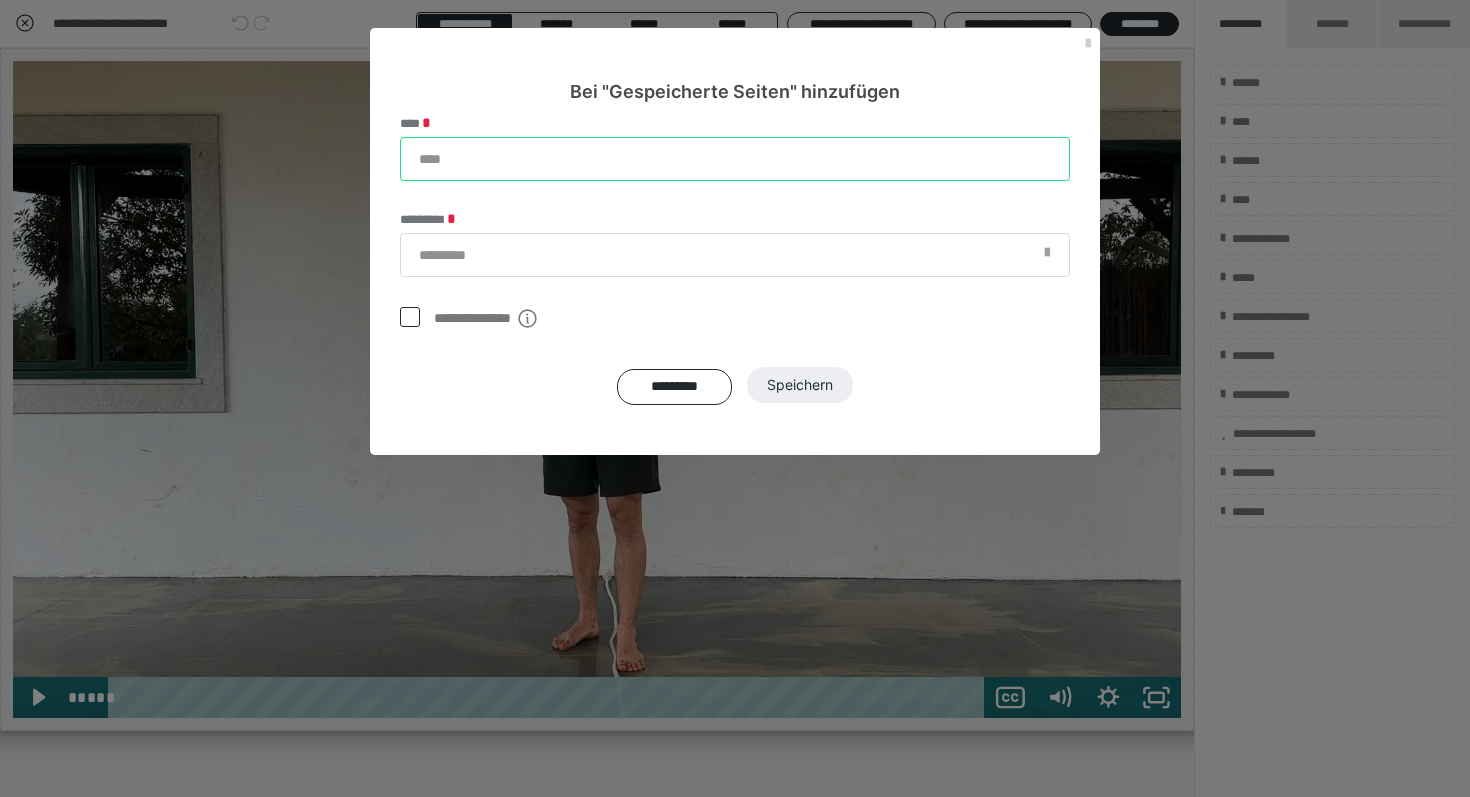 click on "****" at bounding box center [735, 159] 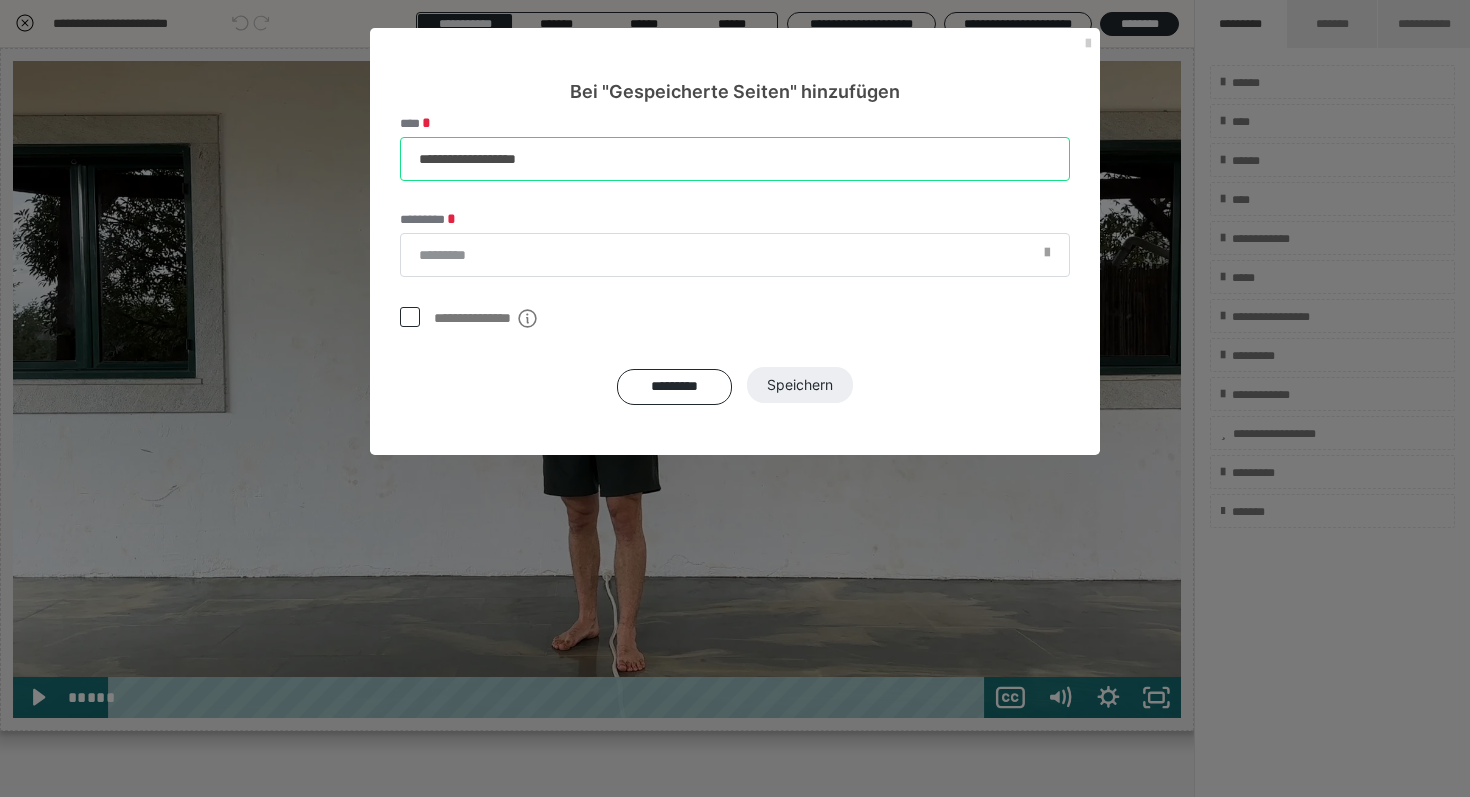 type on "**********" 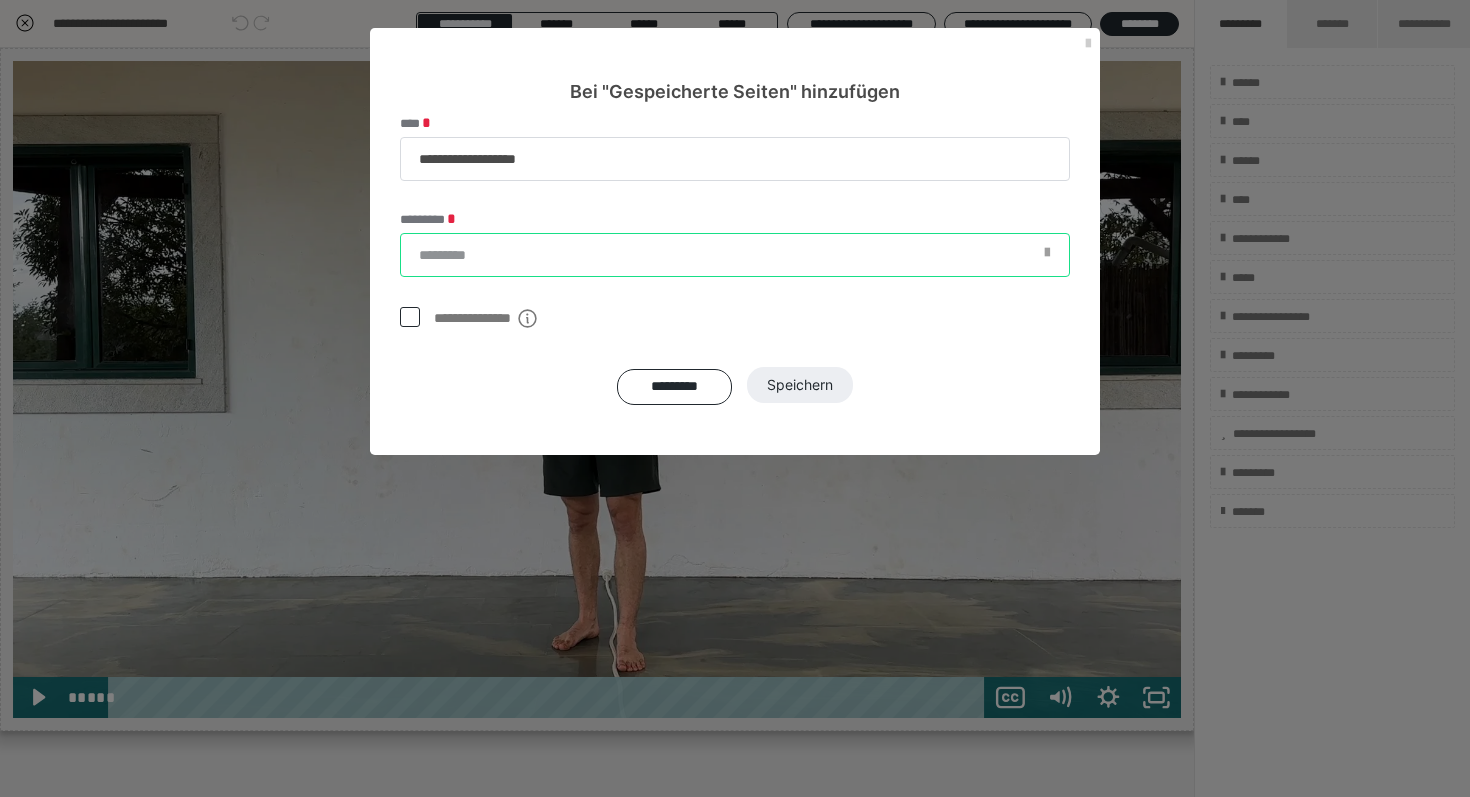 click on "*********" at bounding box center (735, 255) 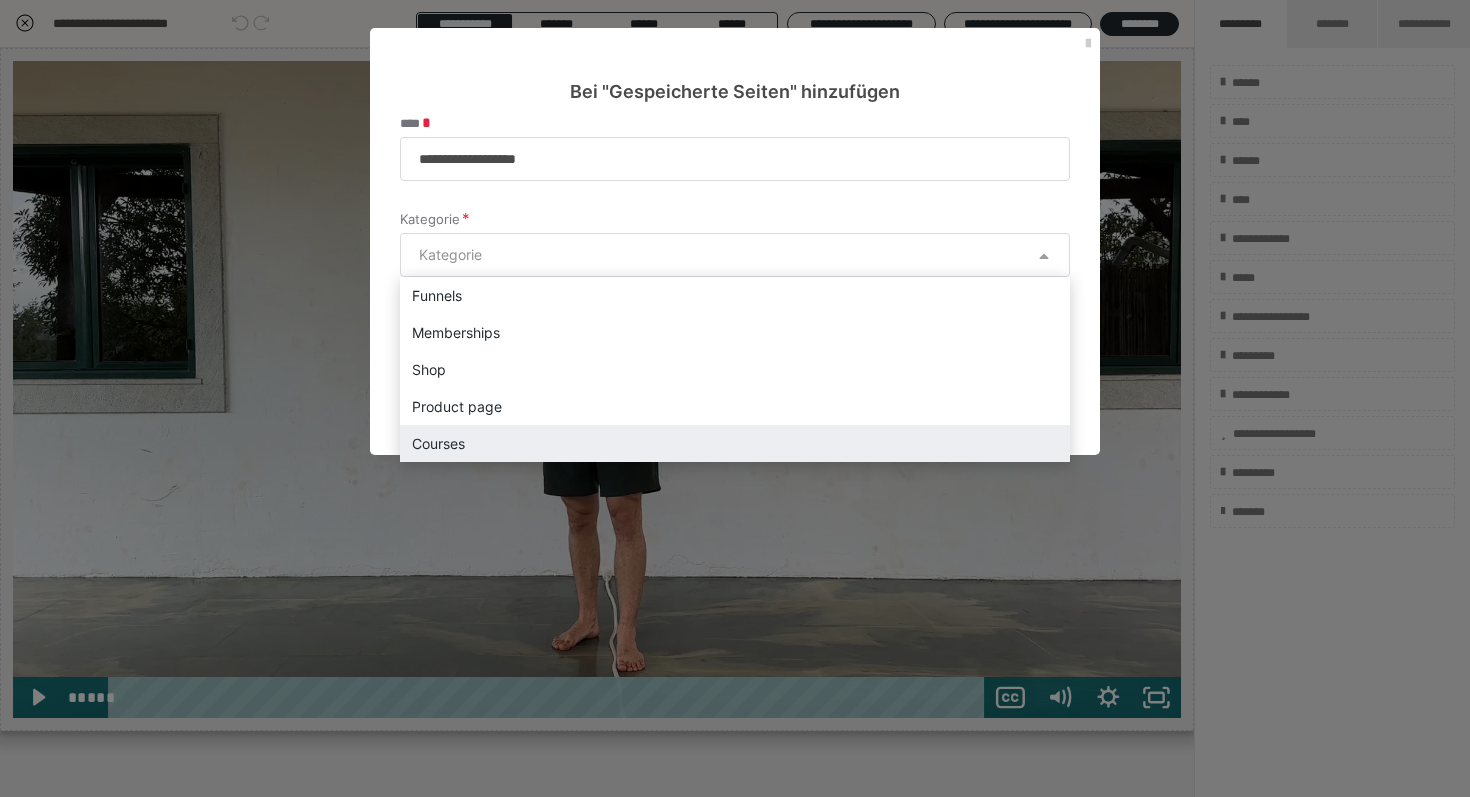 click on "Courses" at bounding box center [735, 443] 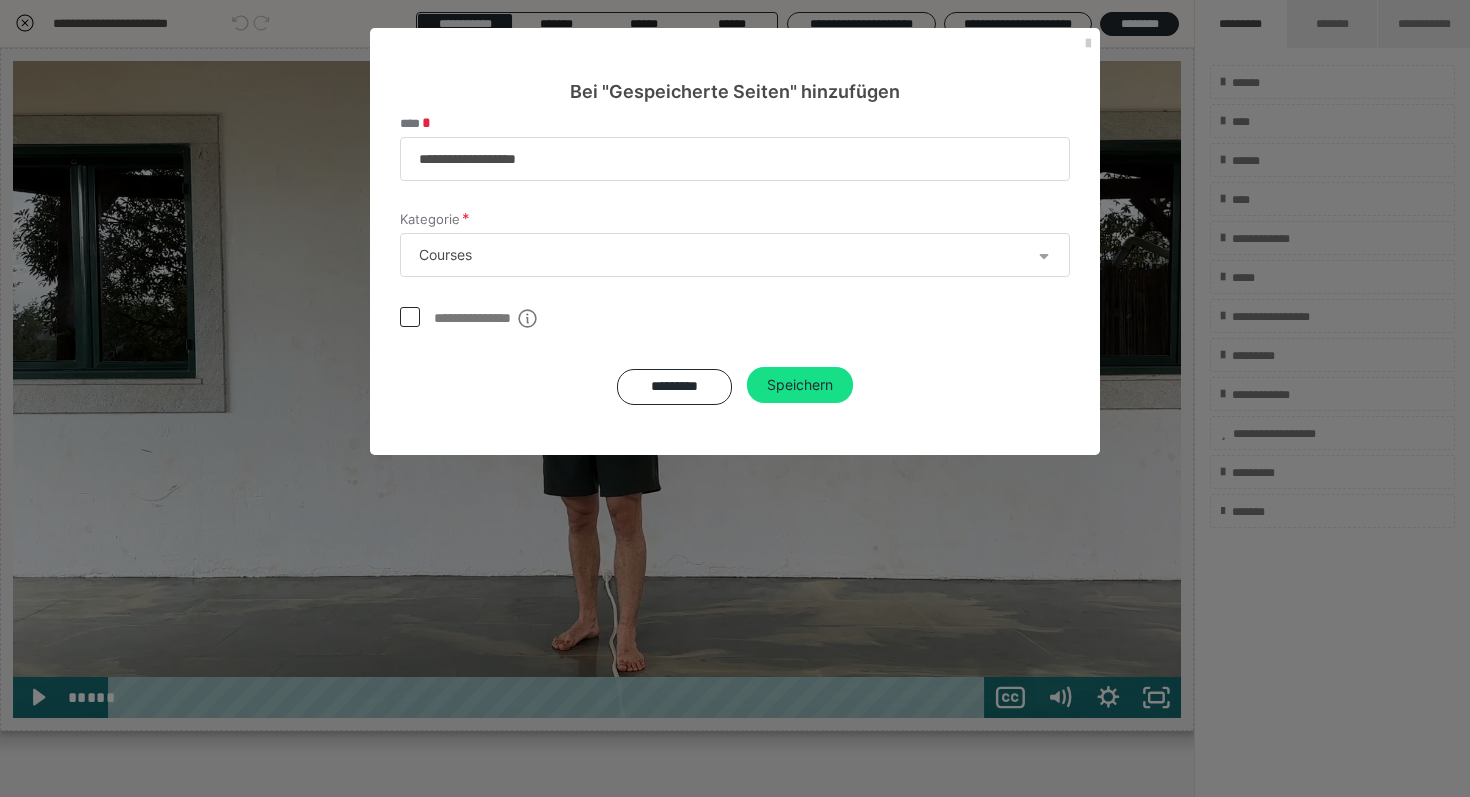 click on "**********" at bounding box center (487, 322) 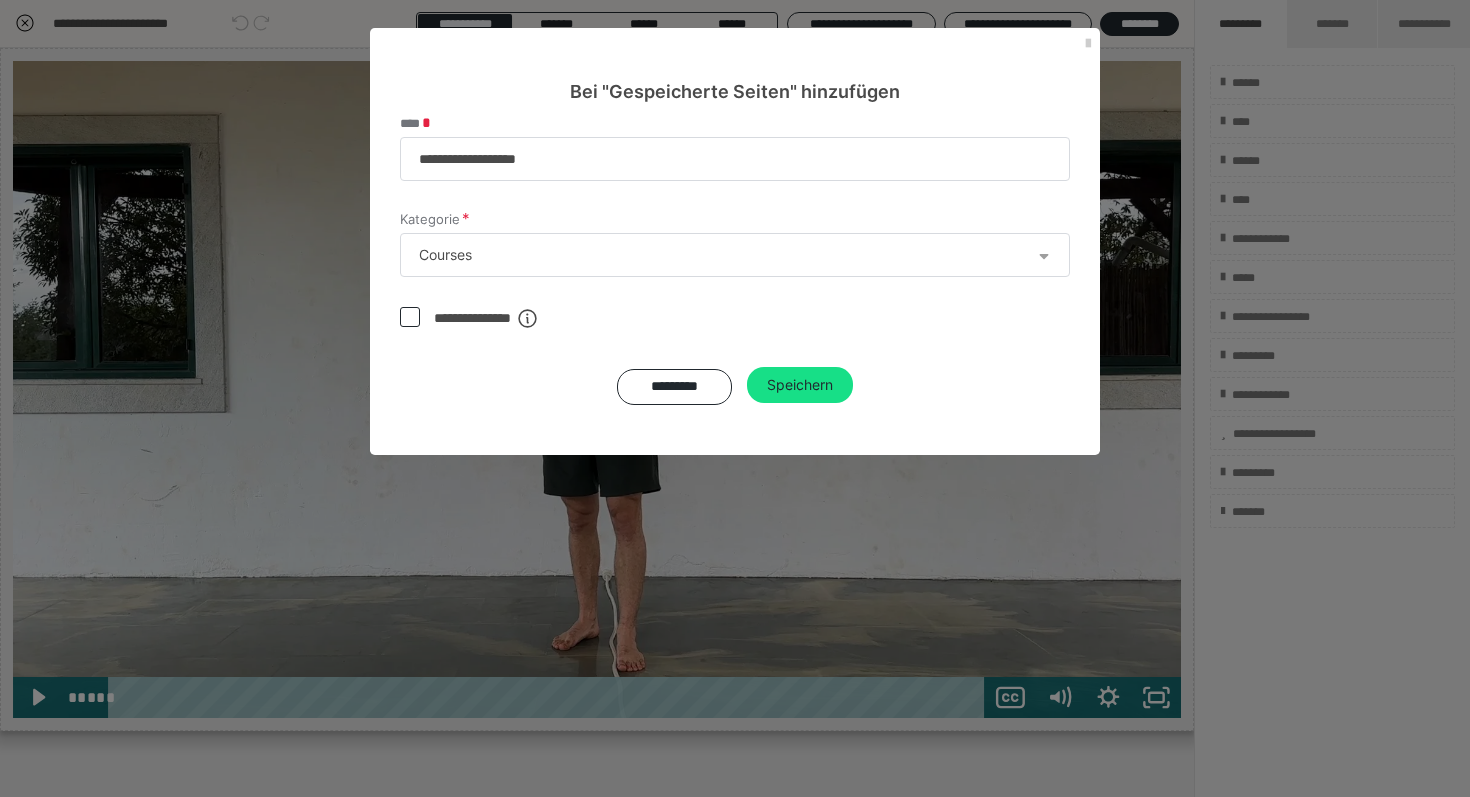 click on "**********" at bounding box center [735, 280] 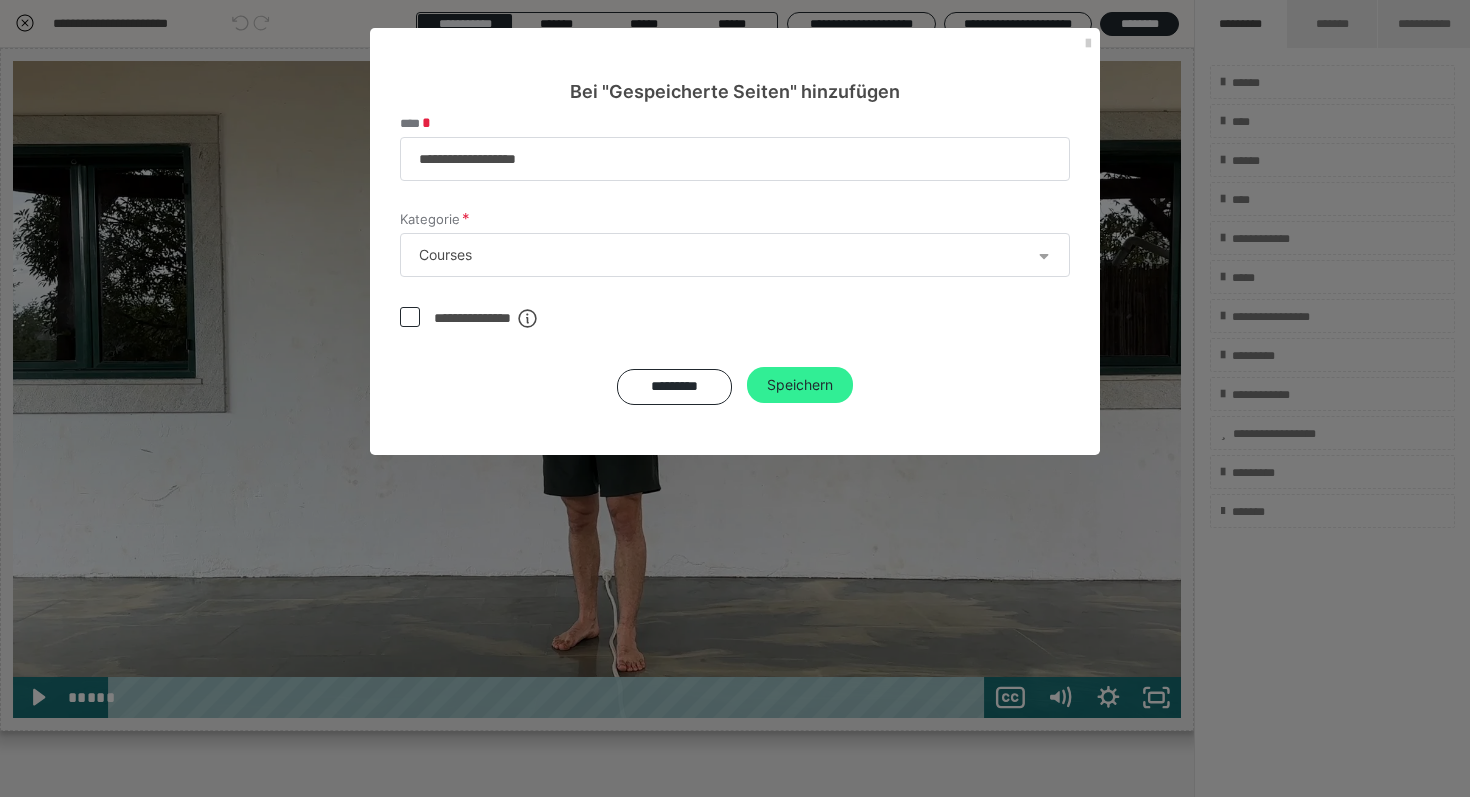 click on "Speichern" at bounding box center (800, 385) 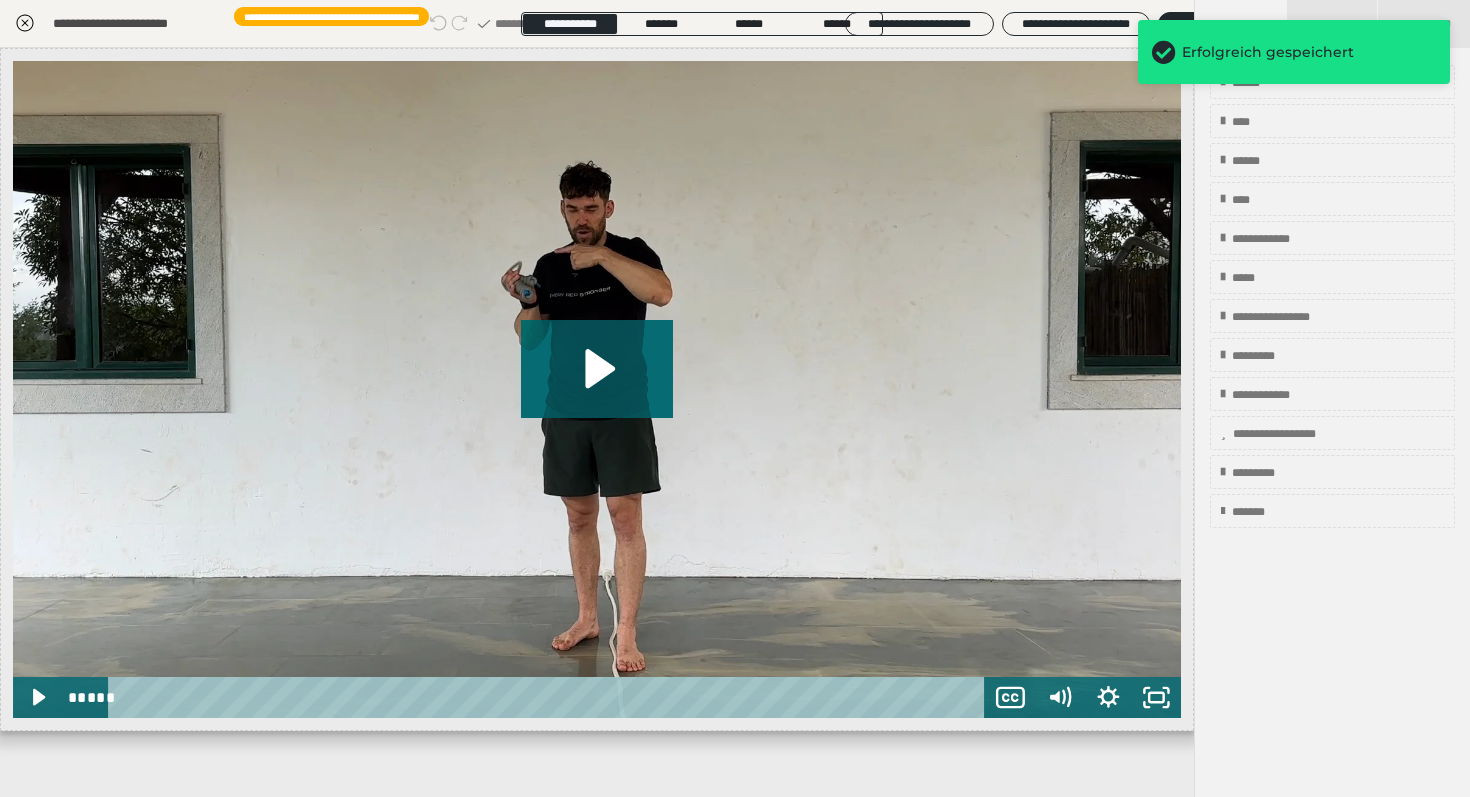 click 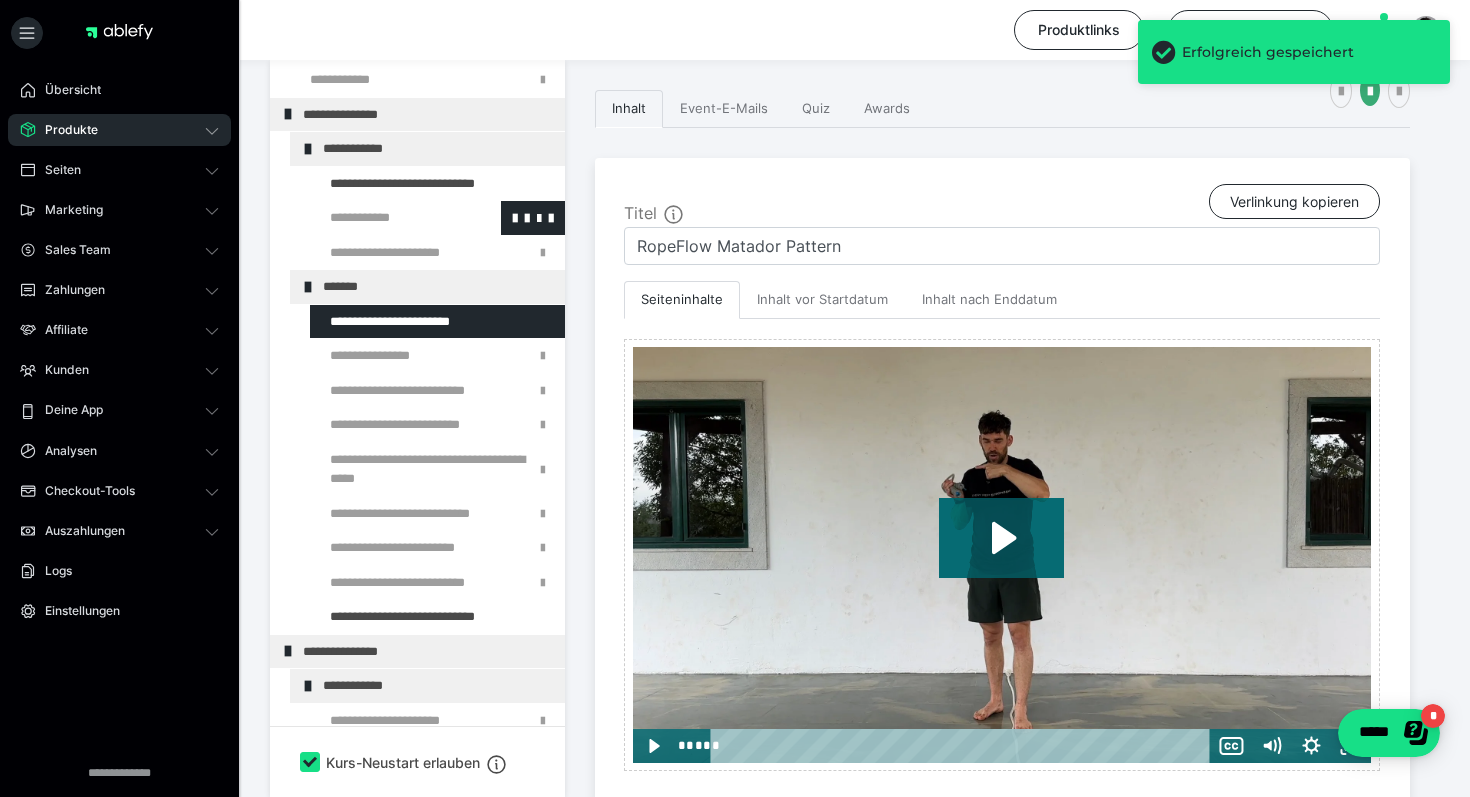 click at bounding box center (385, 218) 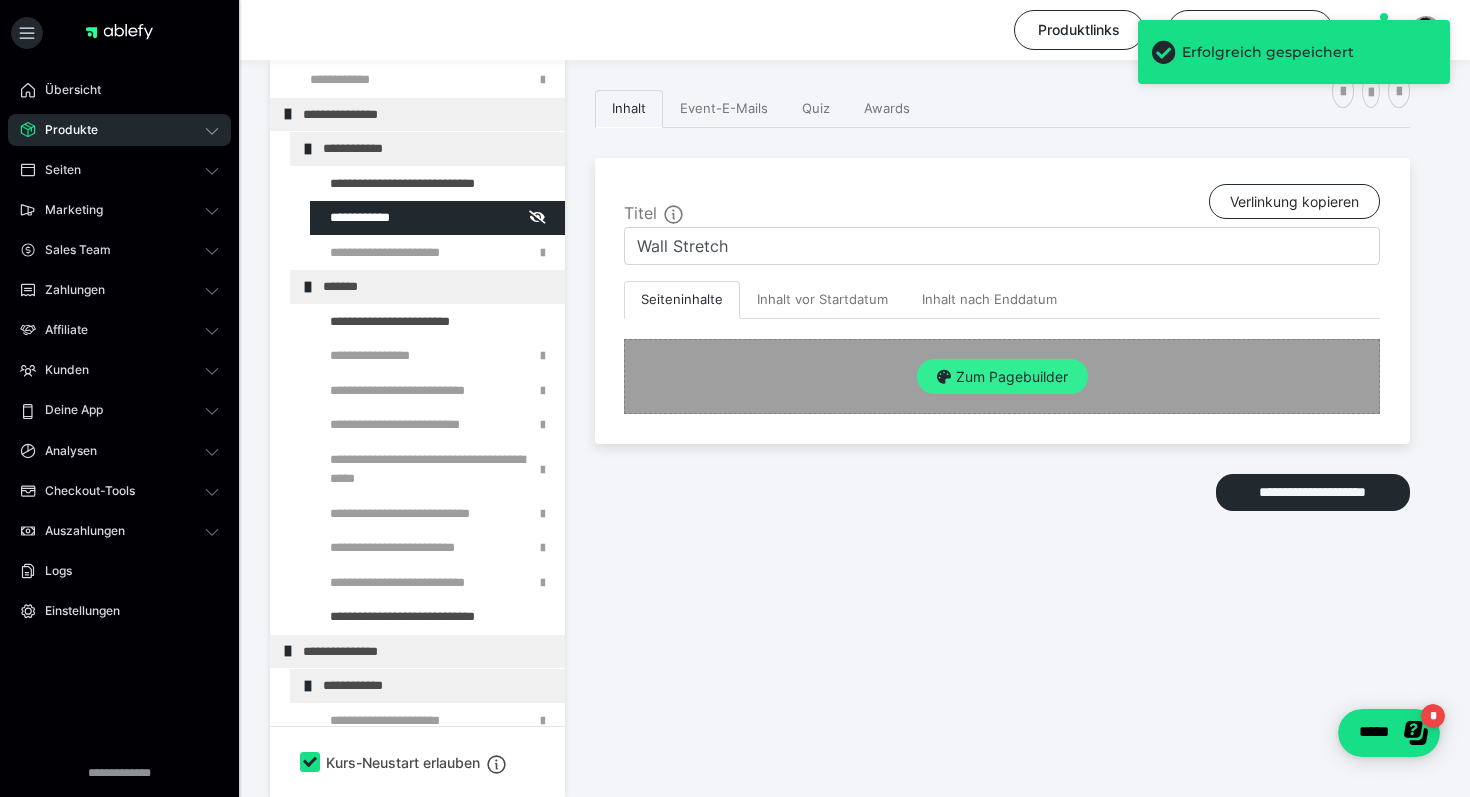 click on "Zum Pagebuilder" at bounding box center [1002, 377] 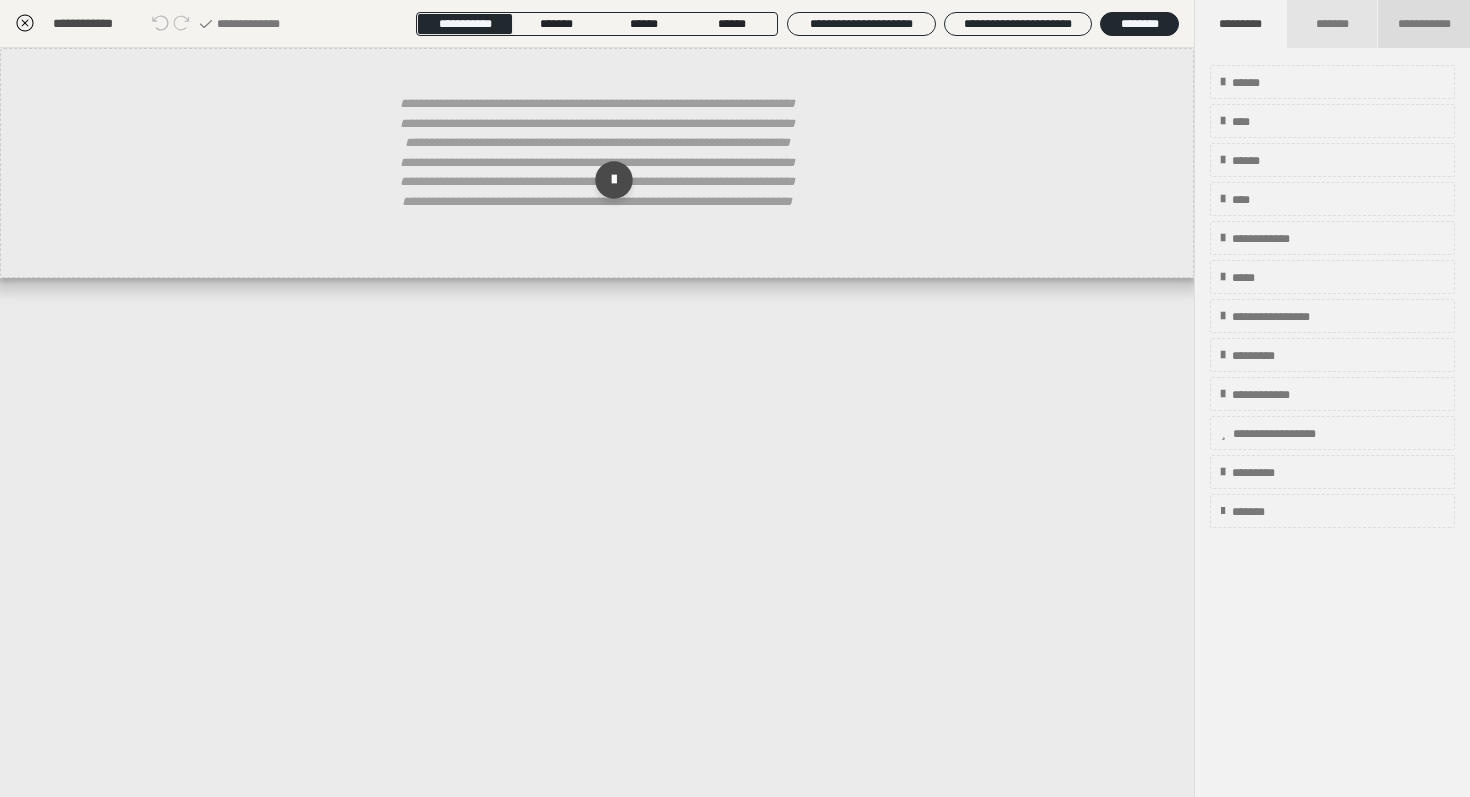 click on "**********" at bounding box center (1424, 24) 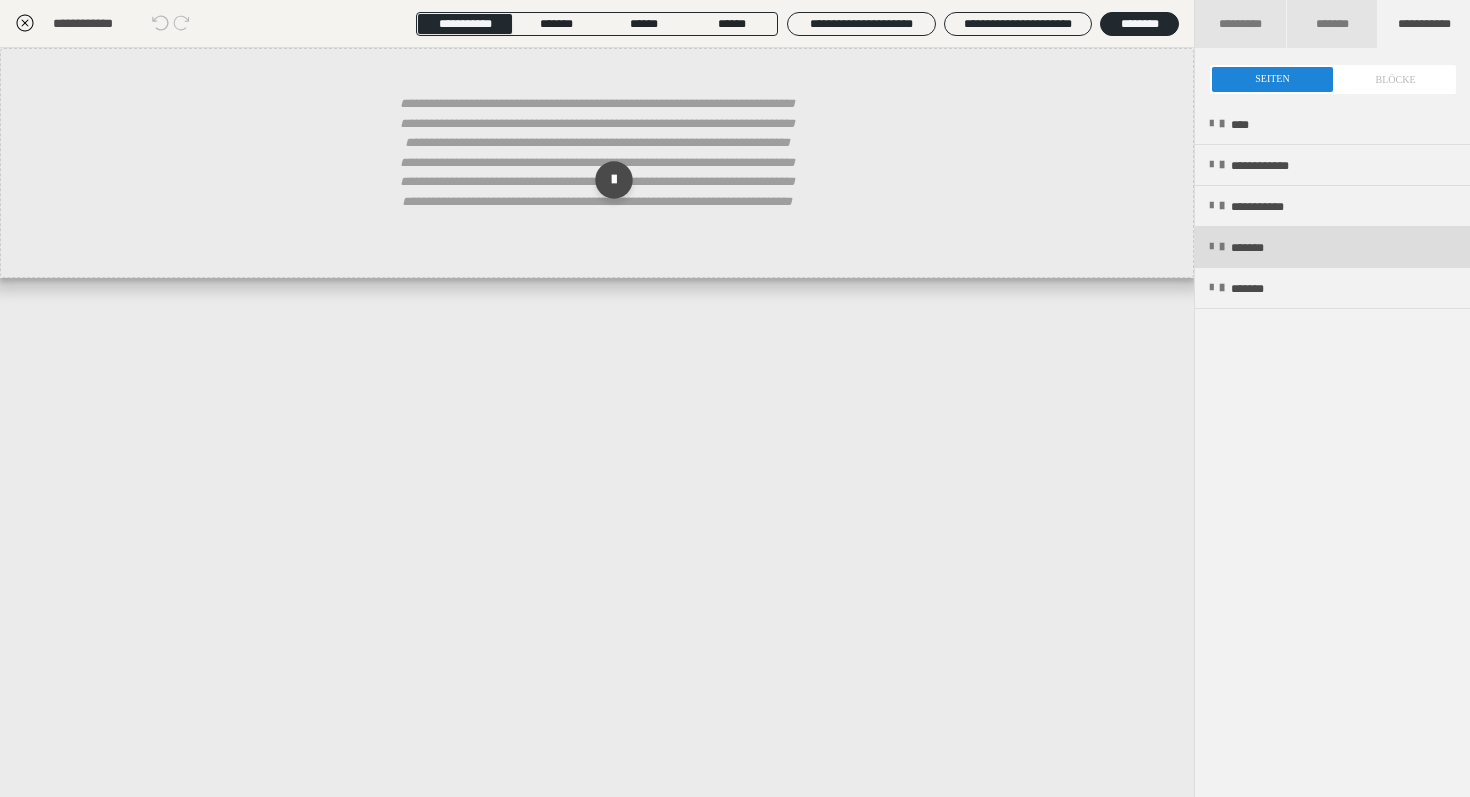 click on "*******" at bounding box center (1261, 248) 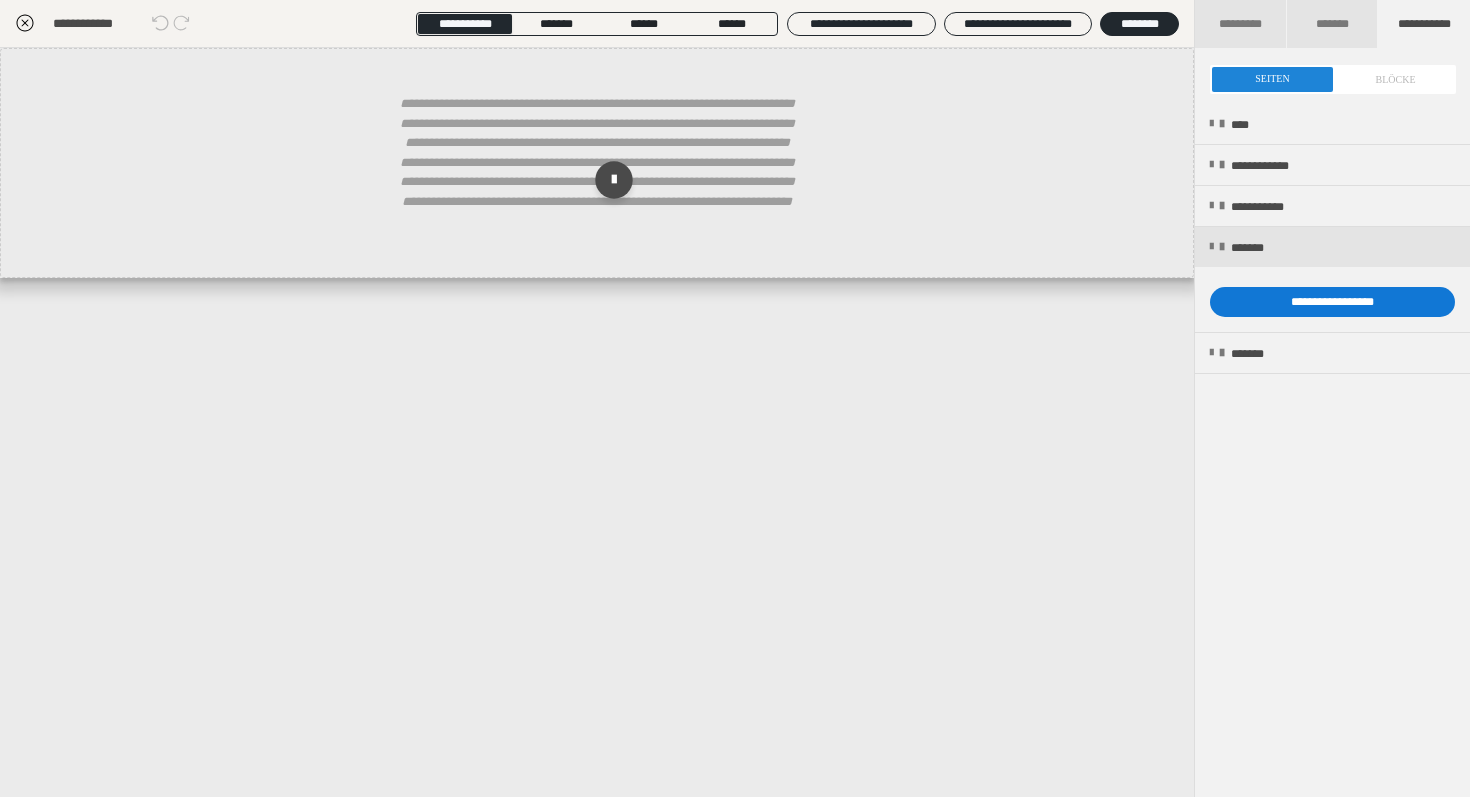click on "**********" at bounding box center [1332, 302] 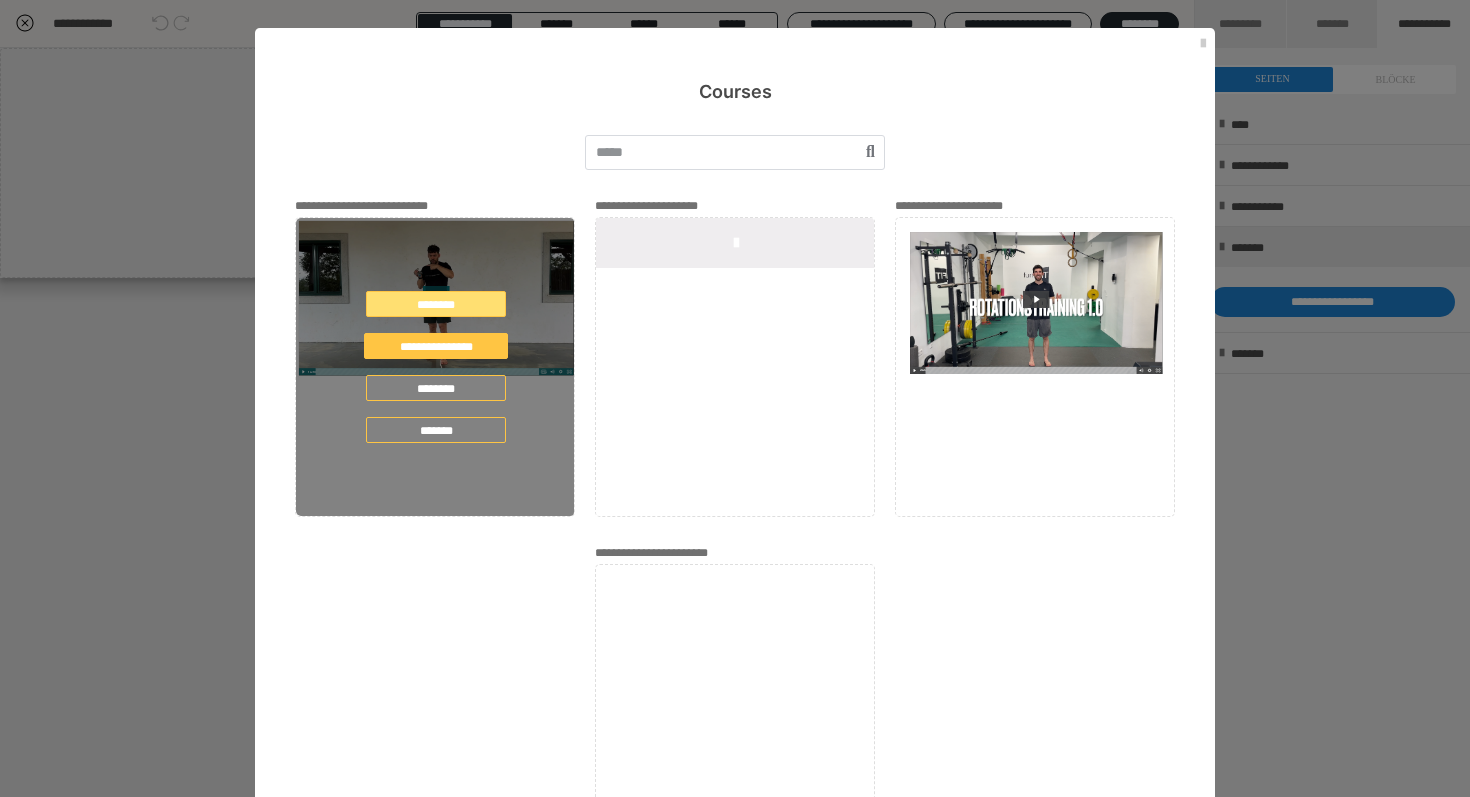 click on "********" at bounding box center (436, 304) 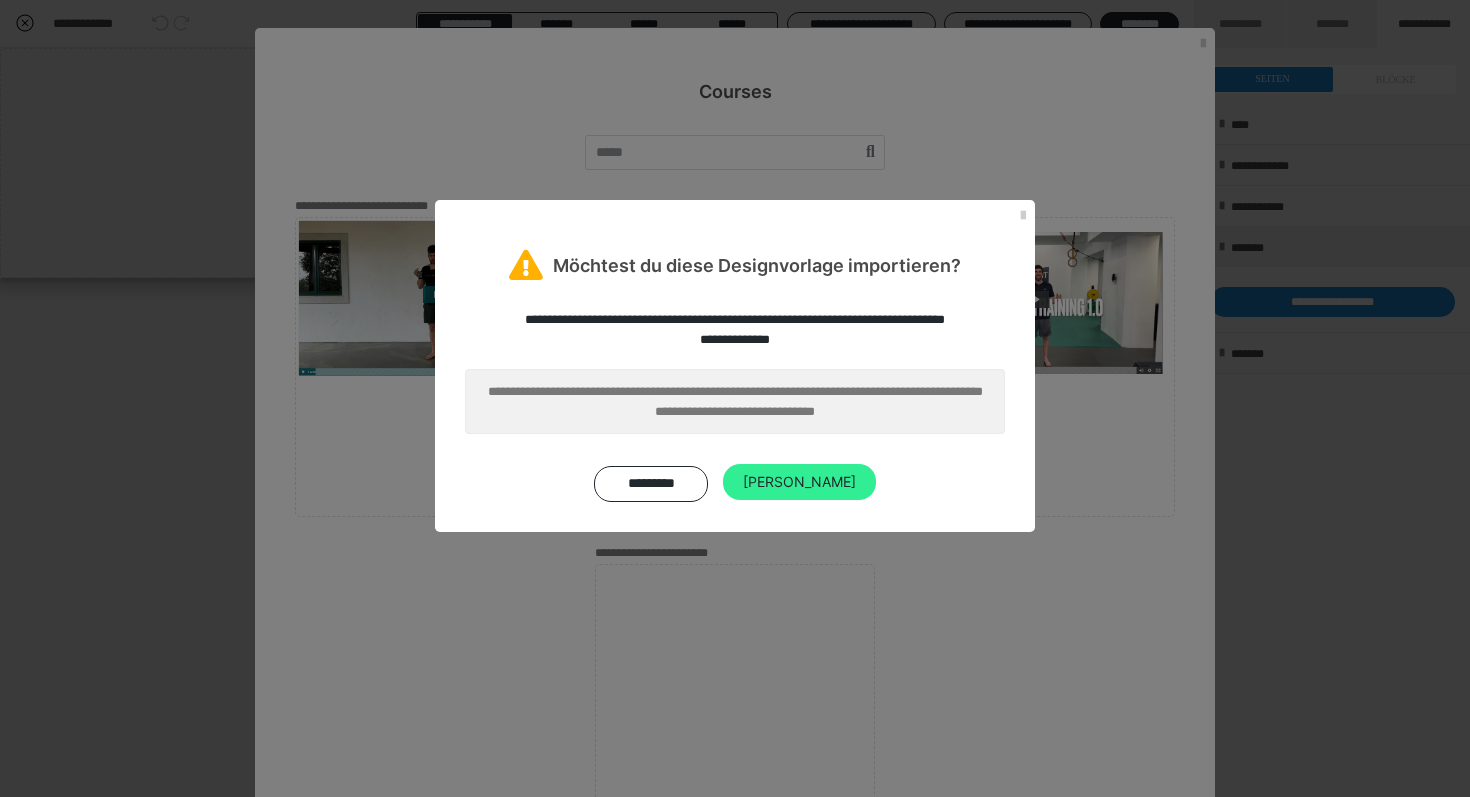 click on "[PERSON_NAME]" at bounding box center (799, 482) 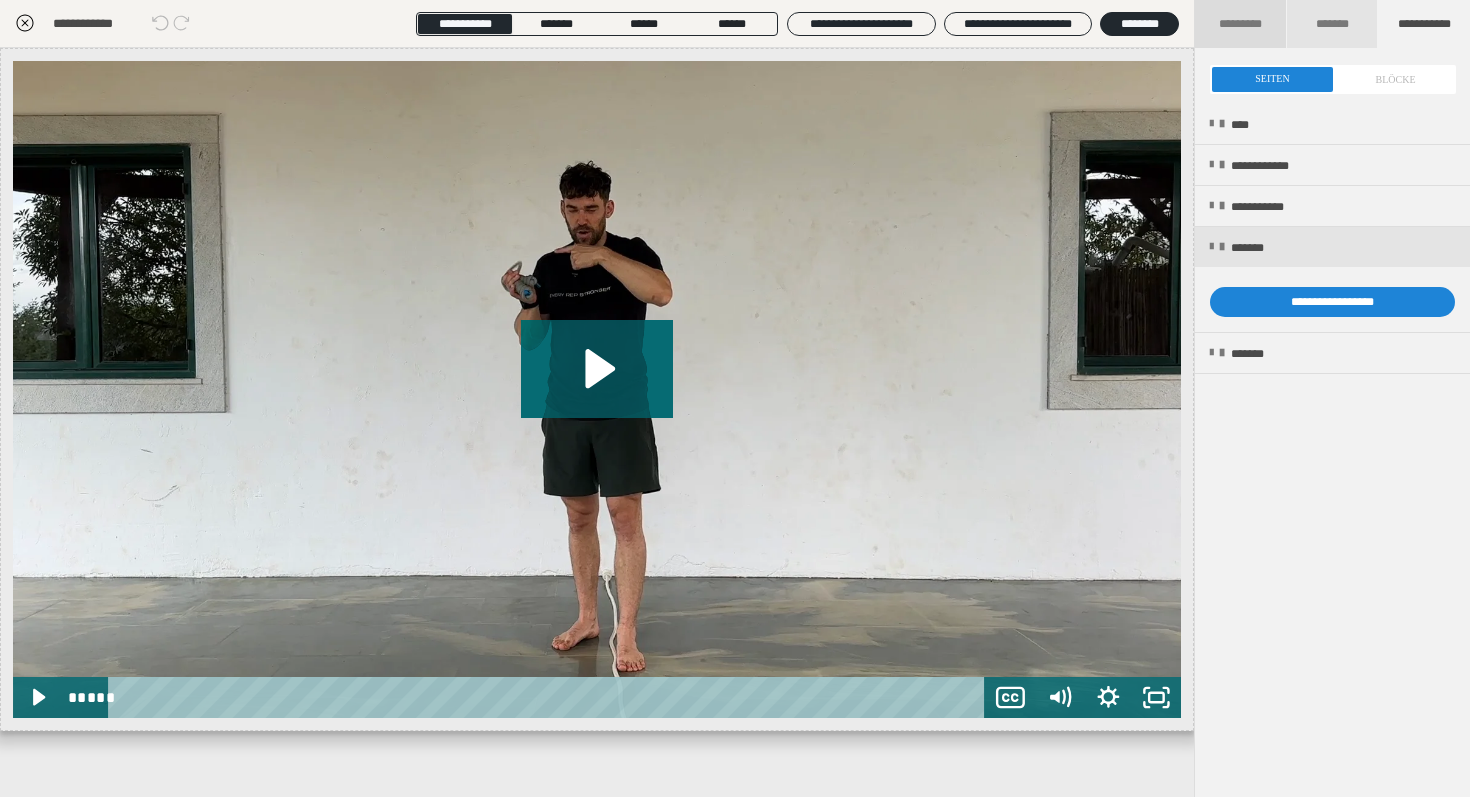 click on "*********" at bounding box center (1241, 24) 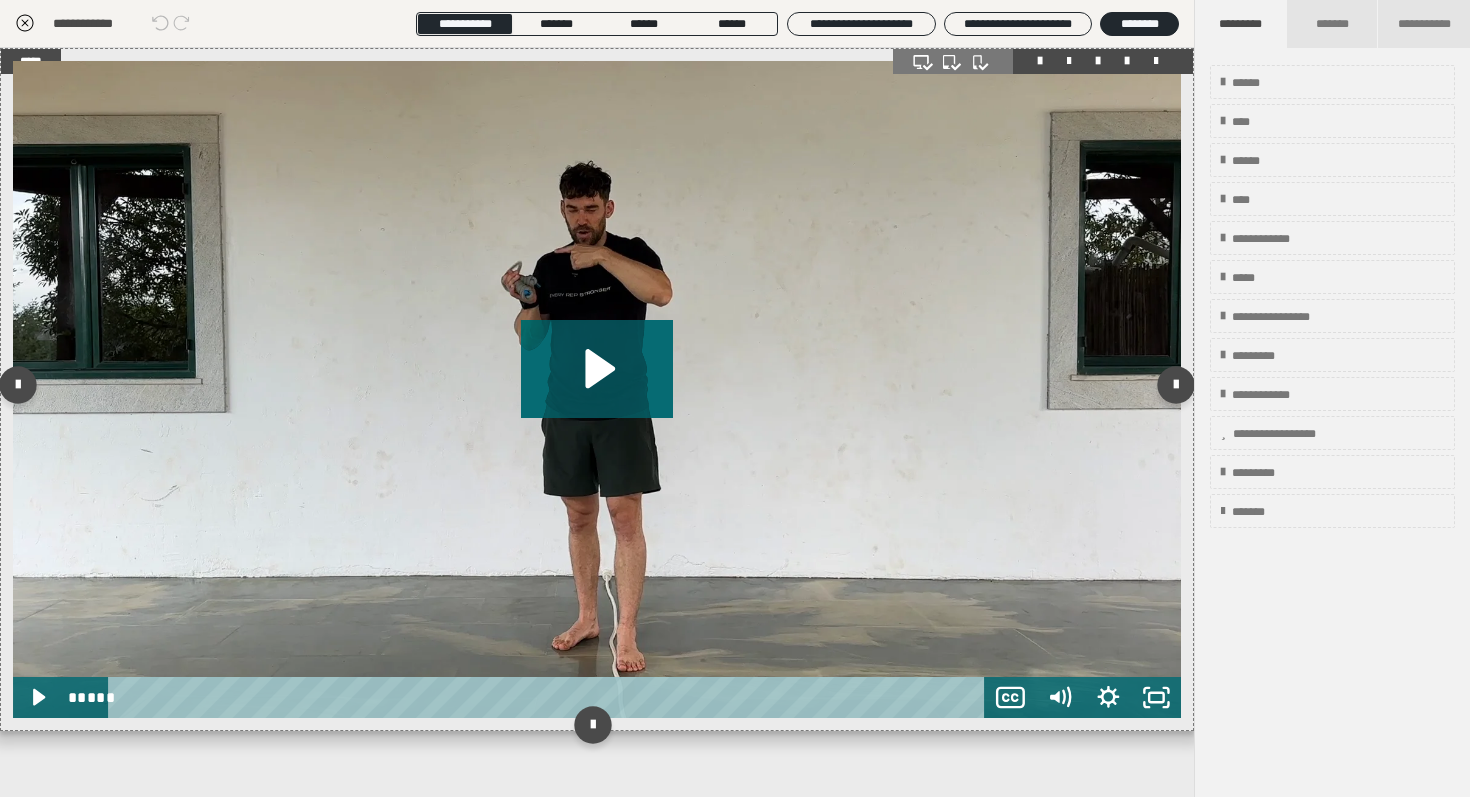 click at bounding box center (597, 389) 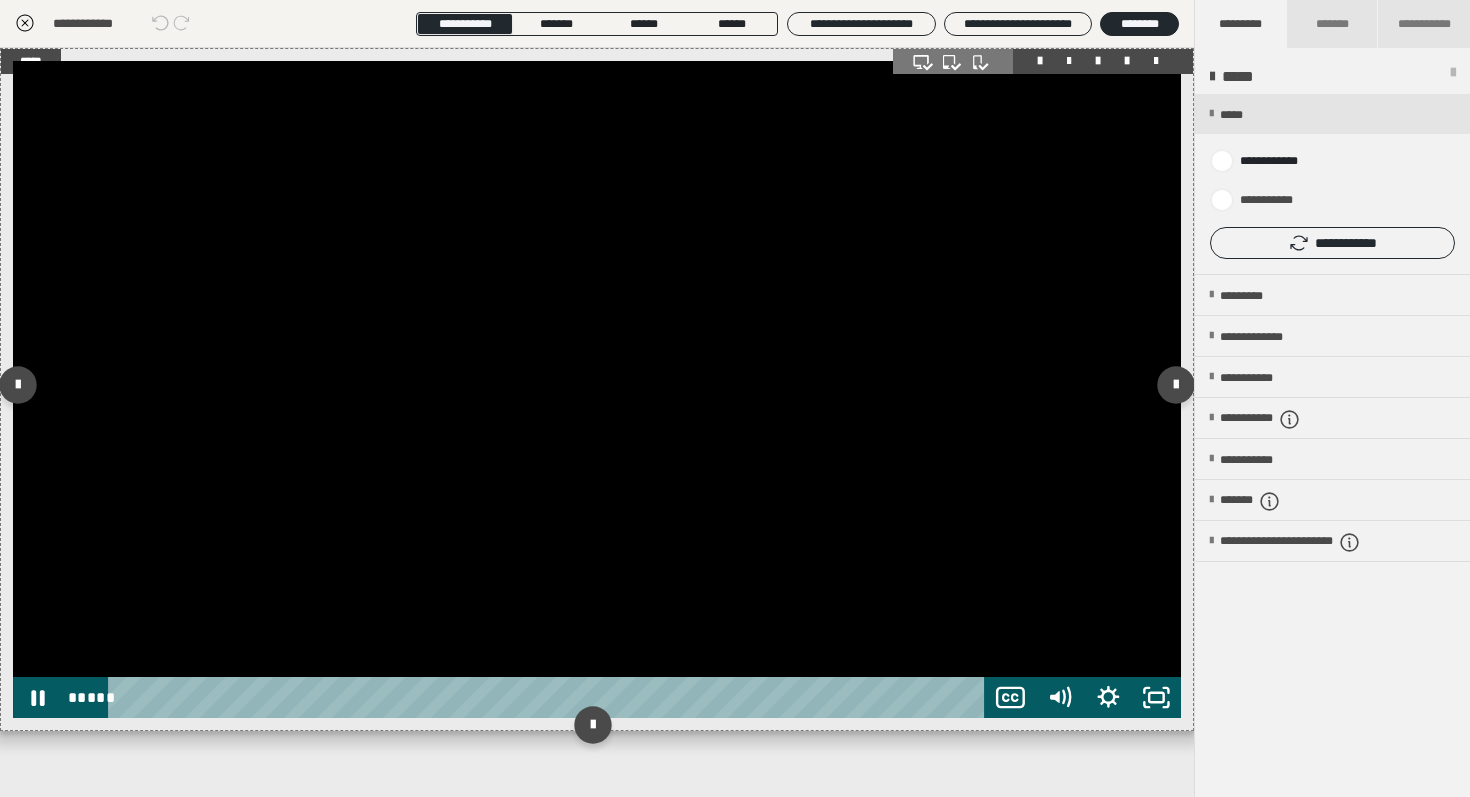 click at bounding box center (597, 389) 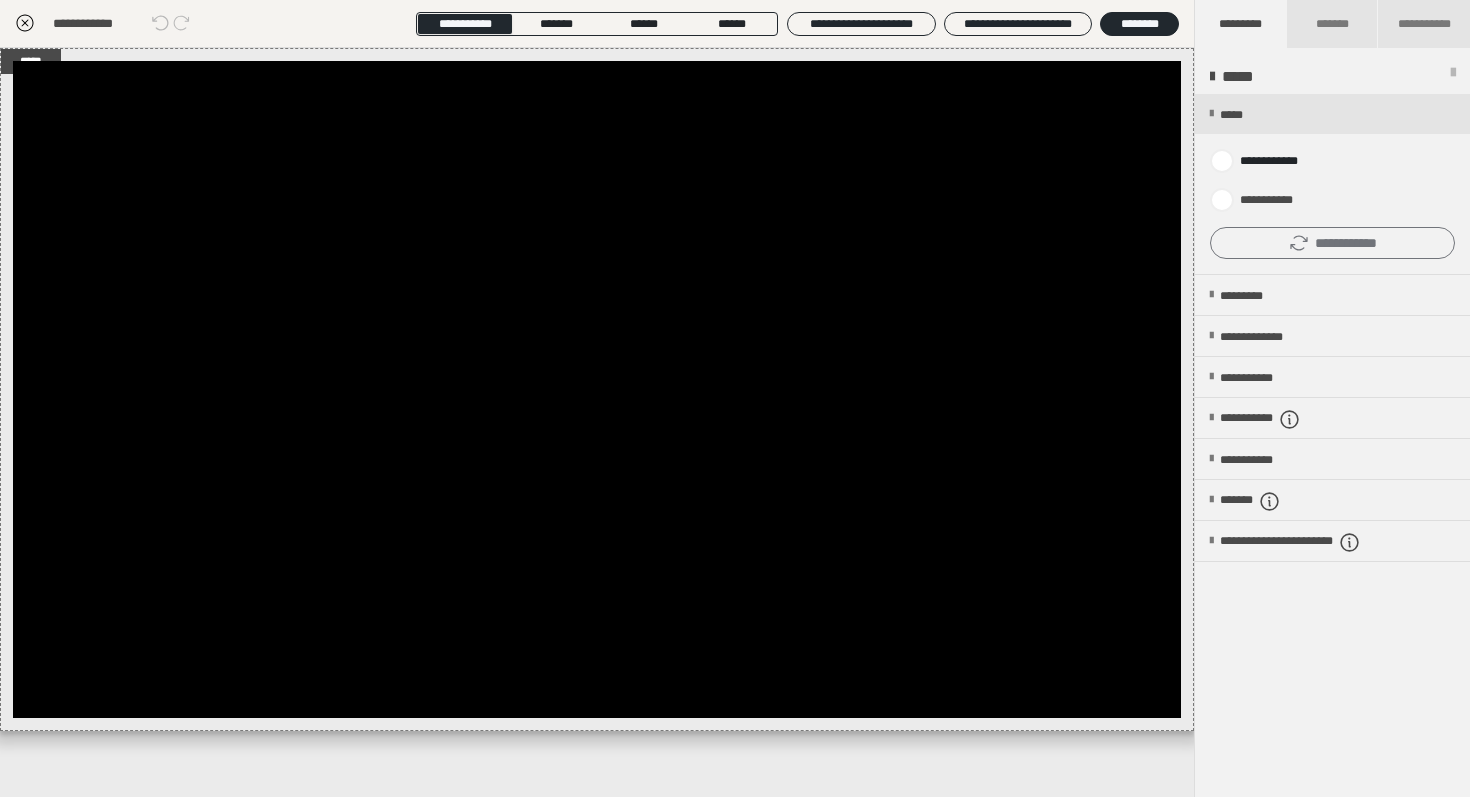 click on "**********" at bounding box center (1332, 243) 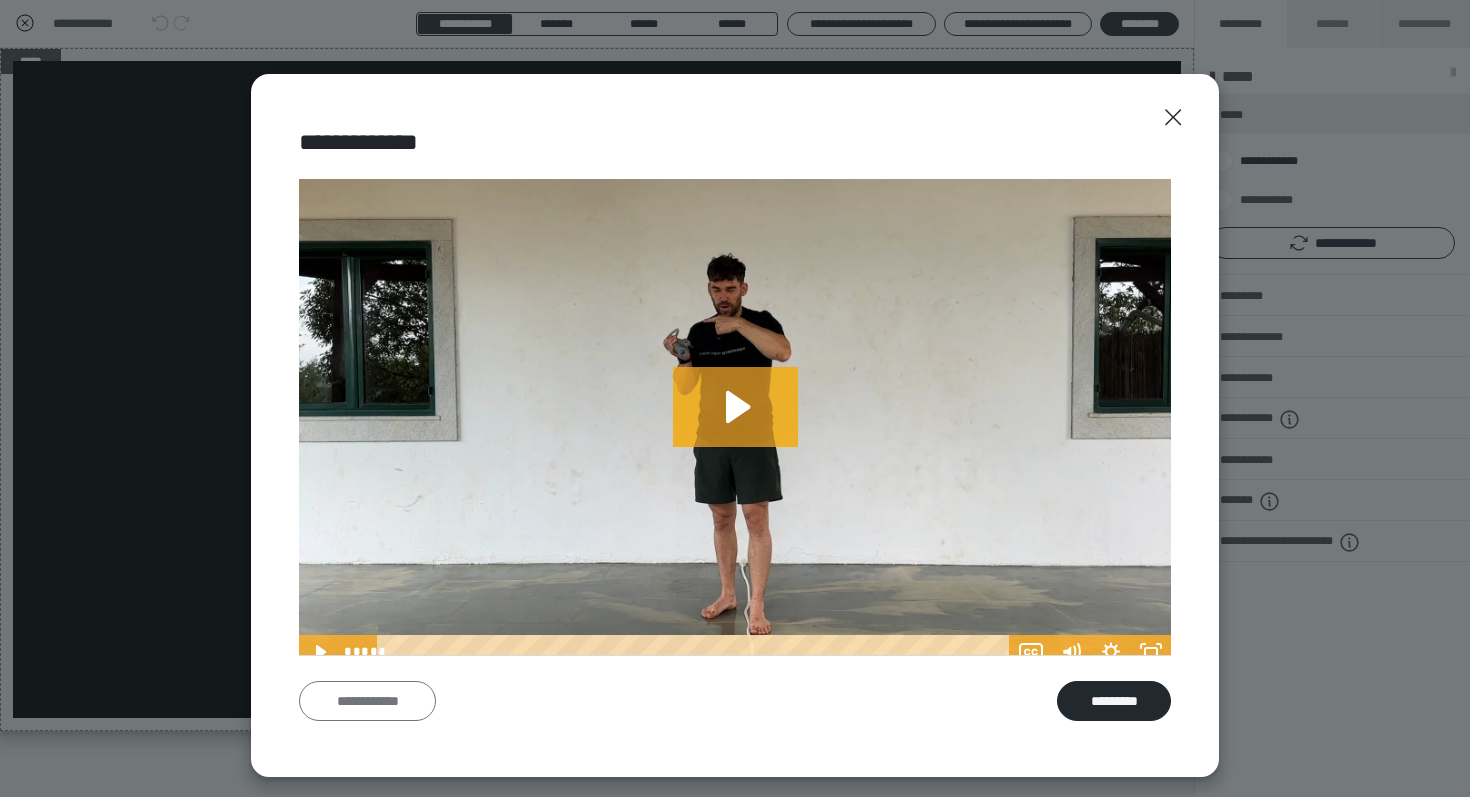 click on "**********" at bounding box center (367, 701) 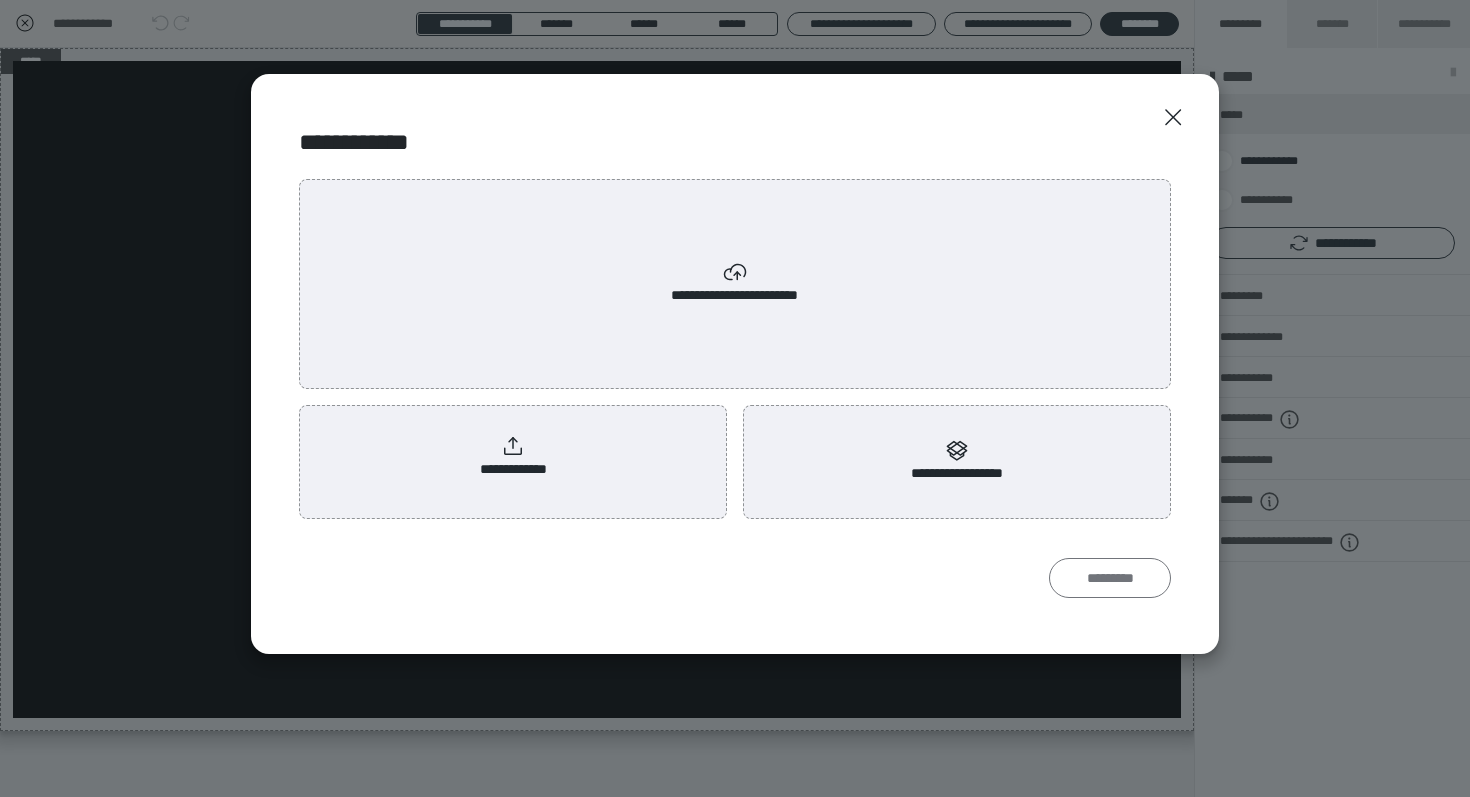 scroll, scrollTop: 0, scrollLeft: 0, axis: both 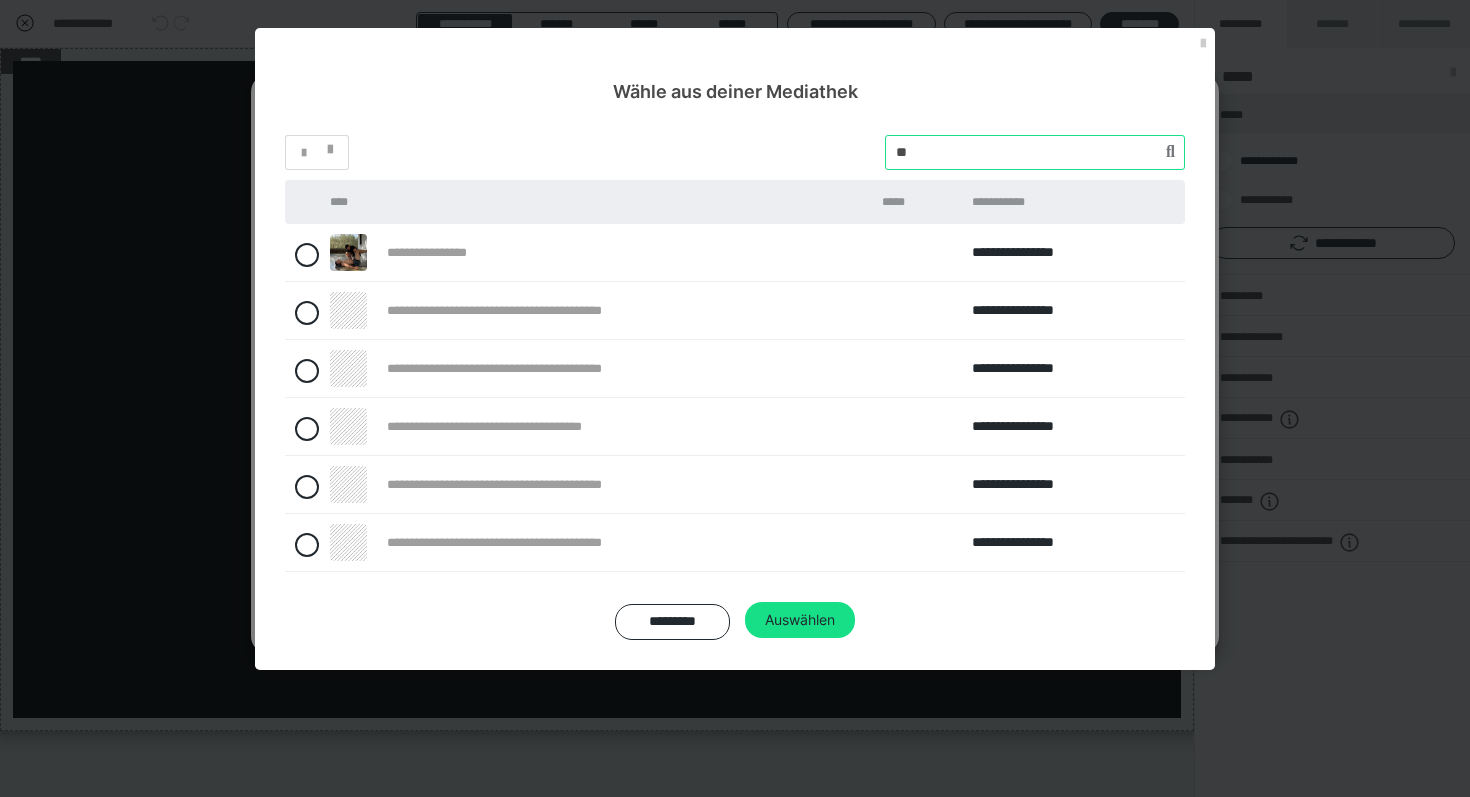 click at bounding box center (1035, 152) 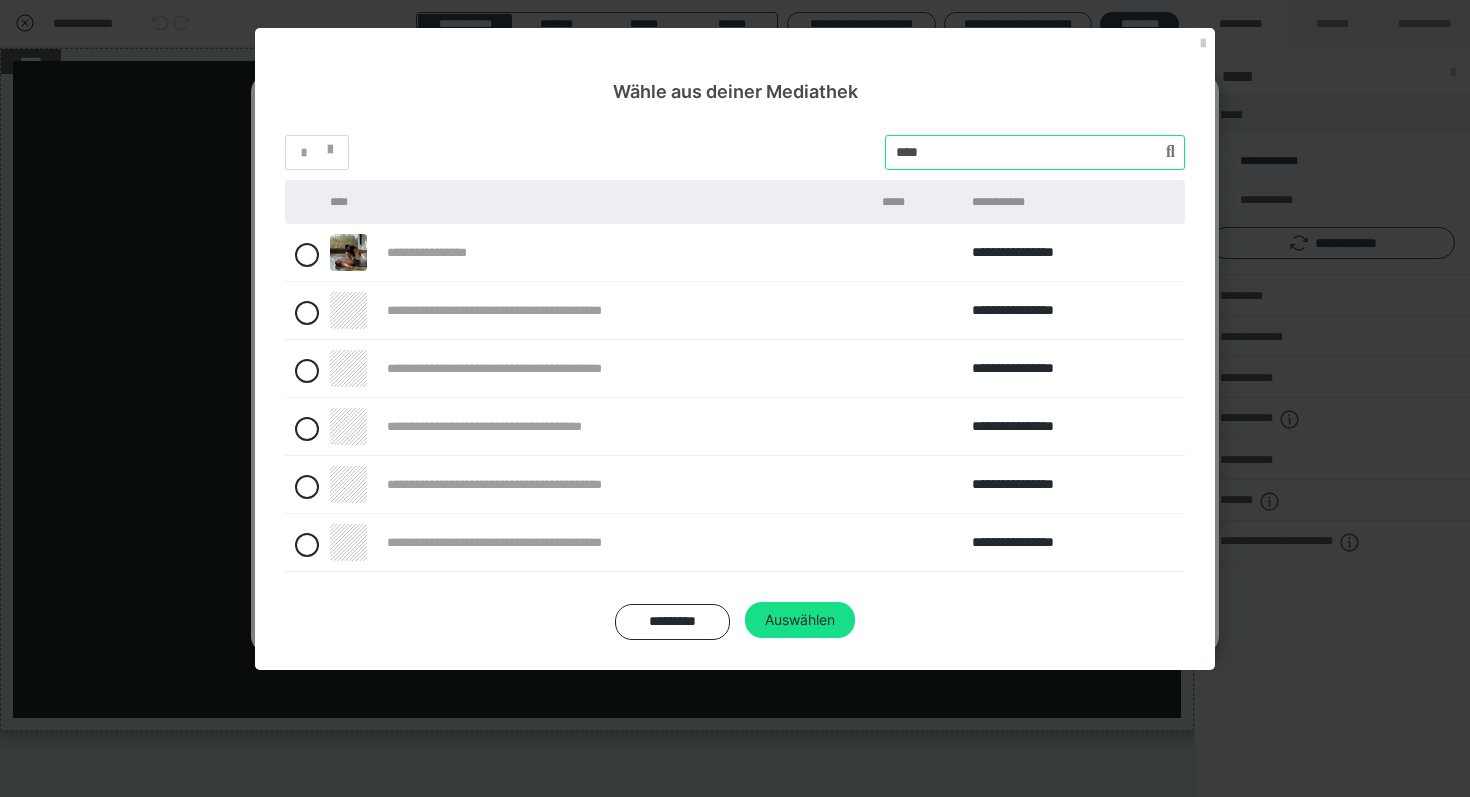 type on "****" 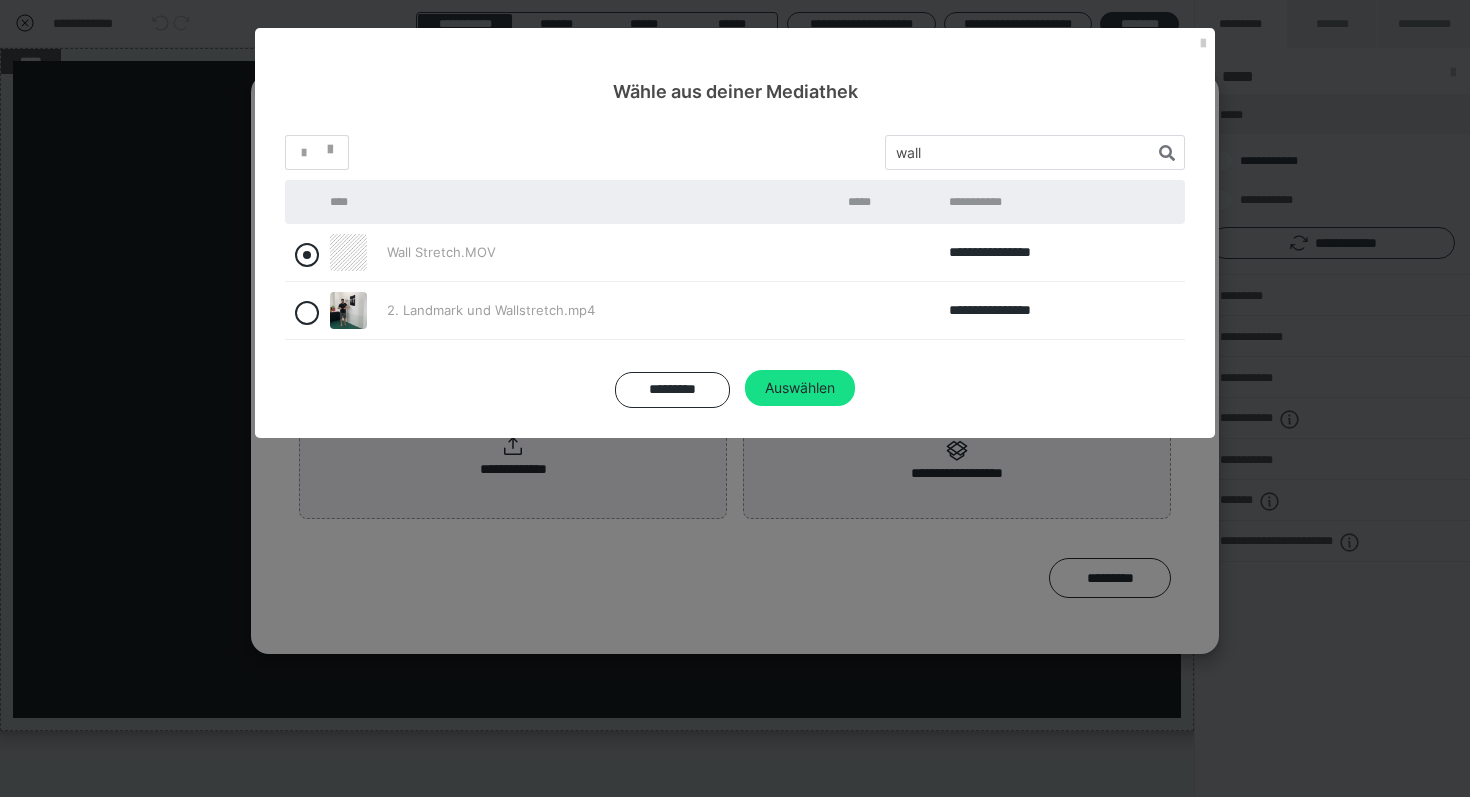 click at bounding box center [307, 255] 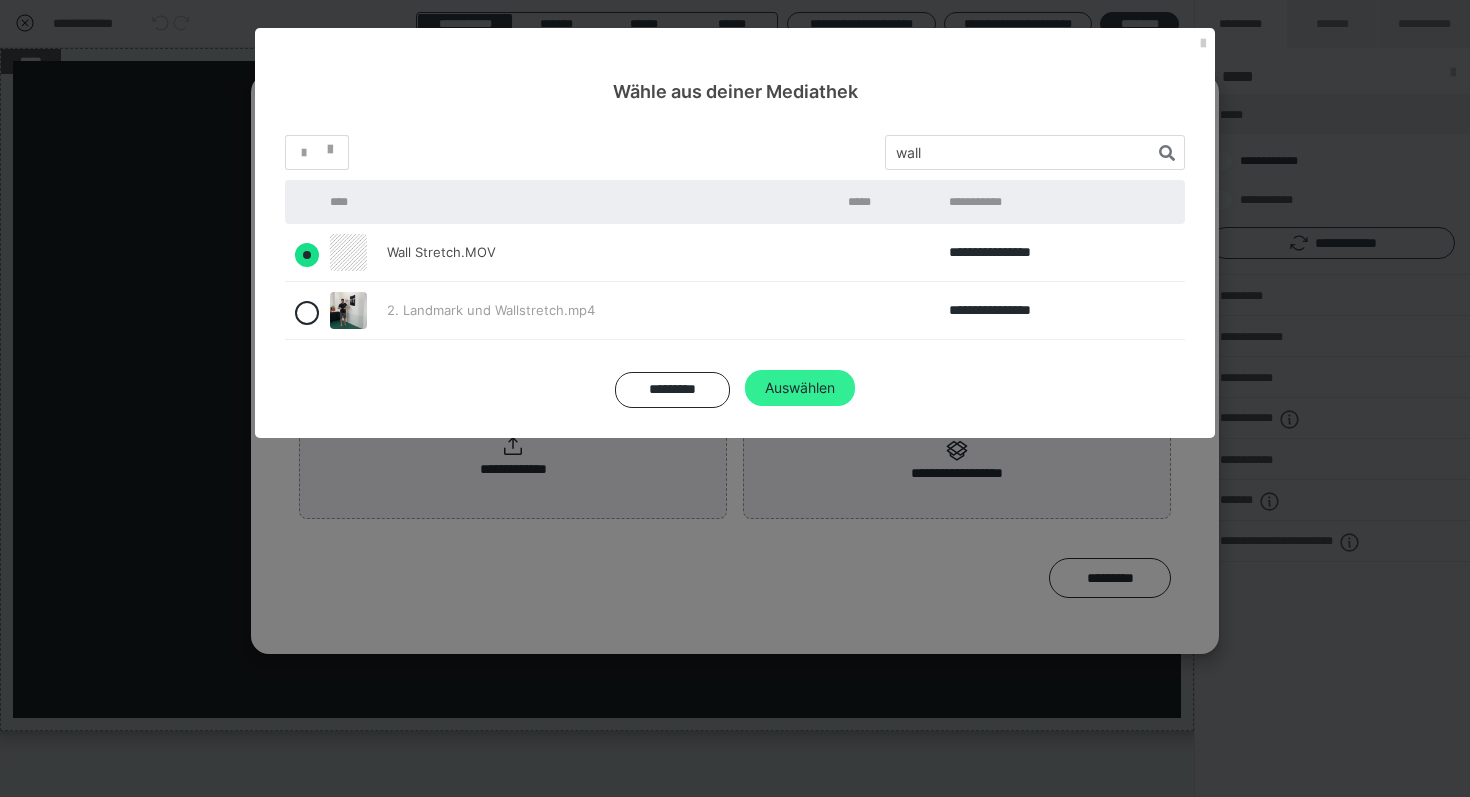 click on "Auswählen" at bounding box center [800, 388] 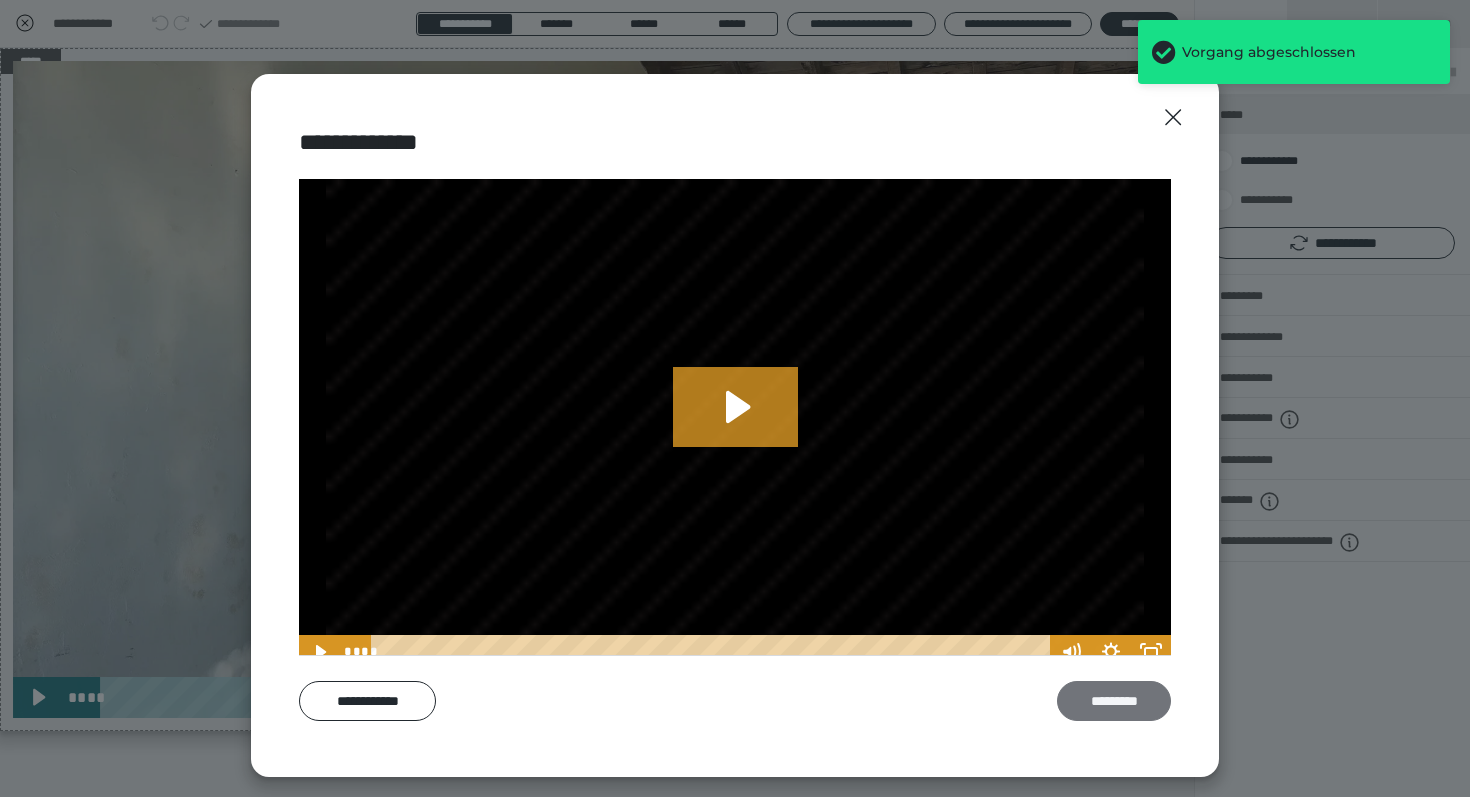 click on "*********" at bounding box center [1114, 701] 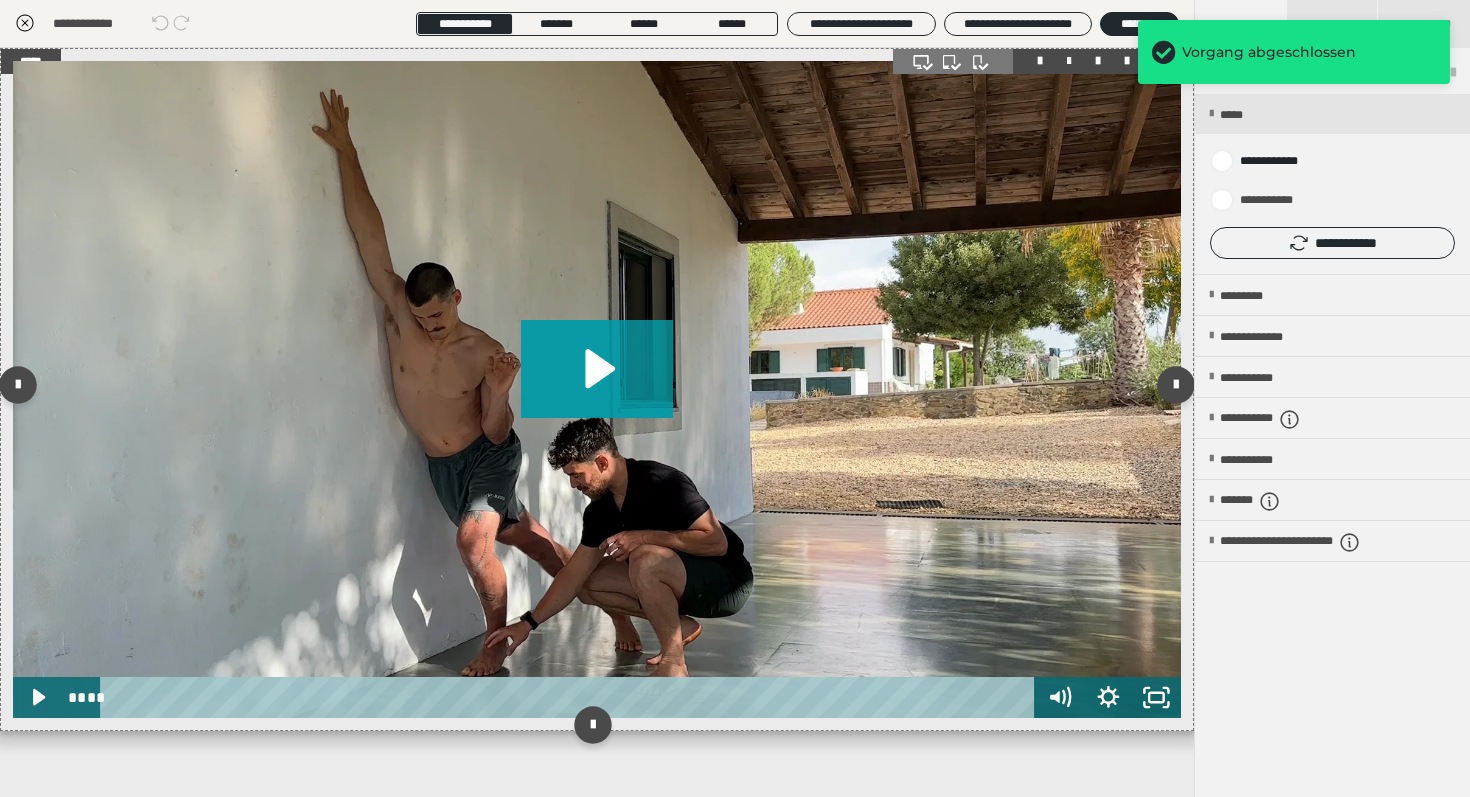 click 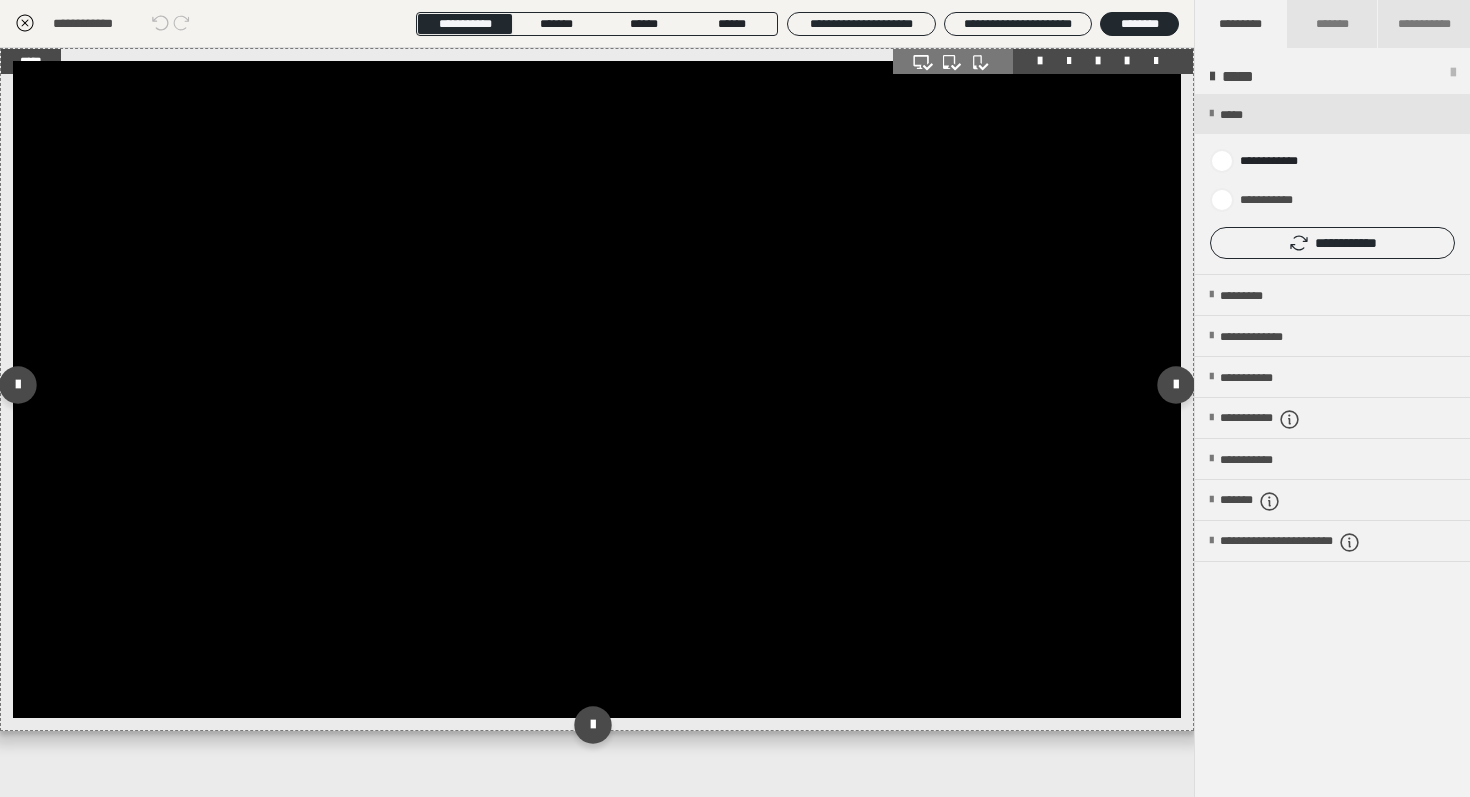click 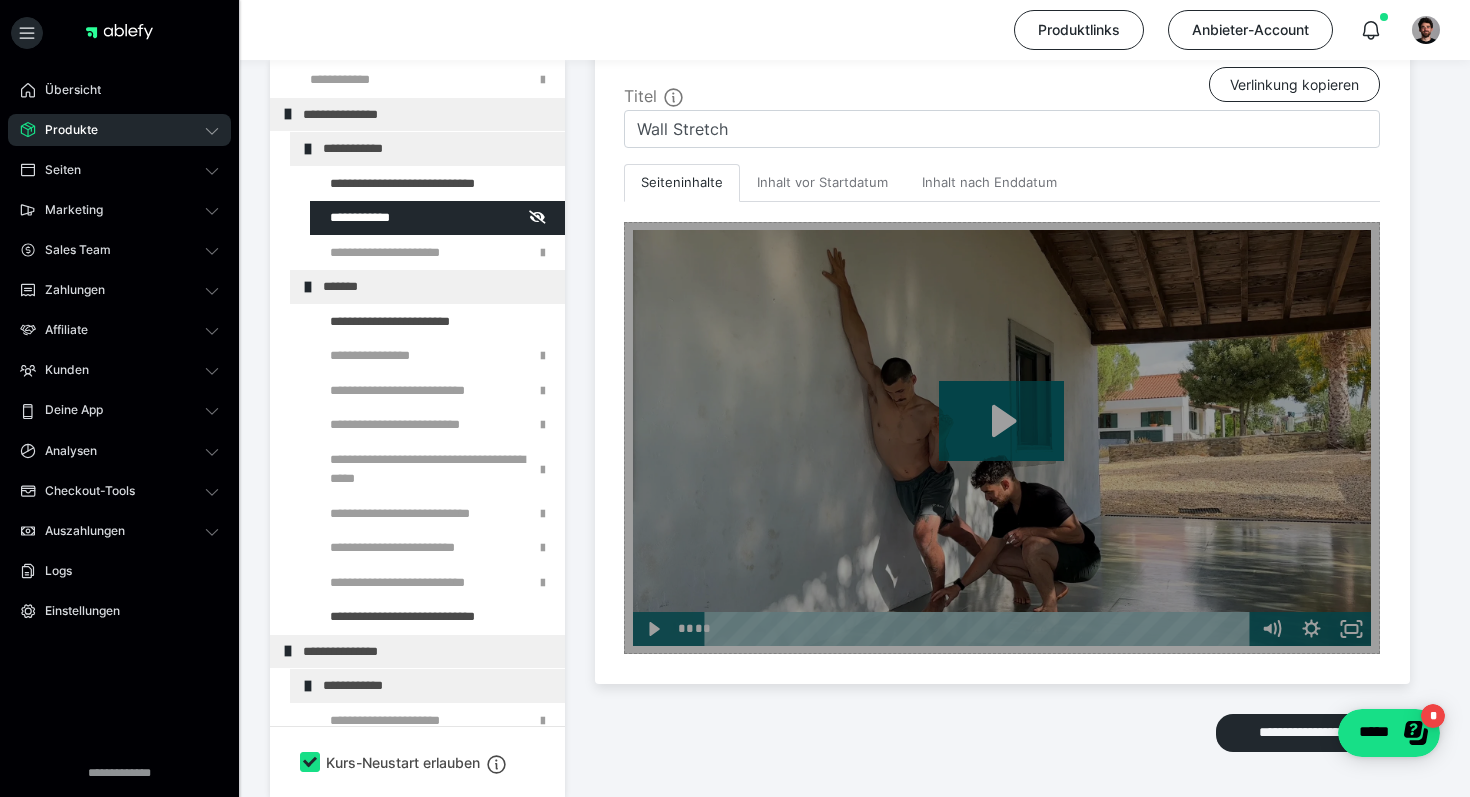 scroll, scrollTop: 461, scrollLeft: 0, axis: vertical 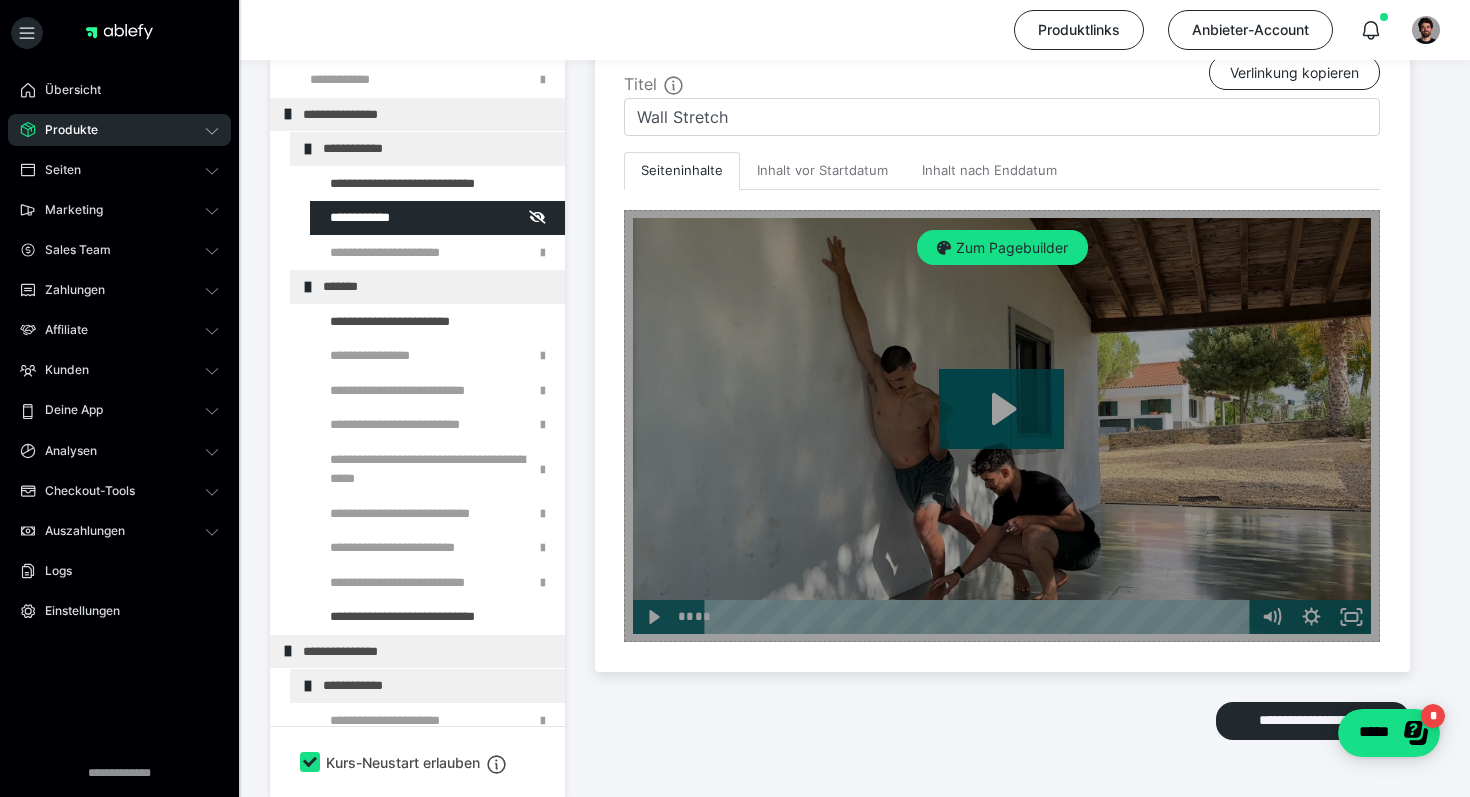 click on "Zum Pagebuilder" at bounding box center [1002, 426] 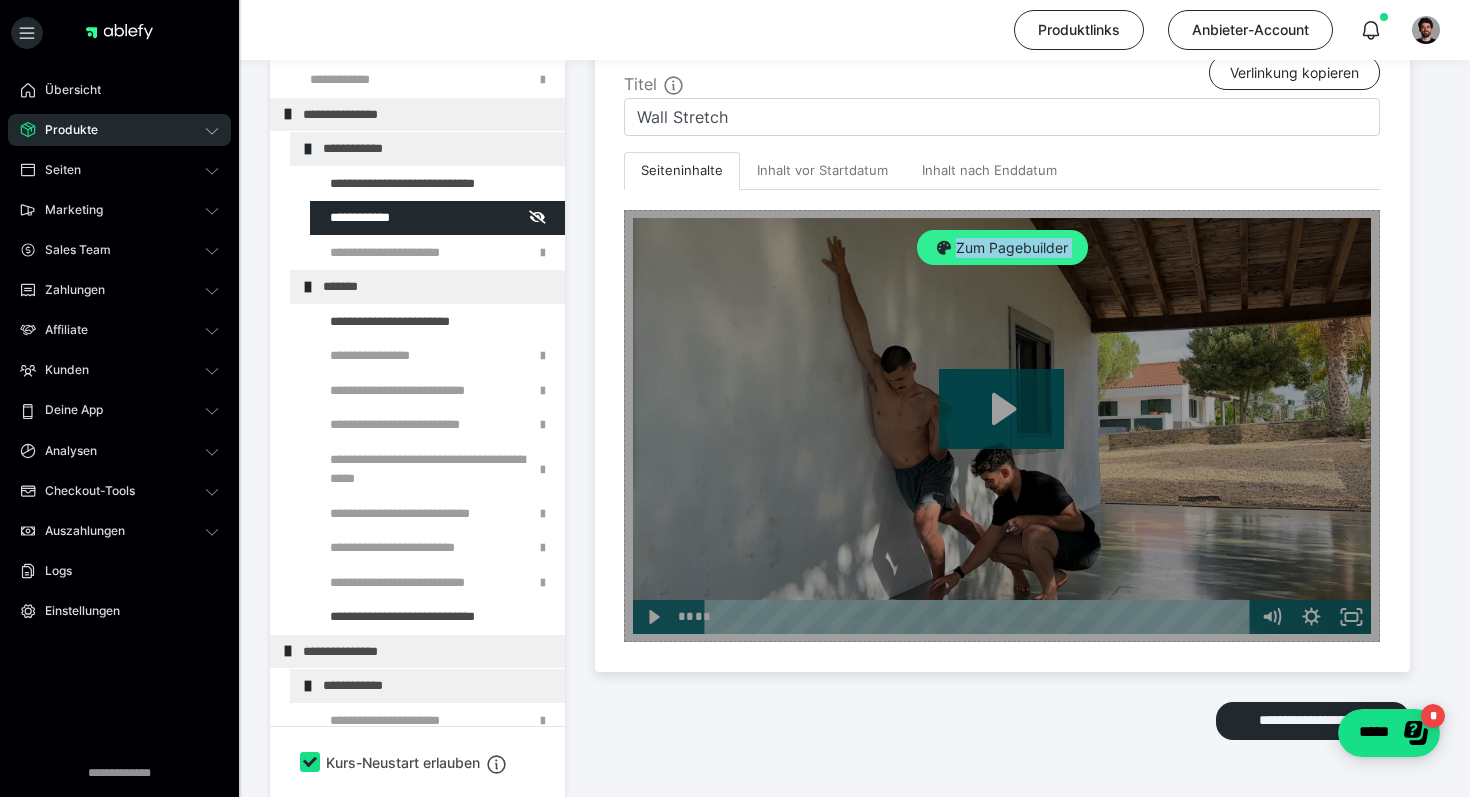 click on "Zum Pagebuilder" at bounding box center (1002, 248) 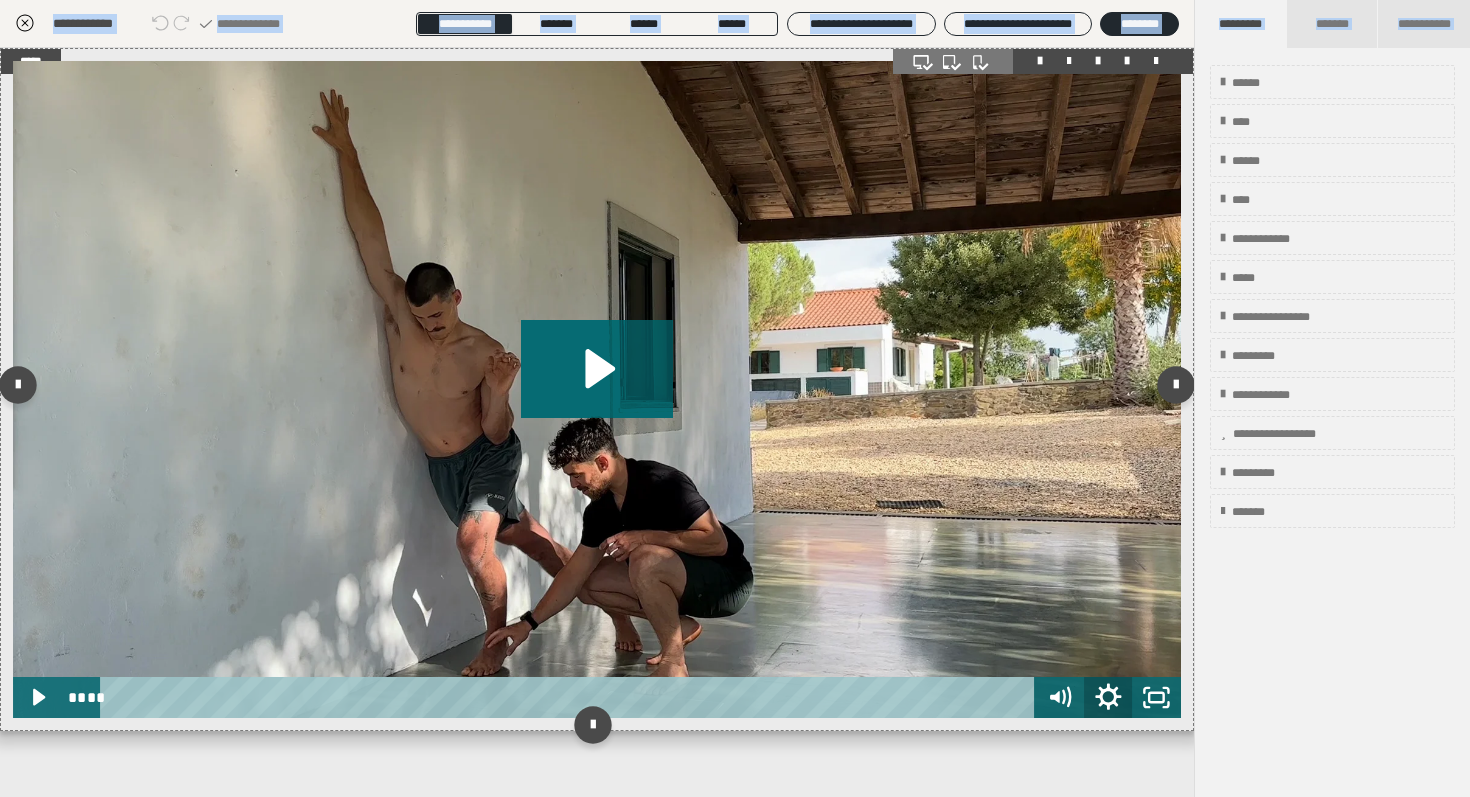 click 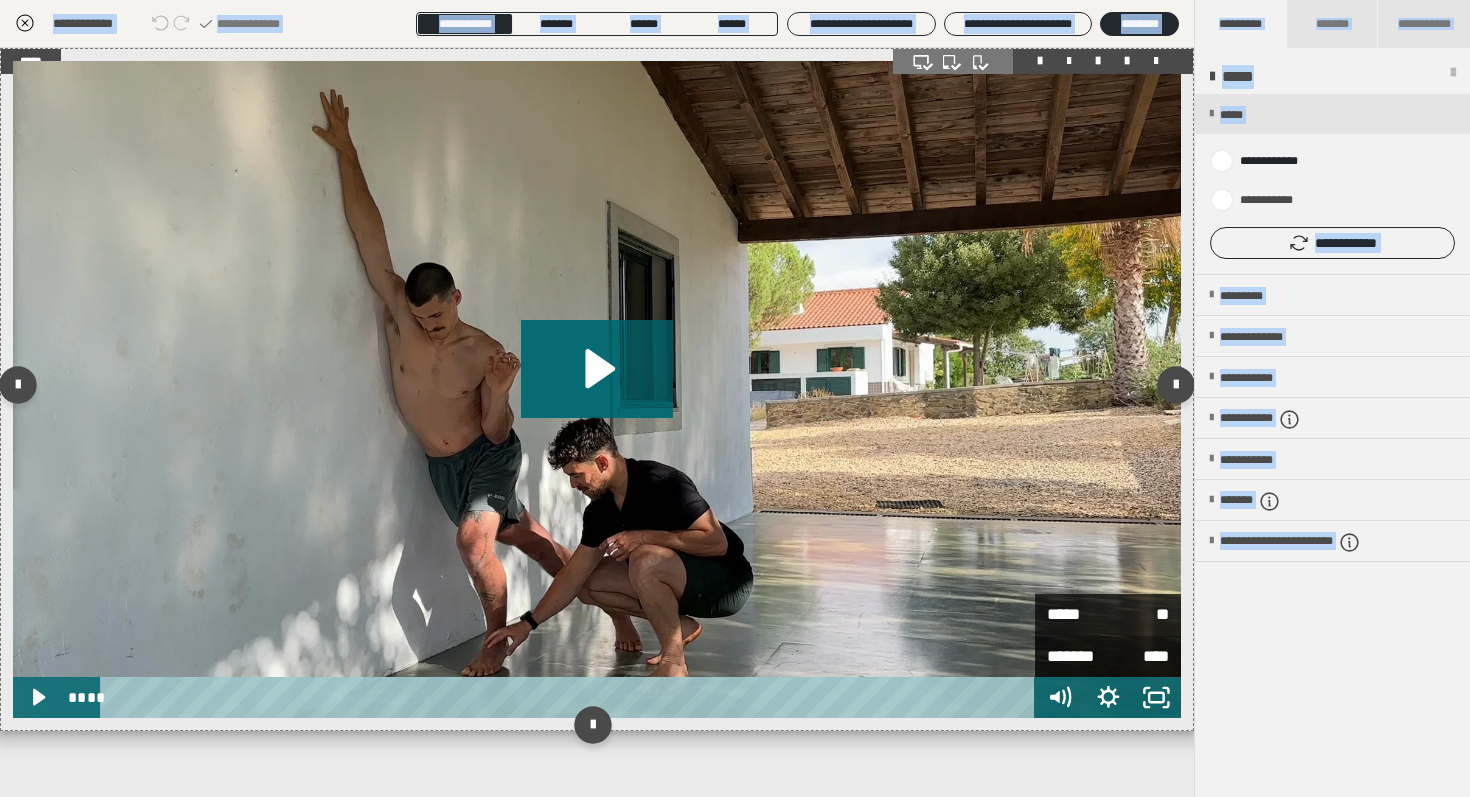 click on "*******" at bounding box center [1077, 656] 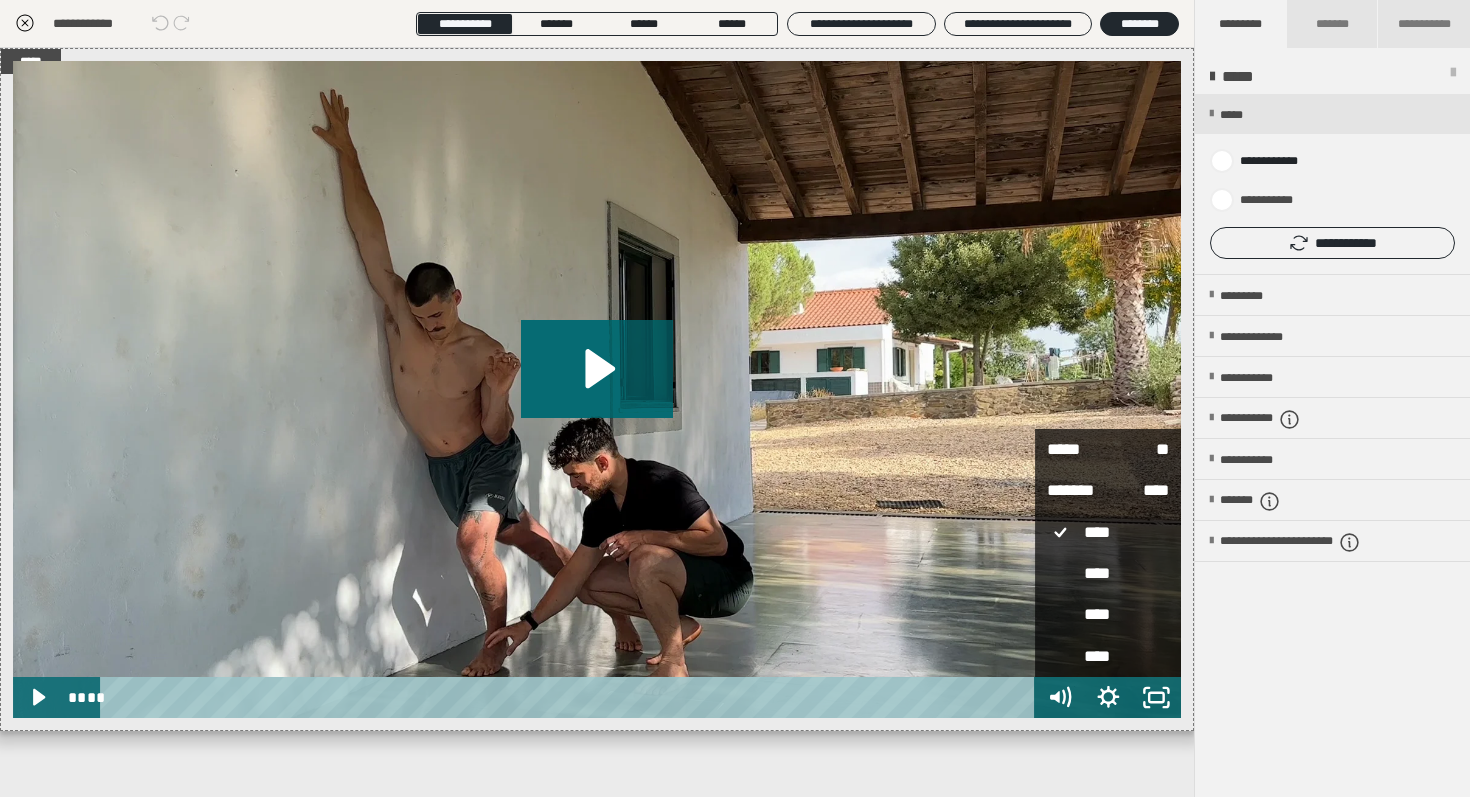 click 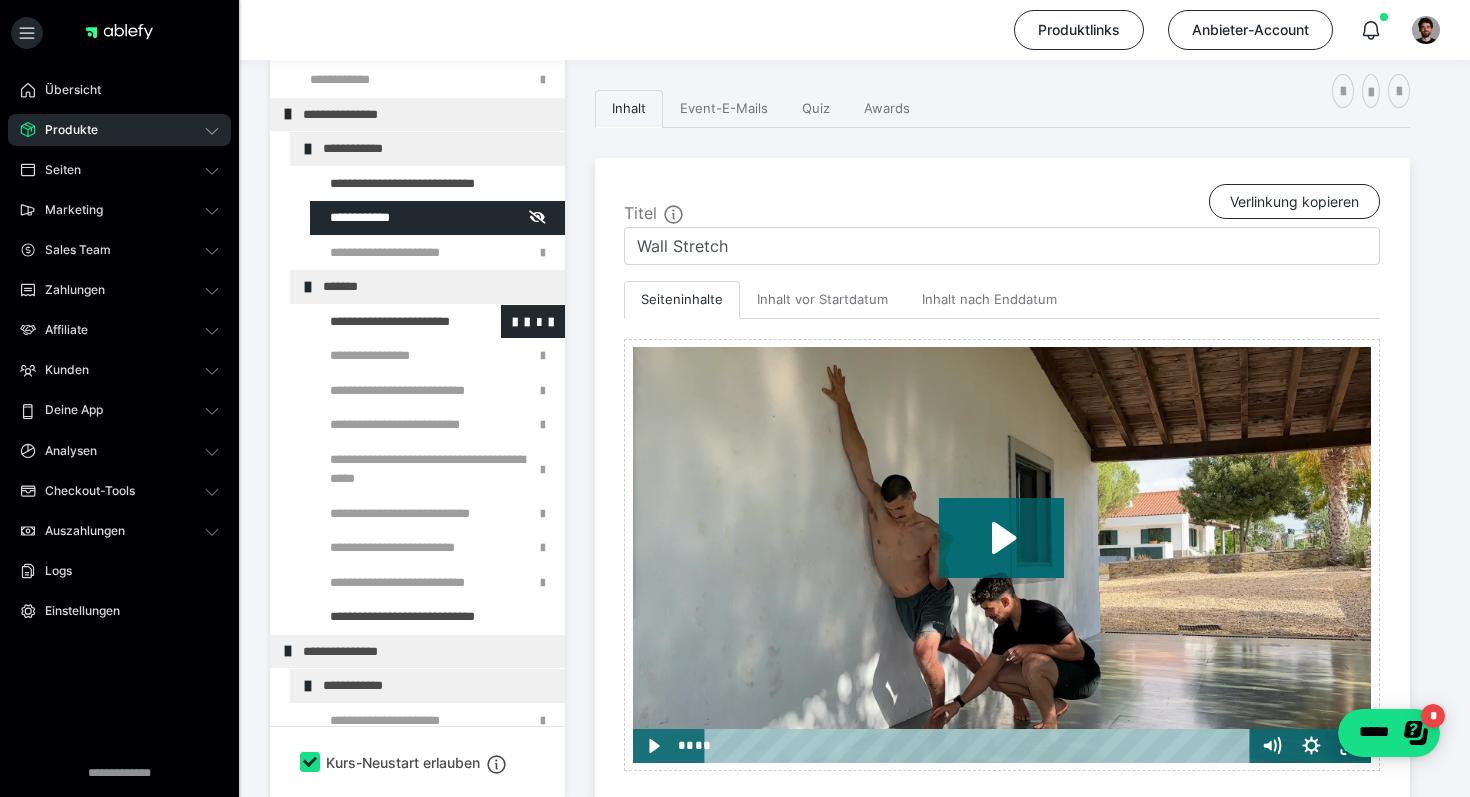 click at bounding box center (385, 322) 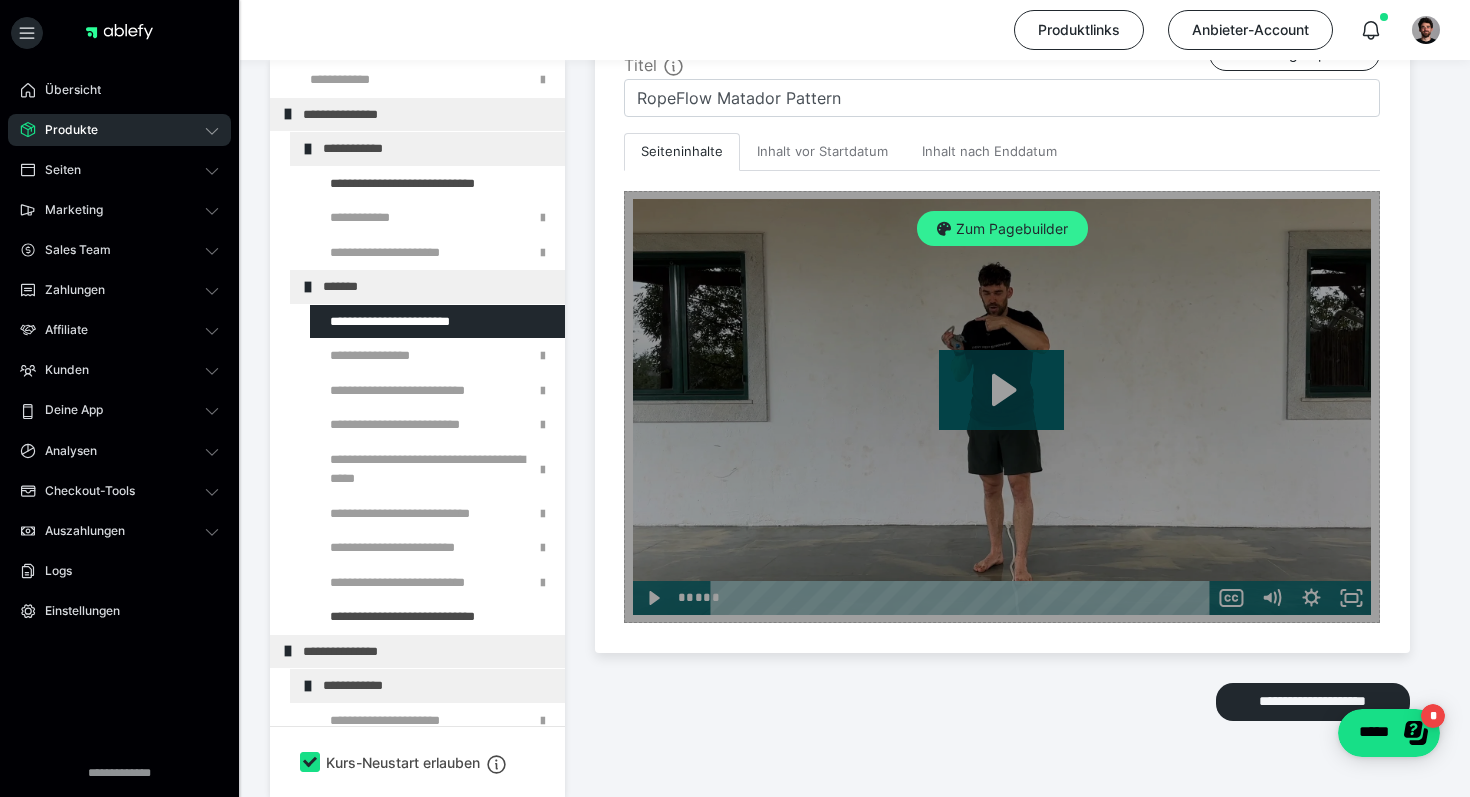 click on "Zum Pagebuilder" at bounding box center (1002, 229) 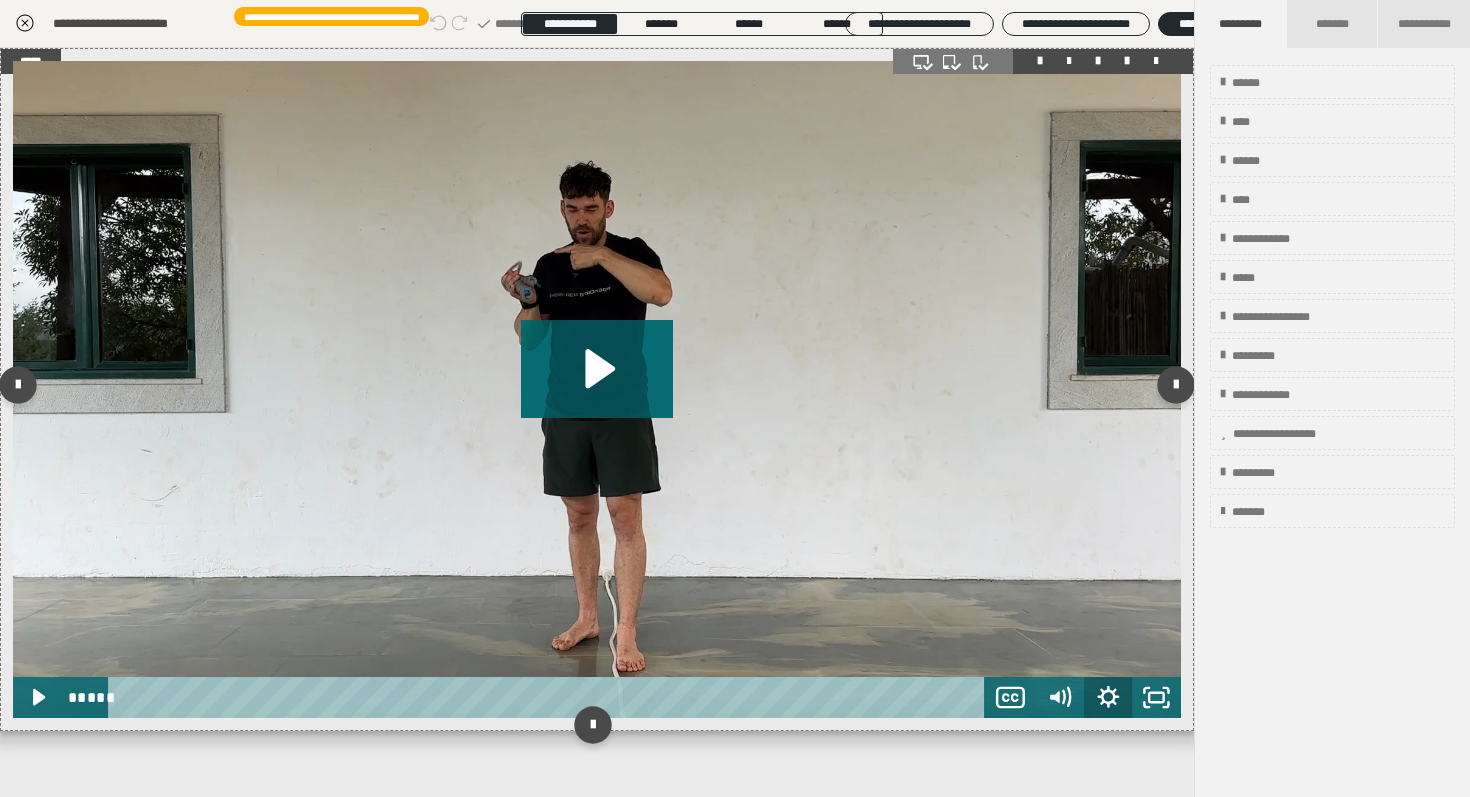 click 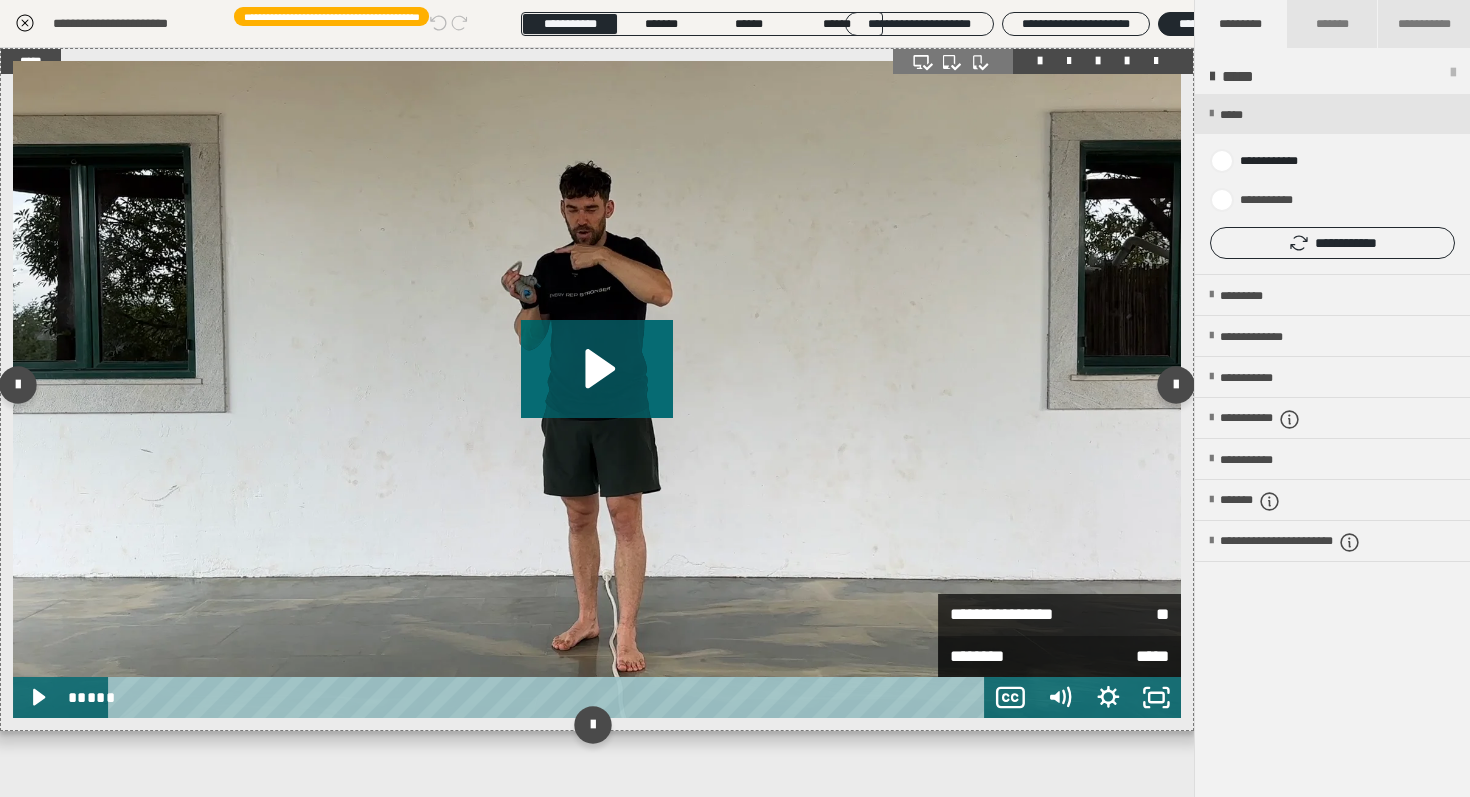 click on "*****" at bounding box center [1114, 656] 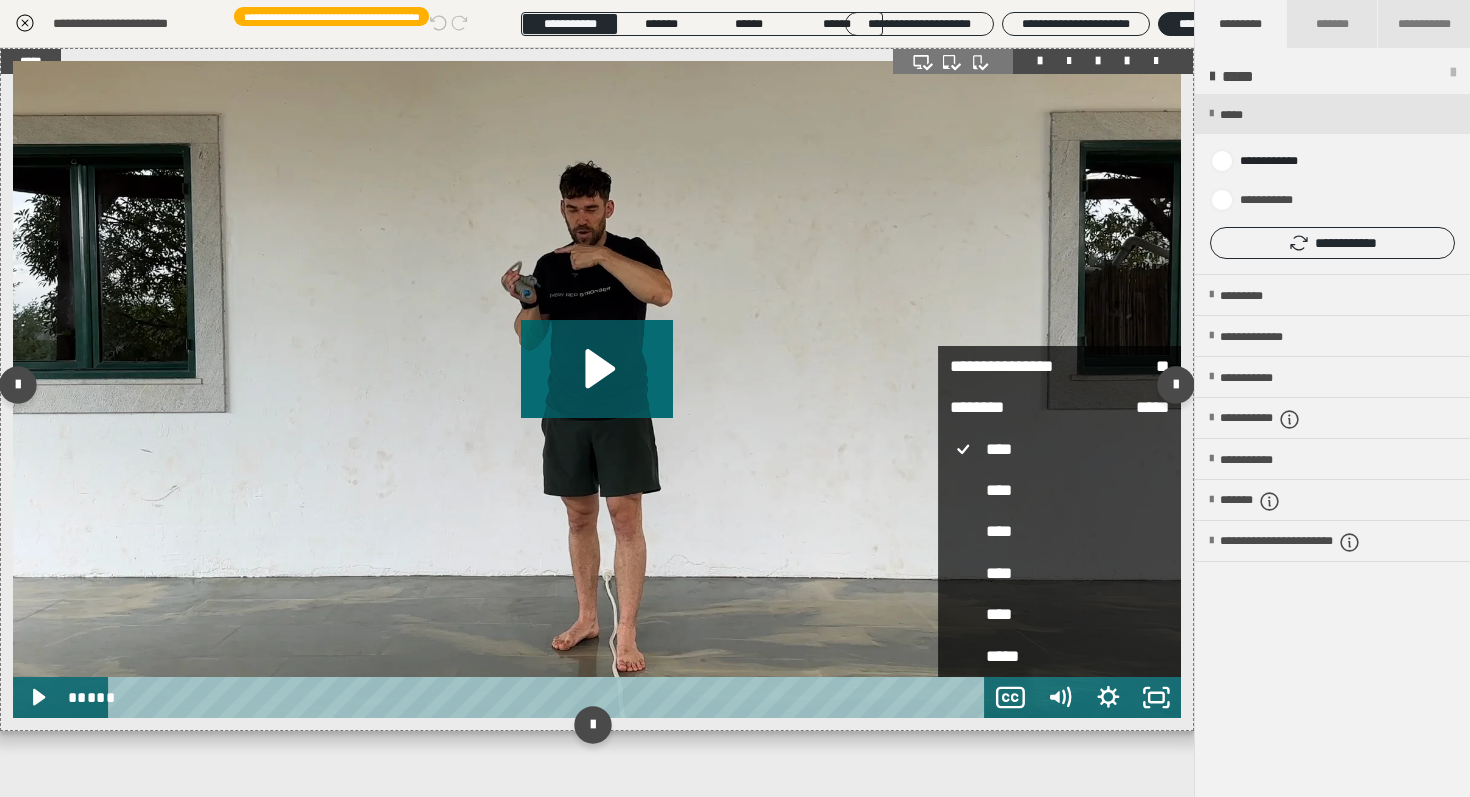 click at bounding box center [597, 389] 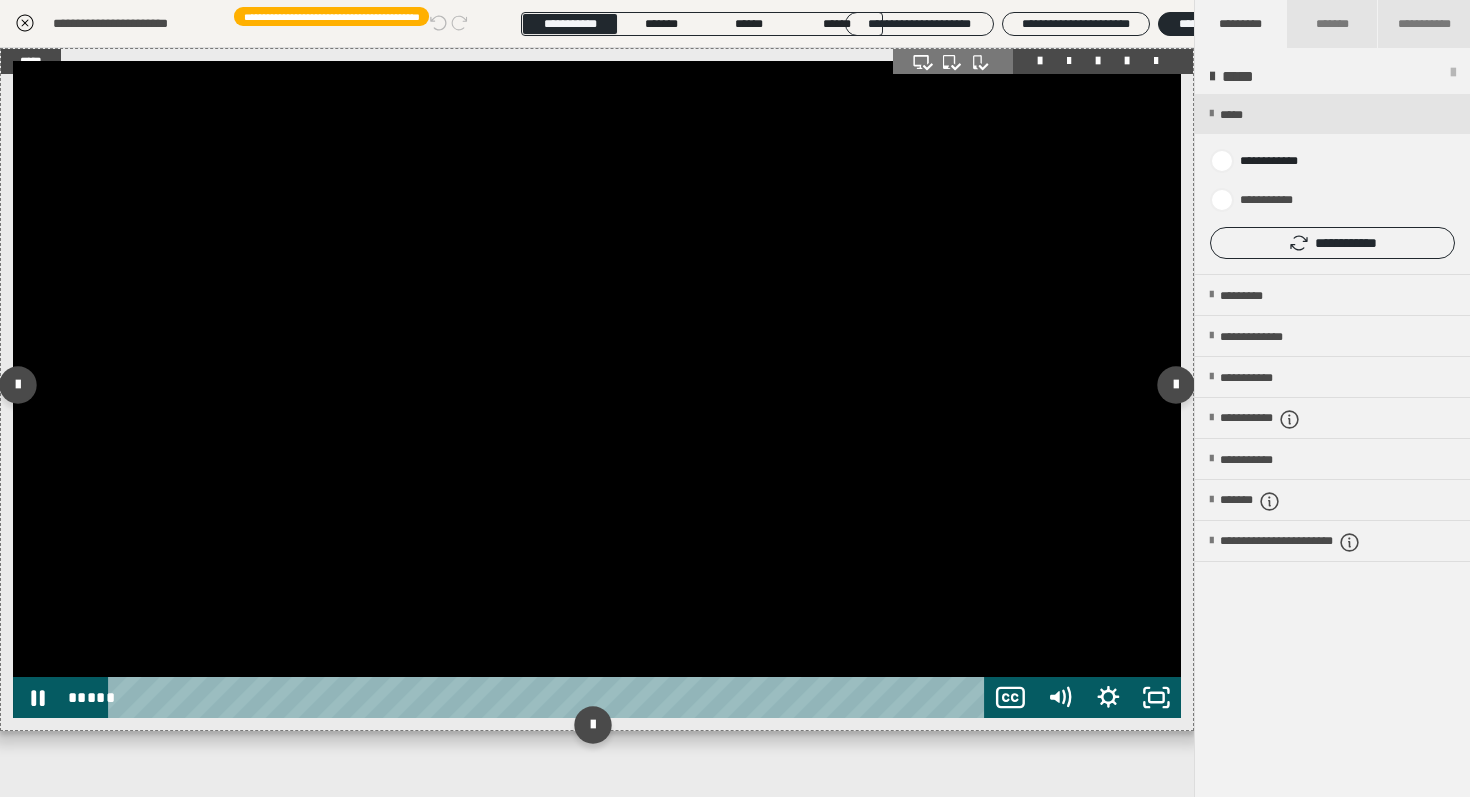 click at bounding box center [597, 389] 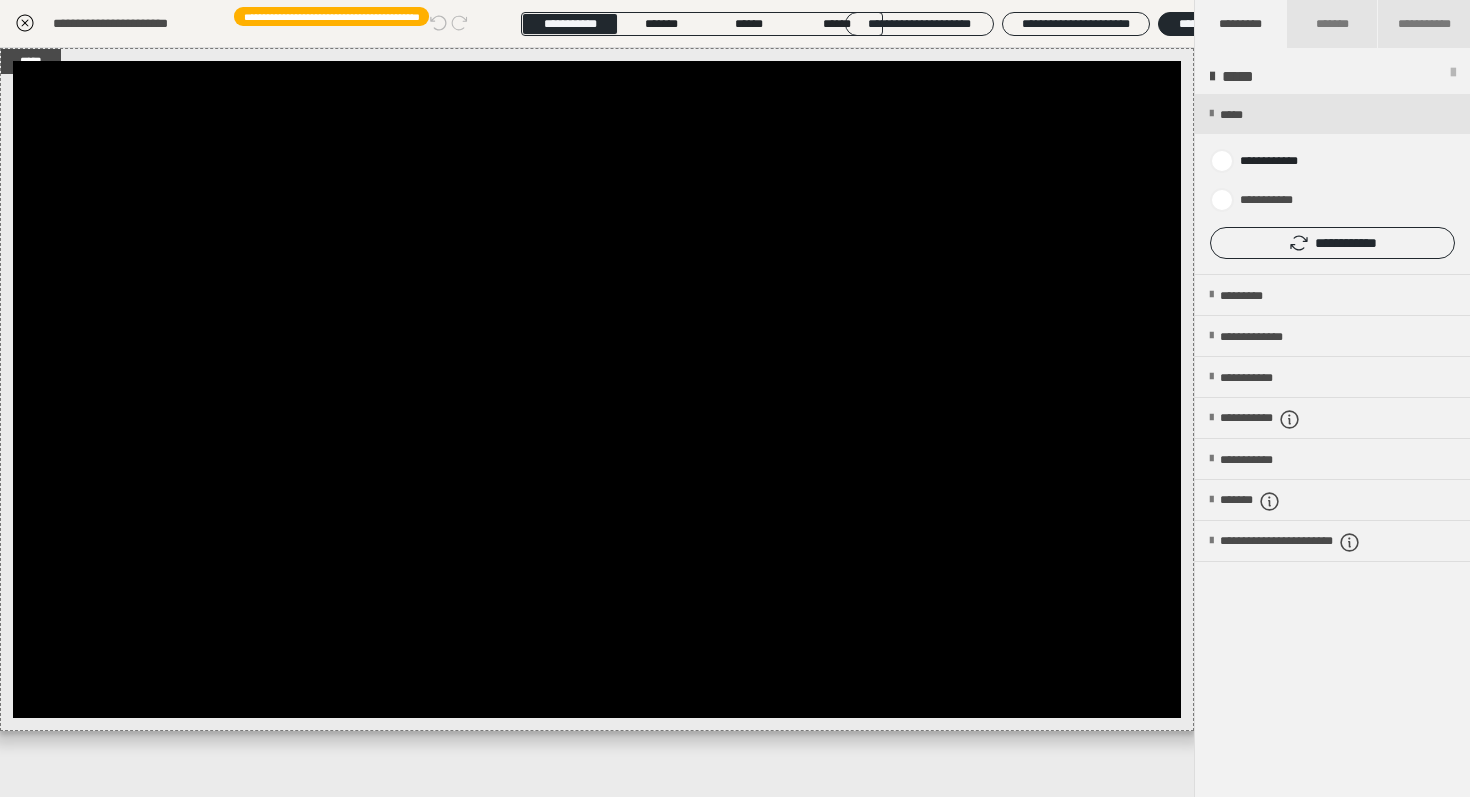 click 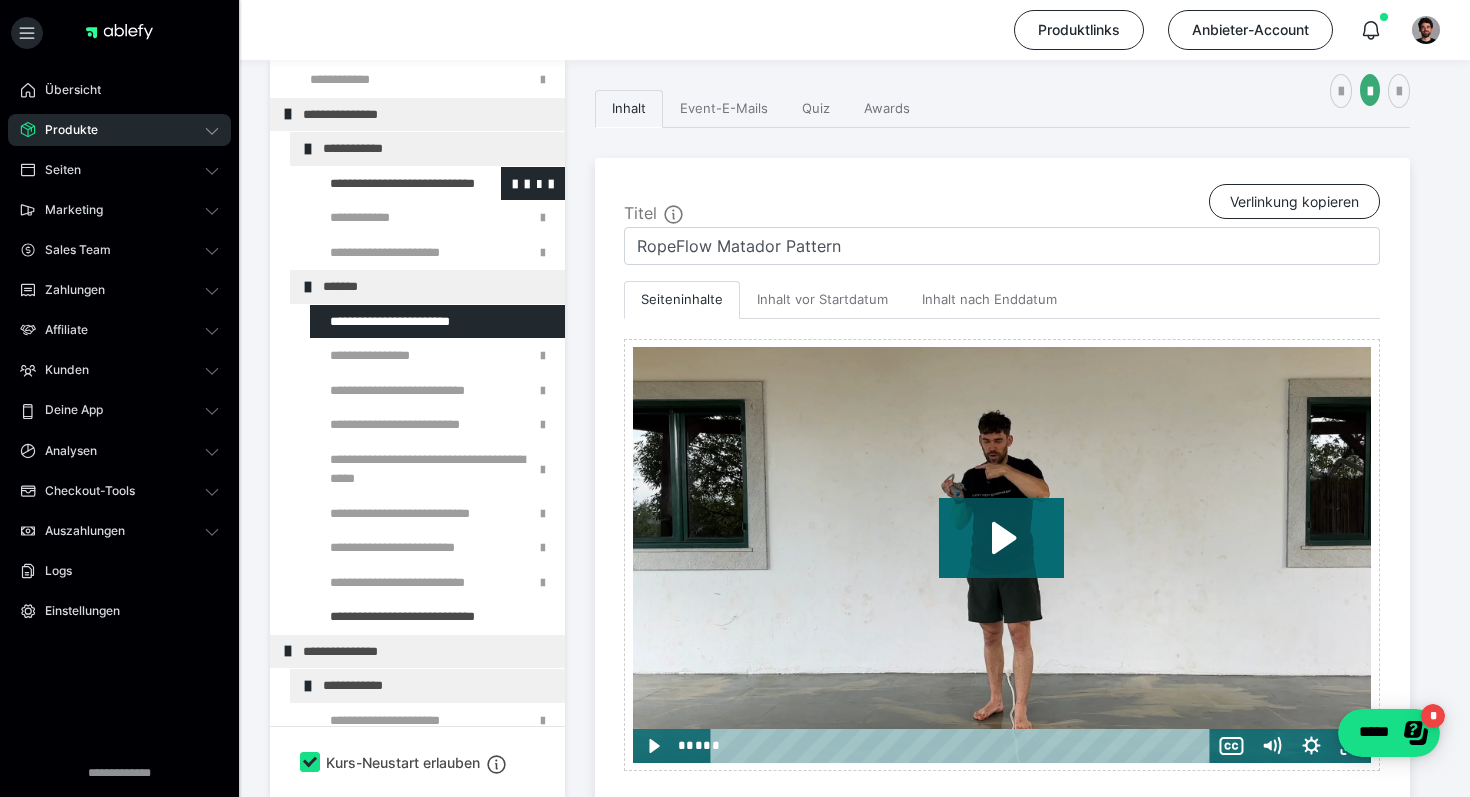 click at bounding box center [385, 184] 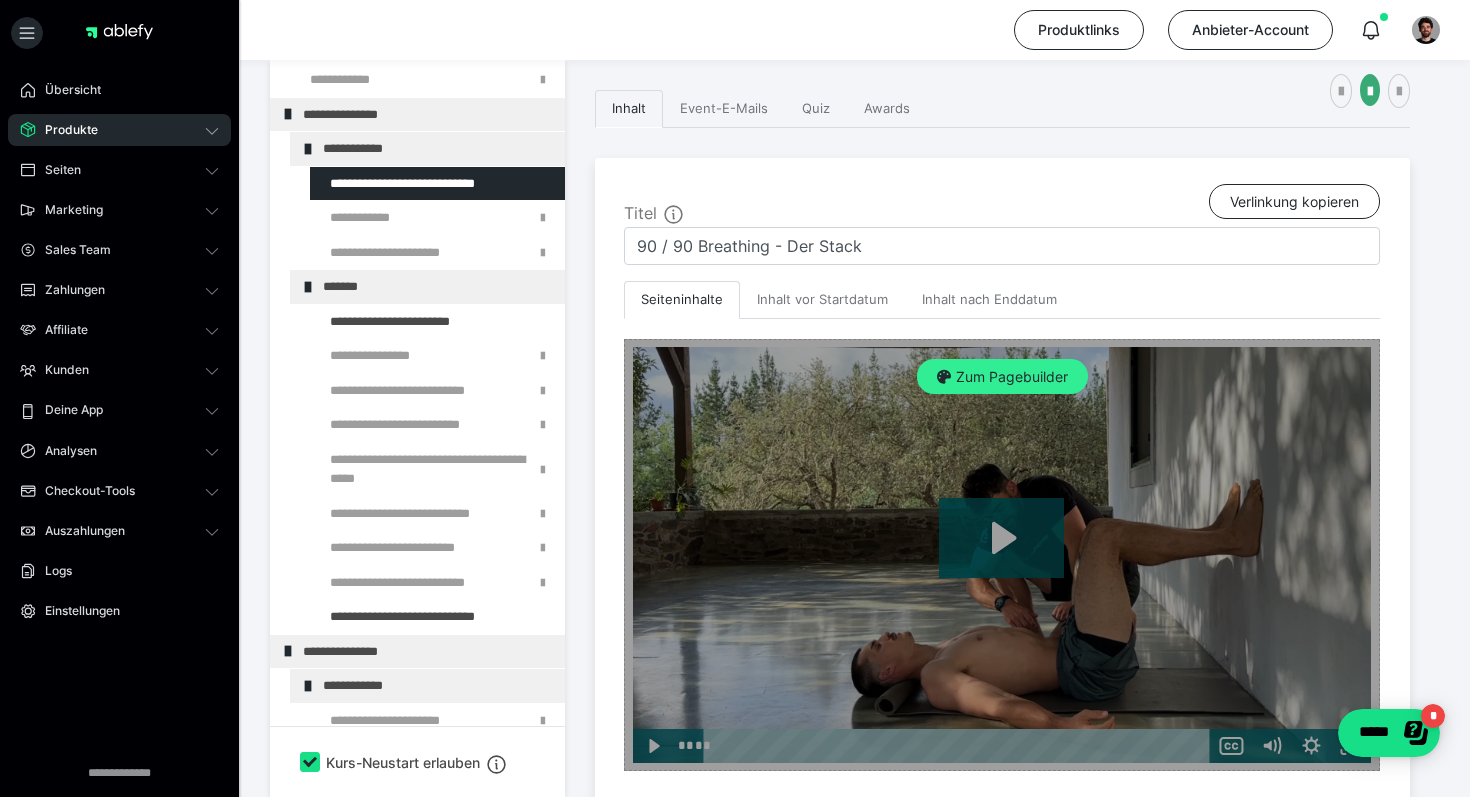 click on "Zum Pagebuilder" at bounding box center [1002, 377] 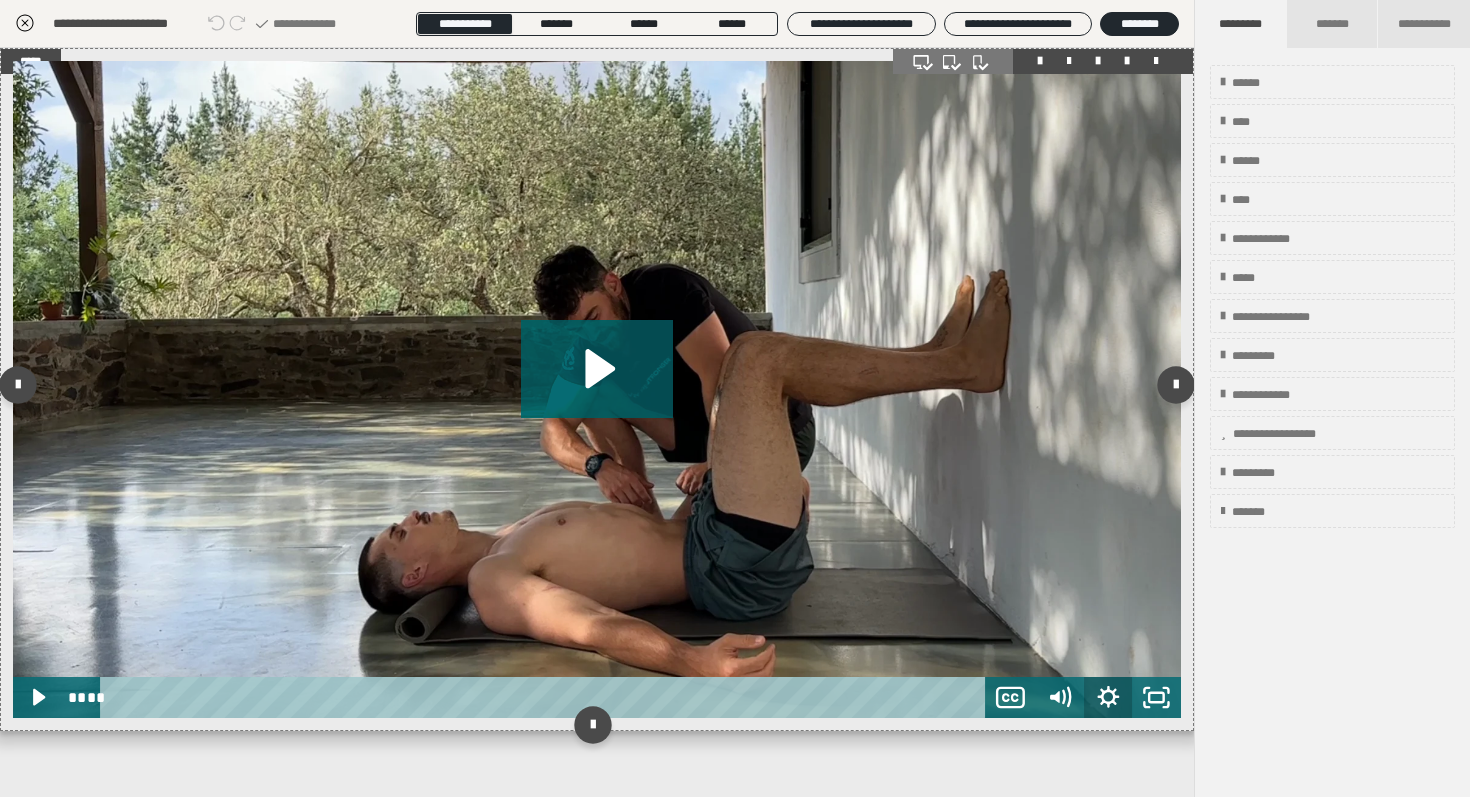 click 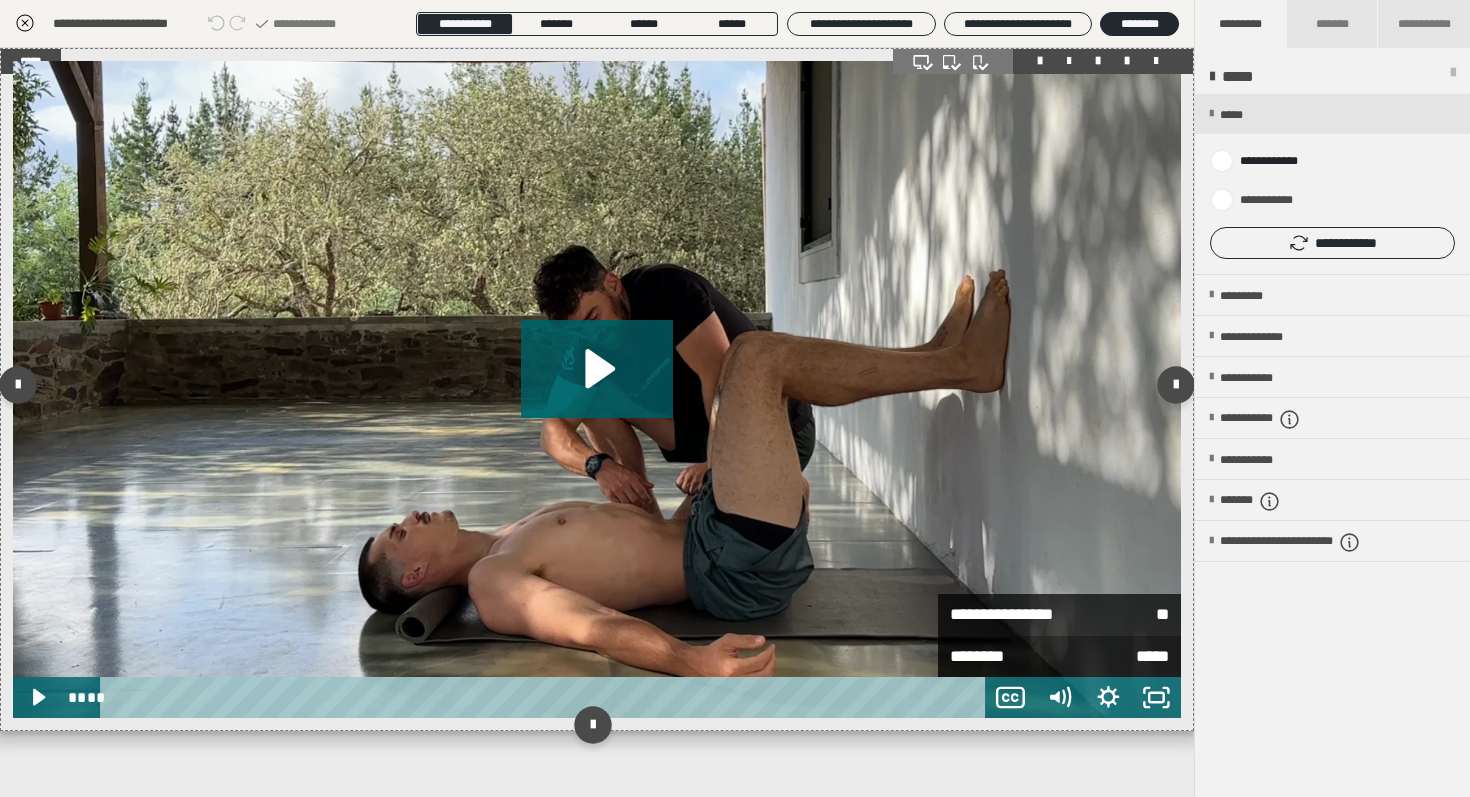 click on "*****" at bounding box center [1114, 652] 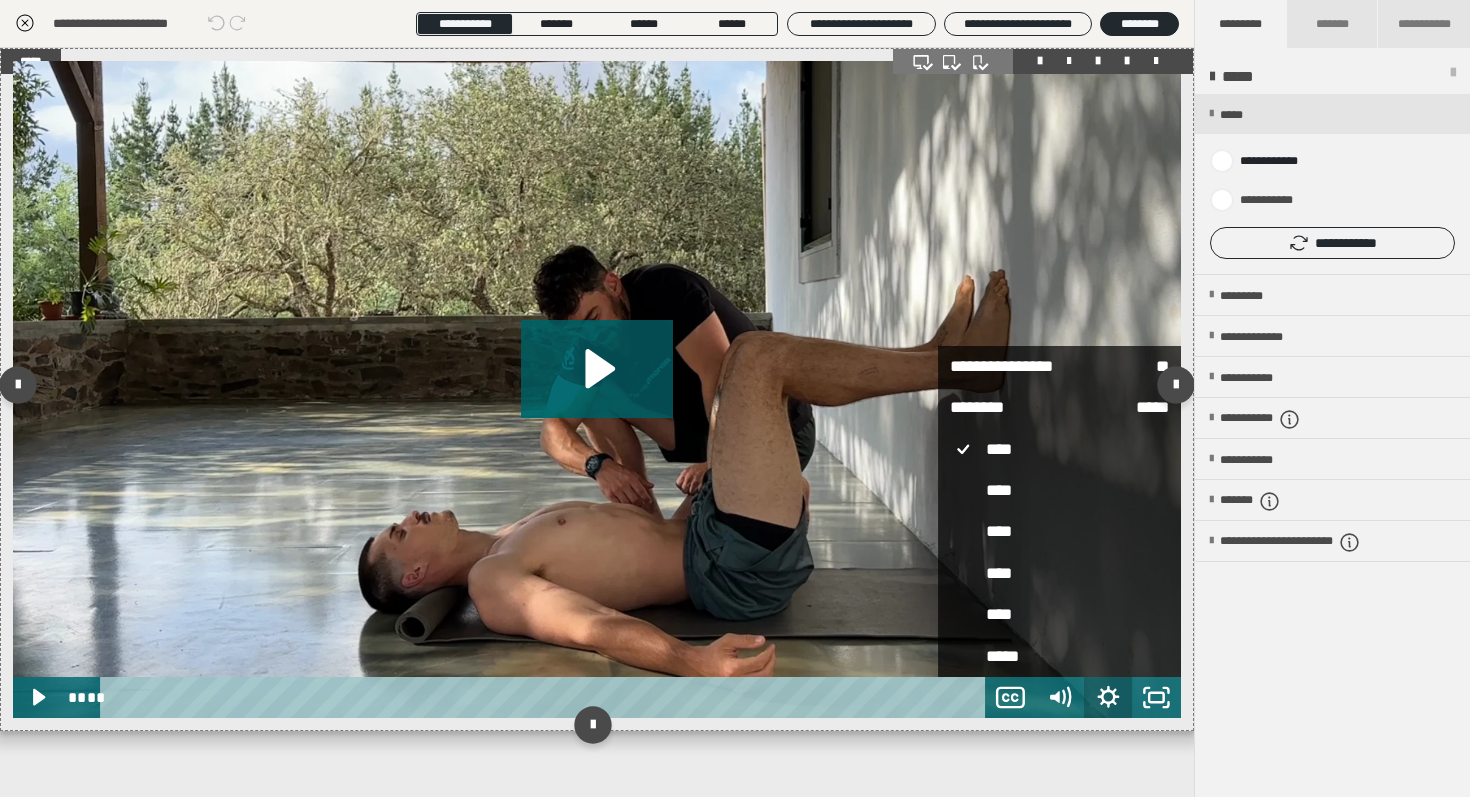 click 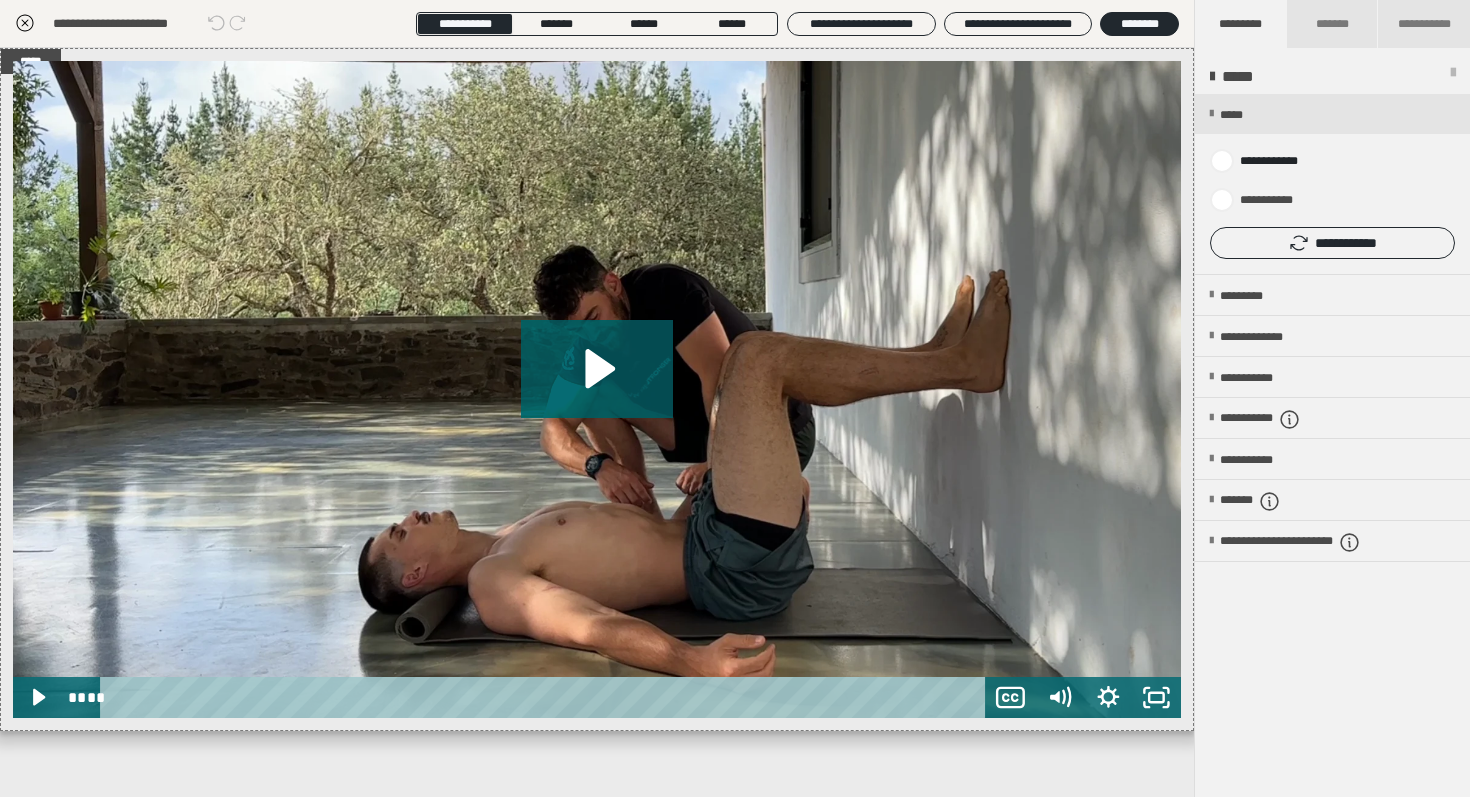 click 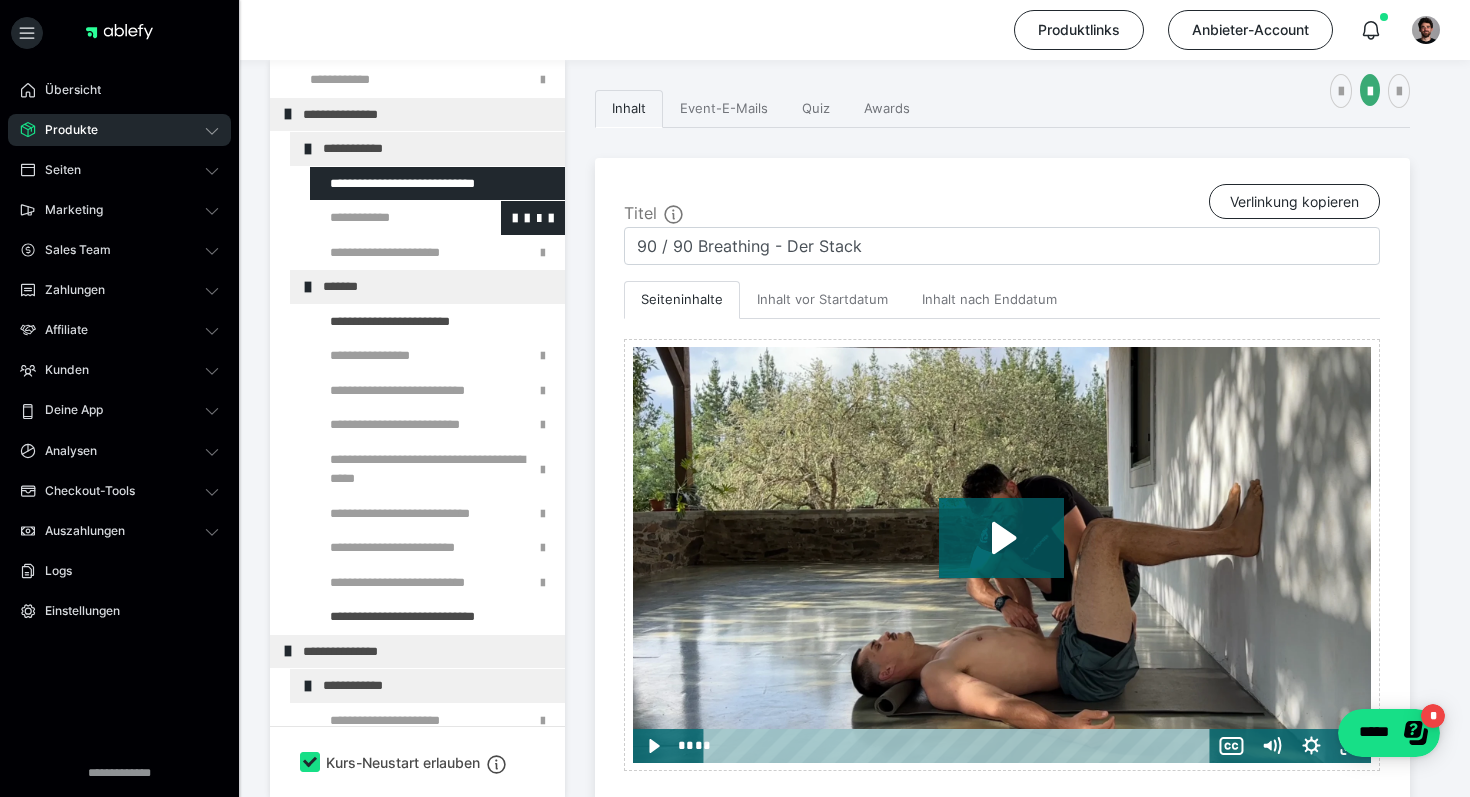click at bounding box center [385, 218] 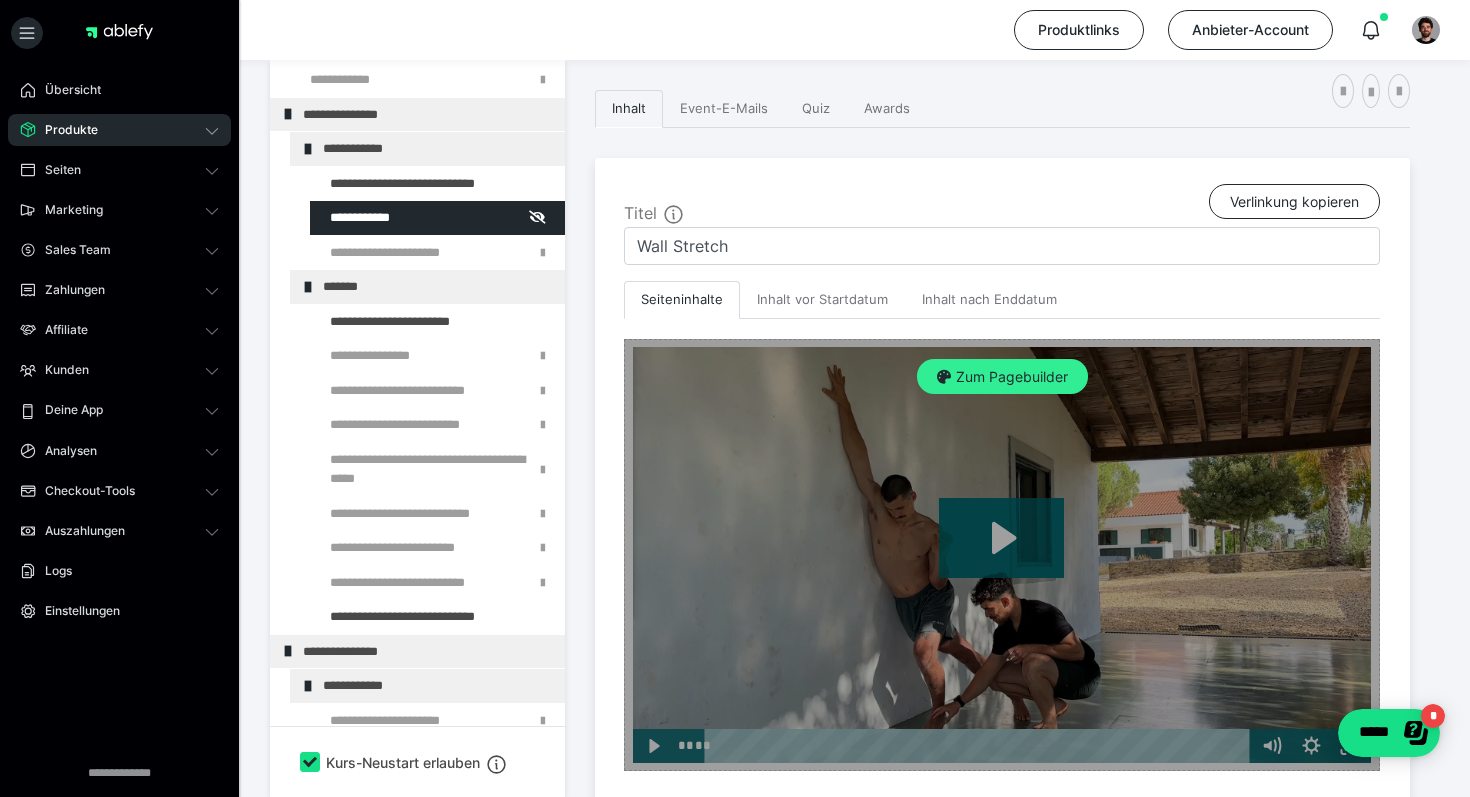 click on "Zum Pagebuilder" at bounding box center [1002, 377] 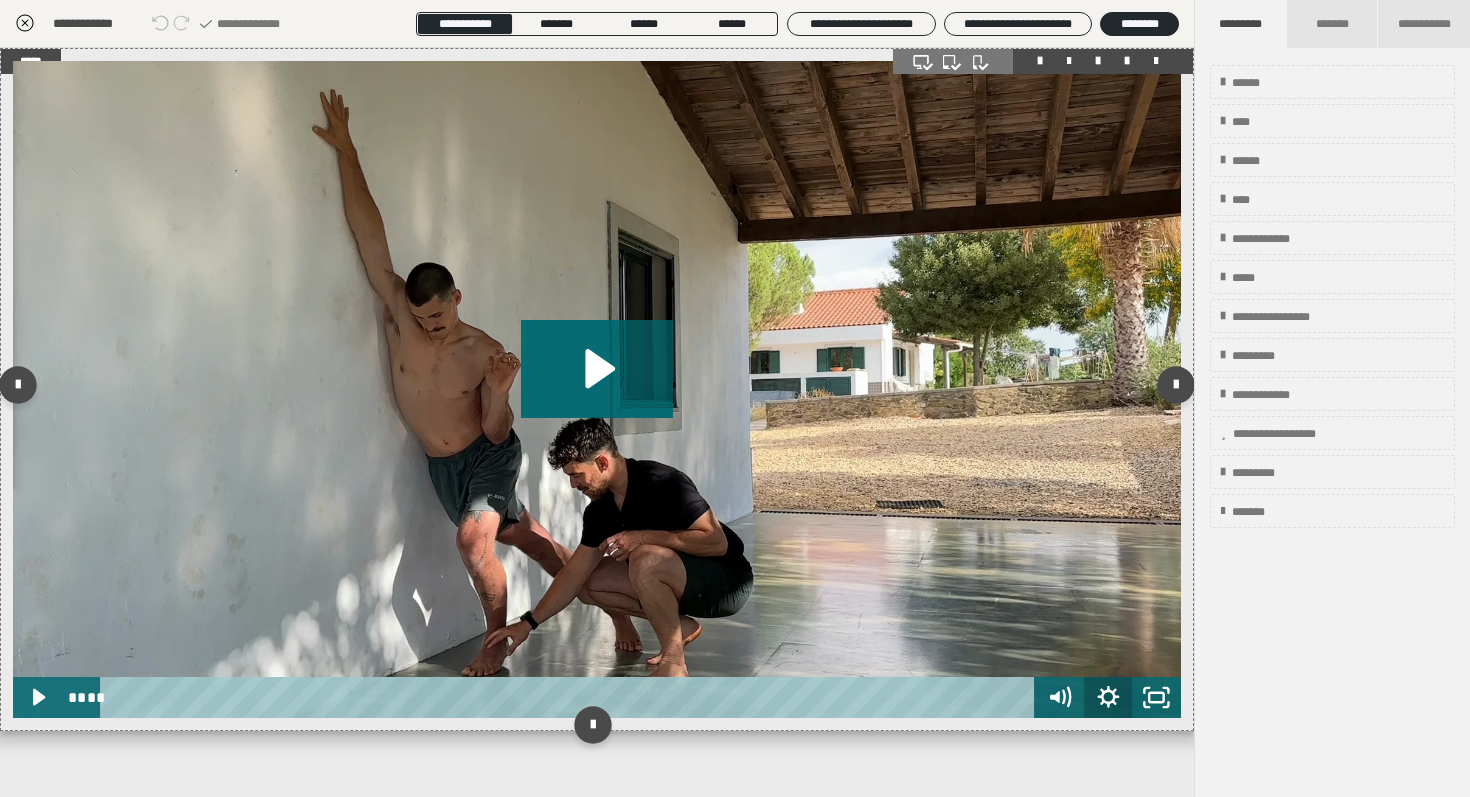 click 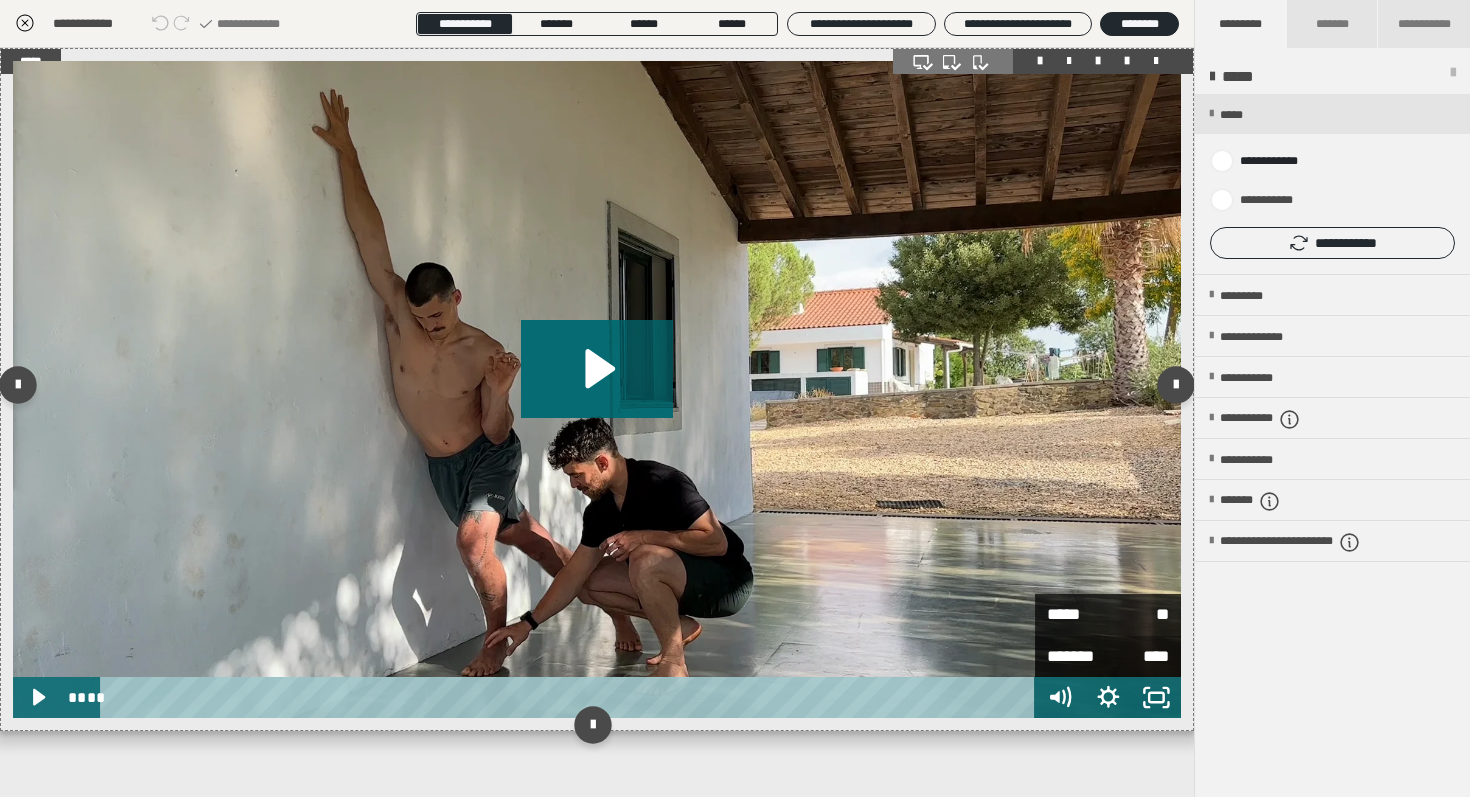 click on "*******" at bounding box center (1077, 656) 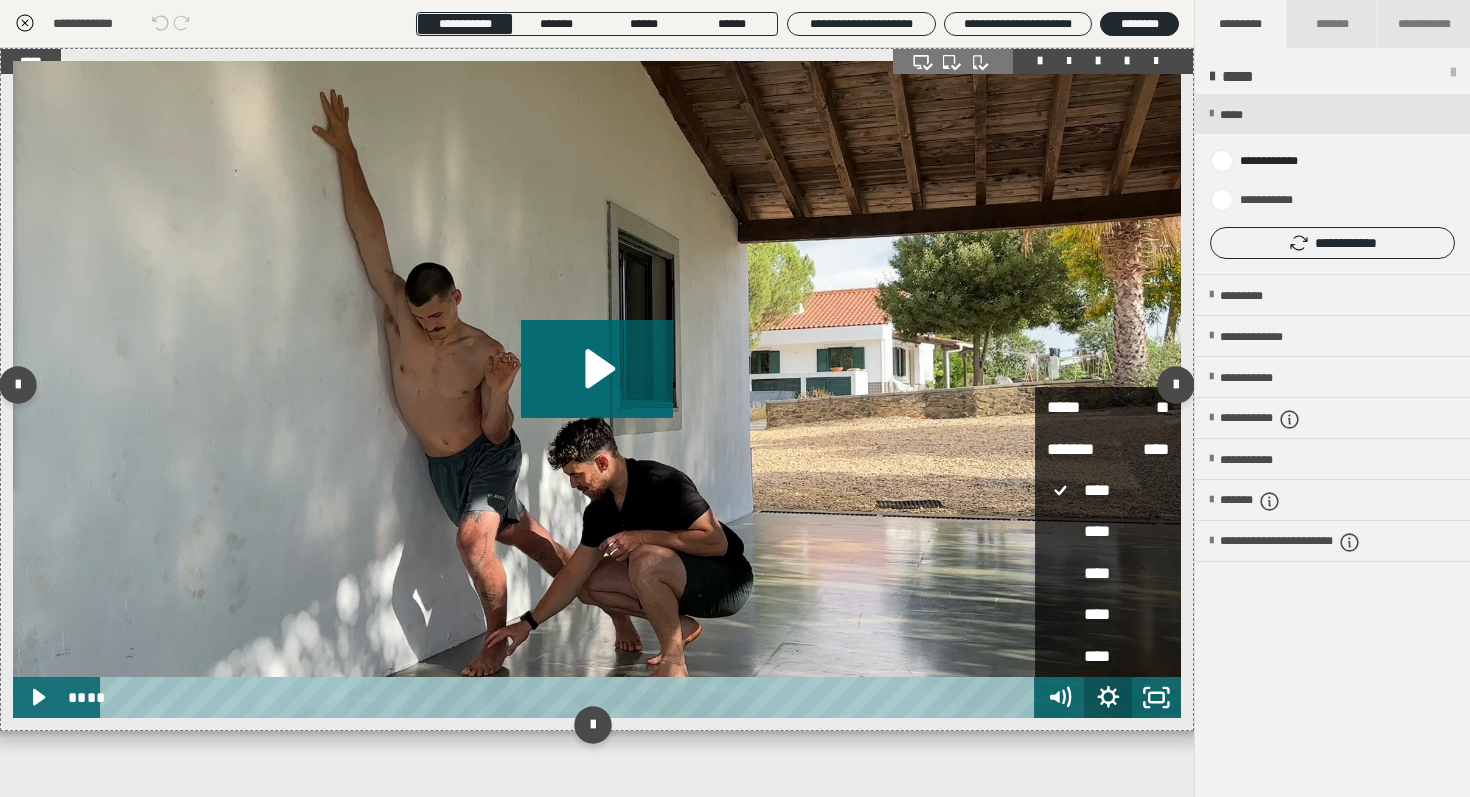 click 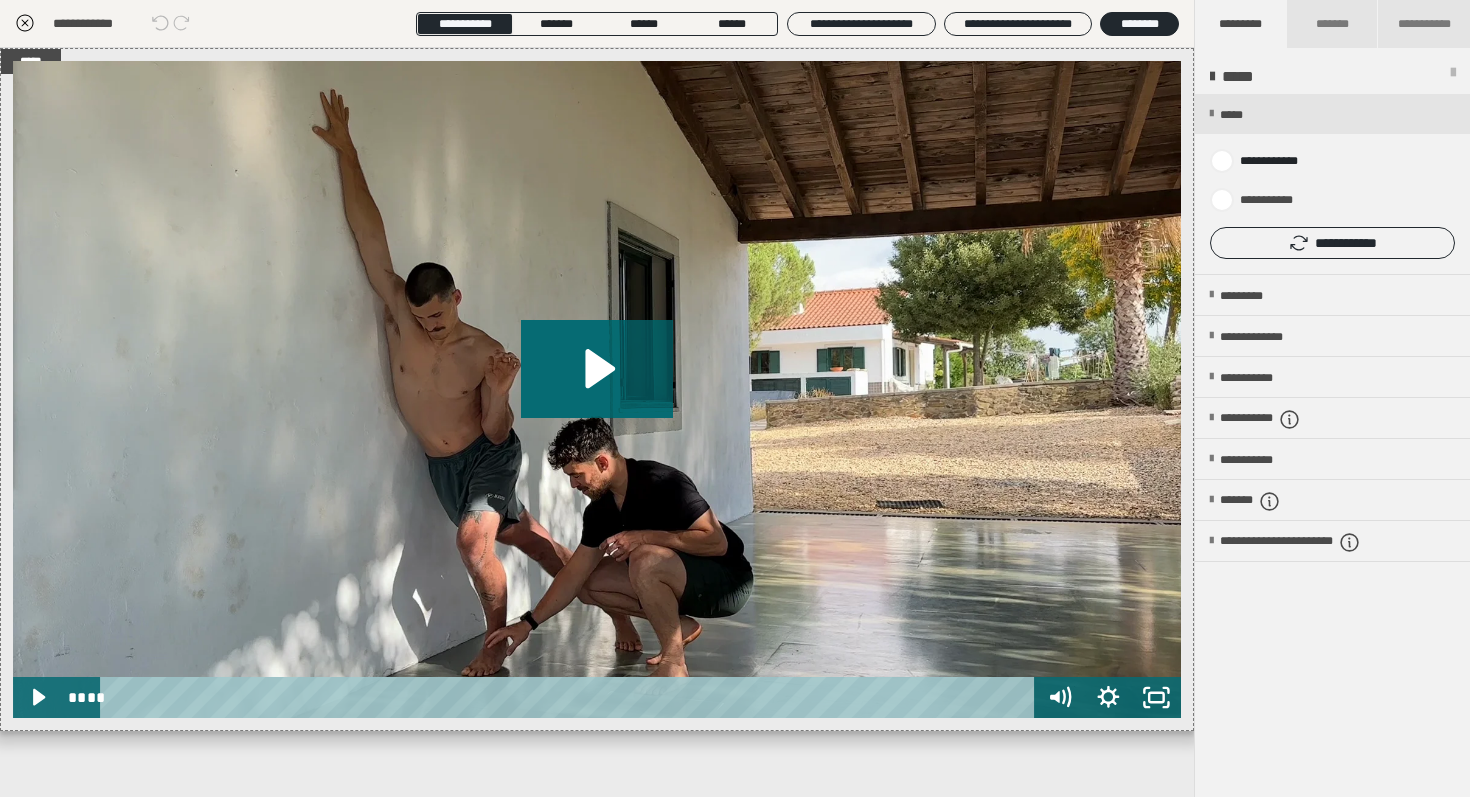 click 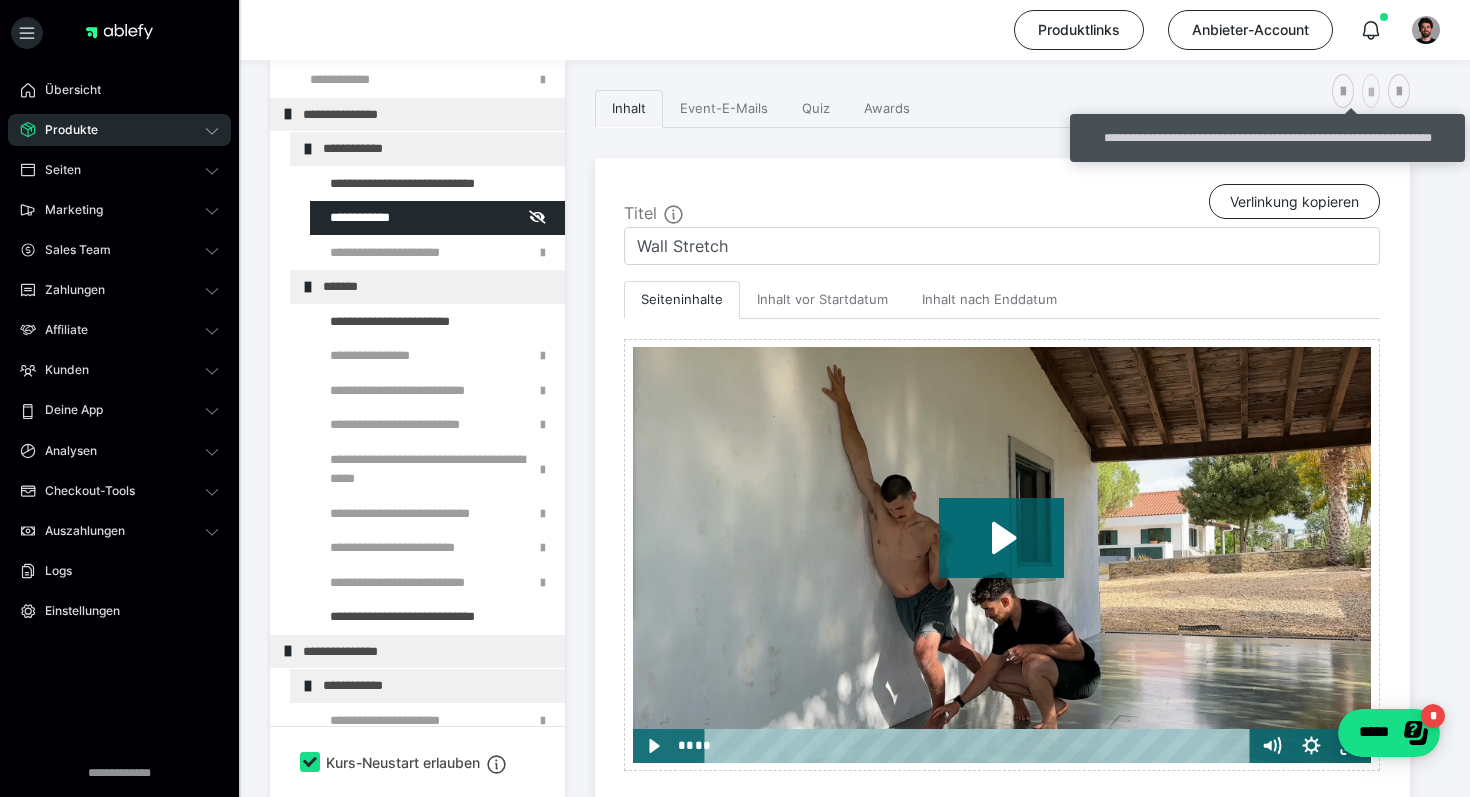 click at bounding box center (1371, 93) 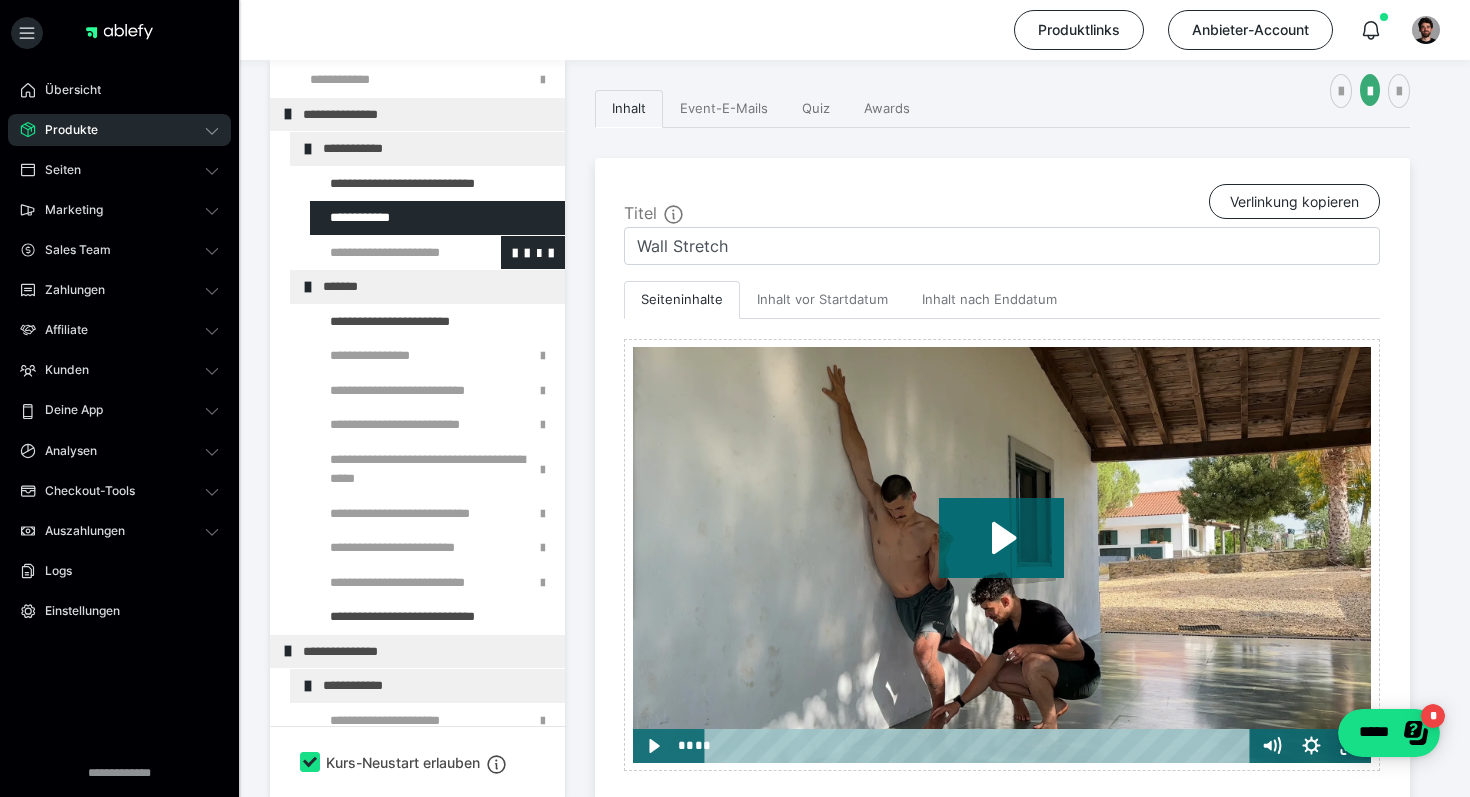 click at bounding box center [385, 253] 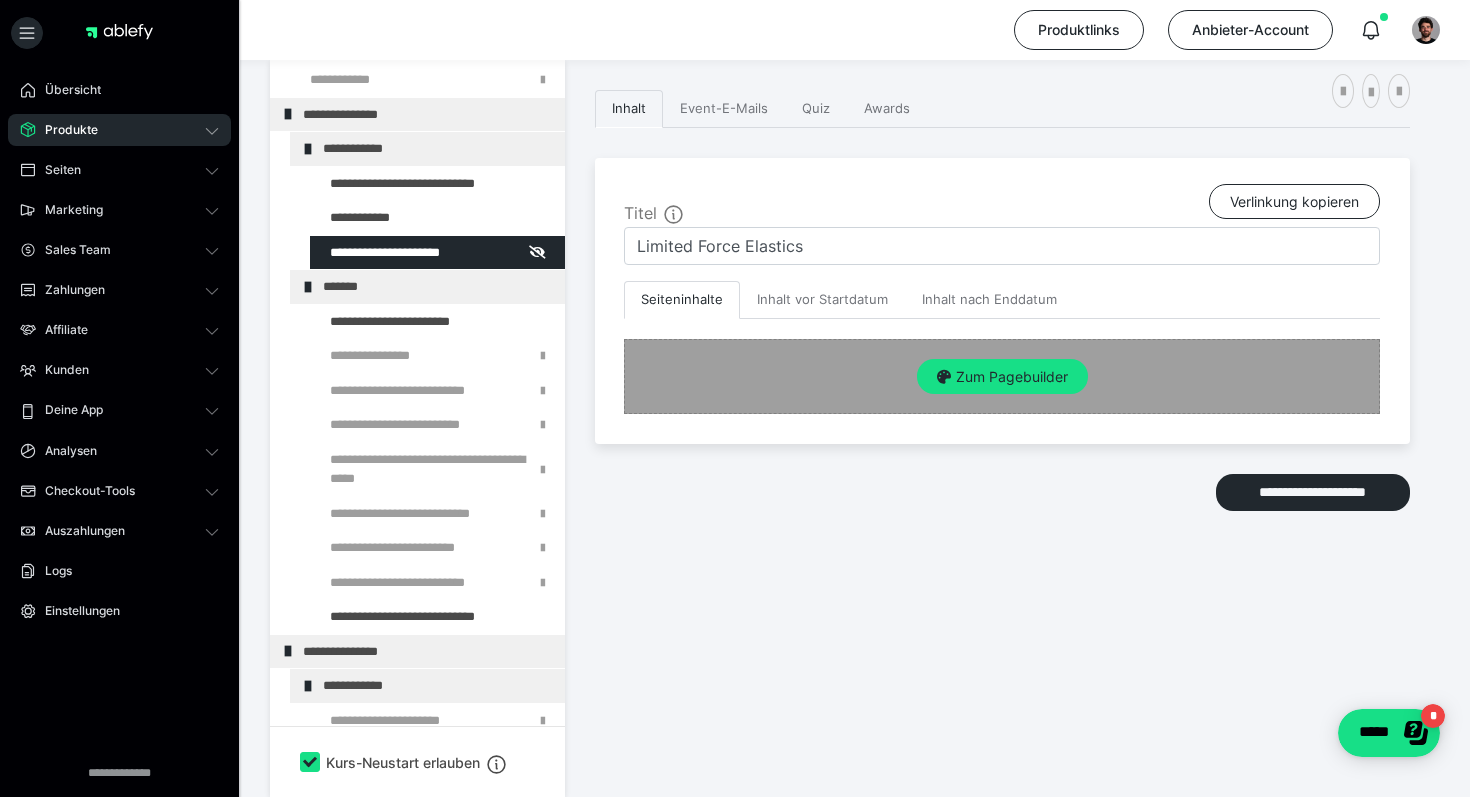 click on "Zum Pagebuilder" at bounding box center [1002, 377] 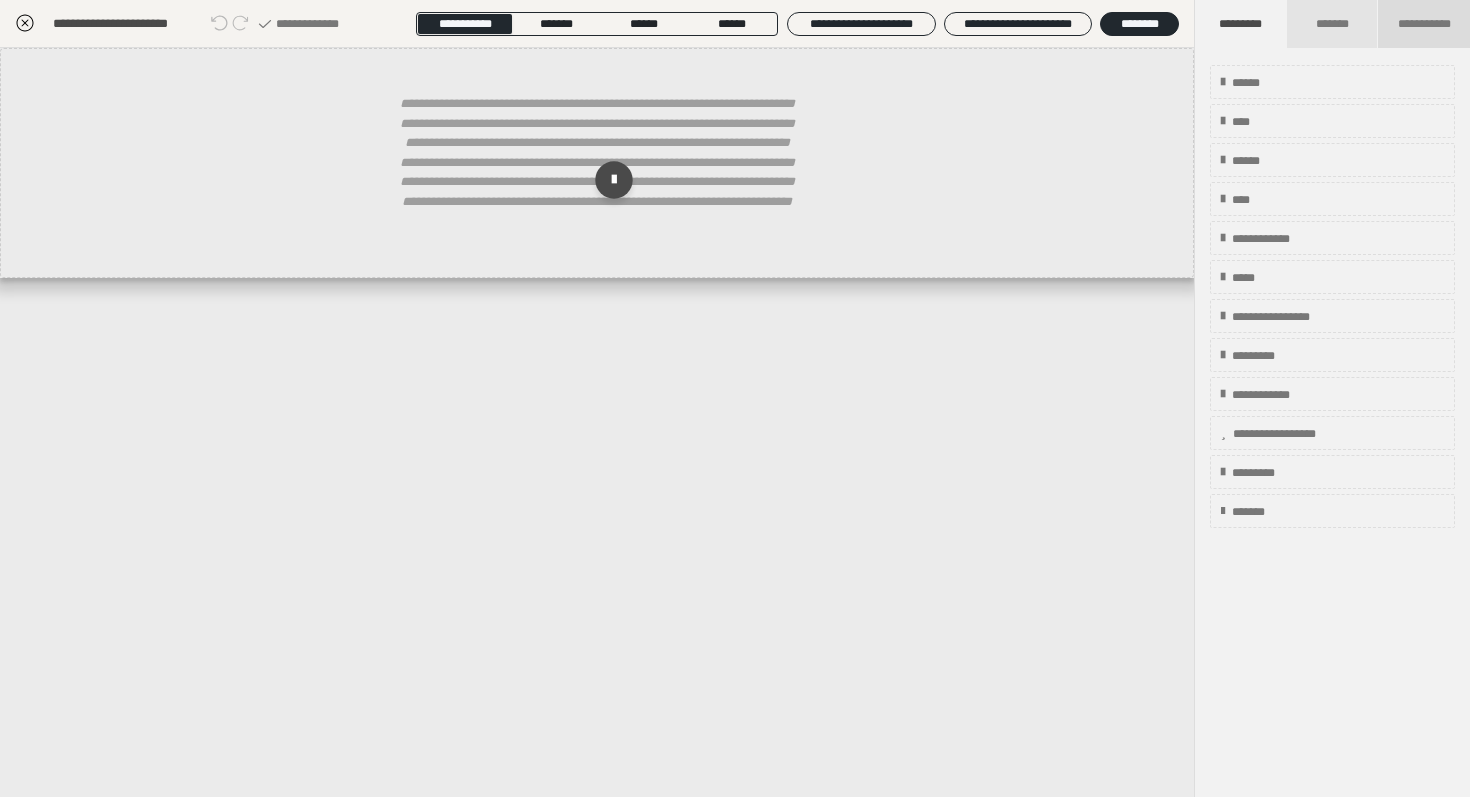 click on "**********" at bounding box center (1424, 24) 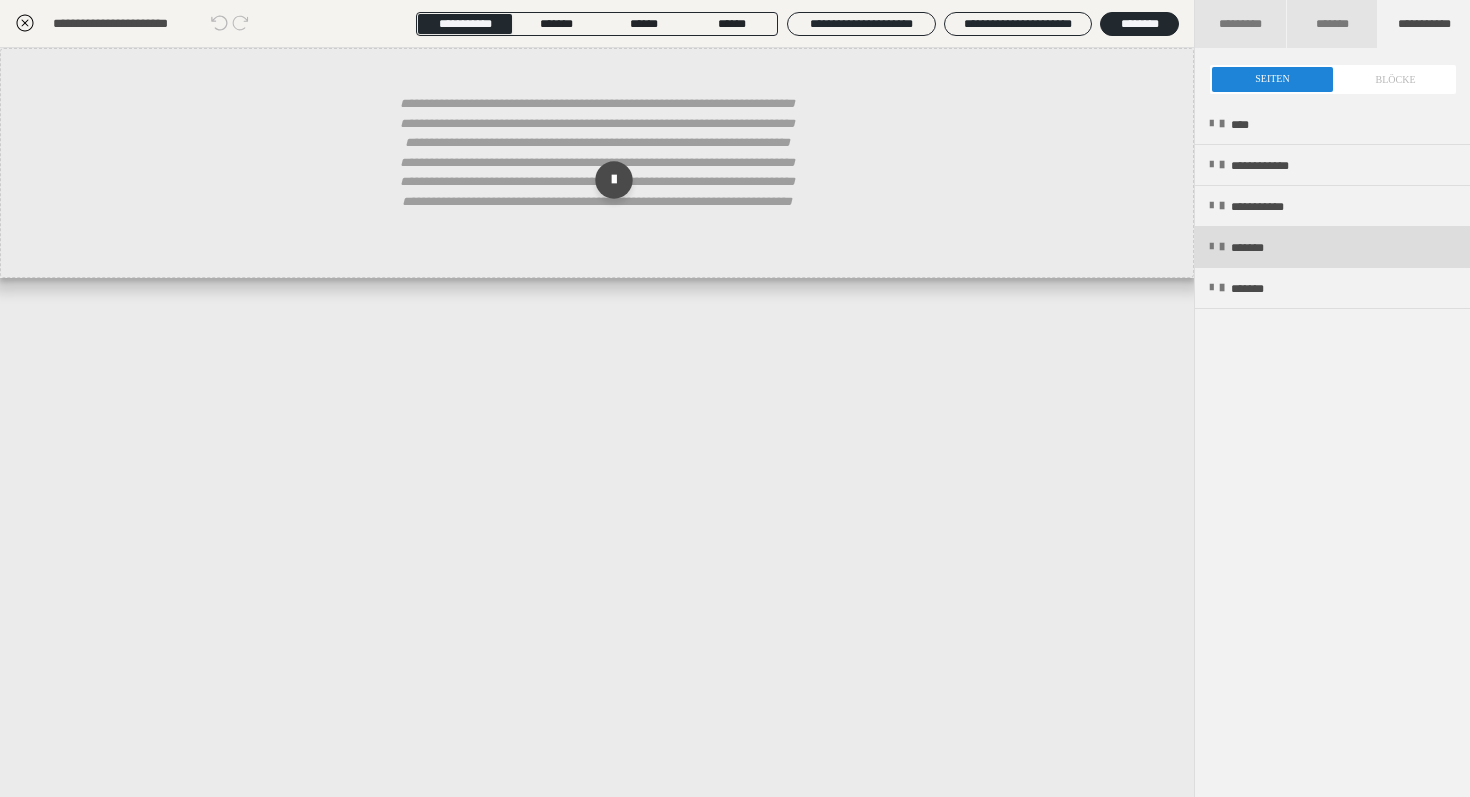 click on "*******" at bounding box center [1261, 248] 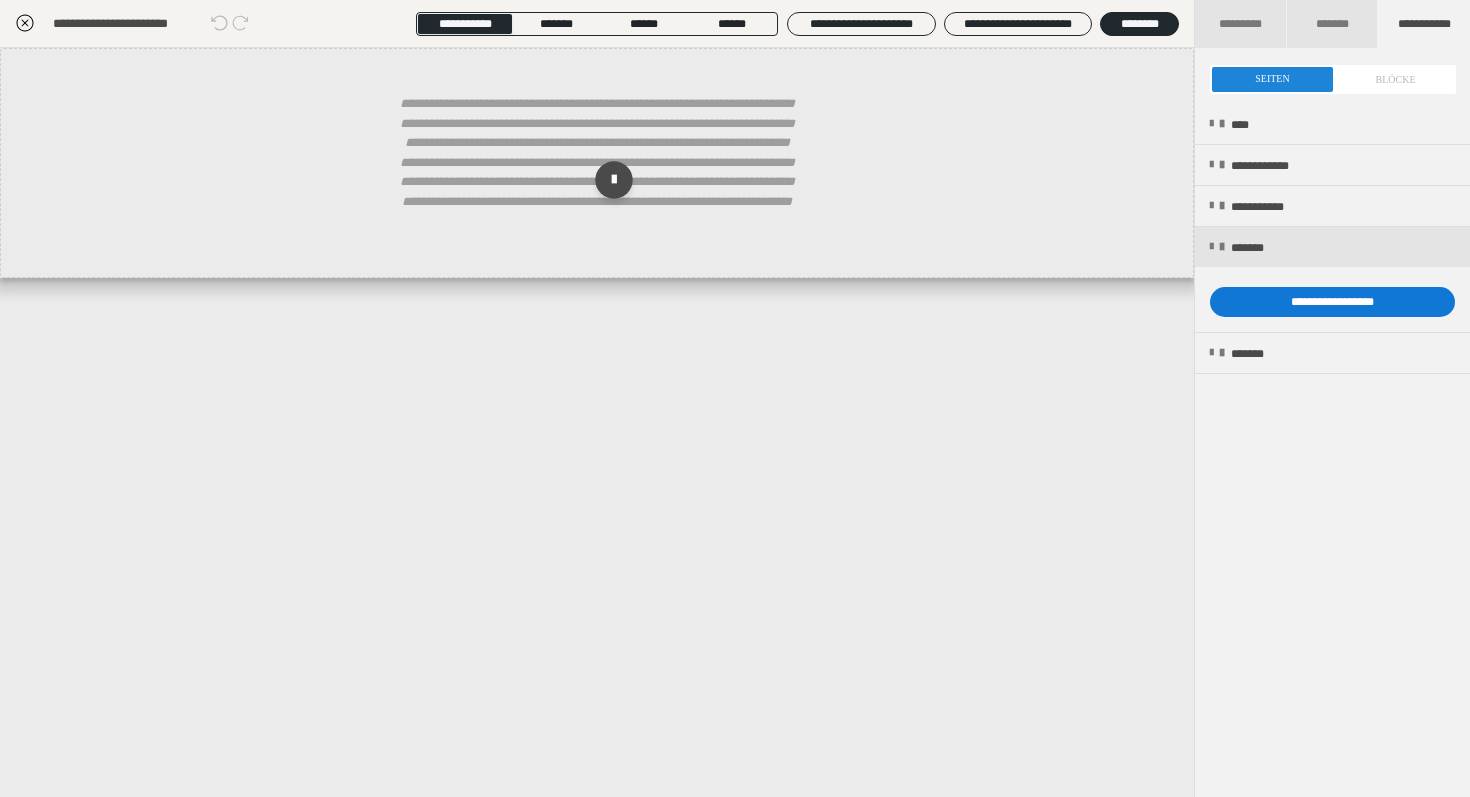 click on "**********" at bounding box center [1332, 302] 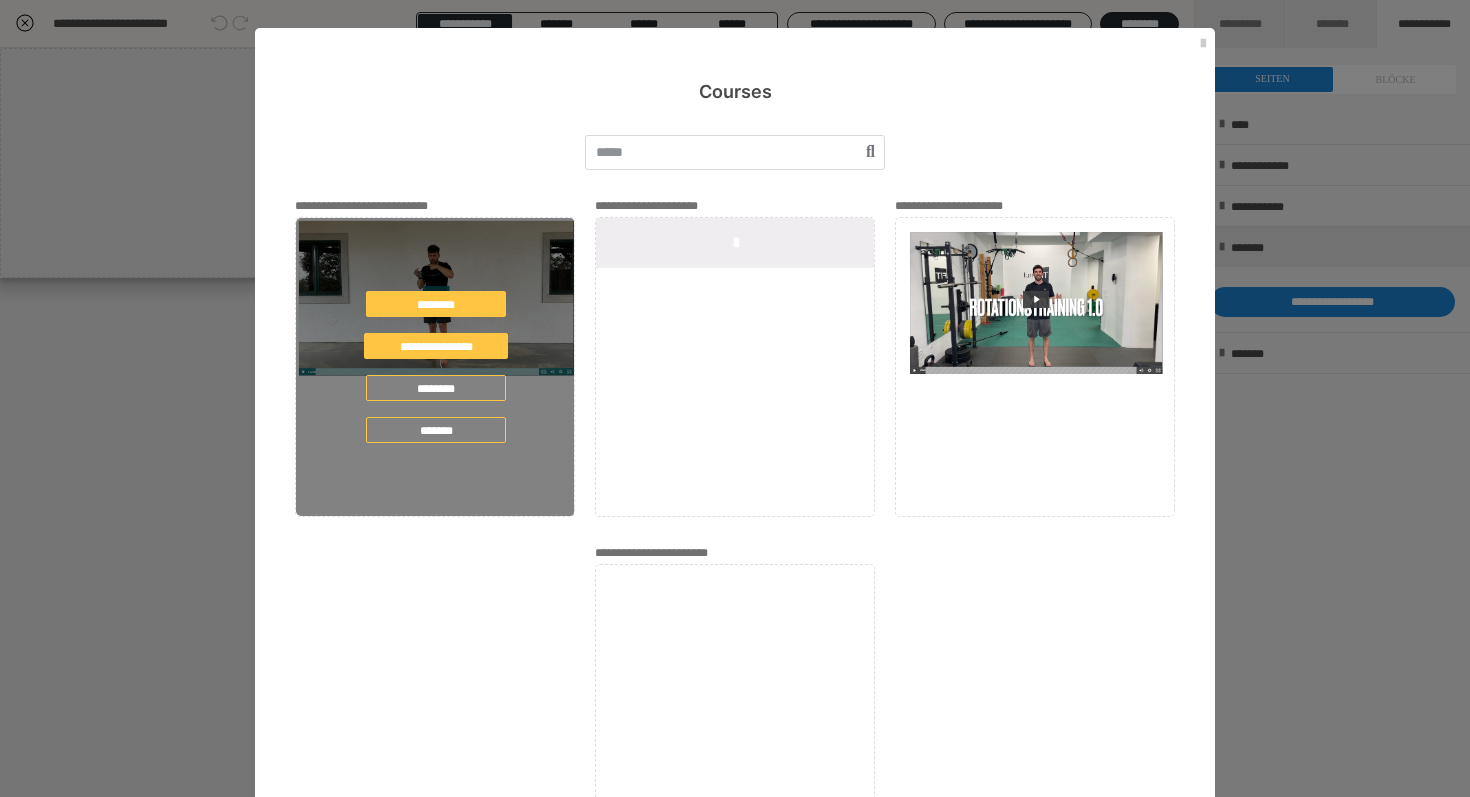click on "**********" at bounding box center [436, 367] 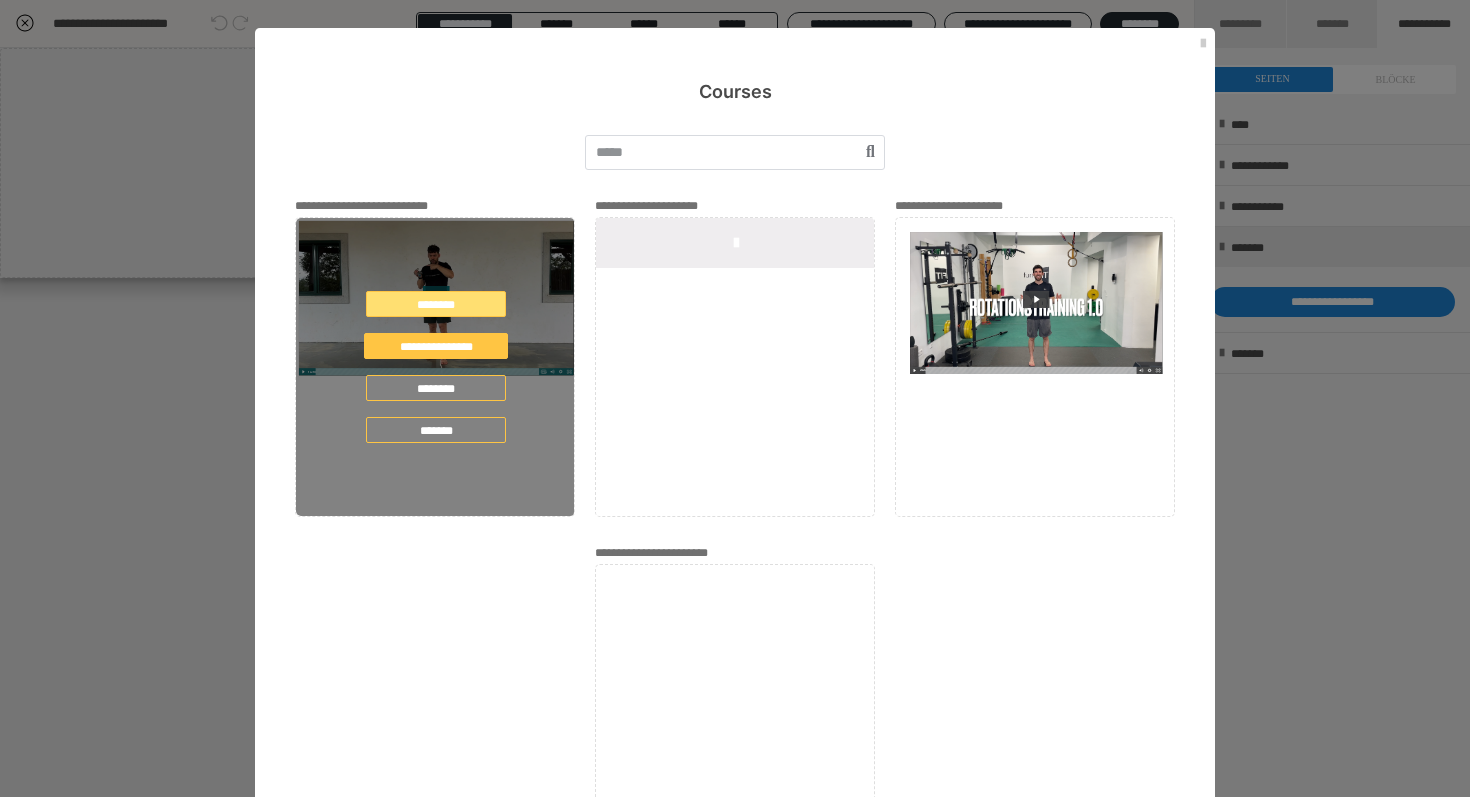 click on "********" at bounding box center (436, 304) 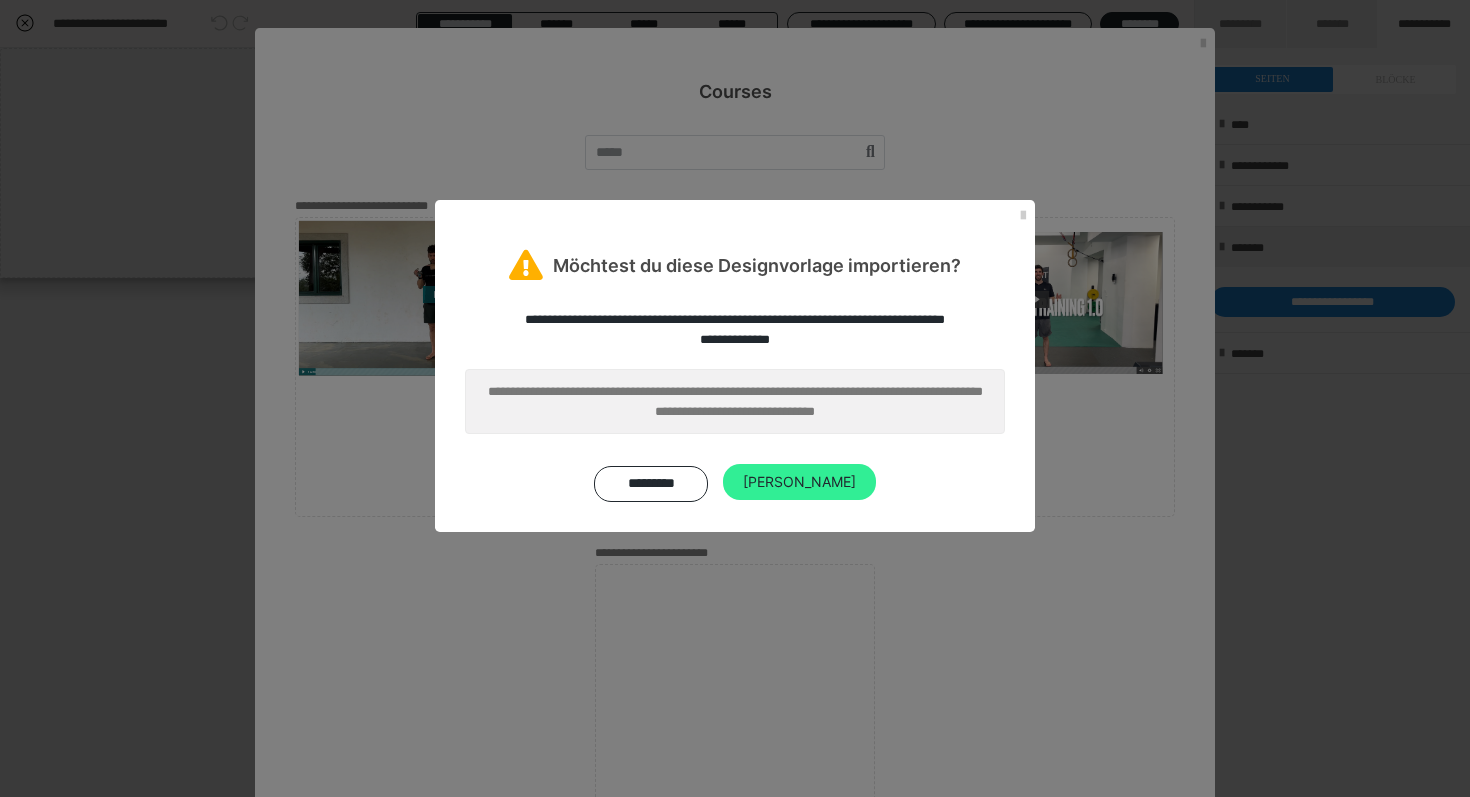 click on "[PERSON_NAME]" at bounding box center [799, 482] 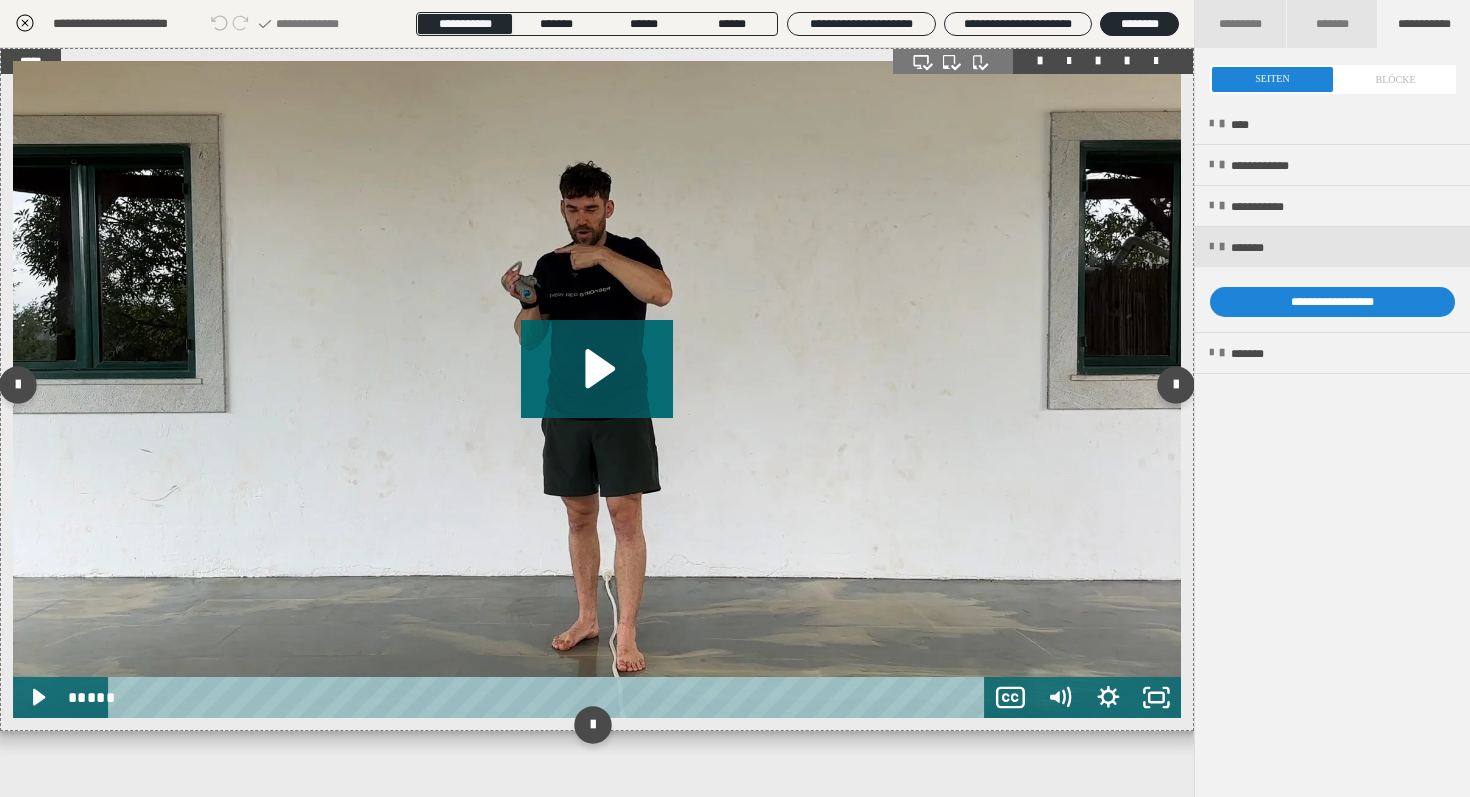 click at bounding box center [597, 389] 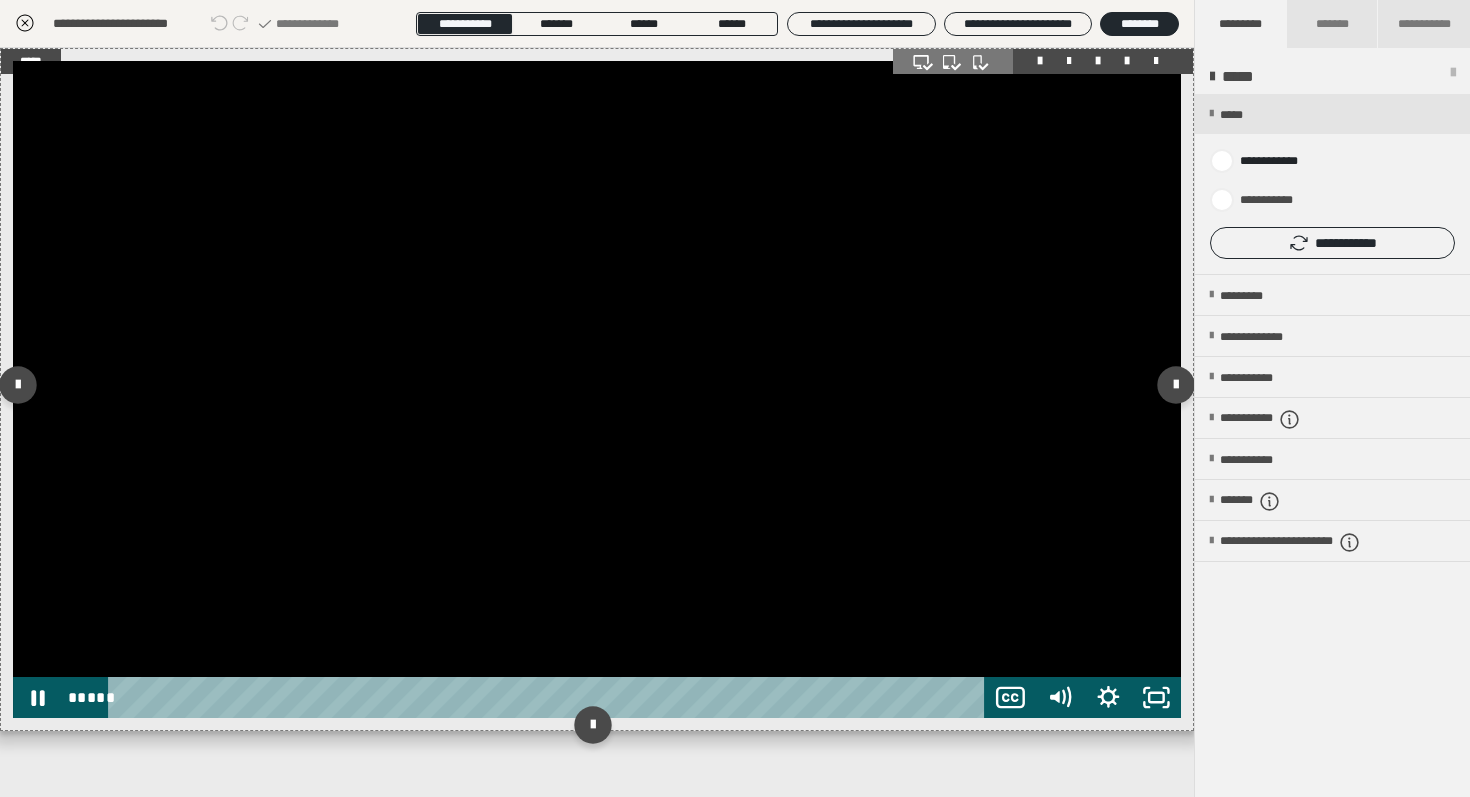 click at bounding box center [597, 389] 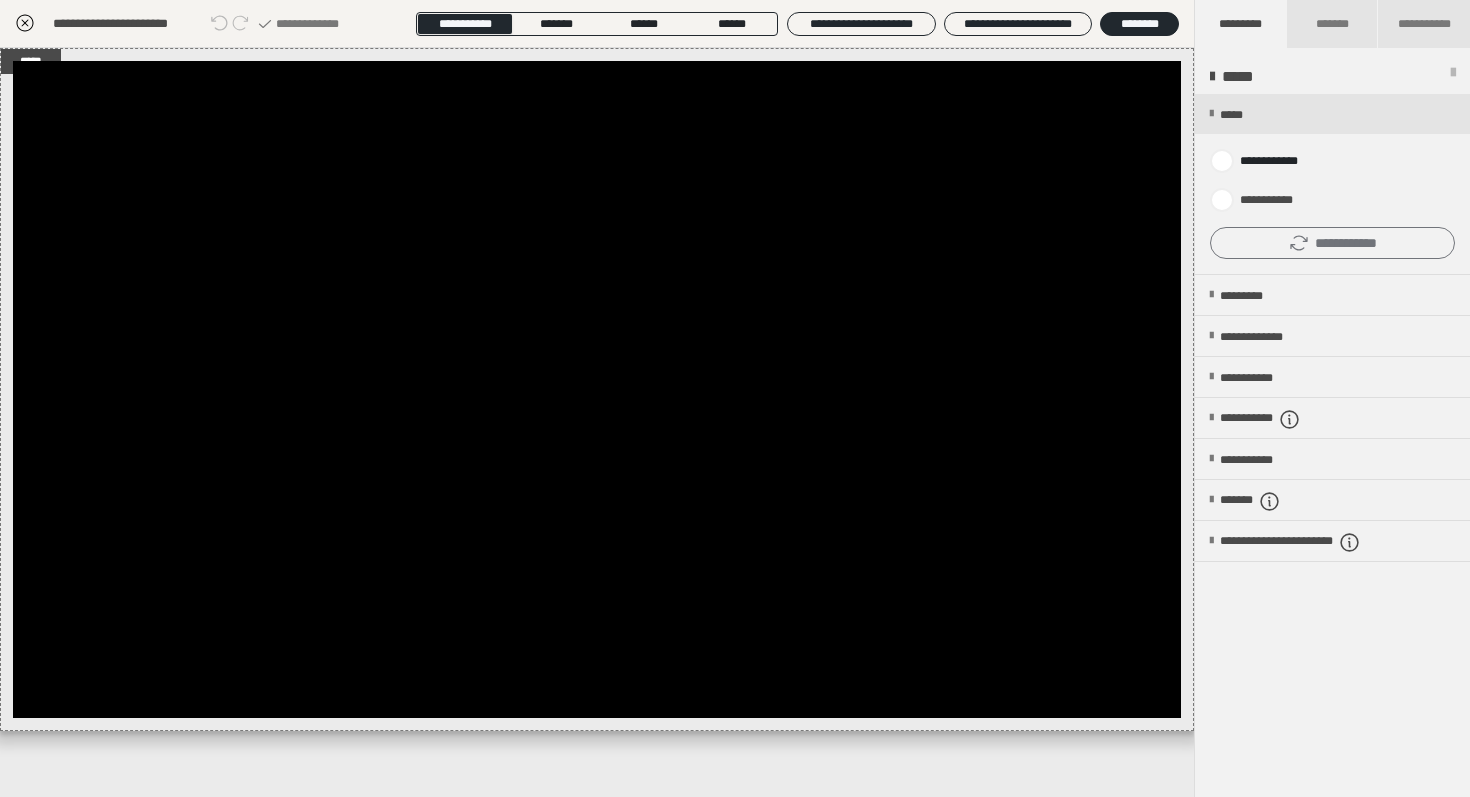 click on "**********" at bounding box center [1332, 243] 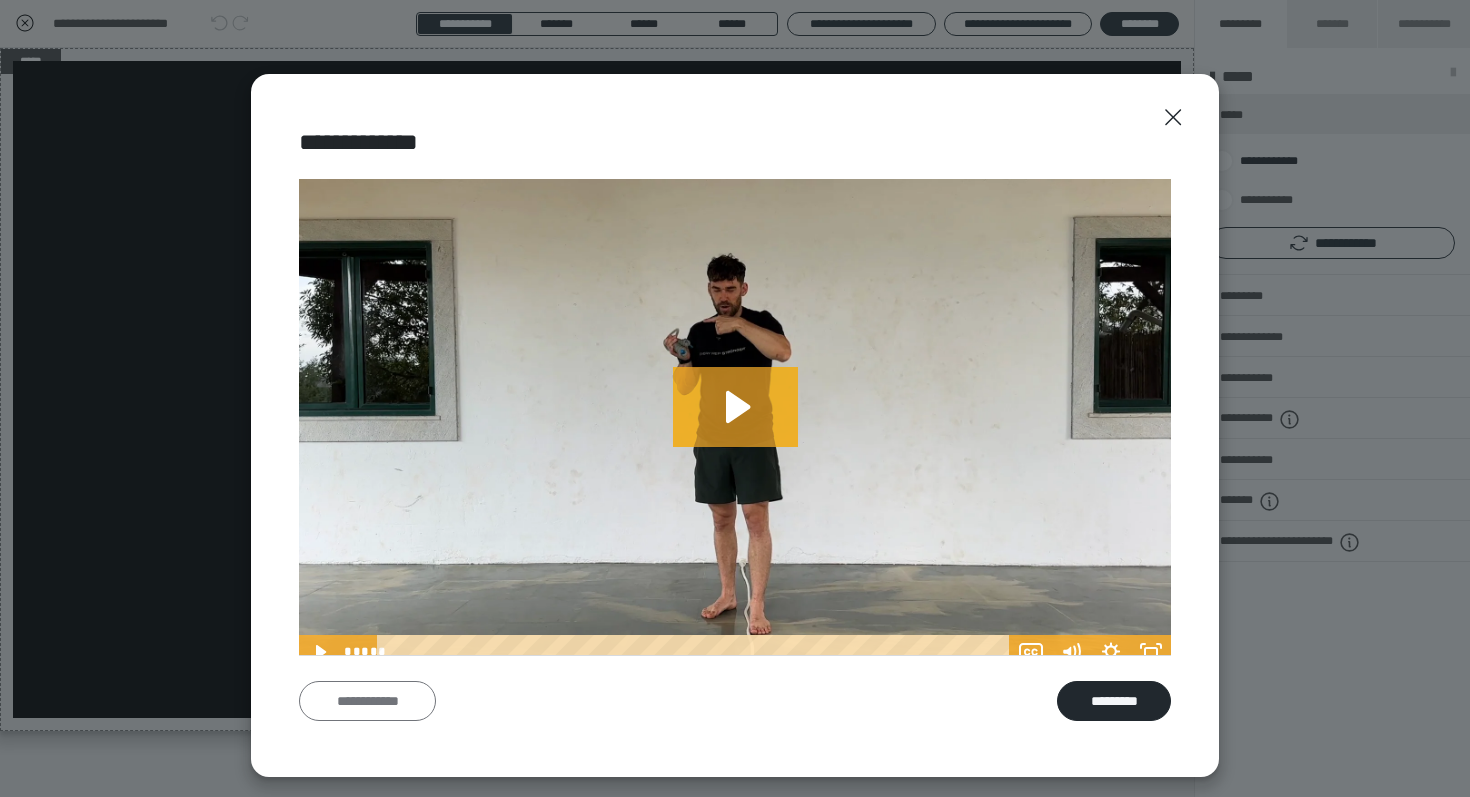 click on "**********" at bounding box center [367, 701] 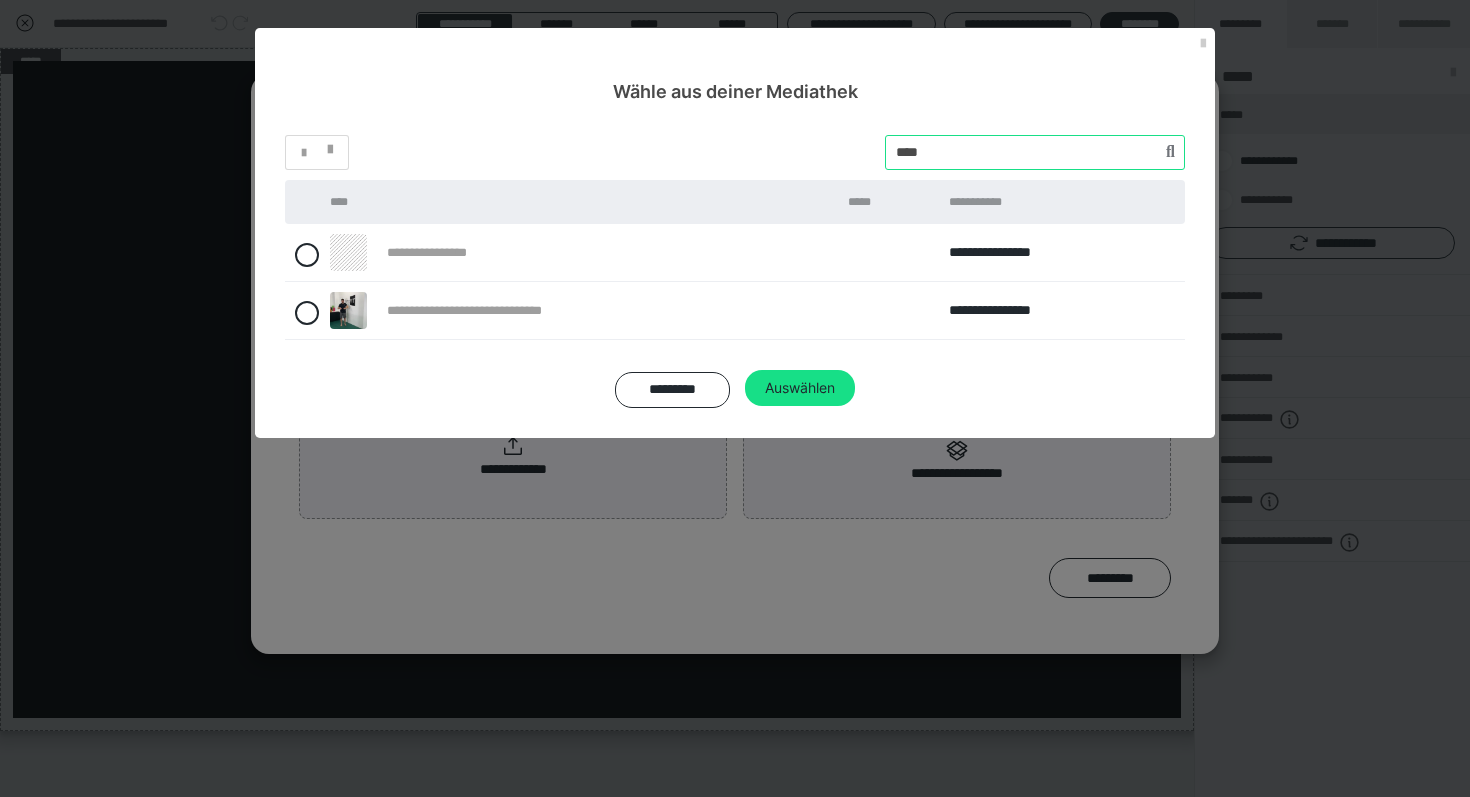 click at bounding box center [1035, 152] 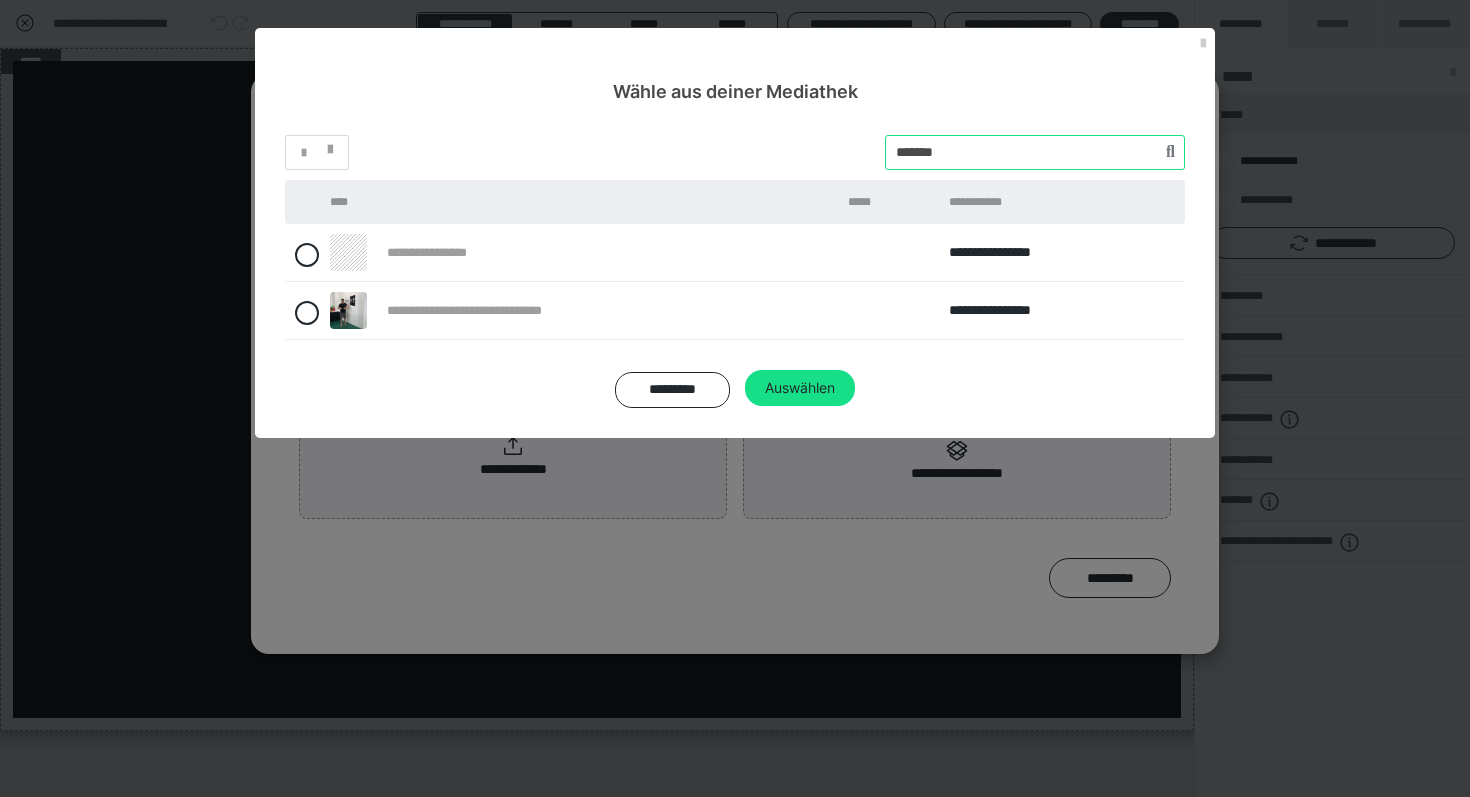 type on "*******" 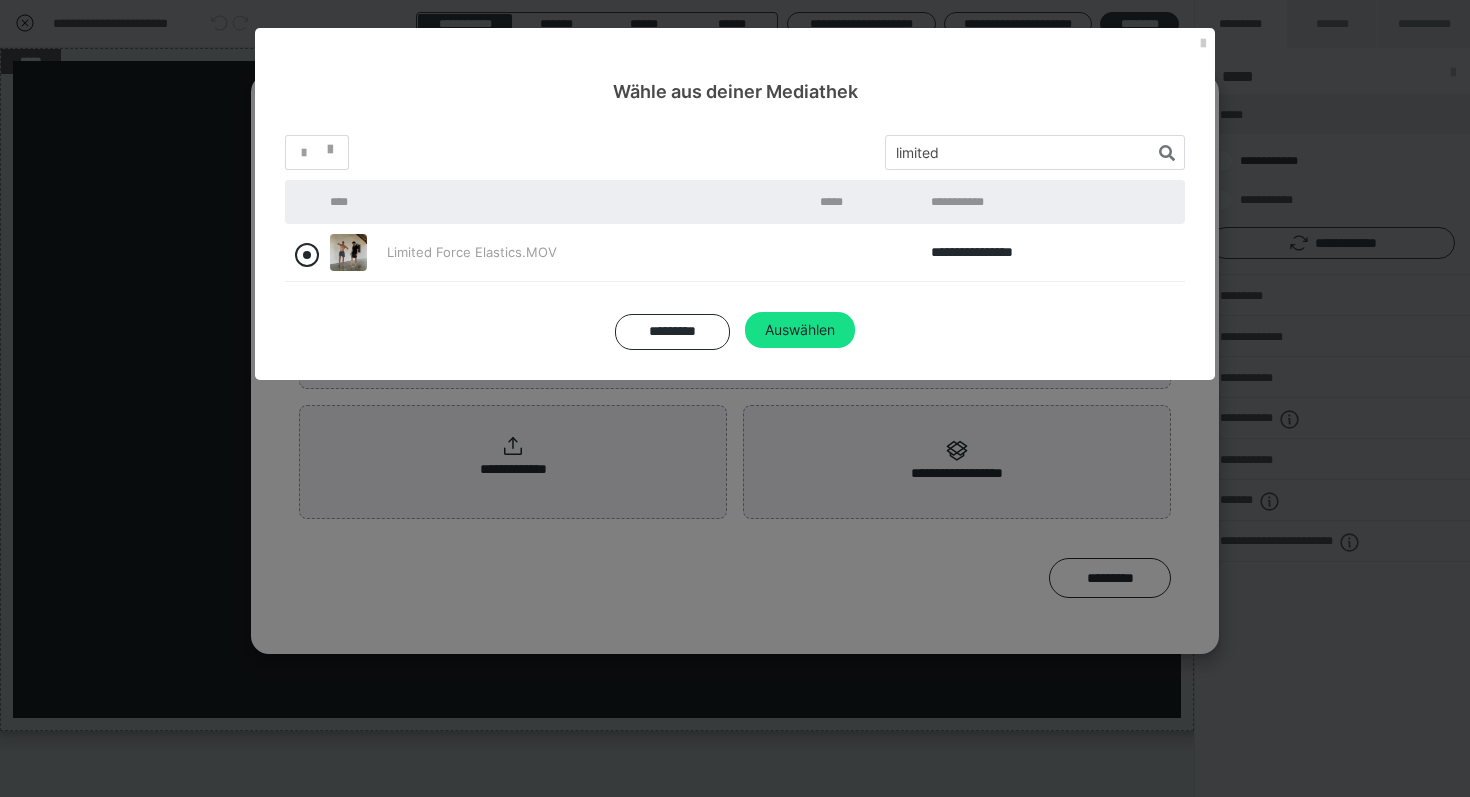 click at bounding box center (307, 255) 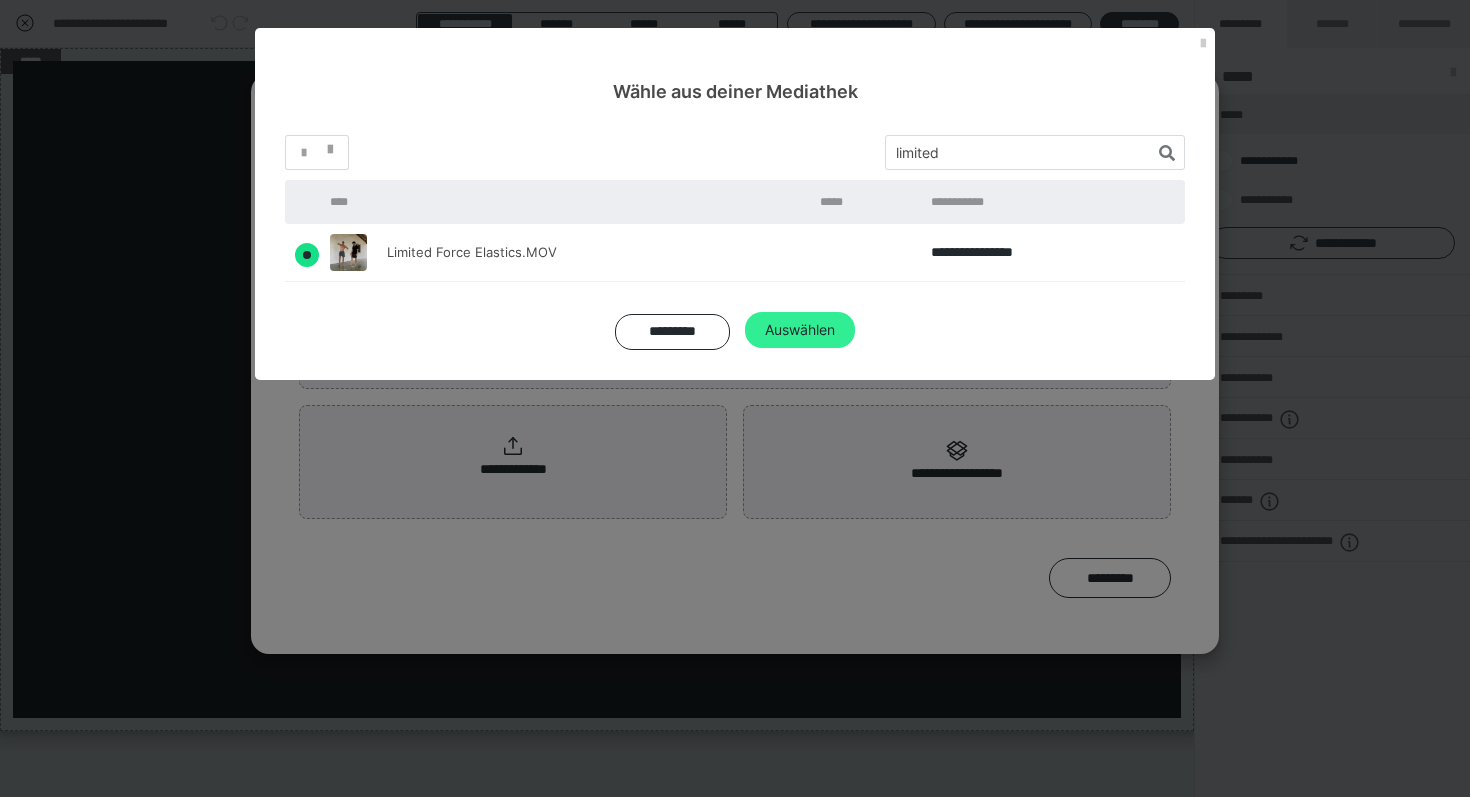 click on "Auswählen" at bounding box center [800, 330] 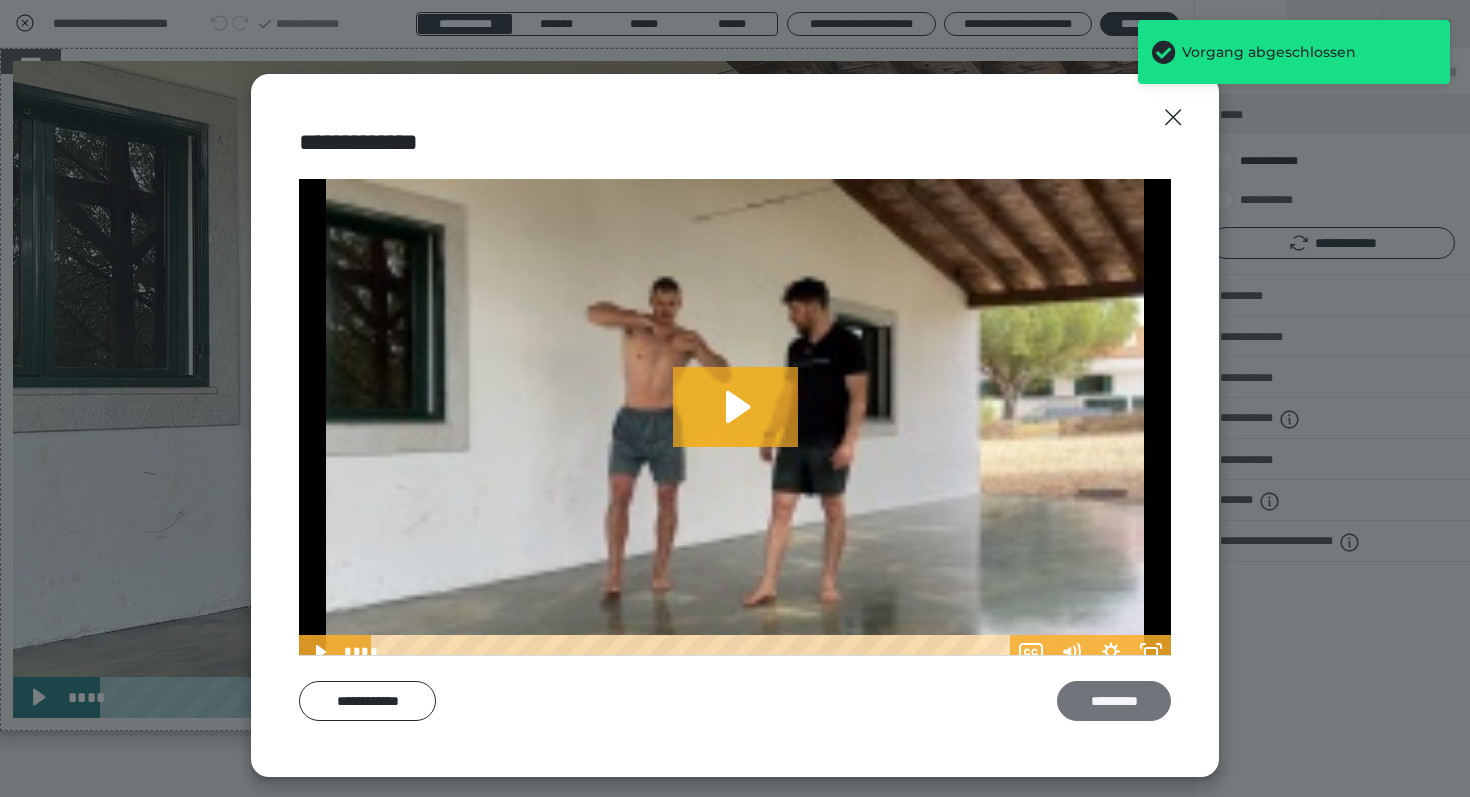 click on "*********" at bounding box center [1114, 701] 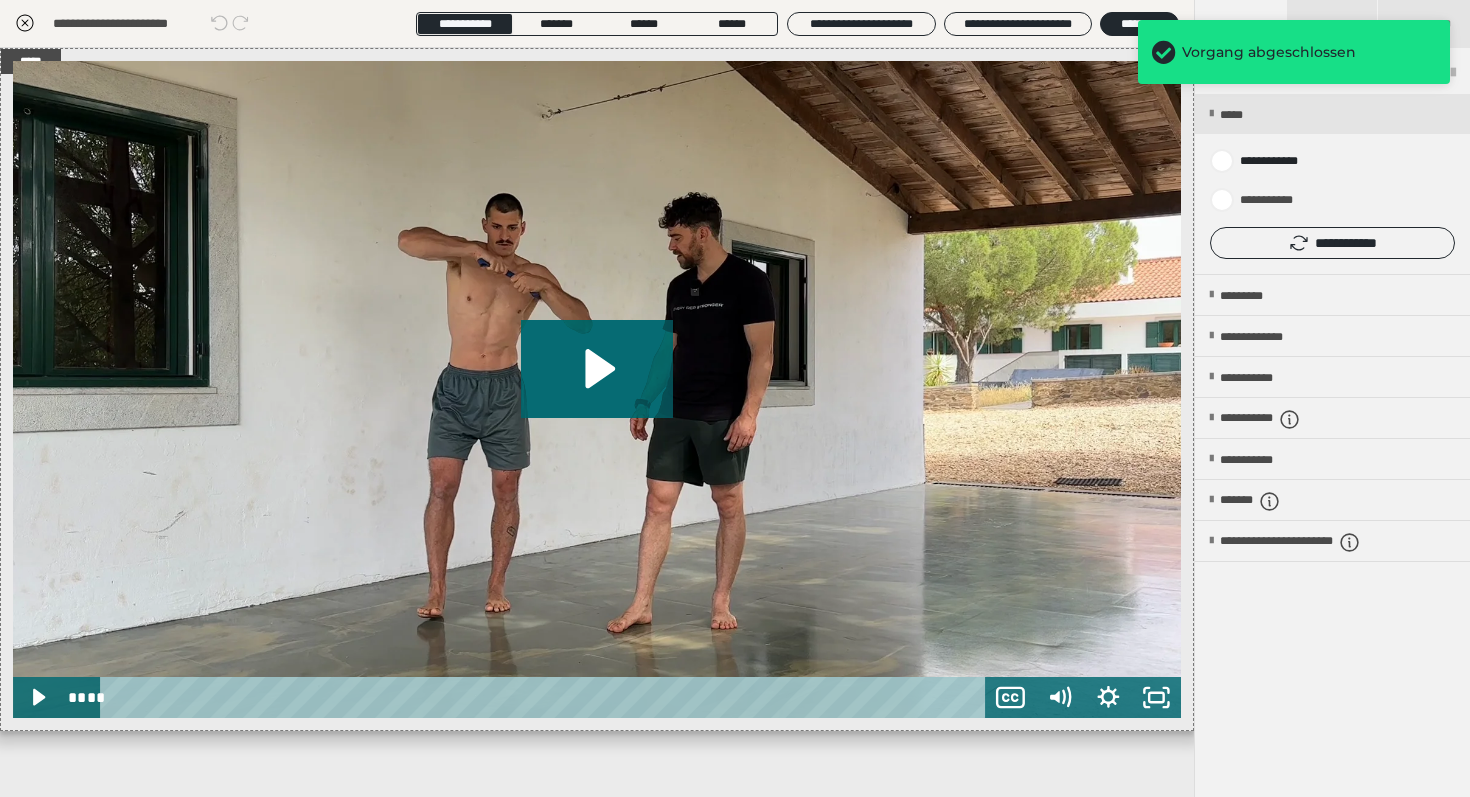 click 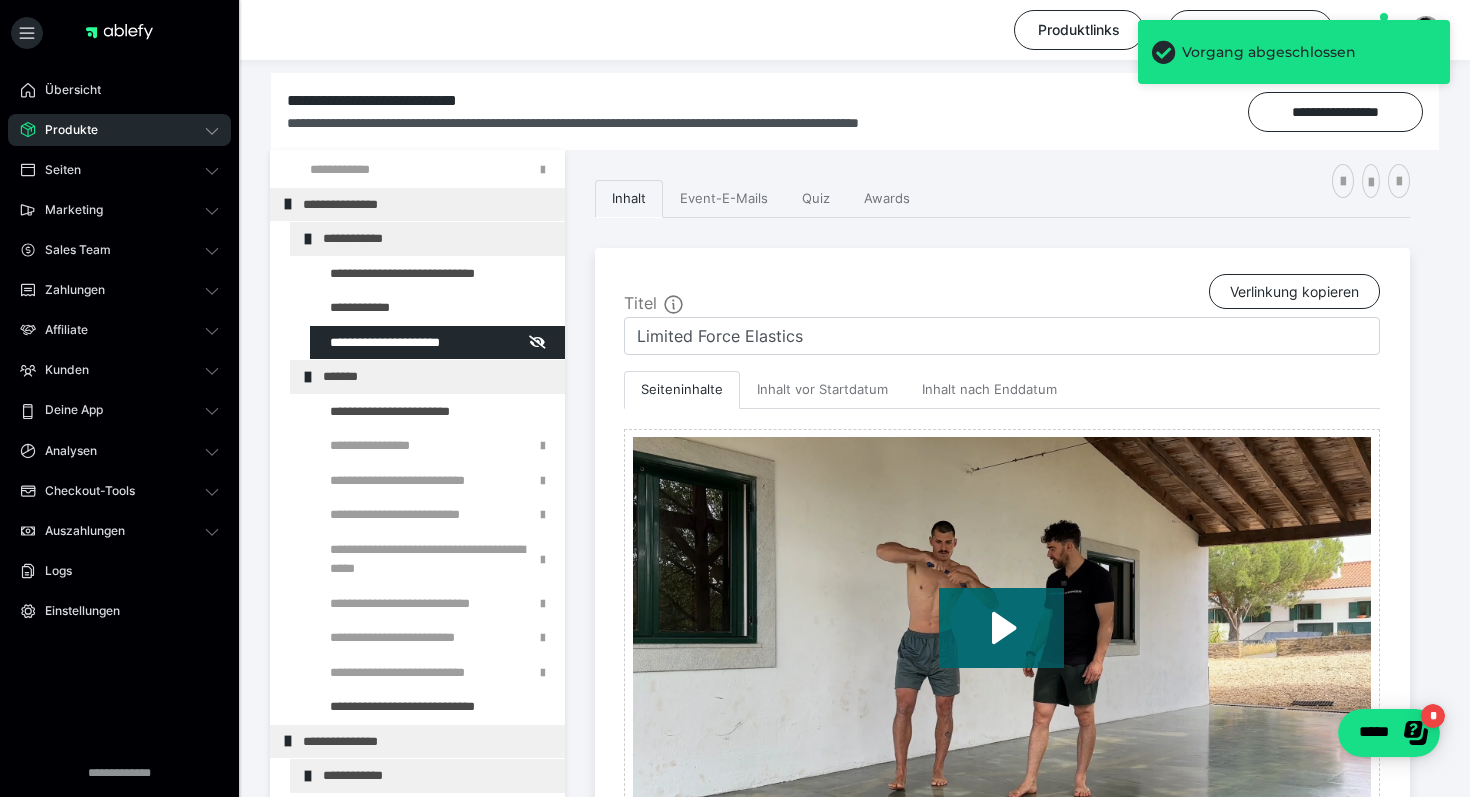 scroll, scrollTop: 247, scrollLeft: 0, axis: vertical 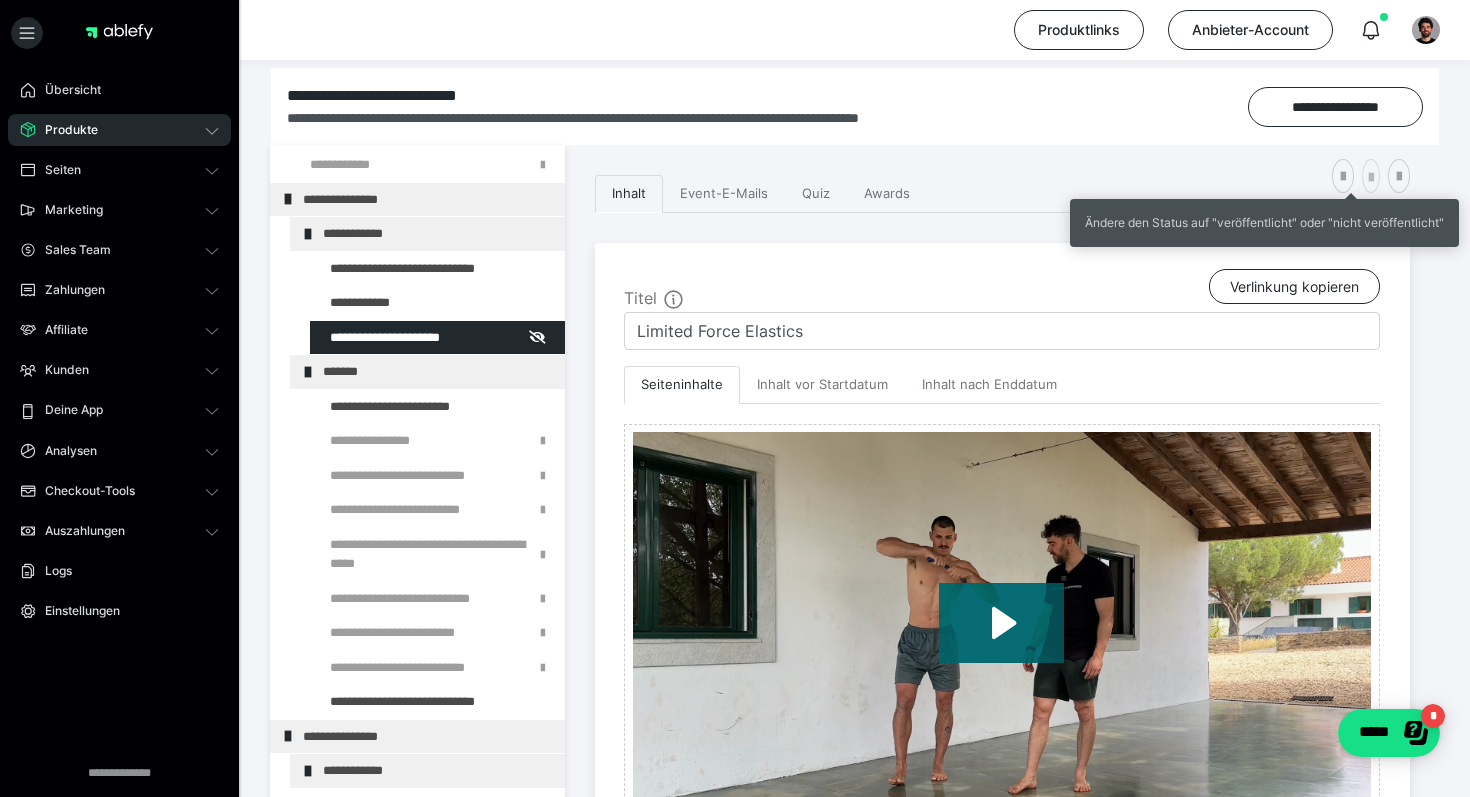 click at bounding box center (1371, 178) 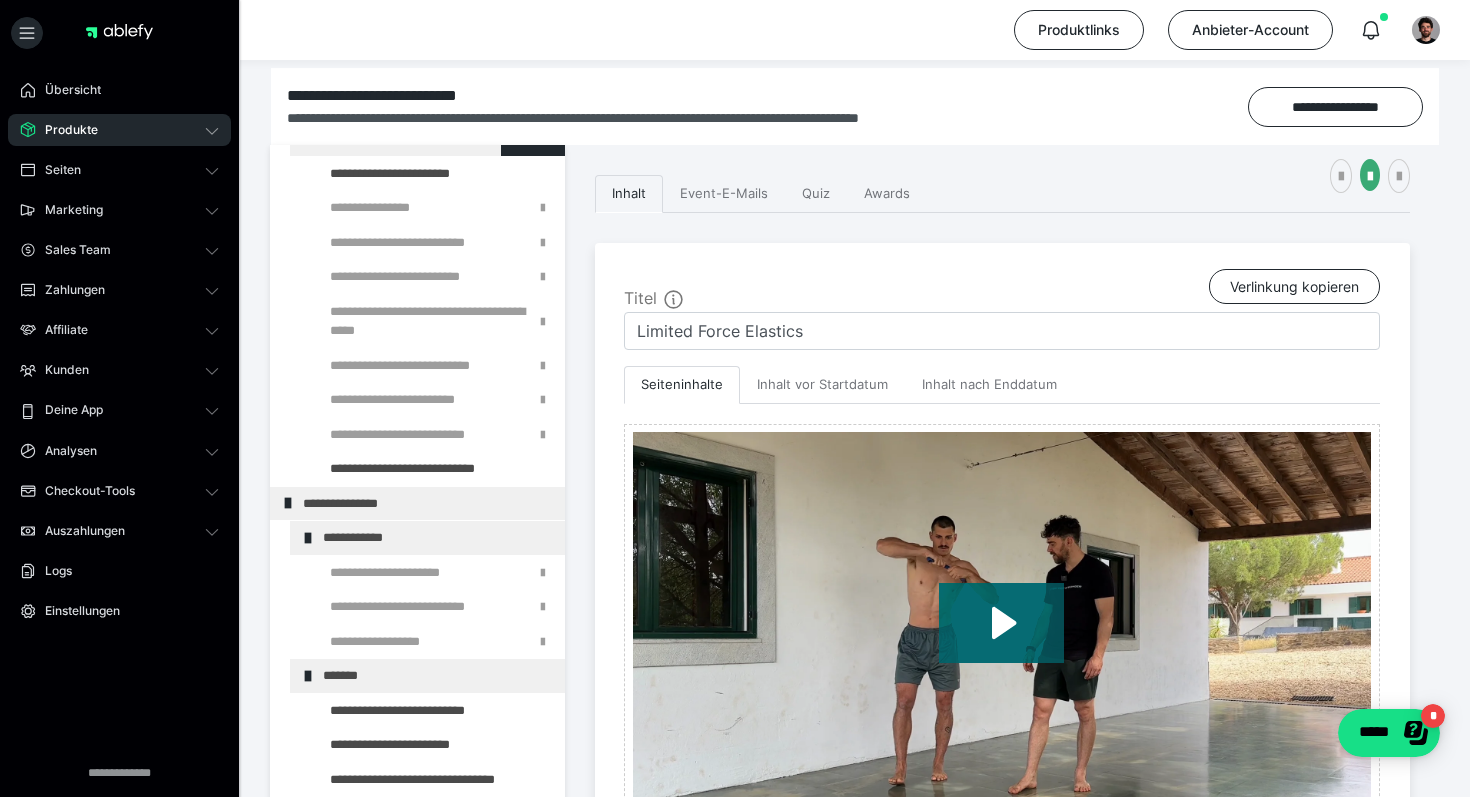 scroll, scrollTop: 400, scrollLeft: 0, axis: vertical 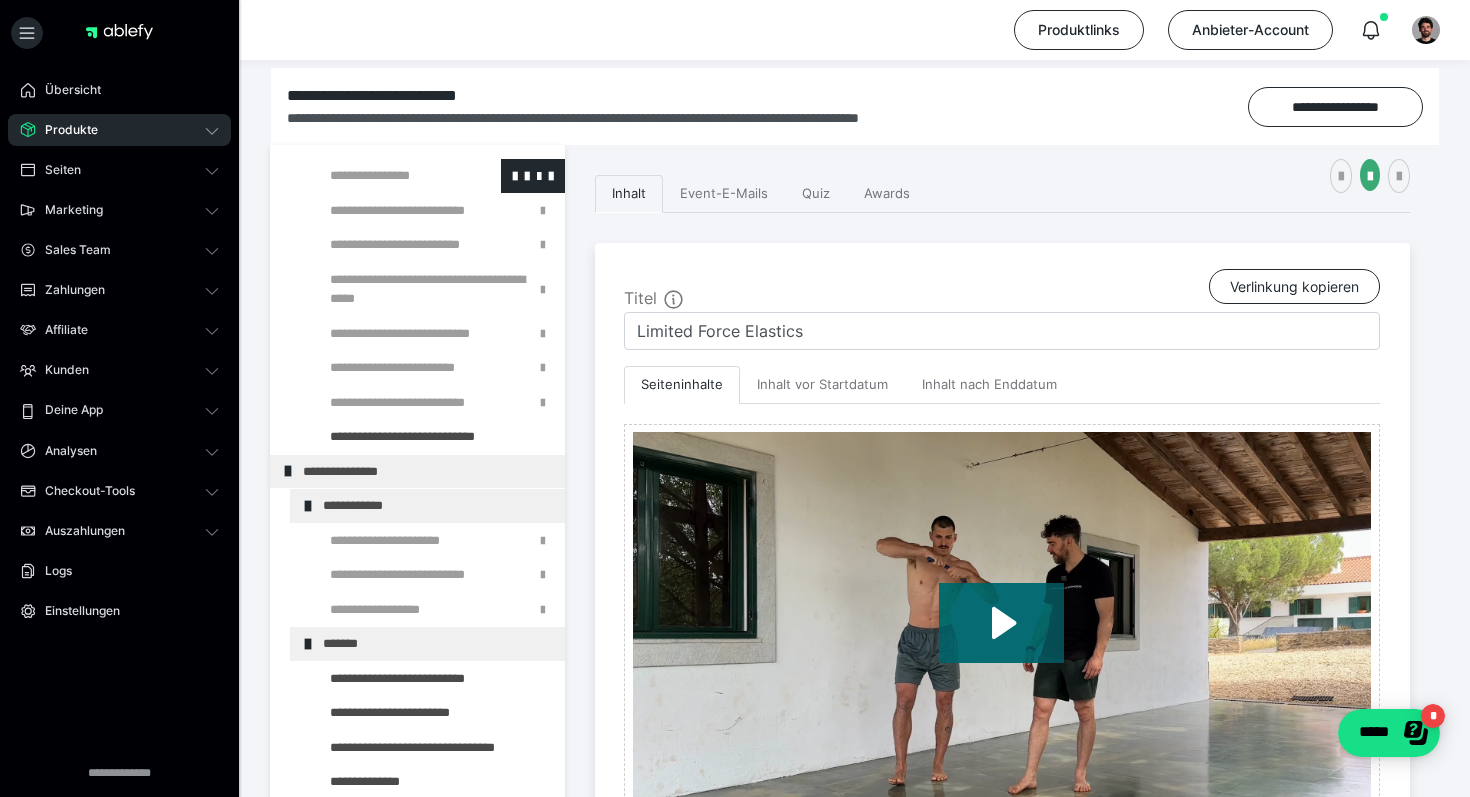 click at bounding box center (385, 176) 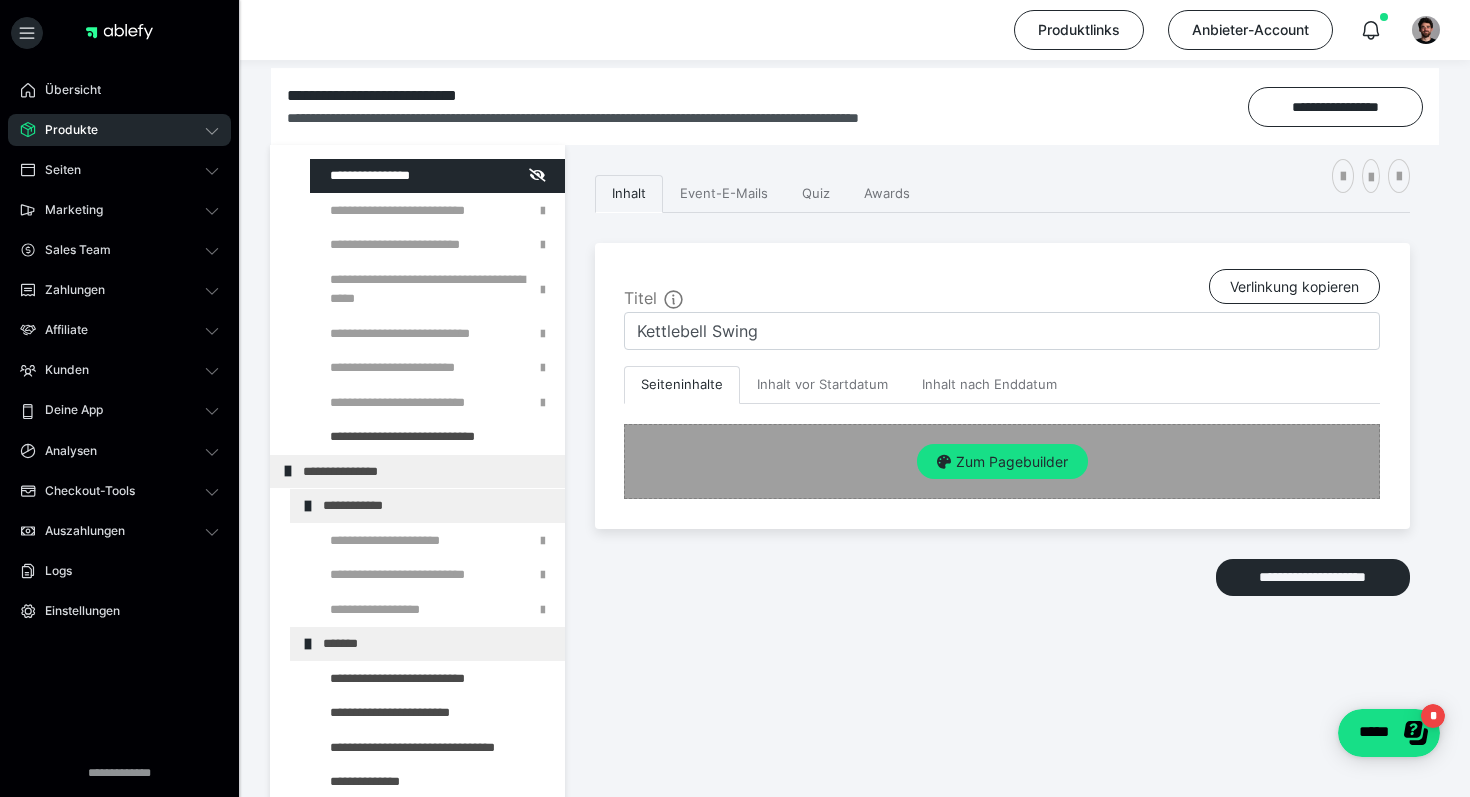 click on "Zum Pagebuilder" at bounding box center [1002, 461] 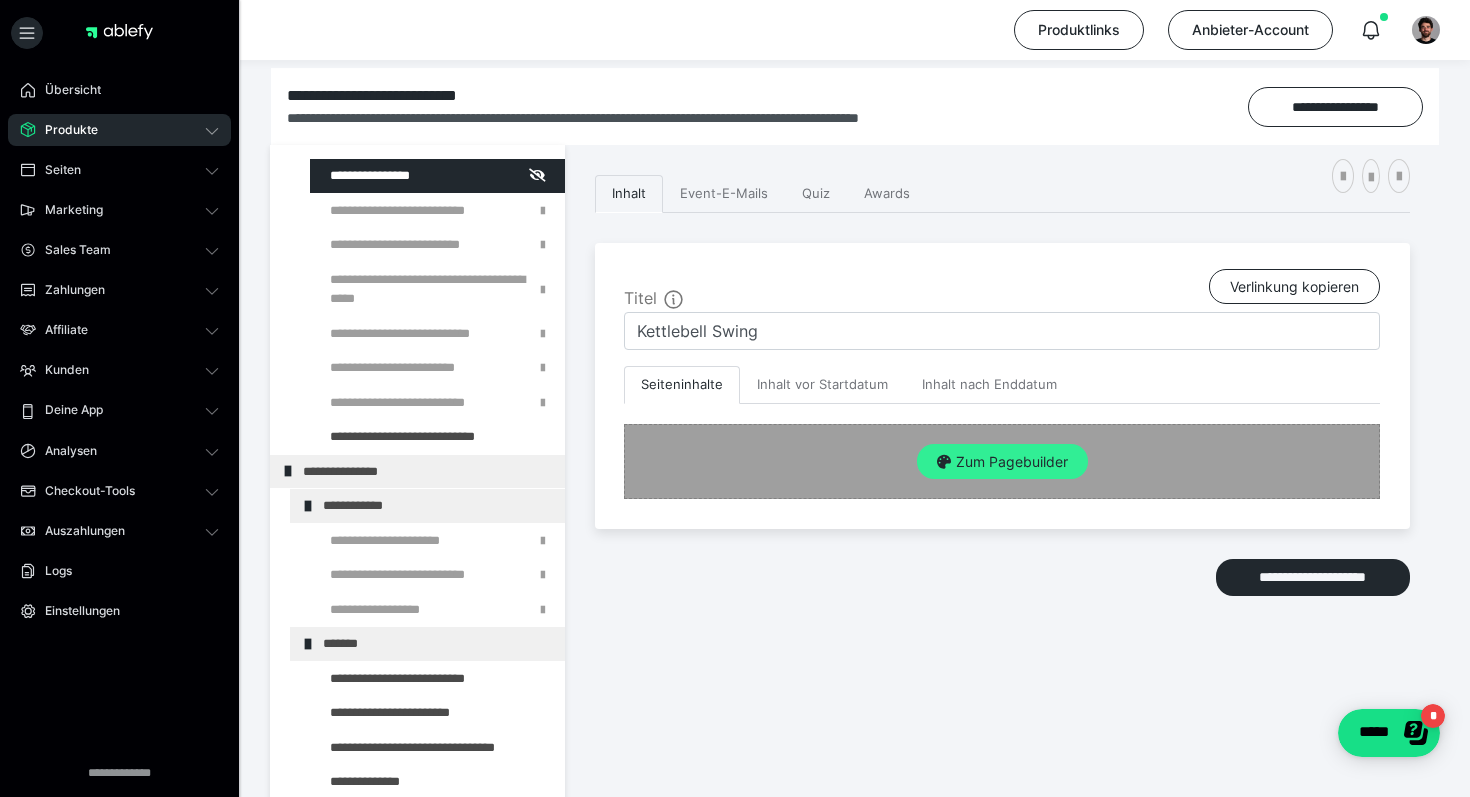 click on "Zum Pagebuilder" at bounding box center [1002, 462] 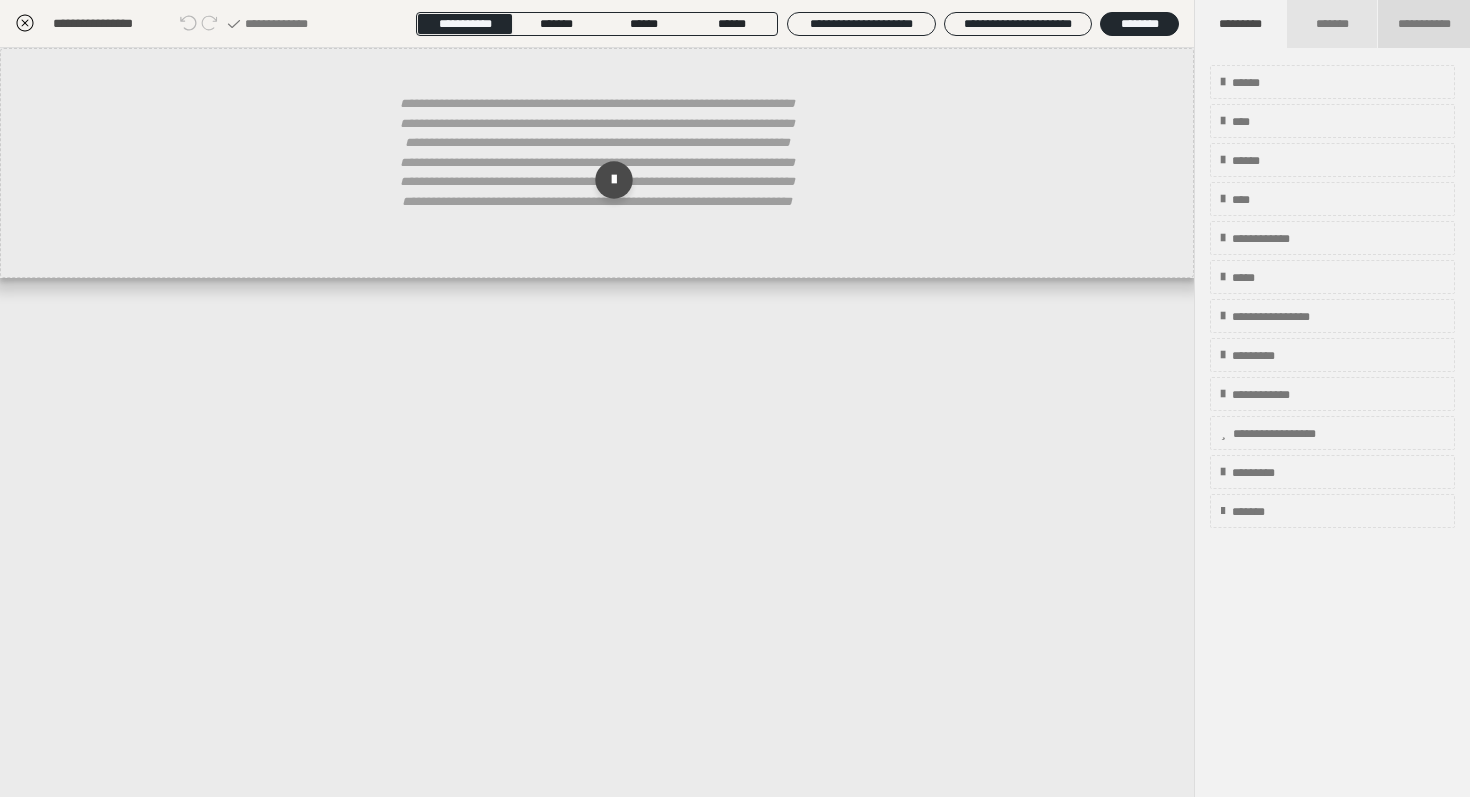 click on "**********" at bounding box center [1424, 24] 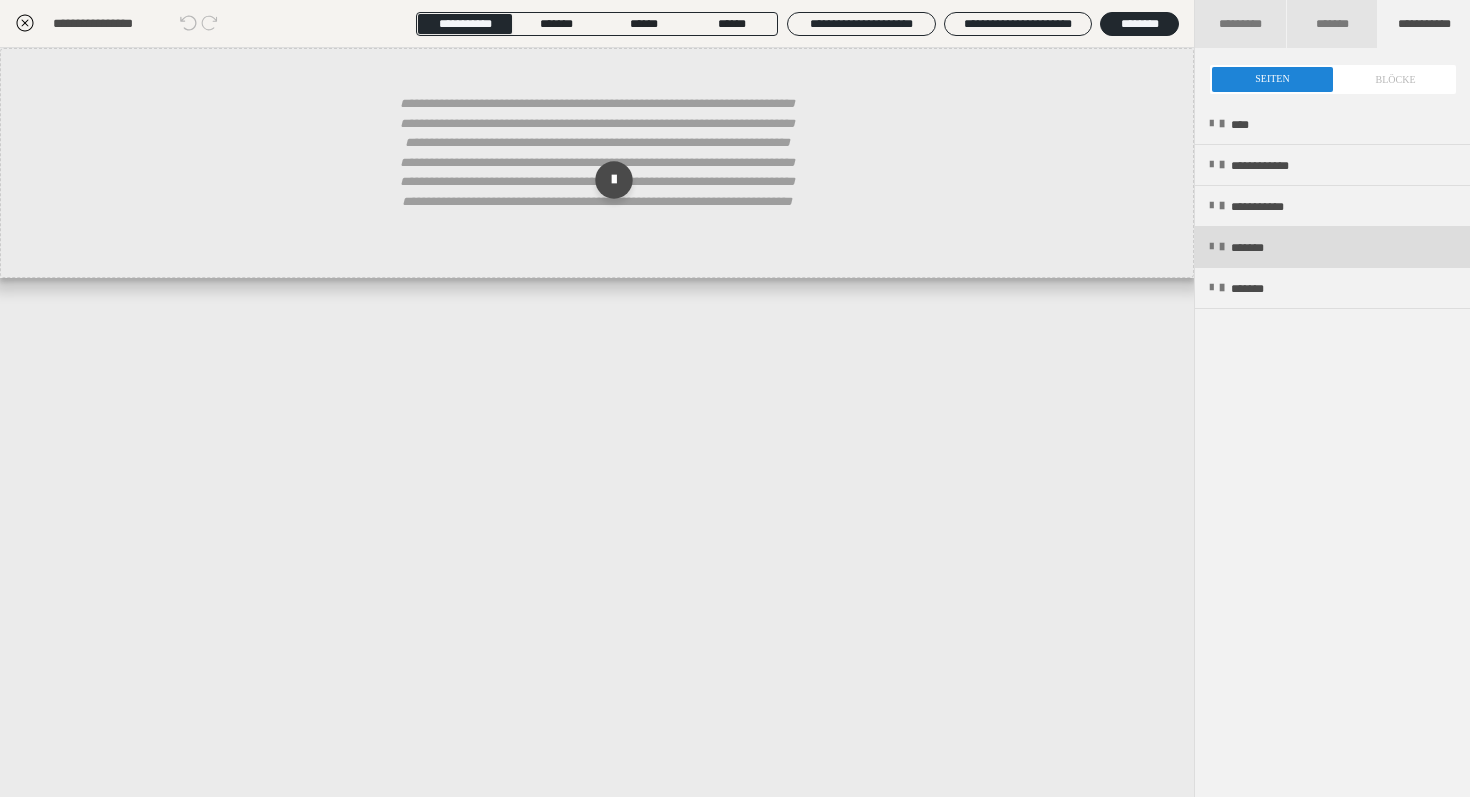 click on "*******" at bounding box center (1332, 247) 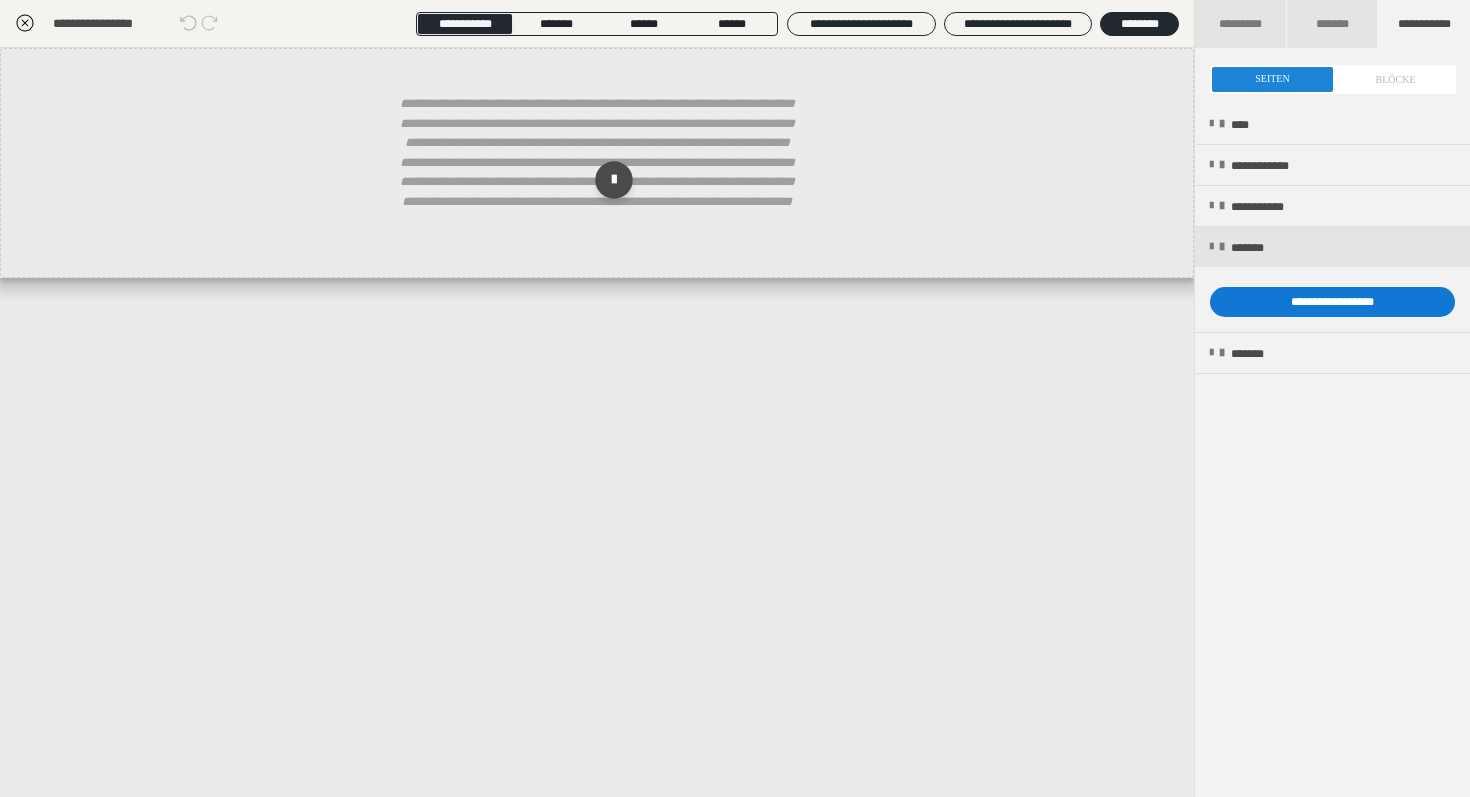 click on "**********" at bounding box center [1332, 302] 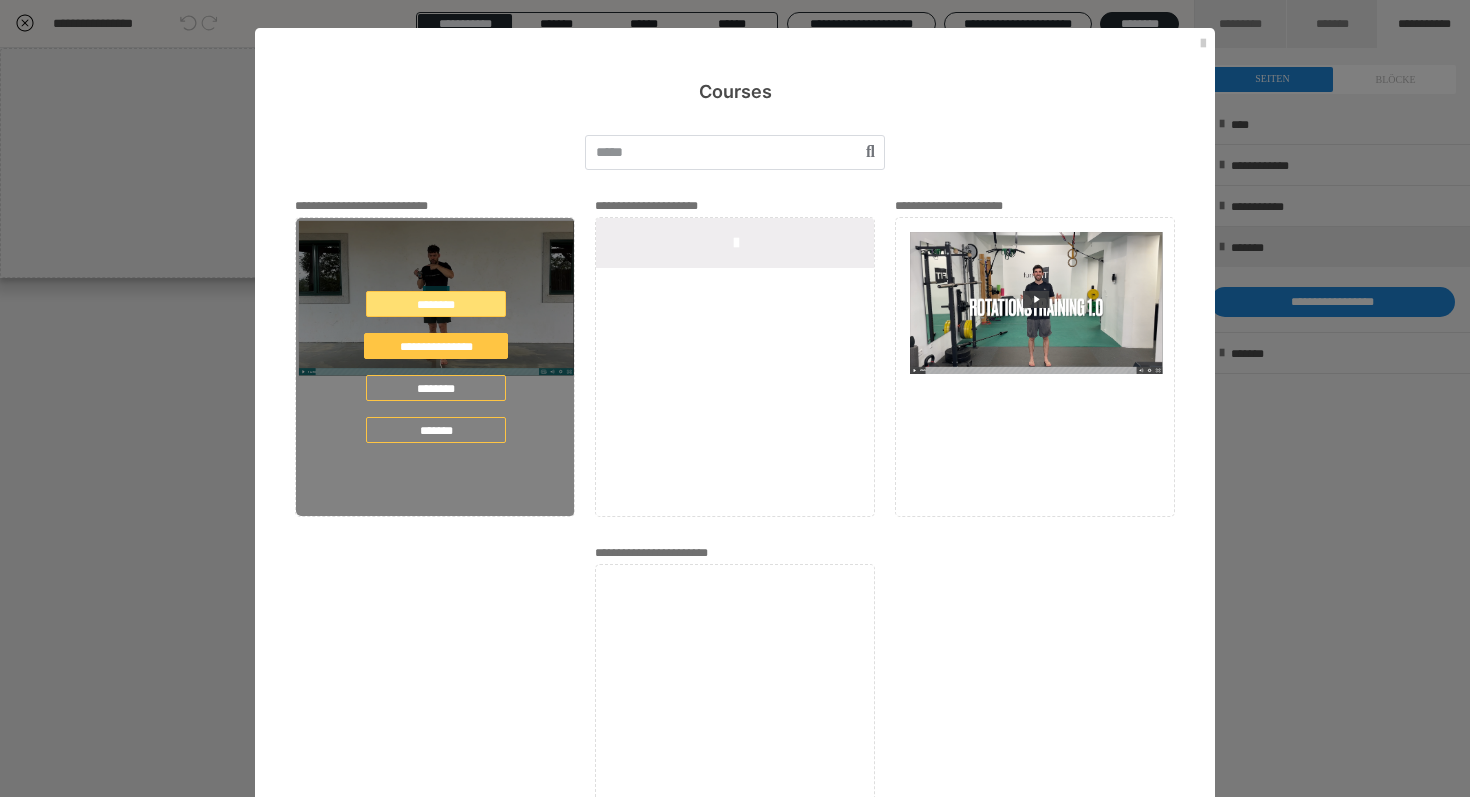 click on "********" at bounding box center [436, 304] 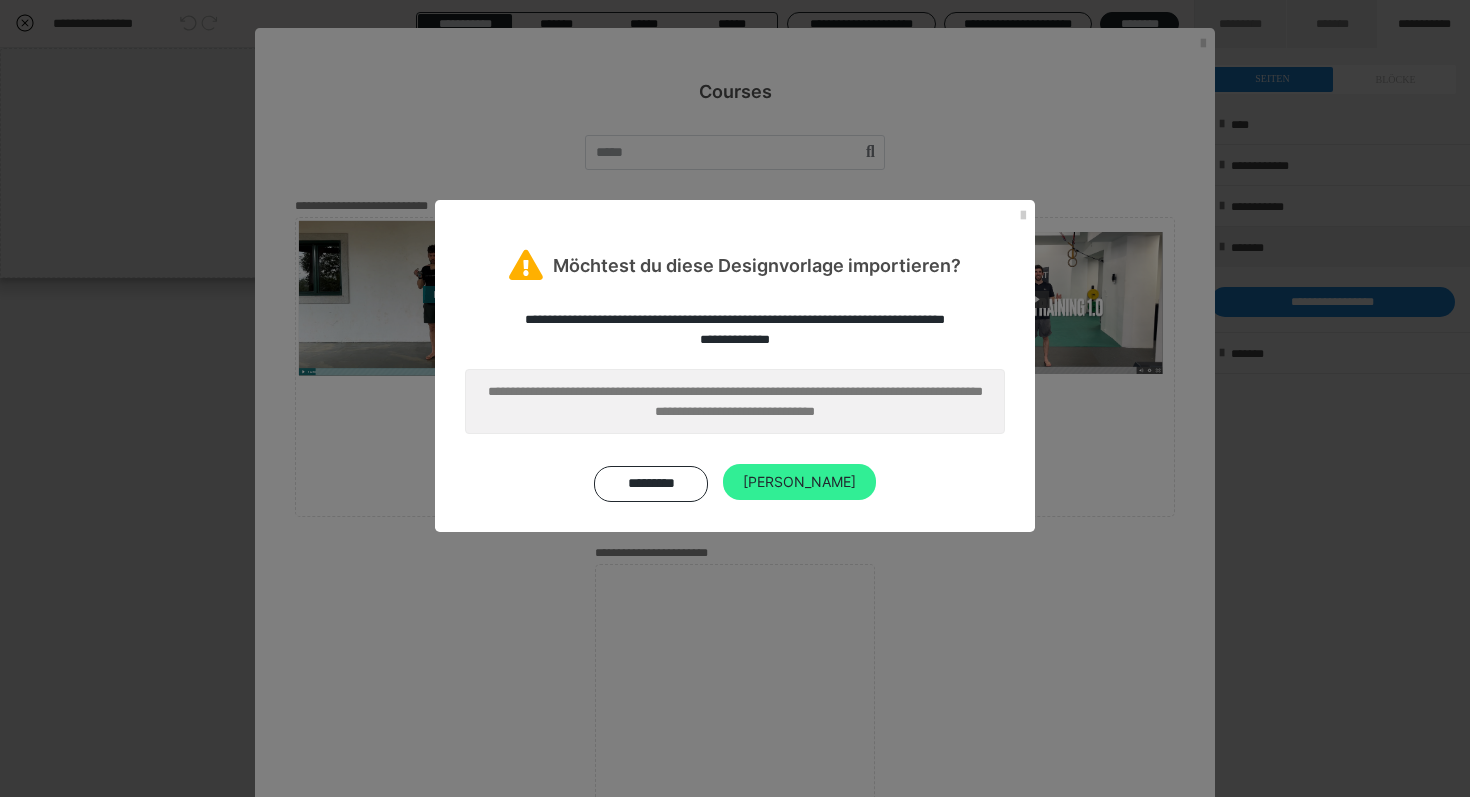 click on "[PERSON_NAME]" at bounding box center (799, 482) 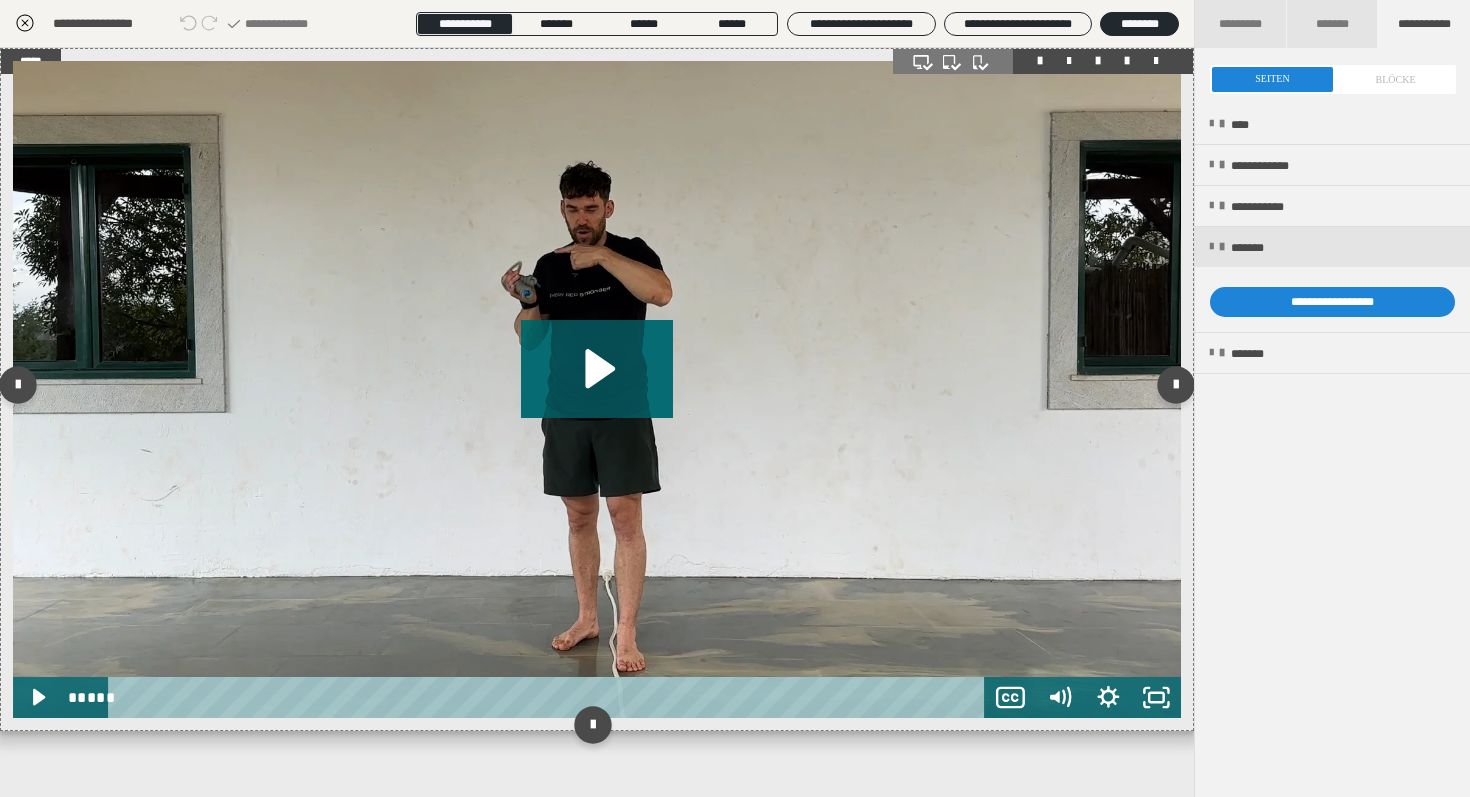 click at bounding box center [597, 389] 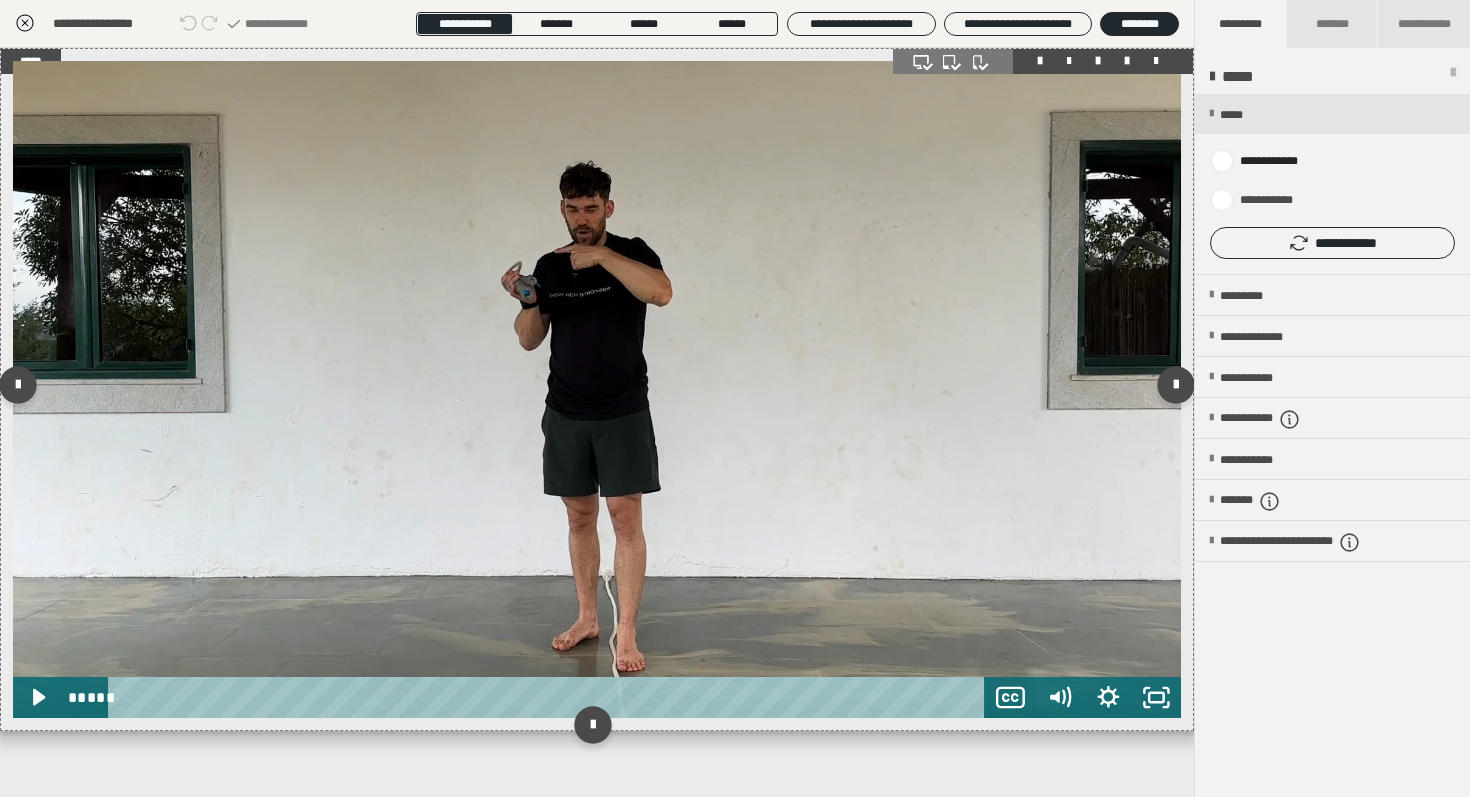 click at bounding box center [597, 389] 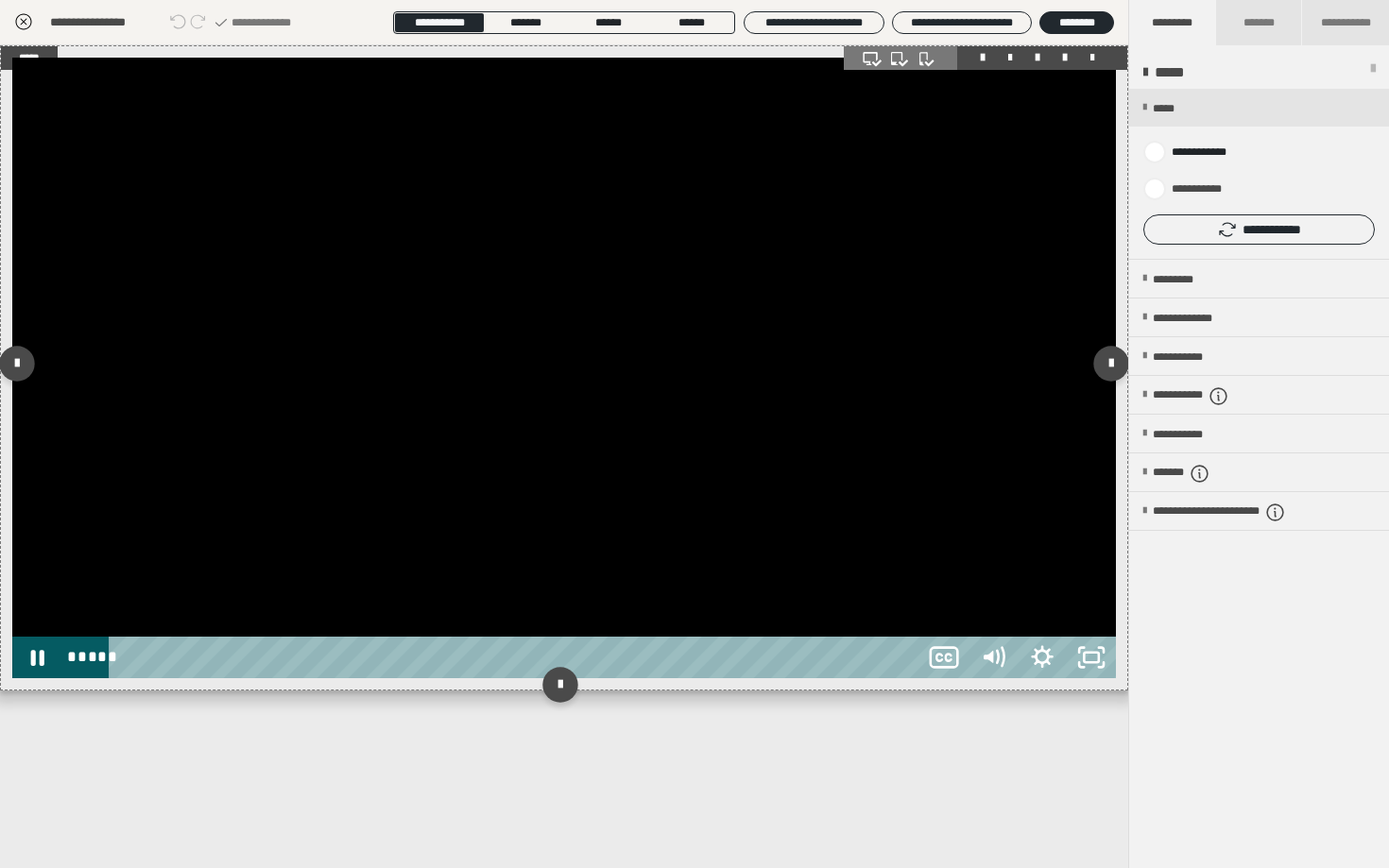 type 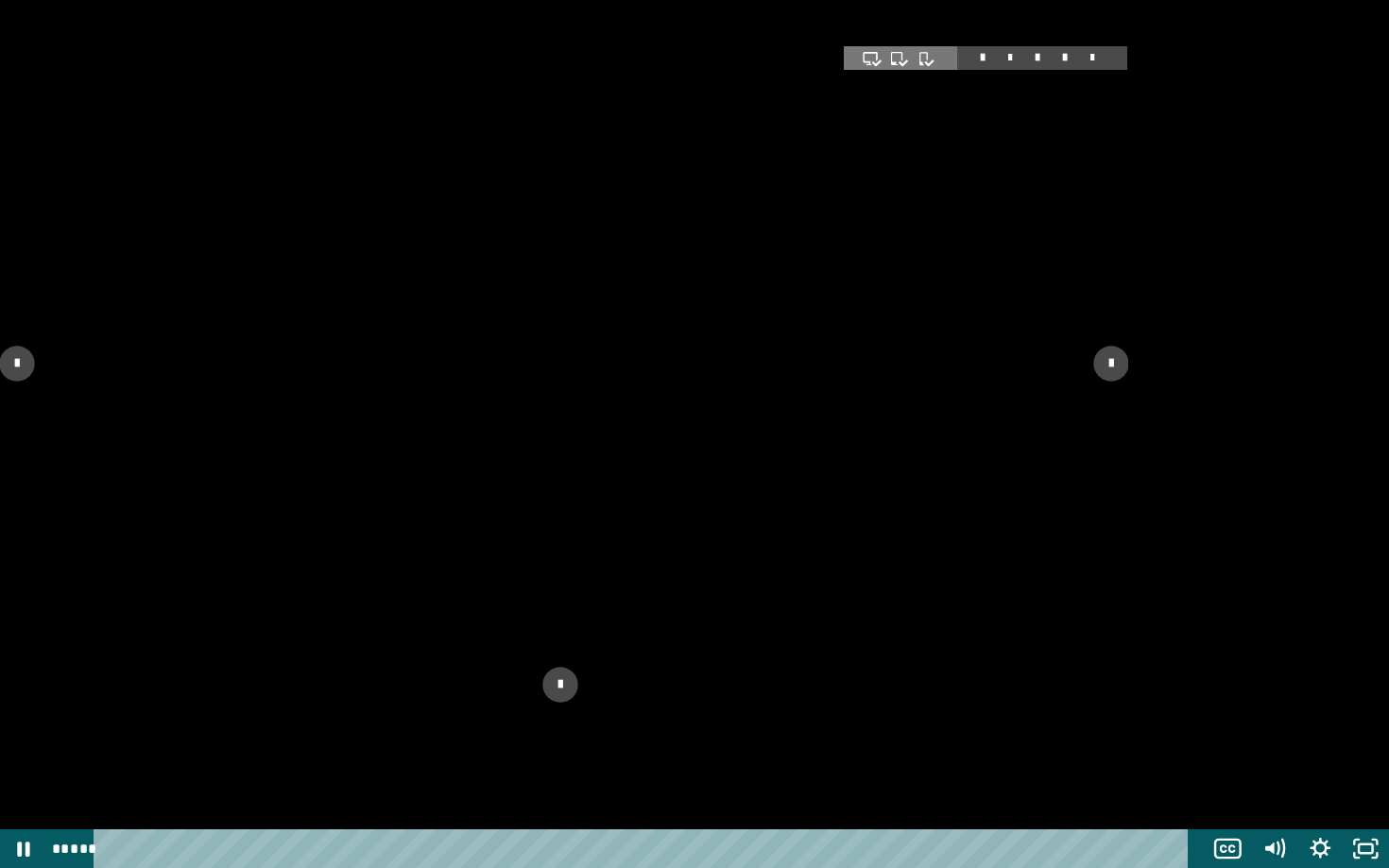click at bounding box center (694, 434) 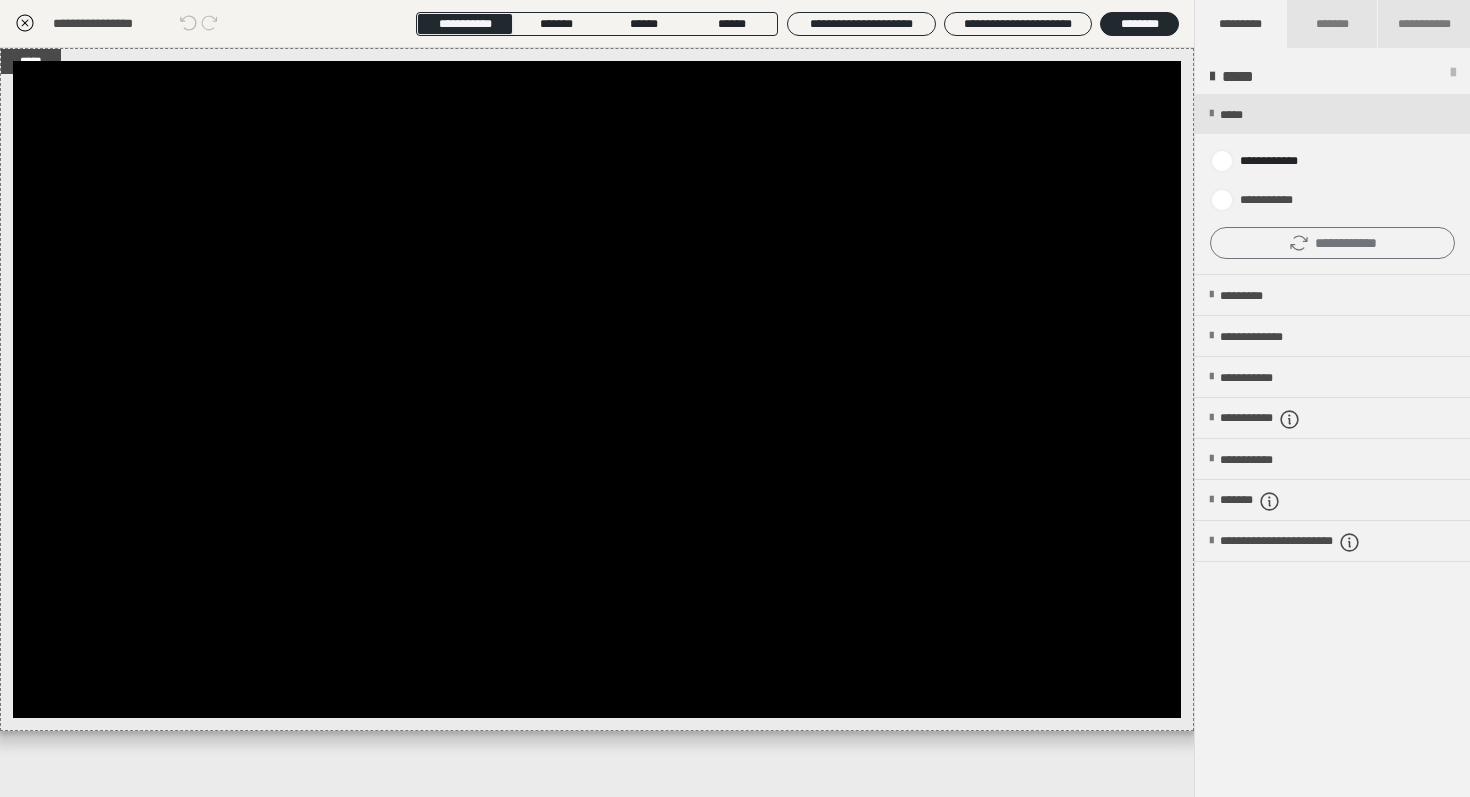 click on "**********" at bounding box center [1332, 243] 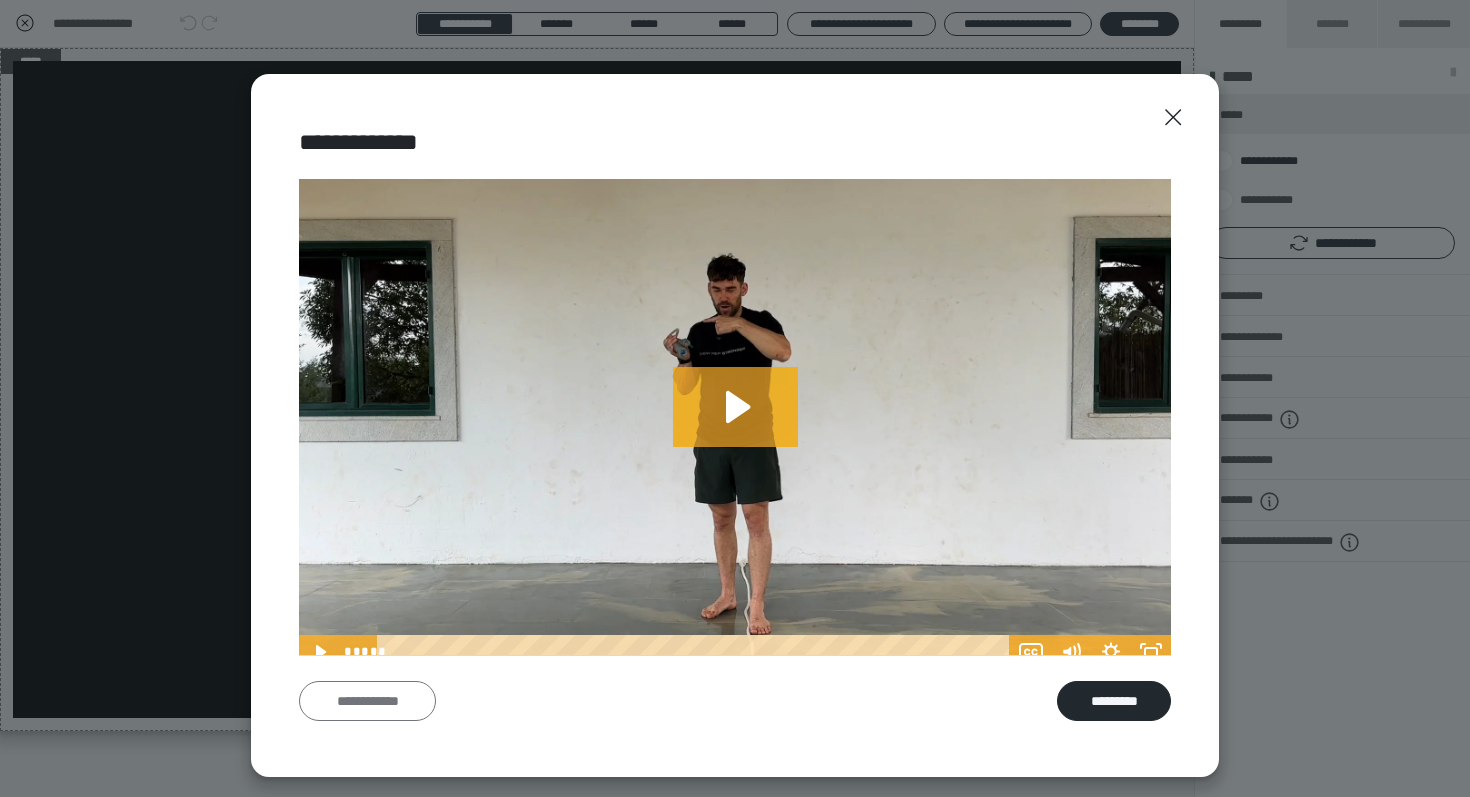 click on "**********" at bounding box center (367, 701) 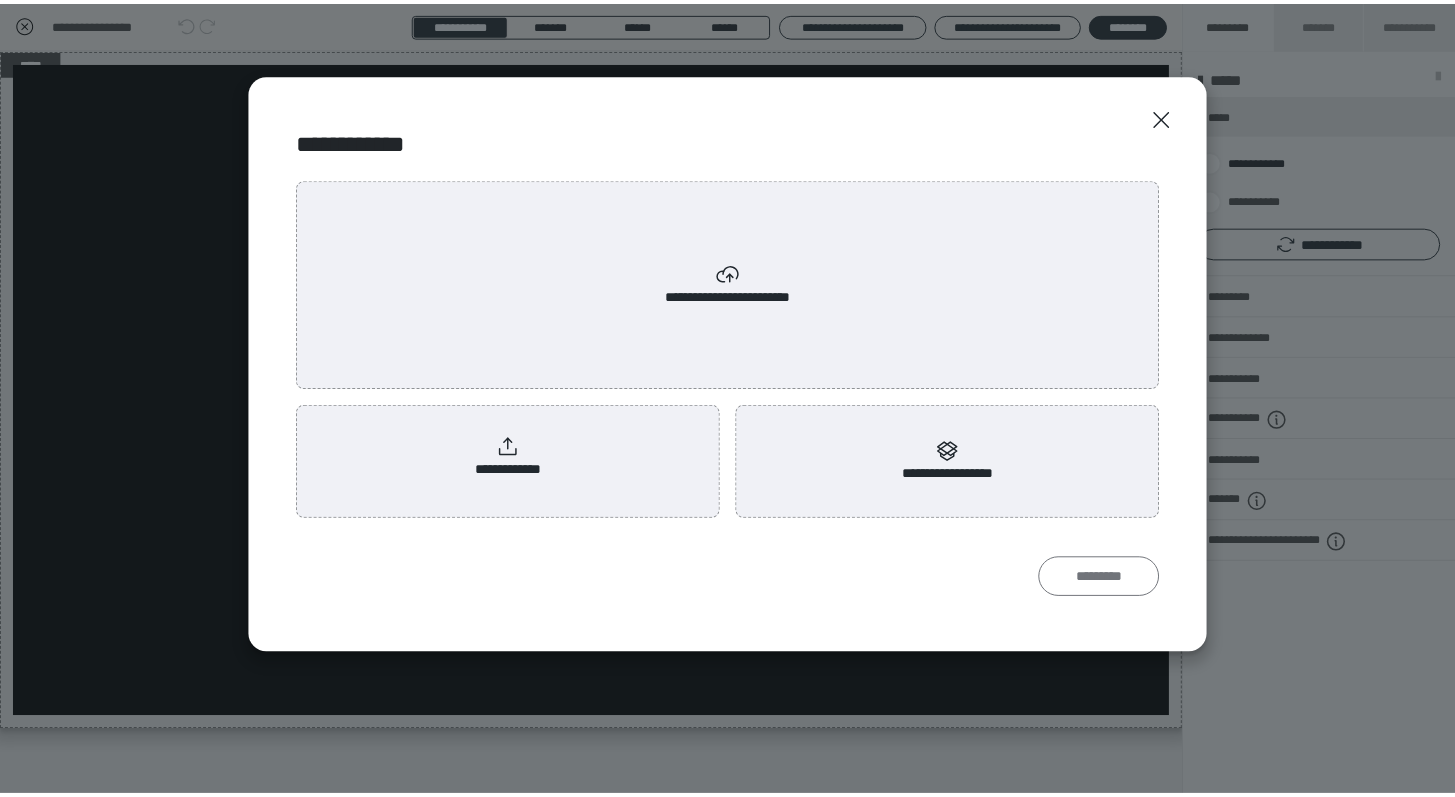scroll, scrollTop: 0, scrollLeft: 0, axis: both 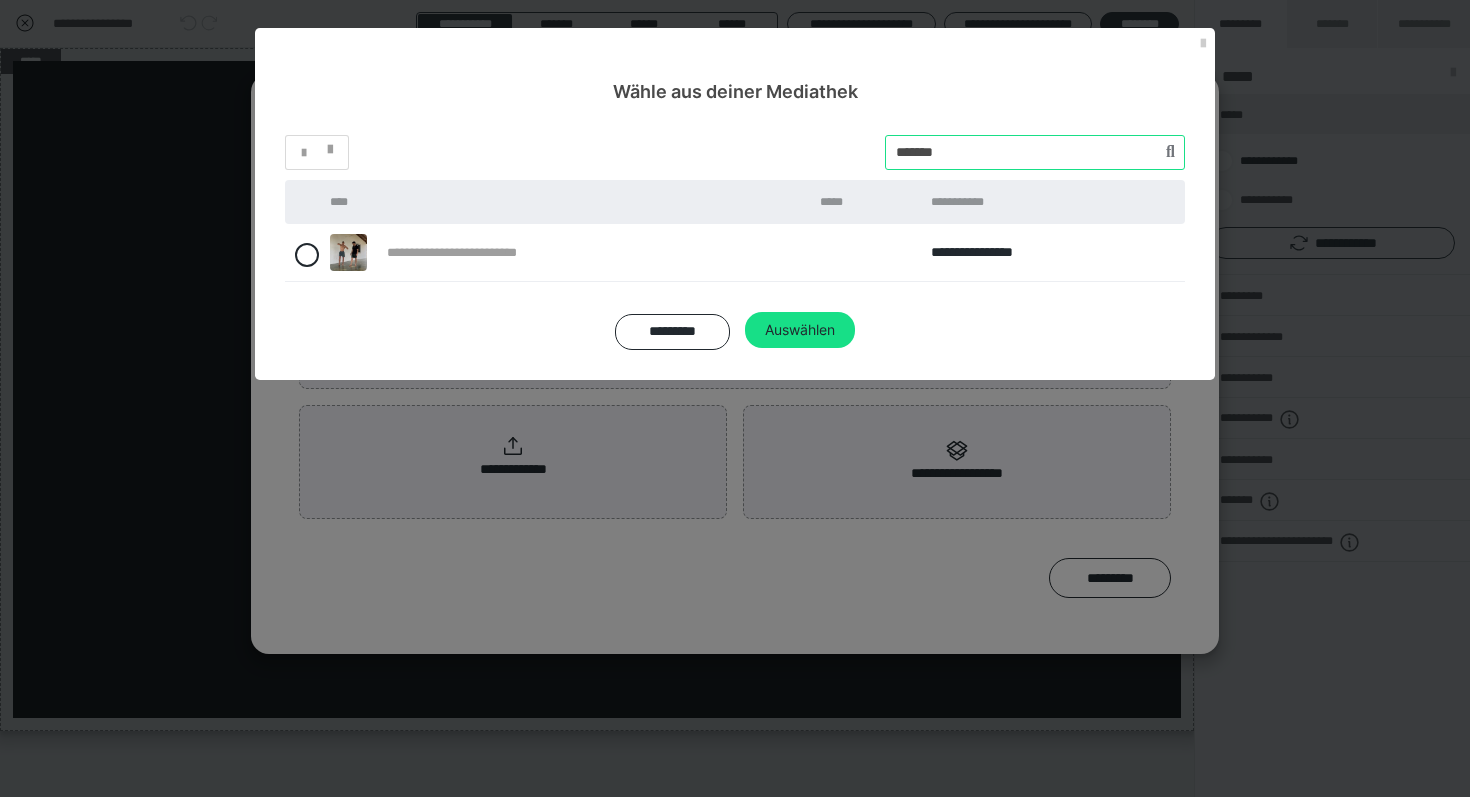 click at bounding box center [1035, 152] 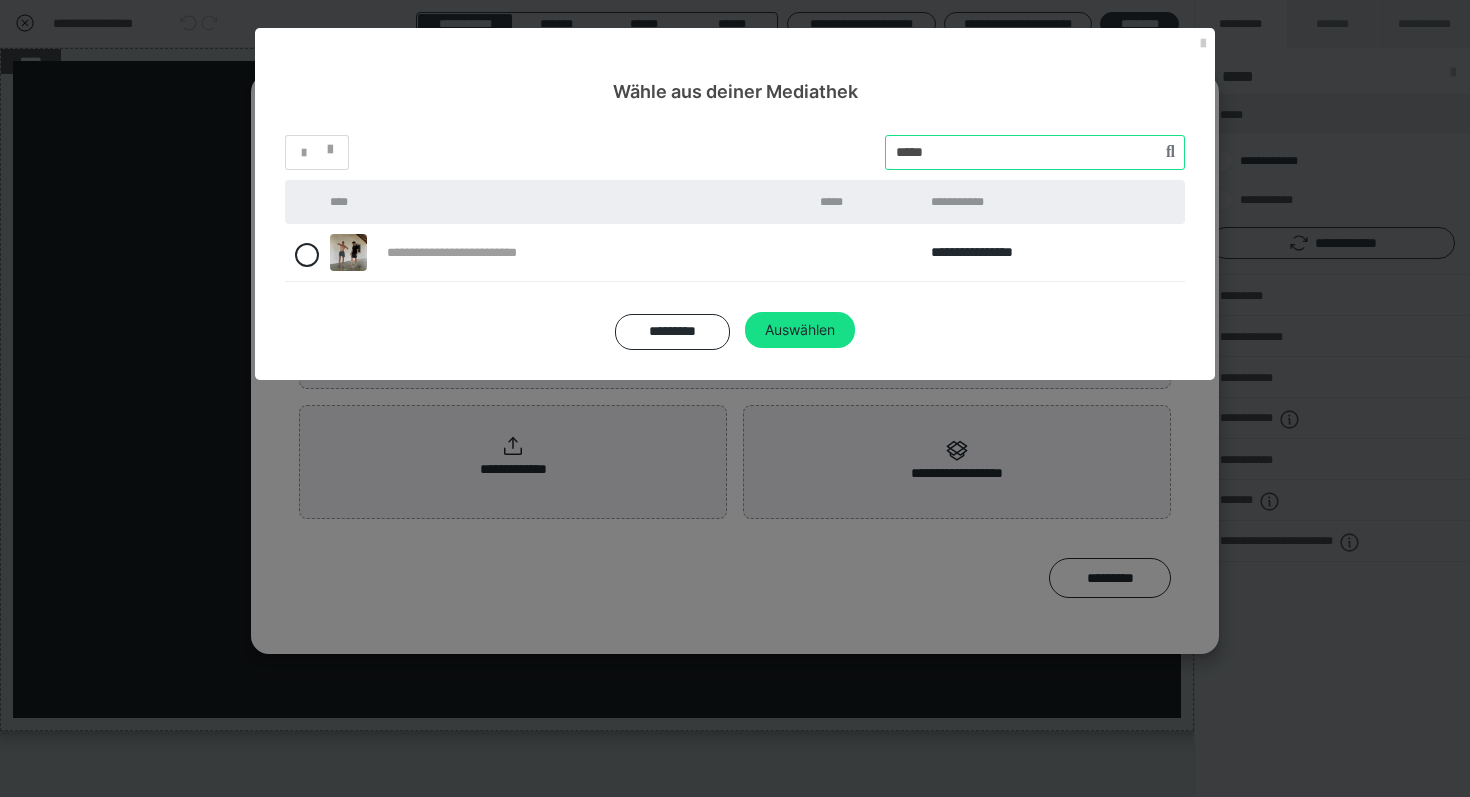 type on "*****" 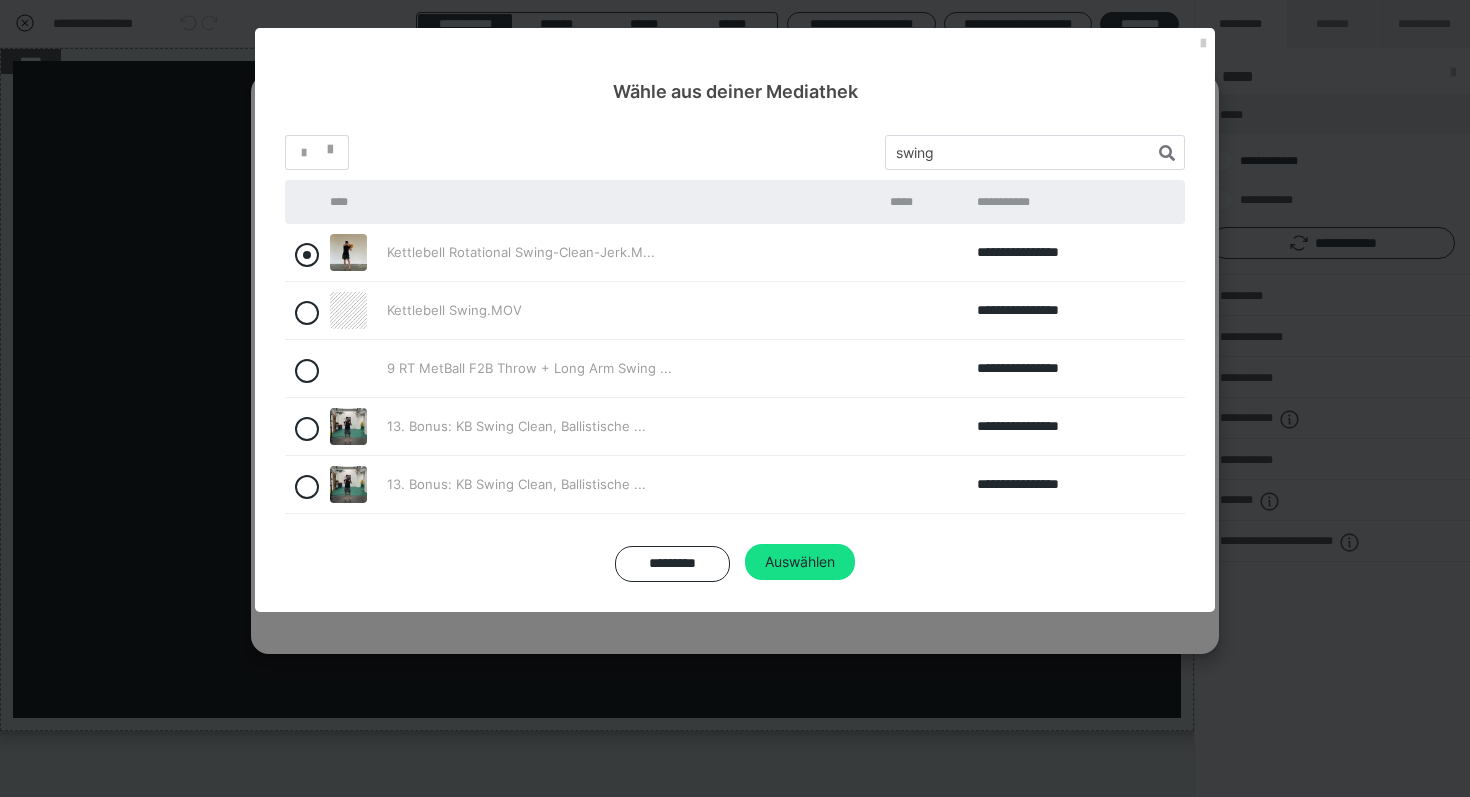 click at bounding box center [307, 255] 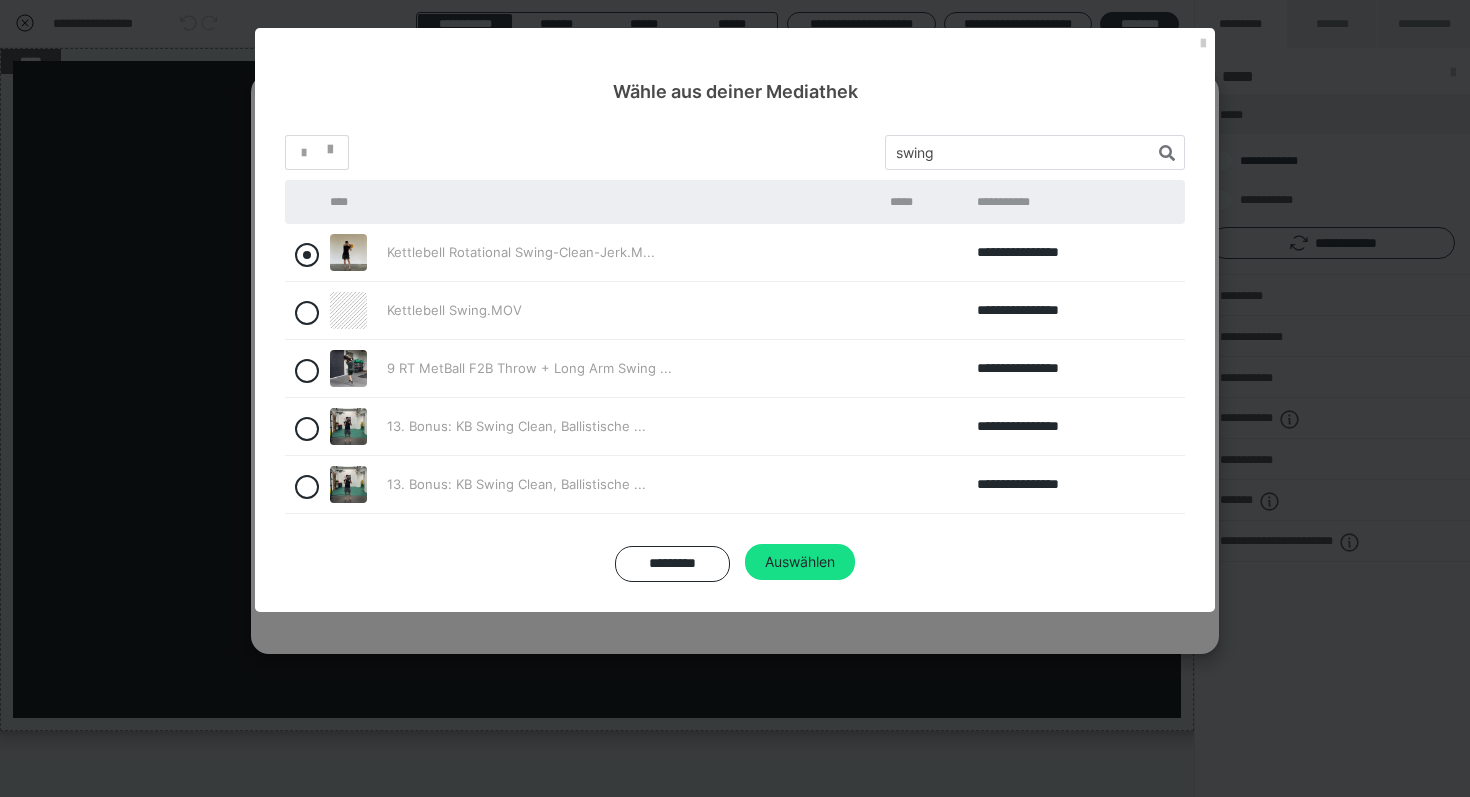 click at bounding box center (335, 249) 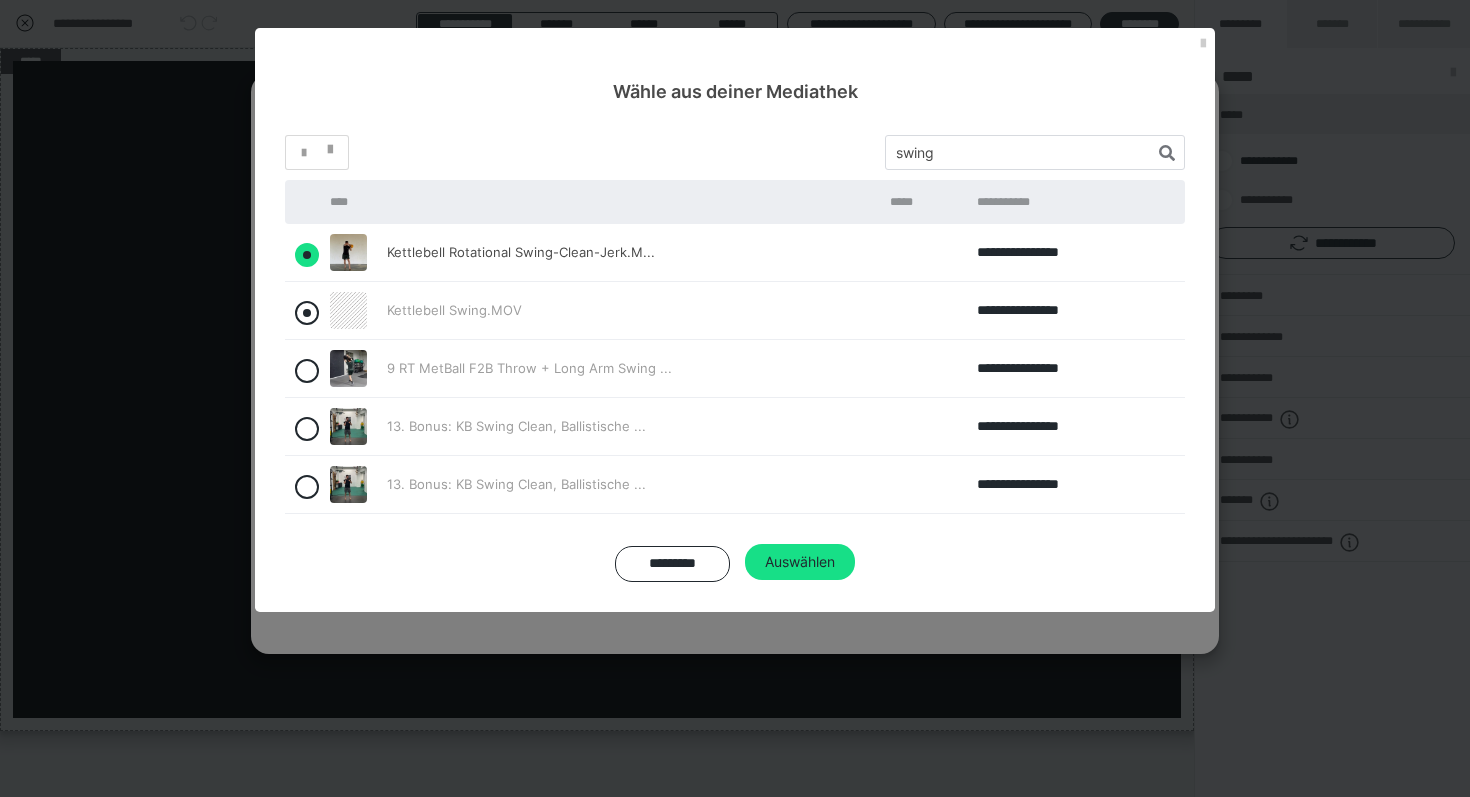click at bounding box center [307, 313] 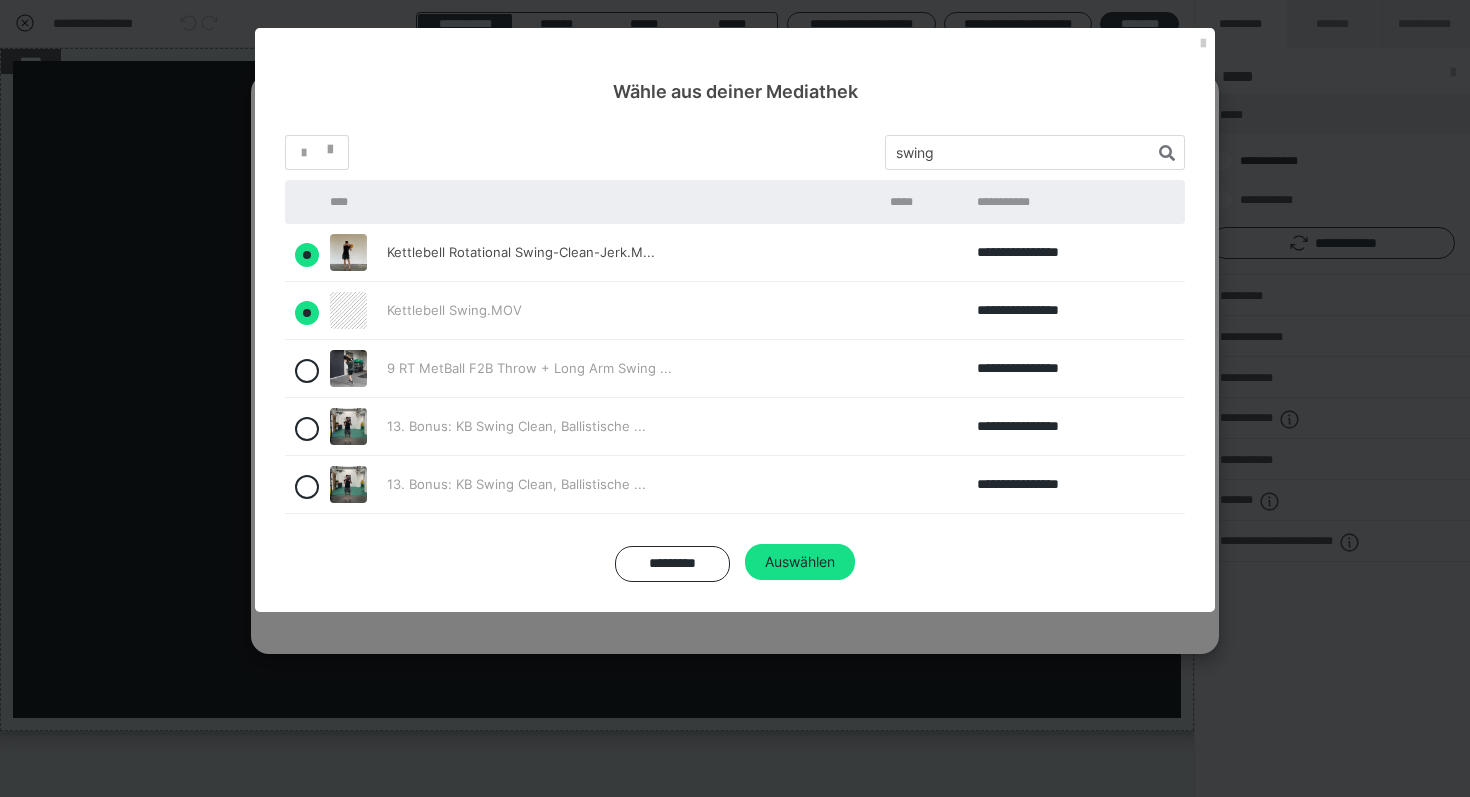 radio on "false" 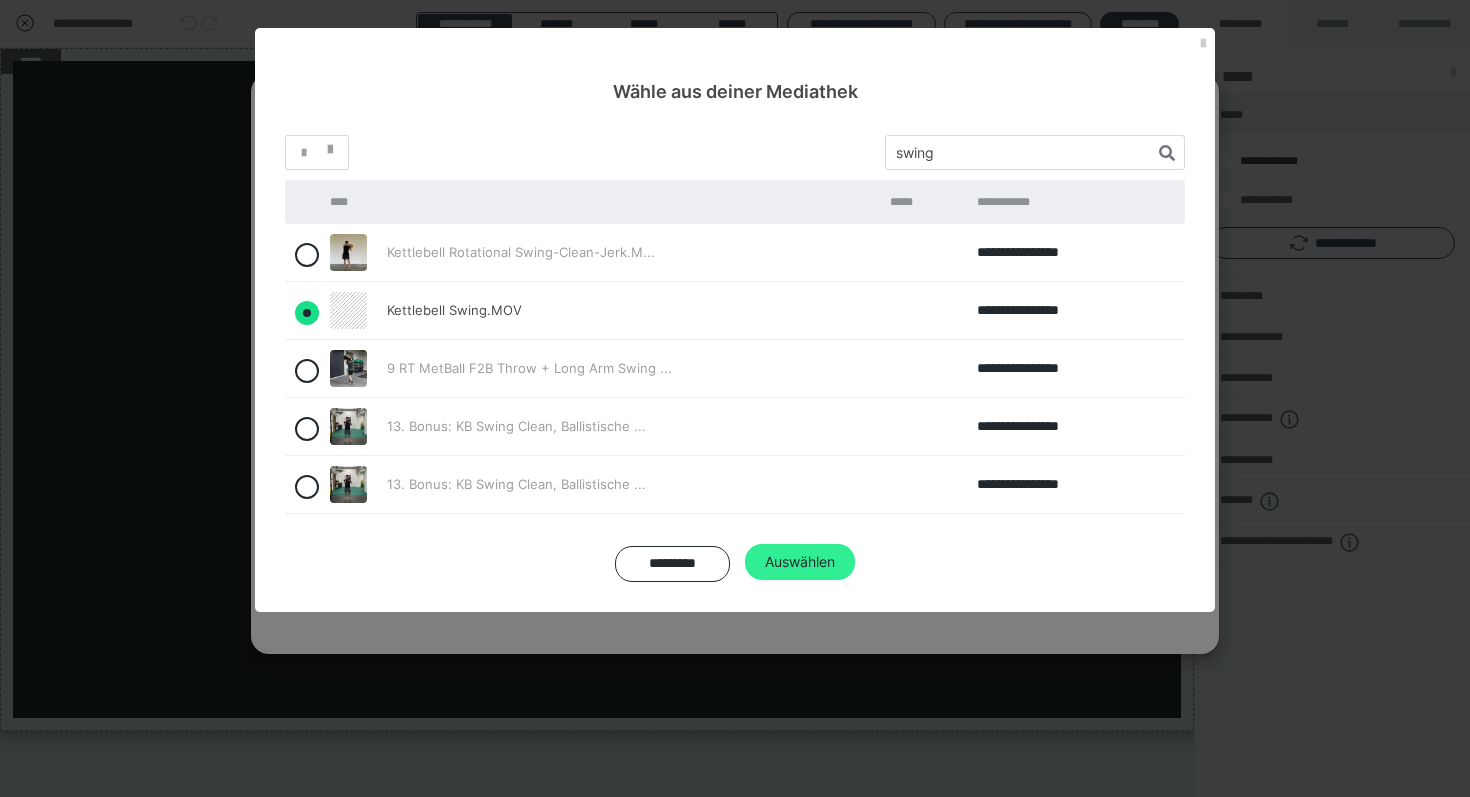 click on "Auswählen" at bounding box center [800, 562] 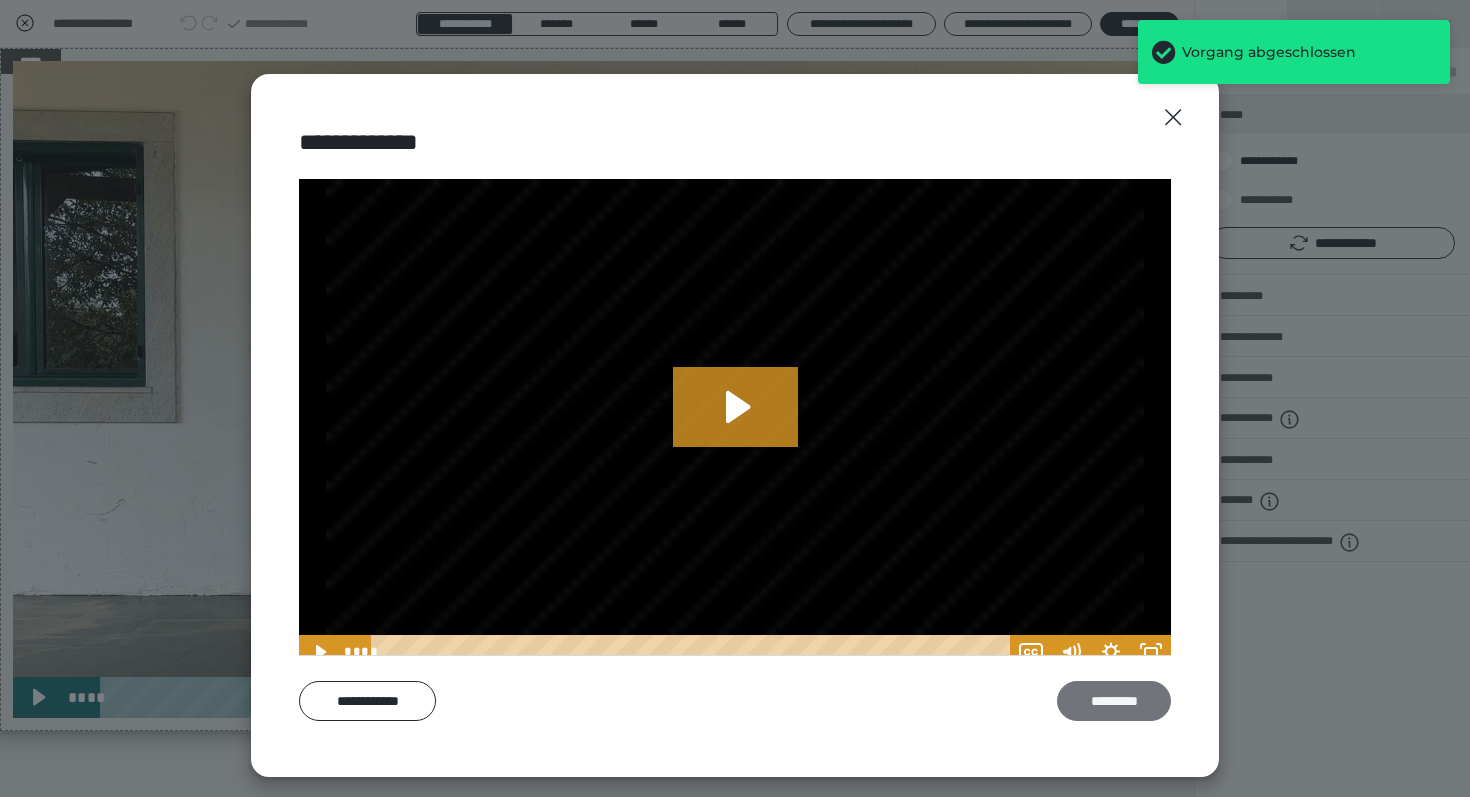 click on "*********" at bounding box center (1114, 701) 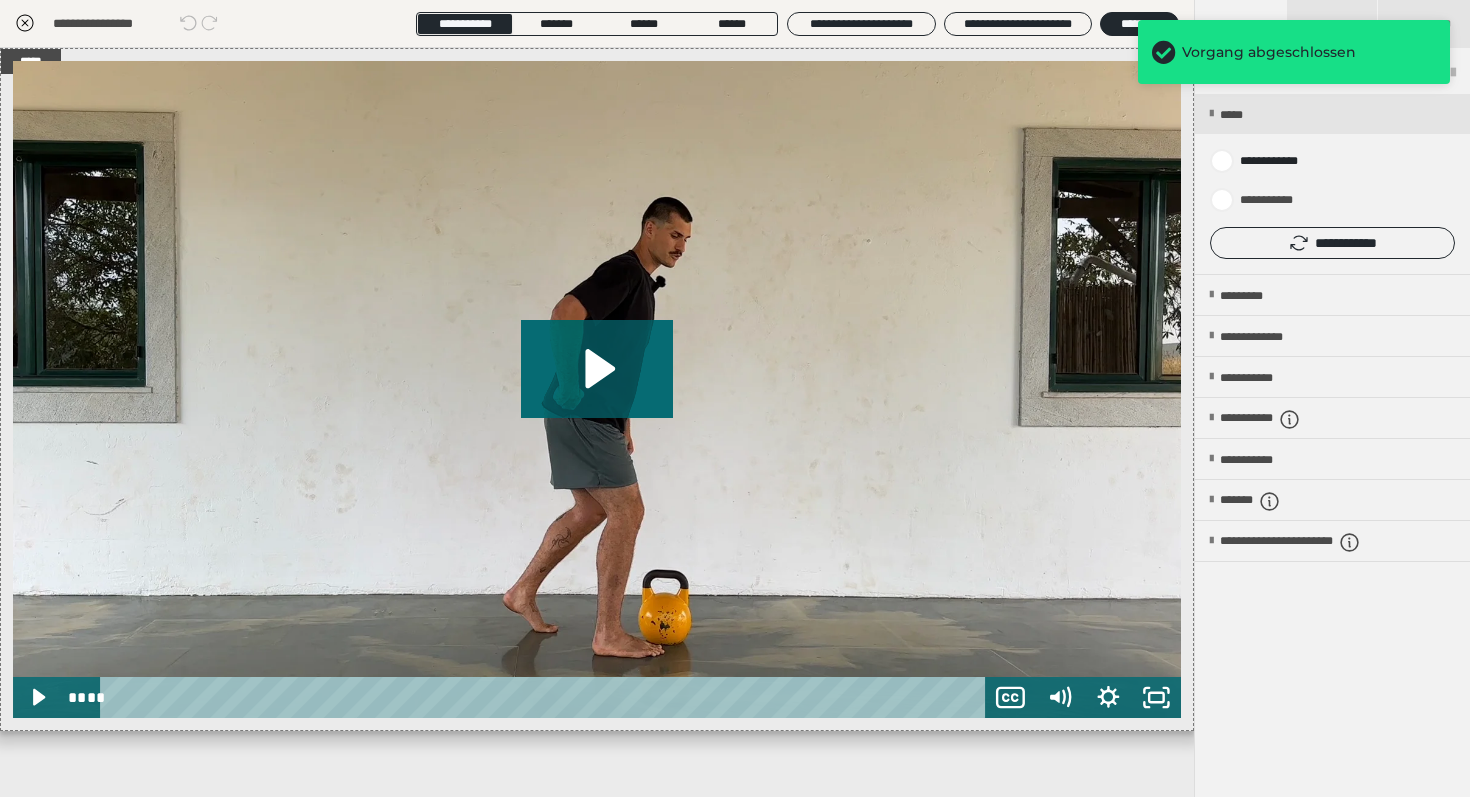click 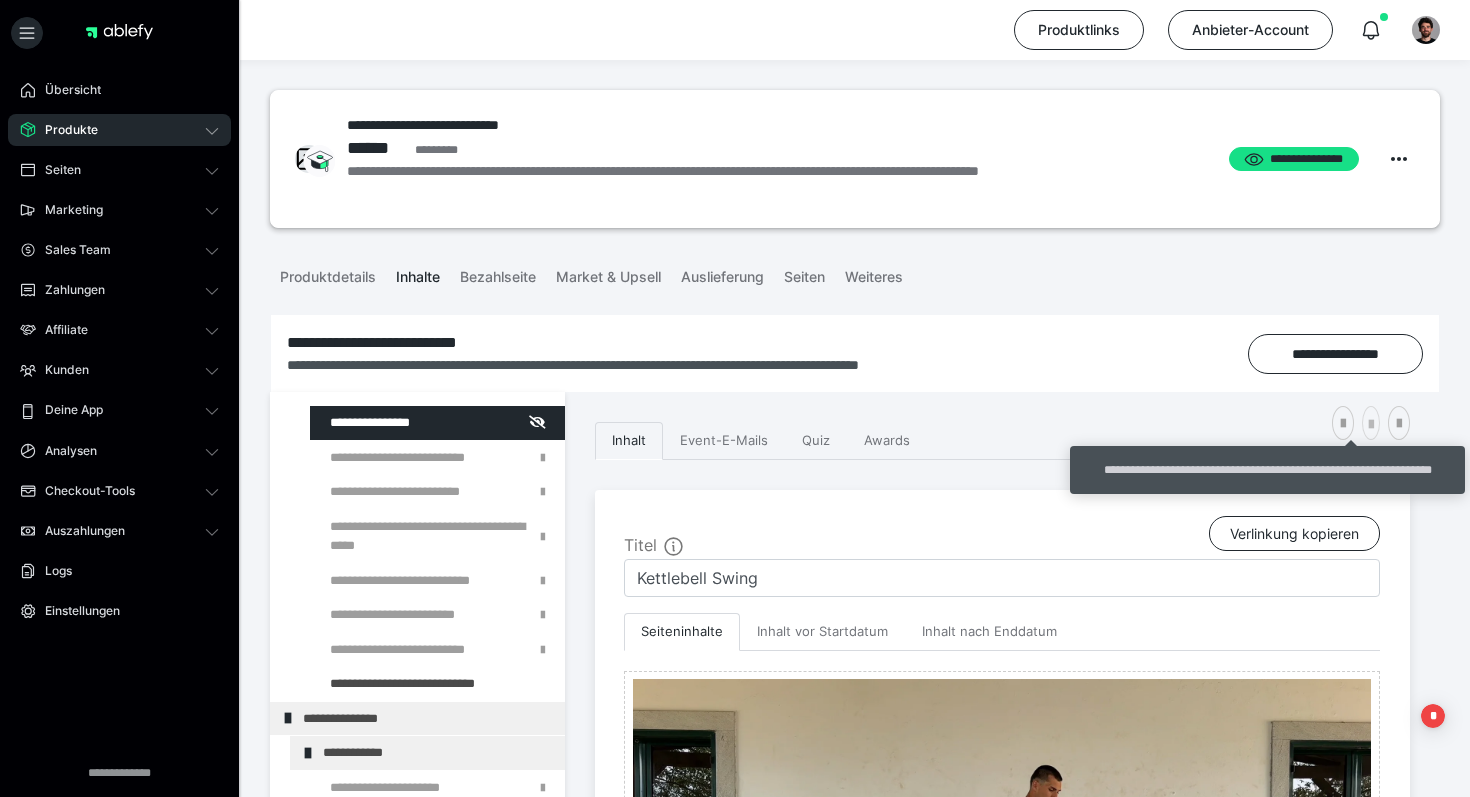 click at bounding box center (1371, 425) 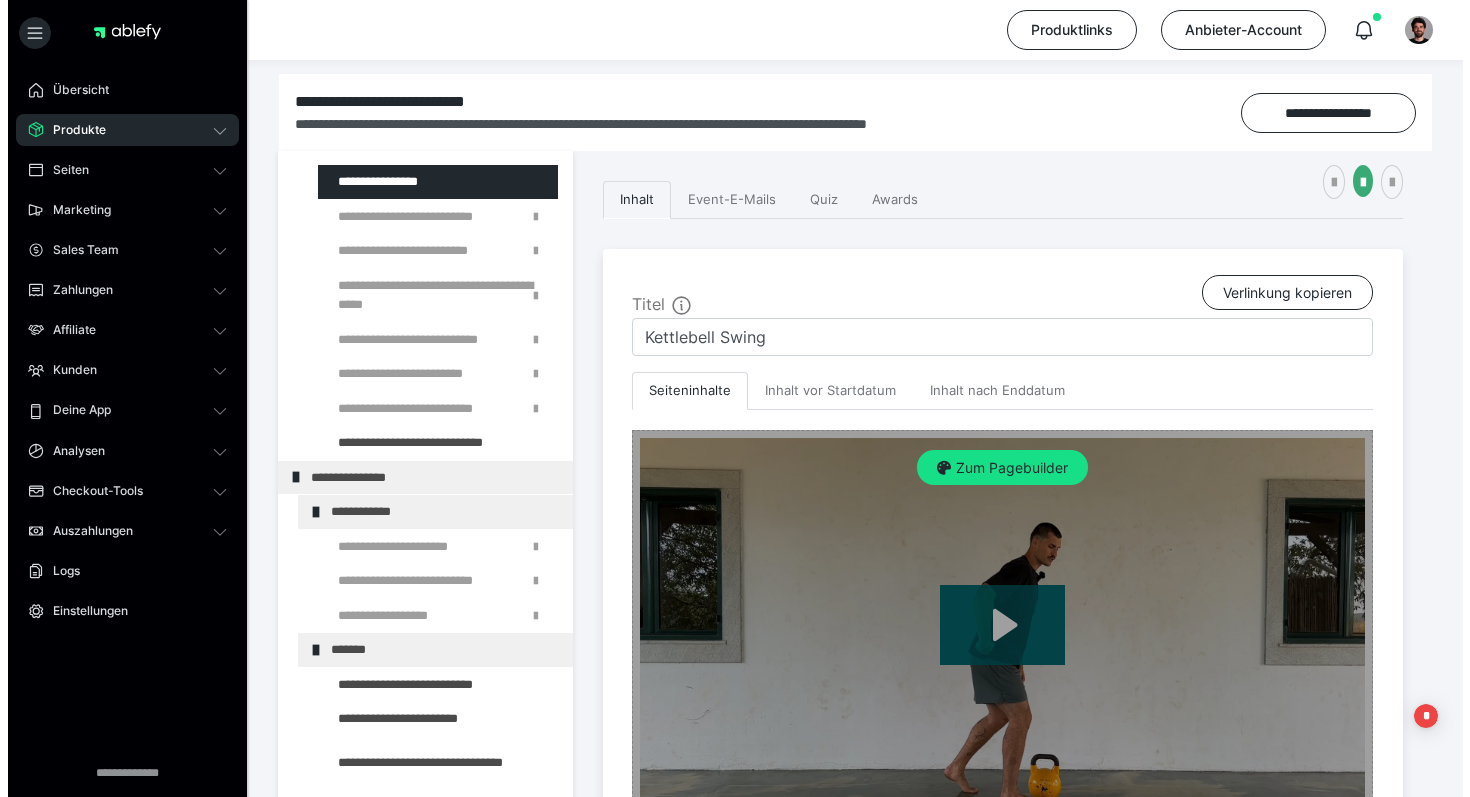 scroll, scrollTop: 246, scrollLeft: 0, axis: vertical 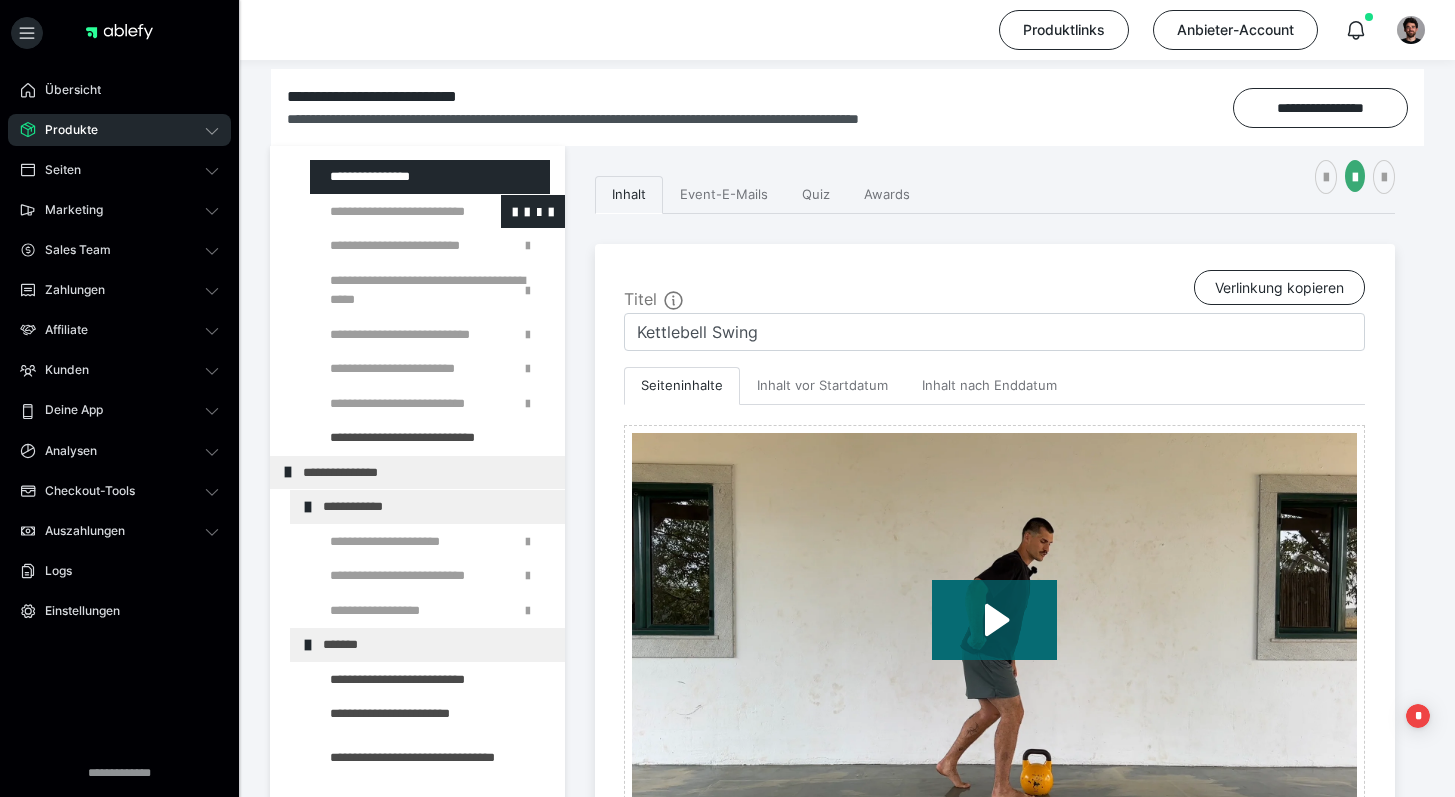click at bounding box center (385, 212) 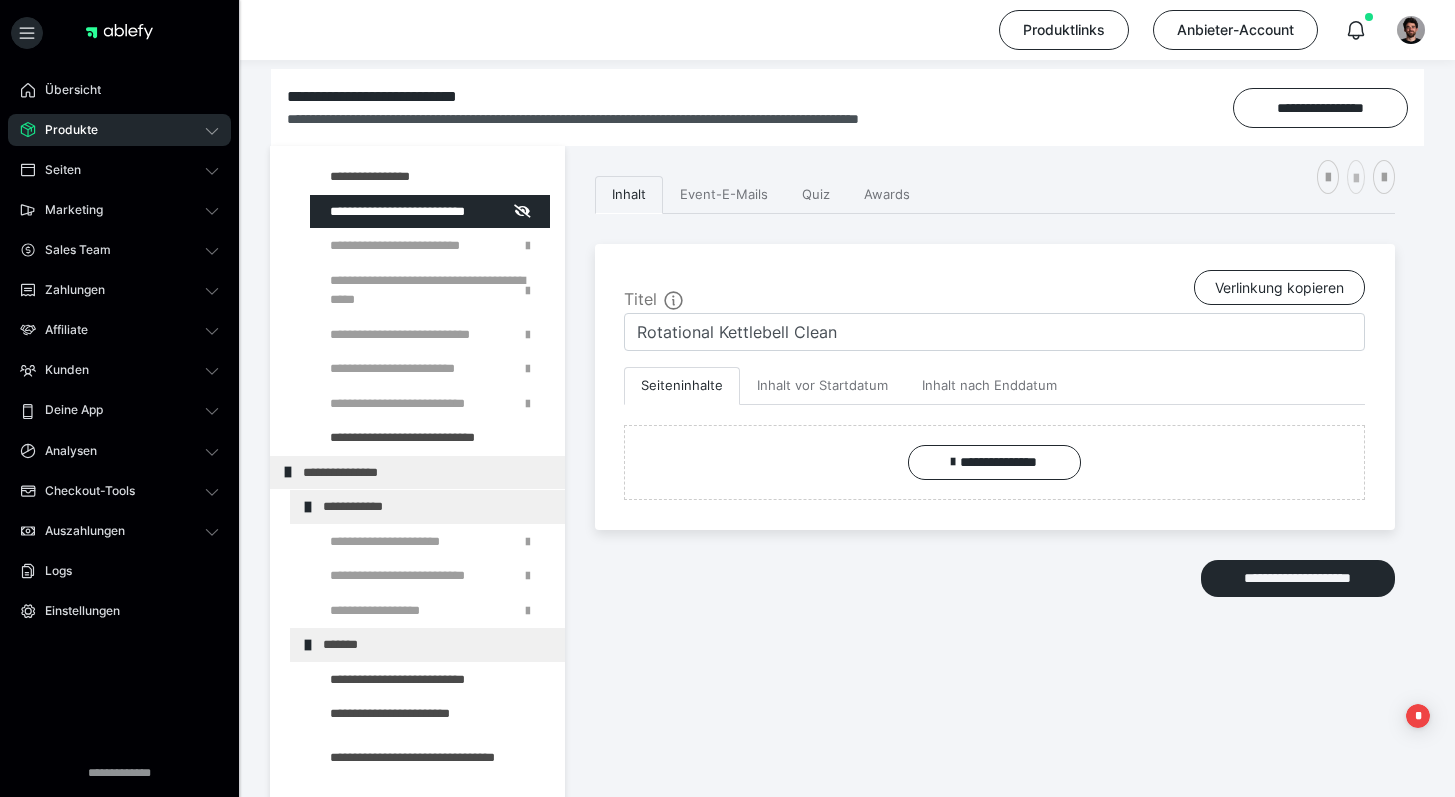 click at bounding box center (1356, 179) 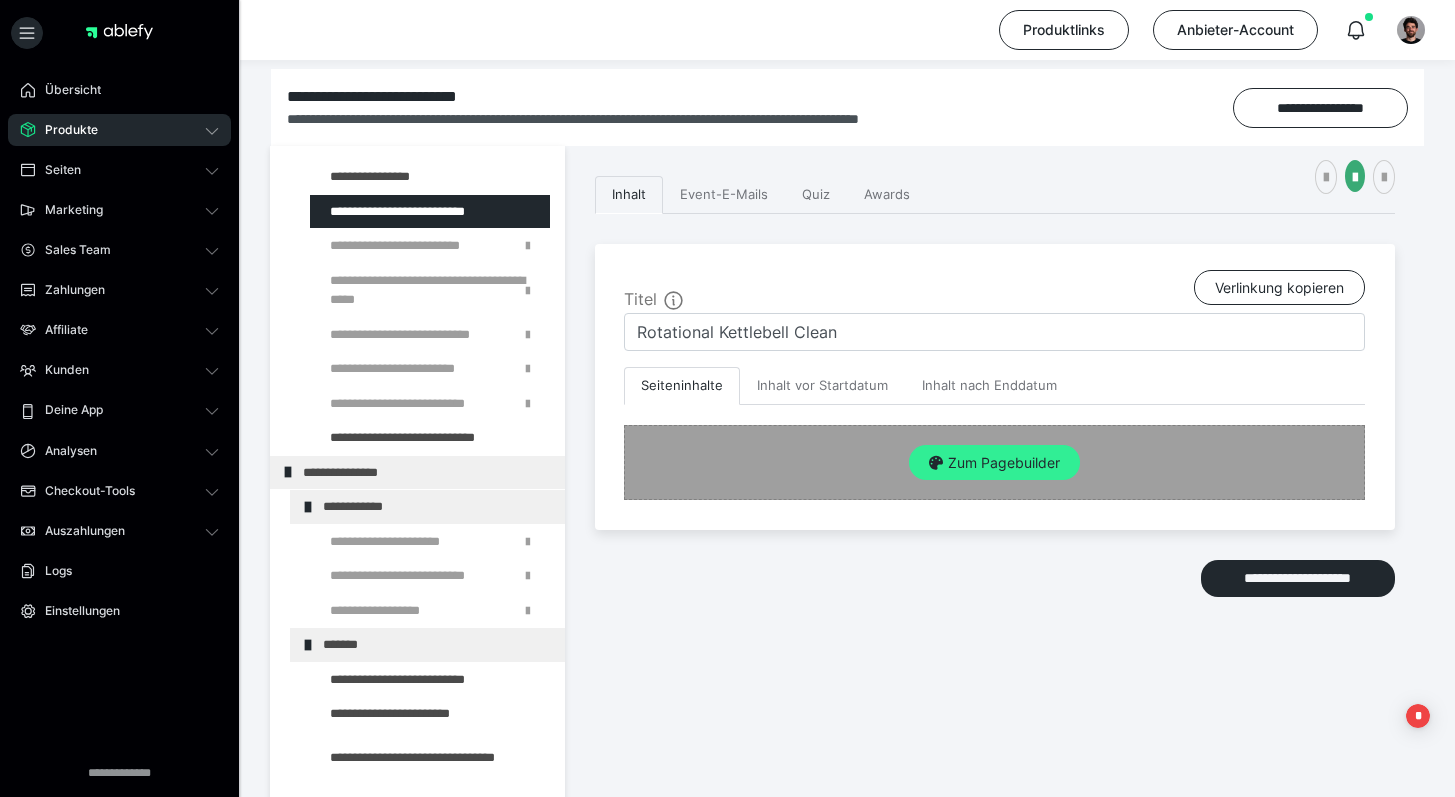 click on "Zum Pagebuilder" at bounding box center [994, 463] 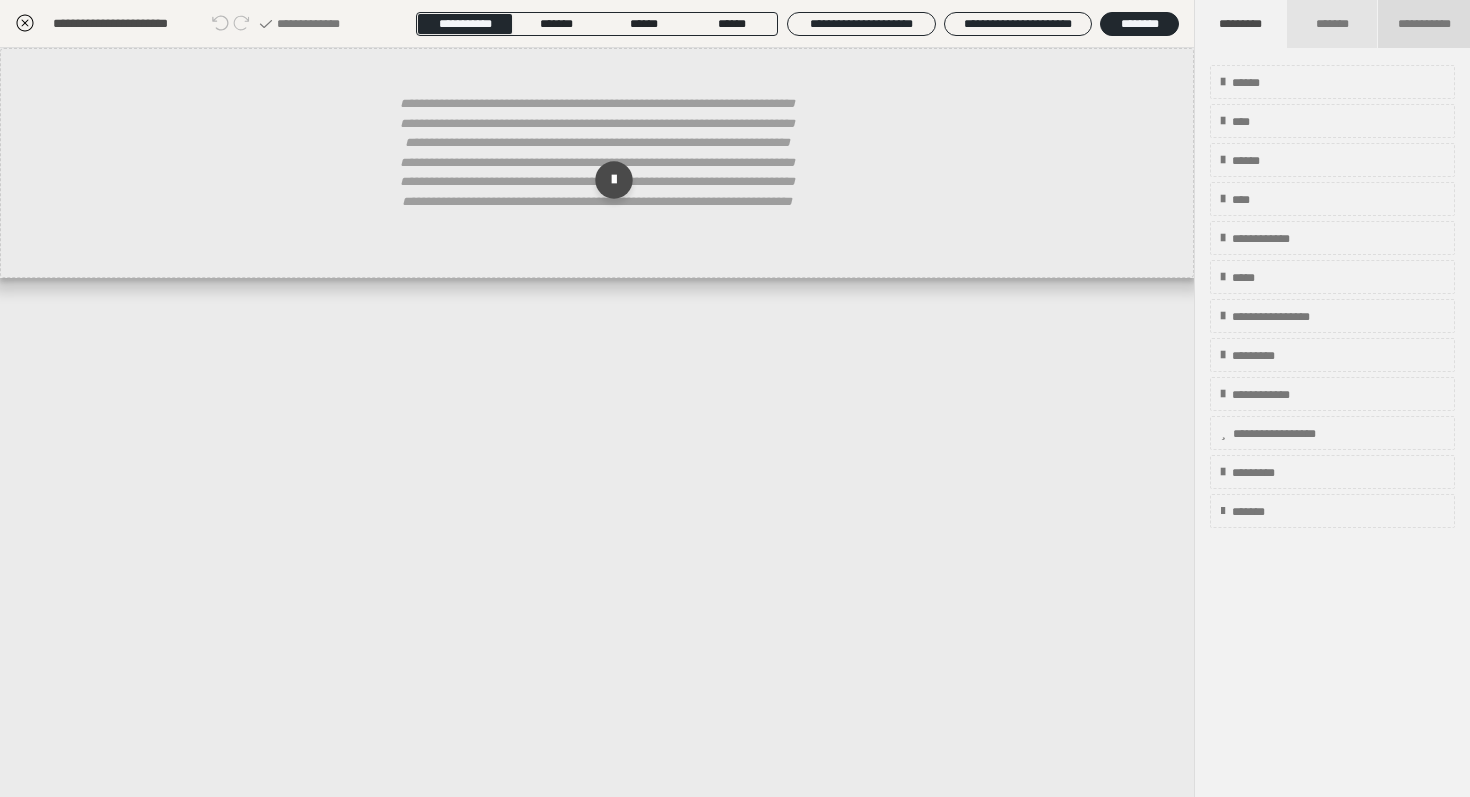 drag, startPoint x: 1441, startPoint y: 53, endPoint x: 1437, endPoint y: 39, distance: 14.56022 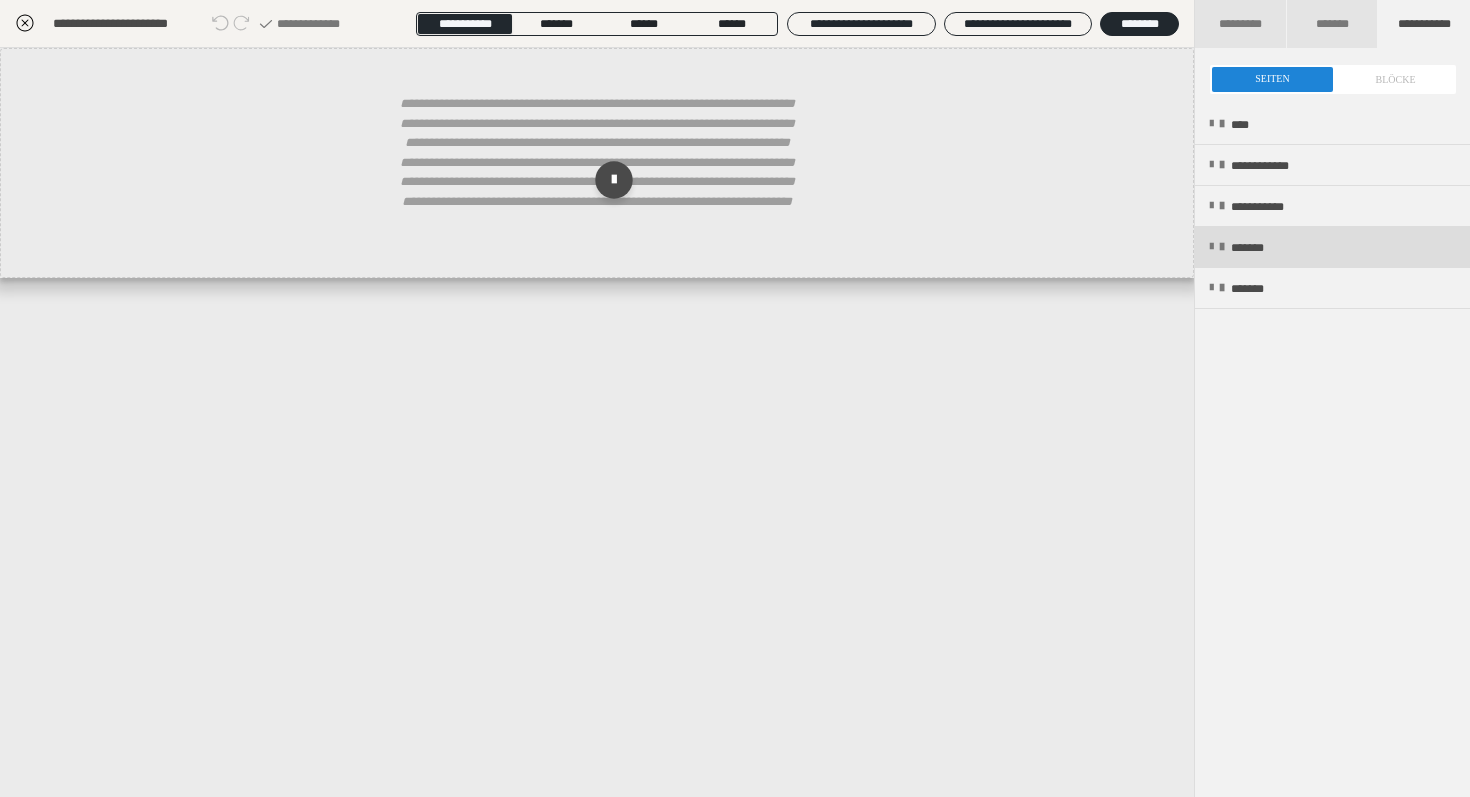 click on "*******" at bounding box center (1332, 247) 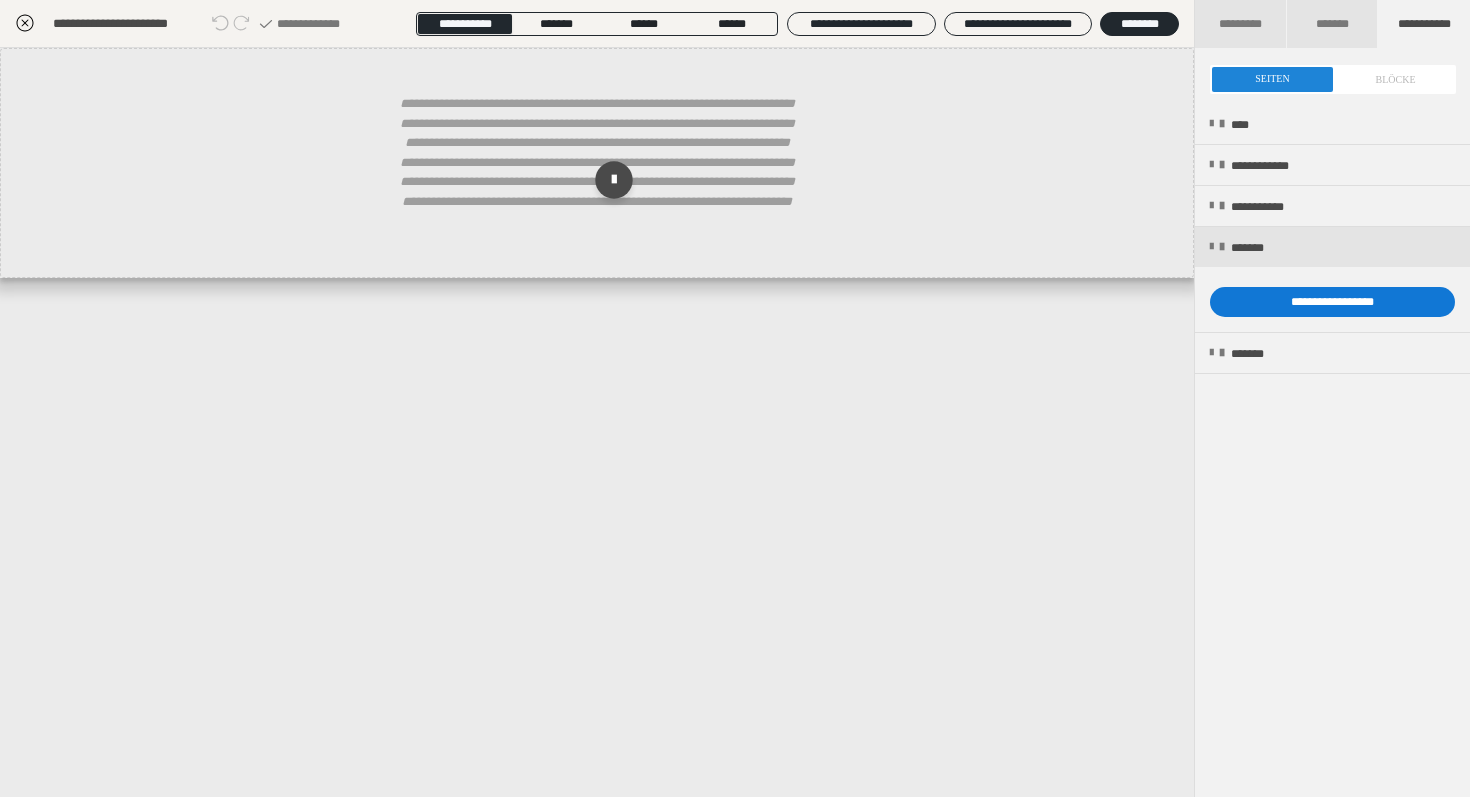 click on "**********" at bounding box center [1332, 302] 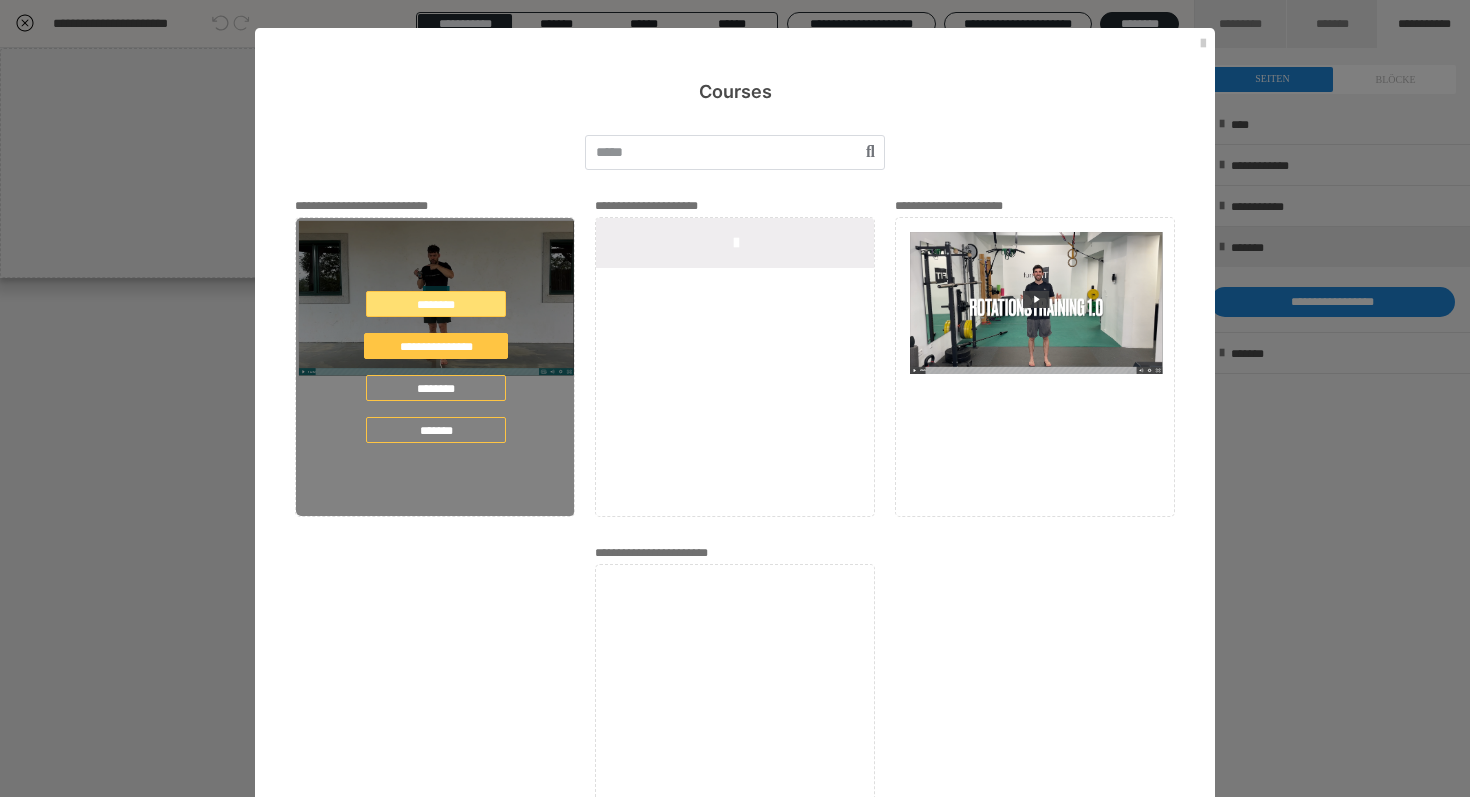 click on "********" at bounding box center (436, 304) 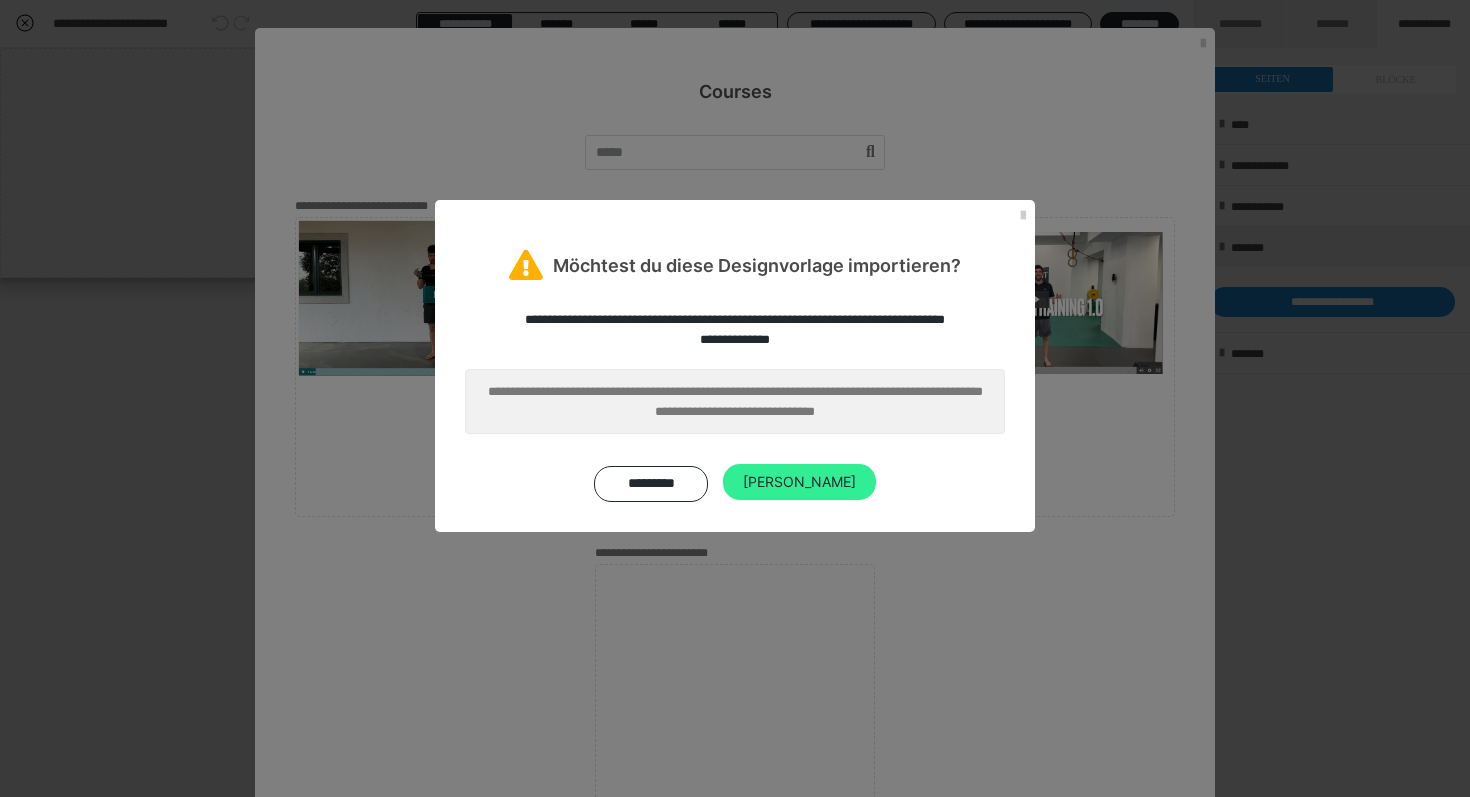 click on "[PERSON_NAME]" at bounding box center (799, 482) 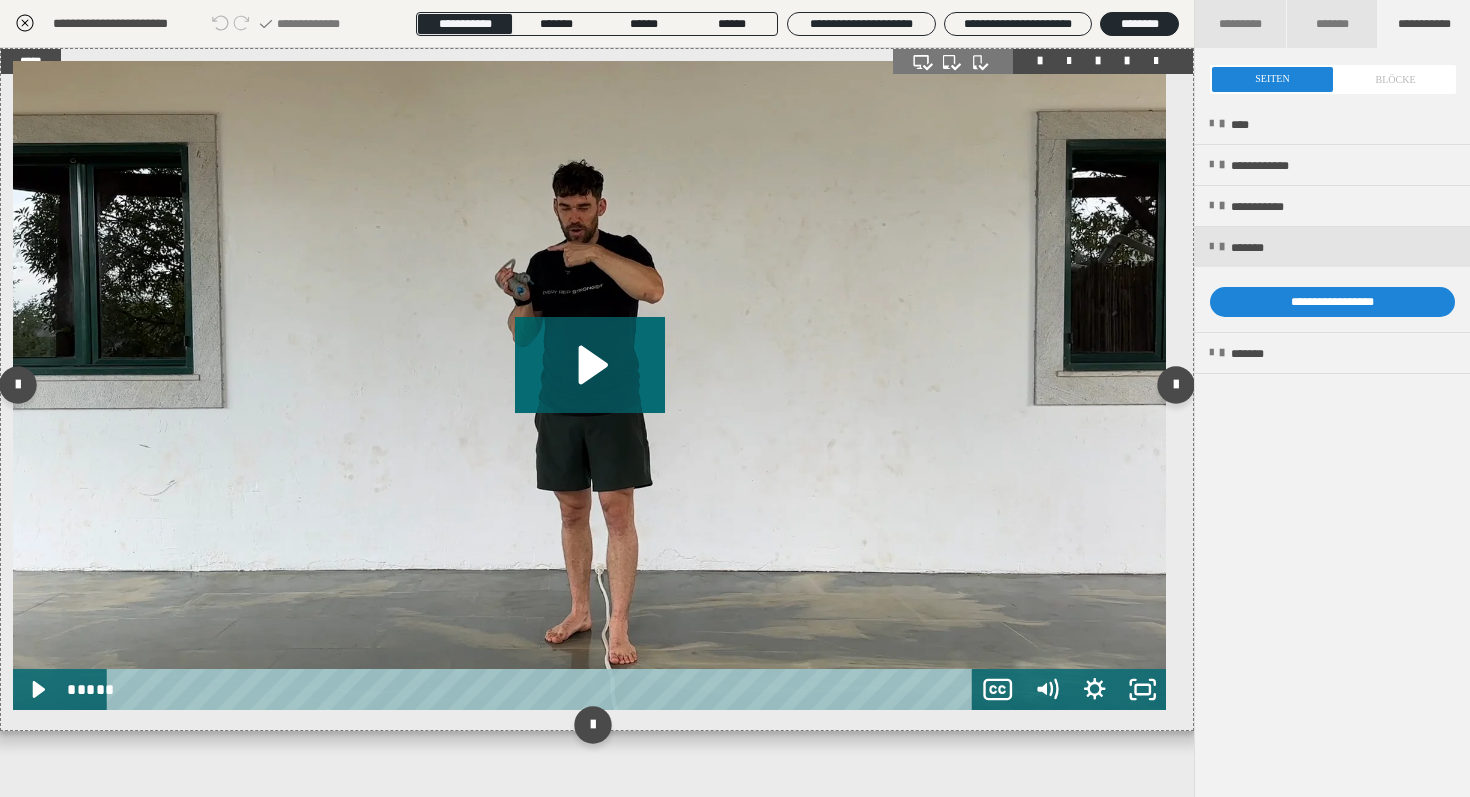 click at bounding box center (589, 385) 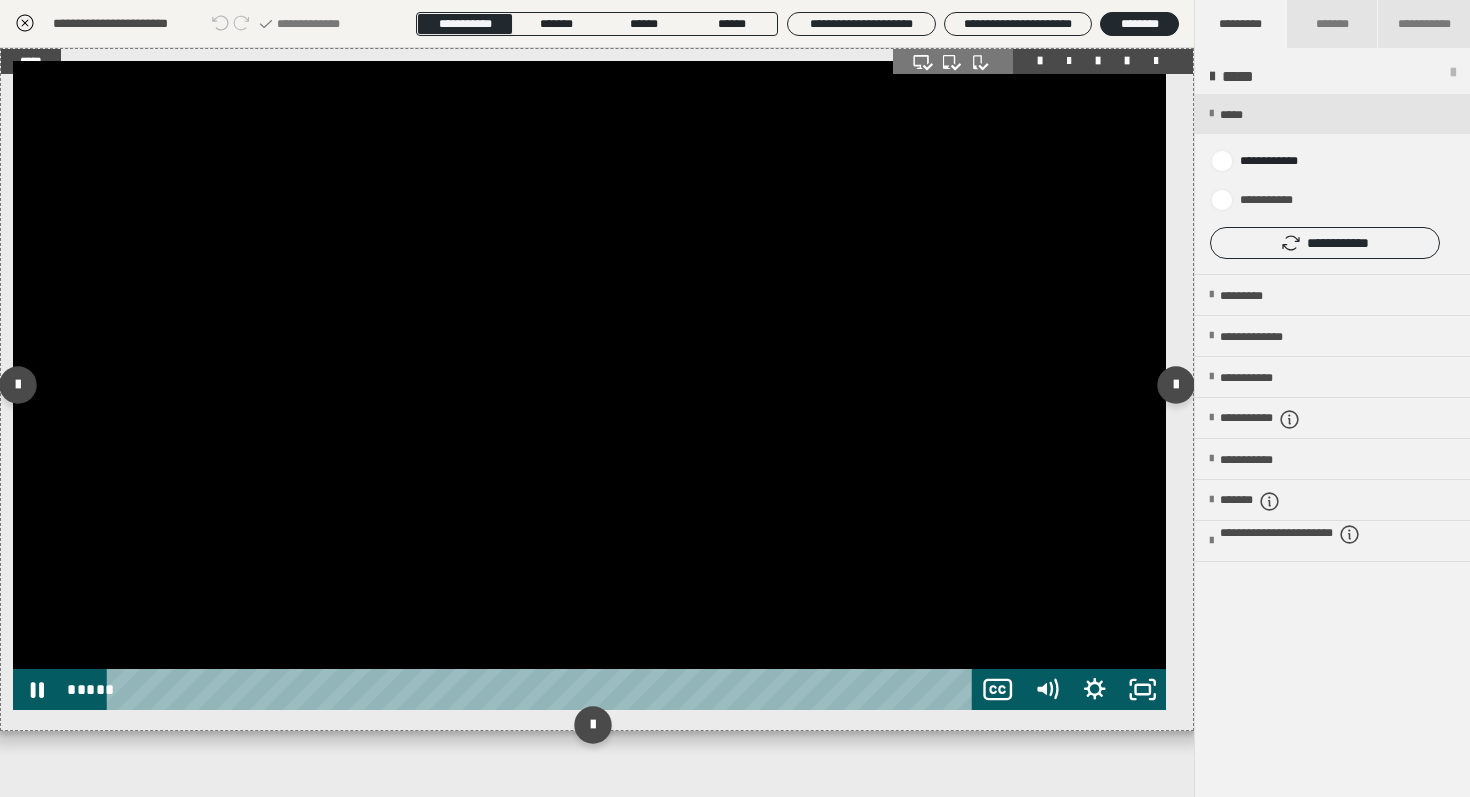 click at bounding box center (589, 385) 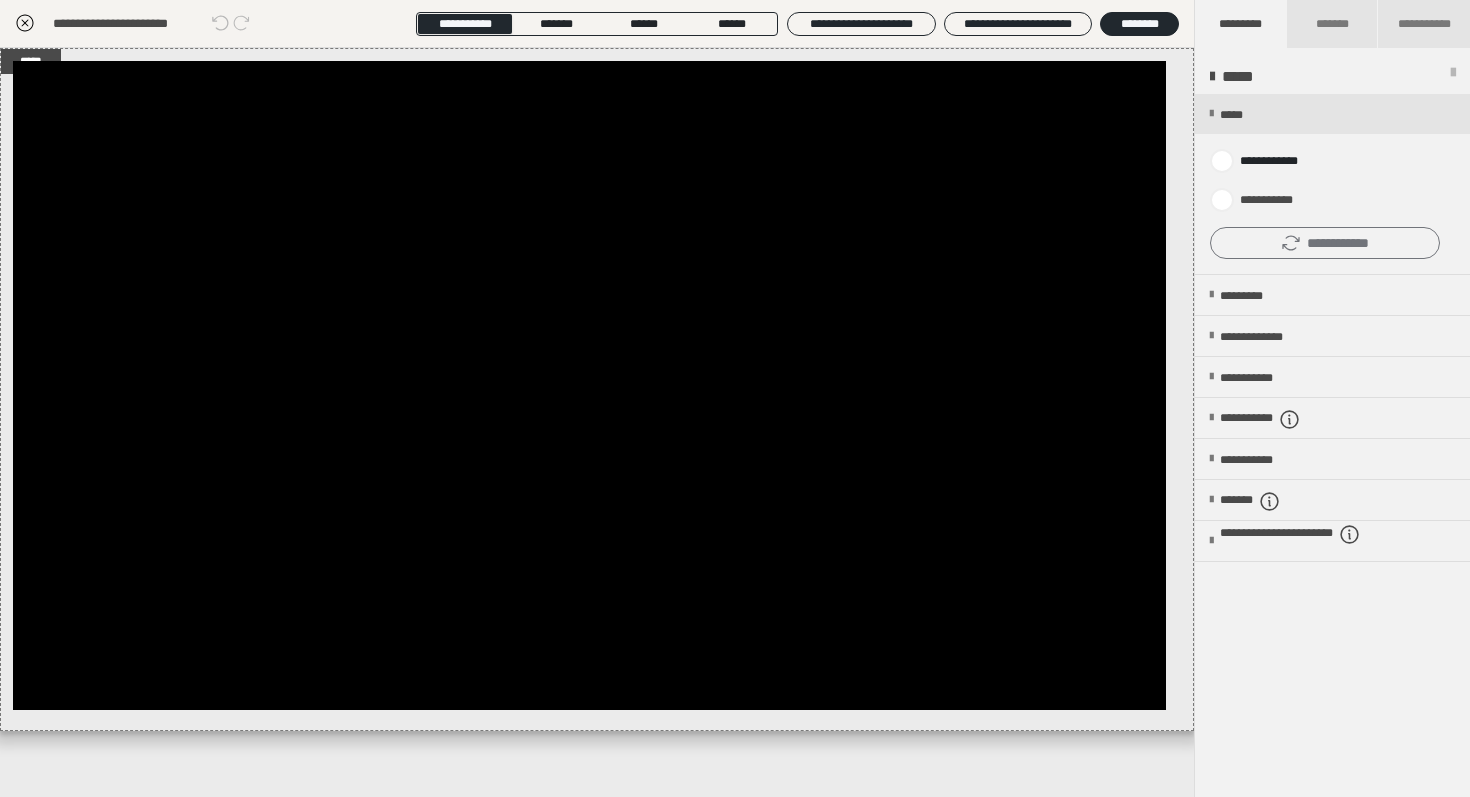 click on "**********" at bounding box center (1325, 243) 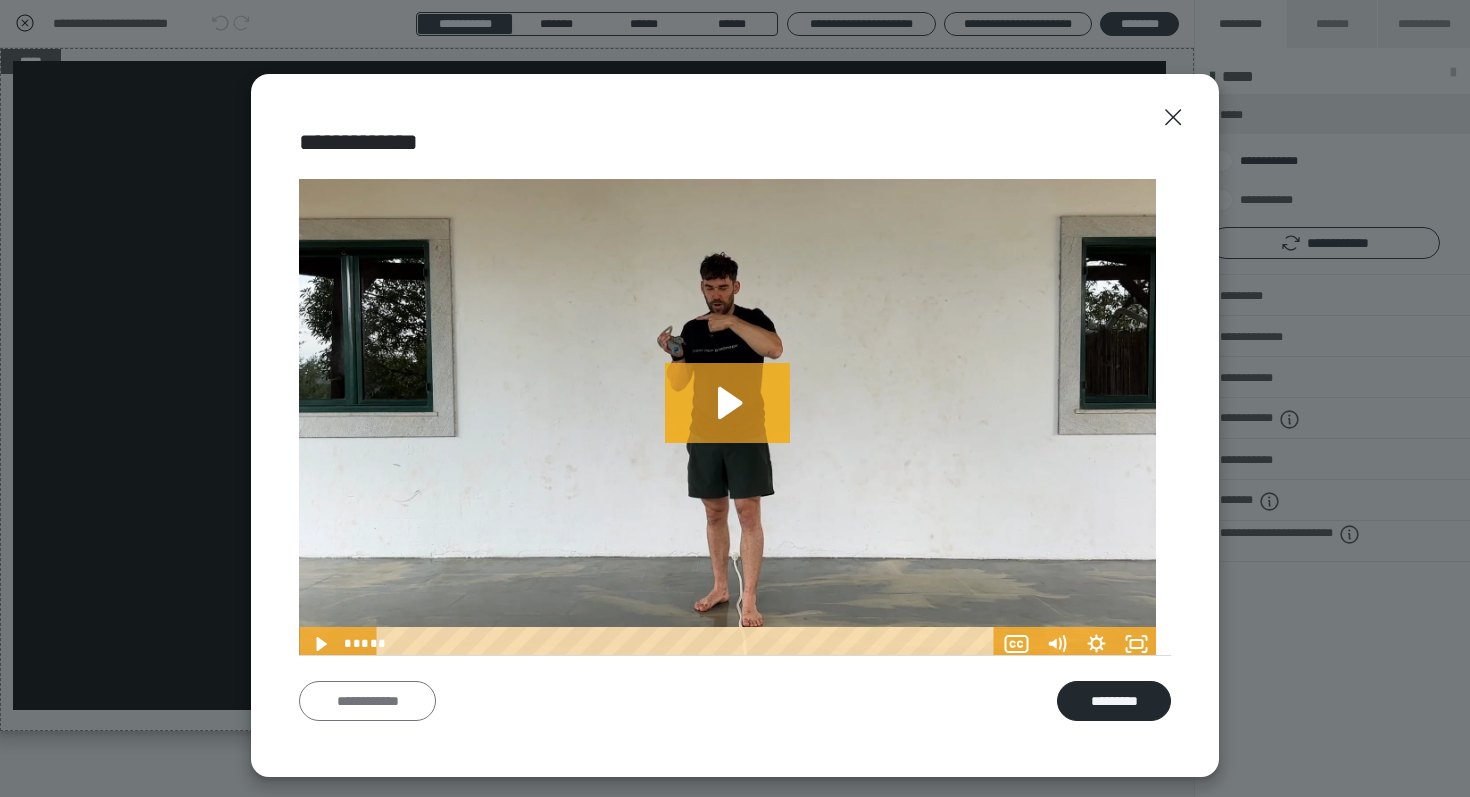 click on "**********" at bounding box center [367, 701] 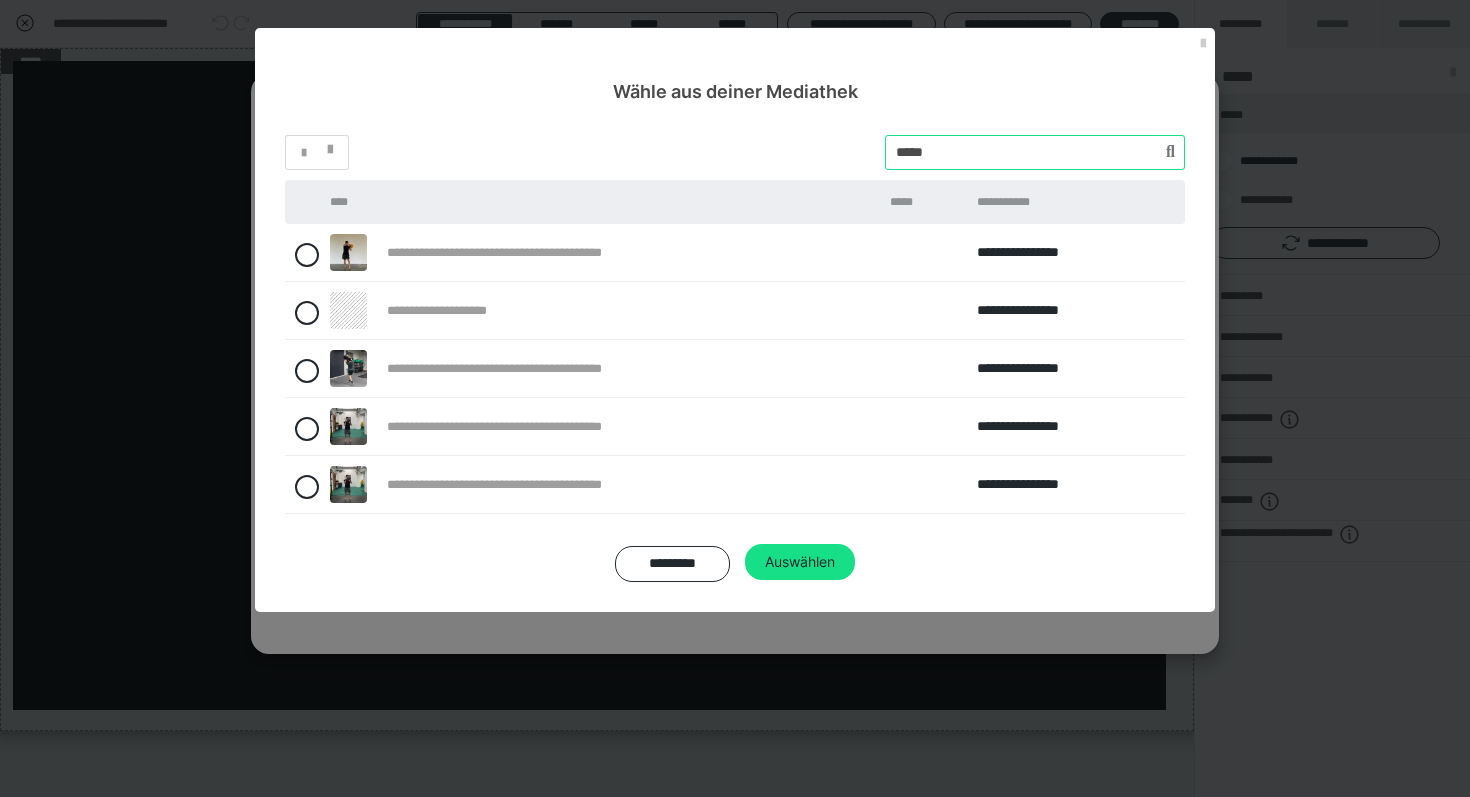 click at bounding box center (1035, 152) 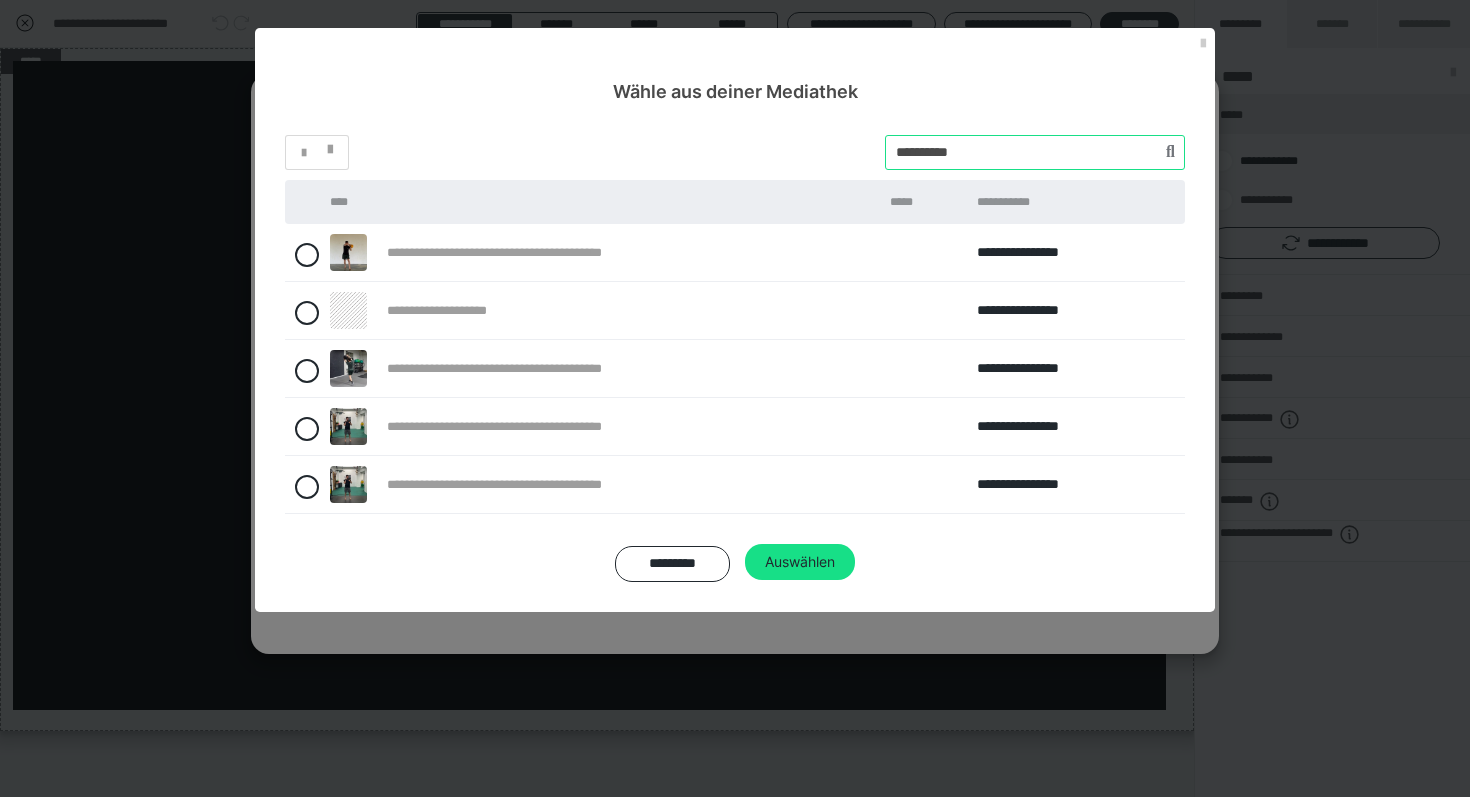 type on "**********" 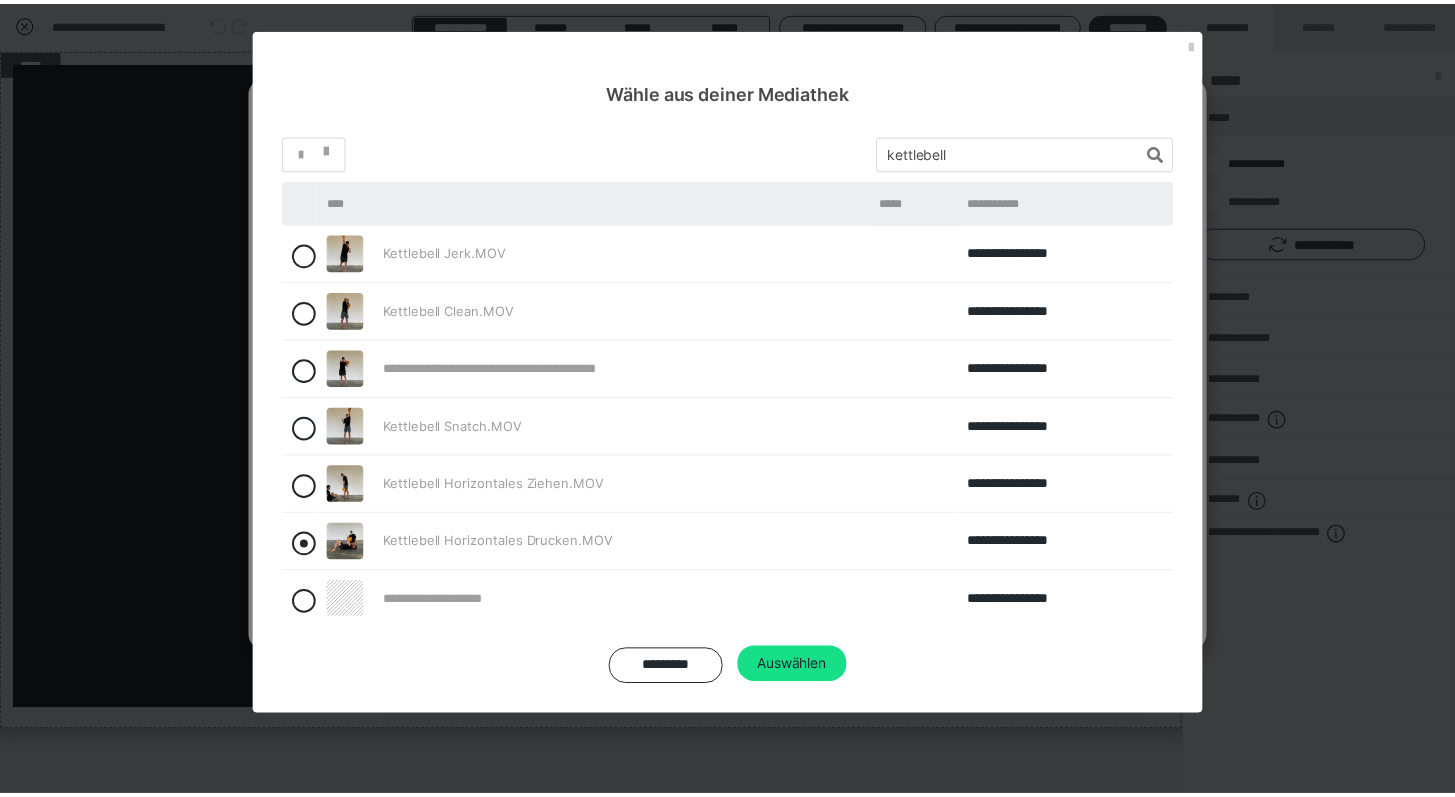 scroll, scrollTop: 0, scrollLeft: 0, axis: both 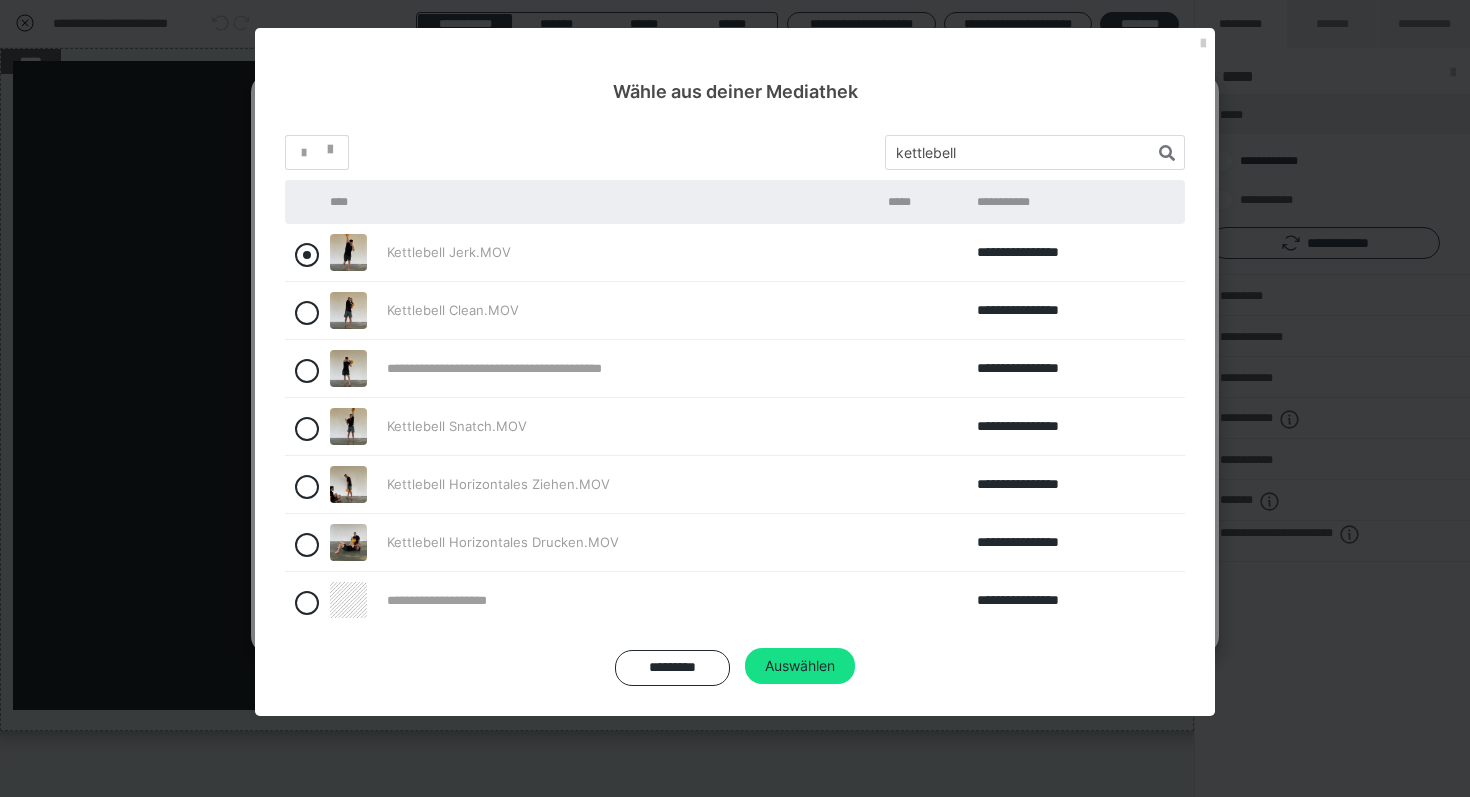 click at bounding box center (307, 255) 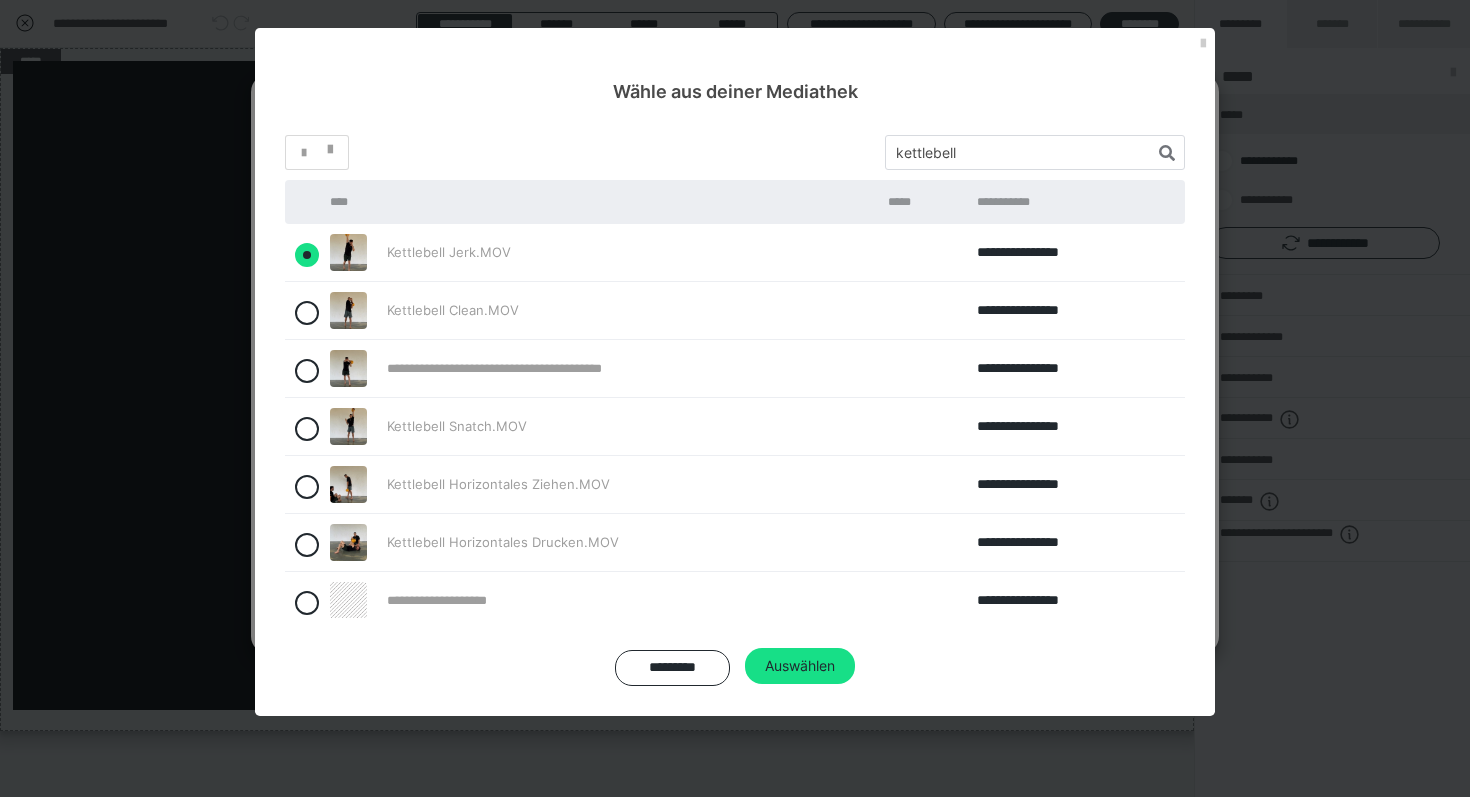 radio on "true" 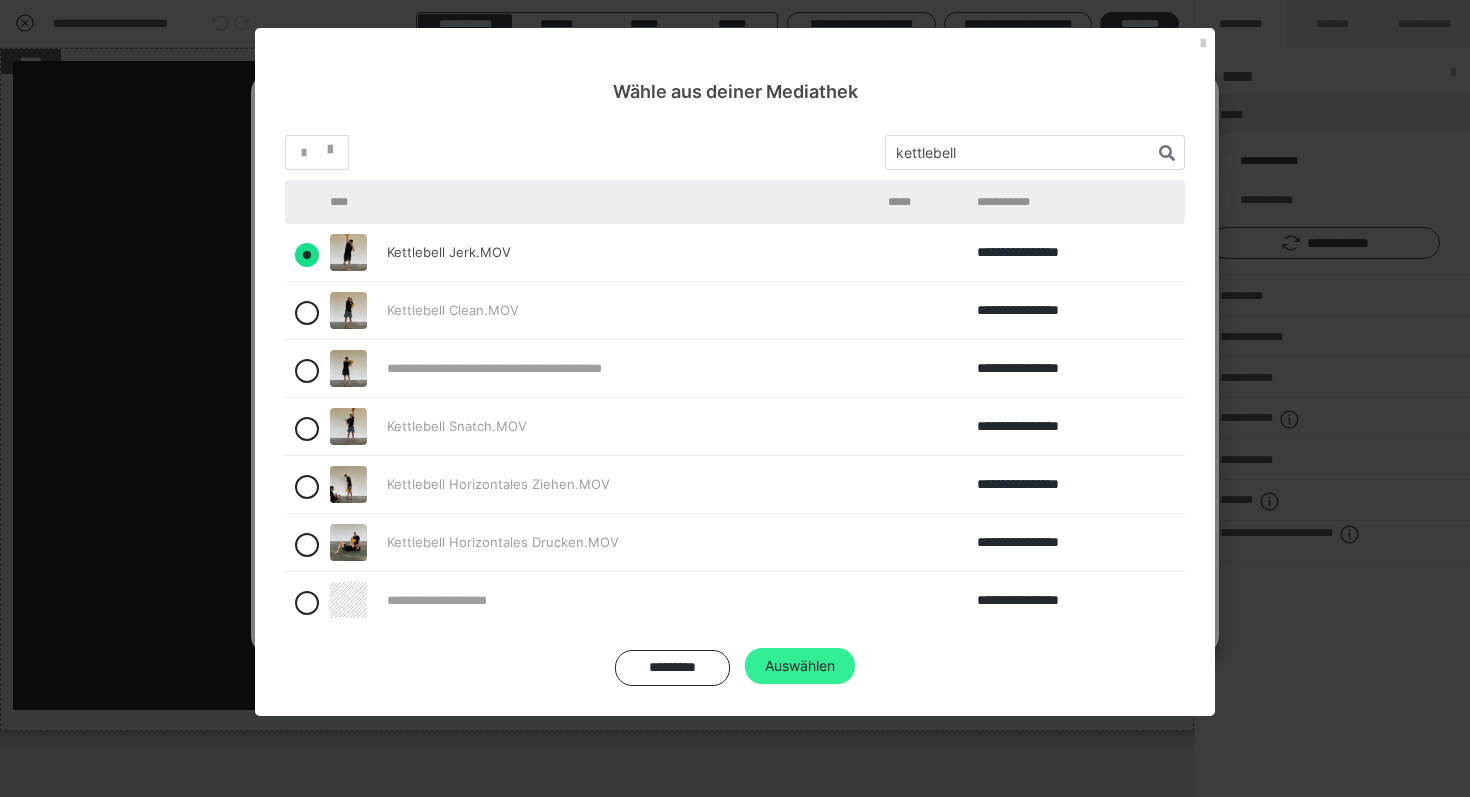 click on "Auswählen" at bounding box center (800, 666) 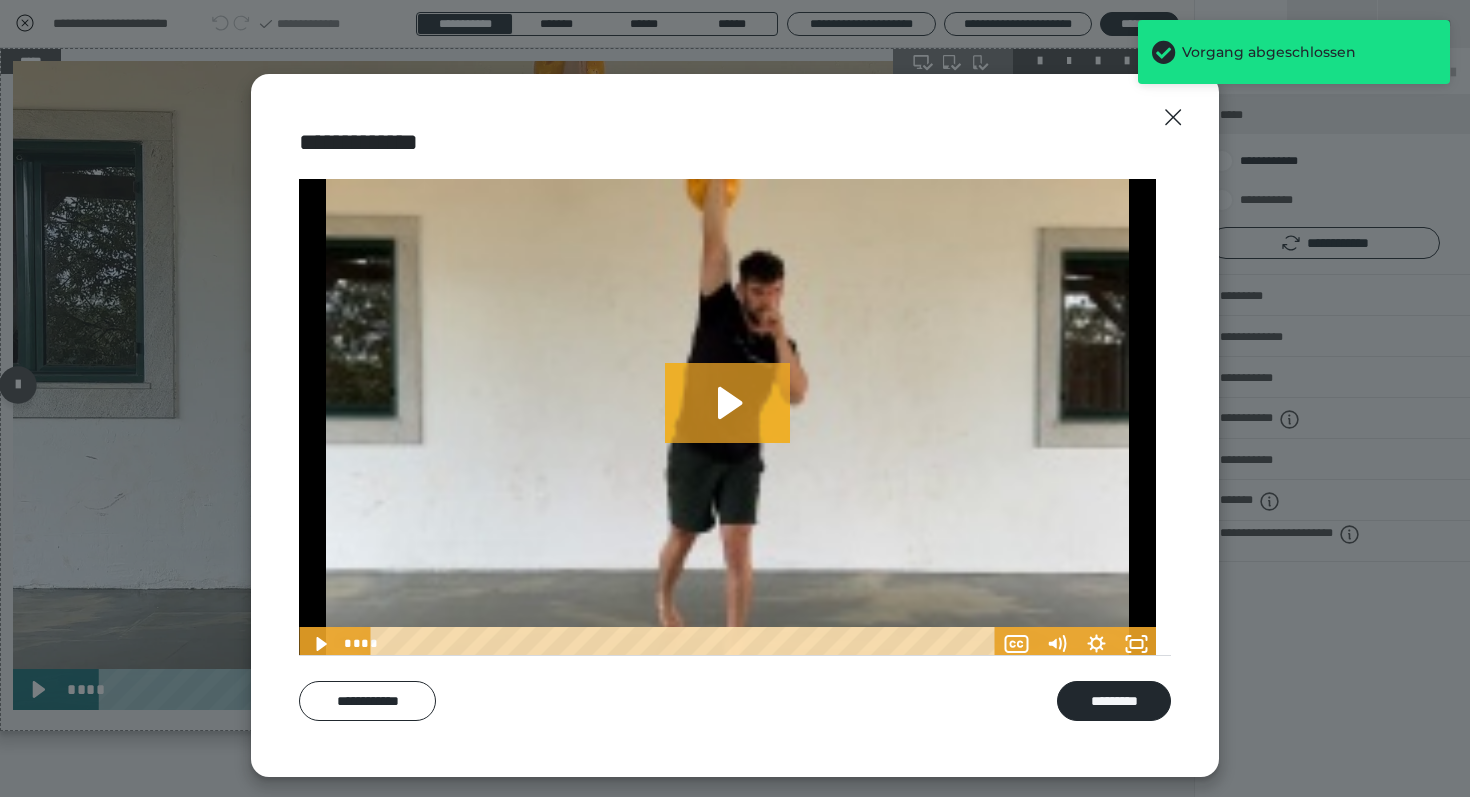 click on "*********" at bounding box center (1114, 701) 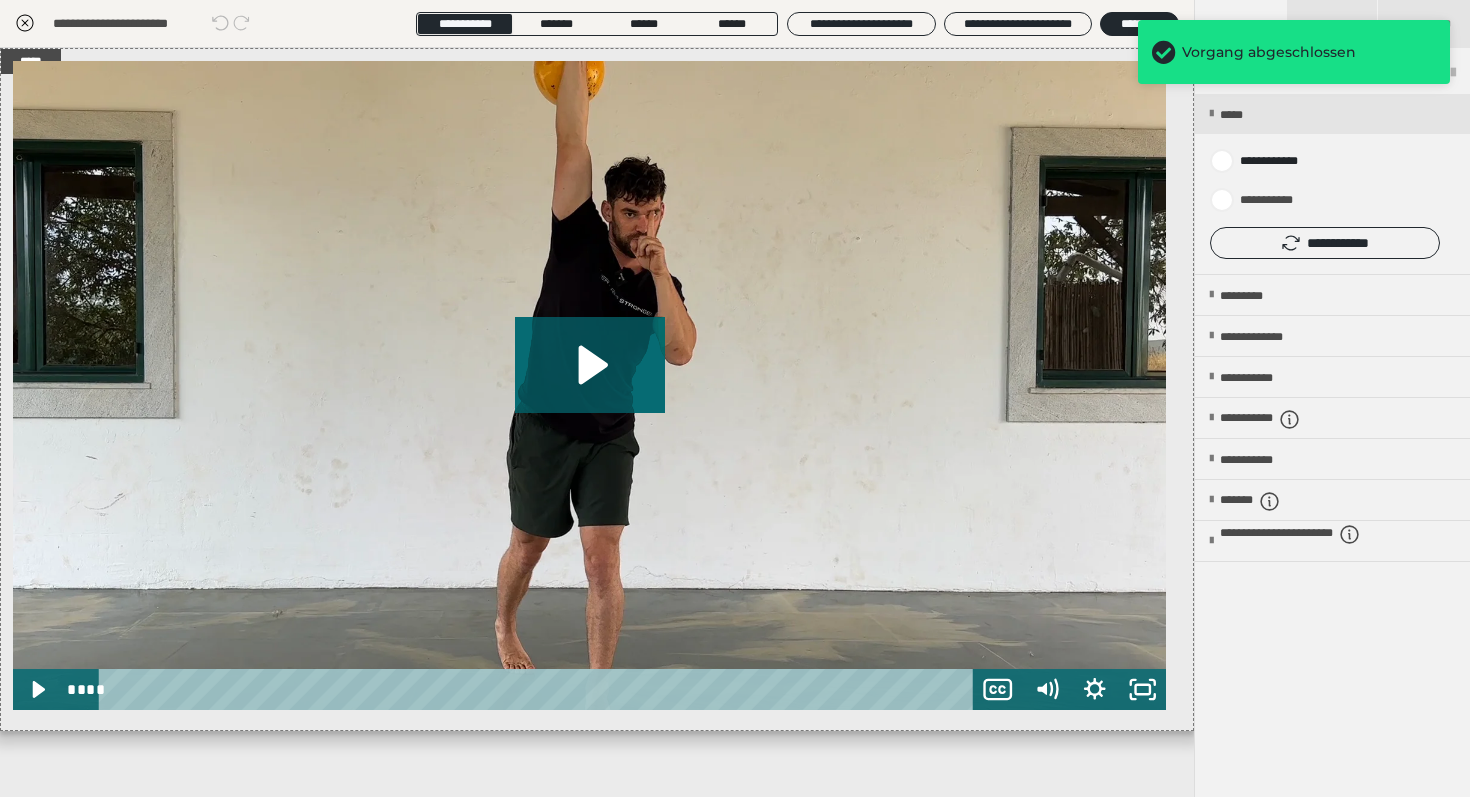click 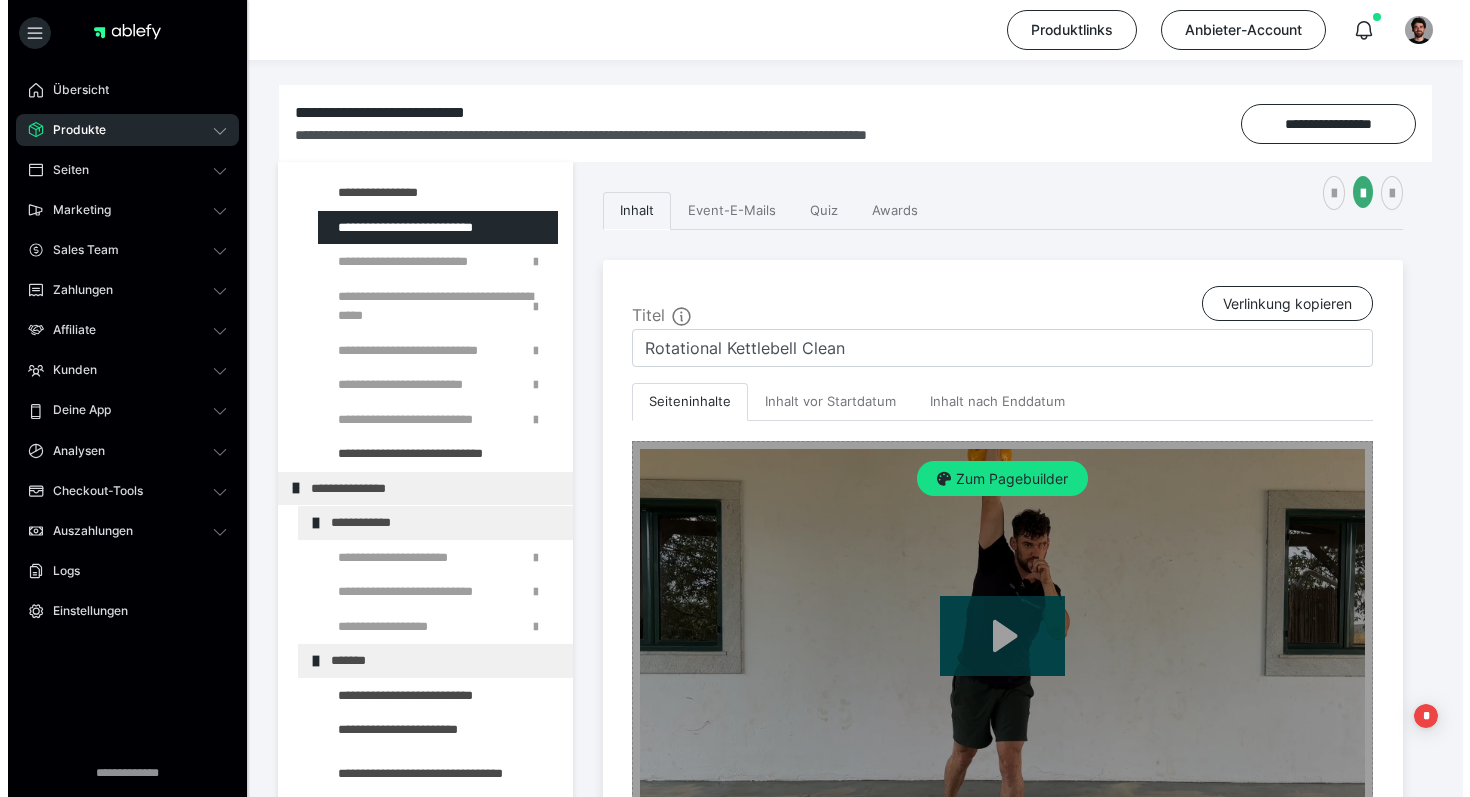 scroll, scrollTop: 232, scrollLeft: 0, axis: vertical 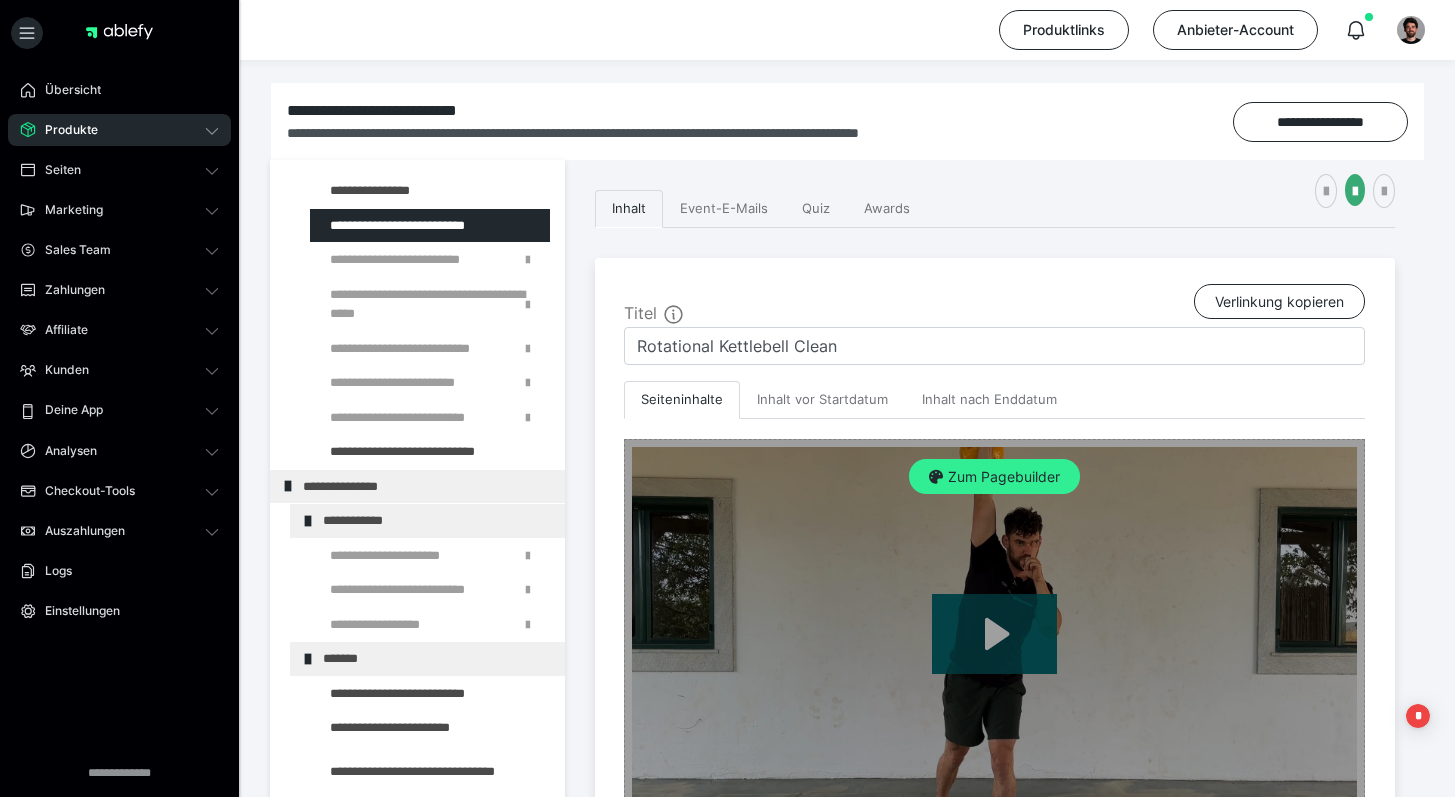 click on "Zum Pagebuilder" at bounding box center (994, 477) 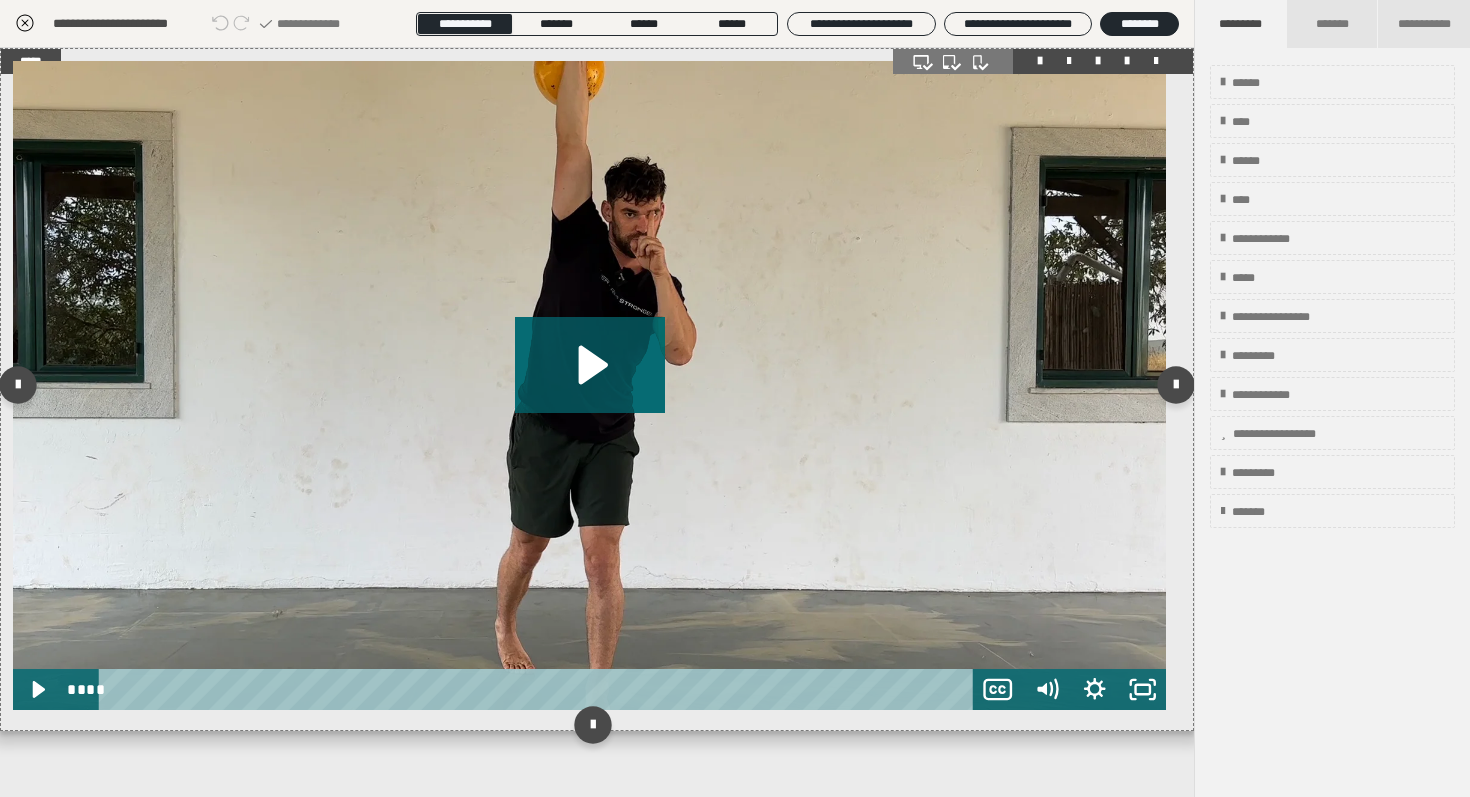 click at bounding box center (589, 385) 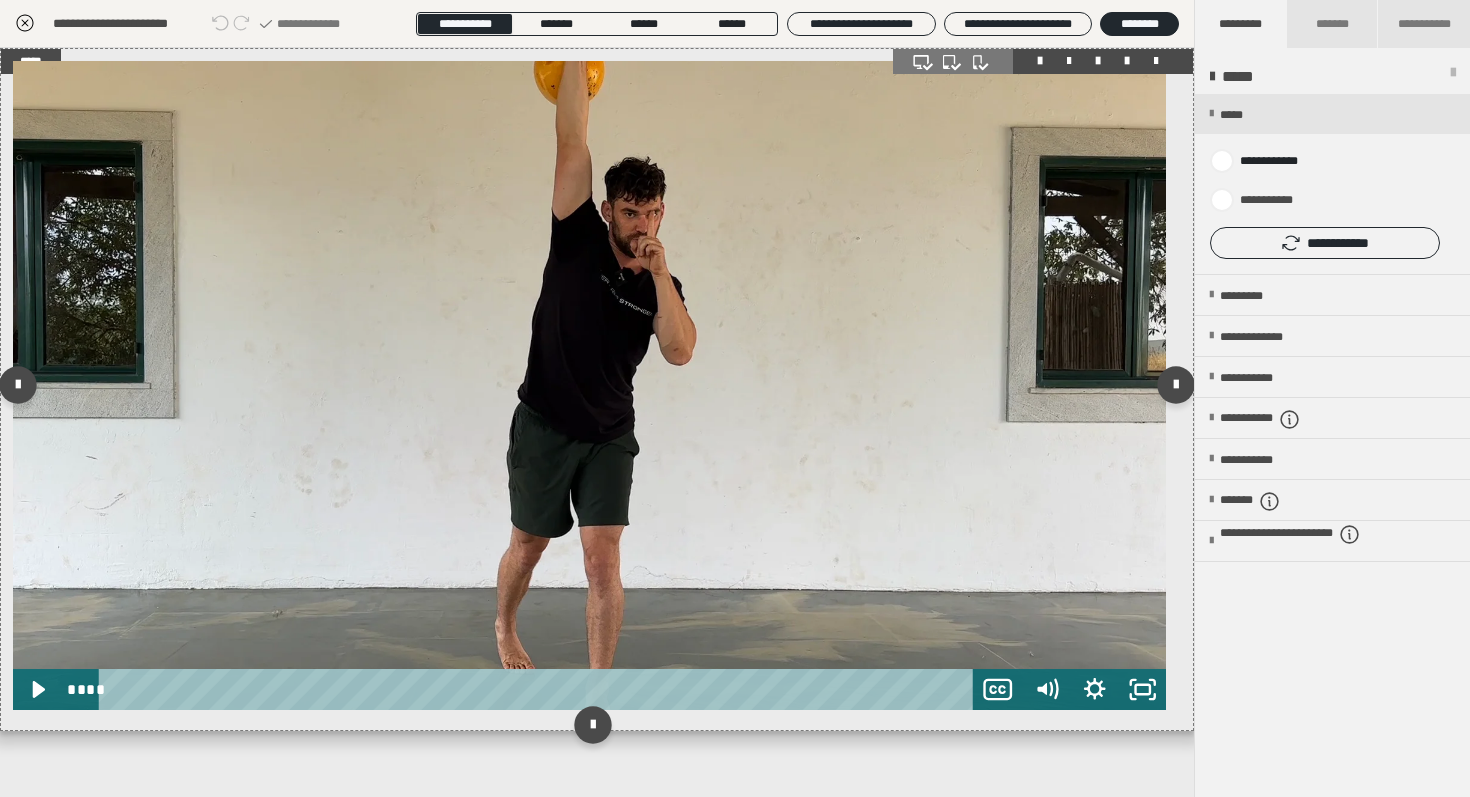 click at bounding box center [589, 385] 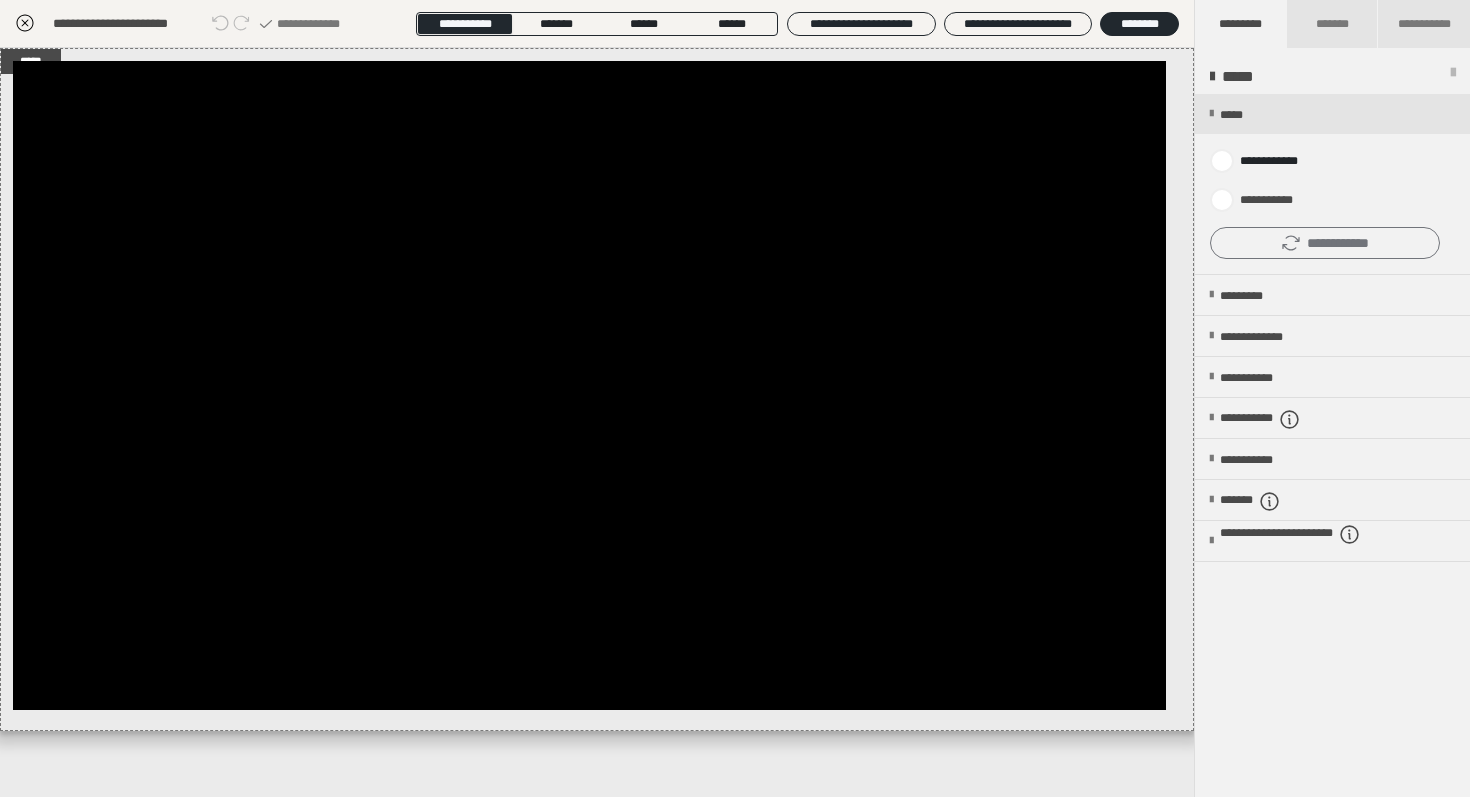 click on "**********" at bounding box center (1325, 243) 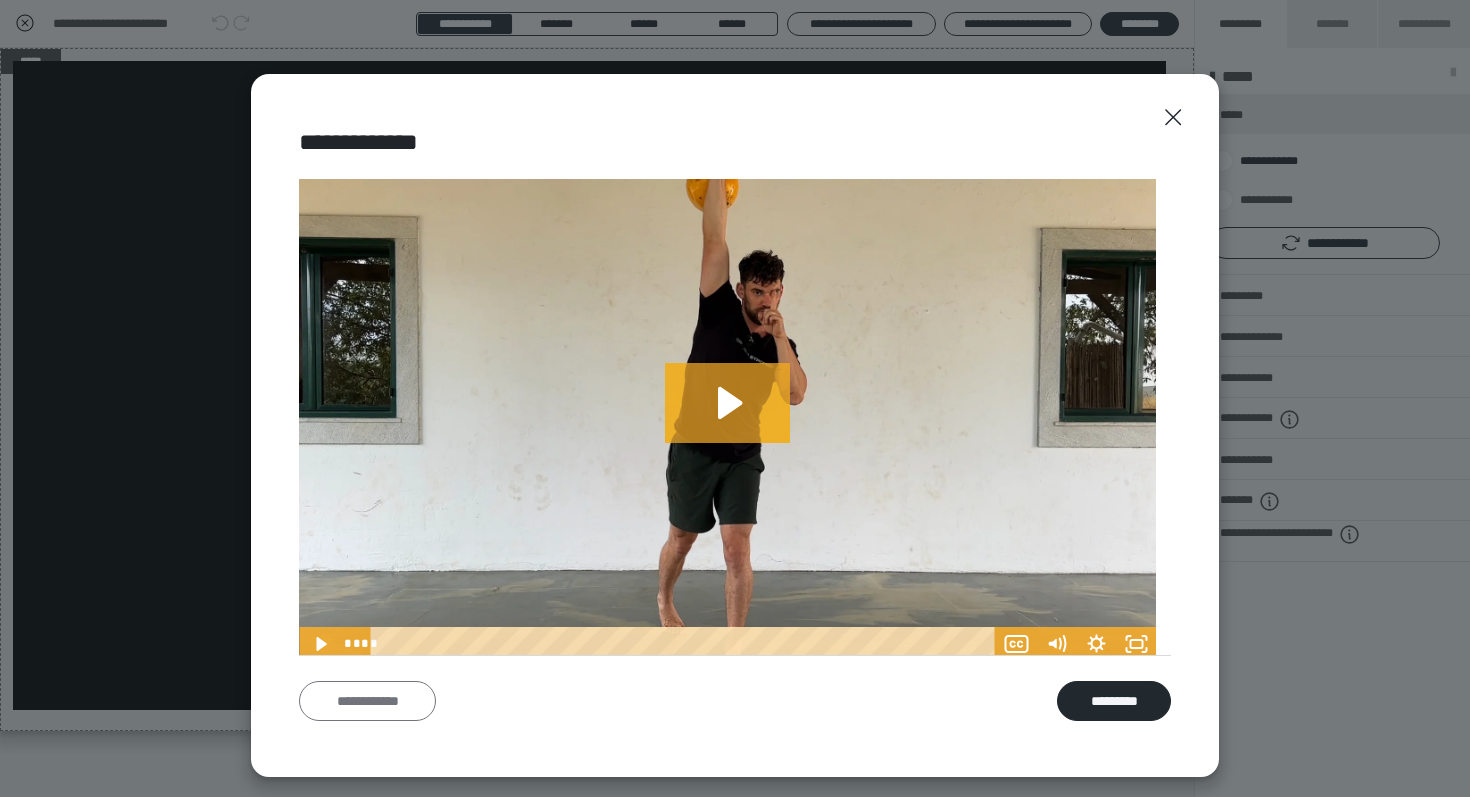 click on "**********" at bounding box center [367, 701] 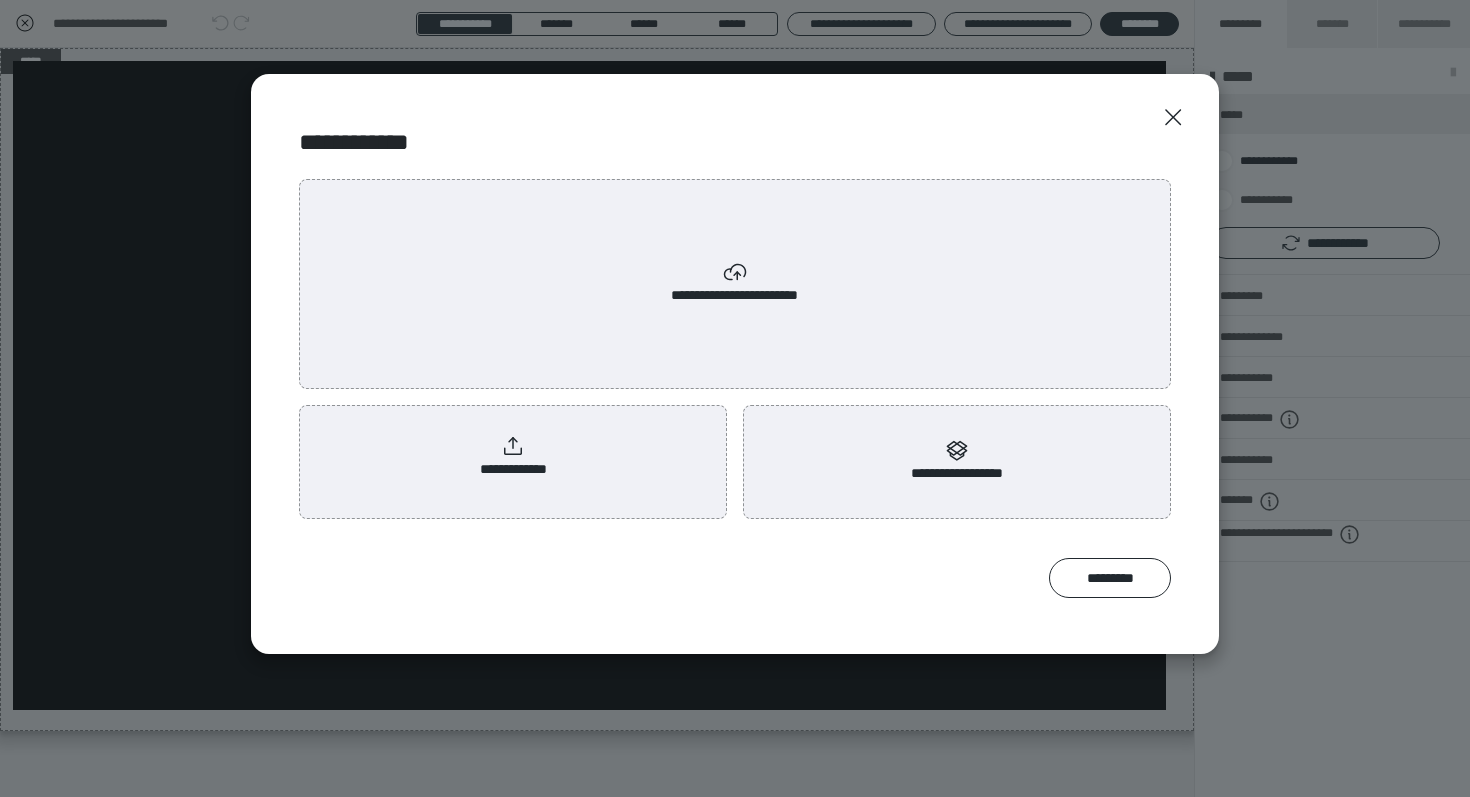 radio on "****" 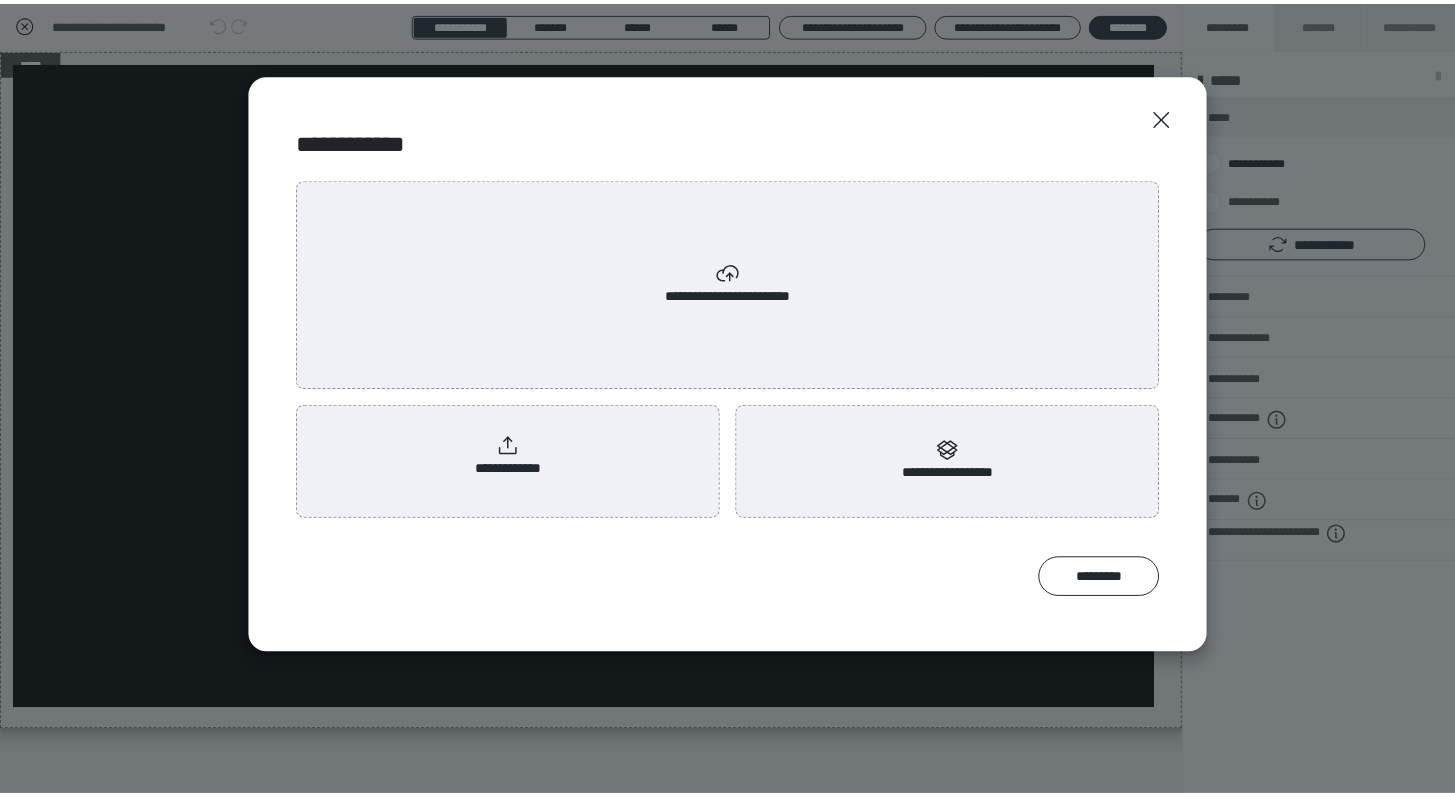 scroll, scrollTop: 0, scrollLeft: 0, axis: both 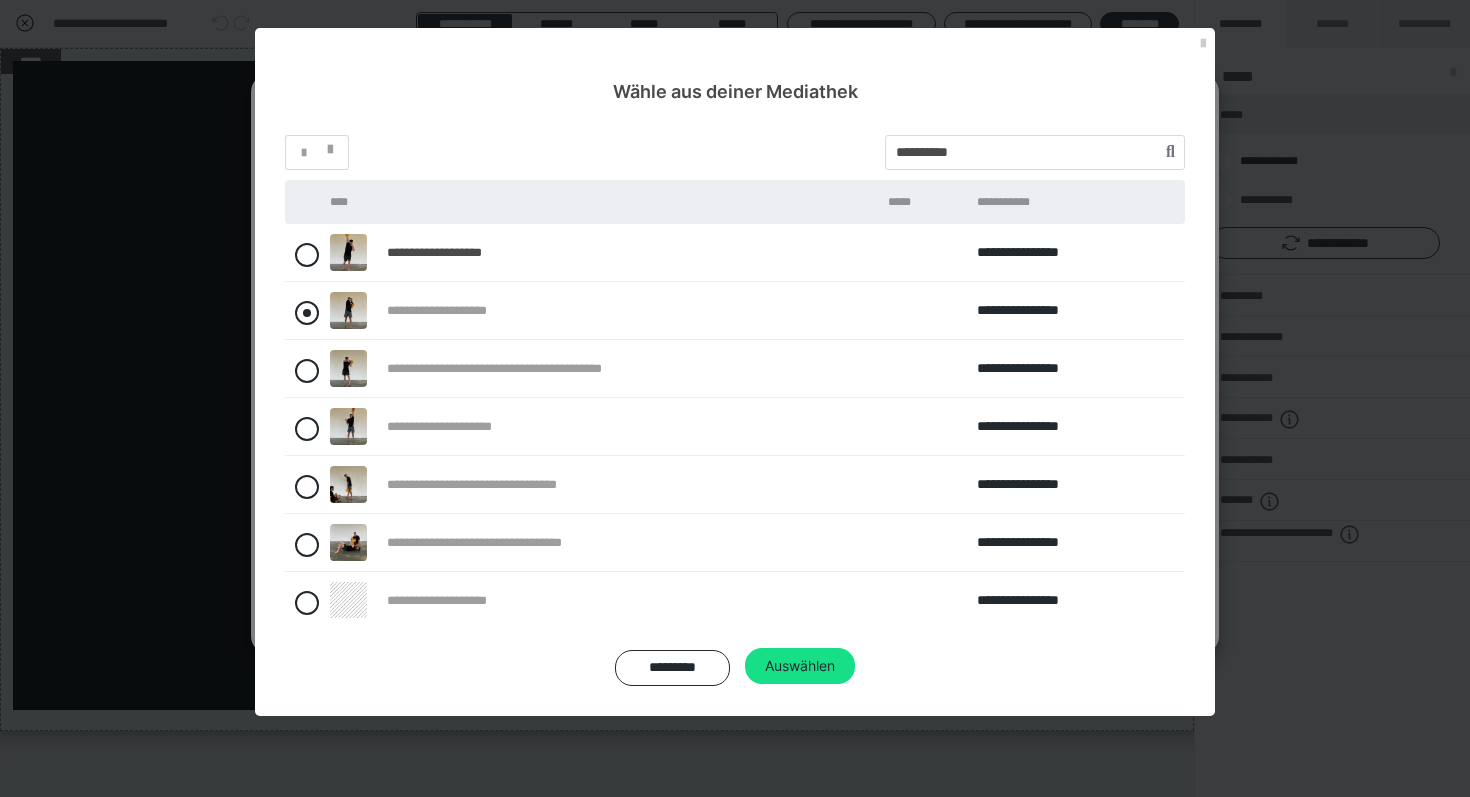 click at bounding box center [307, 313] 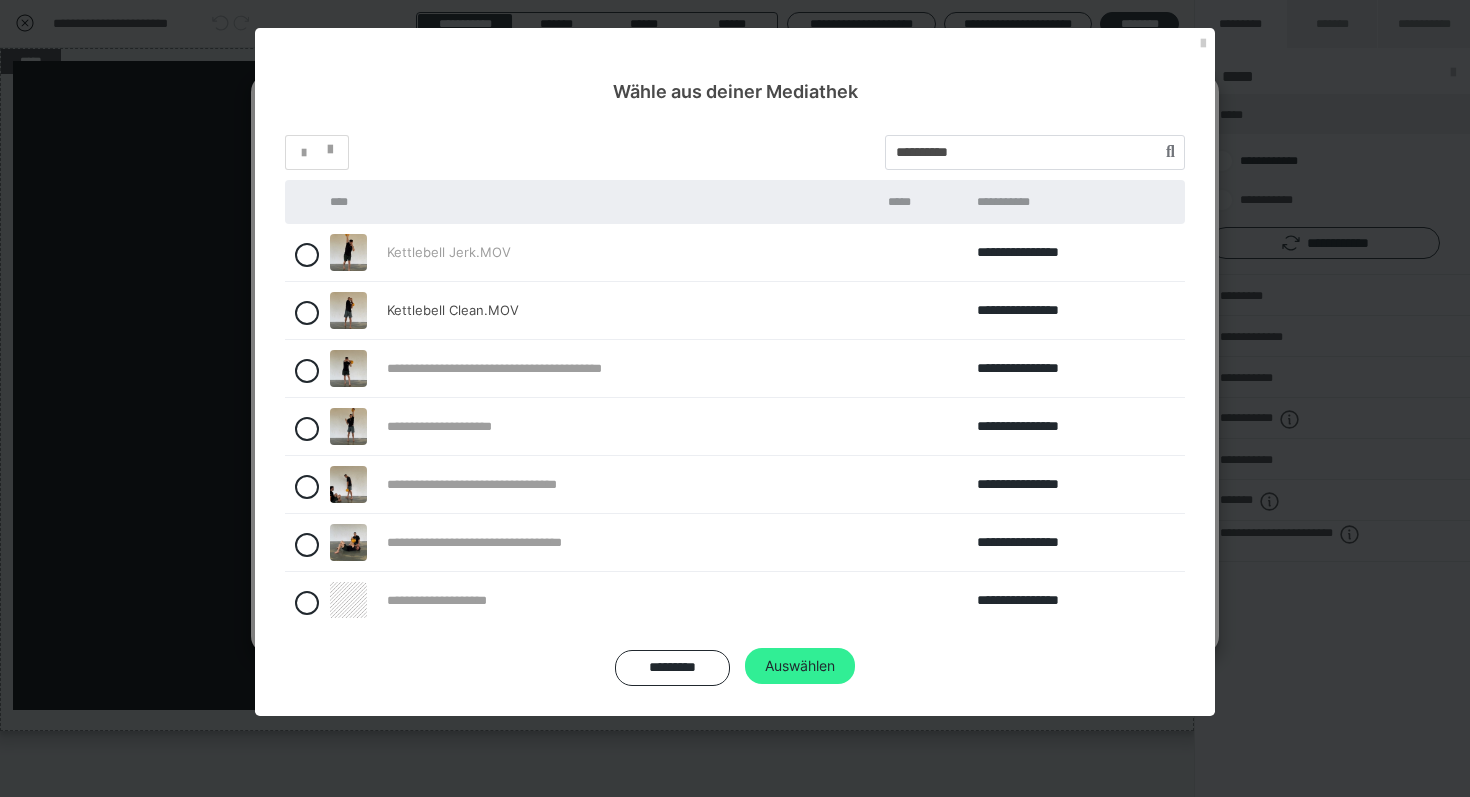 click on "Auswählen" at bounding box center (800, 666) 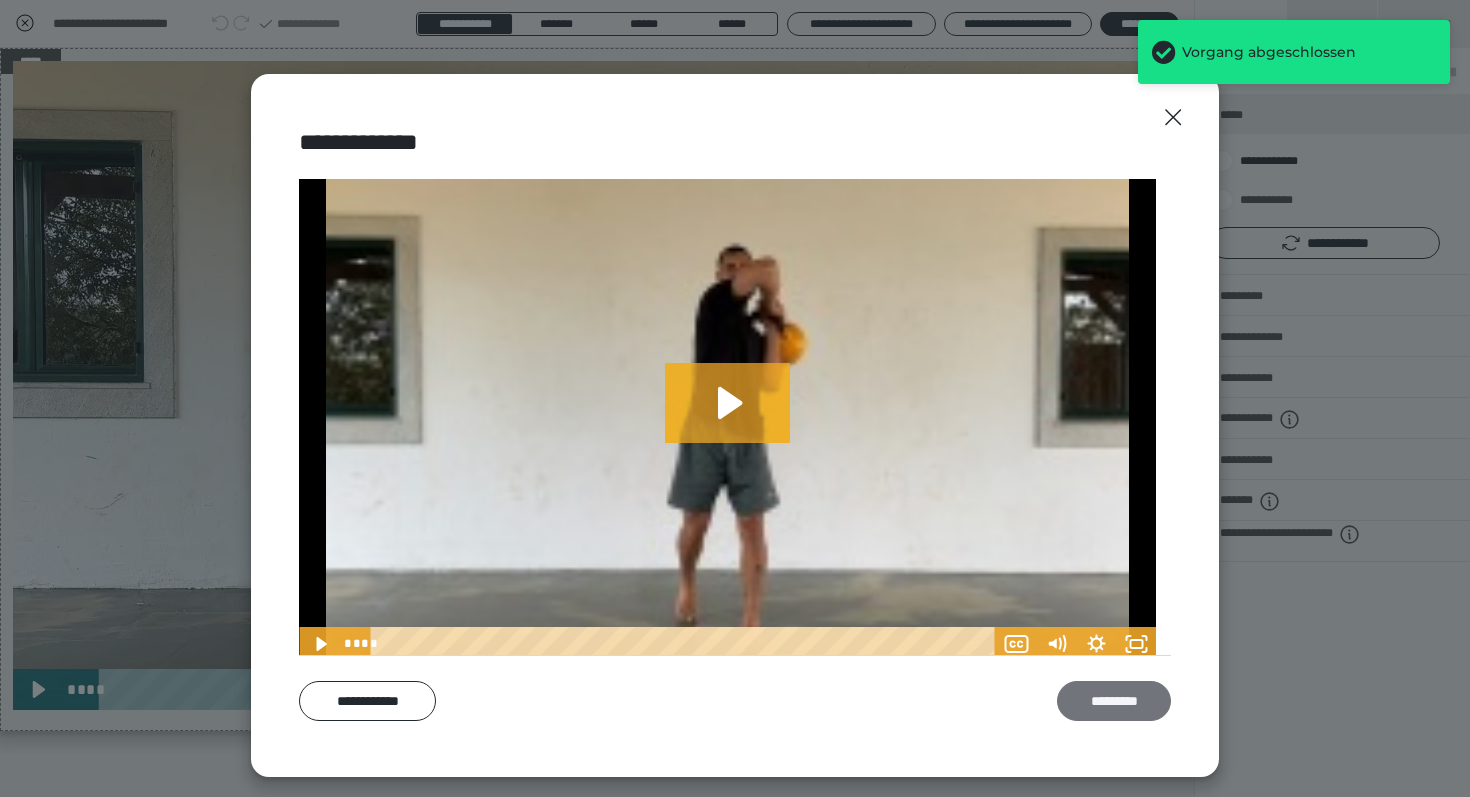 click on "*********" at bounding box center (1114, 701) 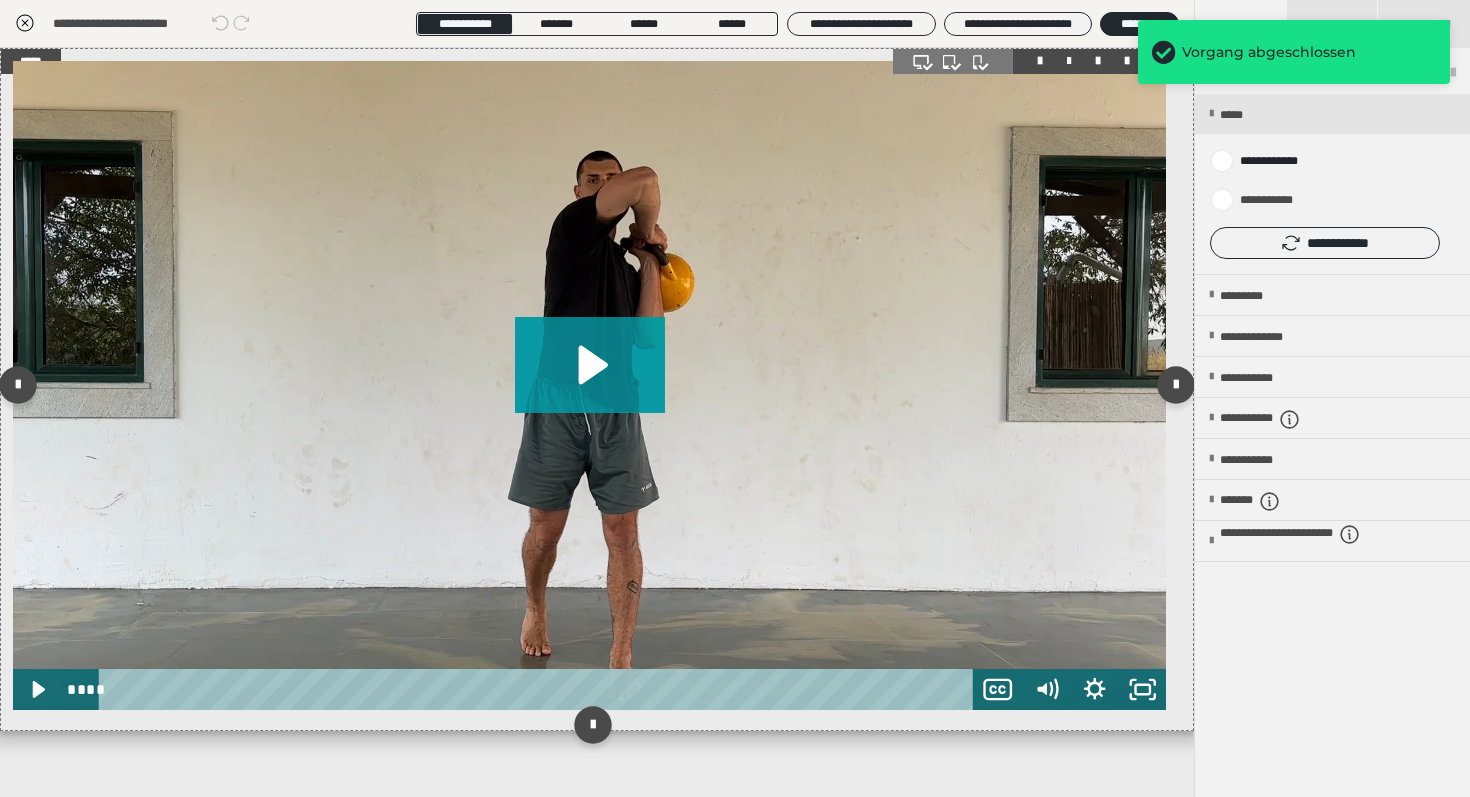 click 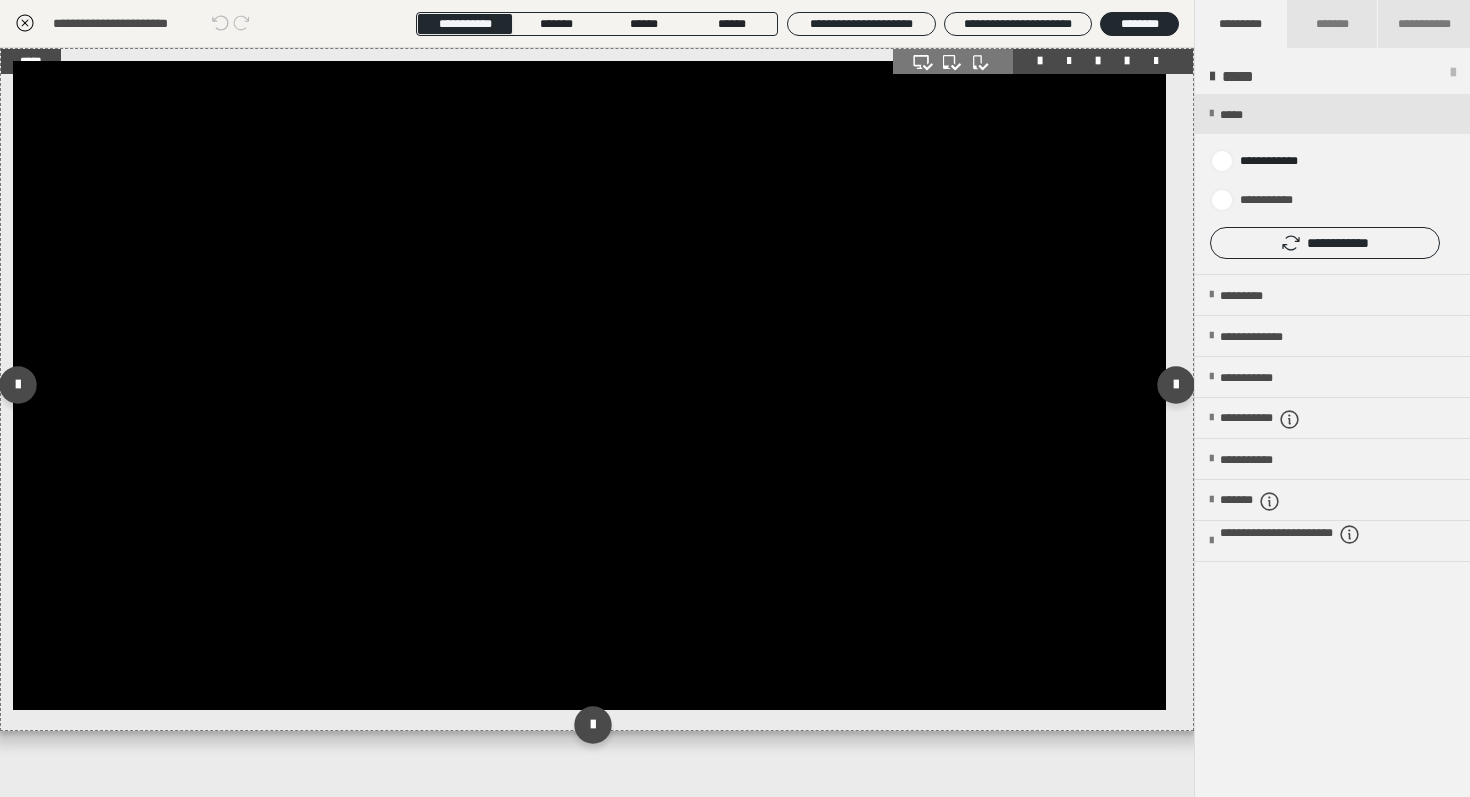 click 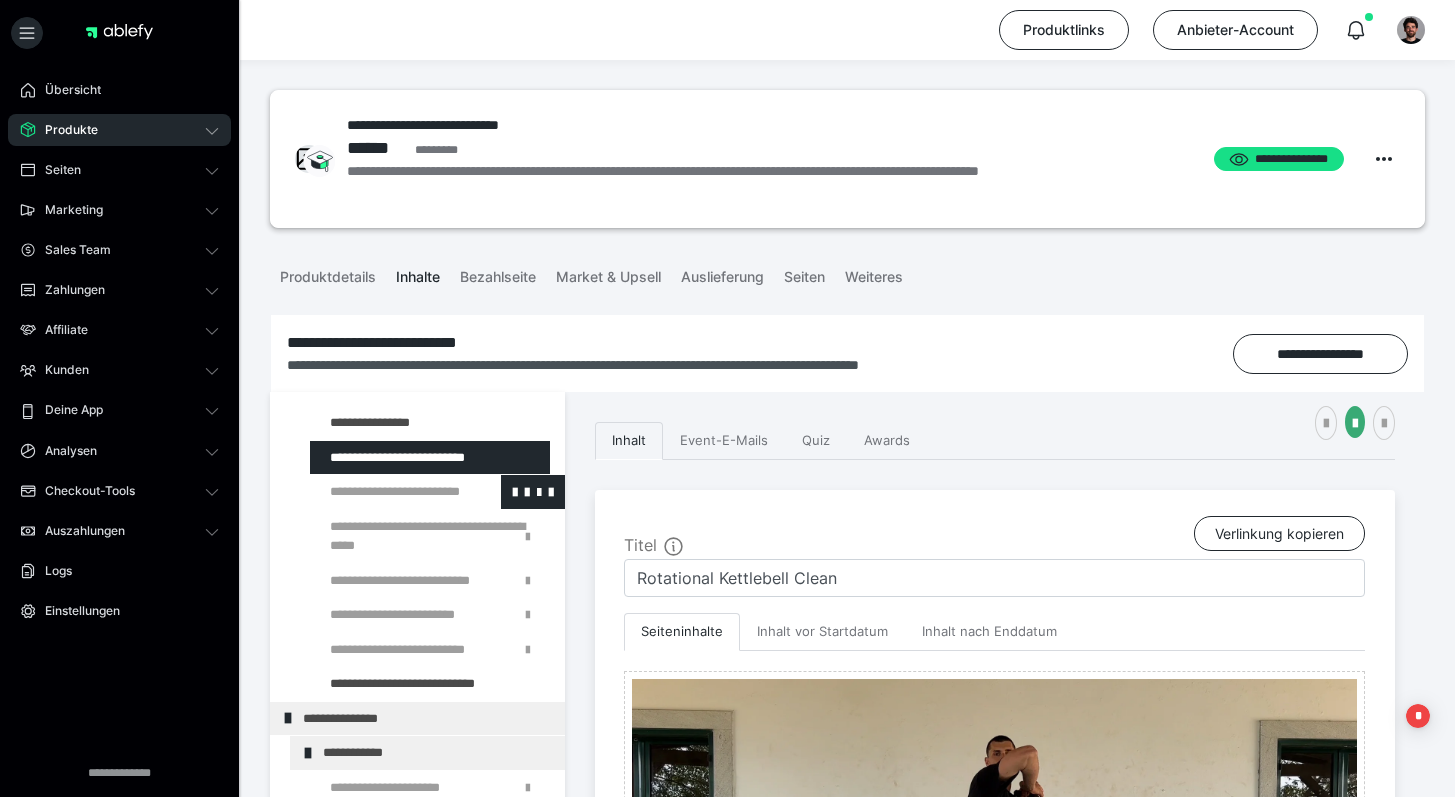 click at bounding box center (385, 492) 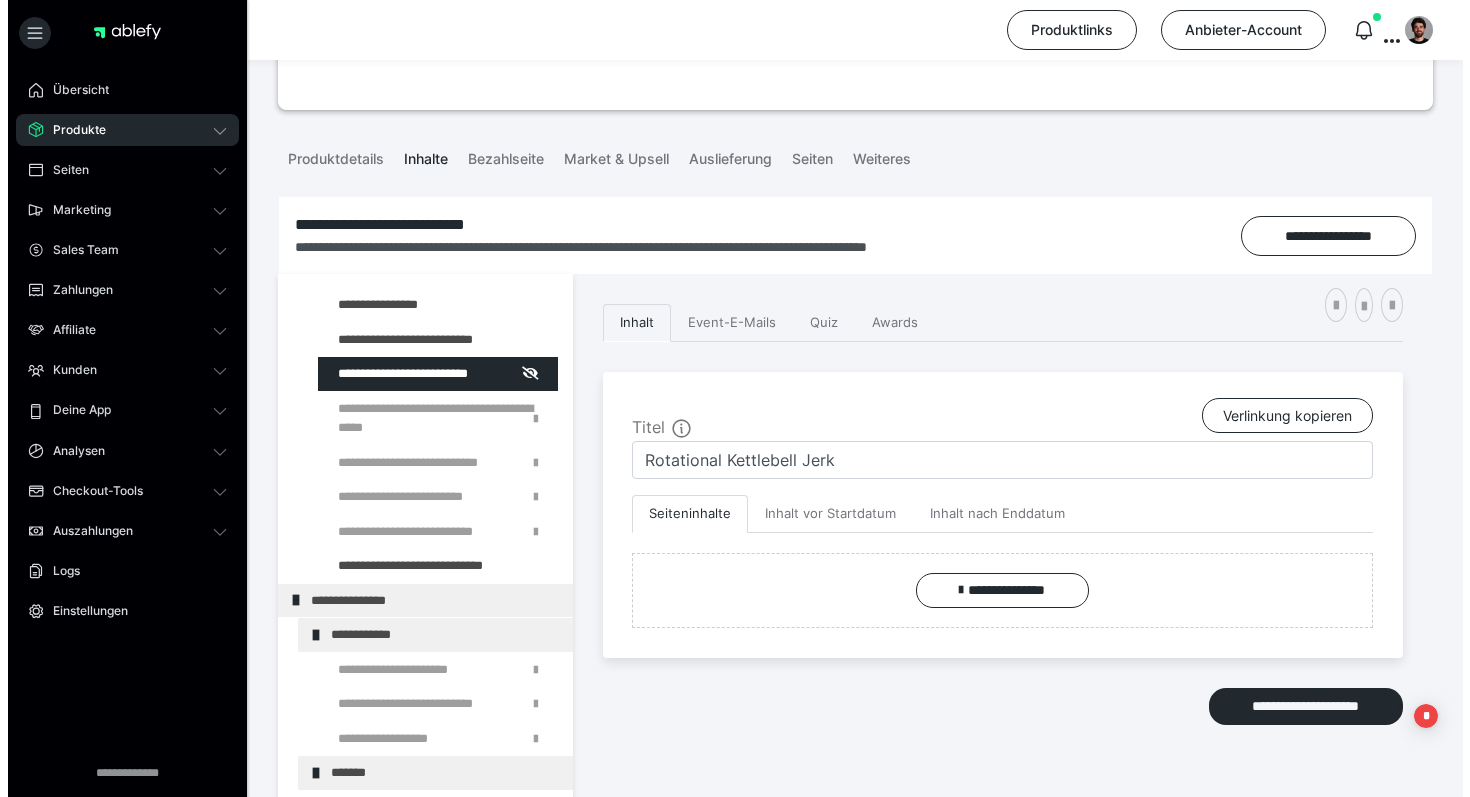 scroll, scrollTop: 332, scrollLeft: 0, axis: vertical 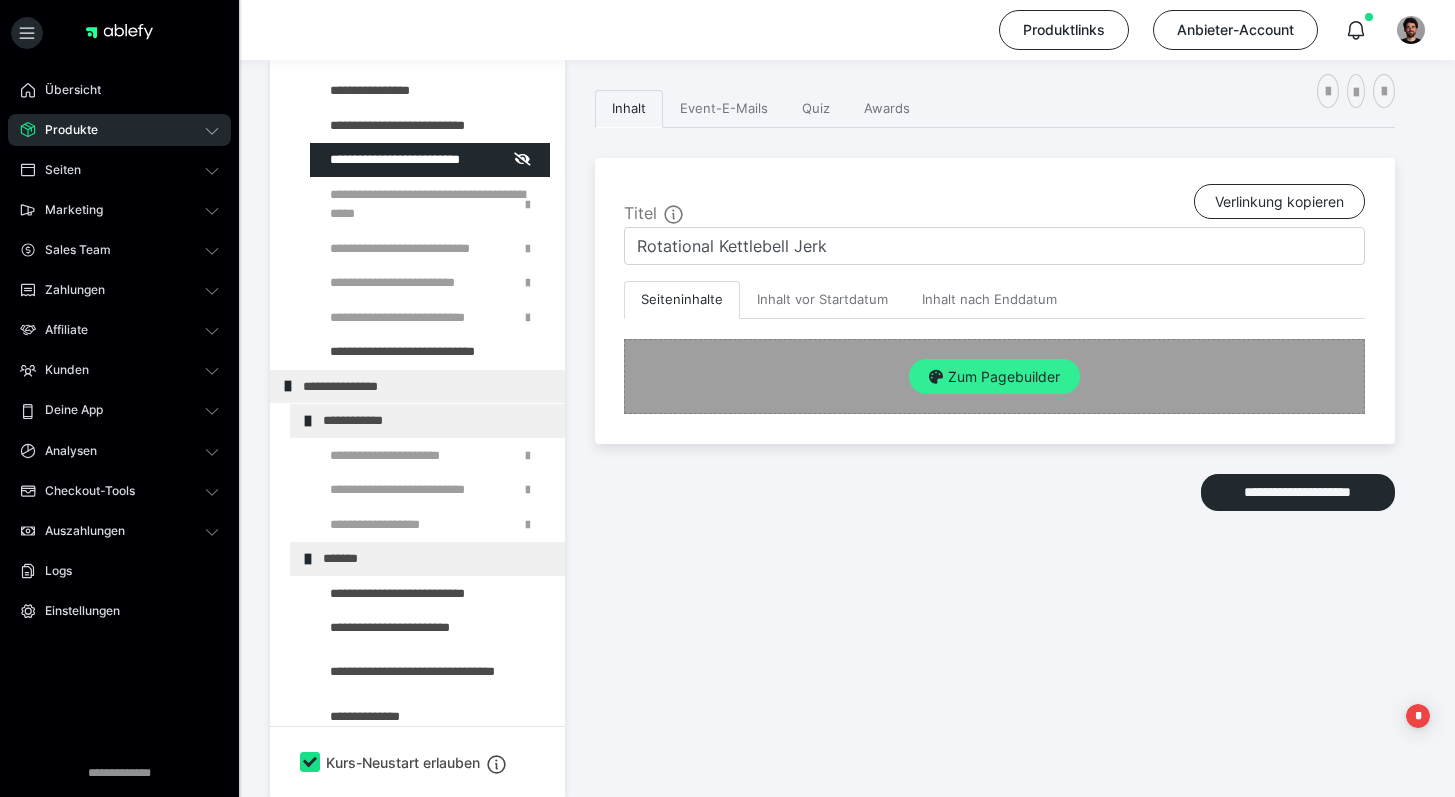 click on "Zum Pagebuilder" at bounding box center [994, 377] 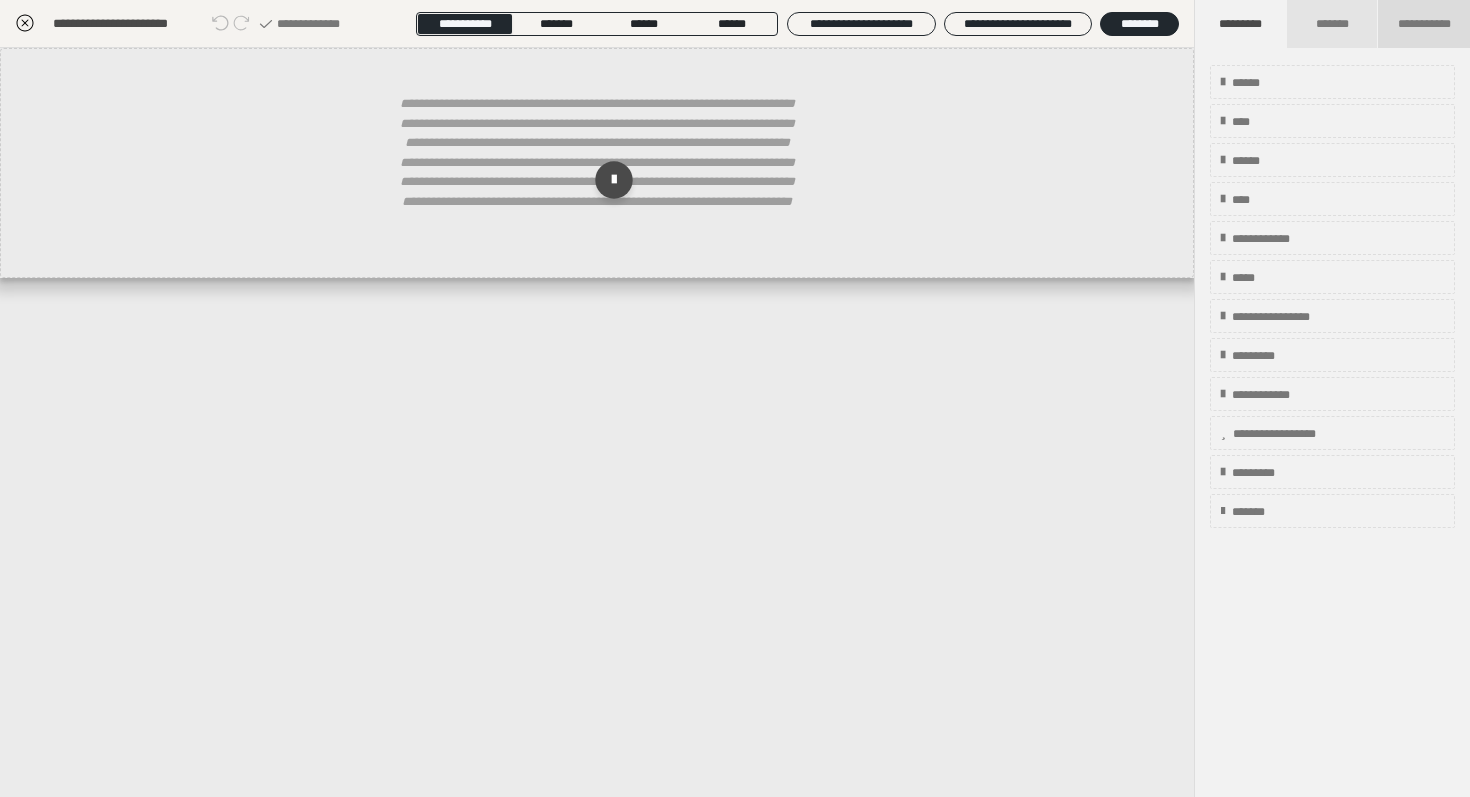 click on "**********" at bounding box center (1424, 24) 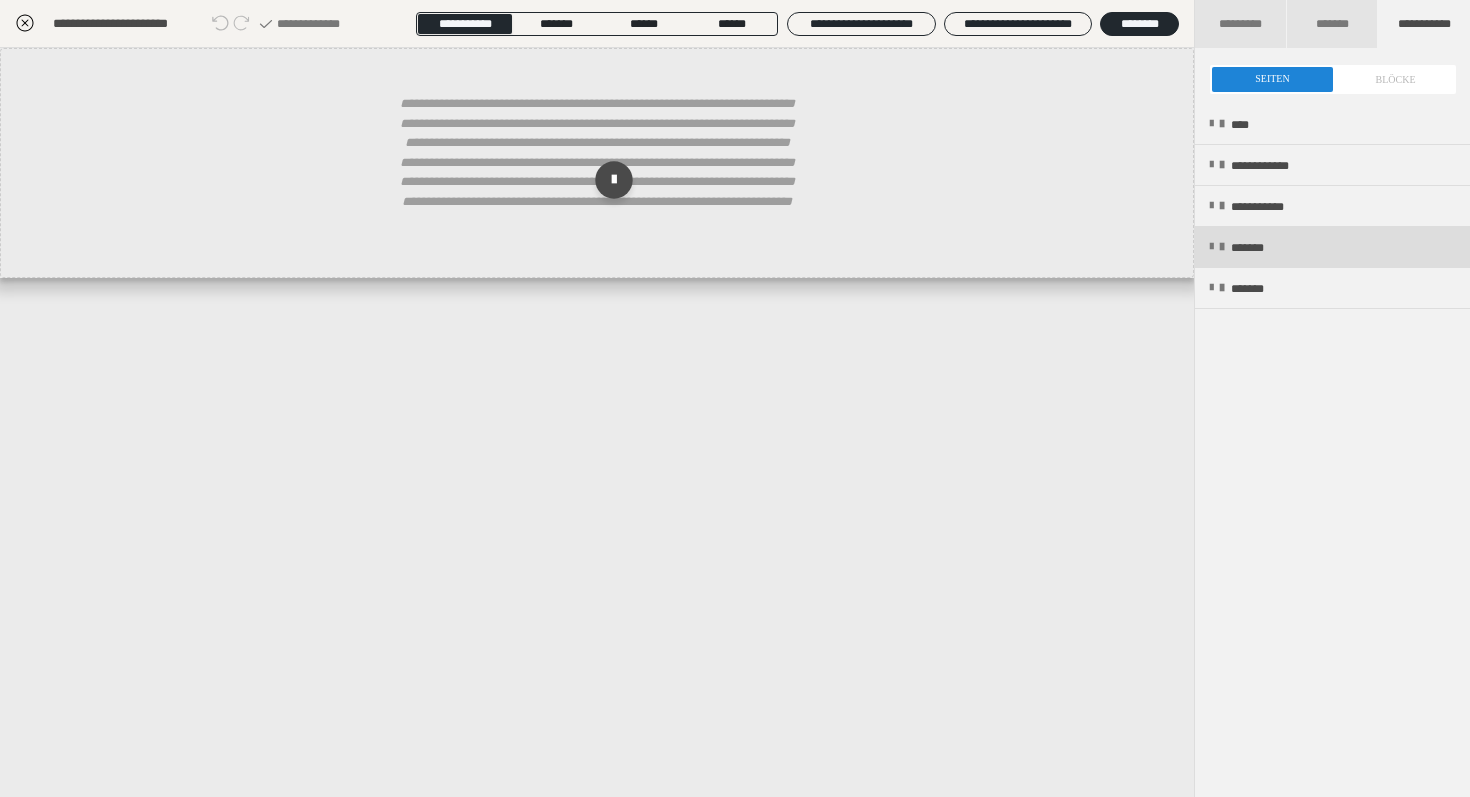 click on "*******" at bounding box center (1332, 247) 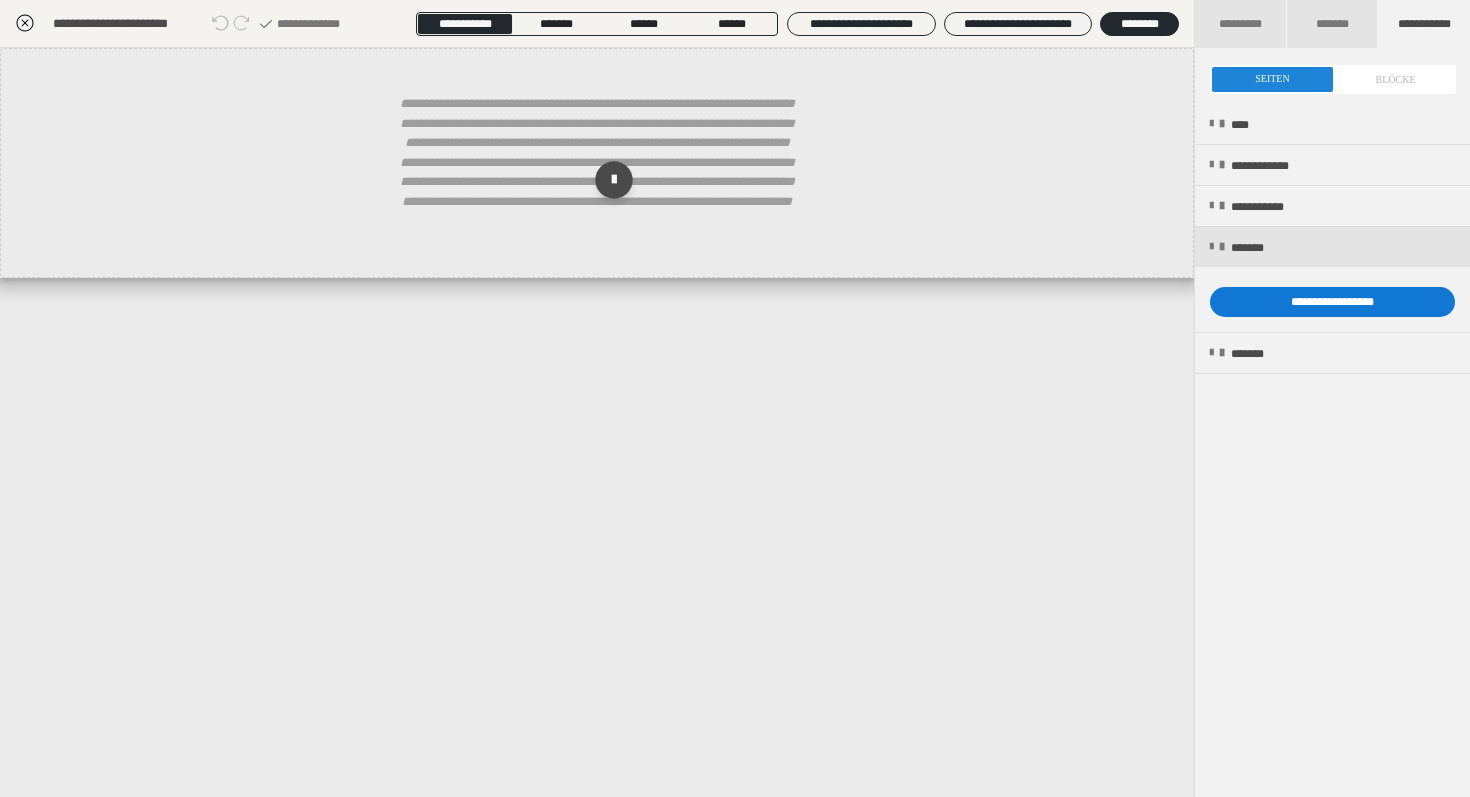 click on "**********" at bounding box center [1332, 302] 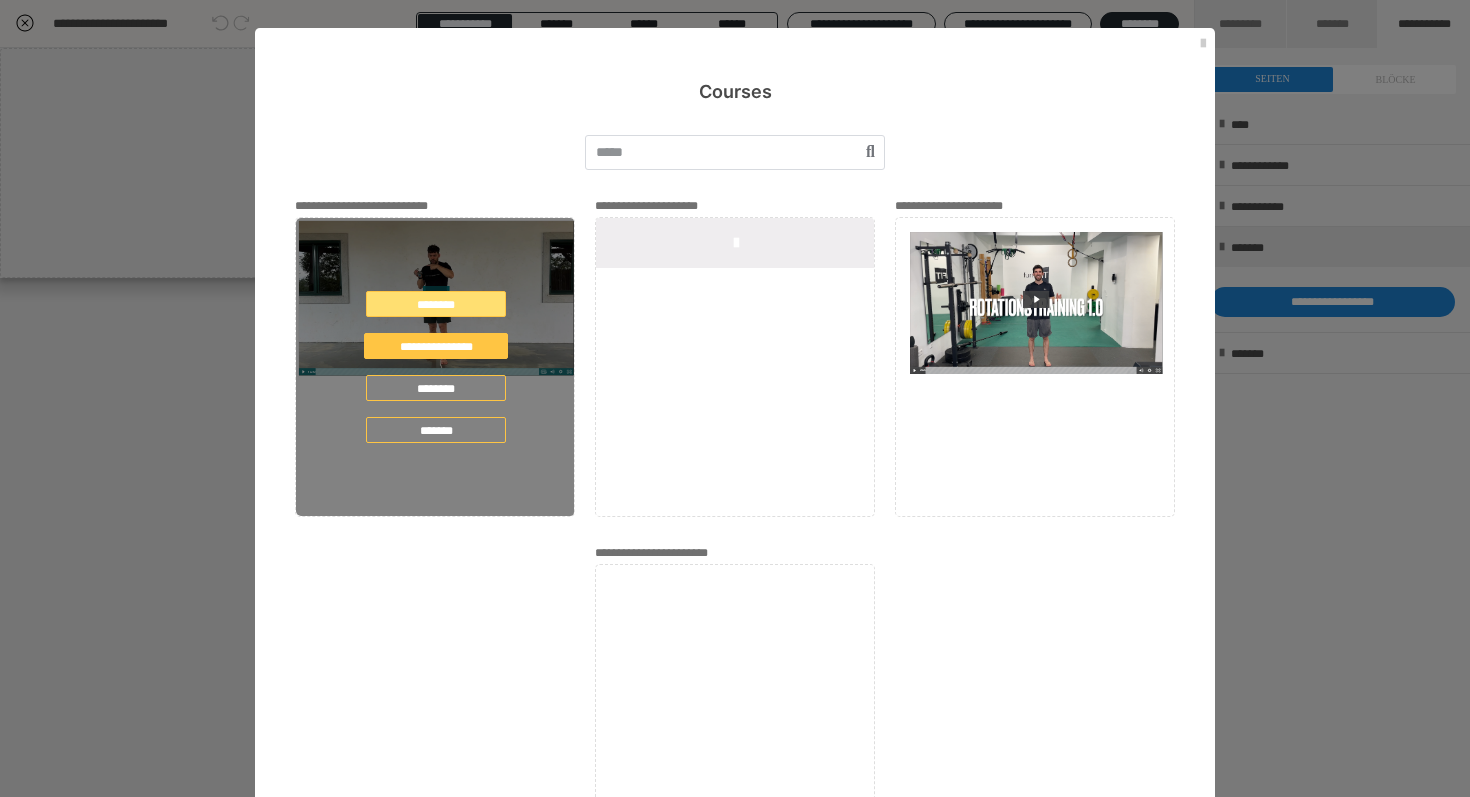 click on "********" at bounding box center (436, 304) 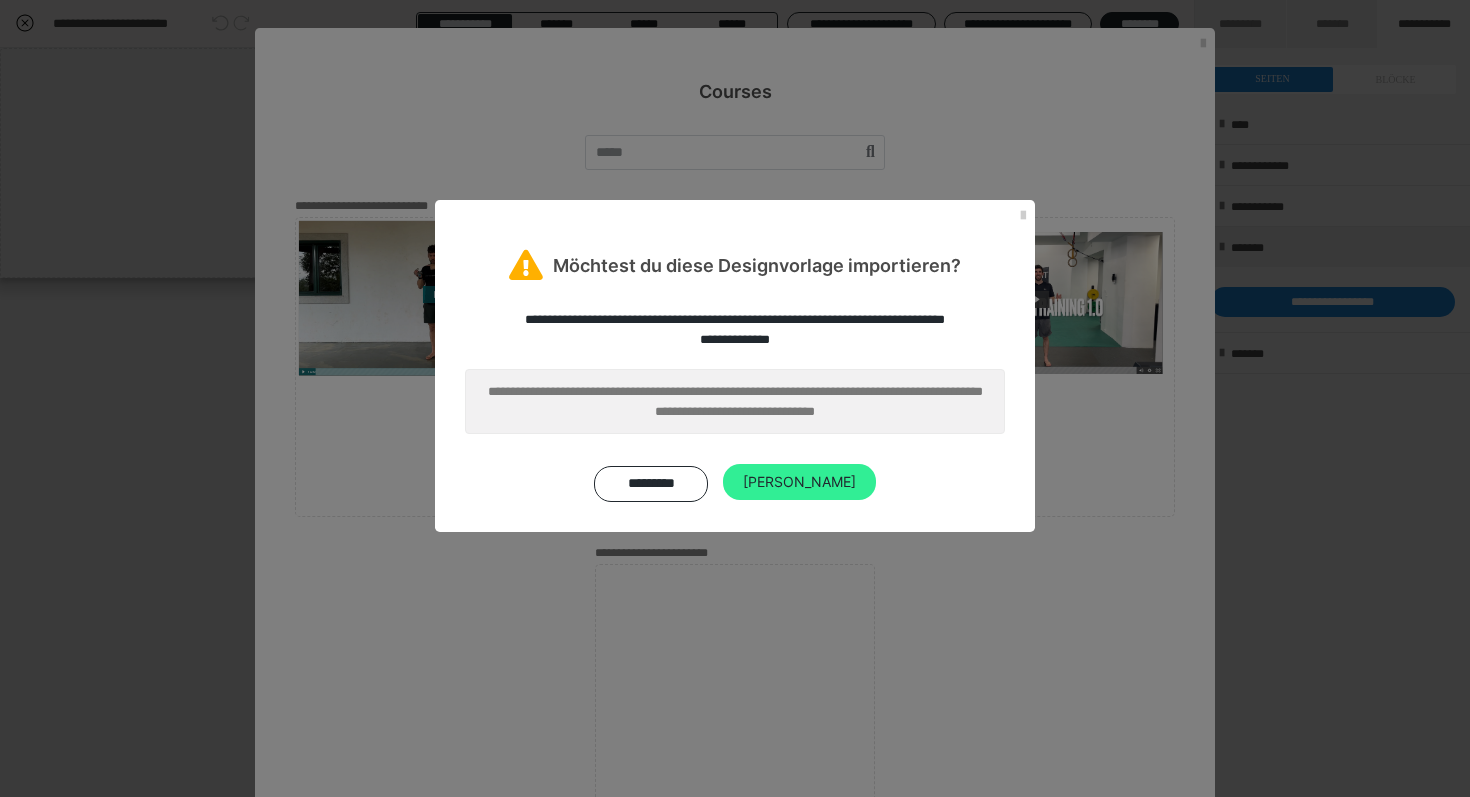 click on "[PERSON_NAME]" at bounding box center (799, 482) 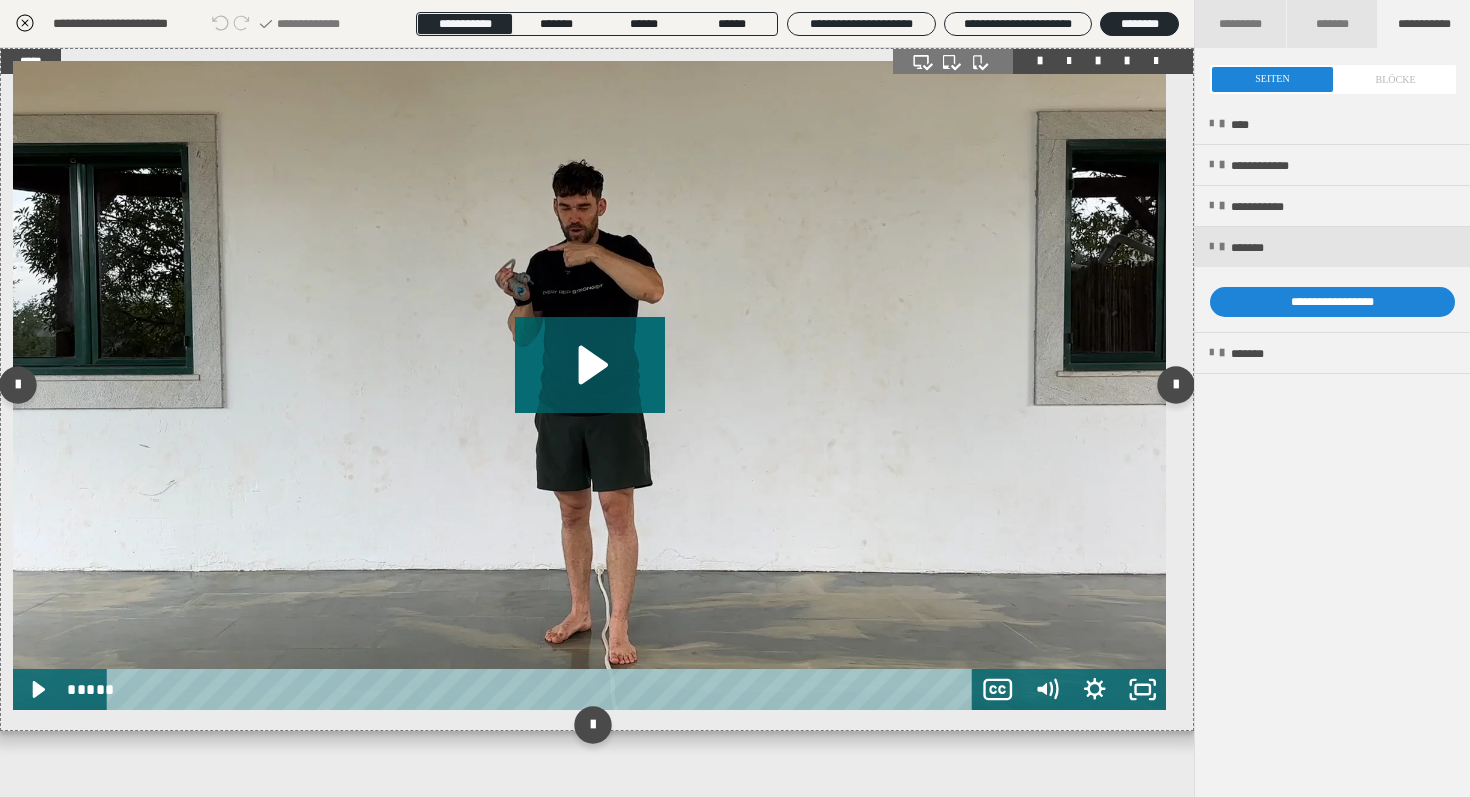 click at bounding box center (589, 385) 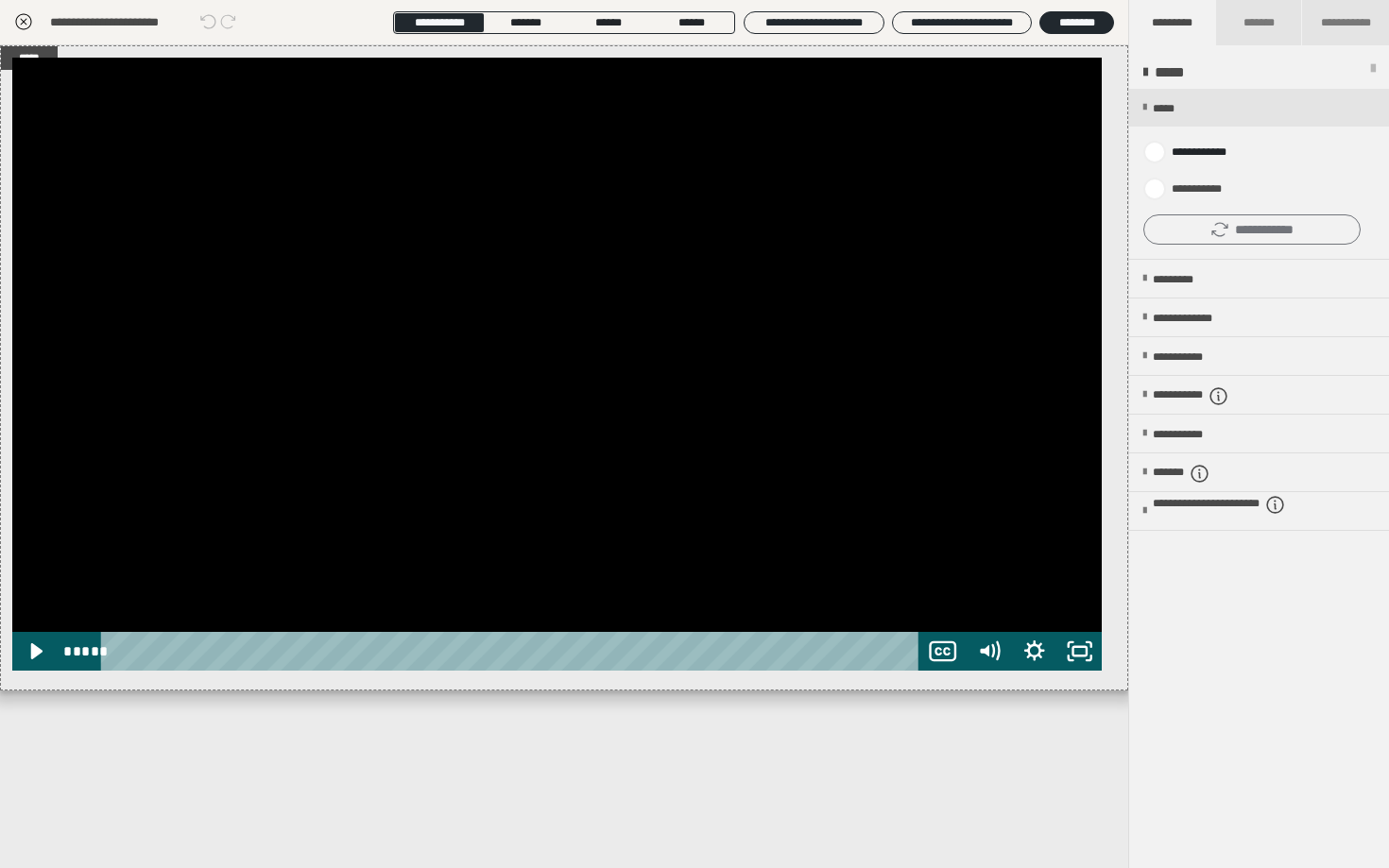 click on "**********" at bounding box center [1252, 230] 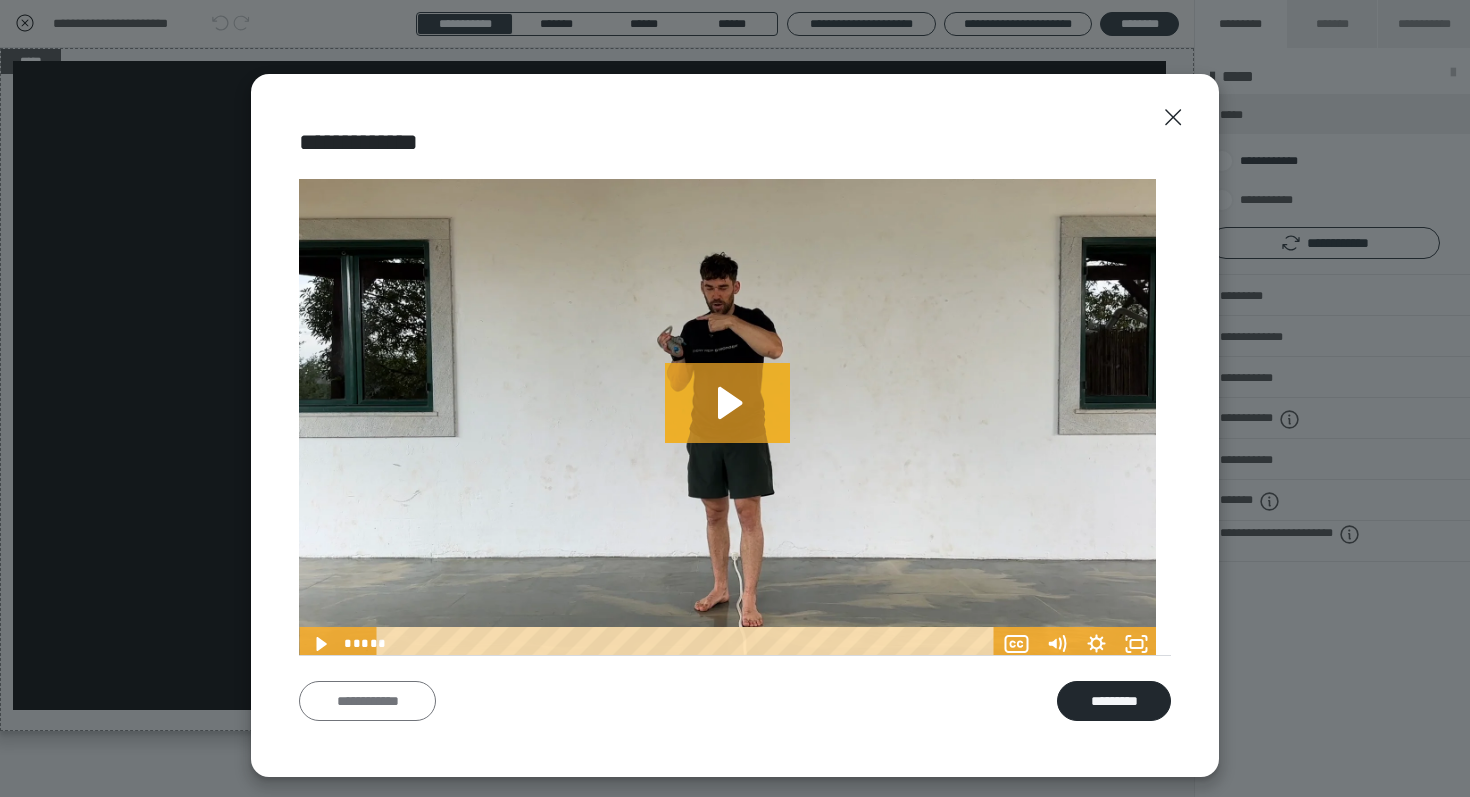 click on "**********" at bounding box center (367, 701) 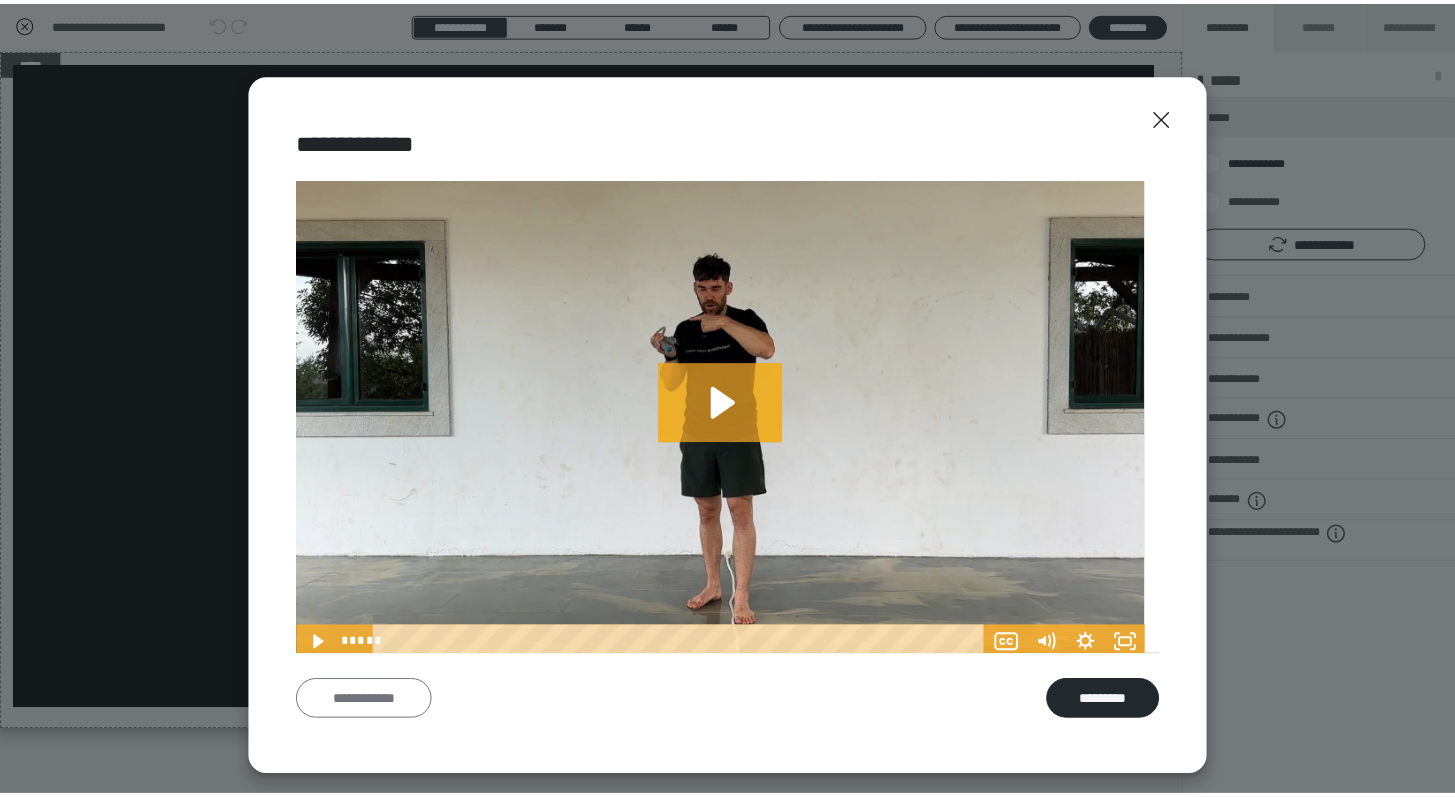 scroll, scrollTop: 0, scrollLeft: 0, axis: both 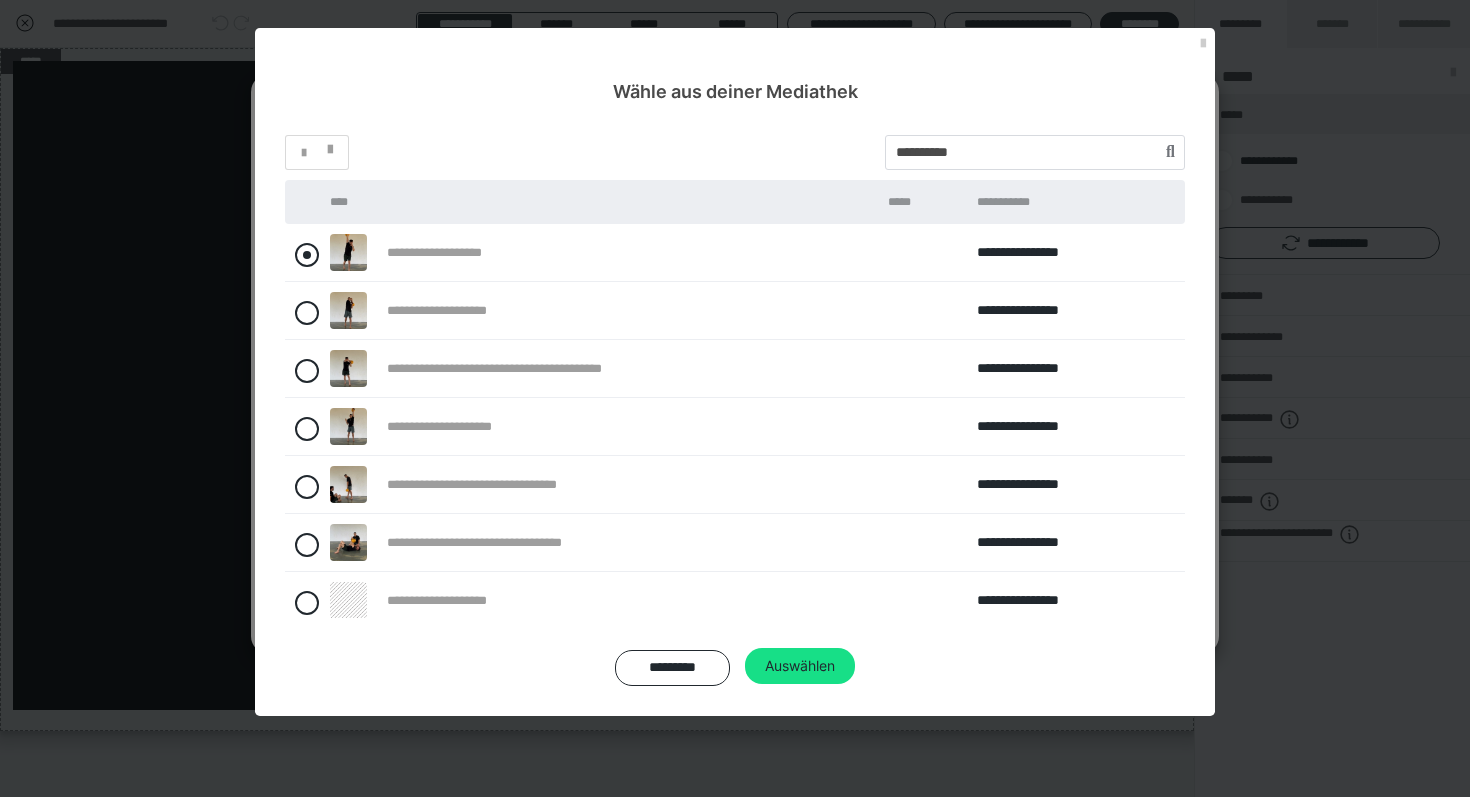 click at bounding box center (307, 255) 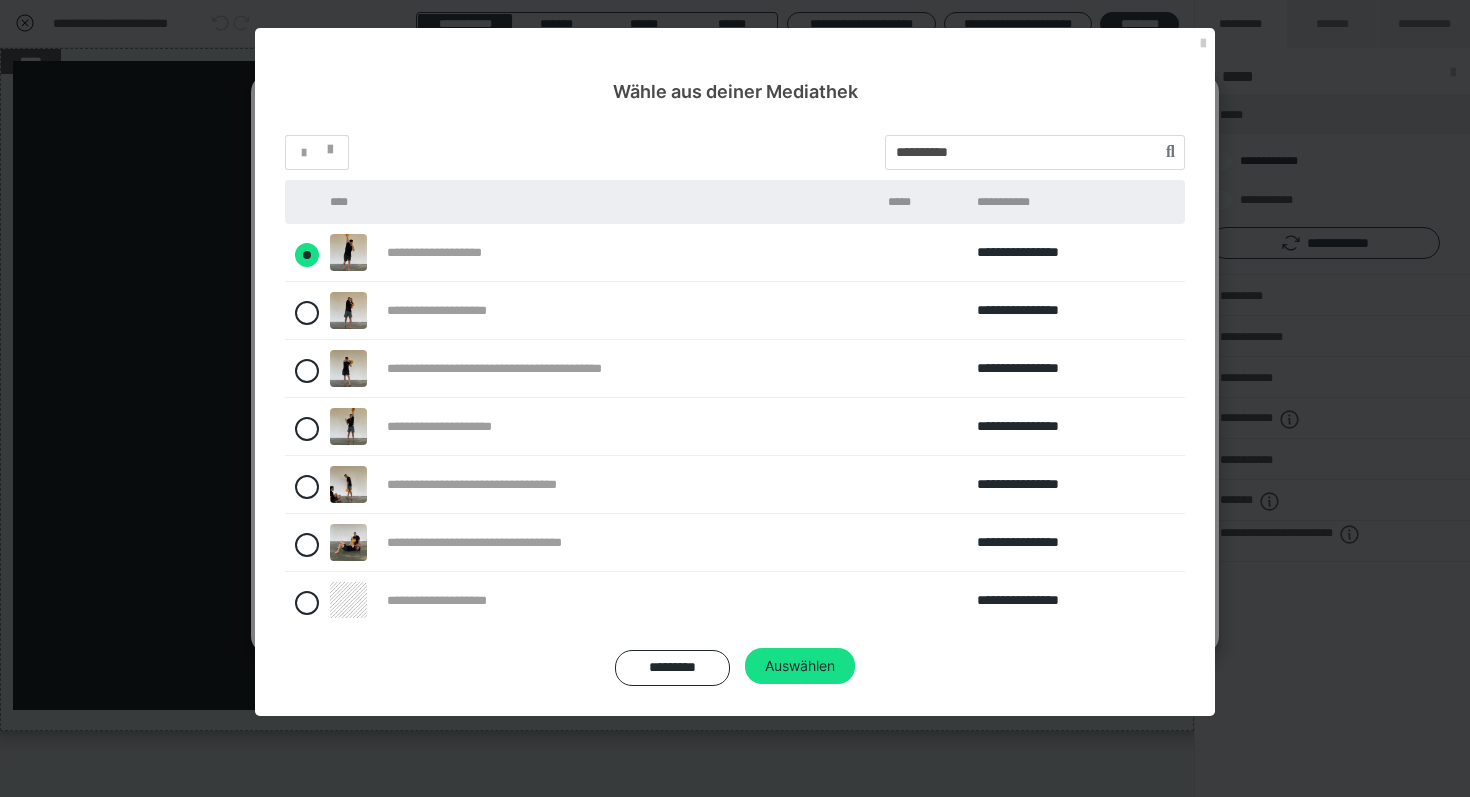 radio on "****" 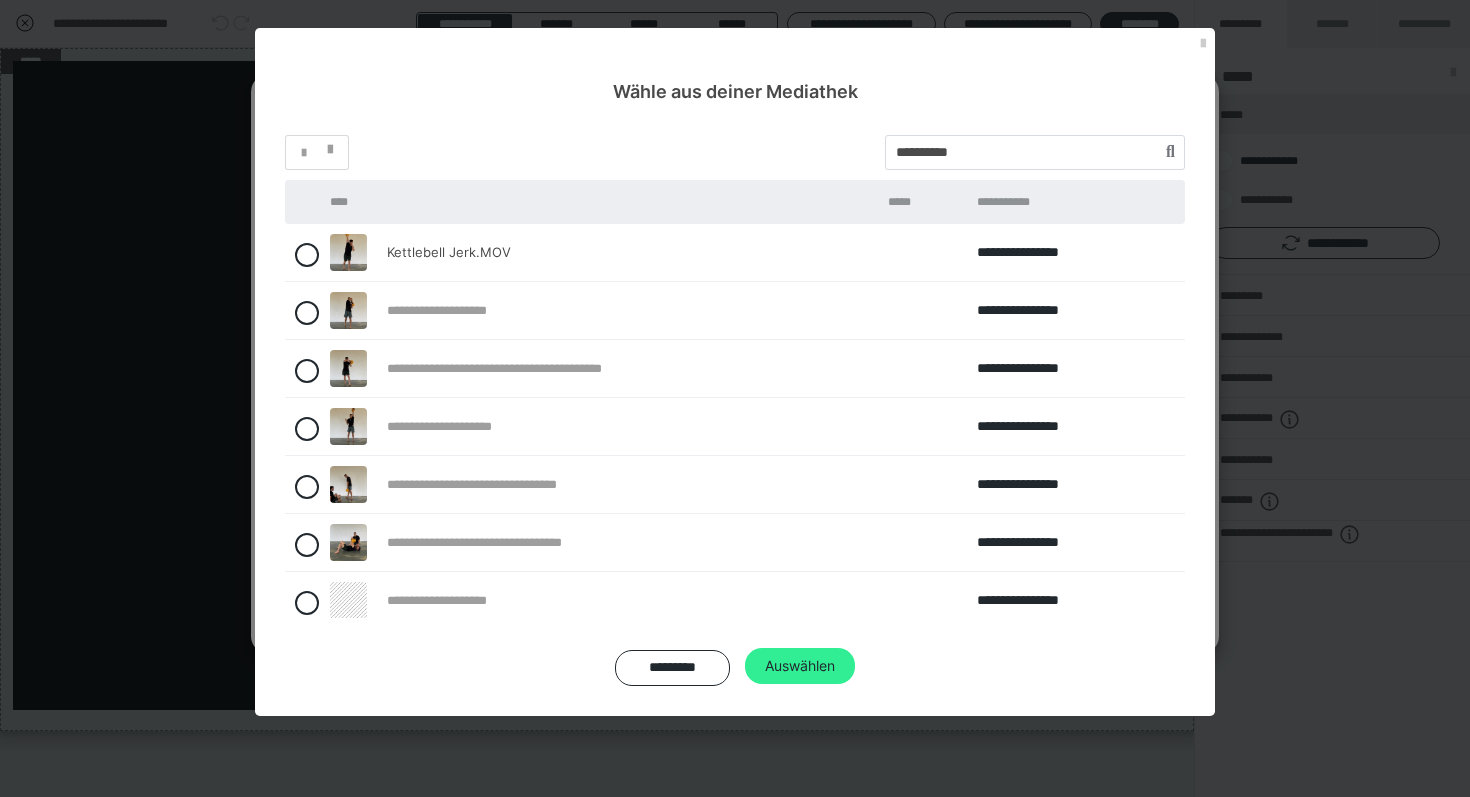 click on "Auswählen" at bounding box center (800, 666) 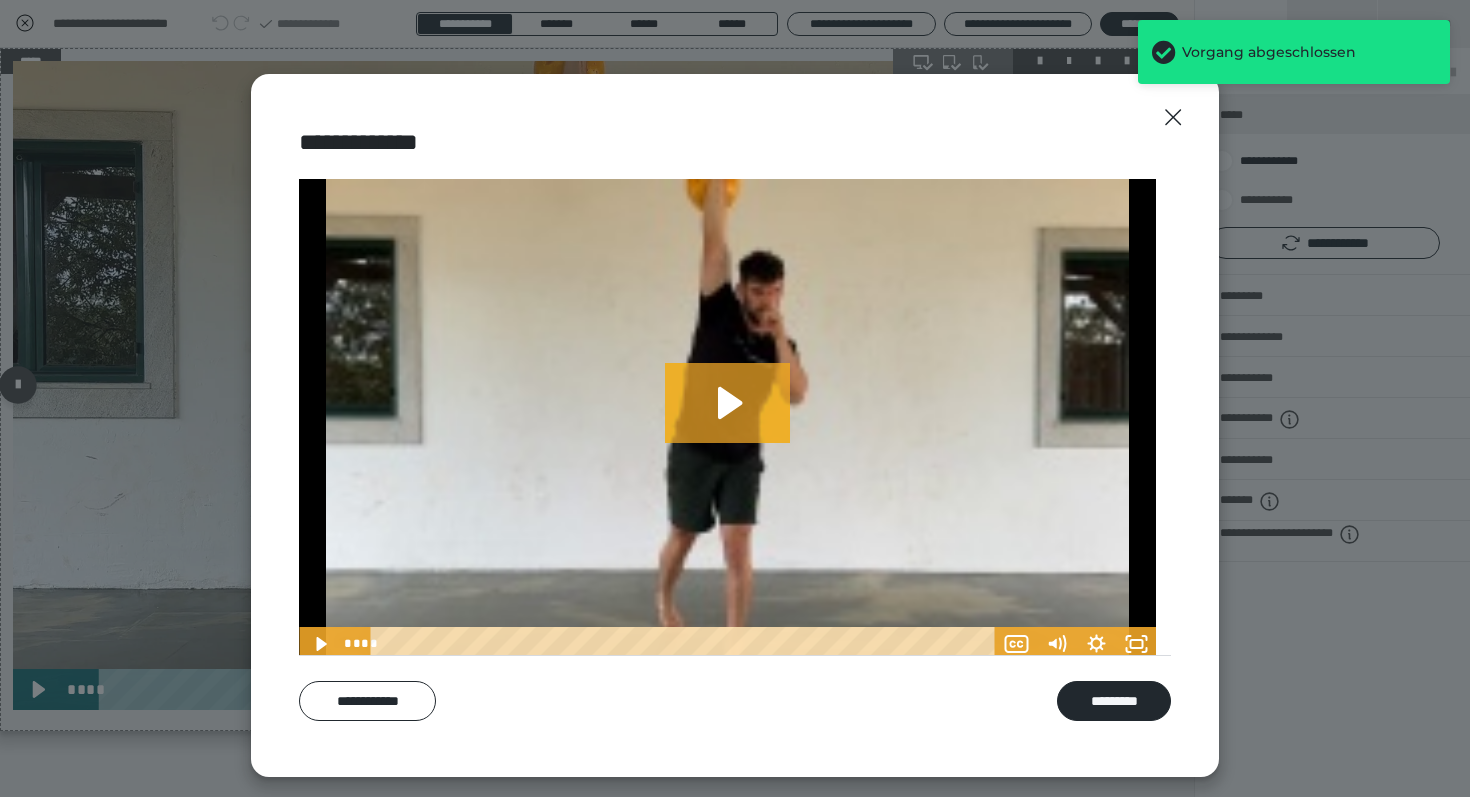 click on "*********" at bounding box center (1114, 701) 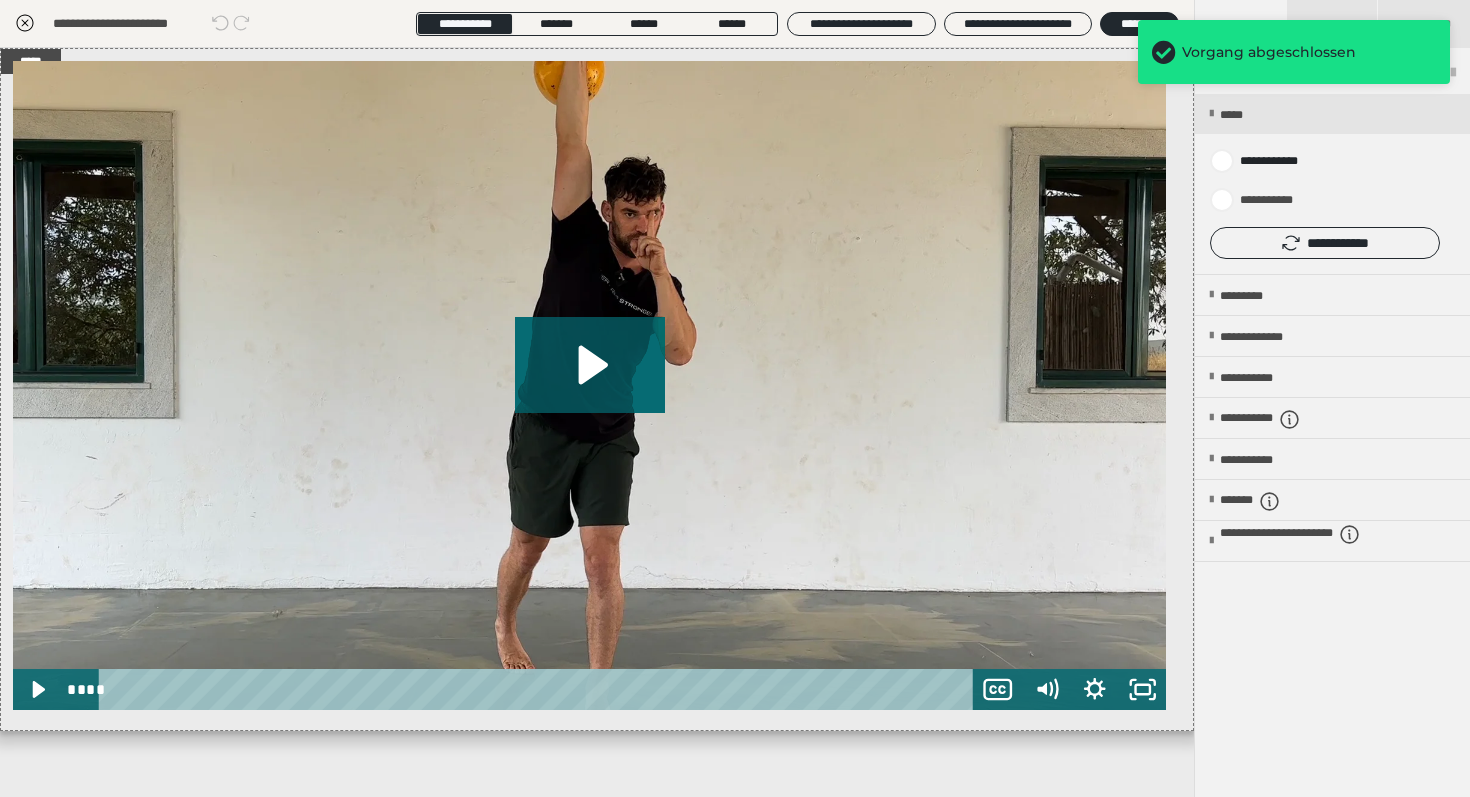 click 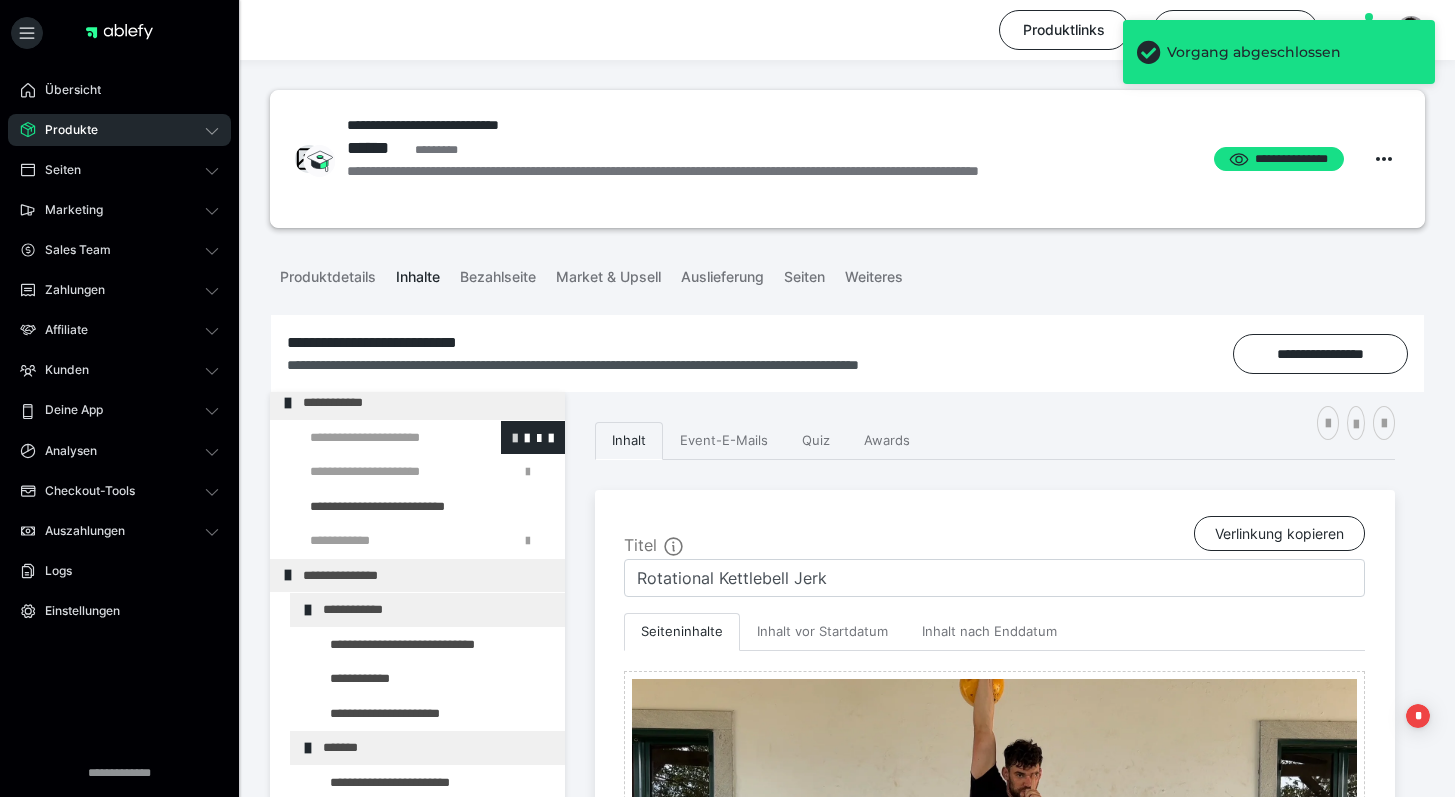 scroll, scrollTop: 0, scrollLeft: 0, axis: both 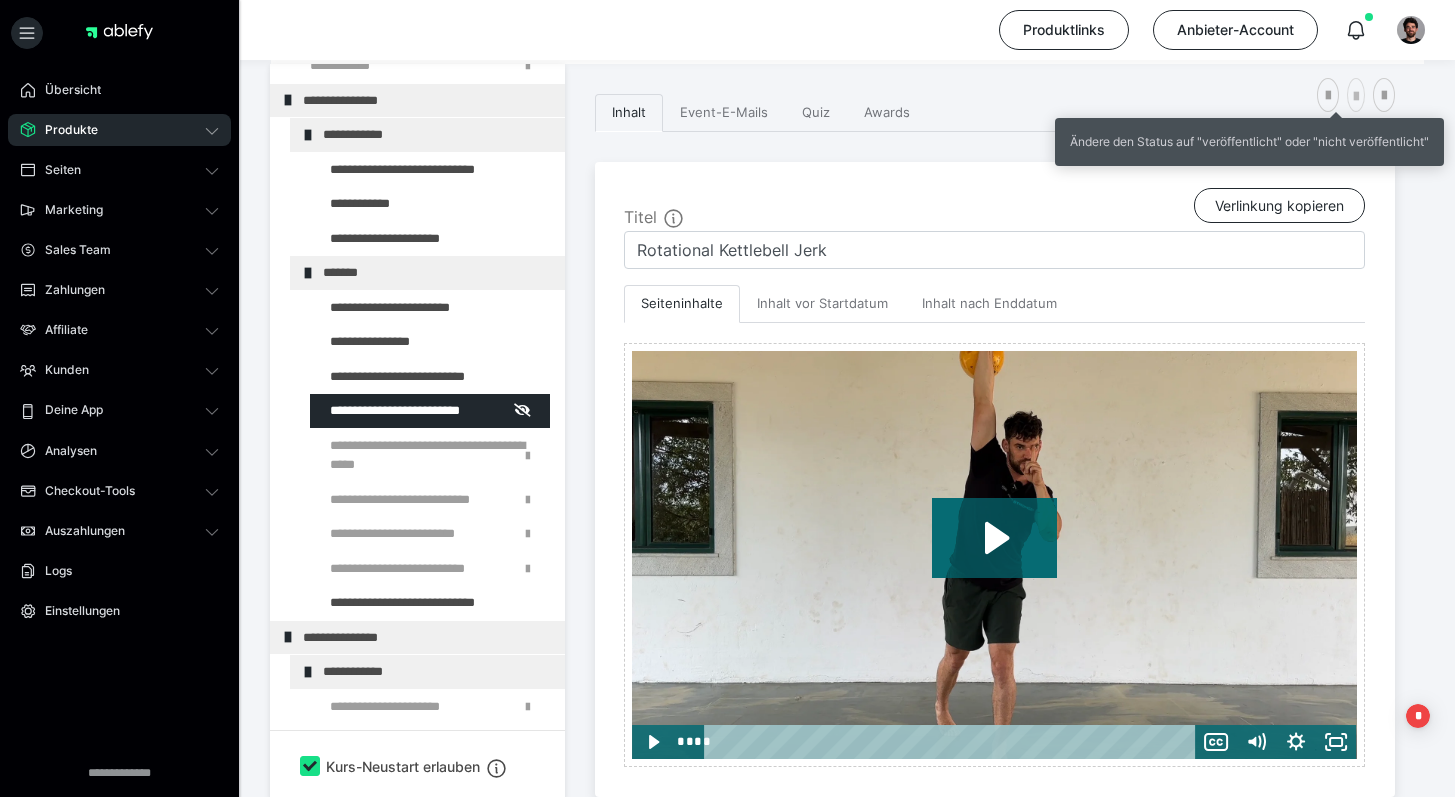 click at bounding box center (1356, 97) 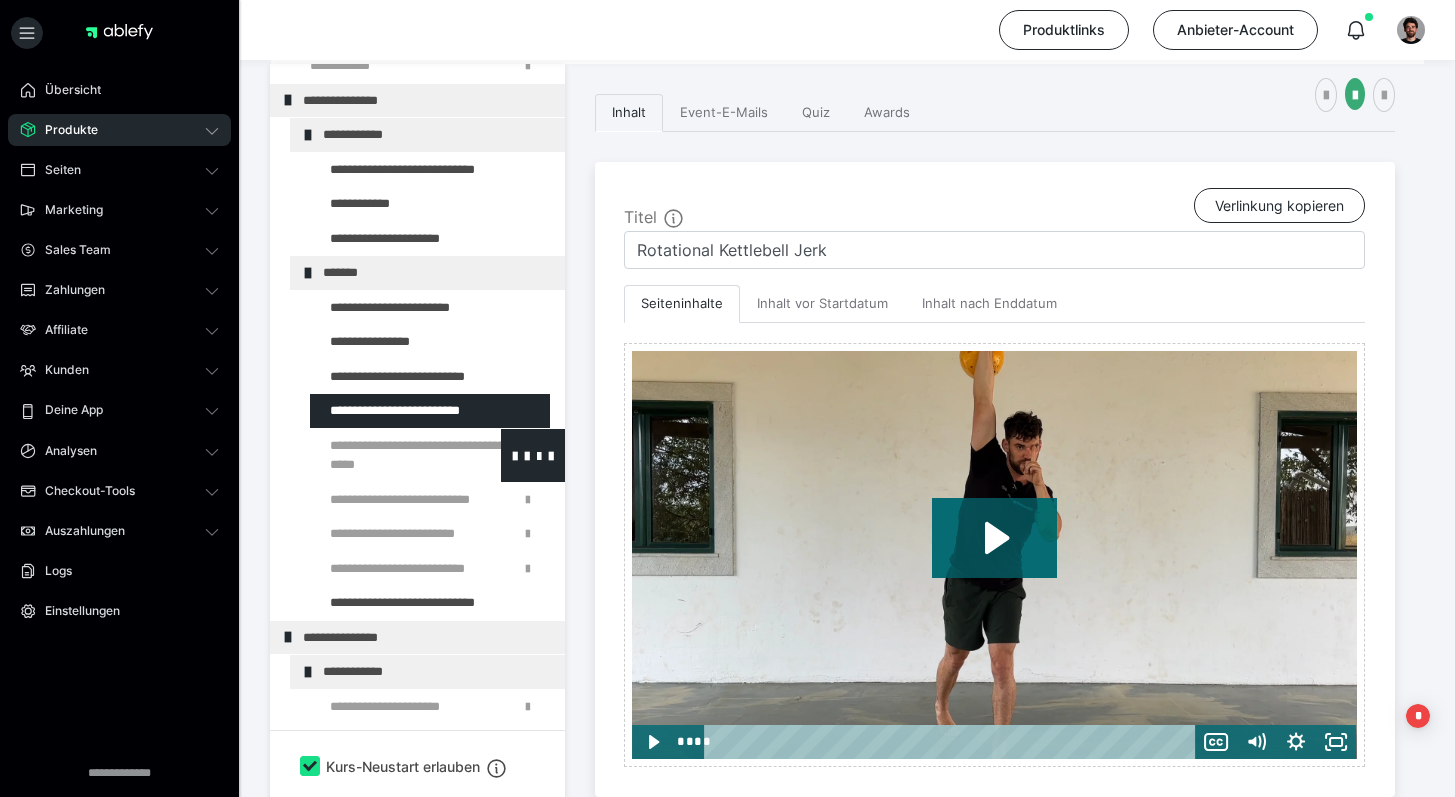 click at bounding box center (385, 455) 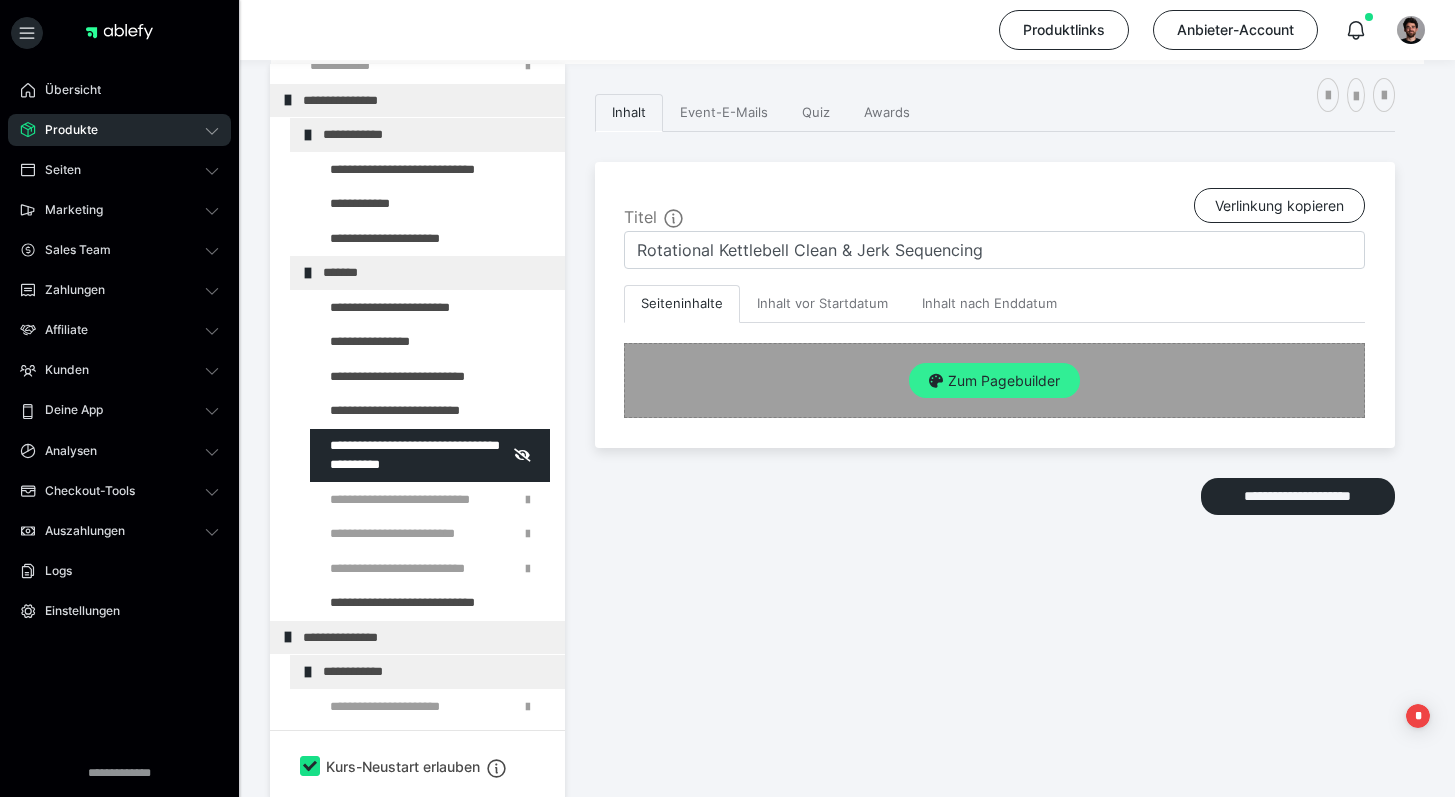click on "Zum Pagebuilder" at bounding box center (994, 381) 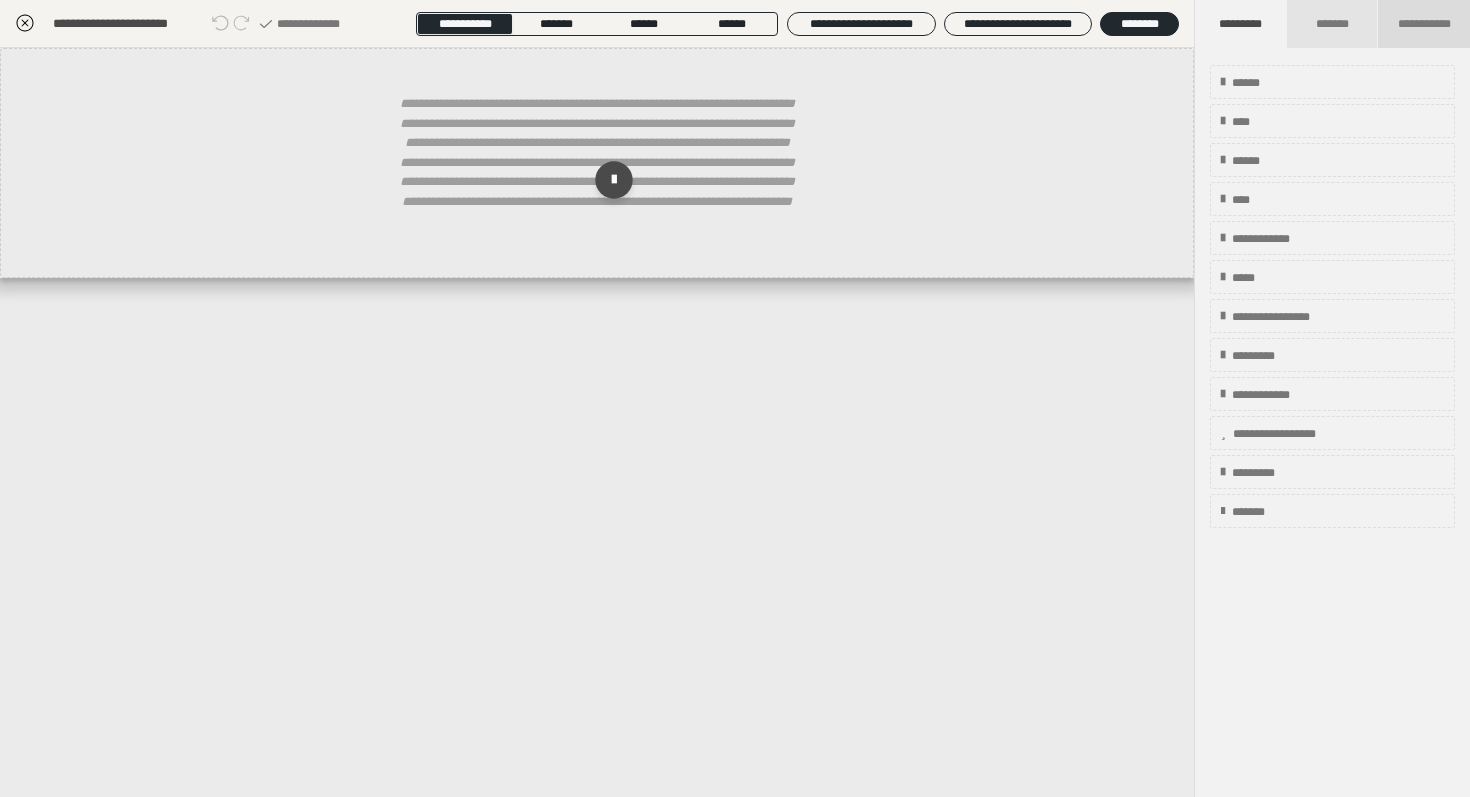 click on "**********" at bounding box center (1424, 24) 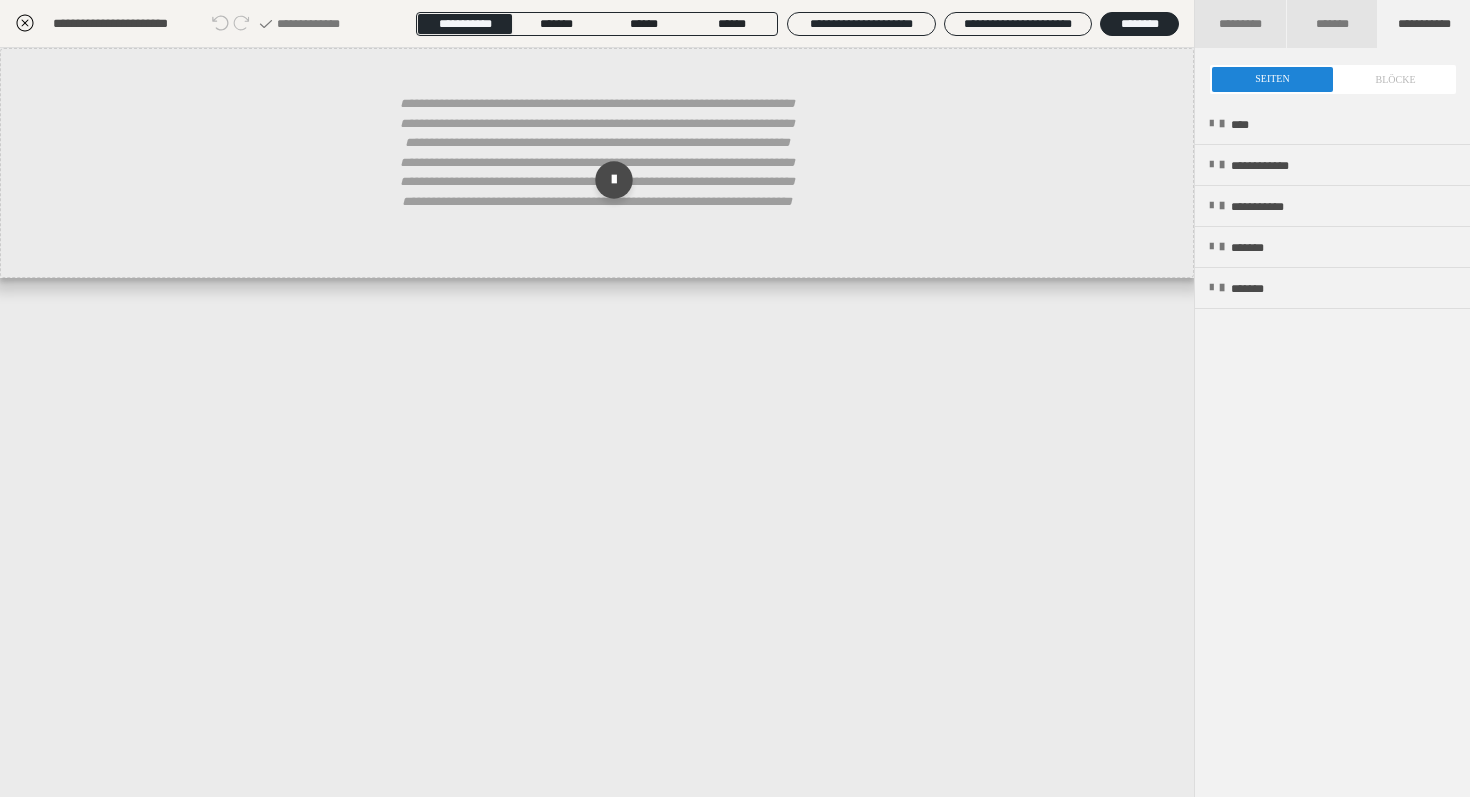 click on "**********" at bounding box center (1424, 24) 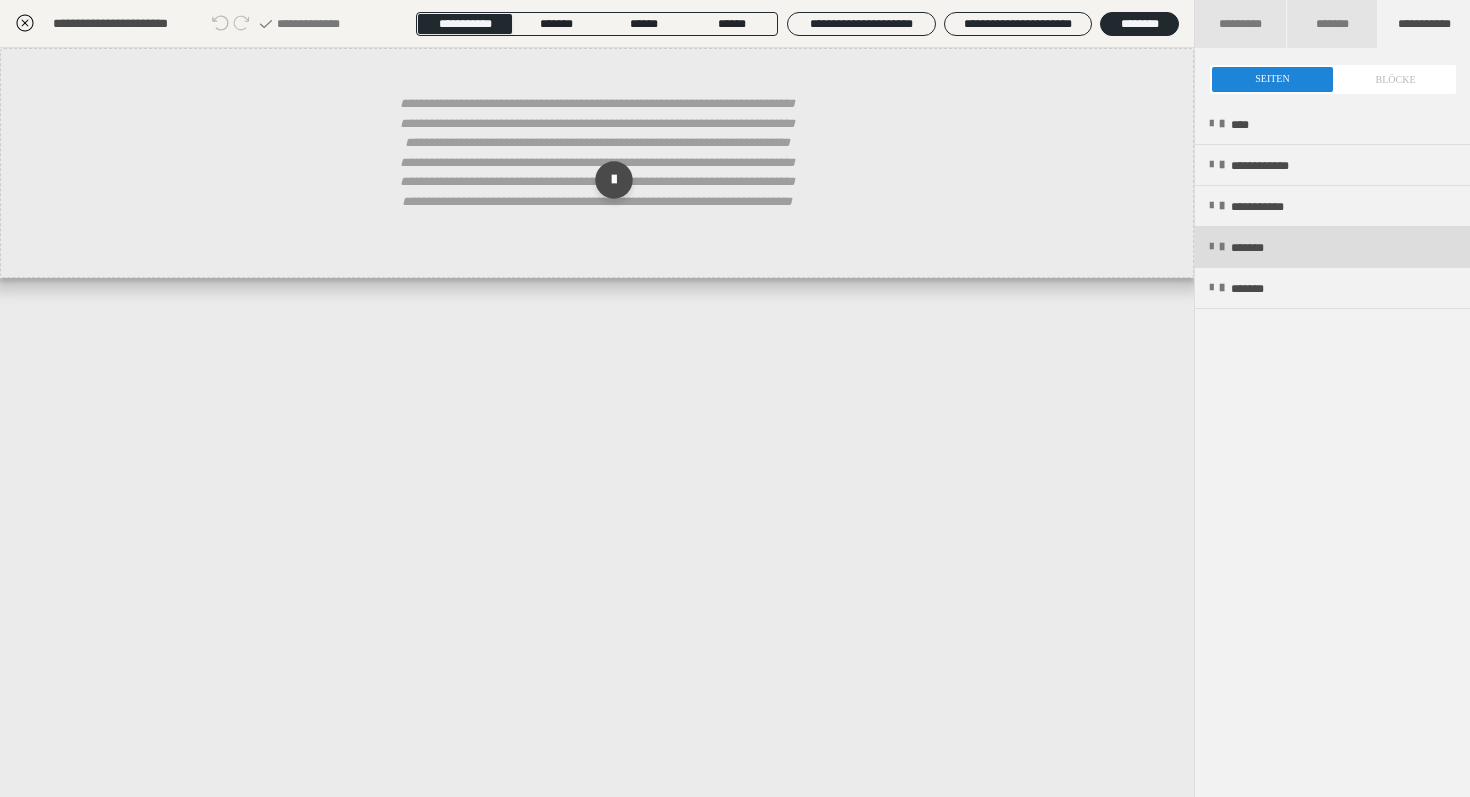 click on "*******" at bounding box center [1332, 247] 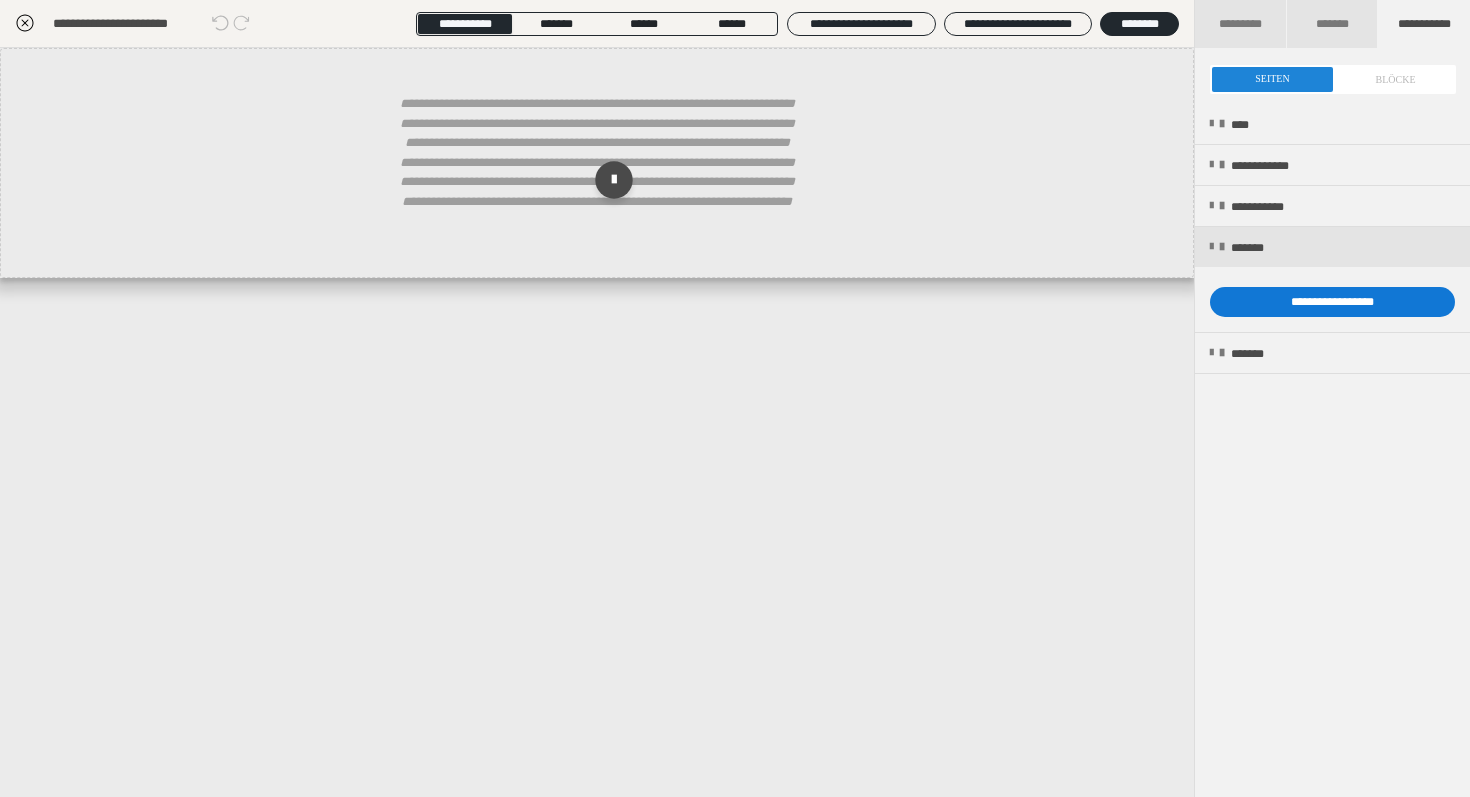 click on "**********" at bounding box center [1332, 302] 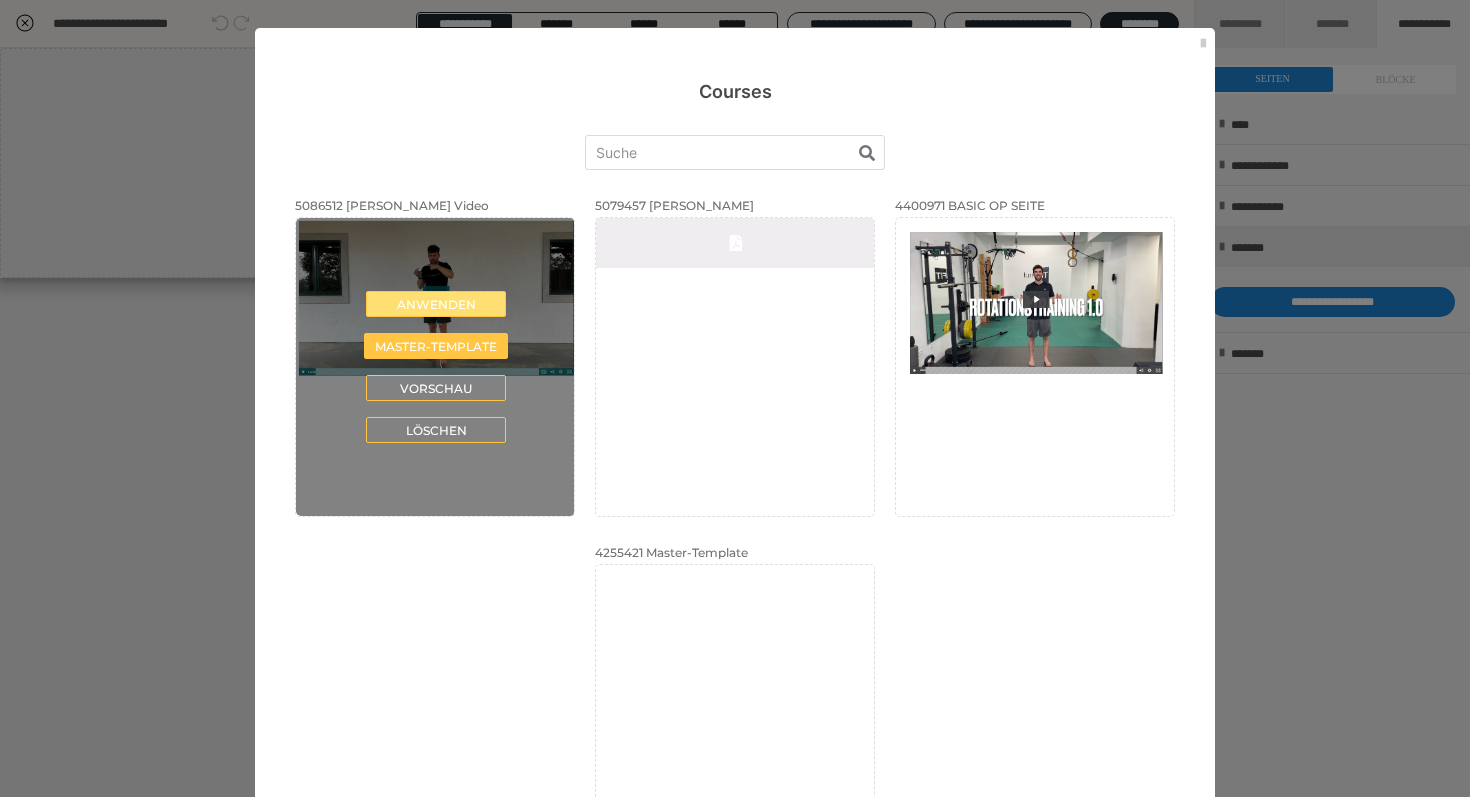 click on "Anwenden" at bounding box center (436, 304) 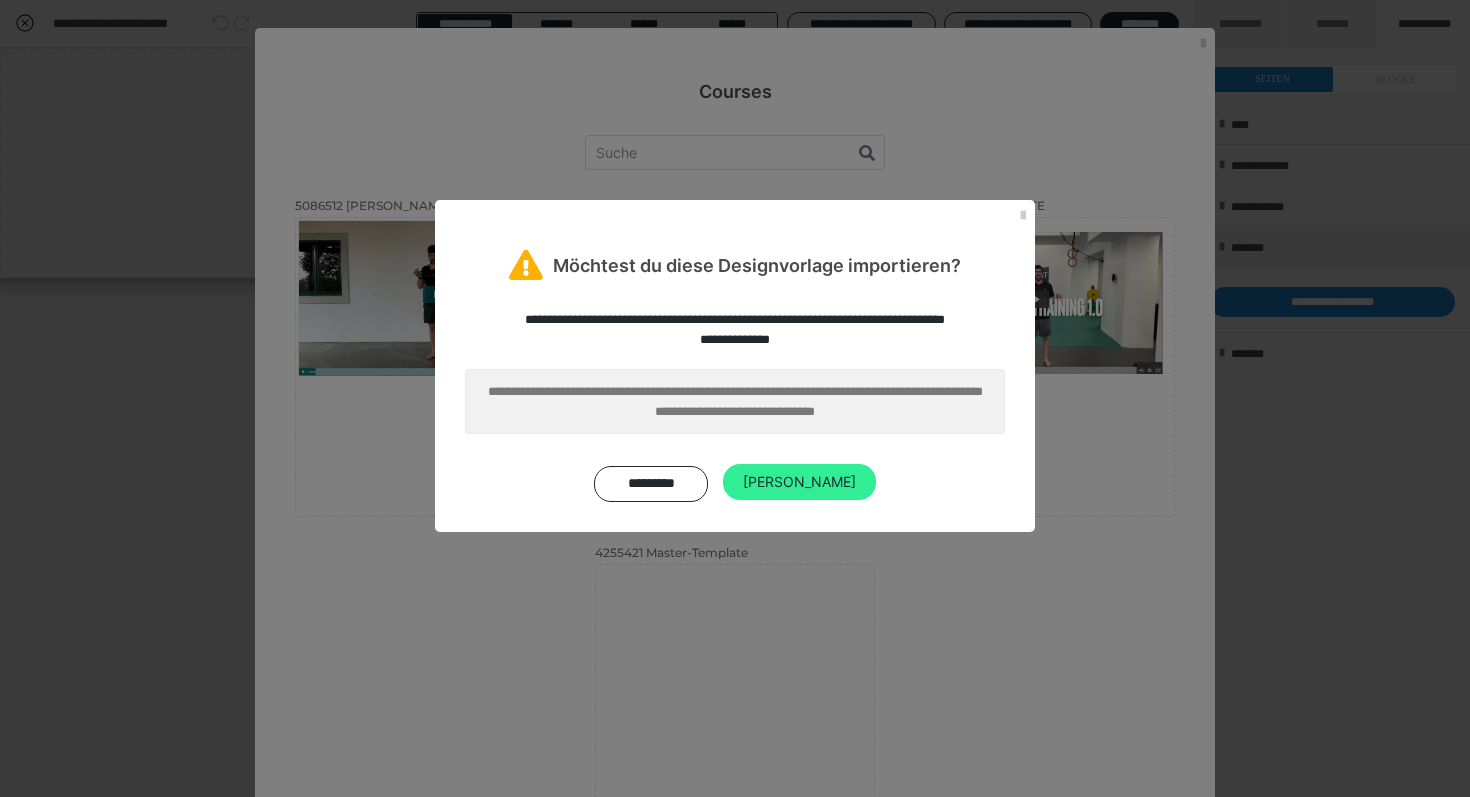 click on "[PERSON_NAME]" at bounding box center [799, 482] 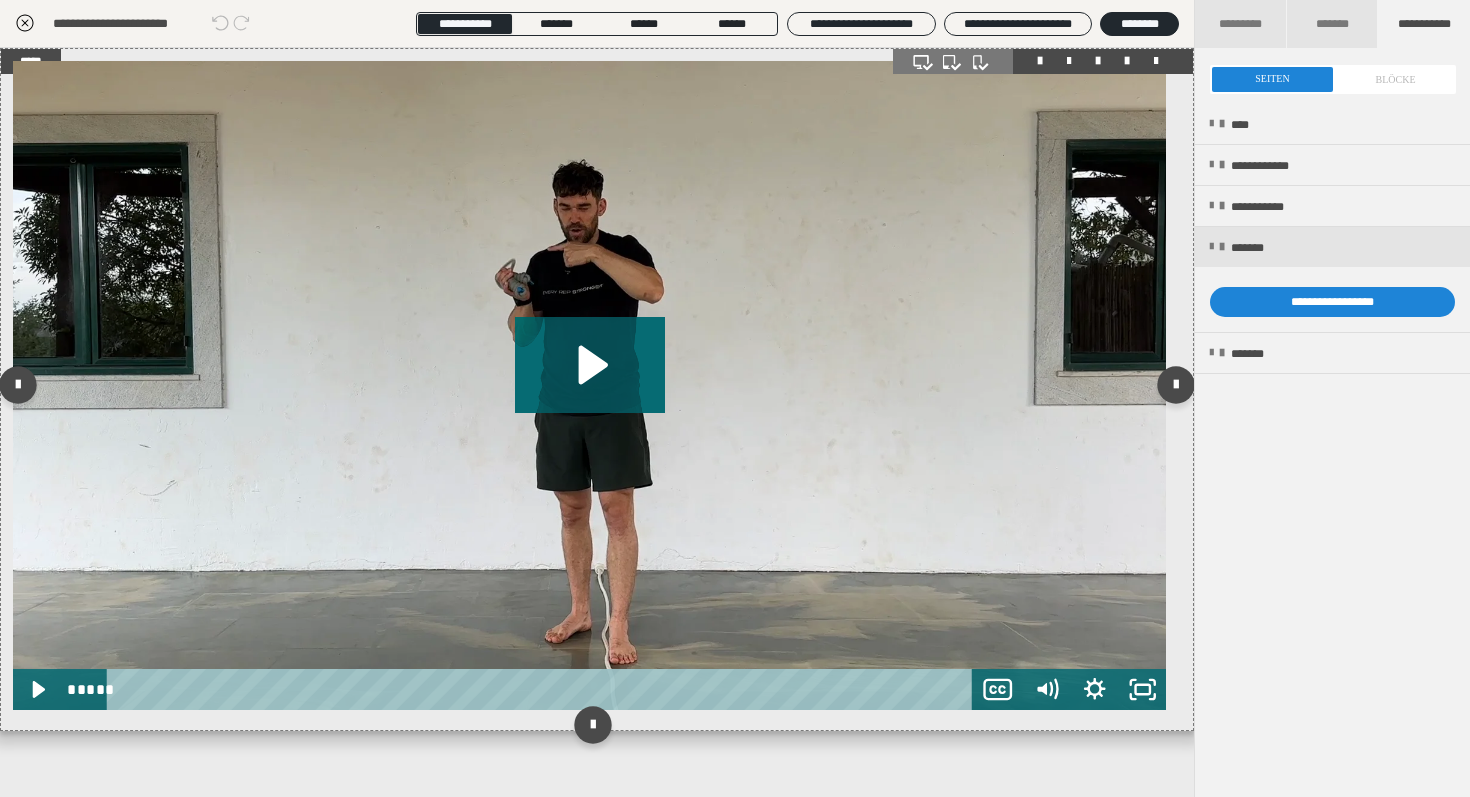 click at bounding box center (589, 385) 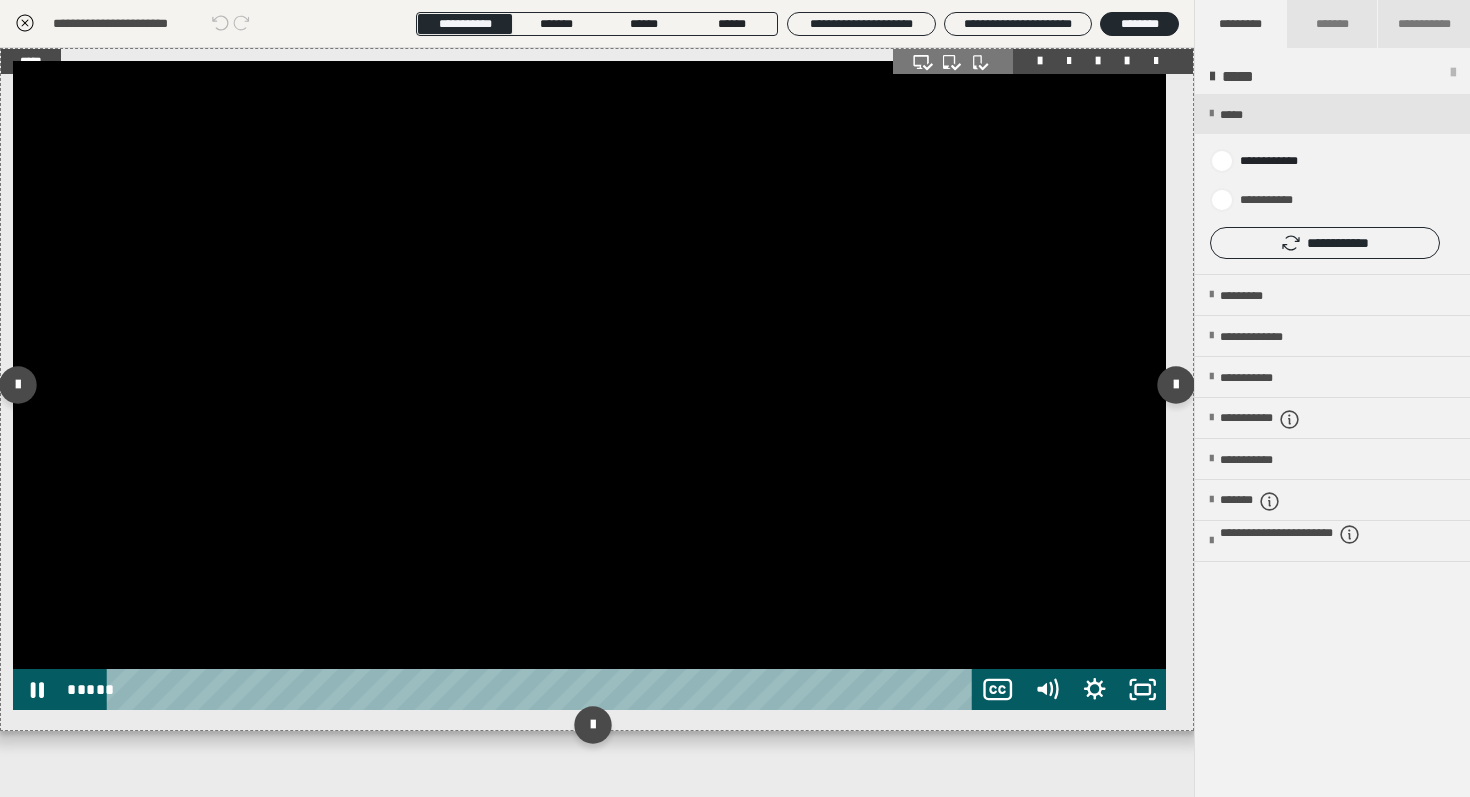 click at bounding box center [589, 385] 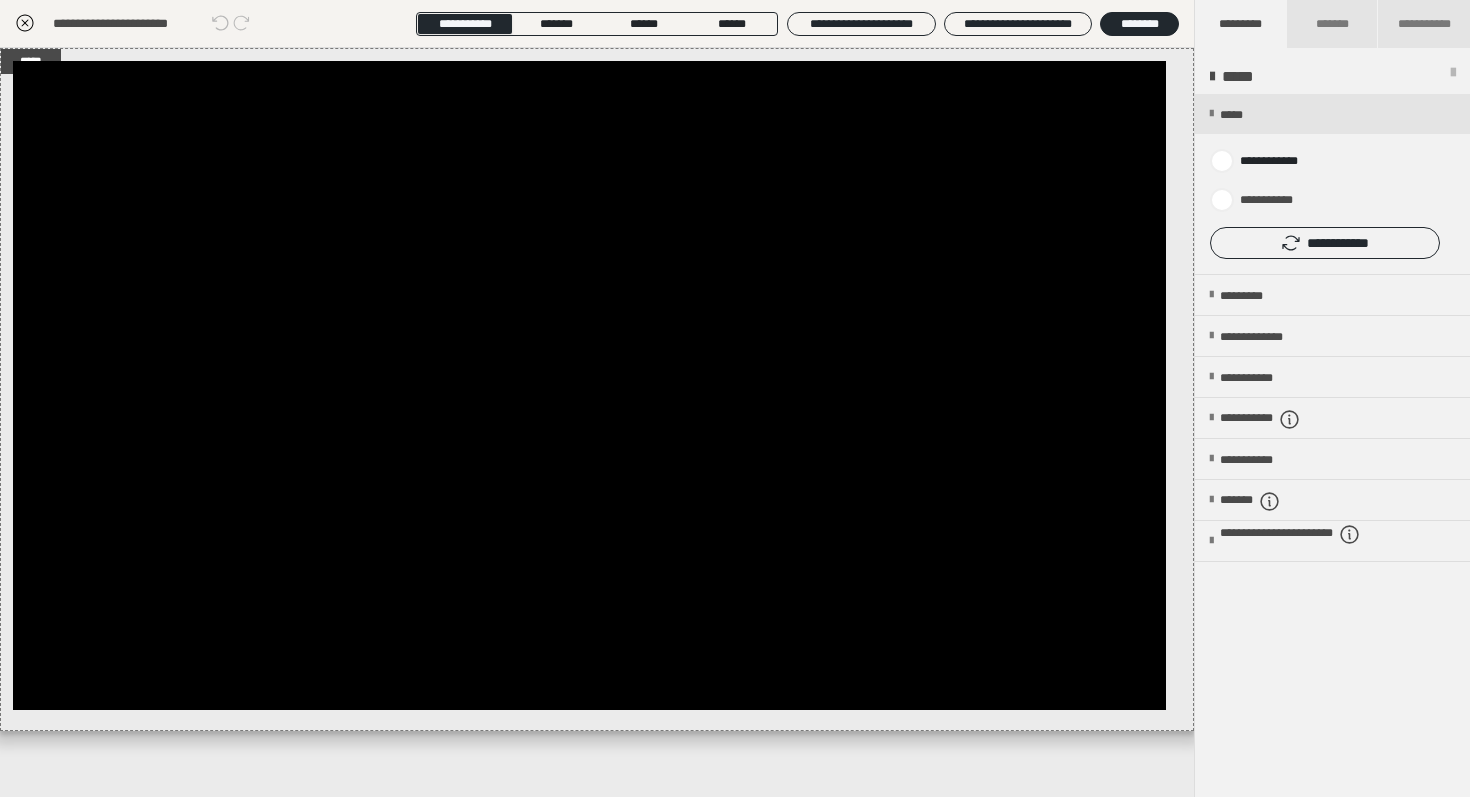 click on "**********" at bounding box center (123, 24) 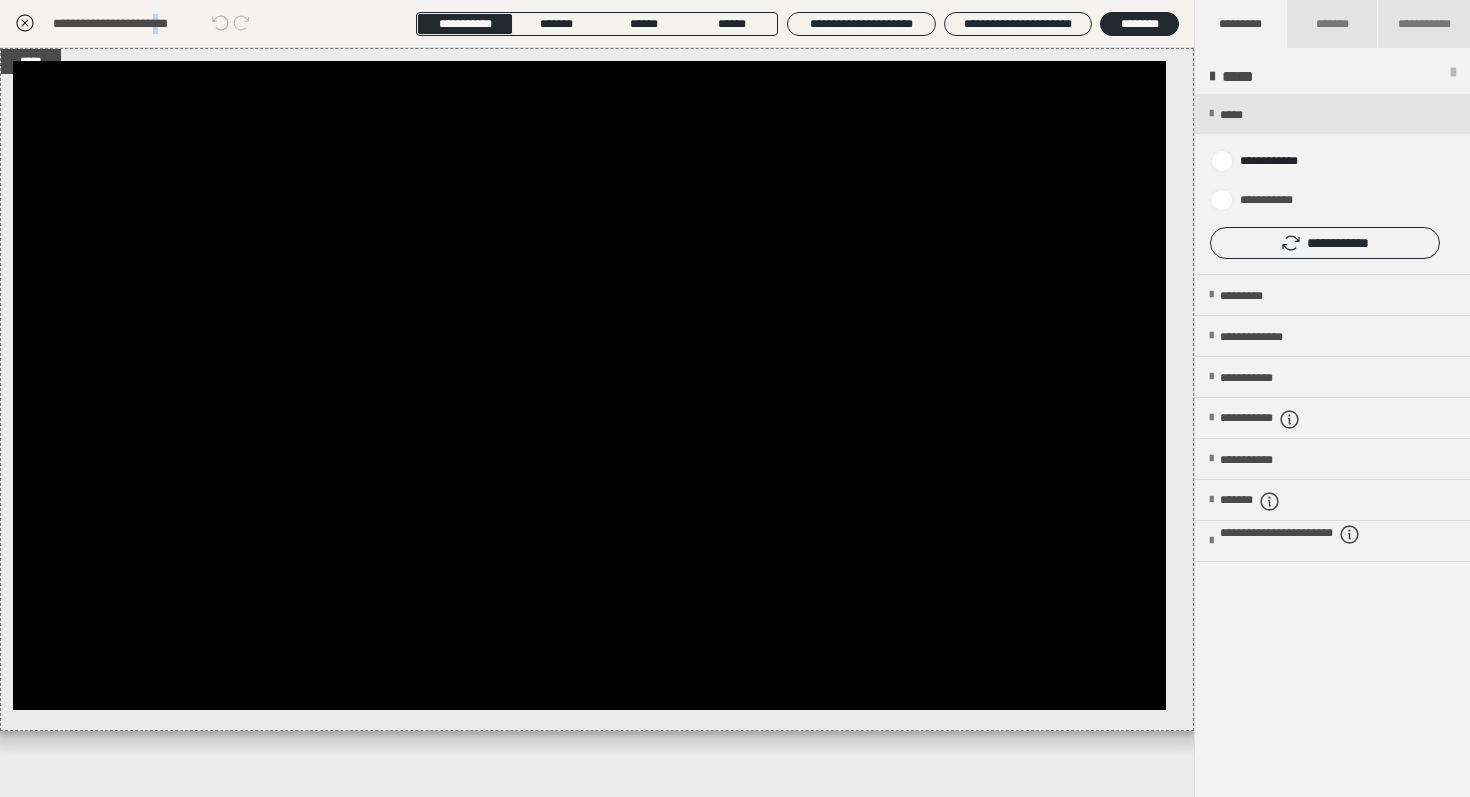 click on "**********" at bounding box center [123, 24] 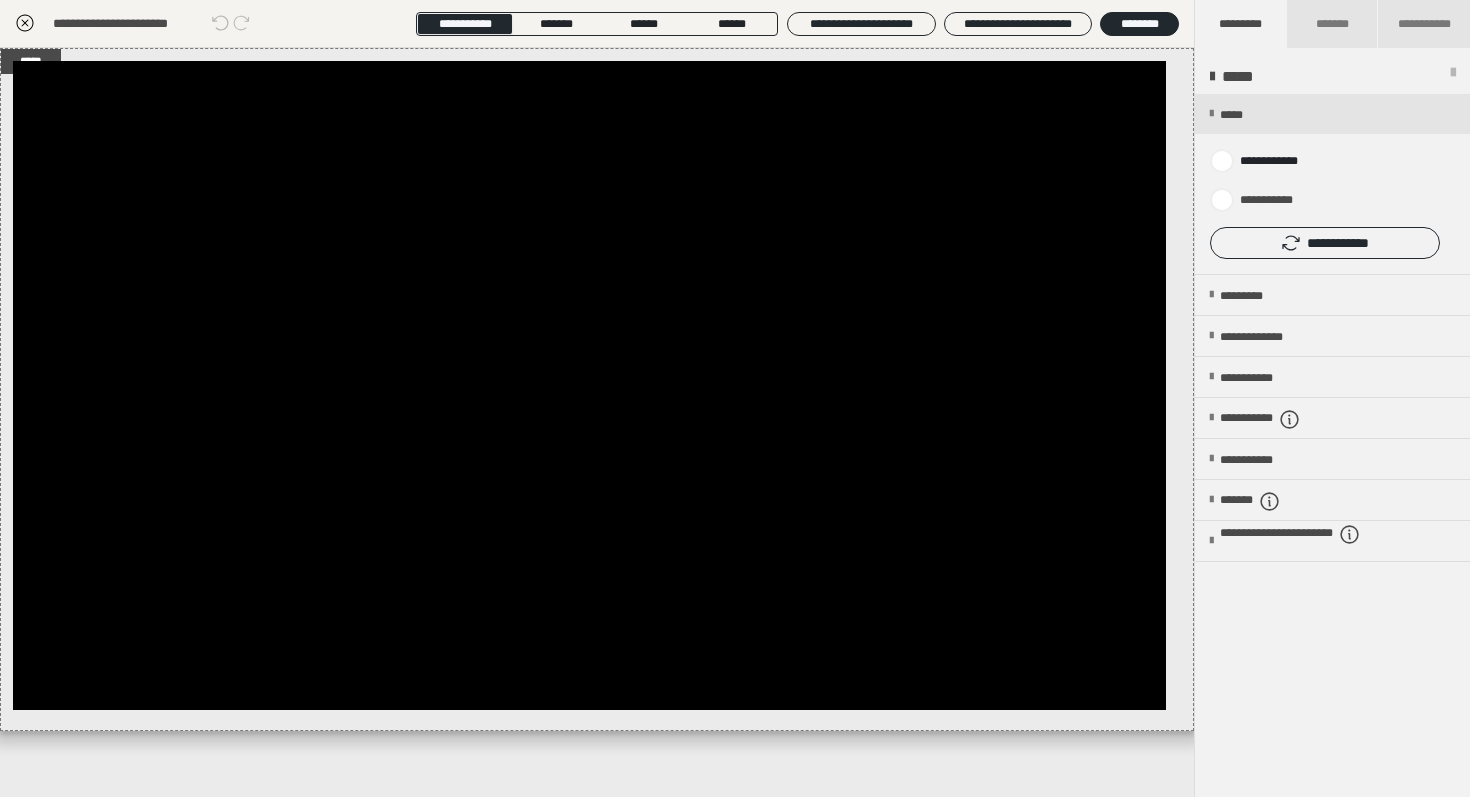 click 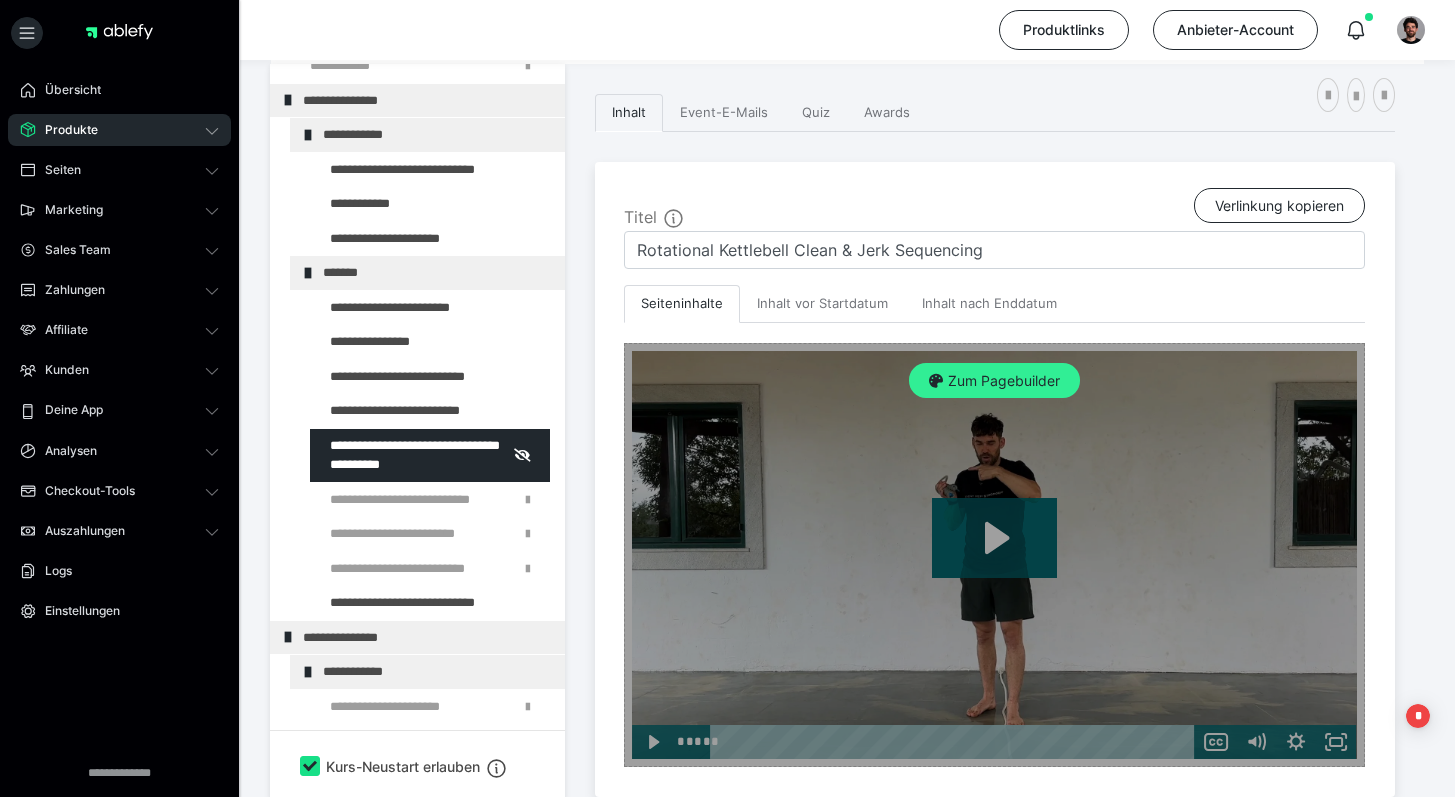 click on "Zum Pagebuilder" at bounding box center [994, 381] 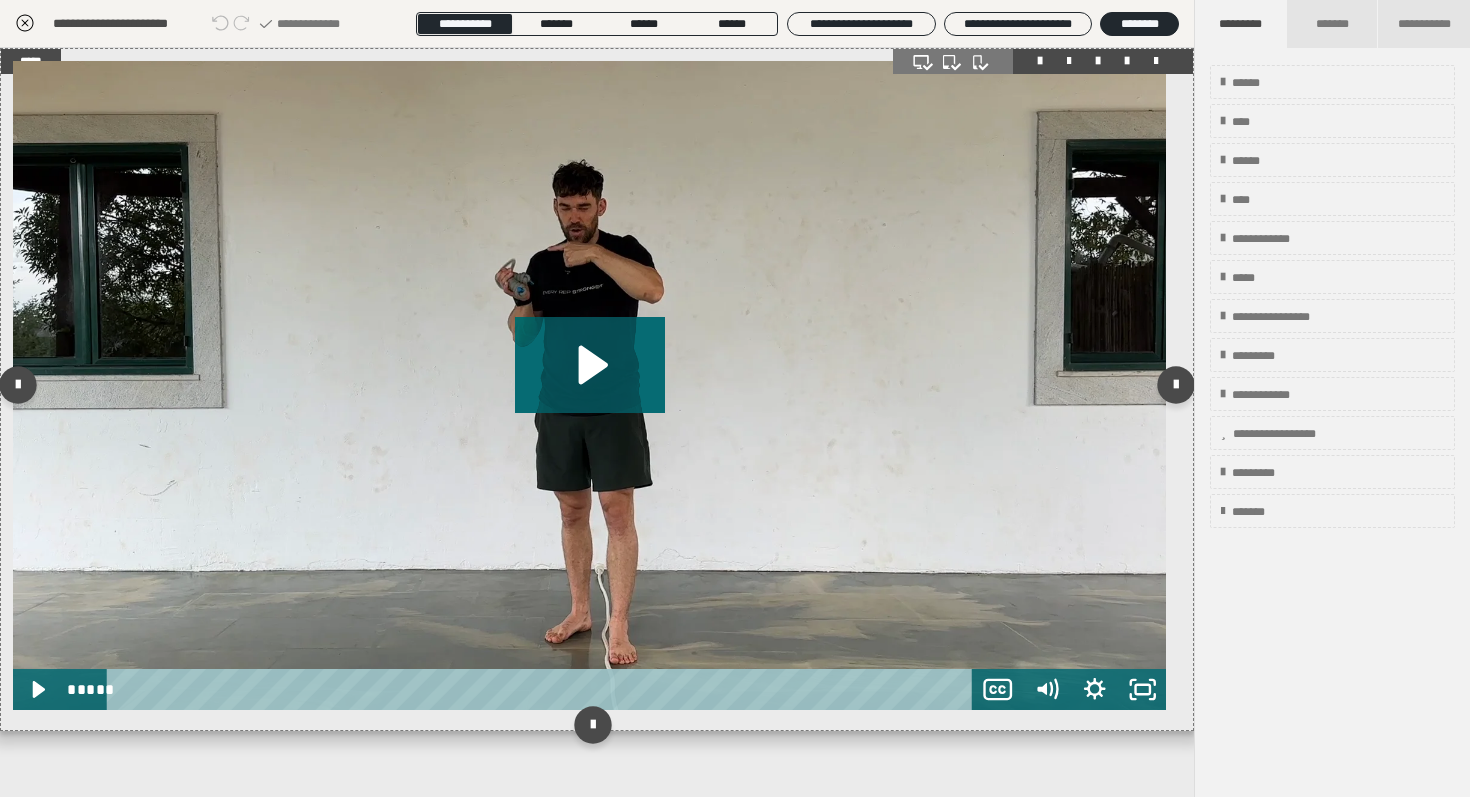 click at bounding box center [589, 385] 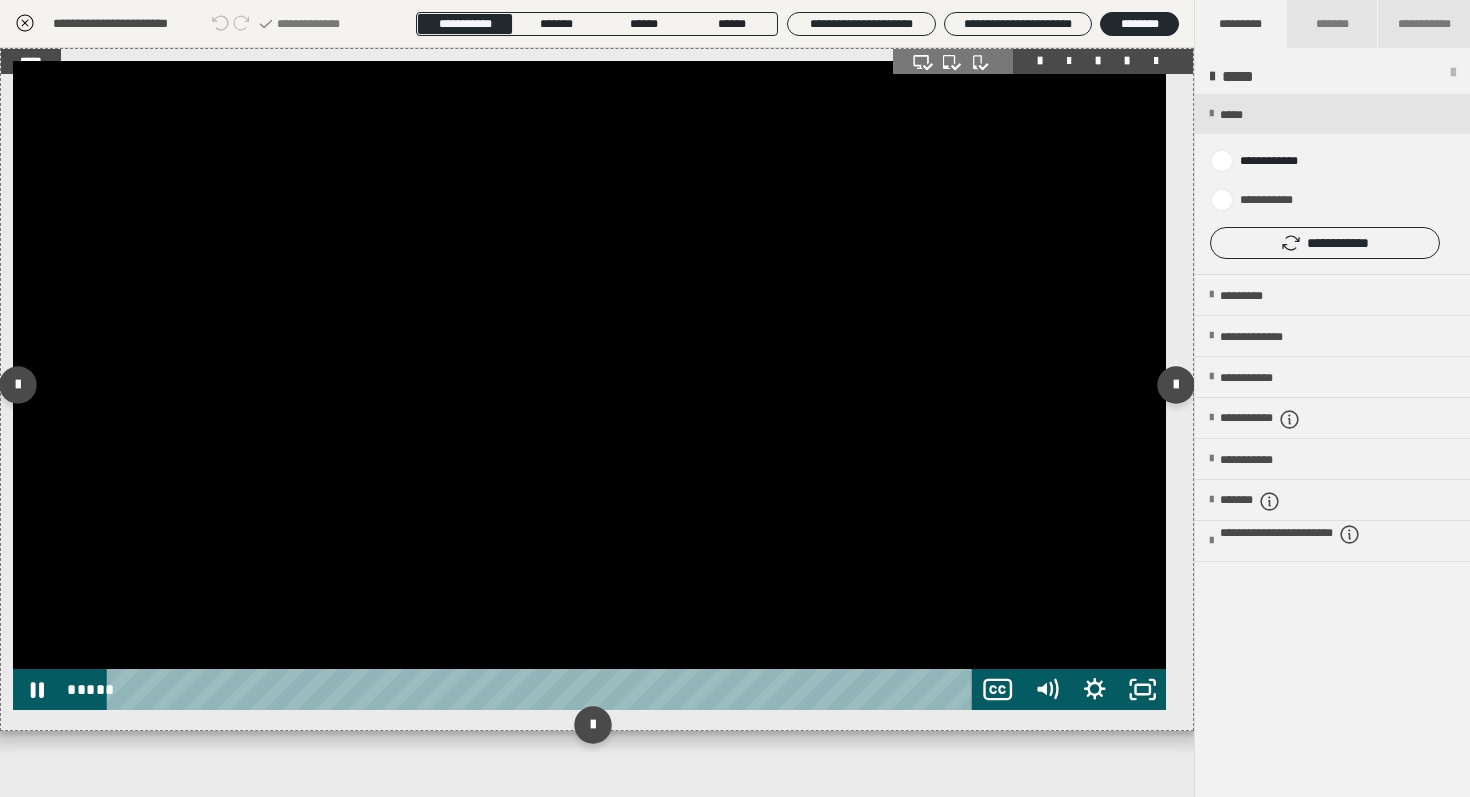 click at bounding box center [589, 385] 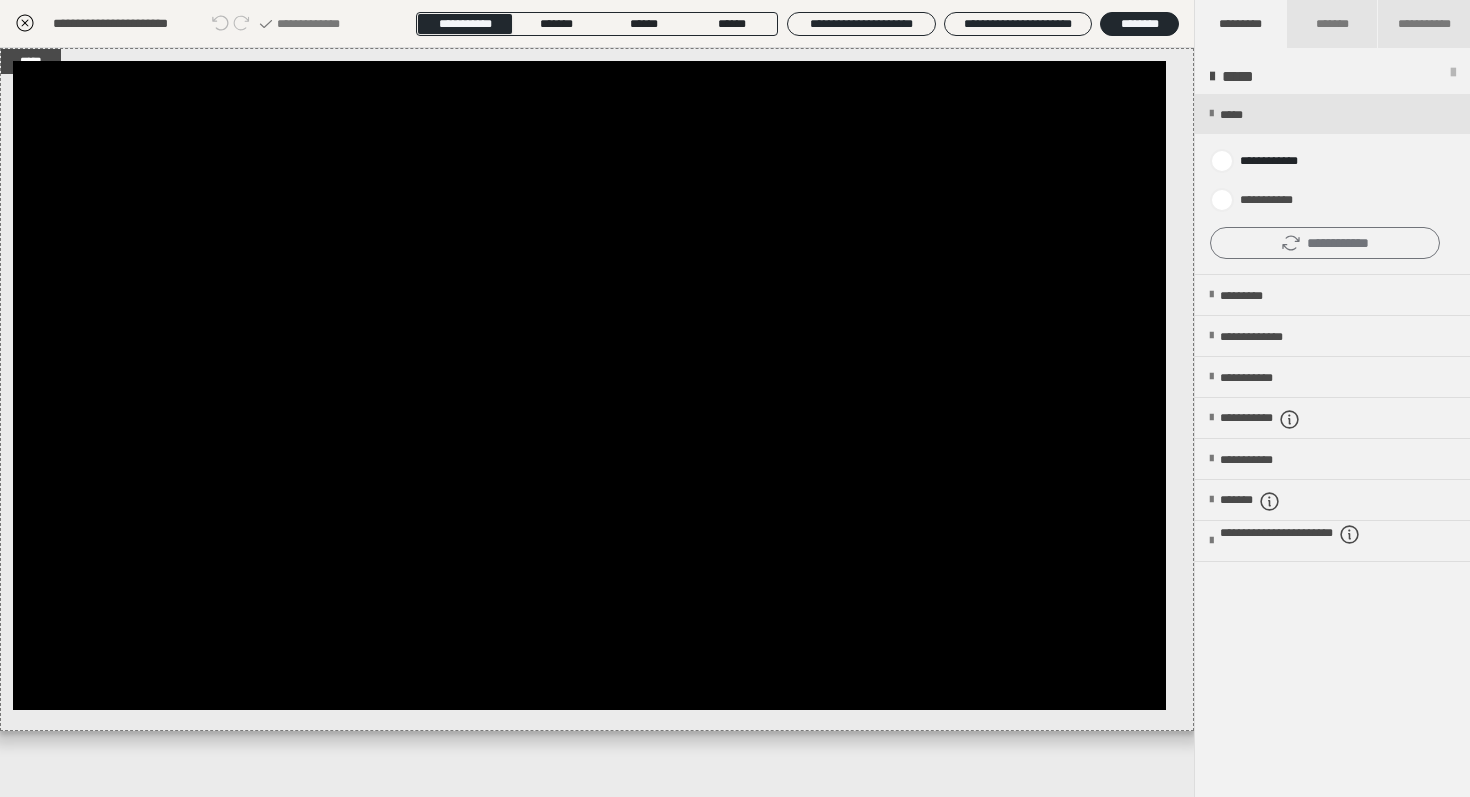 click on "**********" at bounding box center (1325, 243) 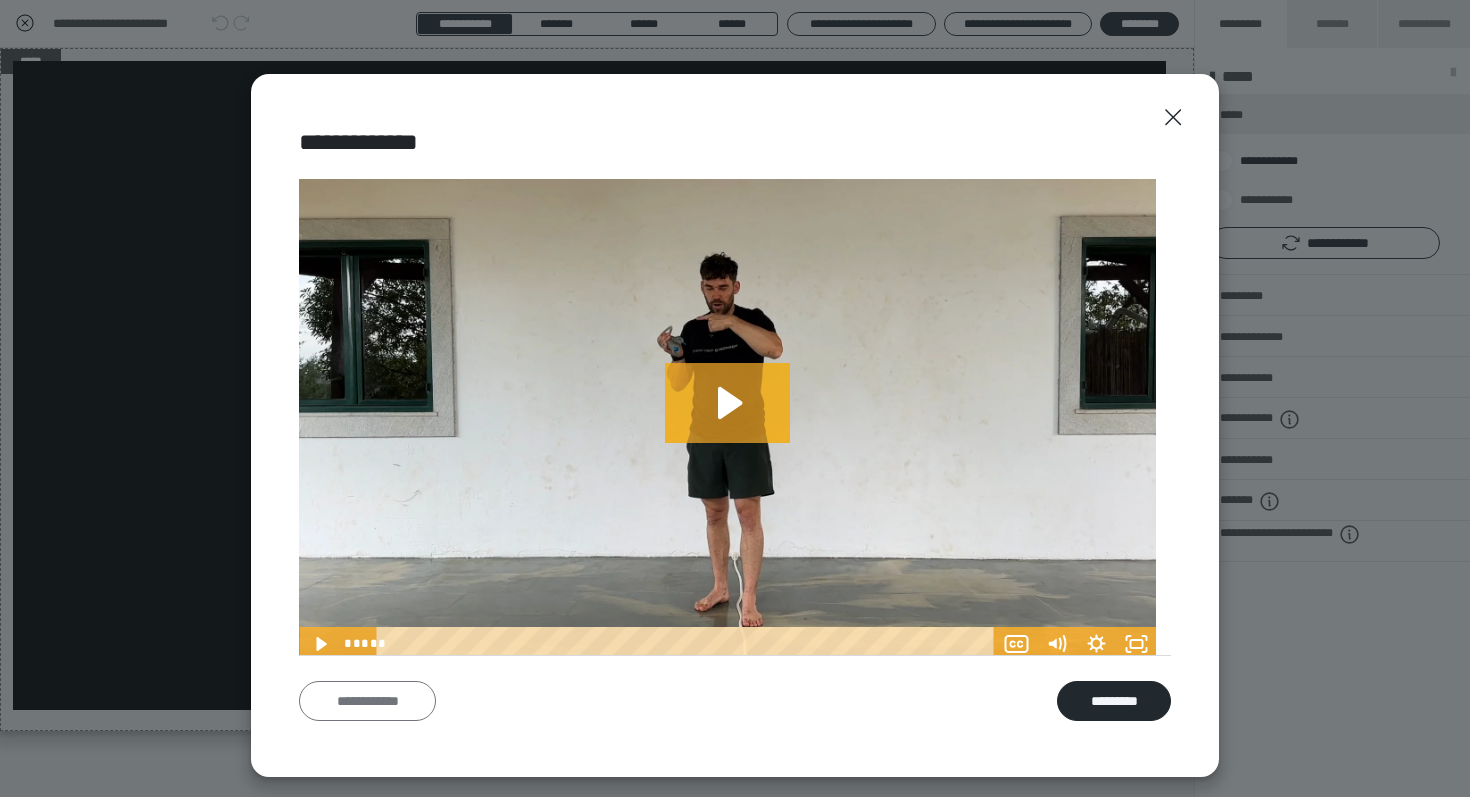 click on "**********" at bounding box center [367, 701] 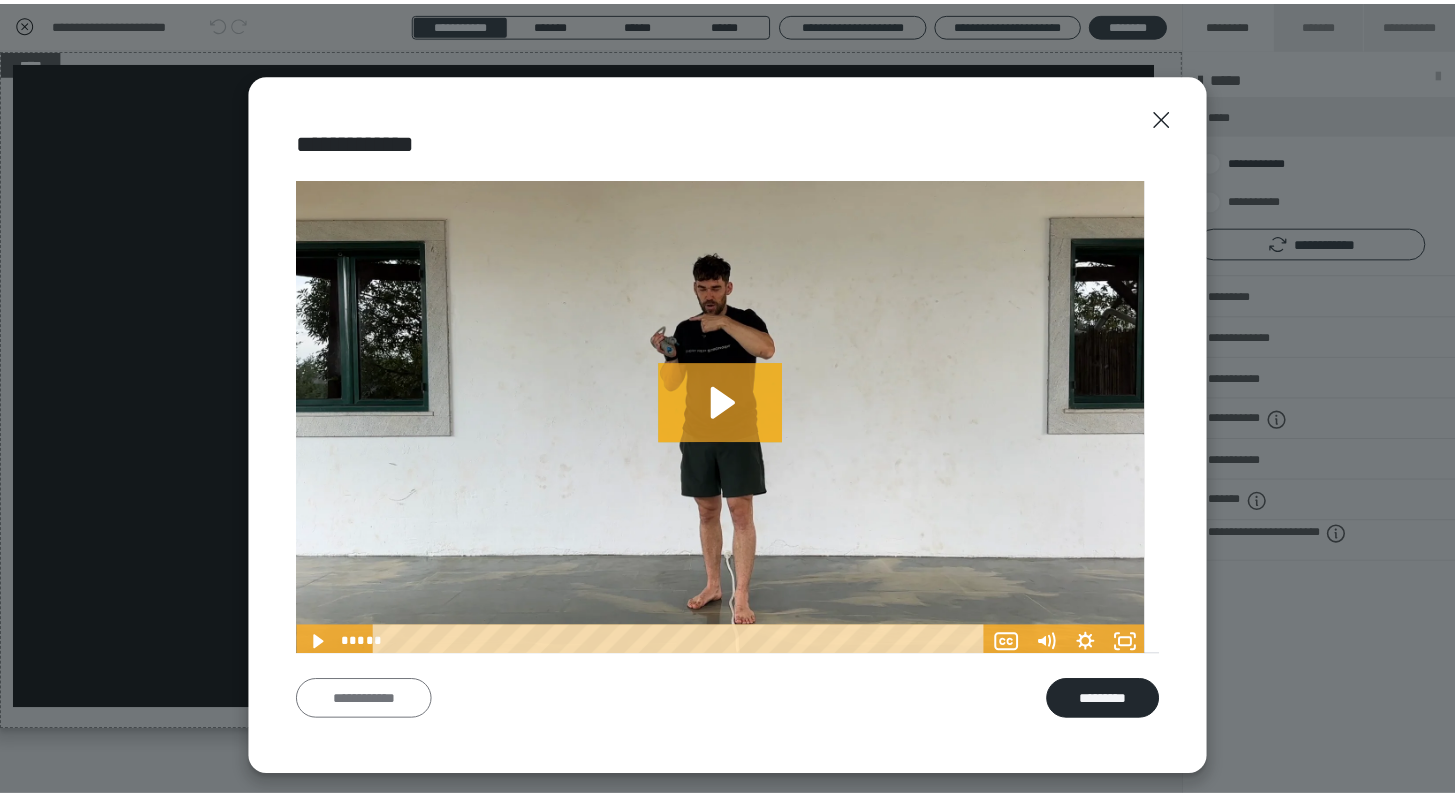 scroll, scrollTop: 0, scrollLeft: 0, axis: both 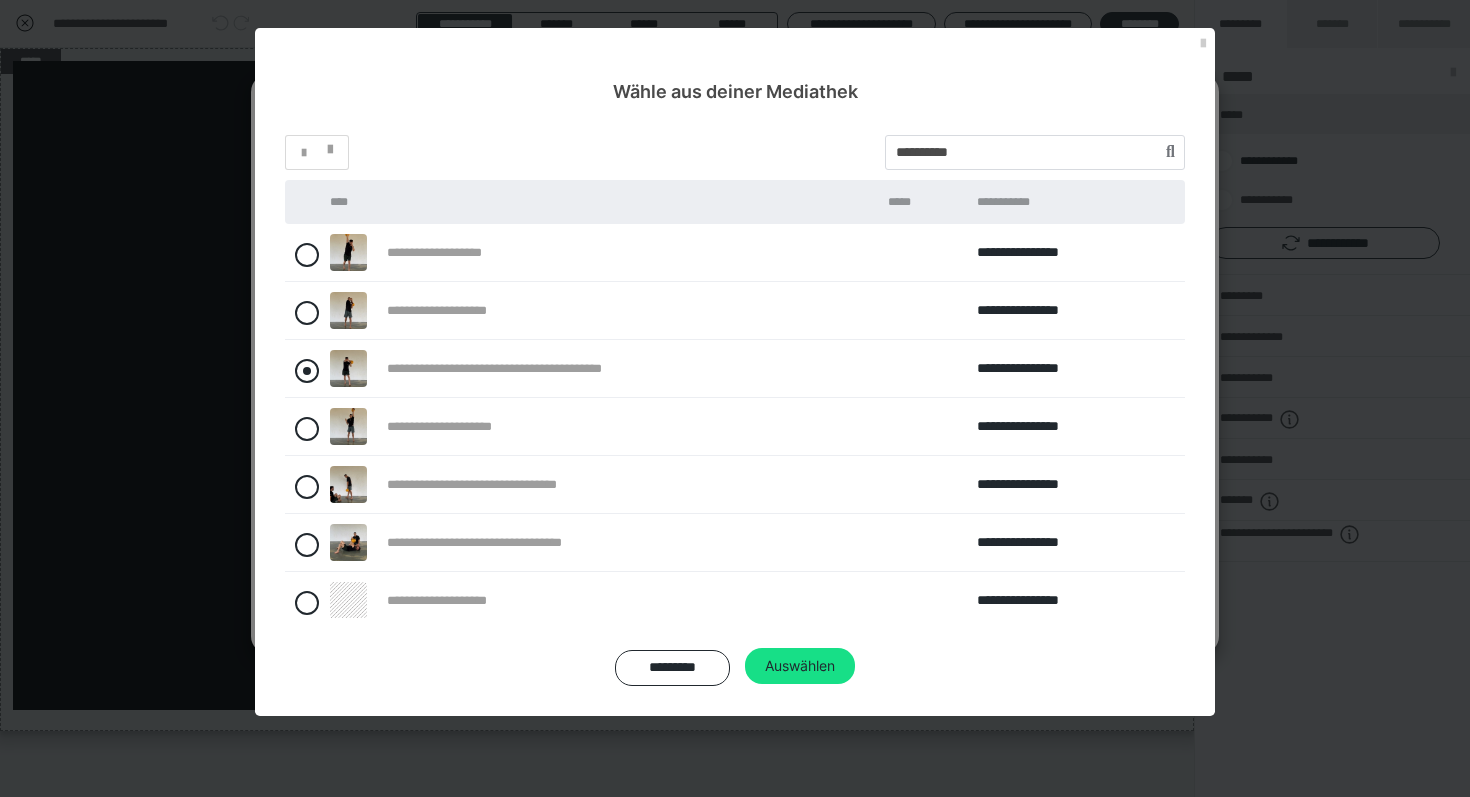 click at bounding box center (307, 371) 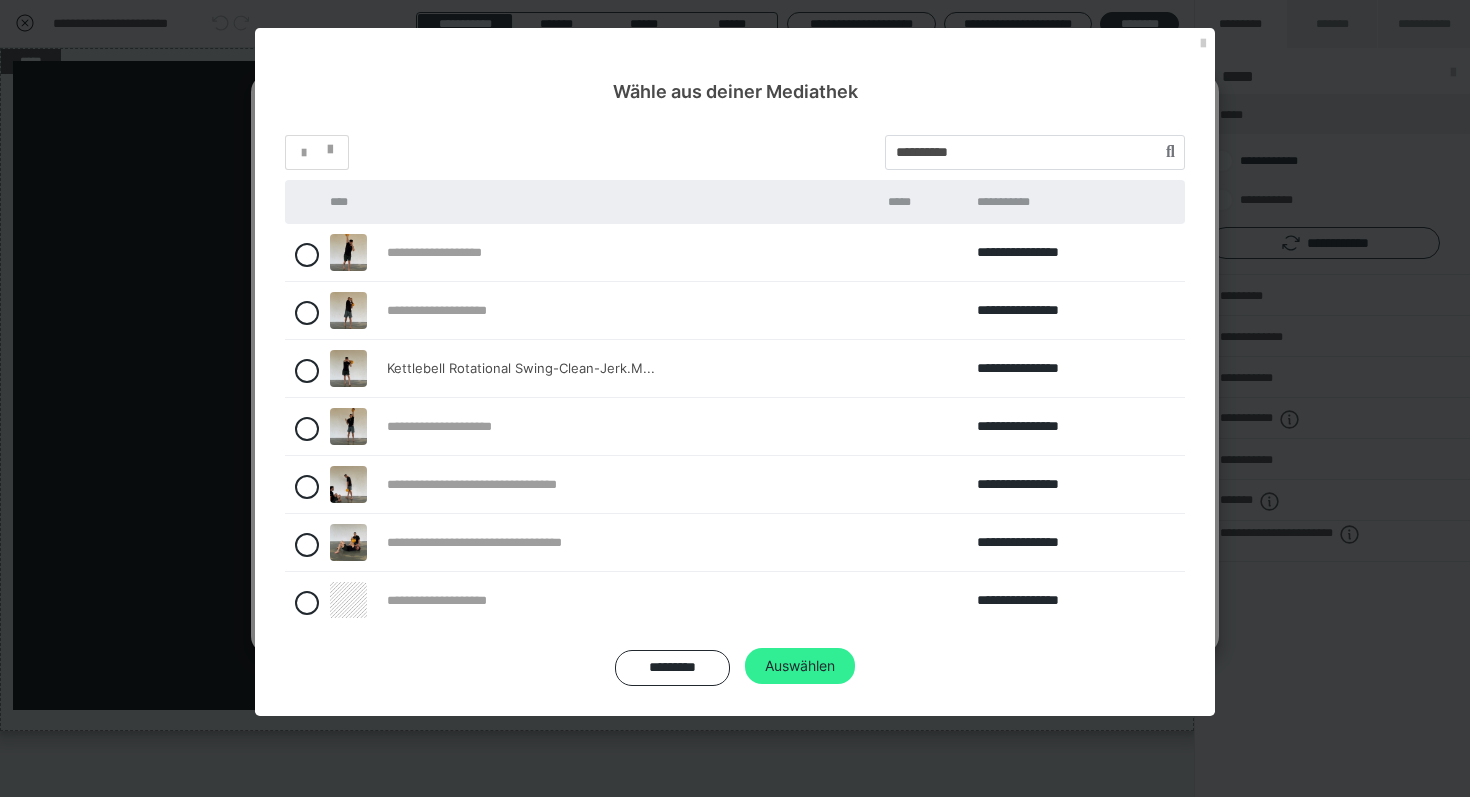 click on "Auswählen" at bounding box center [800, 666] 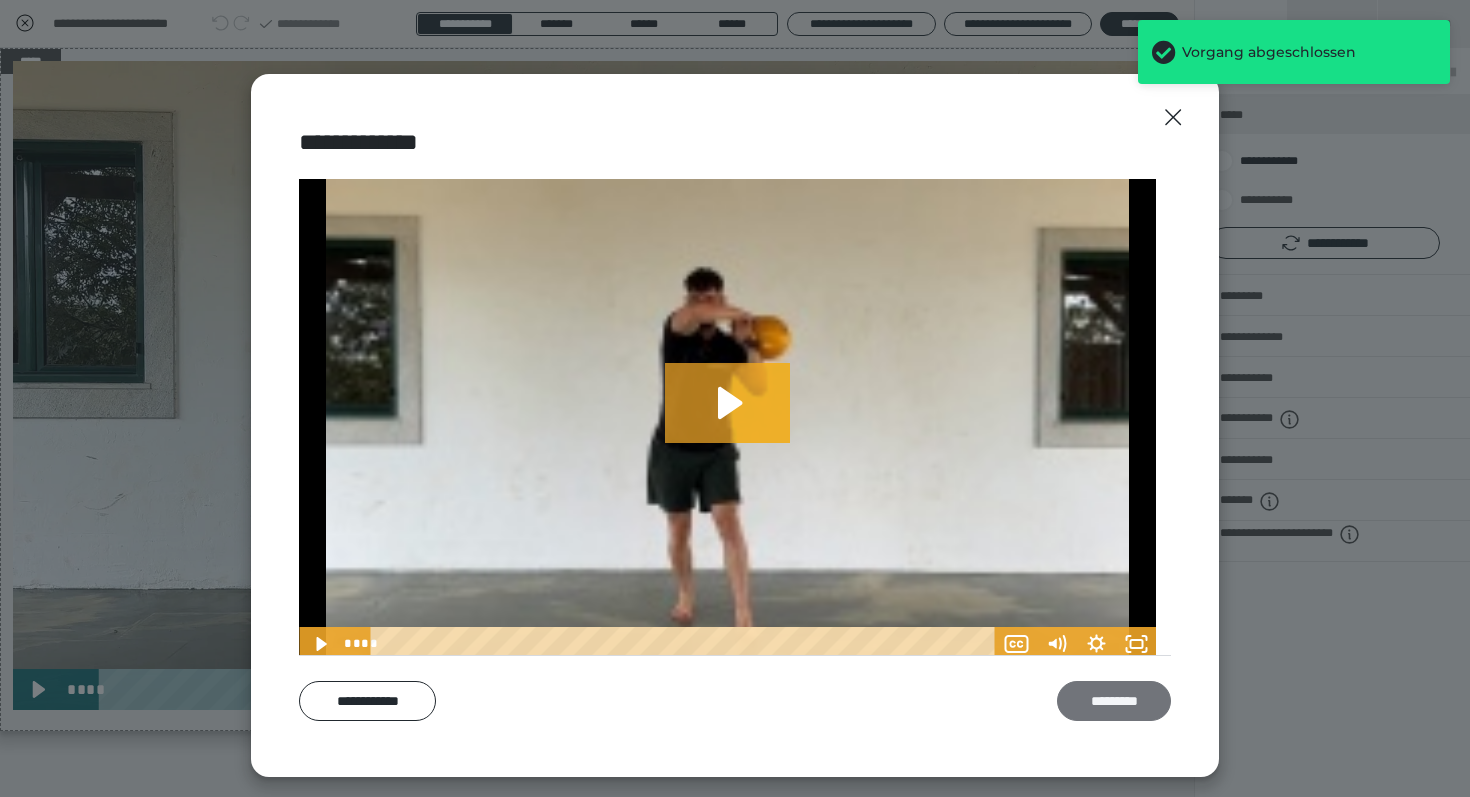 click on "*********" at bounding box center [1114, 701] 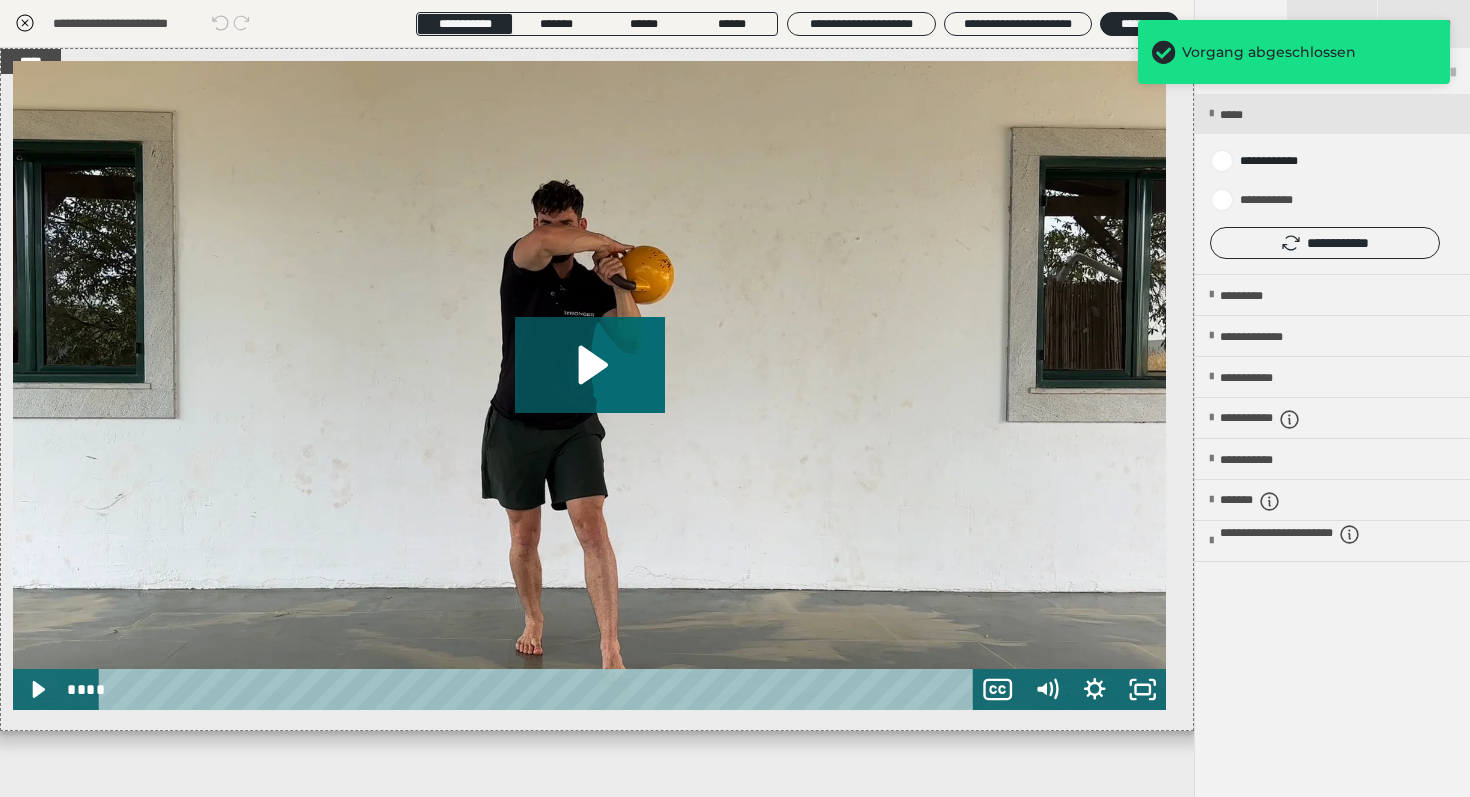 click 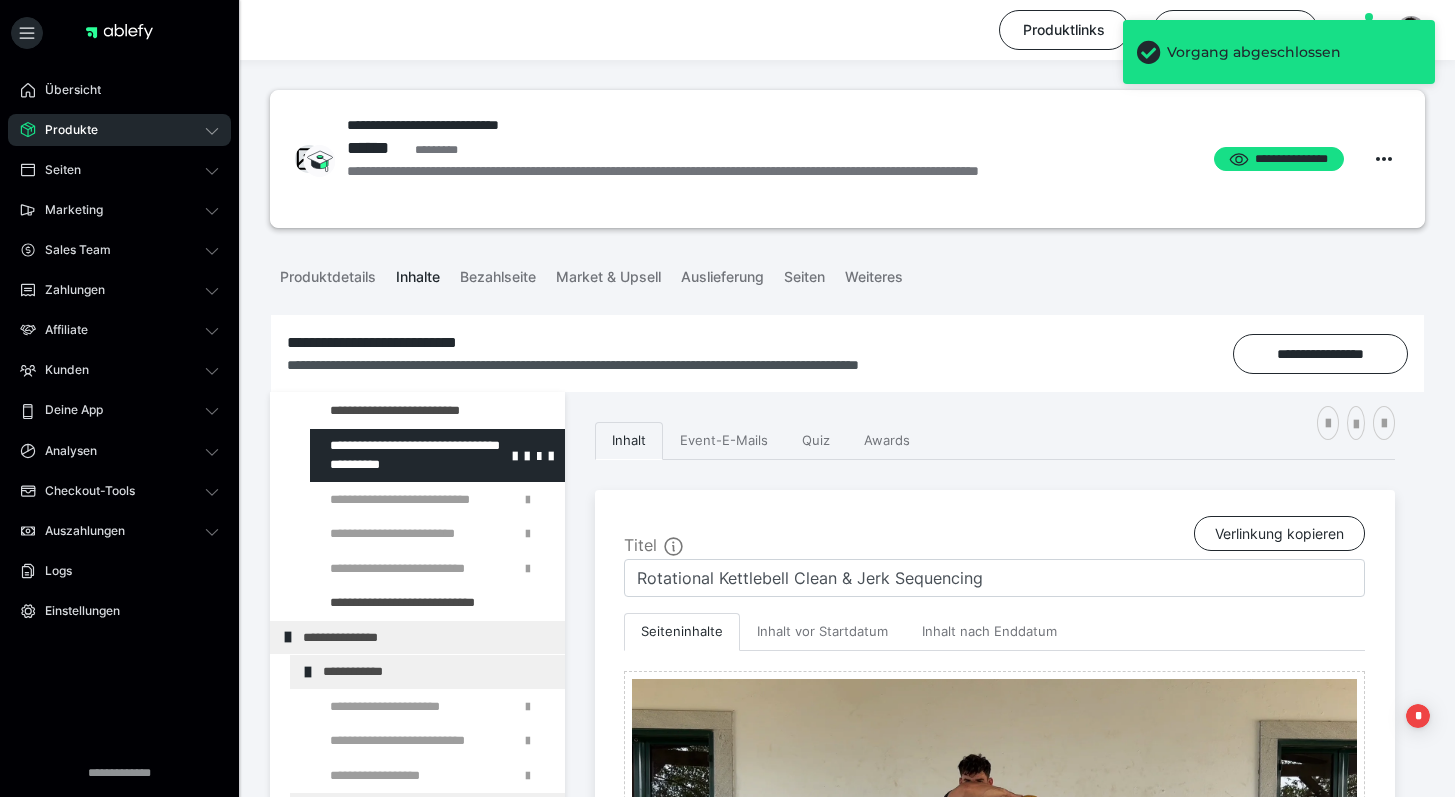 scroll, scrollTop: 482, scrollLeft: 0, axis: vertical 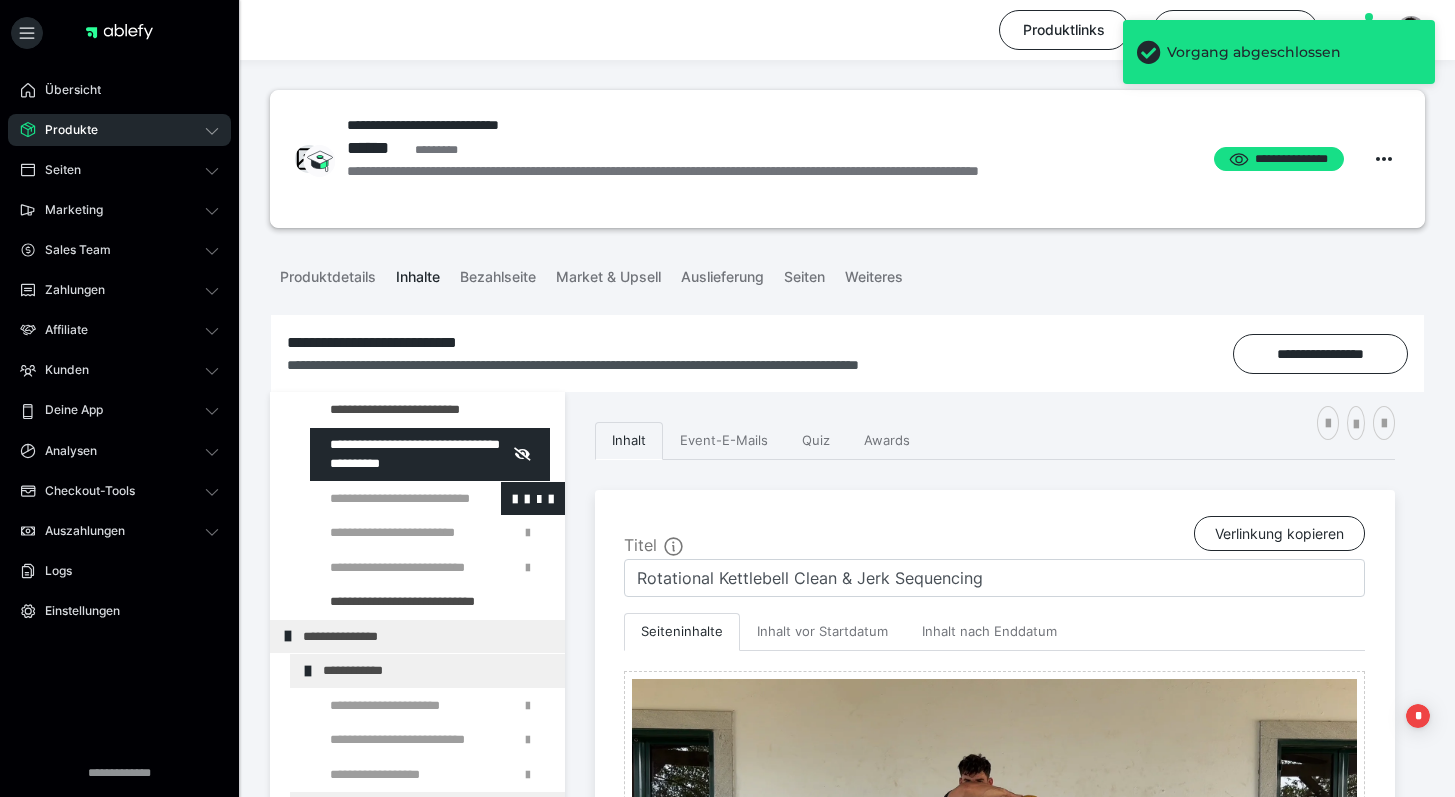 click at bounding box center (385, 499) 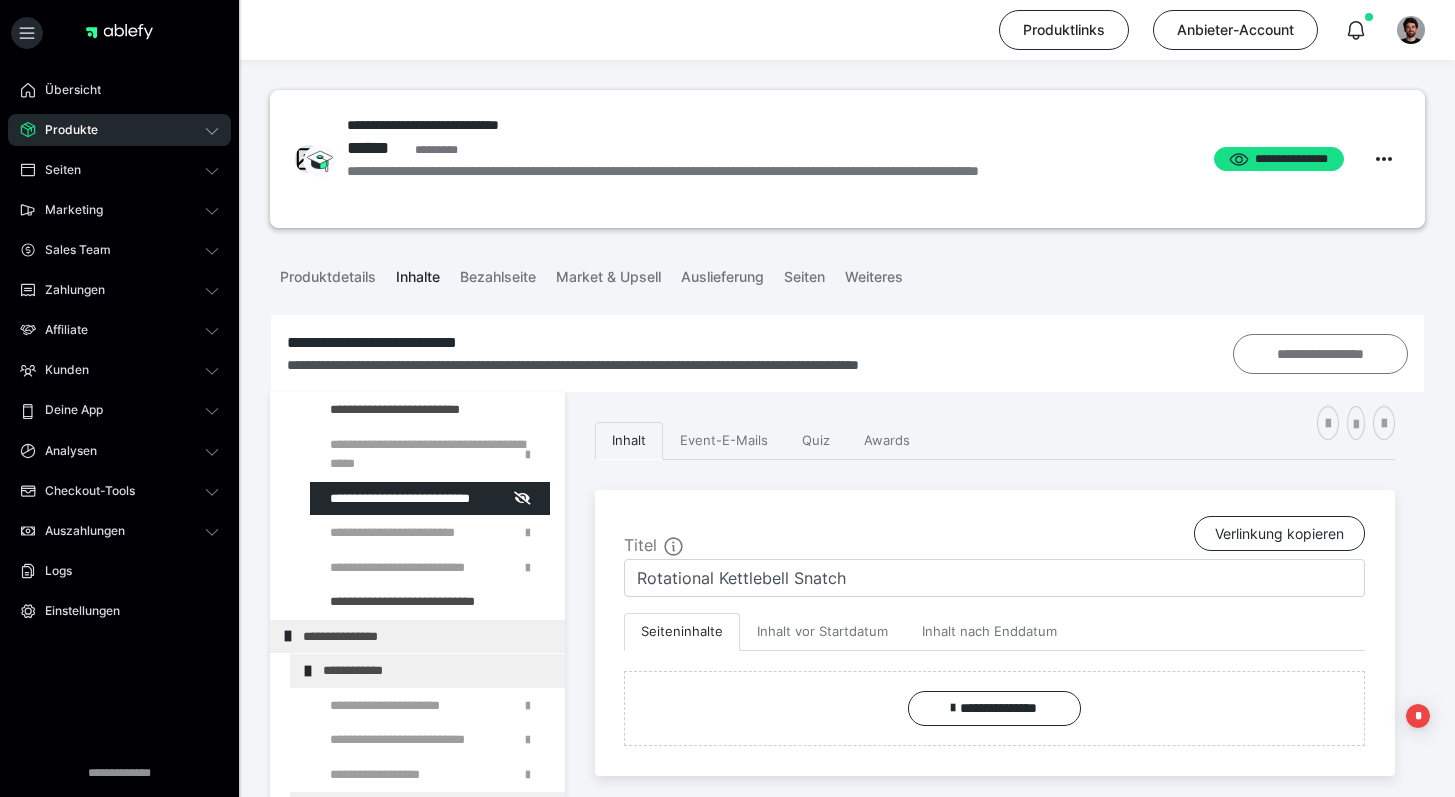click on "**********" at bounding box center [1320, 354] 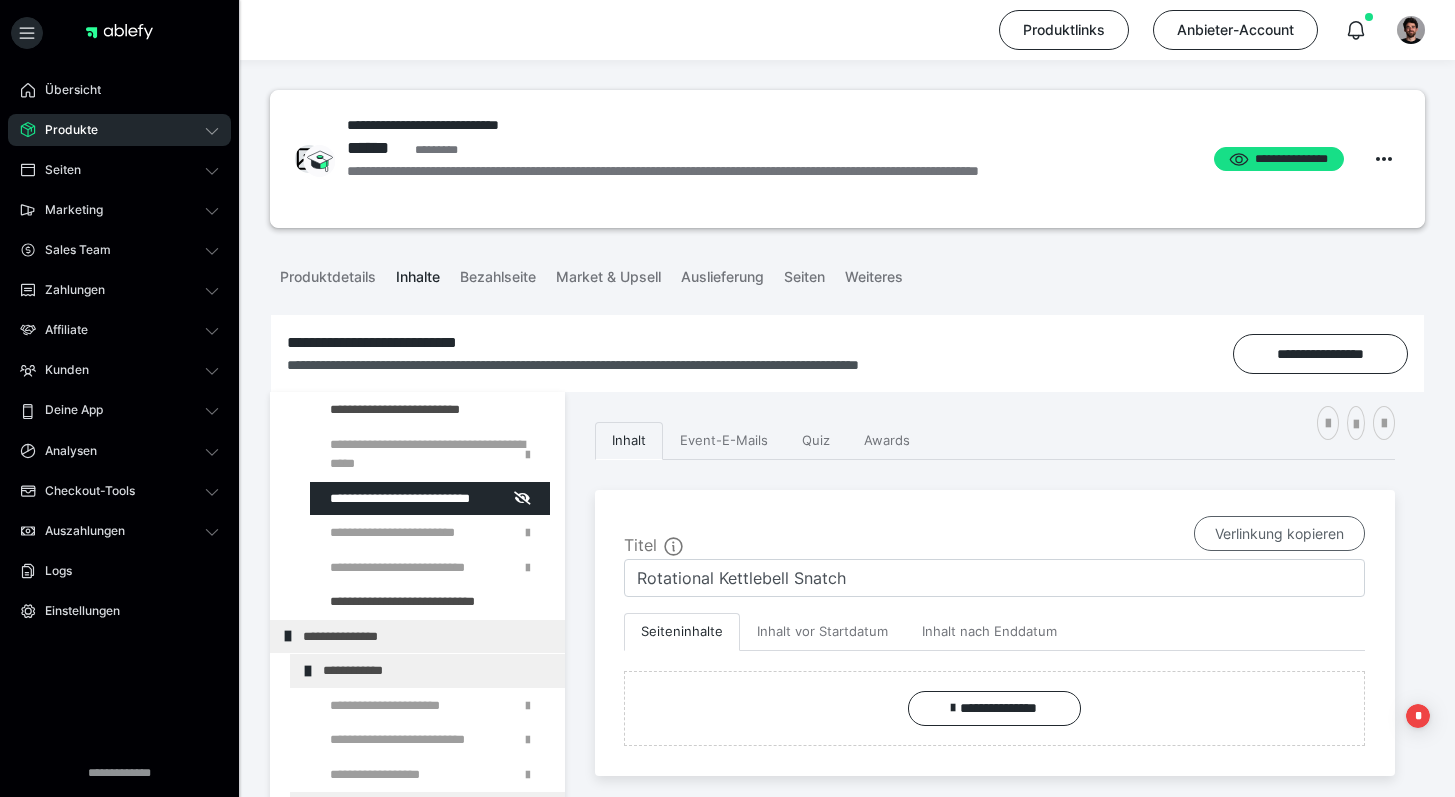 click on "Verlinkung kopieren" at bounding box center [1279, 534] 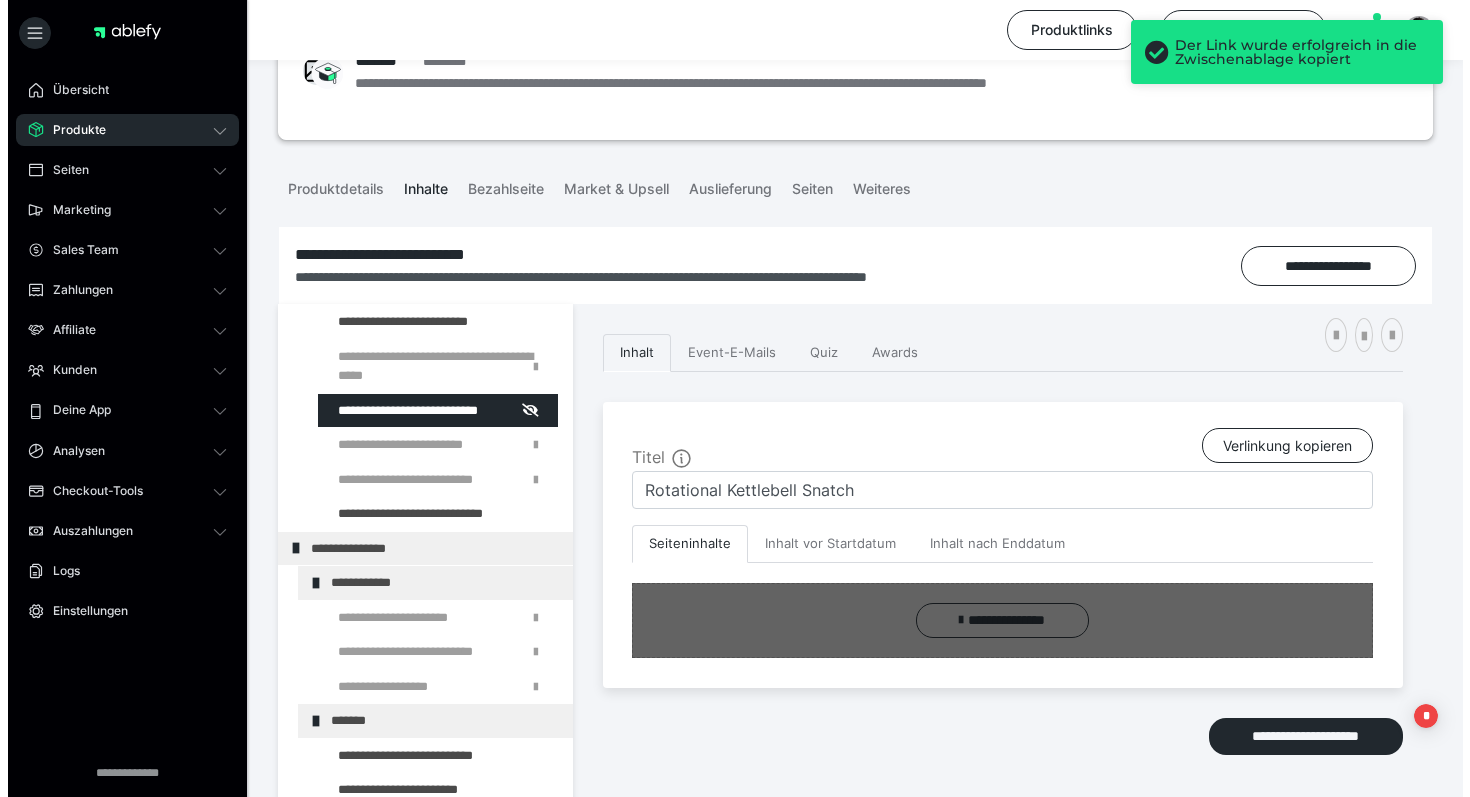 scroll, scrollTop: 145, scrollLeft: 0, axis: vertical 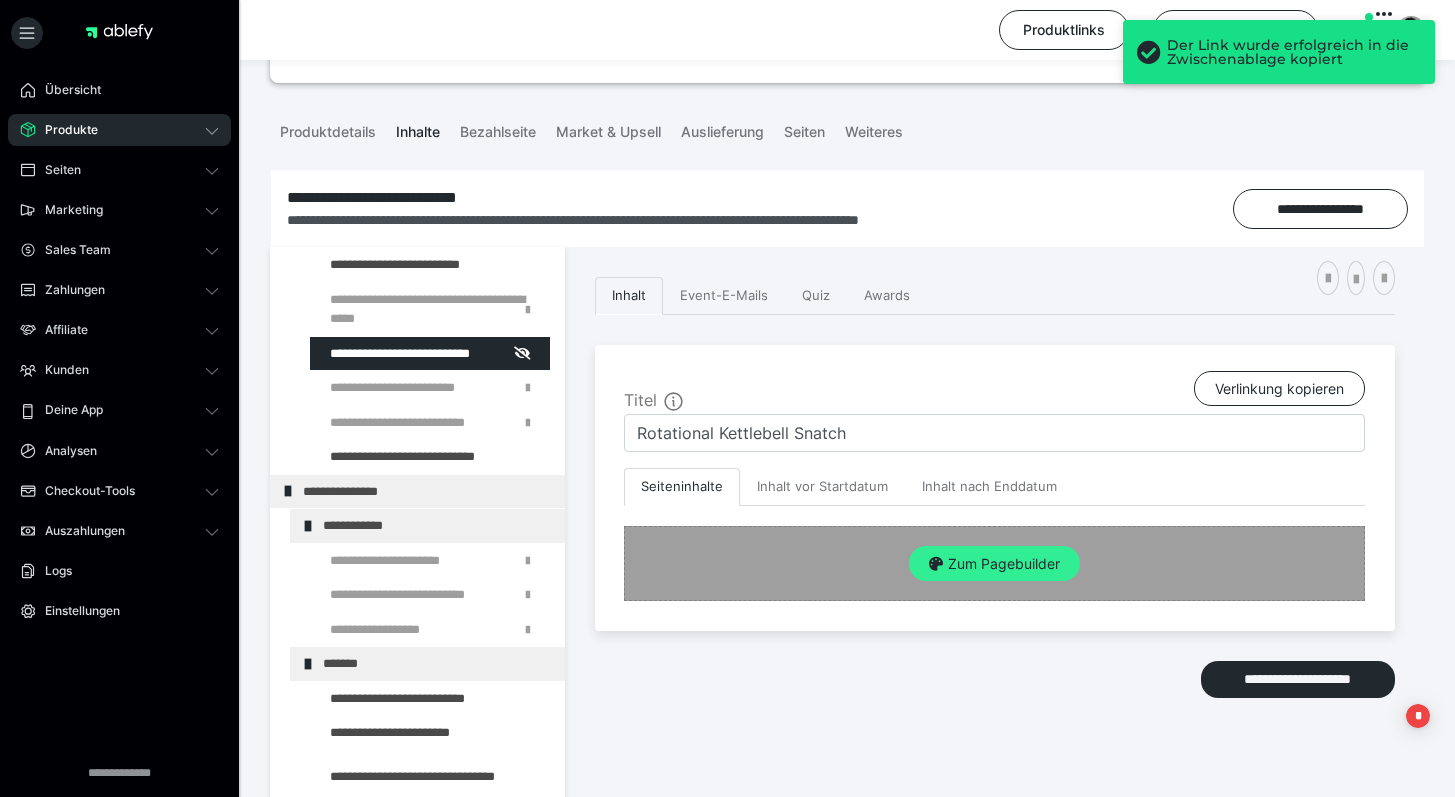 click on "Zum Pagebuilder" at bounding box center (994, 564) 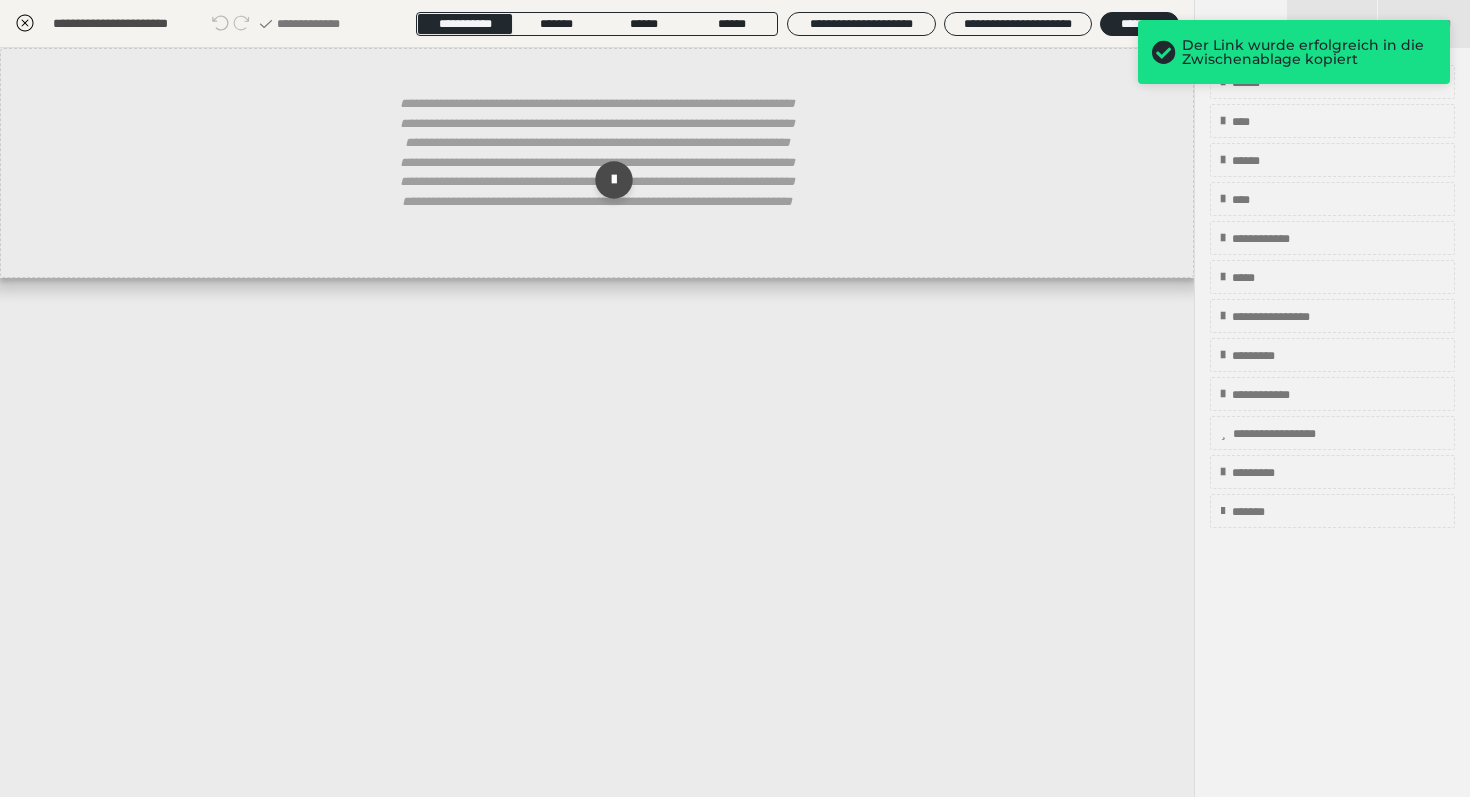 click on "**********" at bounding box center [597, 163] 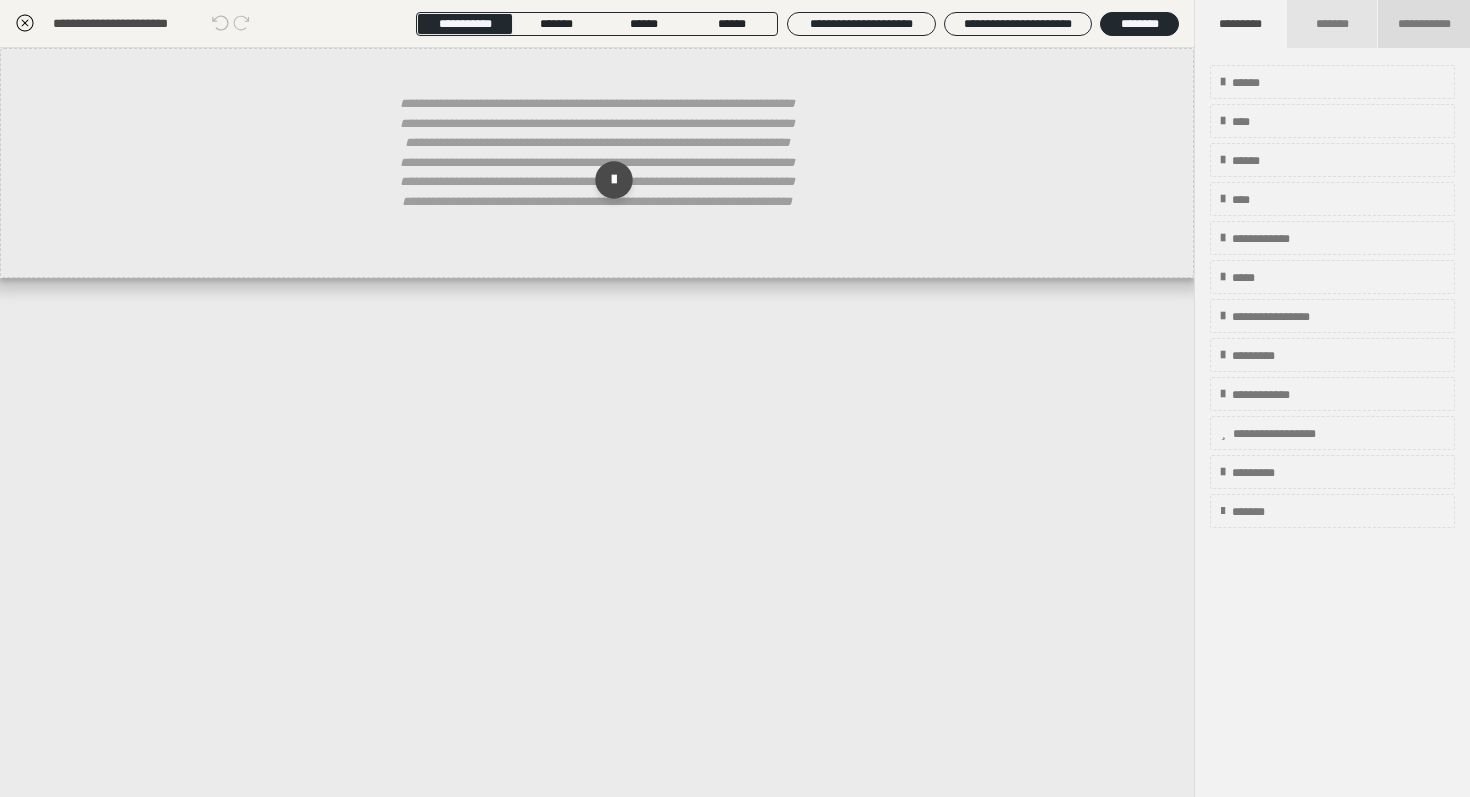 click on "**********" at bounding box center [1424, 24] 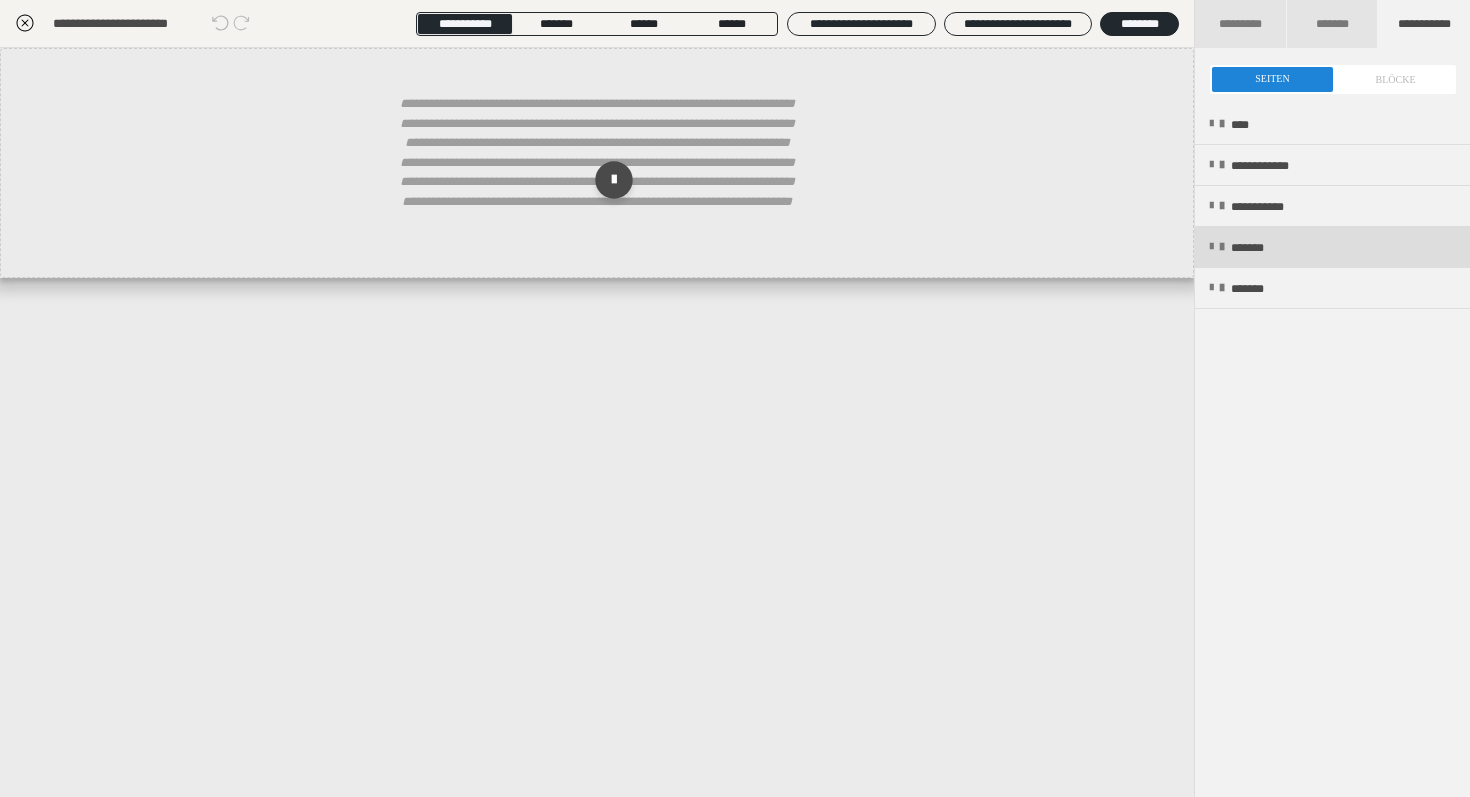 click on "*******" at bounding box center (1261, 248) 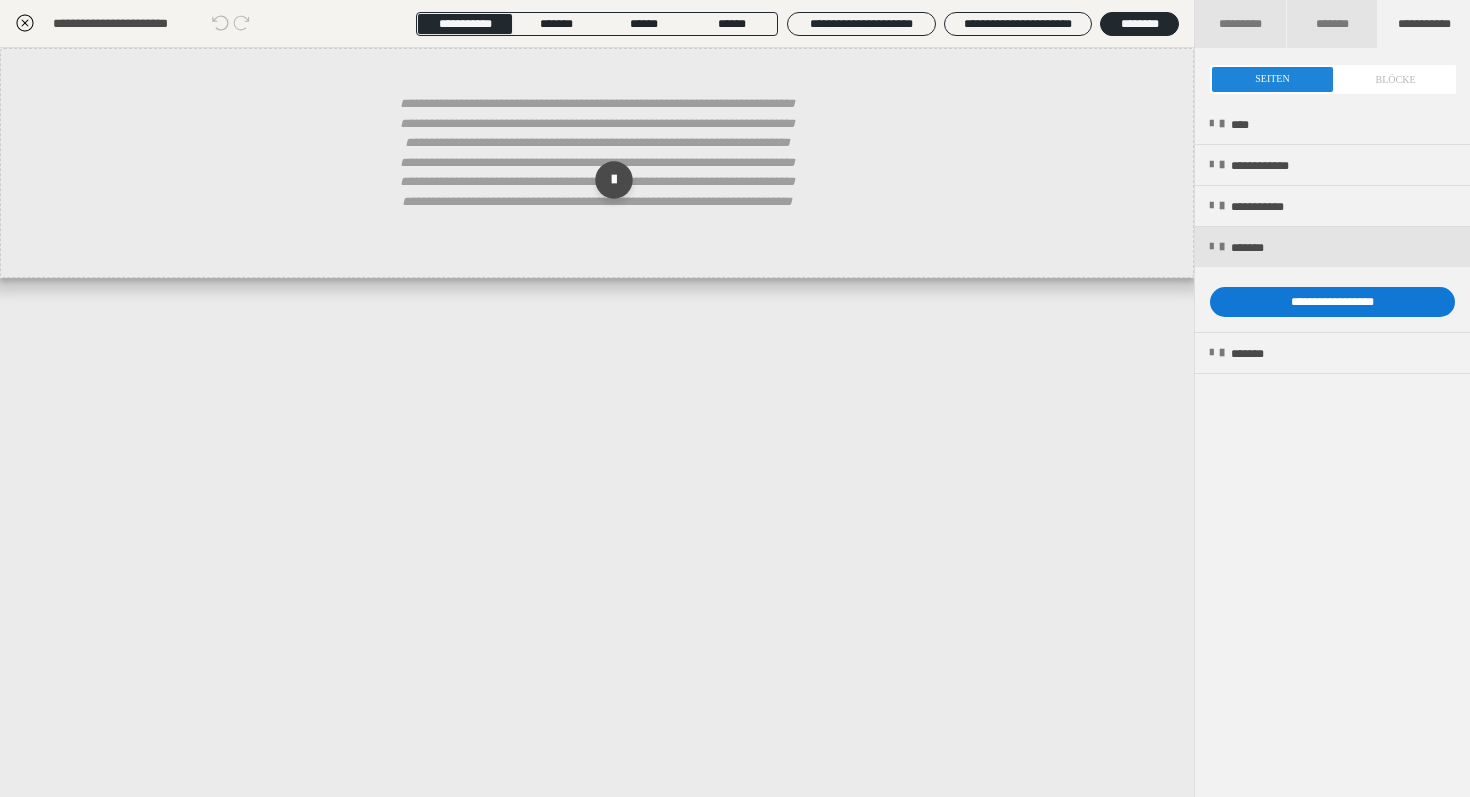 click on "**********" at bounding box center [1332, 302] 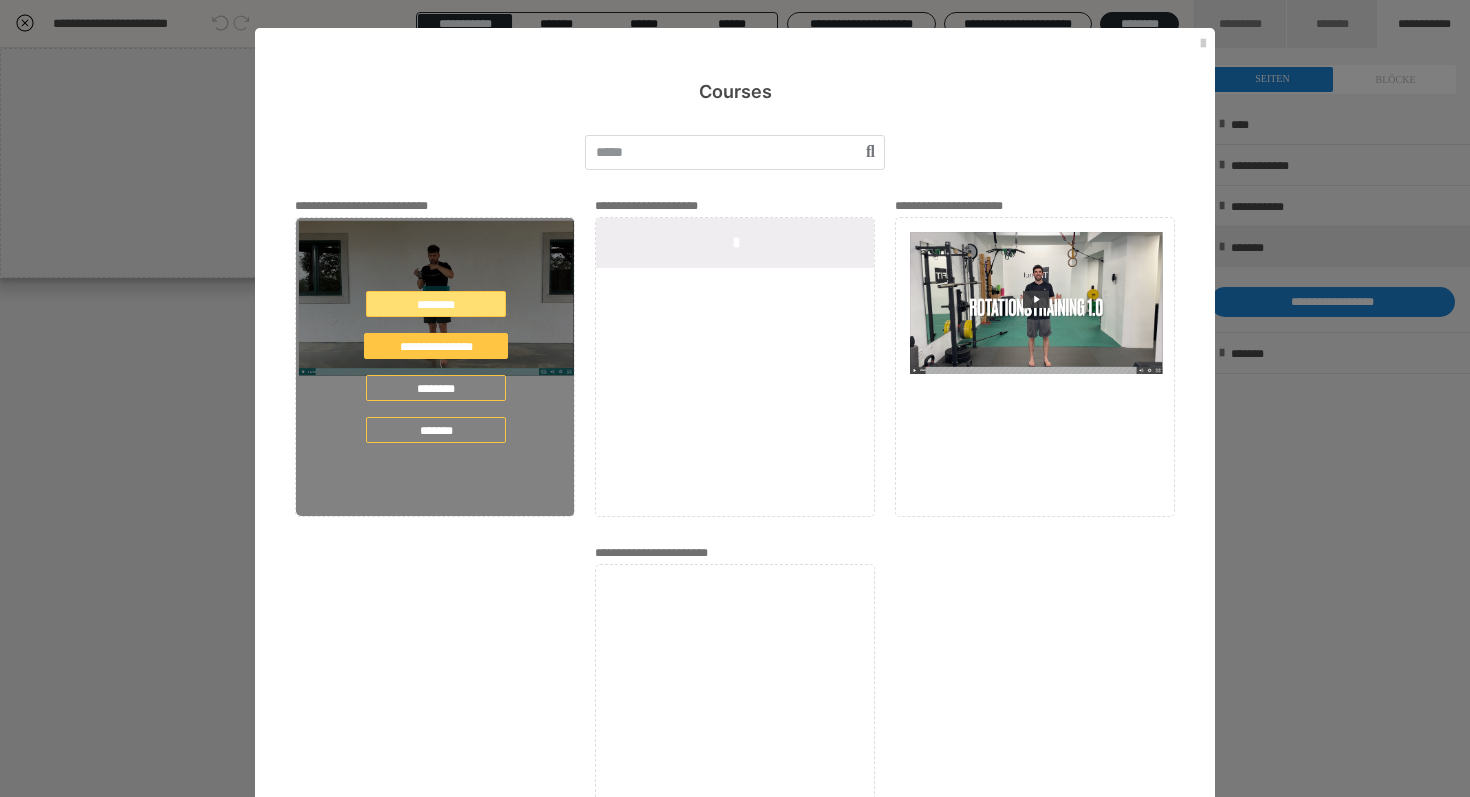 click on "********" at bounding box center (436, 304) 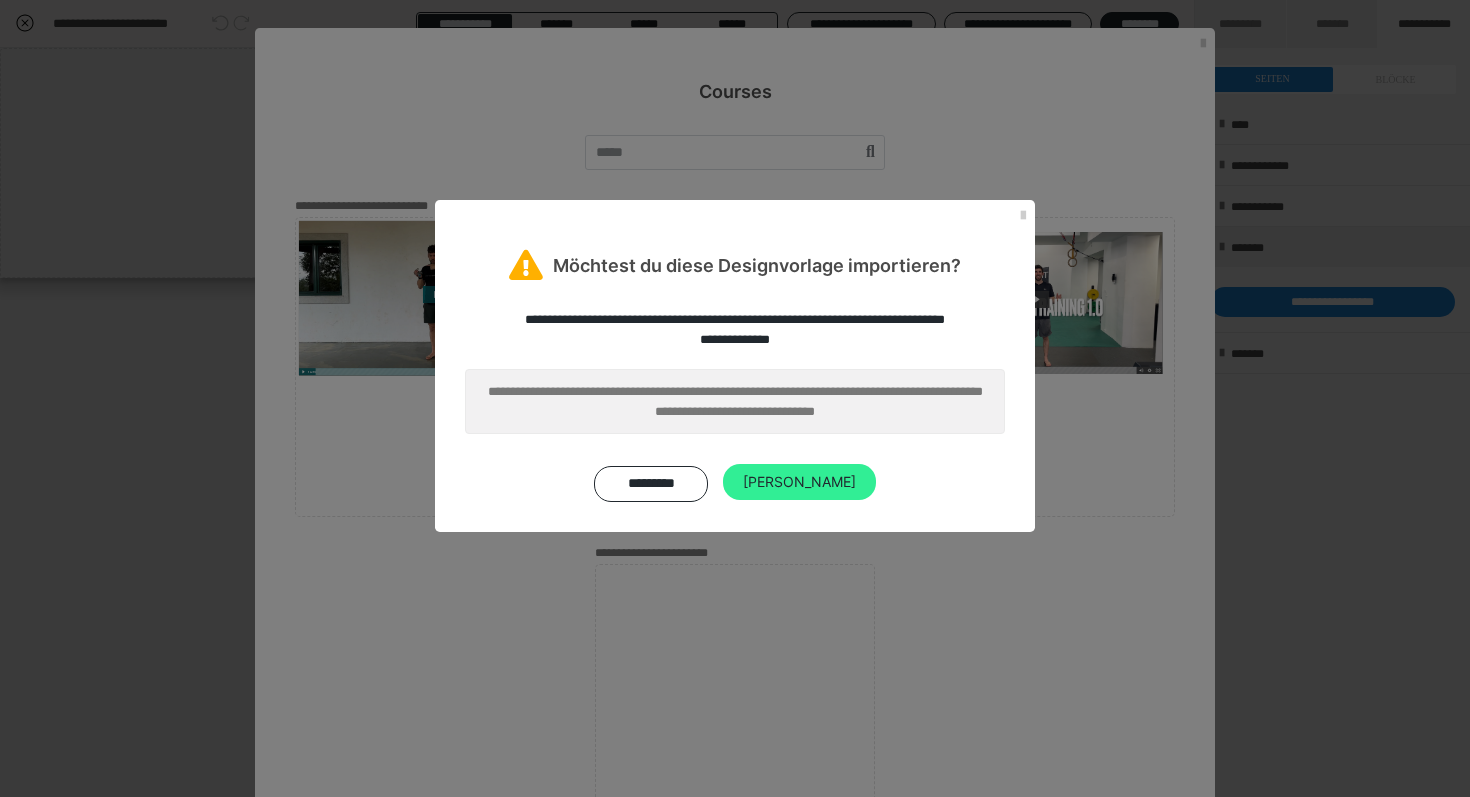 click on "[PERSON_NAME]" at bounding box center (799, 482) 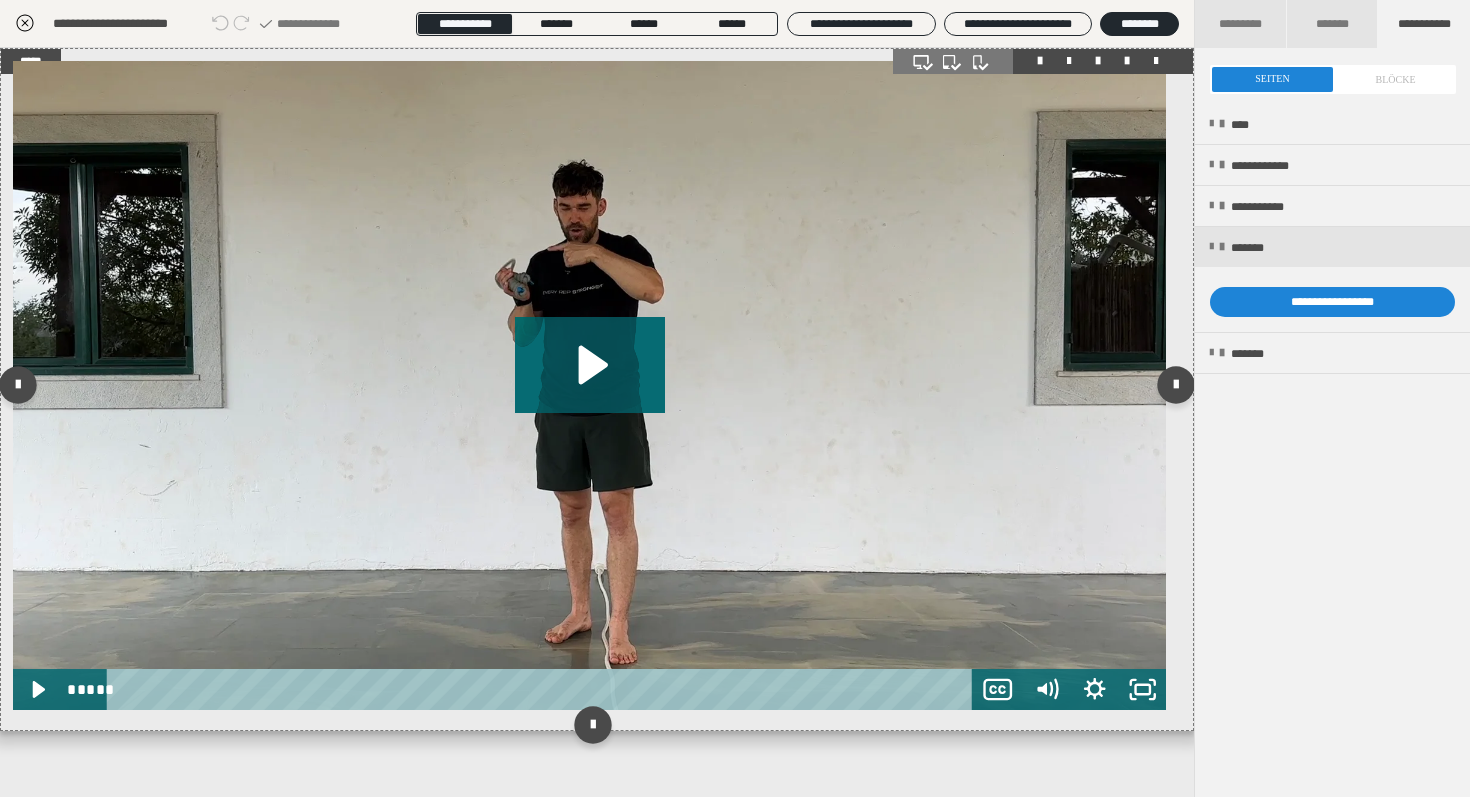 click at bounding box center [589, 385] 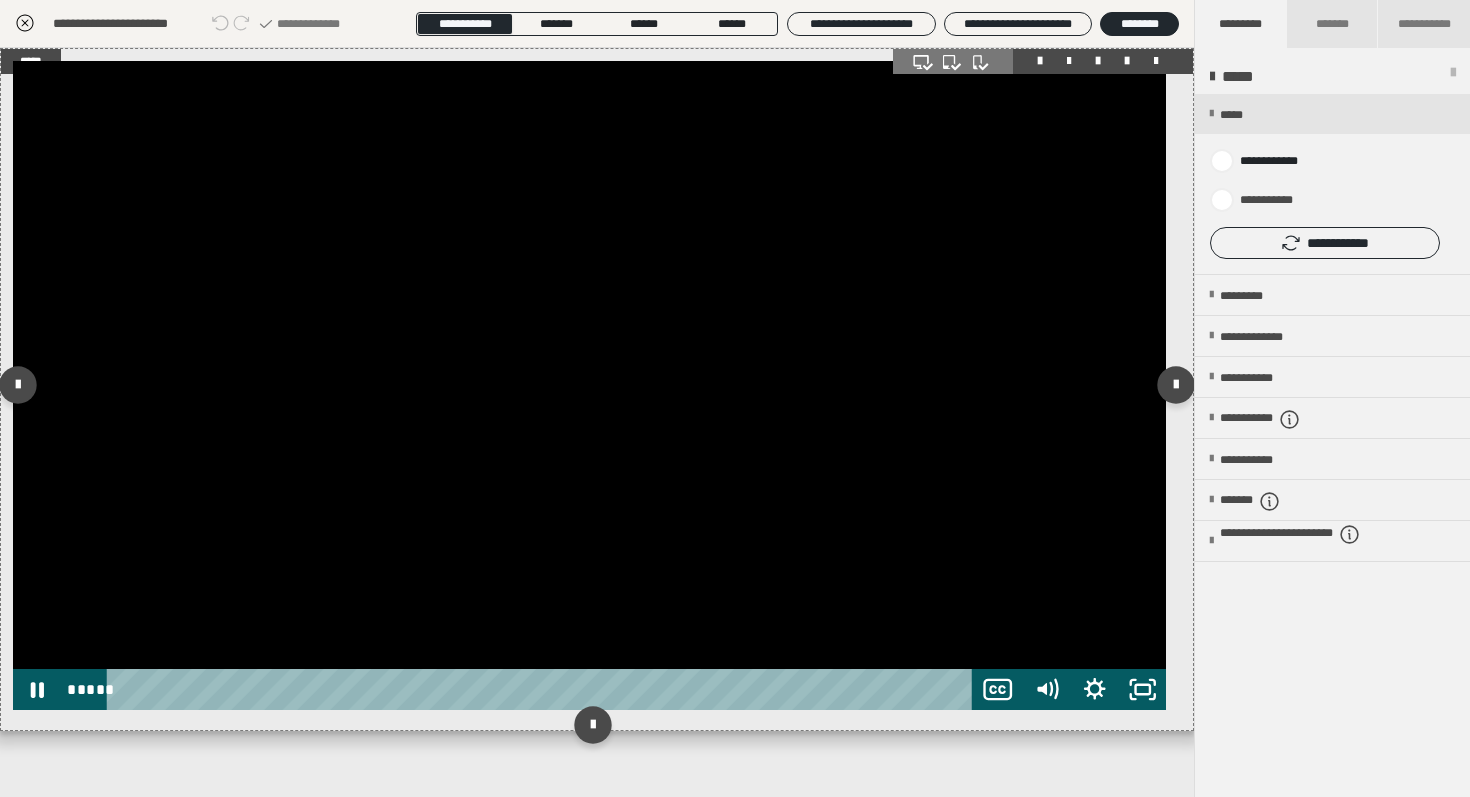 click at bounding box center [589, 385] 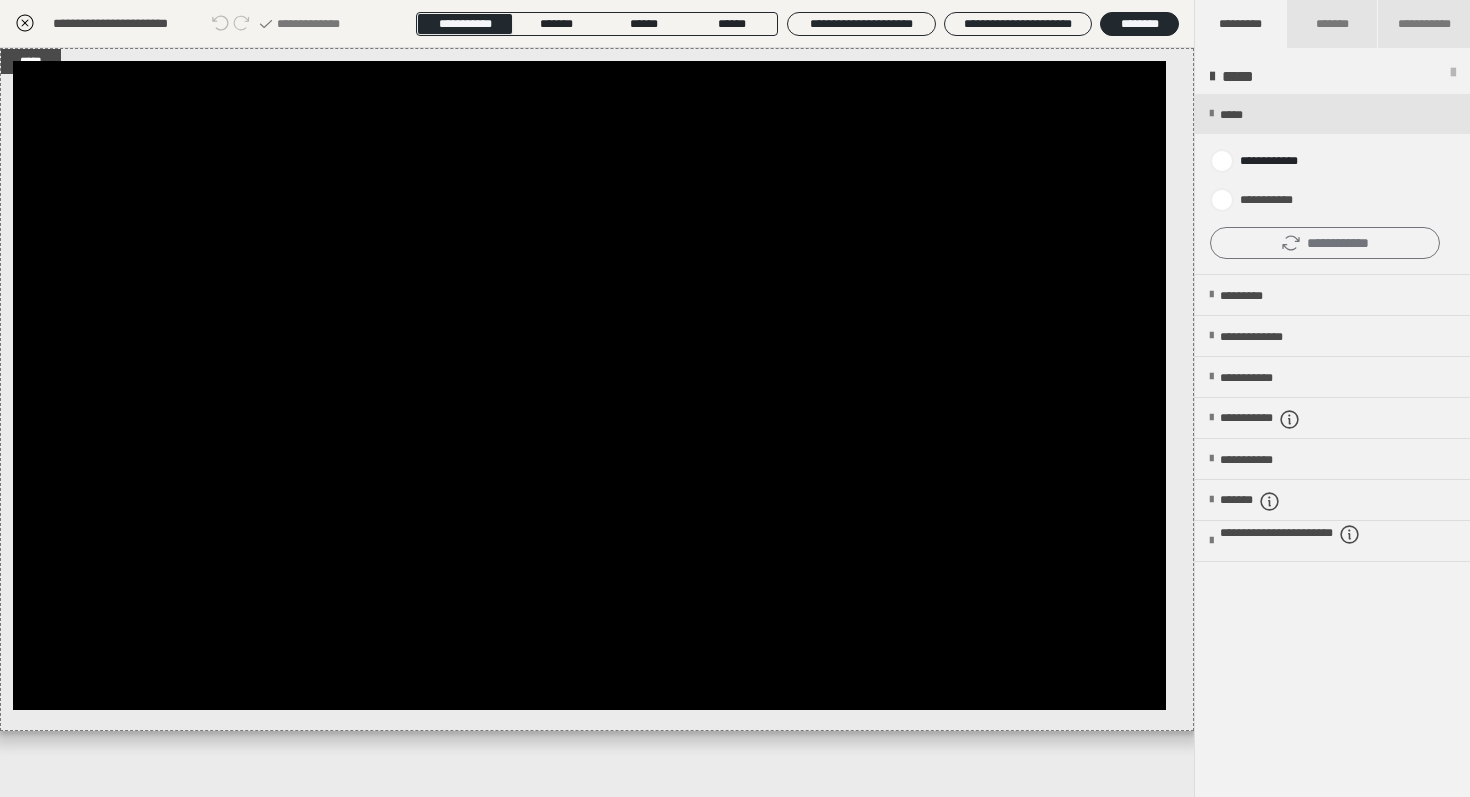 click on "**********" at bounding box center (1325, 243) 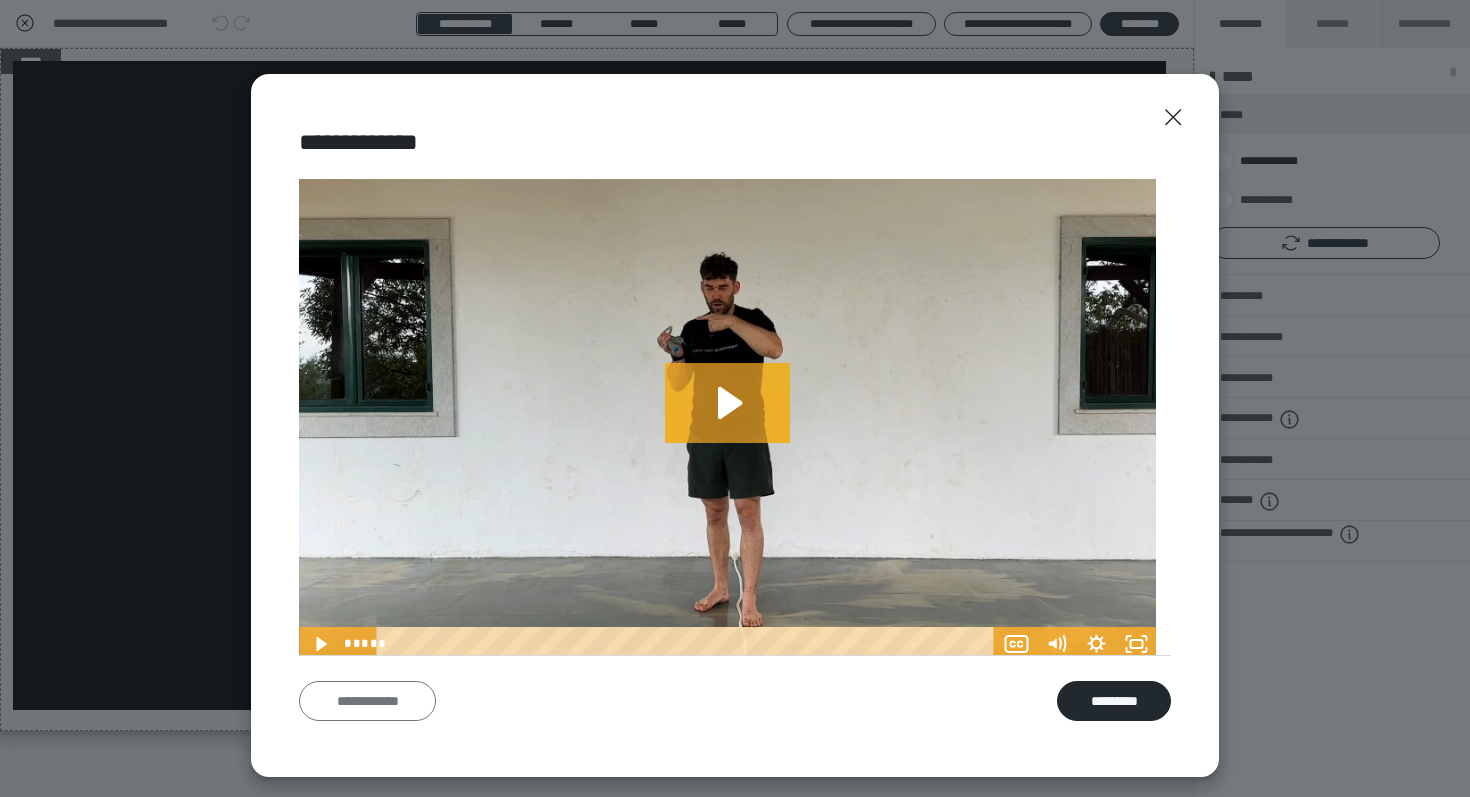 click on "**********" at bounding box center (367, 701) 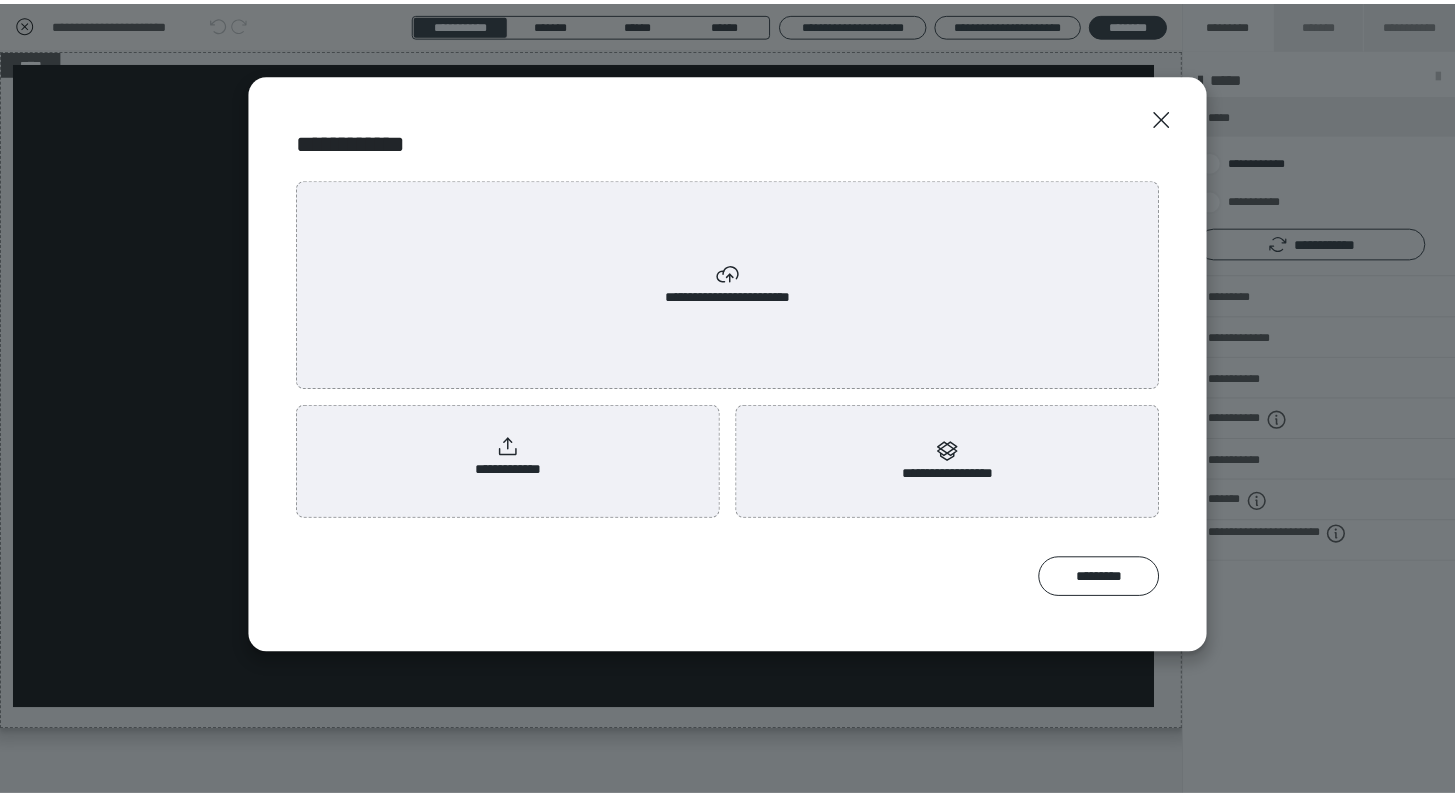 scroll, scrollTop: 0, scrollLeft: 0, axis: both 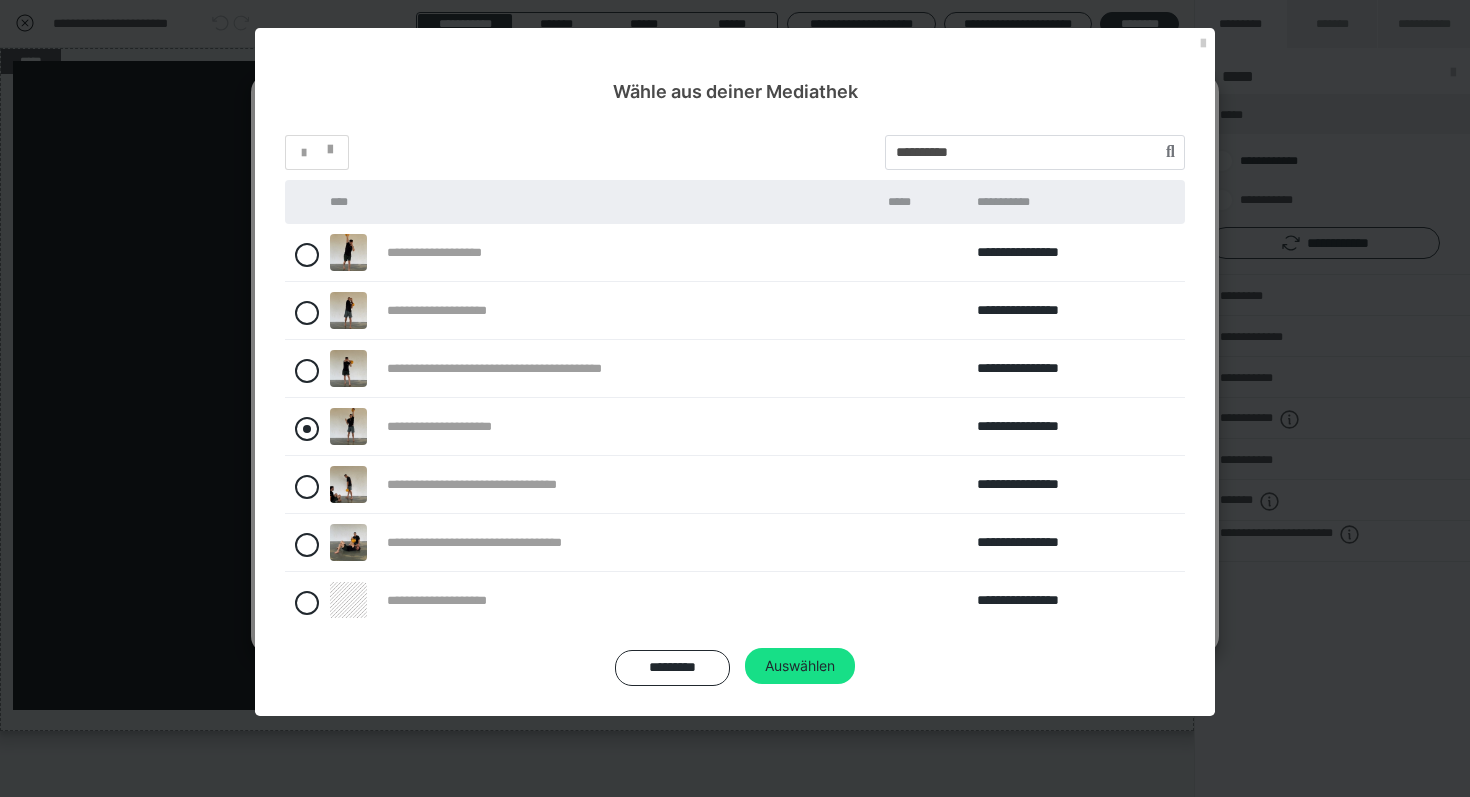 click at bounding box center [335, 423] 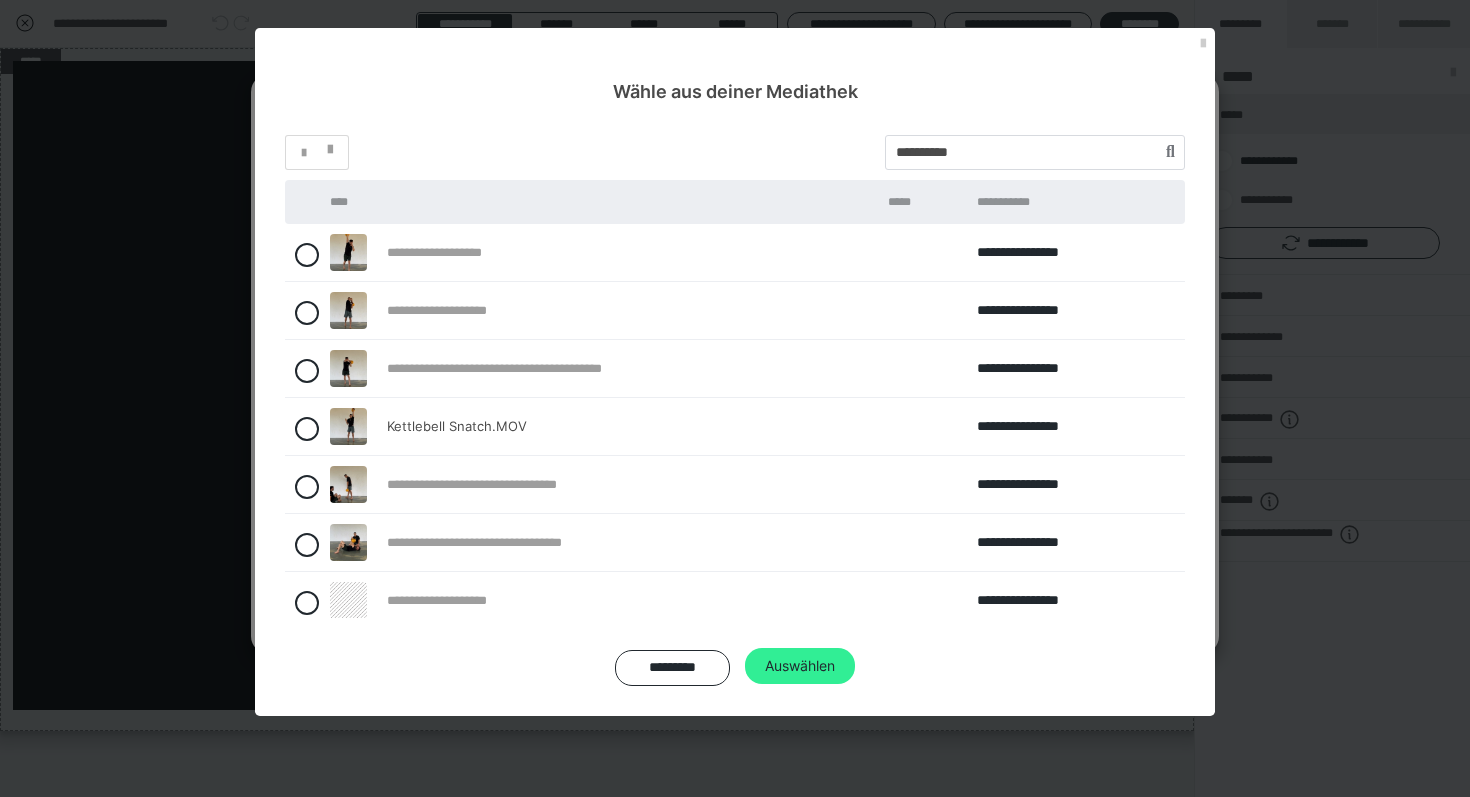 click on "Auswählen" at bounding box center (800, 666) 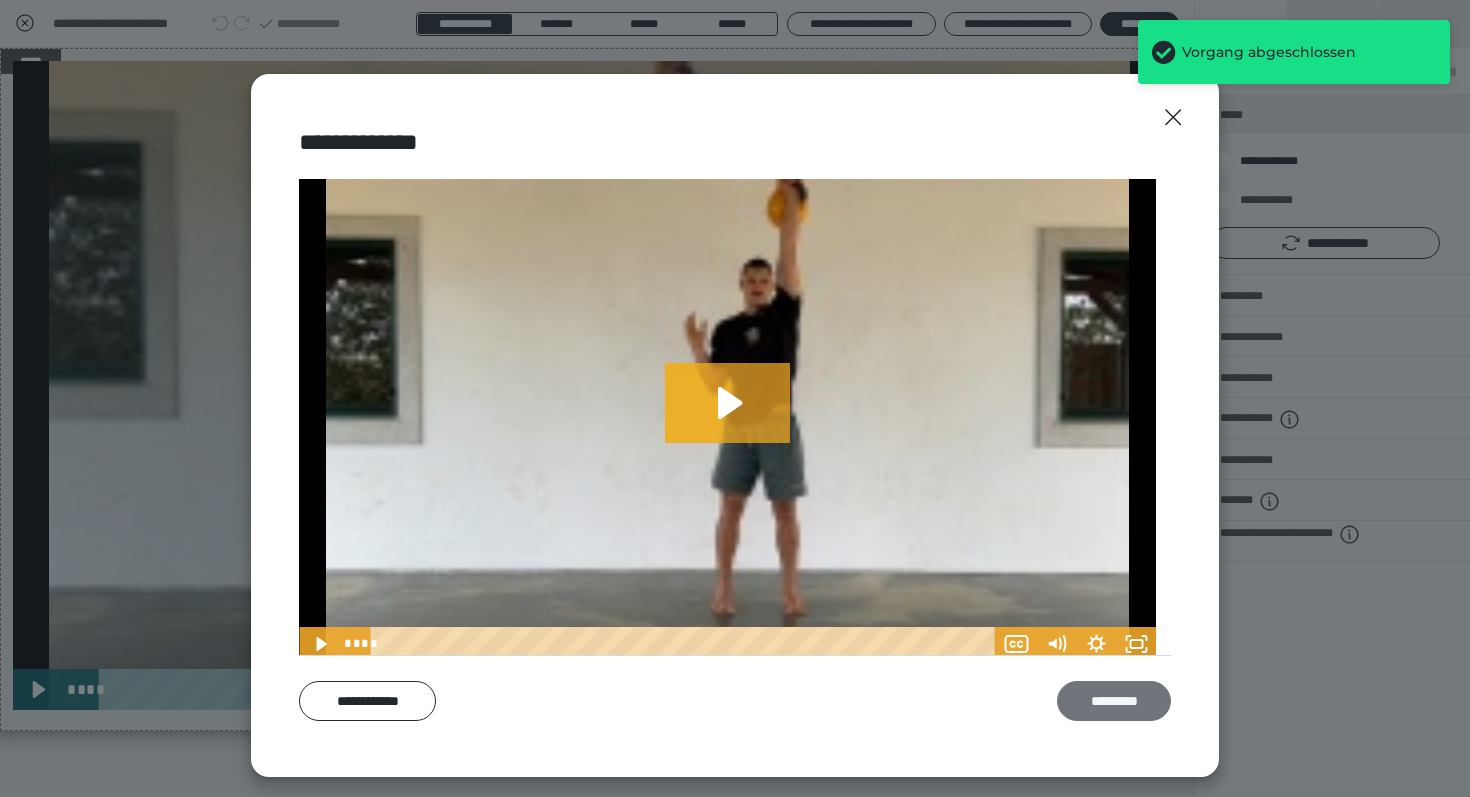 click on "*********" at bounding box center [1114, 701] 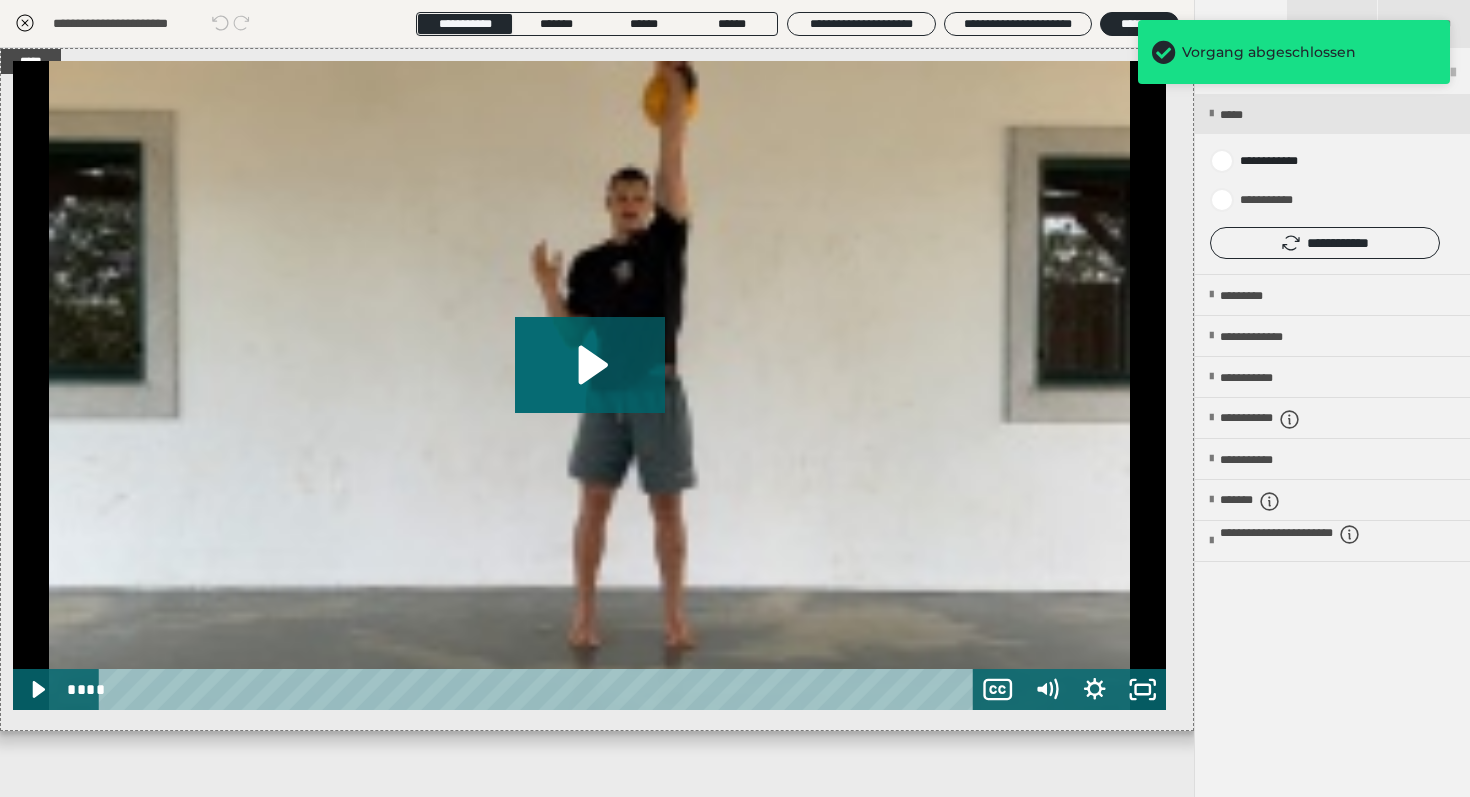 click 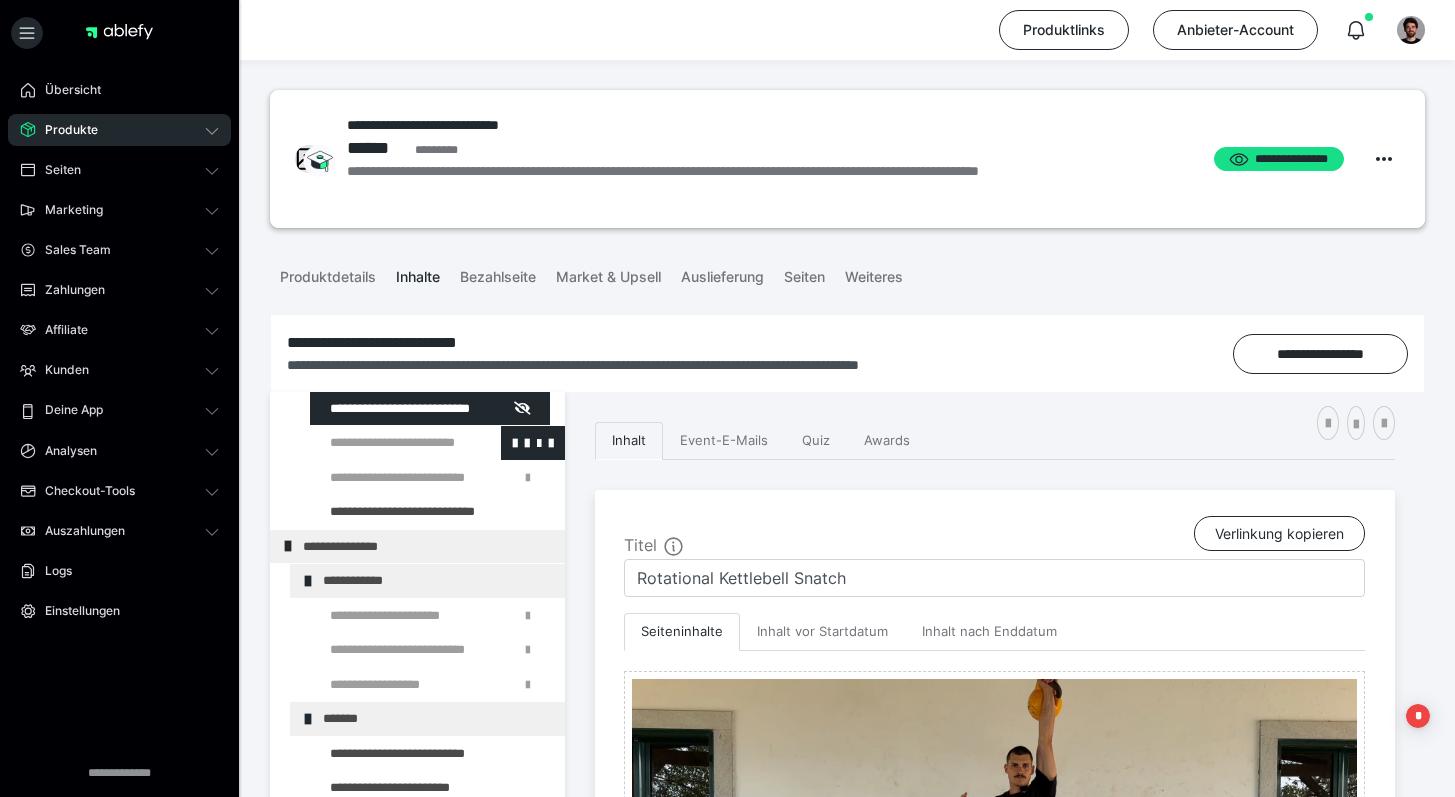 scroll, scrollTop: 544, scrollLeft: 0, axis: vertical 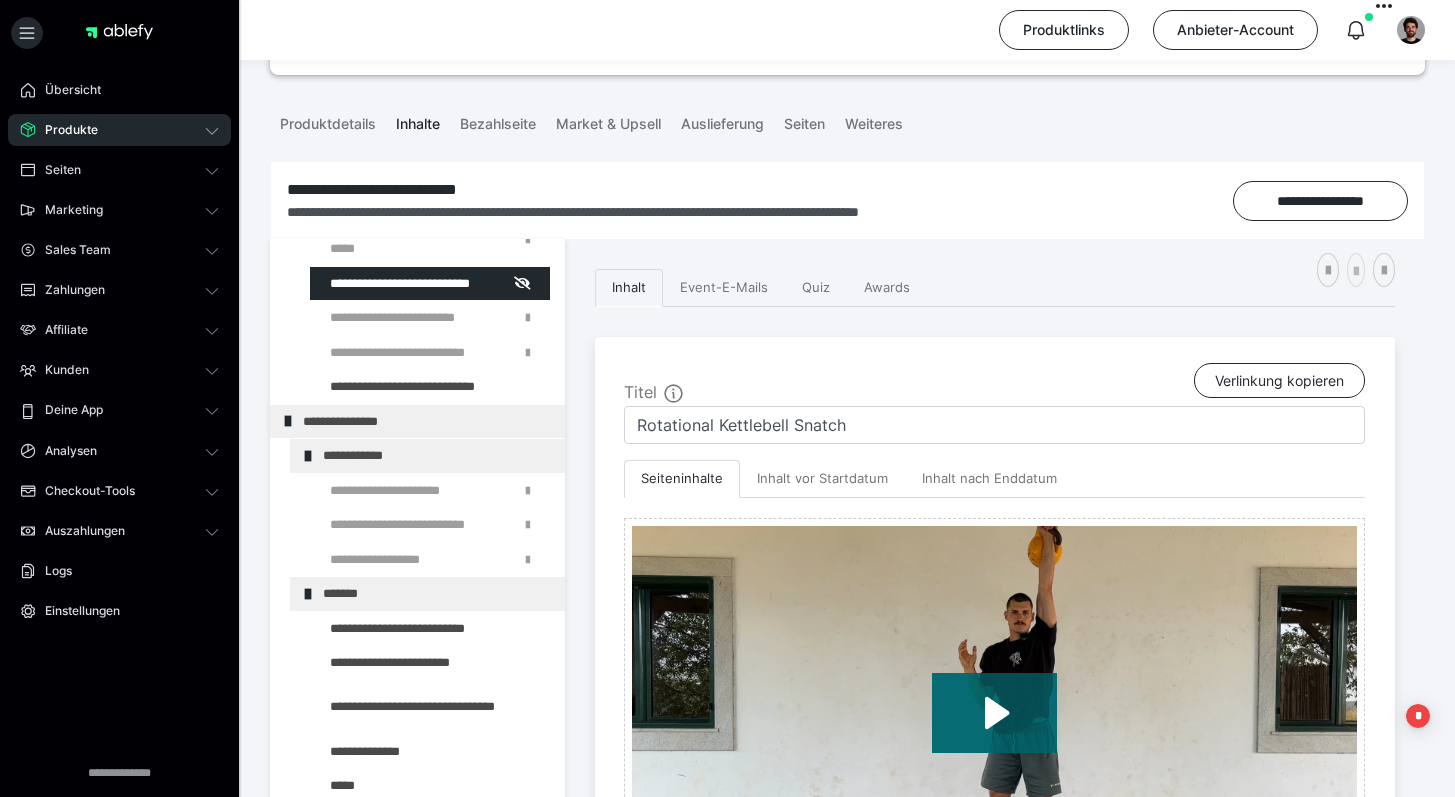 click at bounding box center (1356, 272) 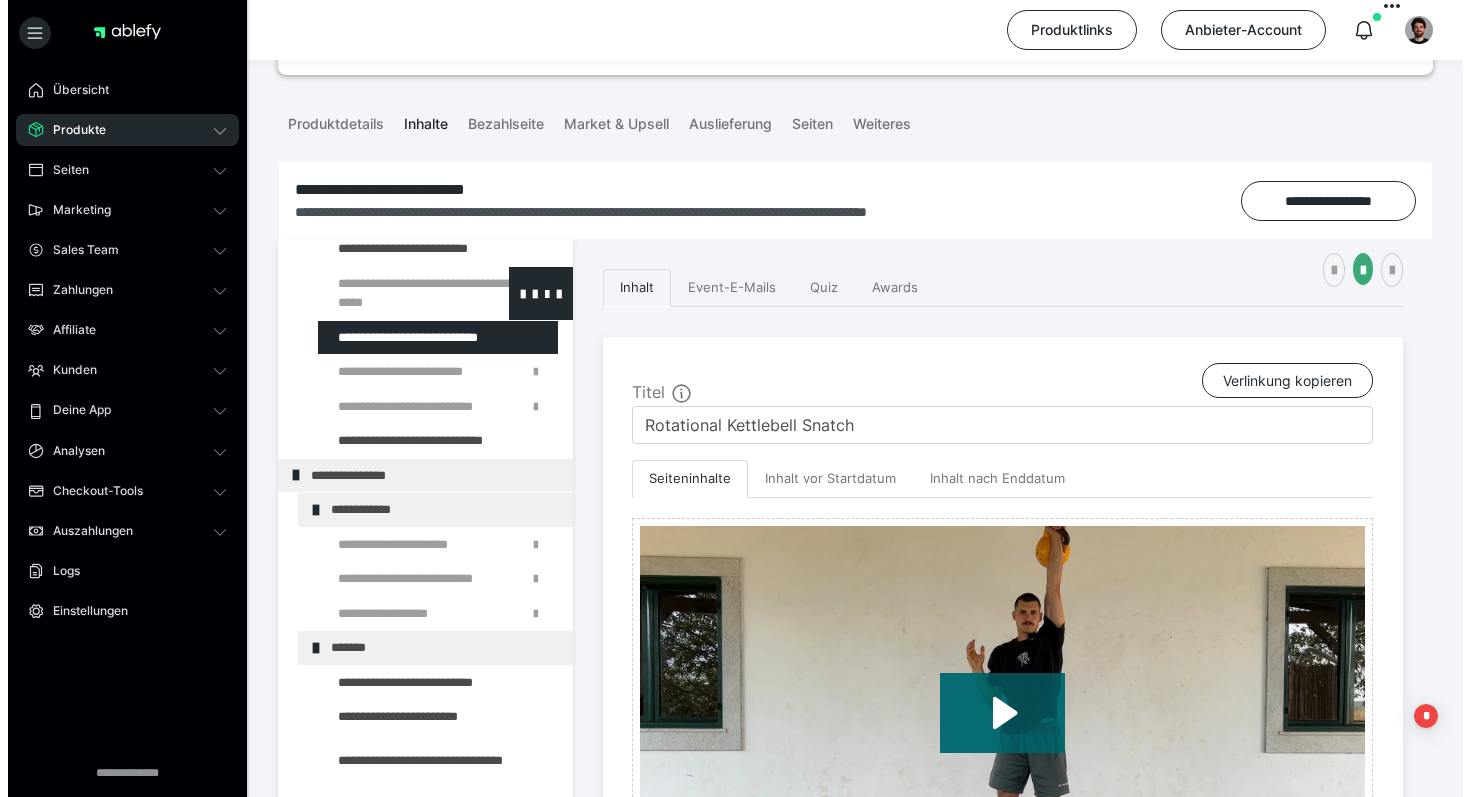 scroll, scrollTop: 468, scrollLeft: 0, axis: vertical 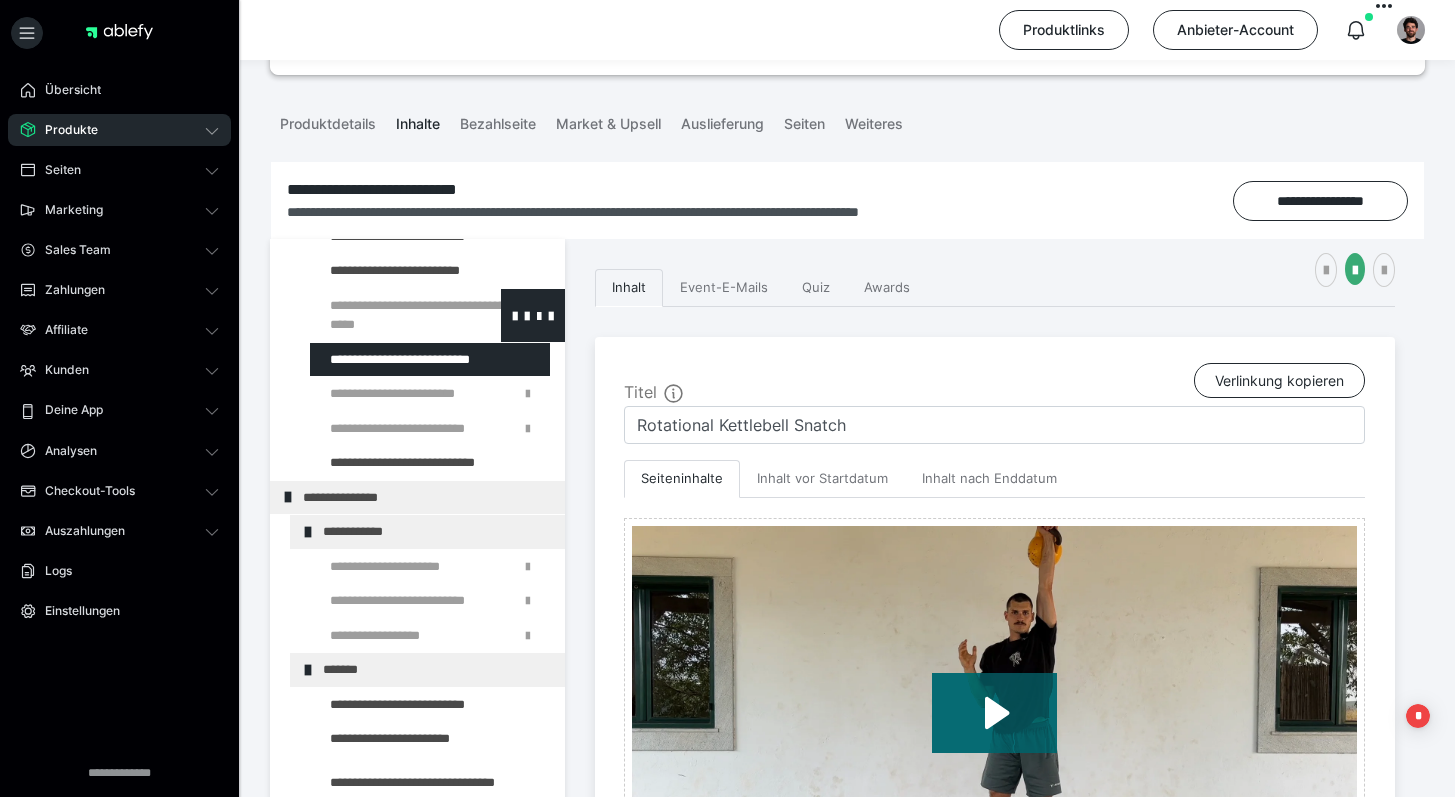 click at bounding box center (385, 315) 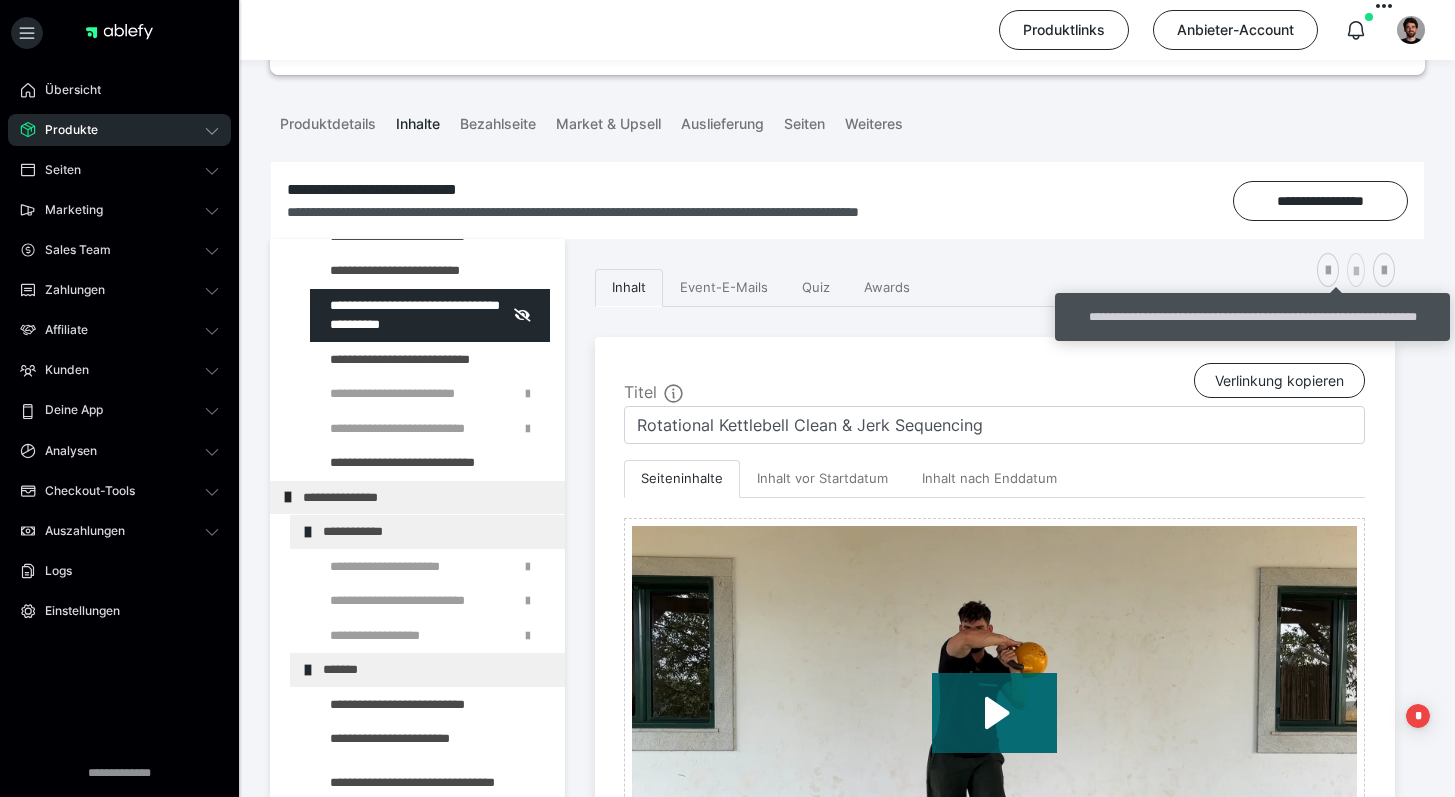 click at bounding box center (1356, 272) 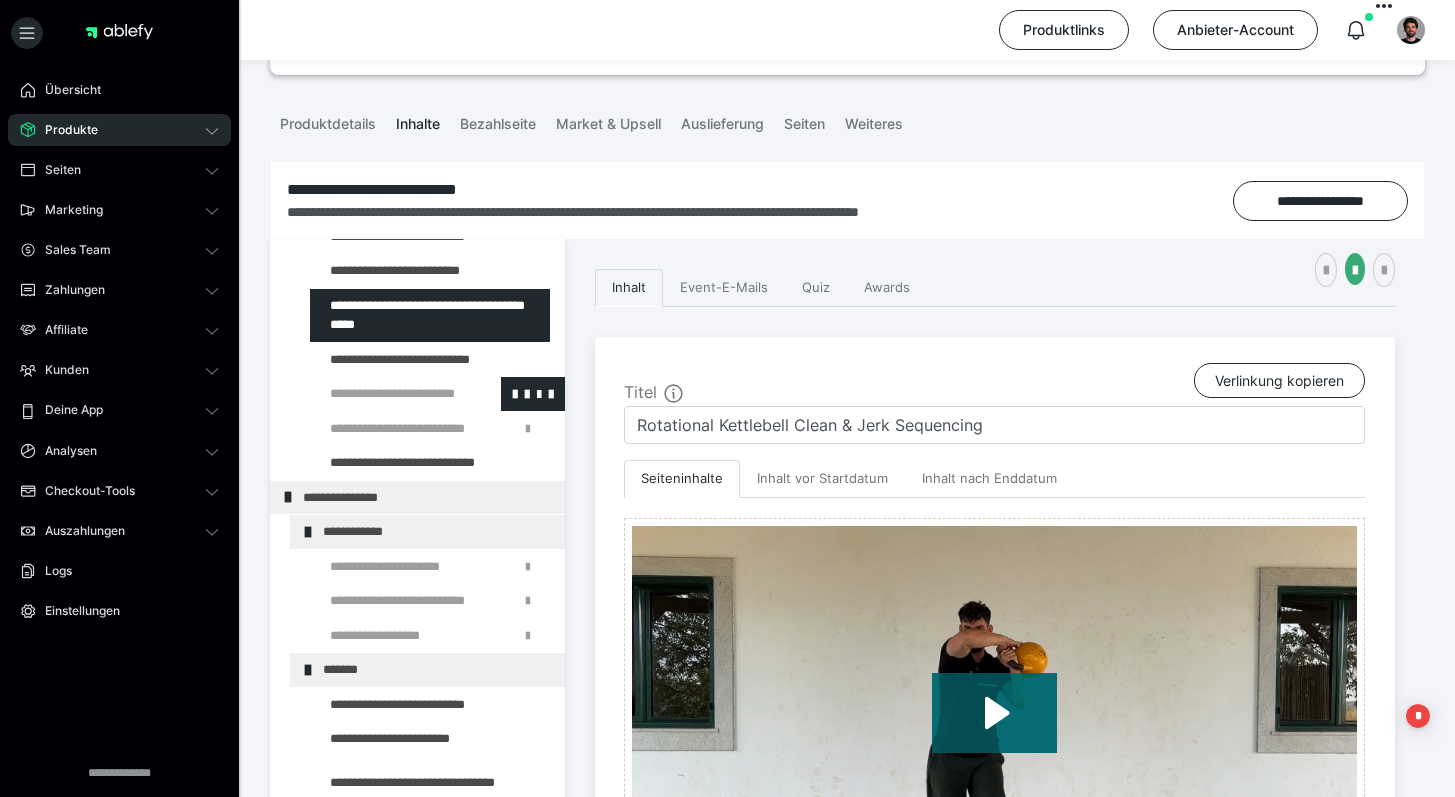 click at bounding box center [385, 394] 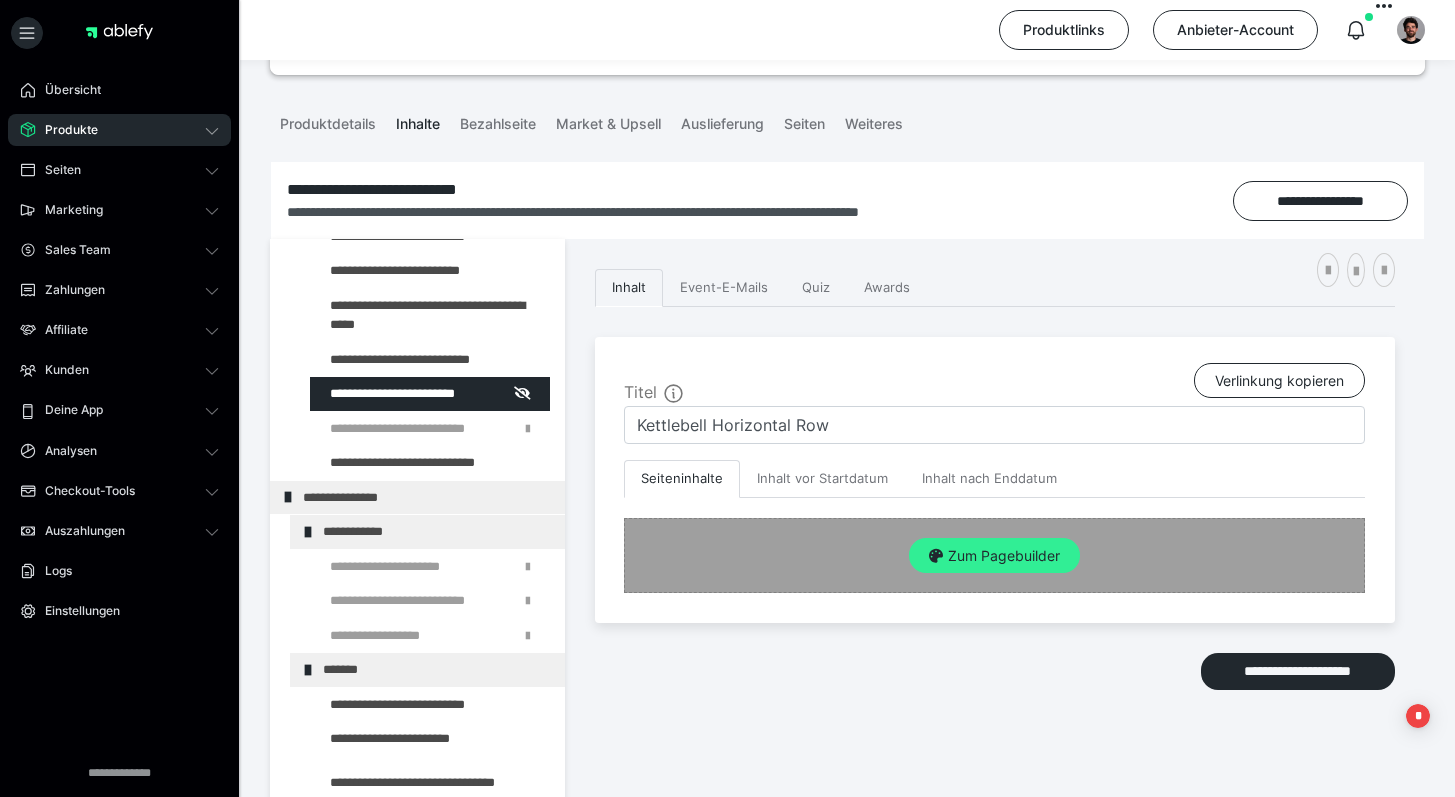 click on "Zum Pagebuilder" at bounding box center [994, 556] 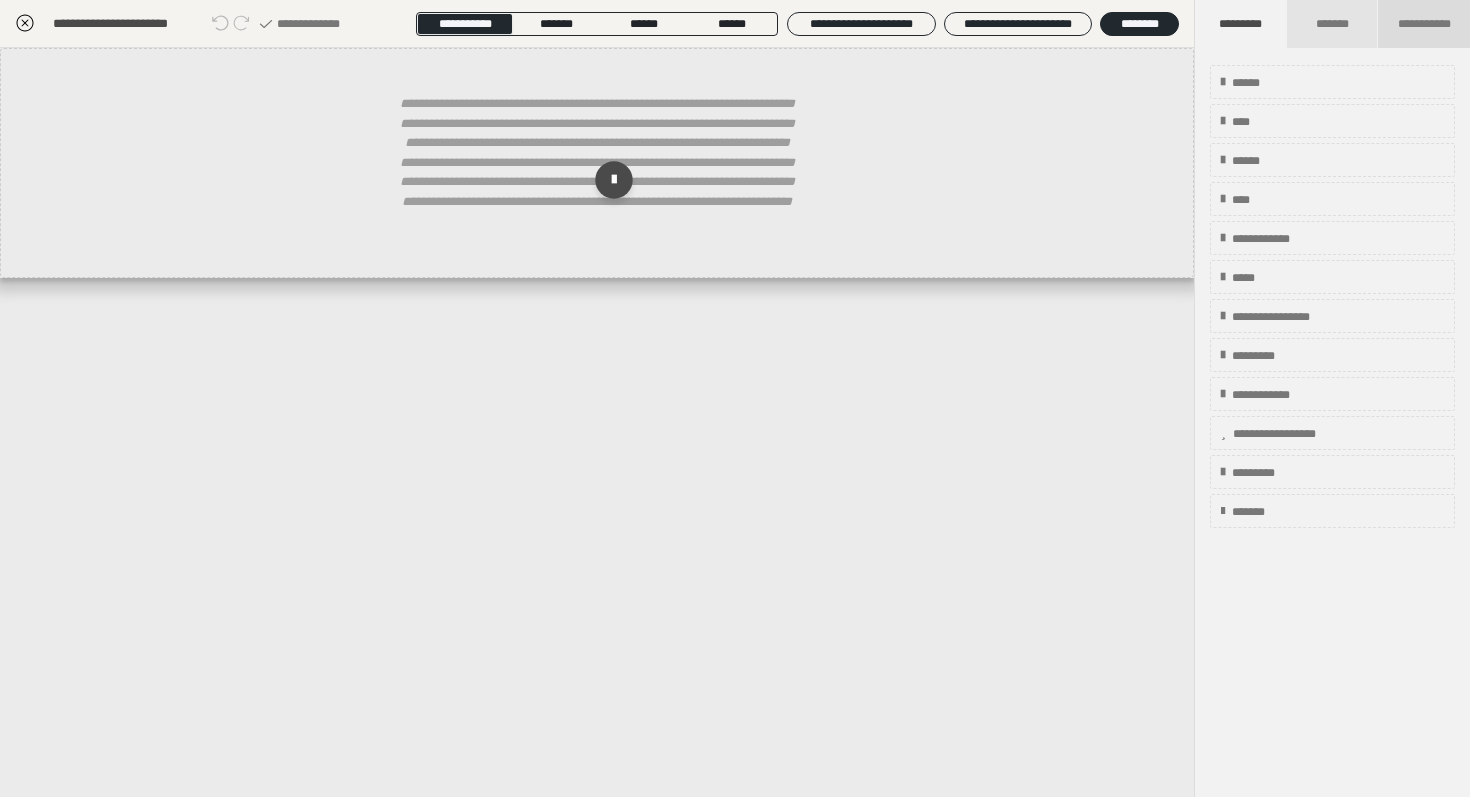 click on "**********" at bounding box center [1424, 24] 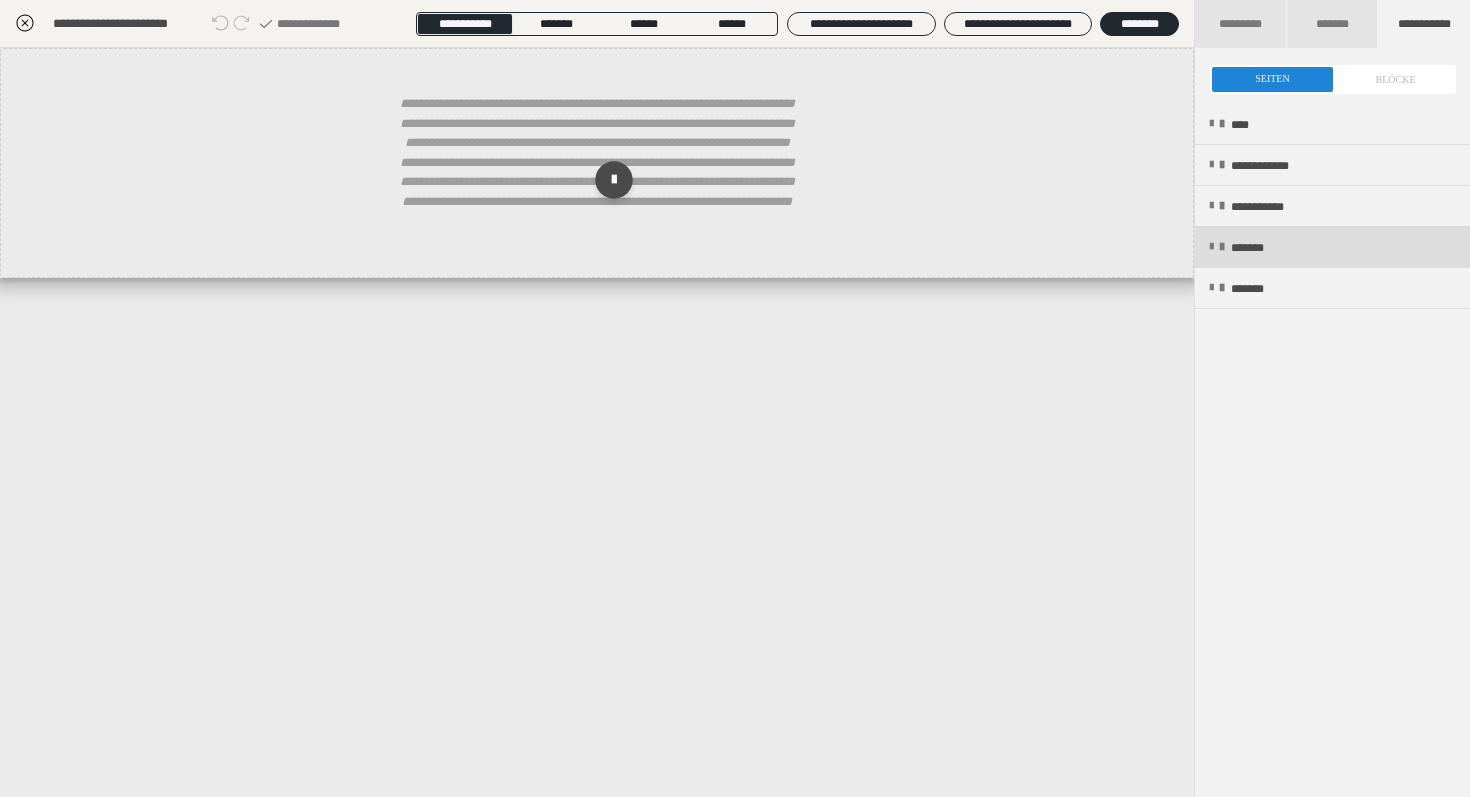 click on "*******" at bounding box center (1261, 248) 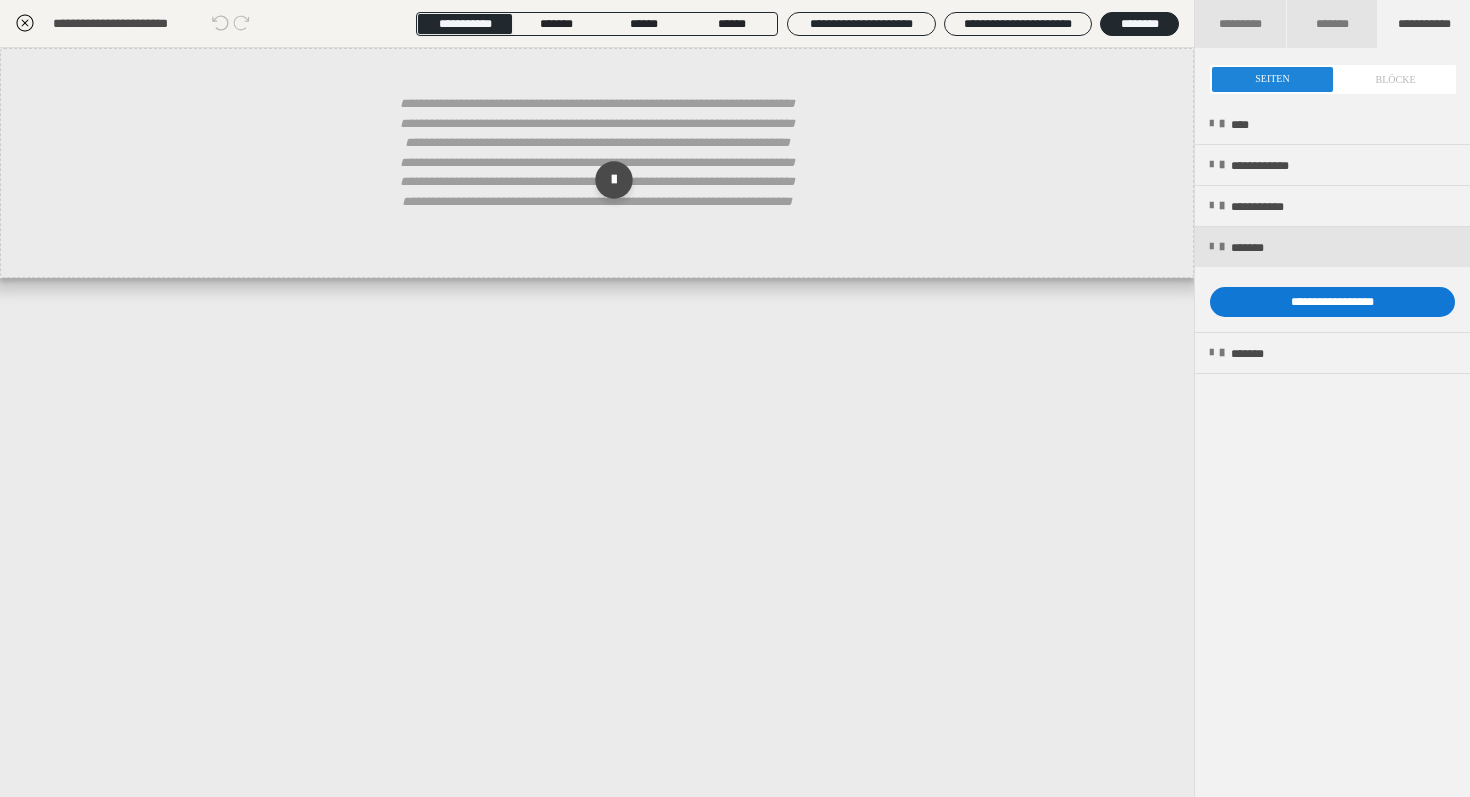 click on "**********" at bounding box center [1332, 302] 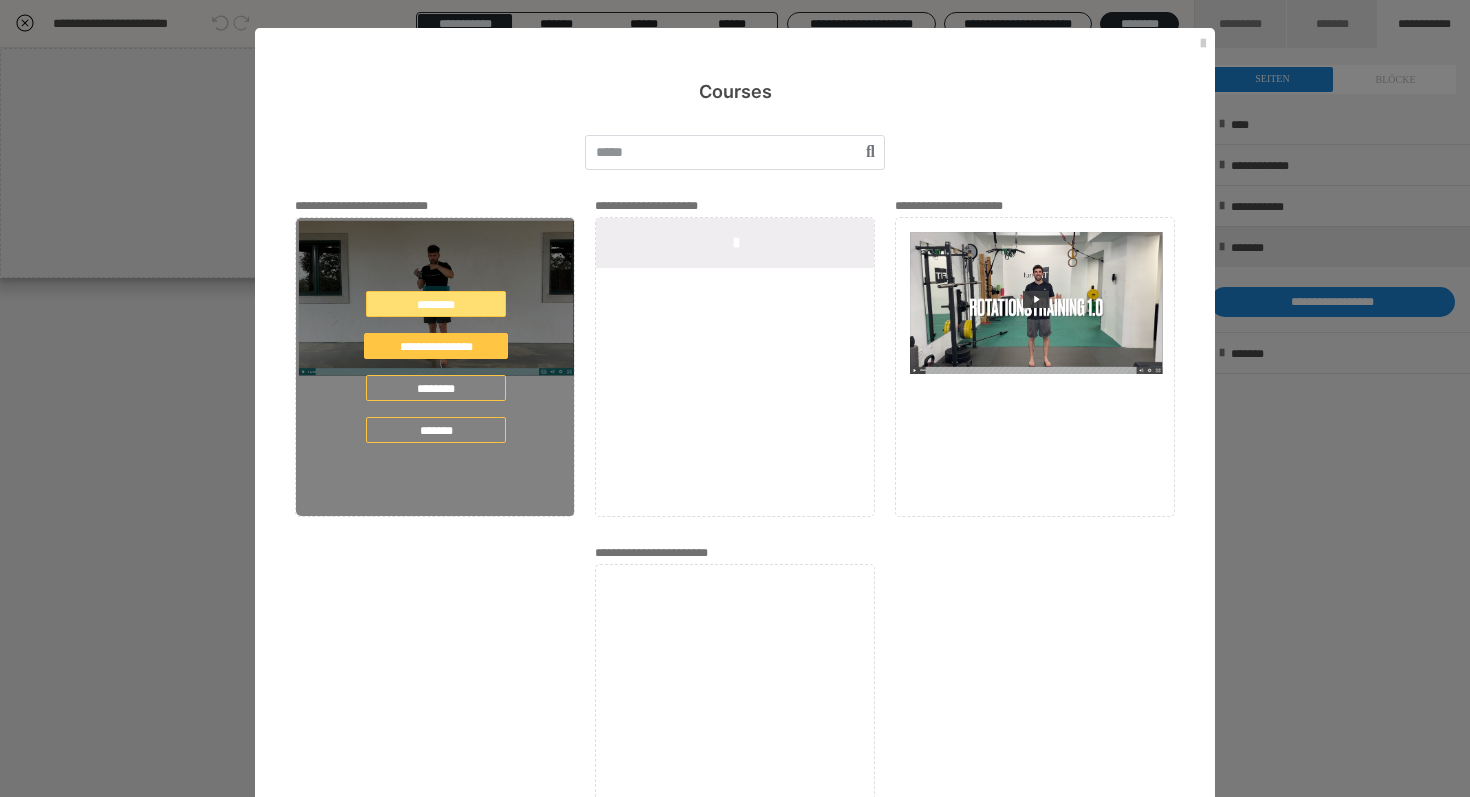 click on "********" at bounding box center [436, 304] 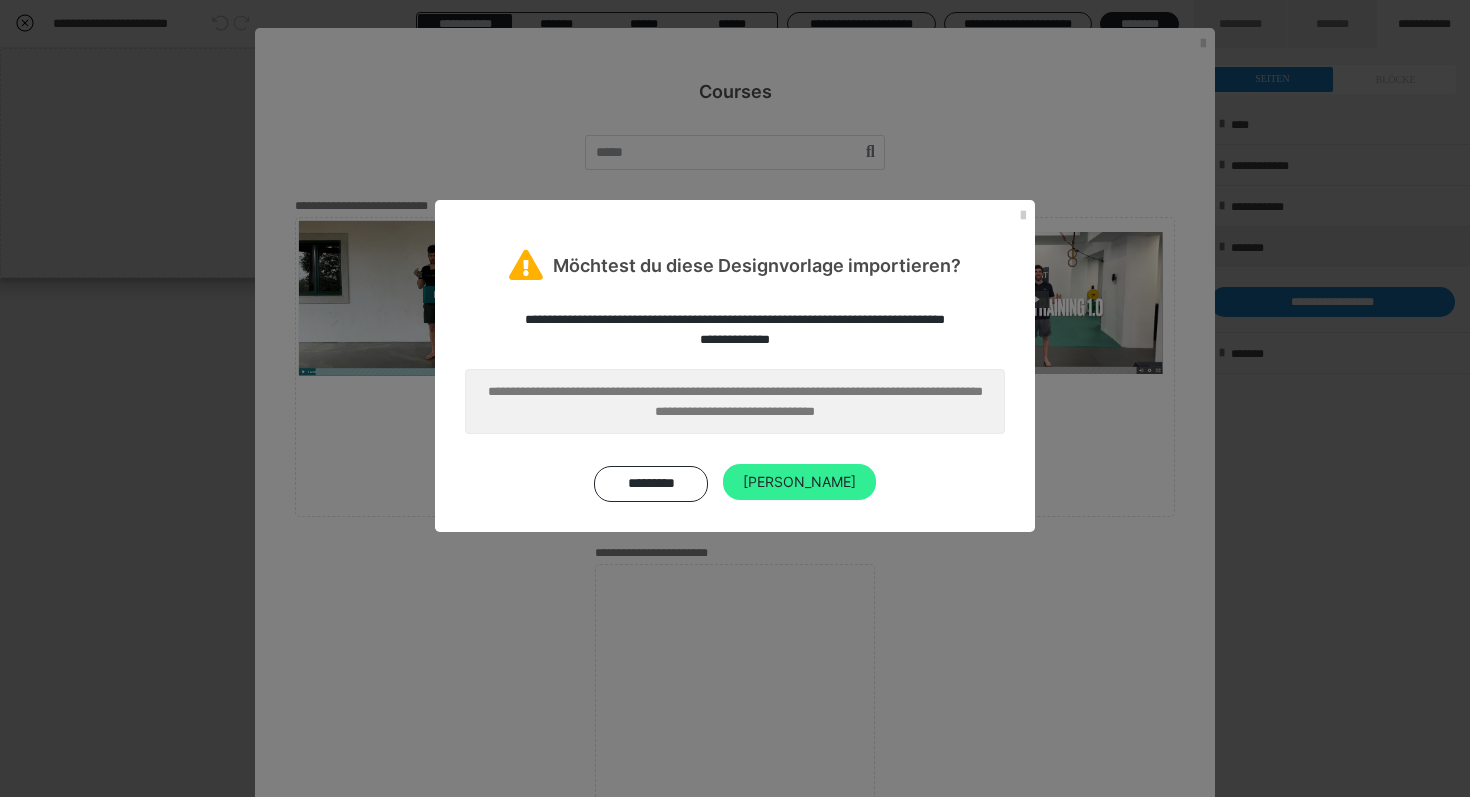 click on "[PERSON_NAME]" at bounding box center [799, 482] 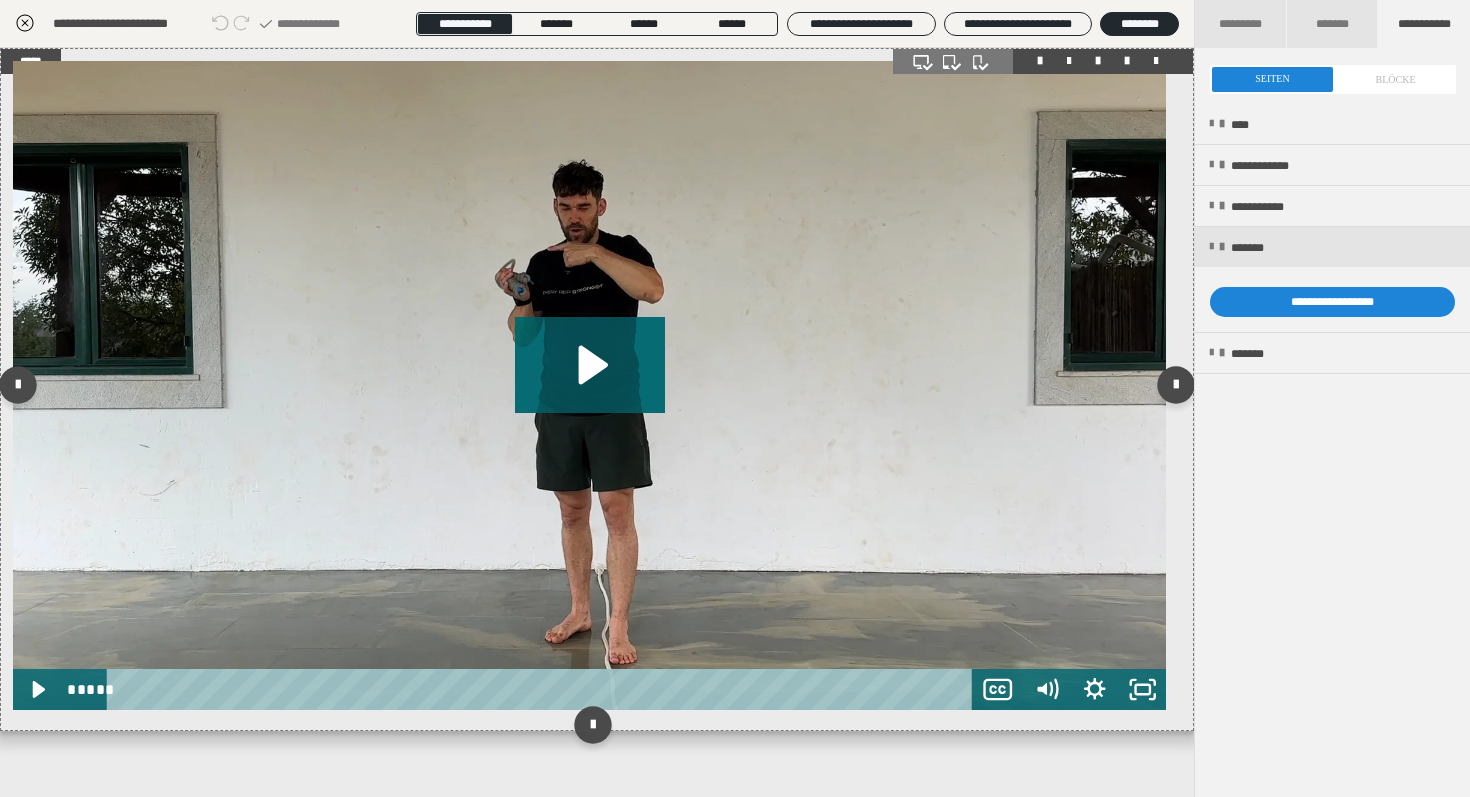 click at bounding box center (589, 385) 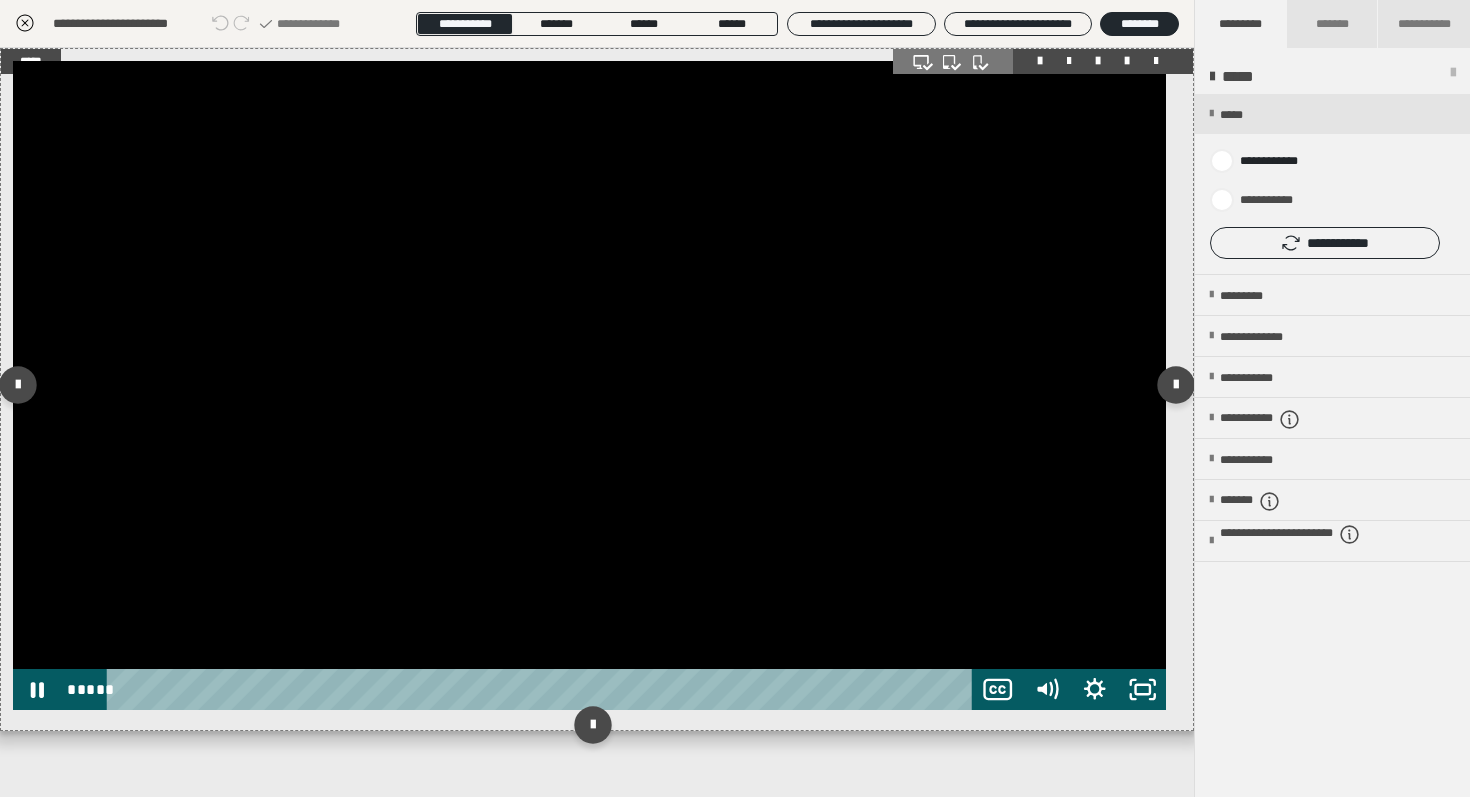 click at bounding box center (589, 385) 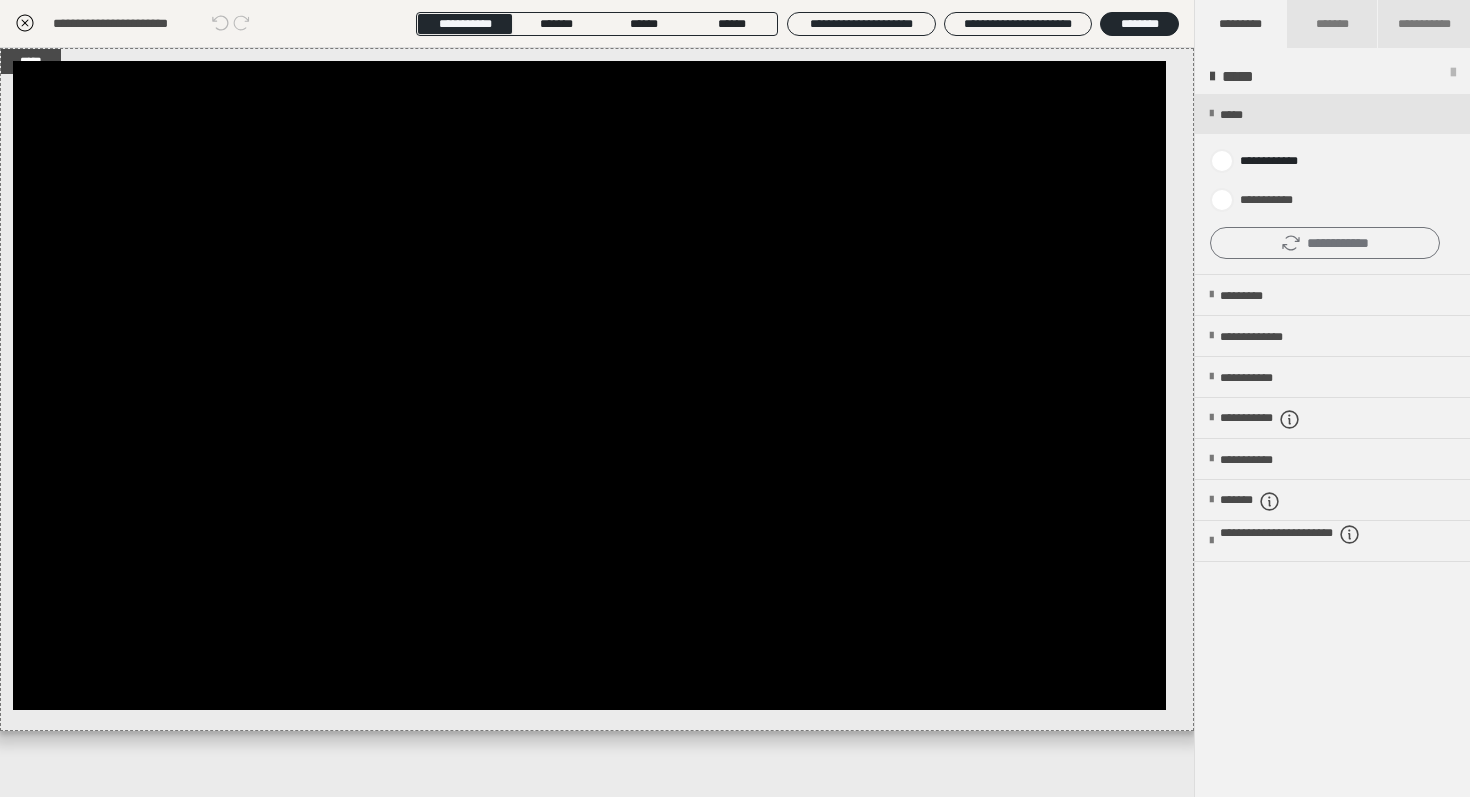 click on "**********" at bounding box center [1325, 243] 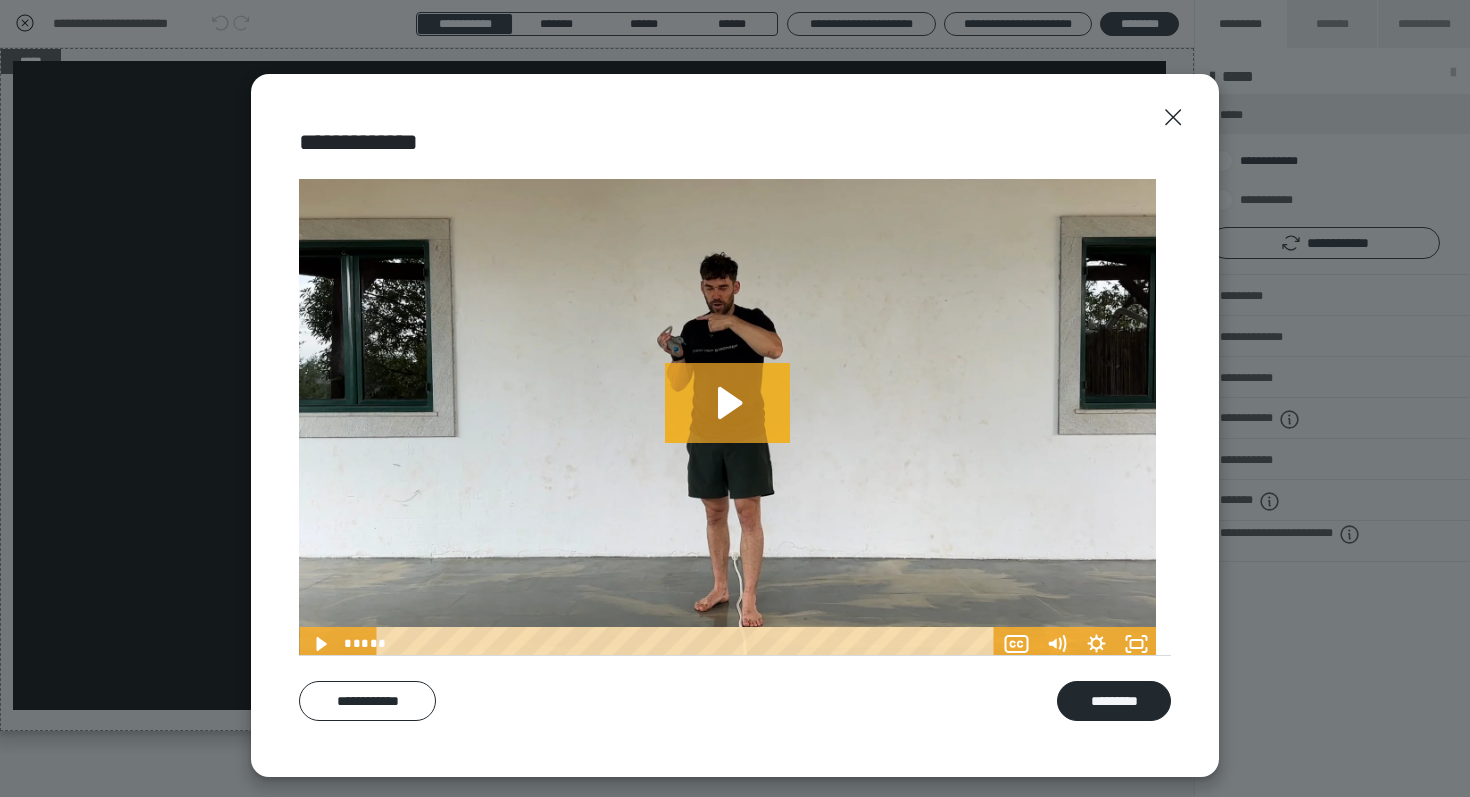 click on "**********" at bounding box center (367, 701) 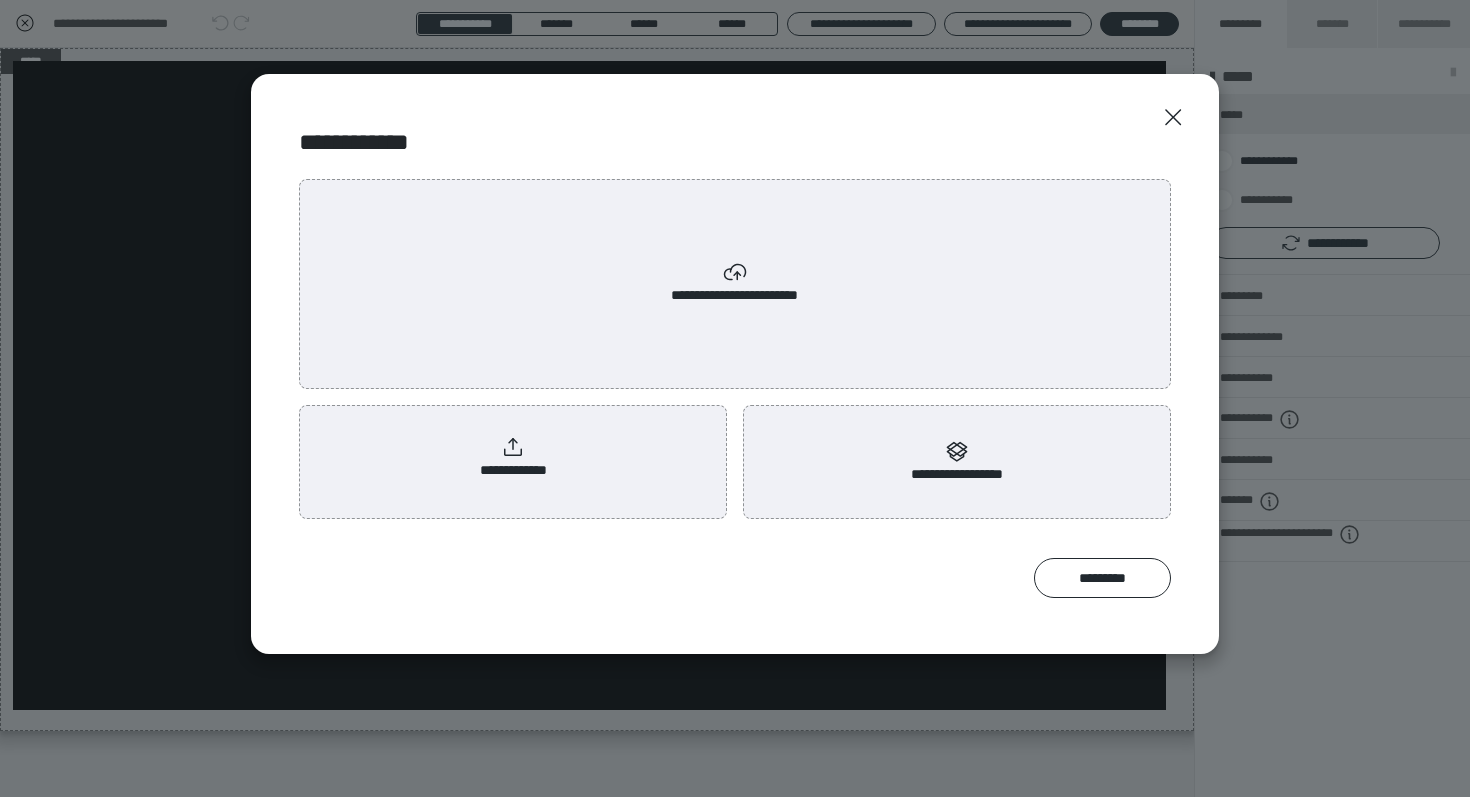 scroll, scrollTop: 0, scrollLeft: 0, axis: both 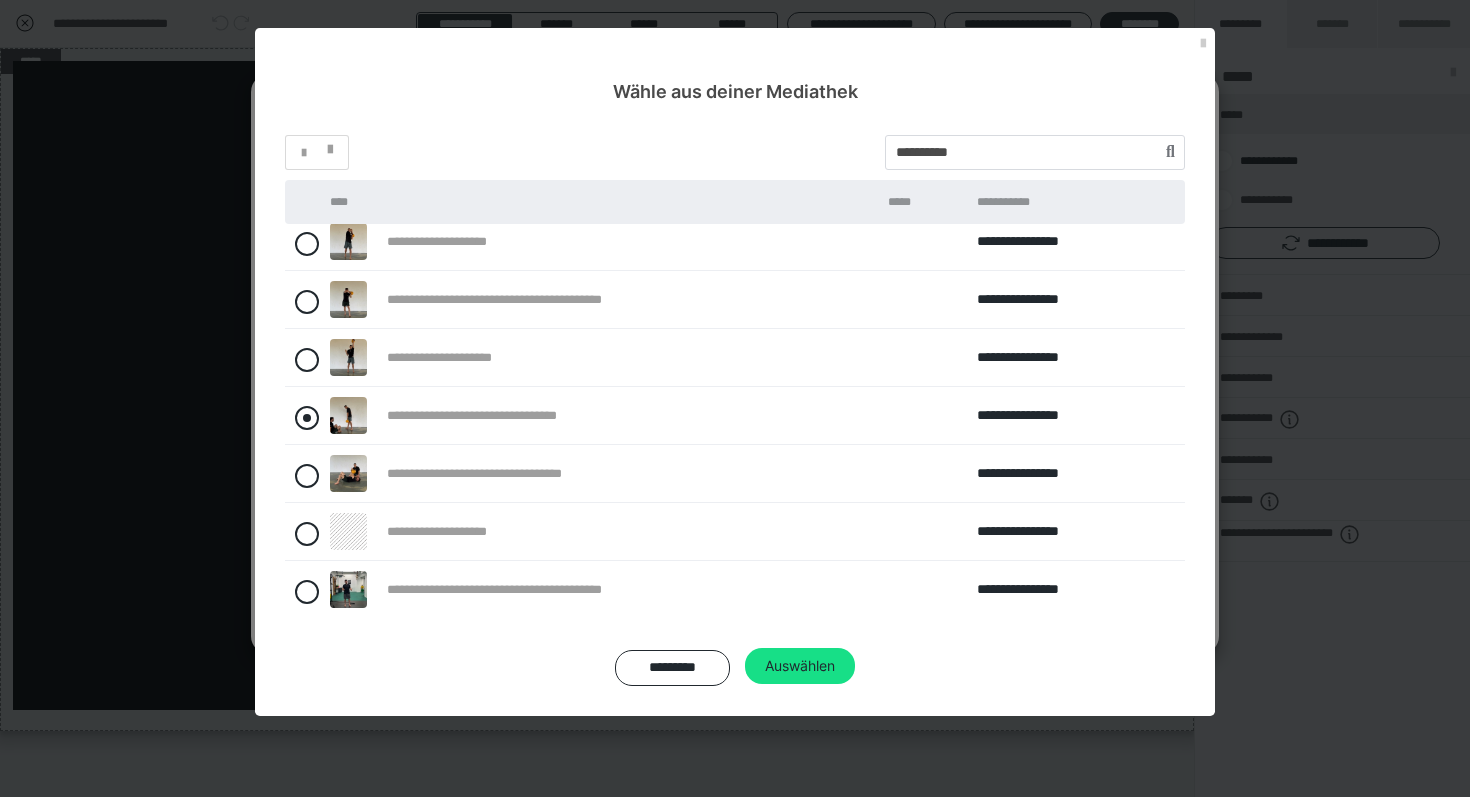 click at bounding box center [307, 418] 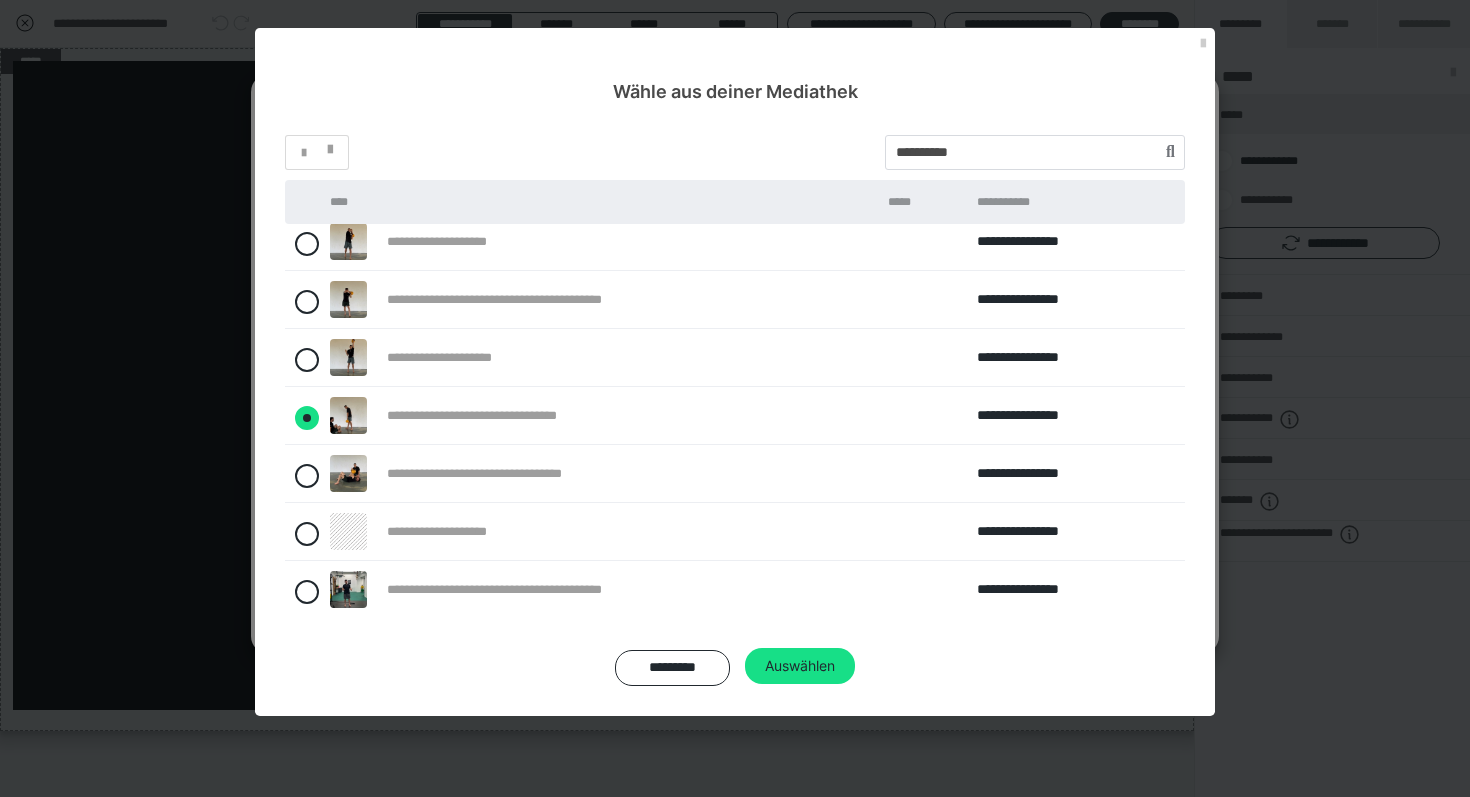 radio on "****" 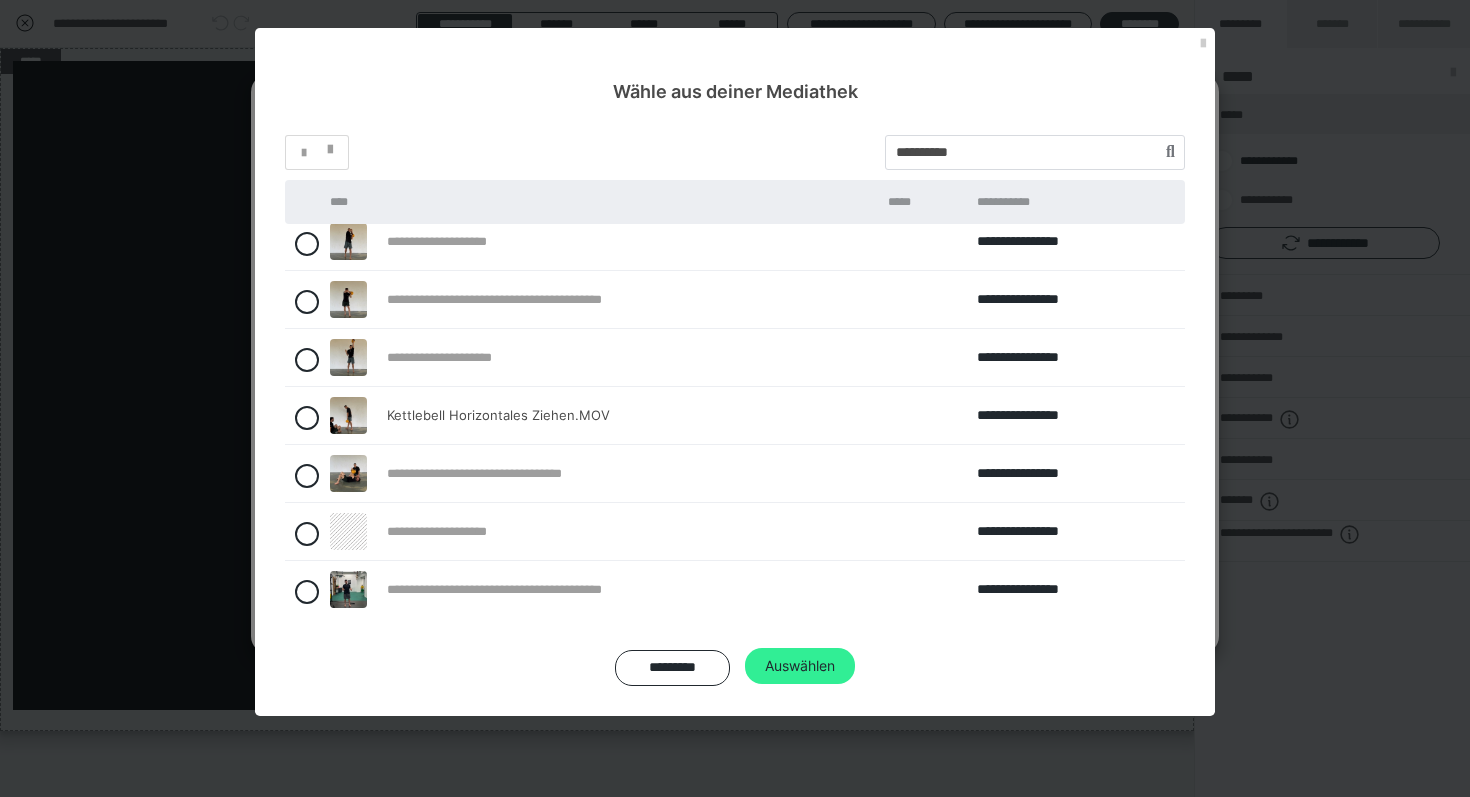 click on "Auswählen" at bounding box center (800, 666) 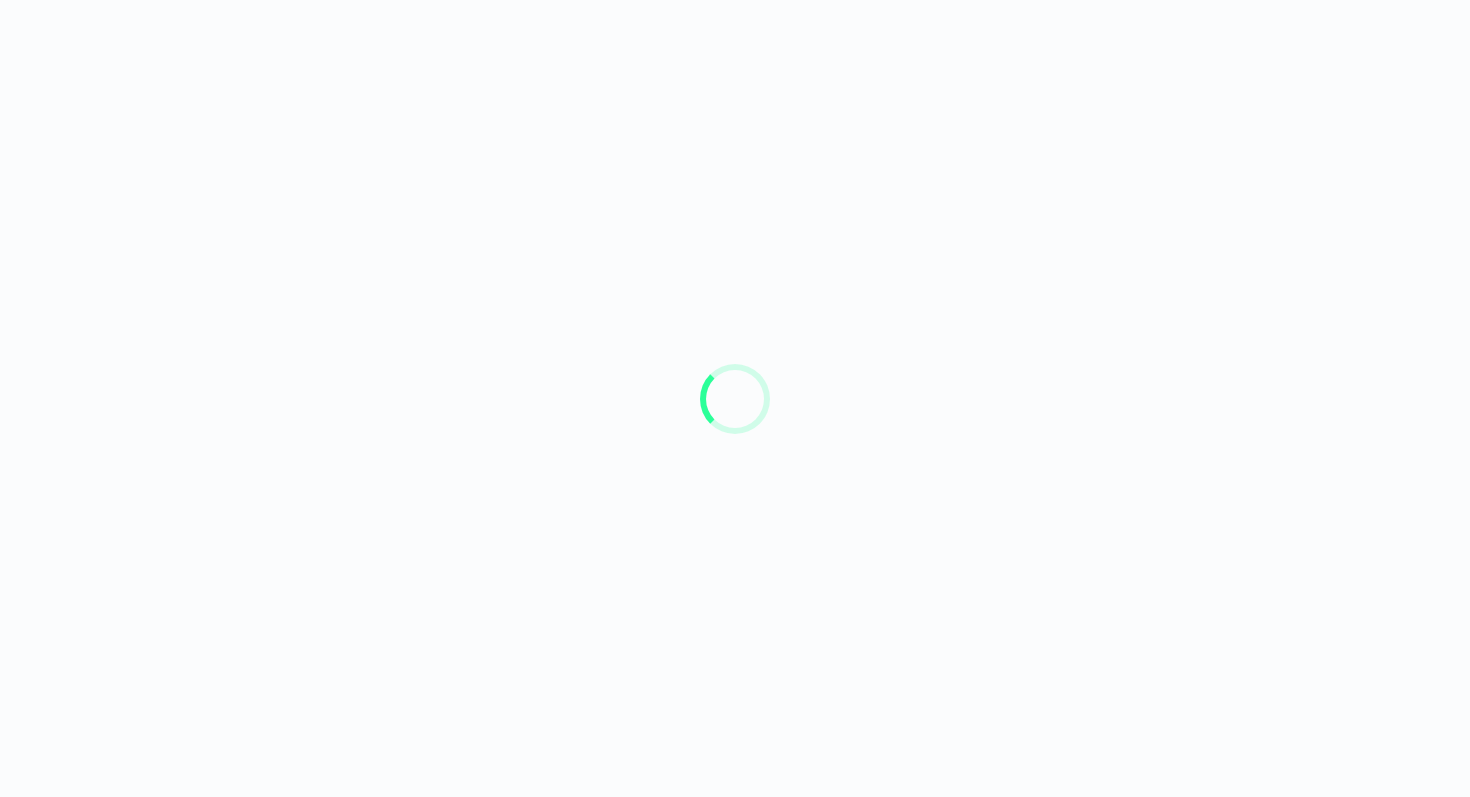 scroll, scrollTop: 0, scrollLeft: 0, axis: both 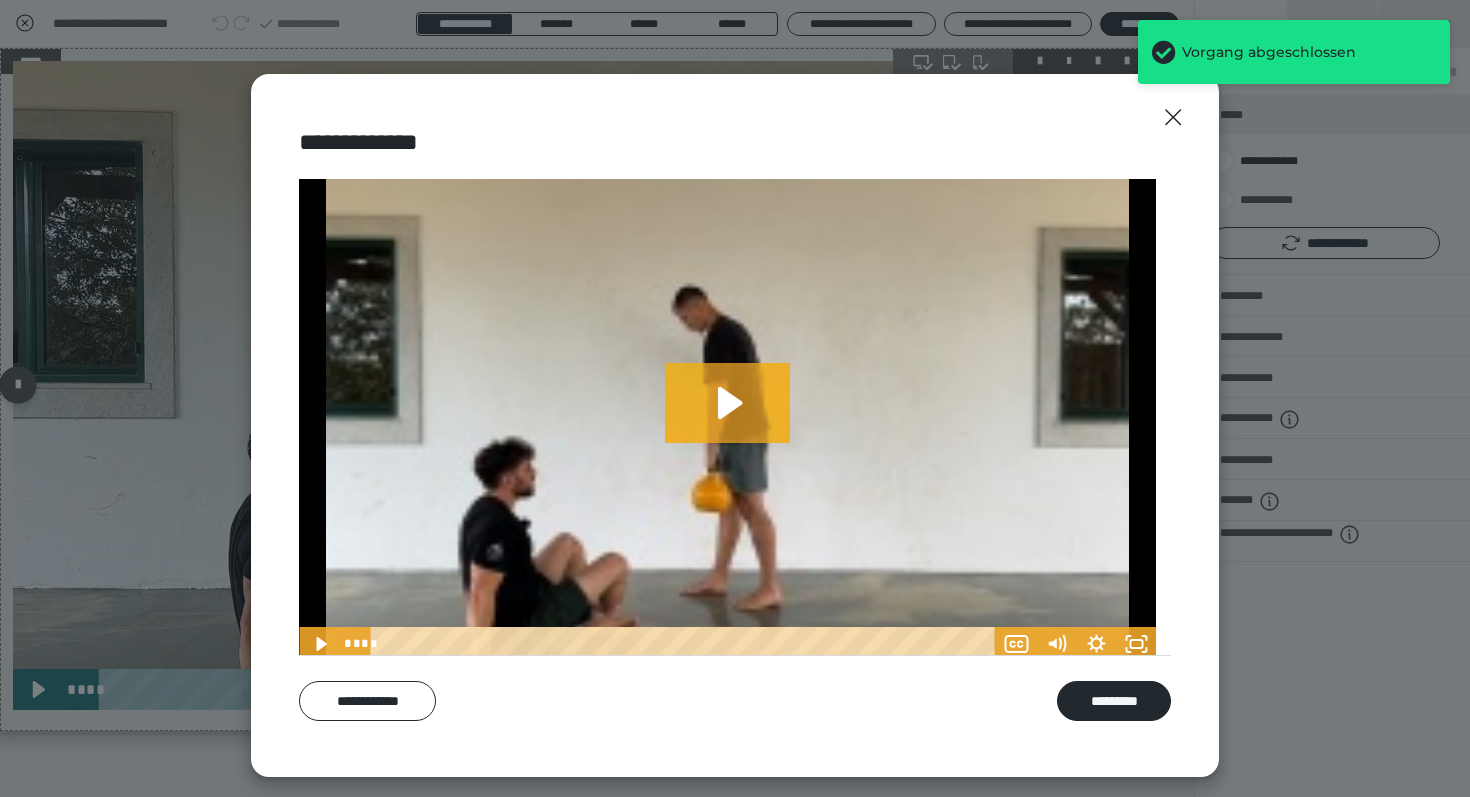 click on "*********" at bounding box center (1114, 701) 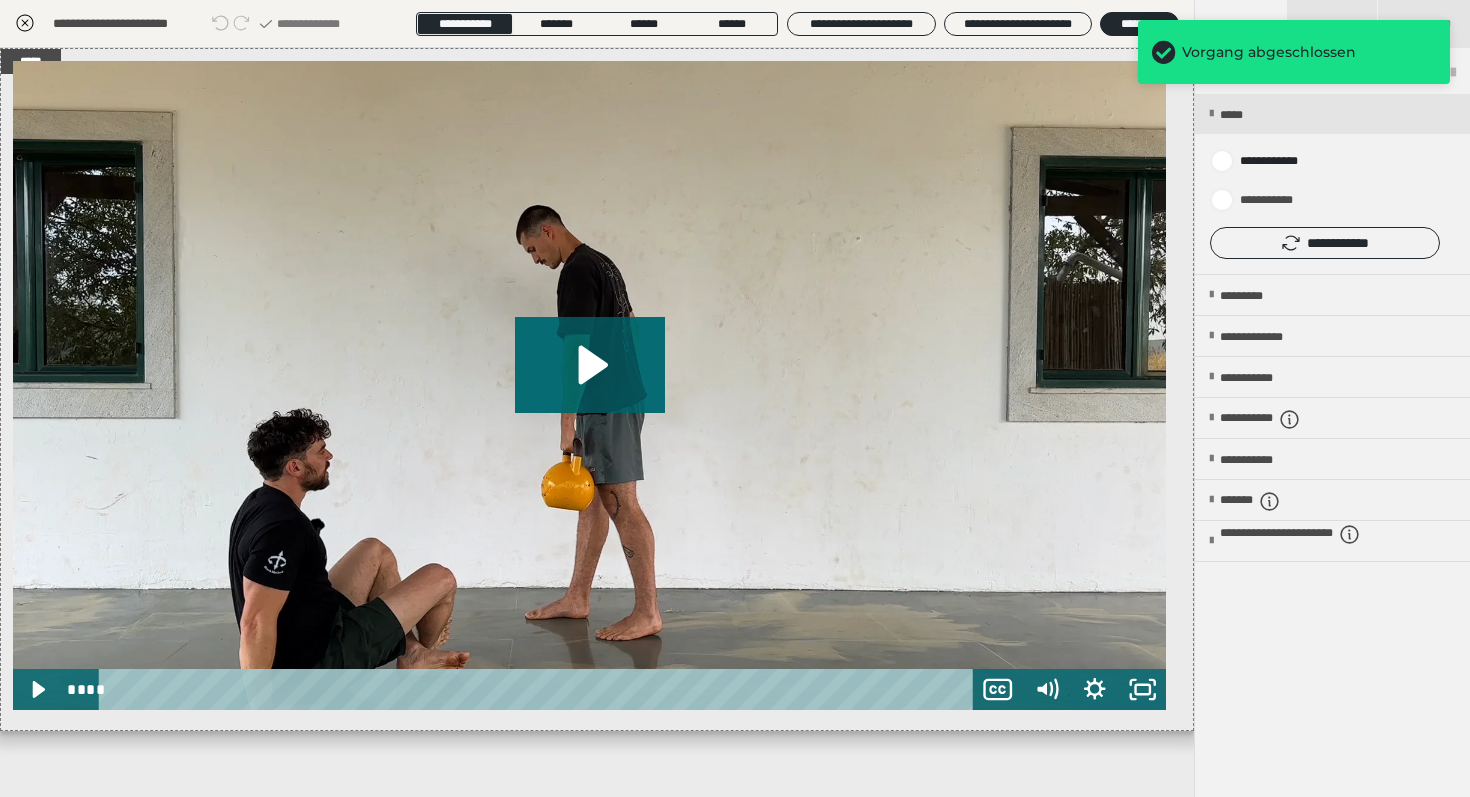 click on "**********" at bounding box center [192, 24] 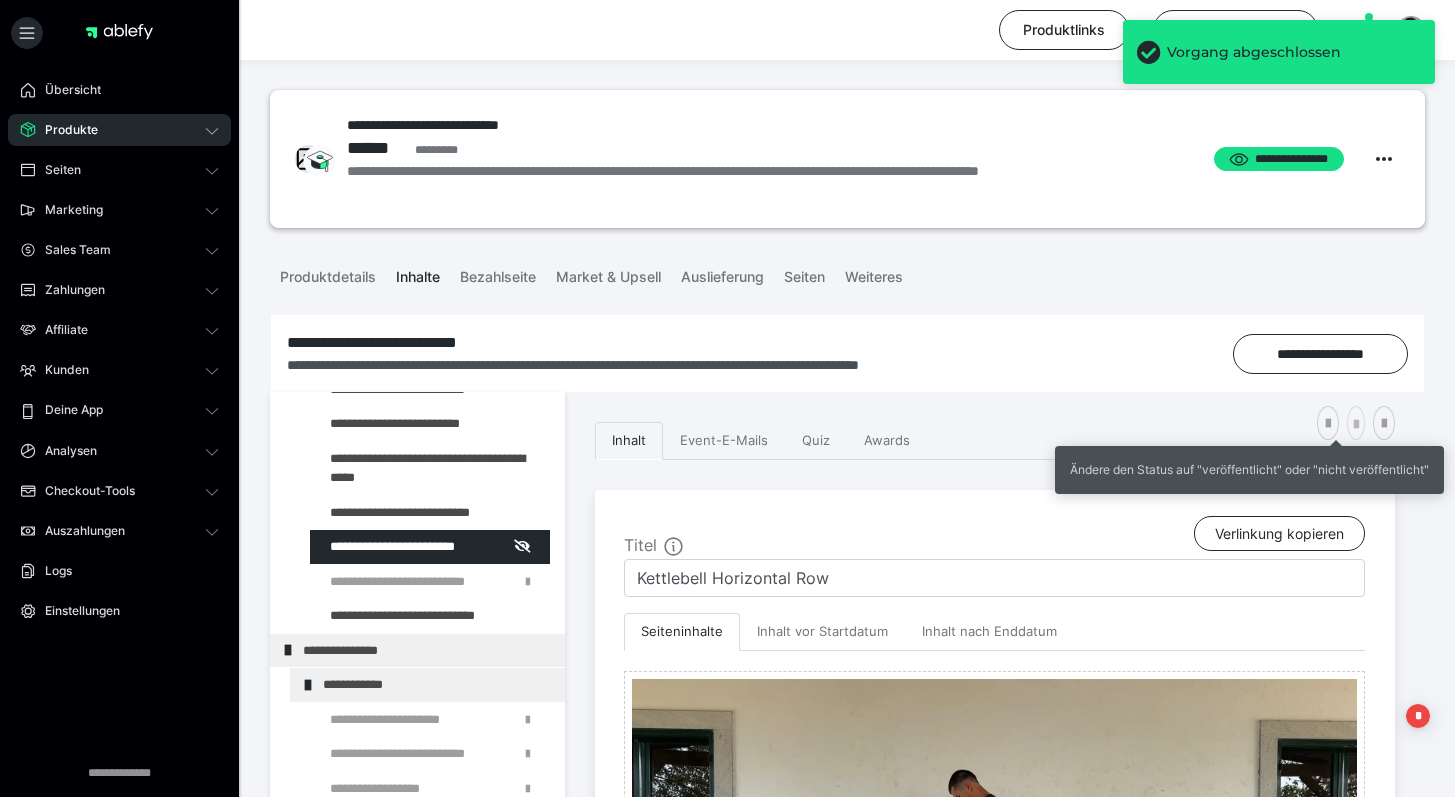 click at bounding box center (1356, 425) 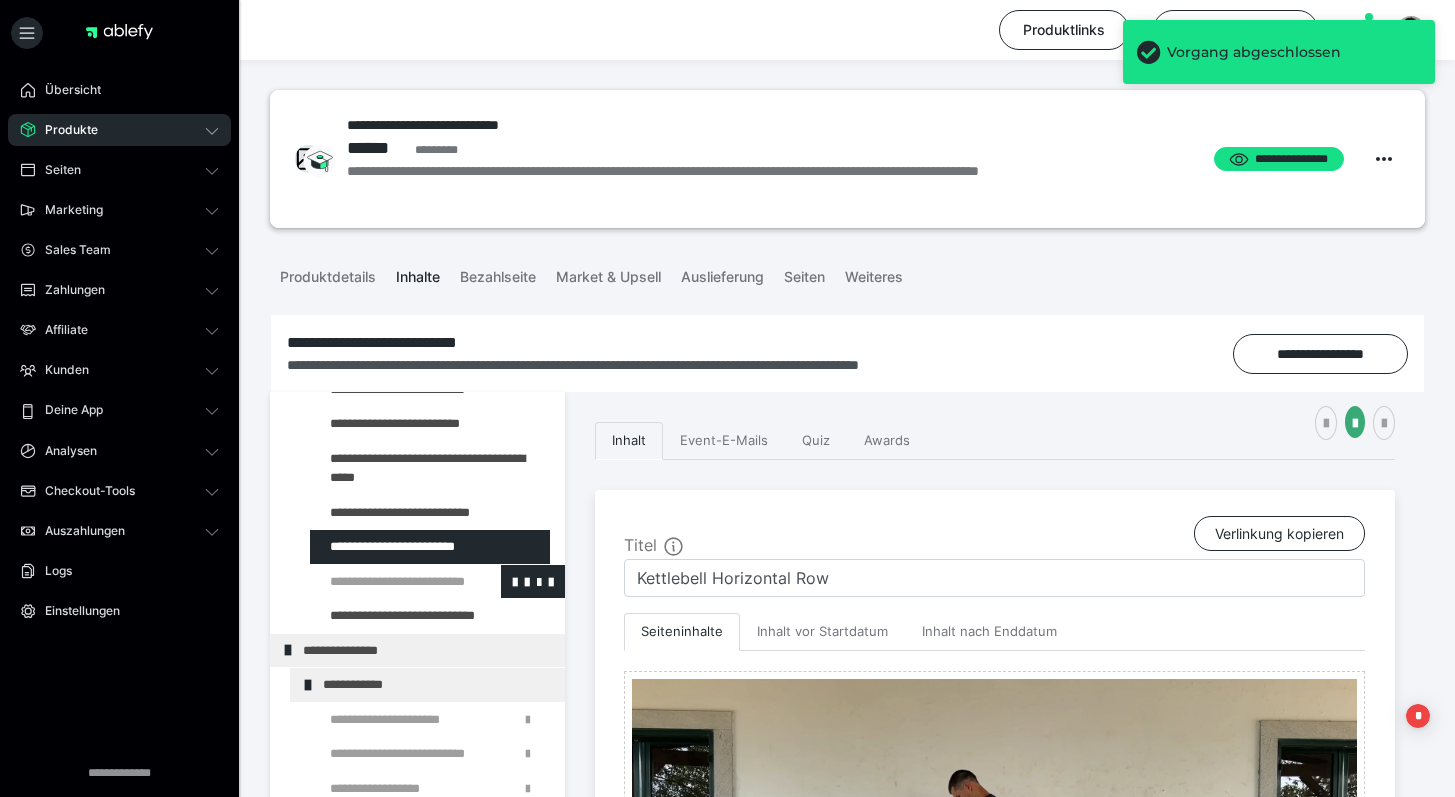 click at bounding box center [385, 582] 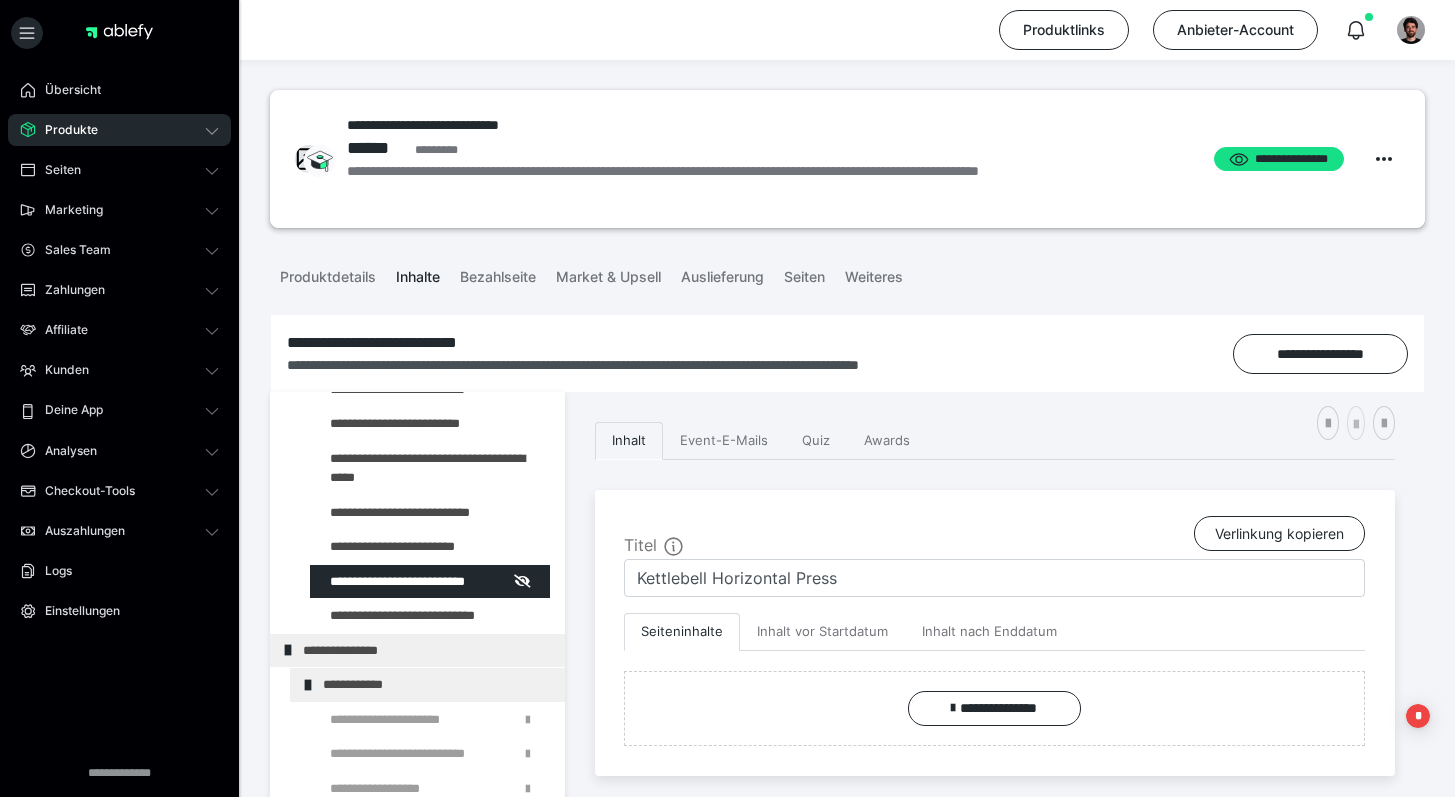 click at bounding box center (1356, 425) 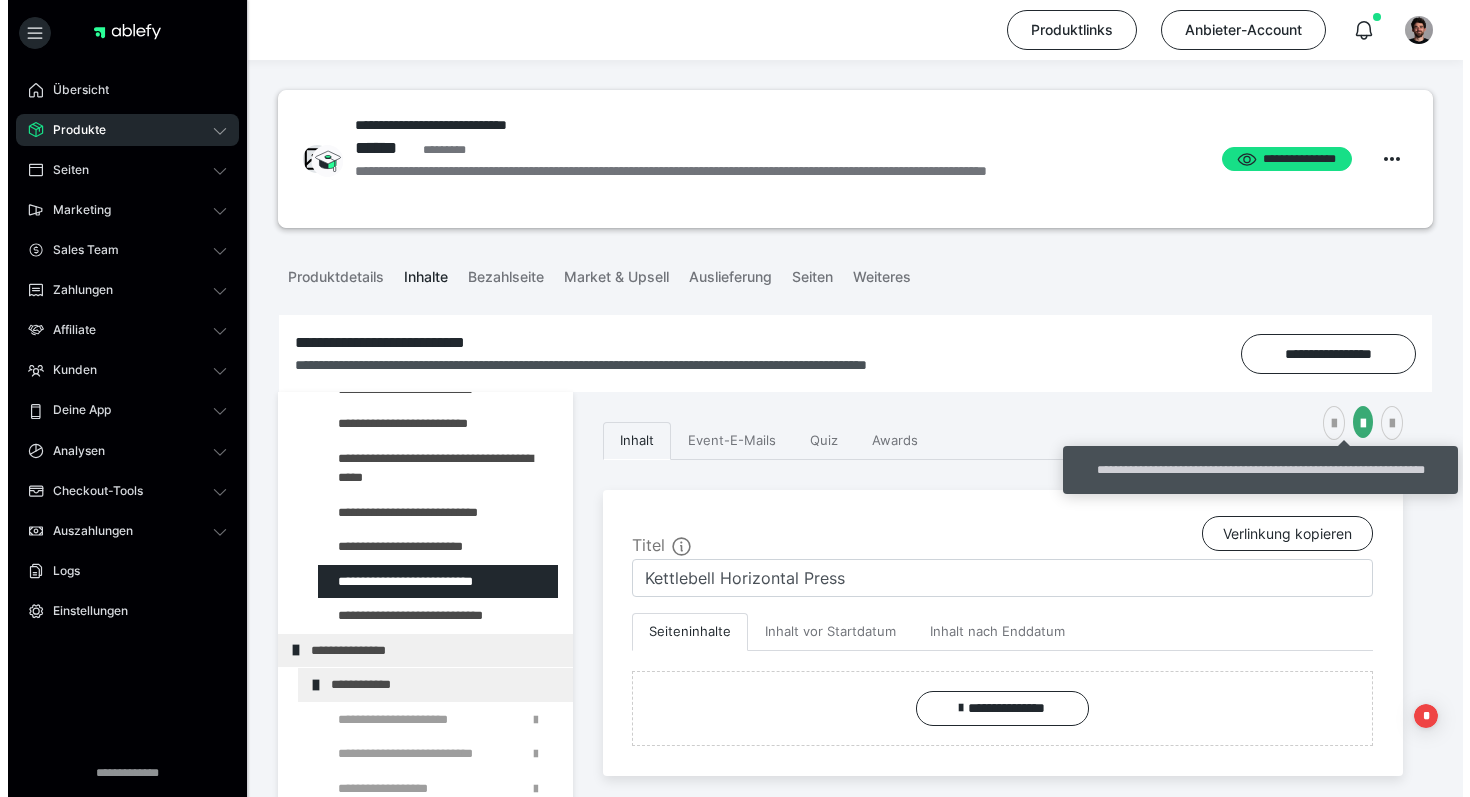 scroll, scrollTop: 332, scrollLeft: 0, axis: vertical 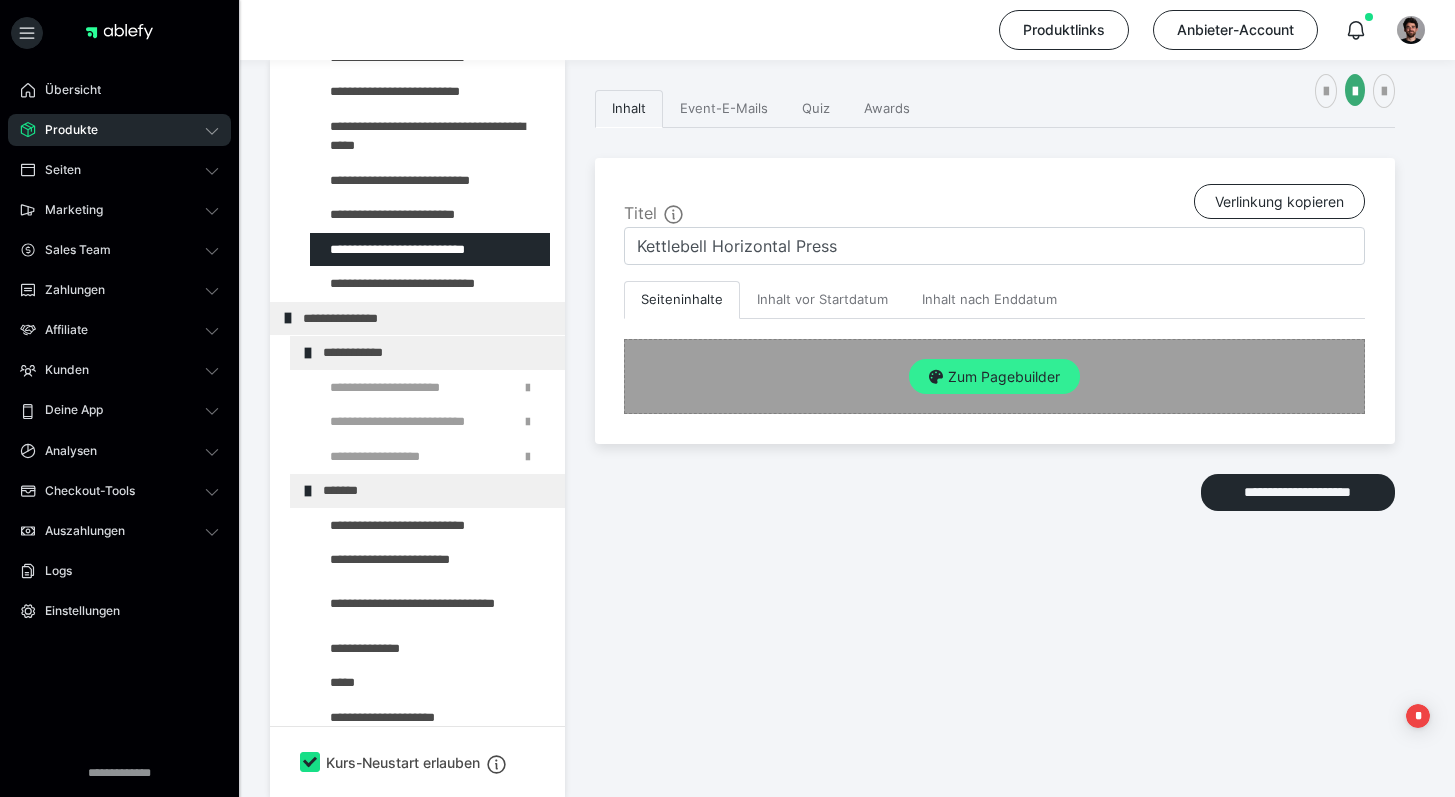 click on "Zum Pagebuilder" at bounding box center (994, 377) 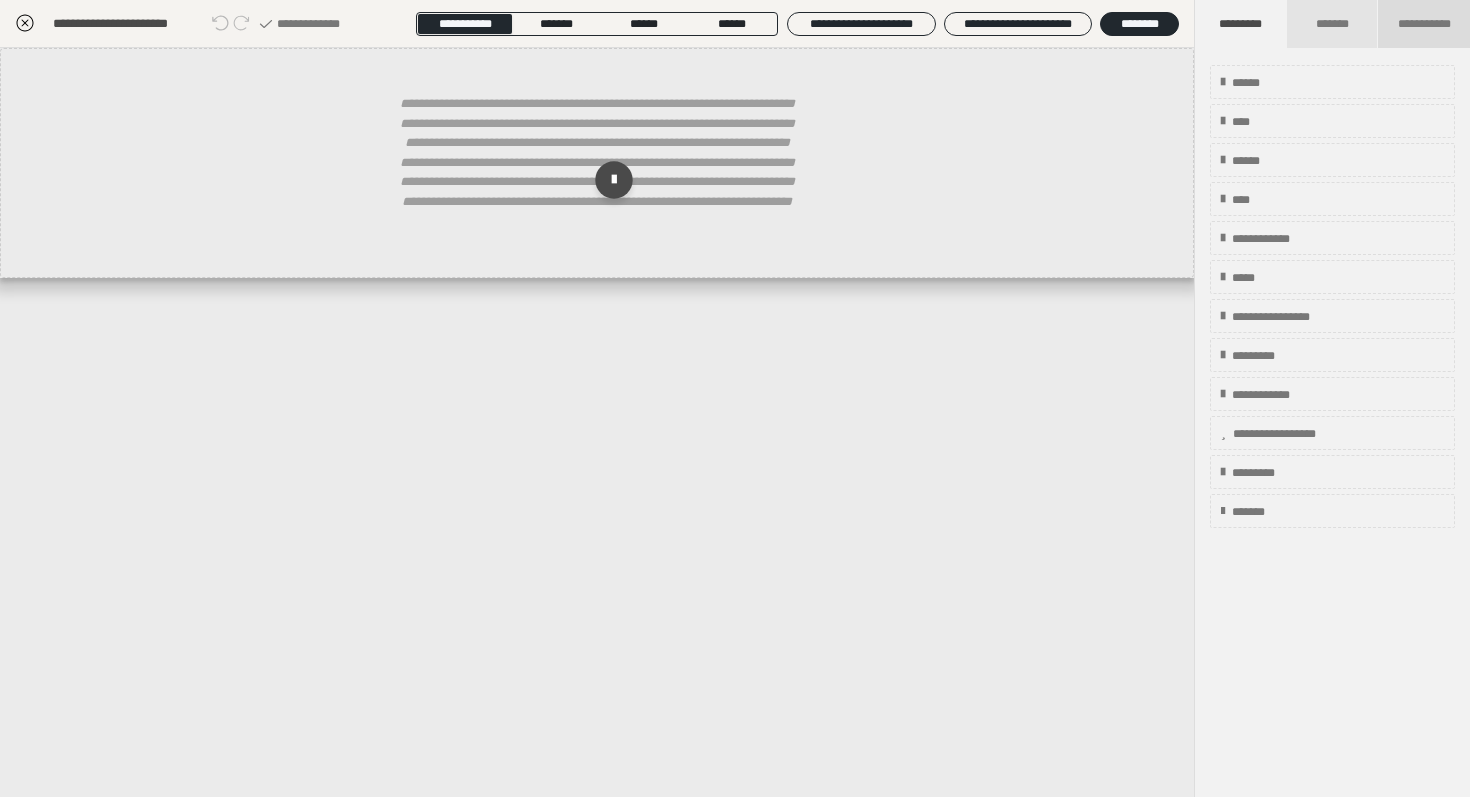 click on "**********" at bounding box center (1424, 24) 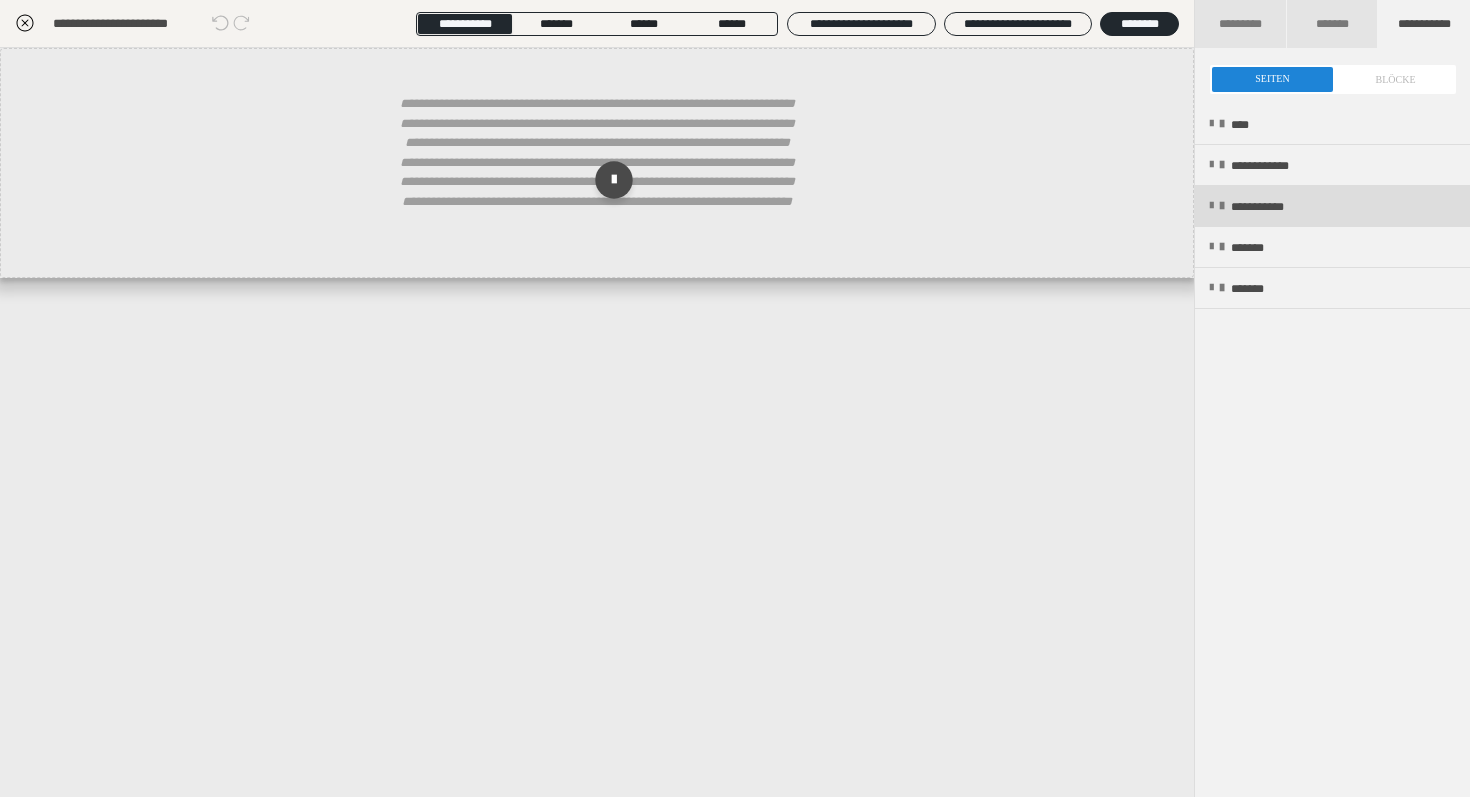 click on "**********" at bounding box center (1278, 207) 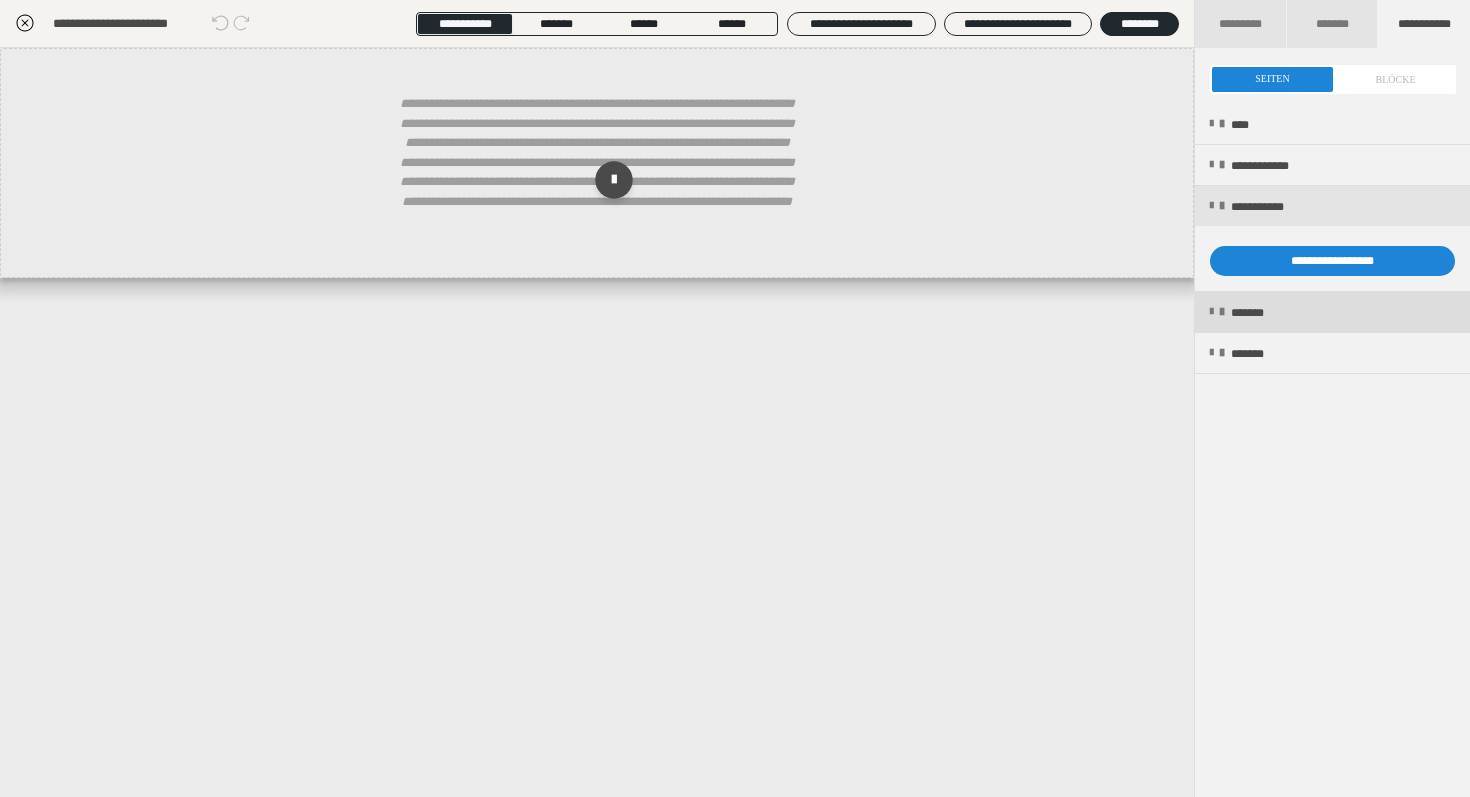 click on "*******" at bounding box center [1332, 312] 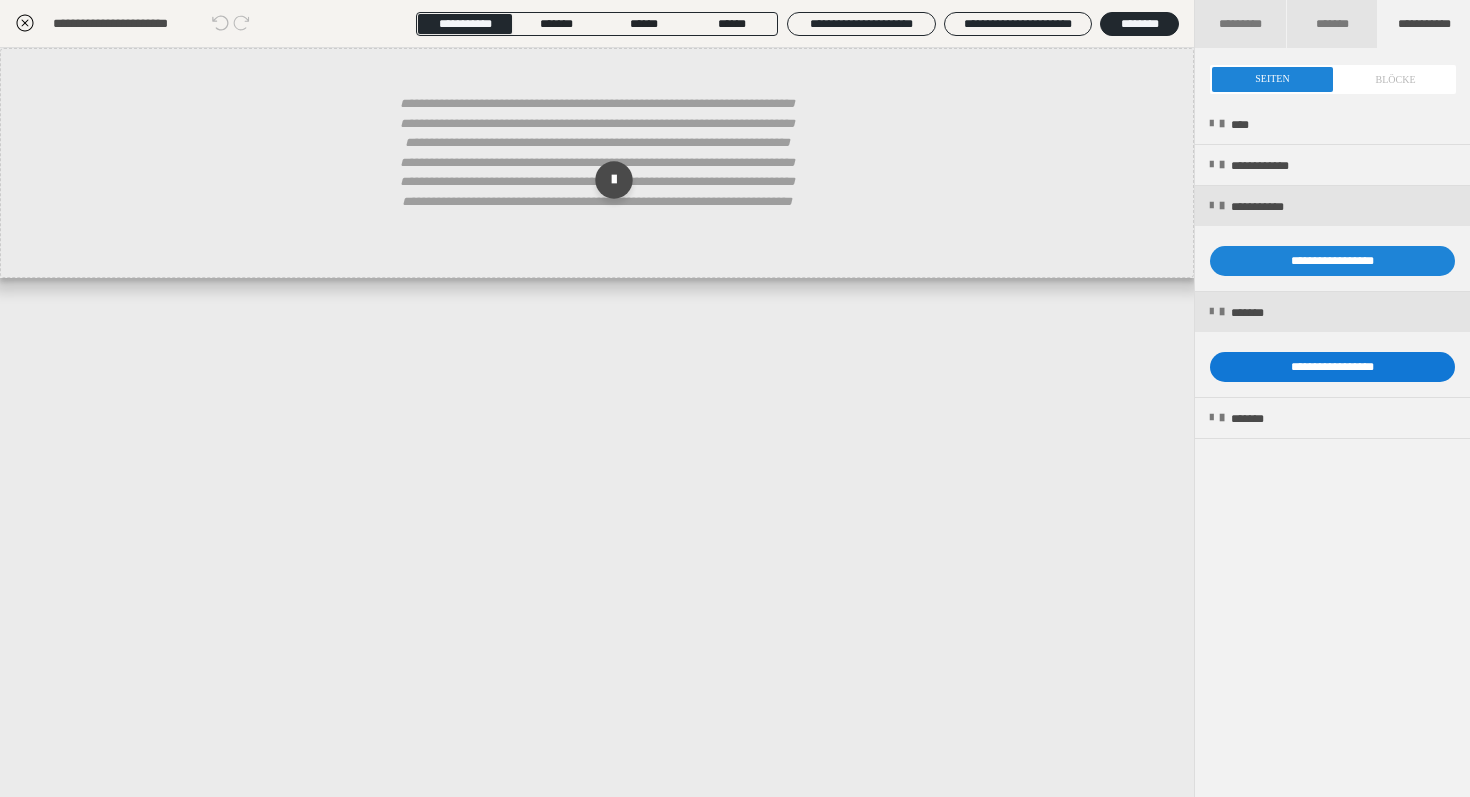 click on "**********" at bounding box center [1332, 367] 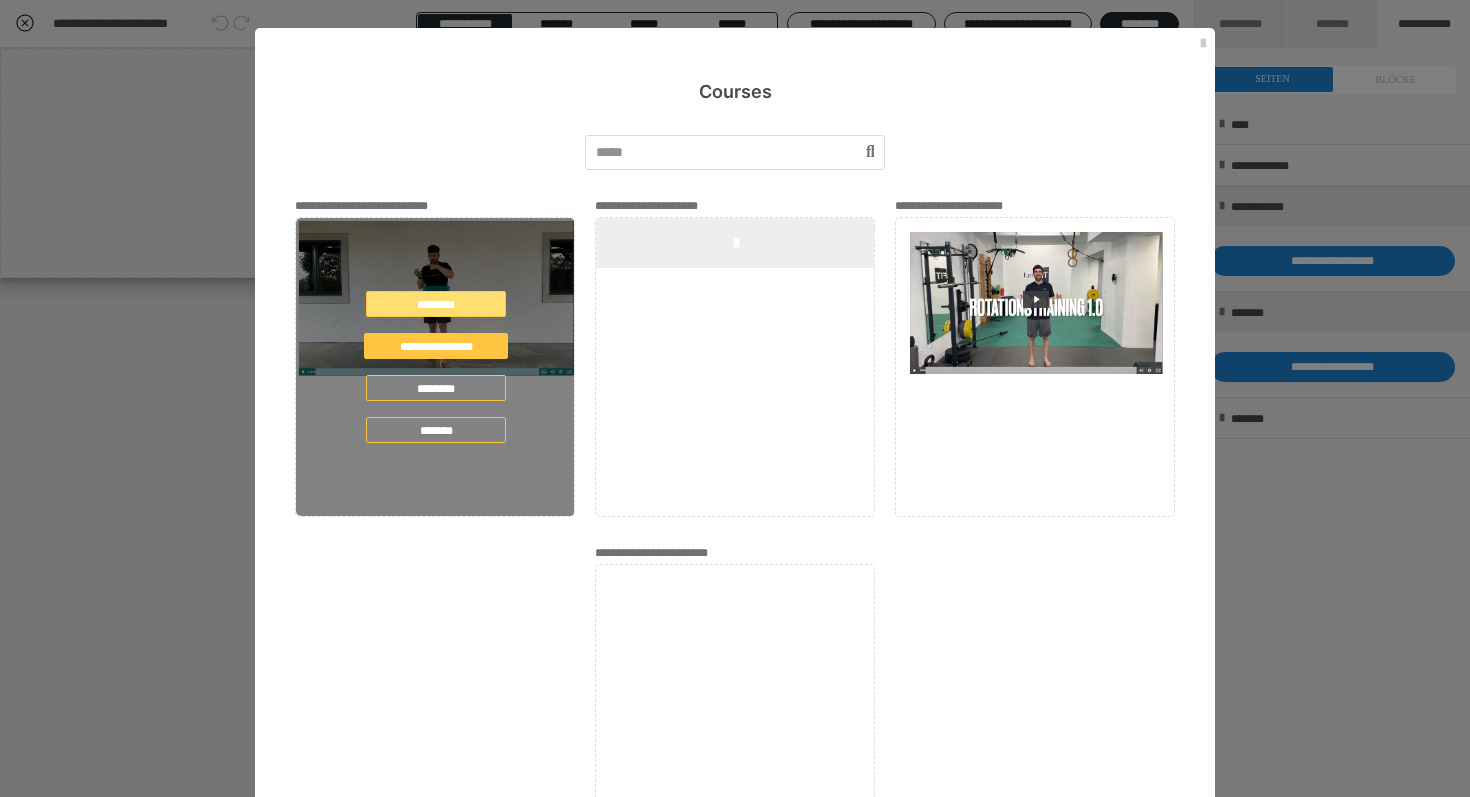 click on "********" at bounding box center [436, 304] 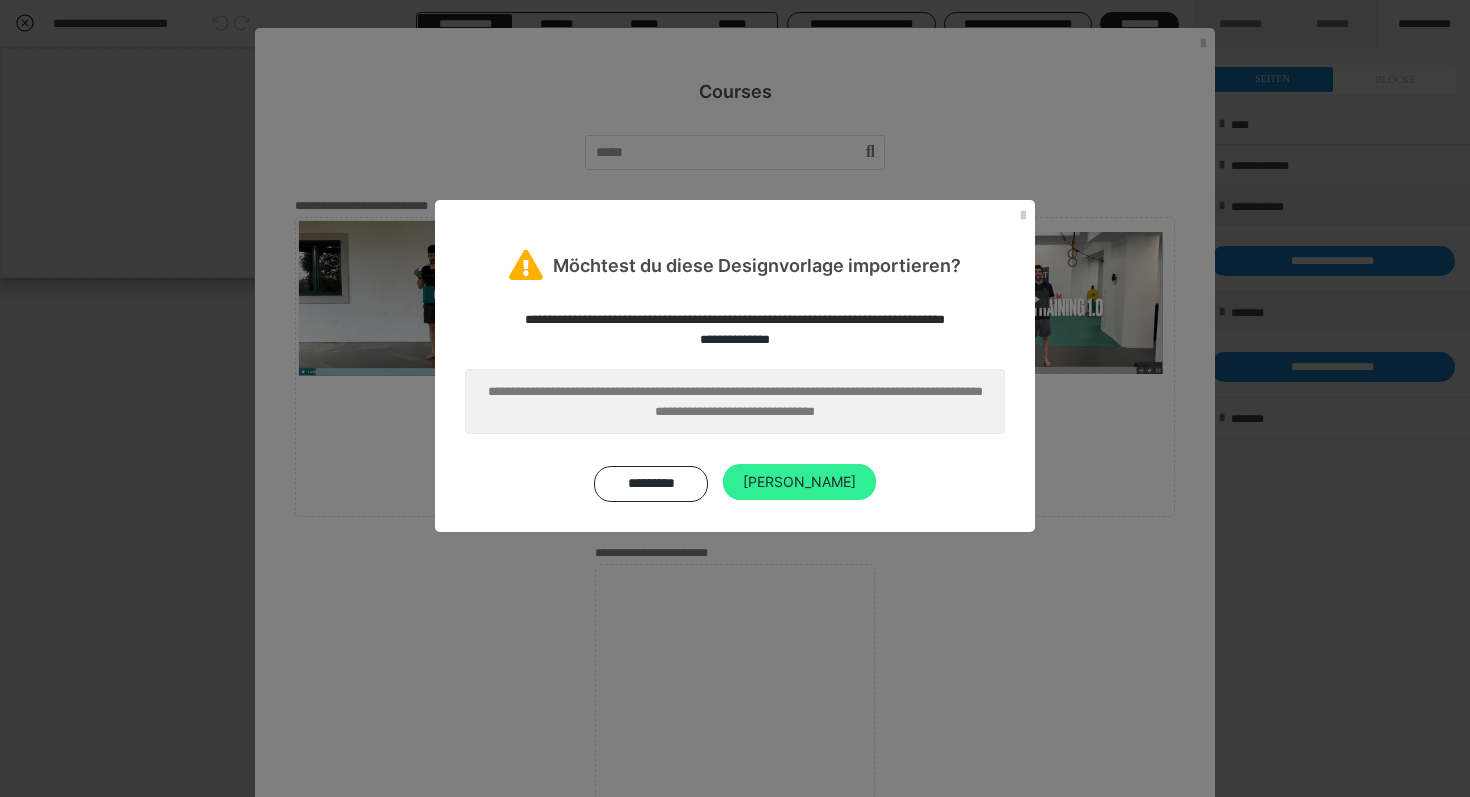 click on "[PERSON_NAME]" at bounding box center (799, 482) 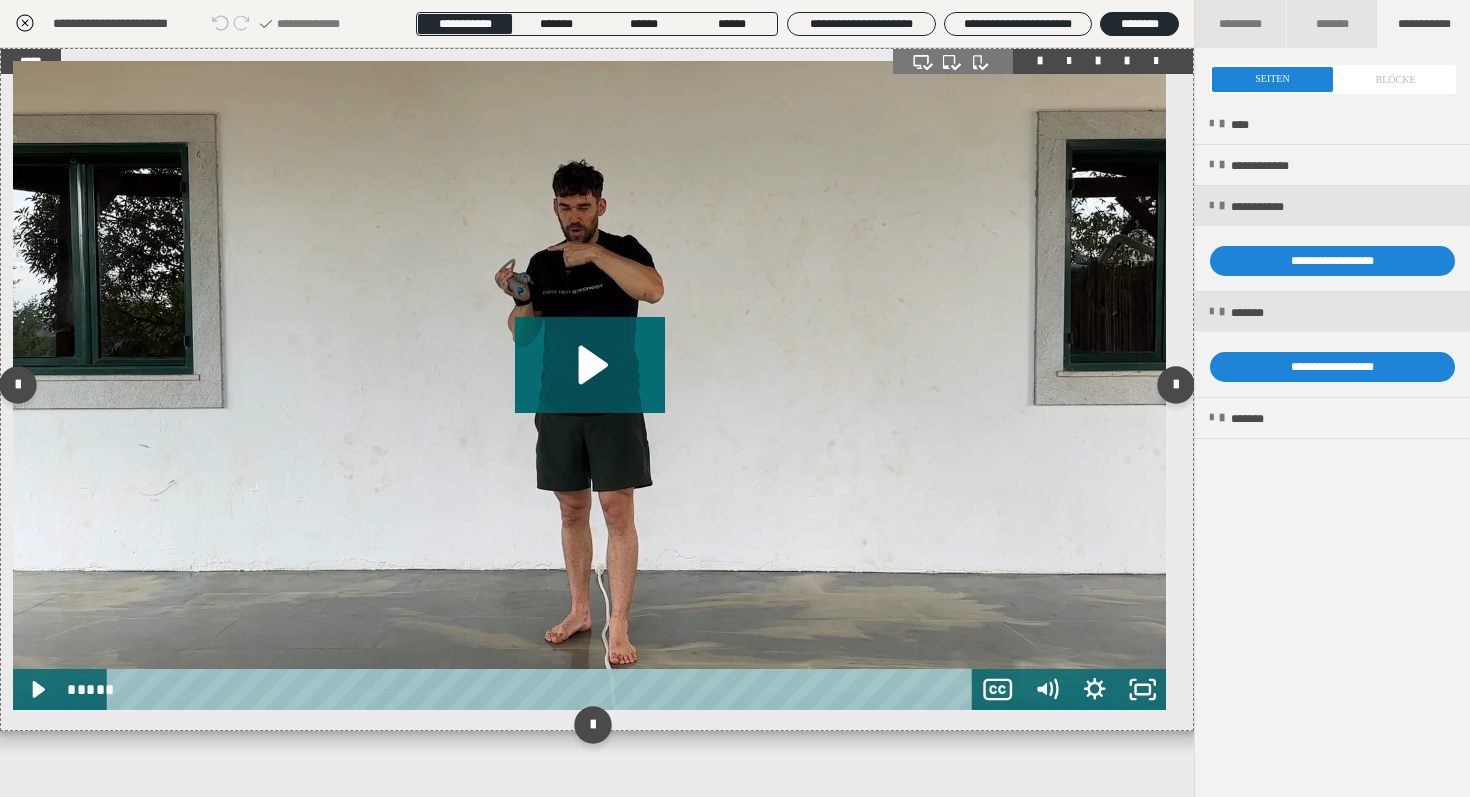 click at bounding box center [589, 385] 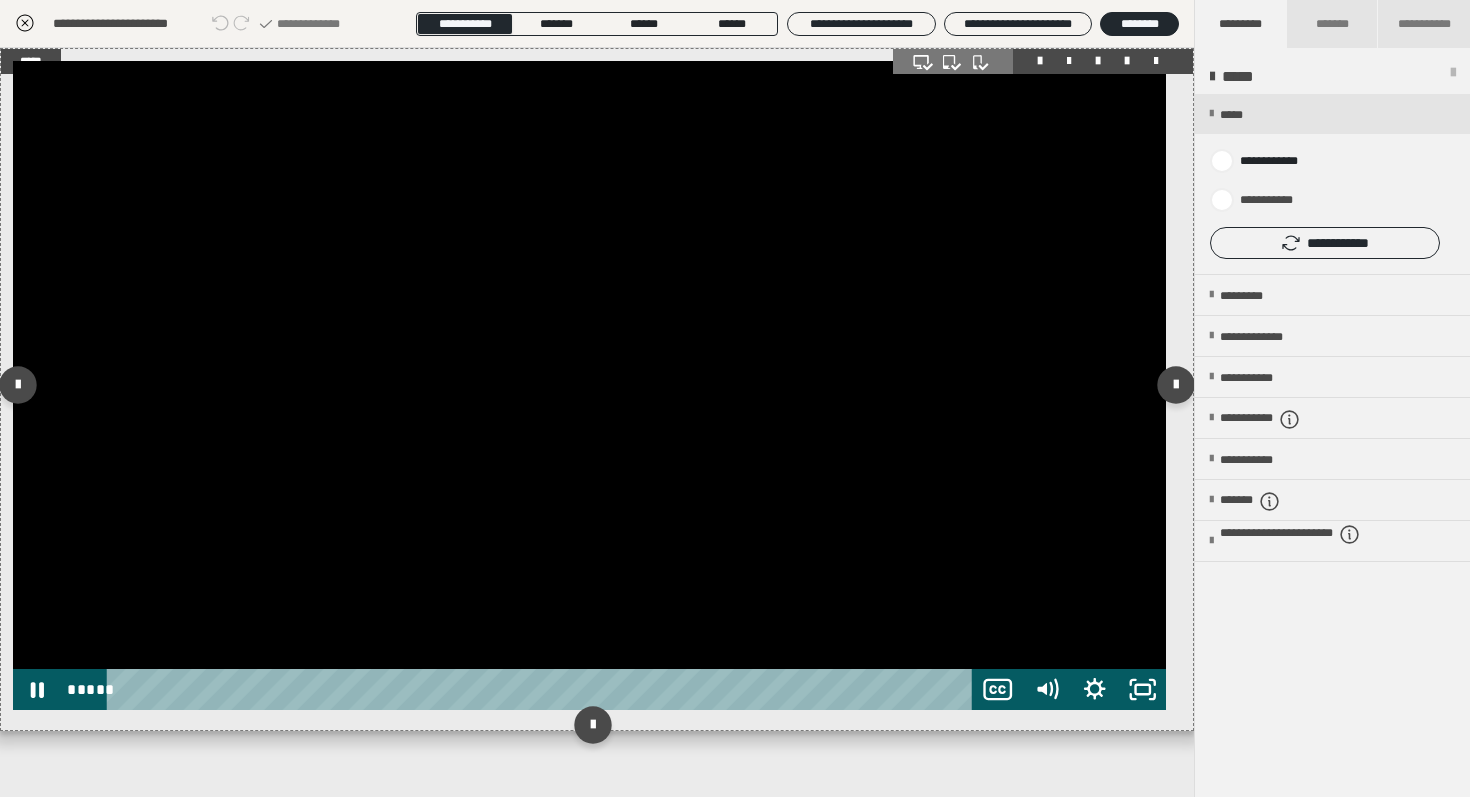 click at bounding box center (589, 385) 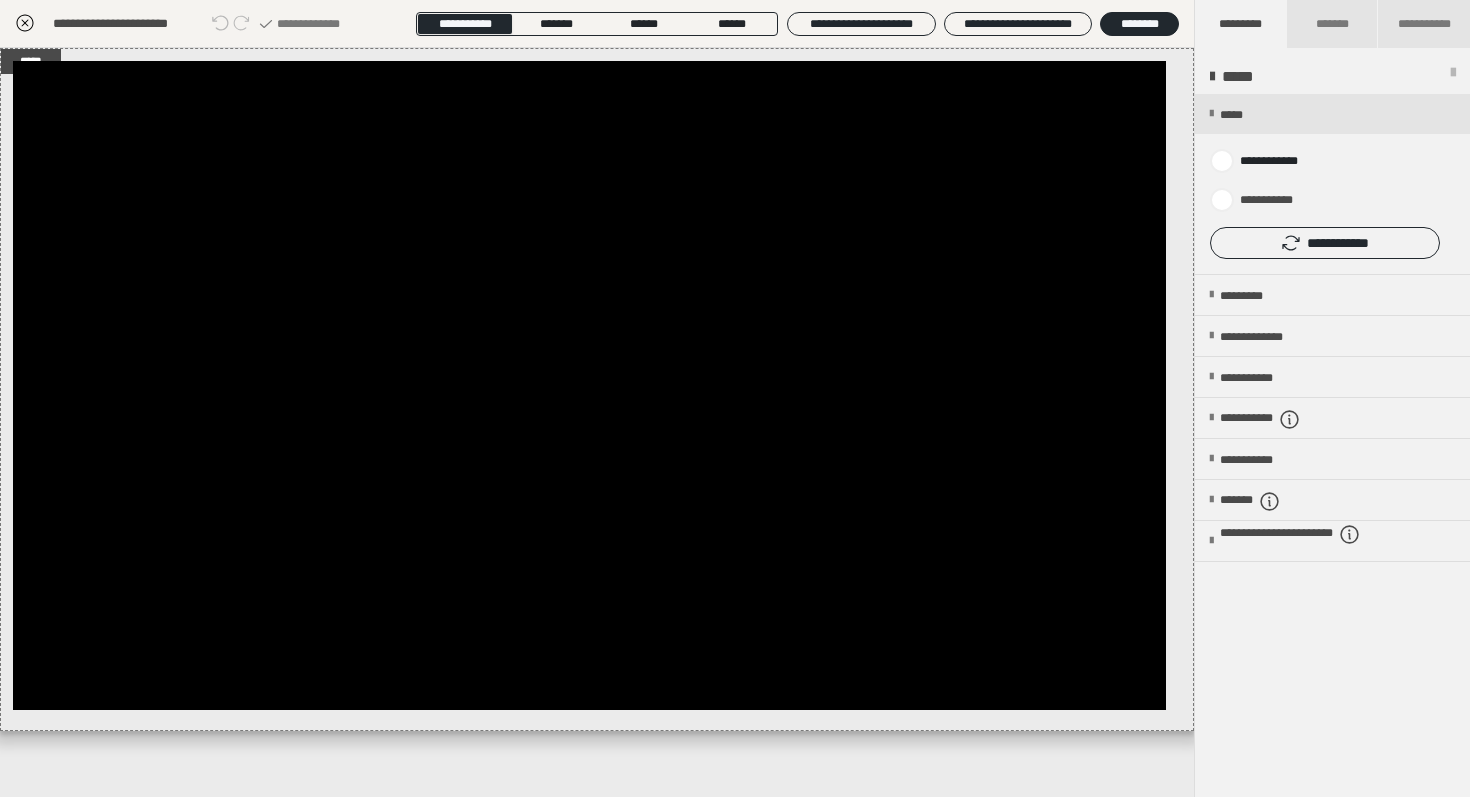 click on "**********" at bounding box center [1325, 243] 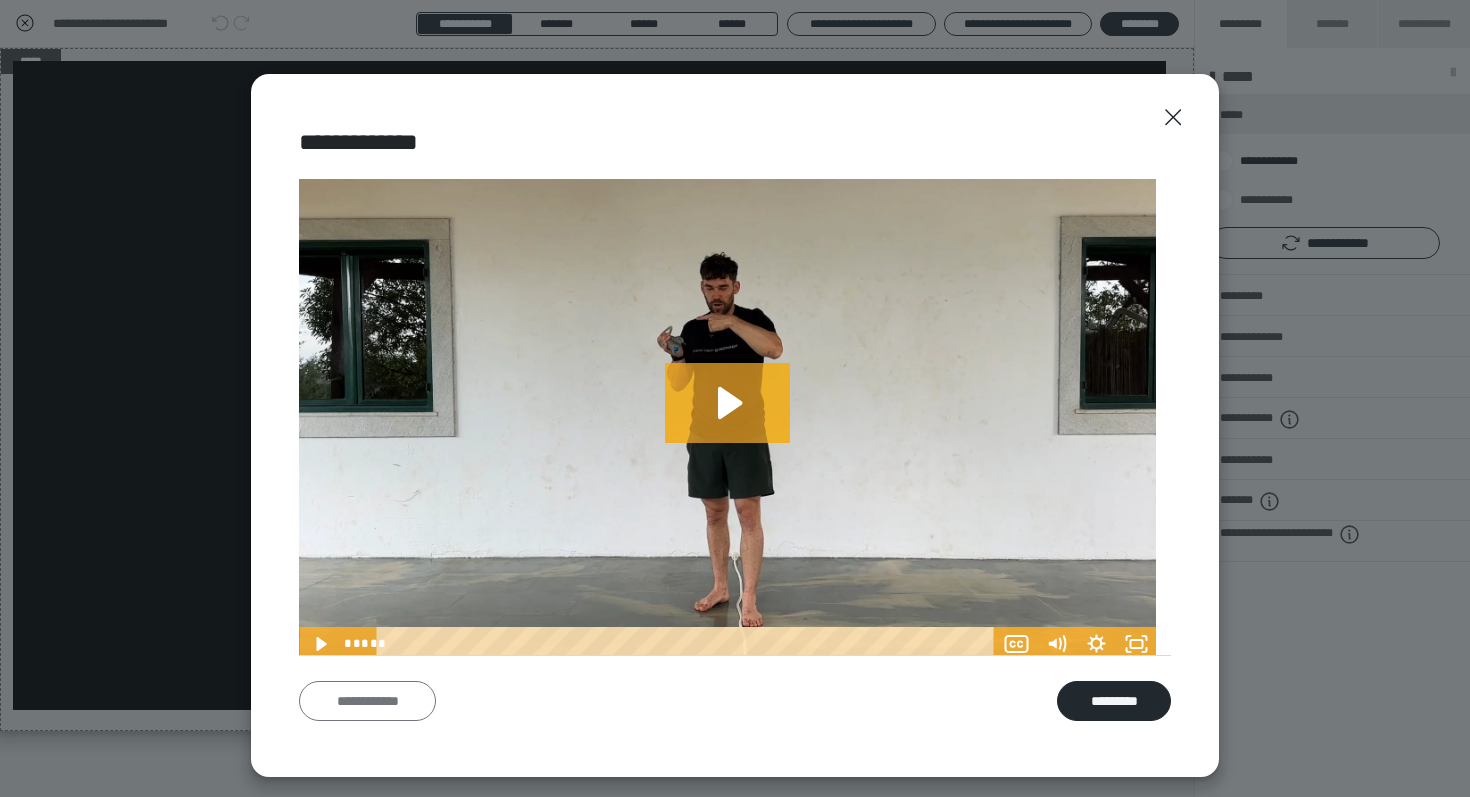 click on "**********" at bounding box center [367, 701] 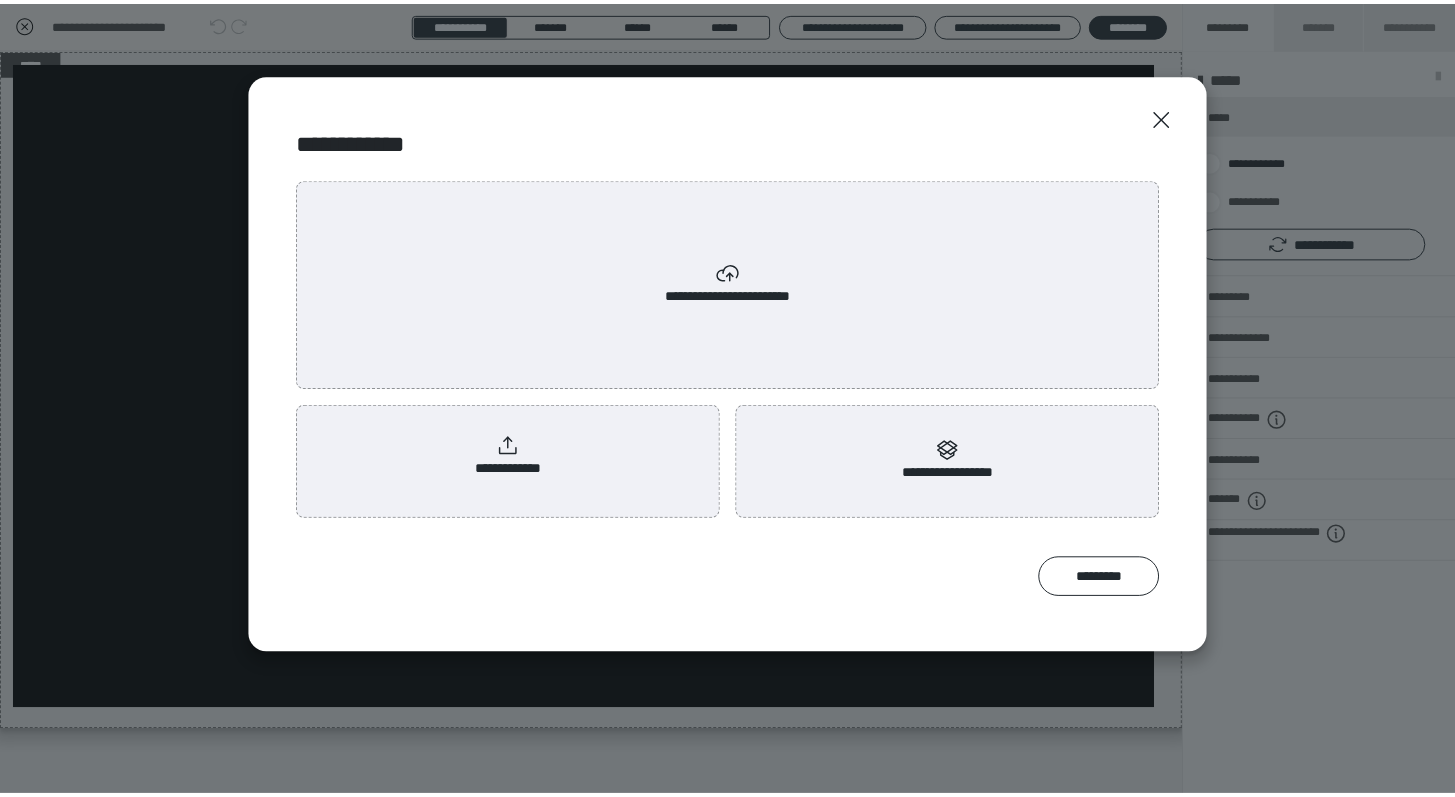 scroll, scrollTop: 0, scrollLeft: 0, axis: both 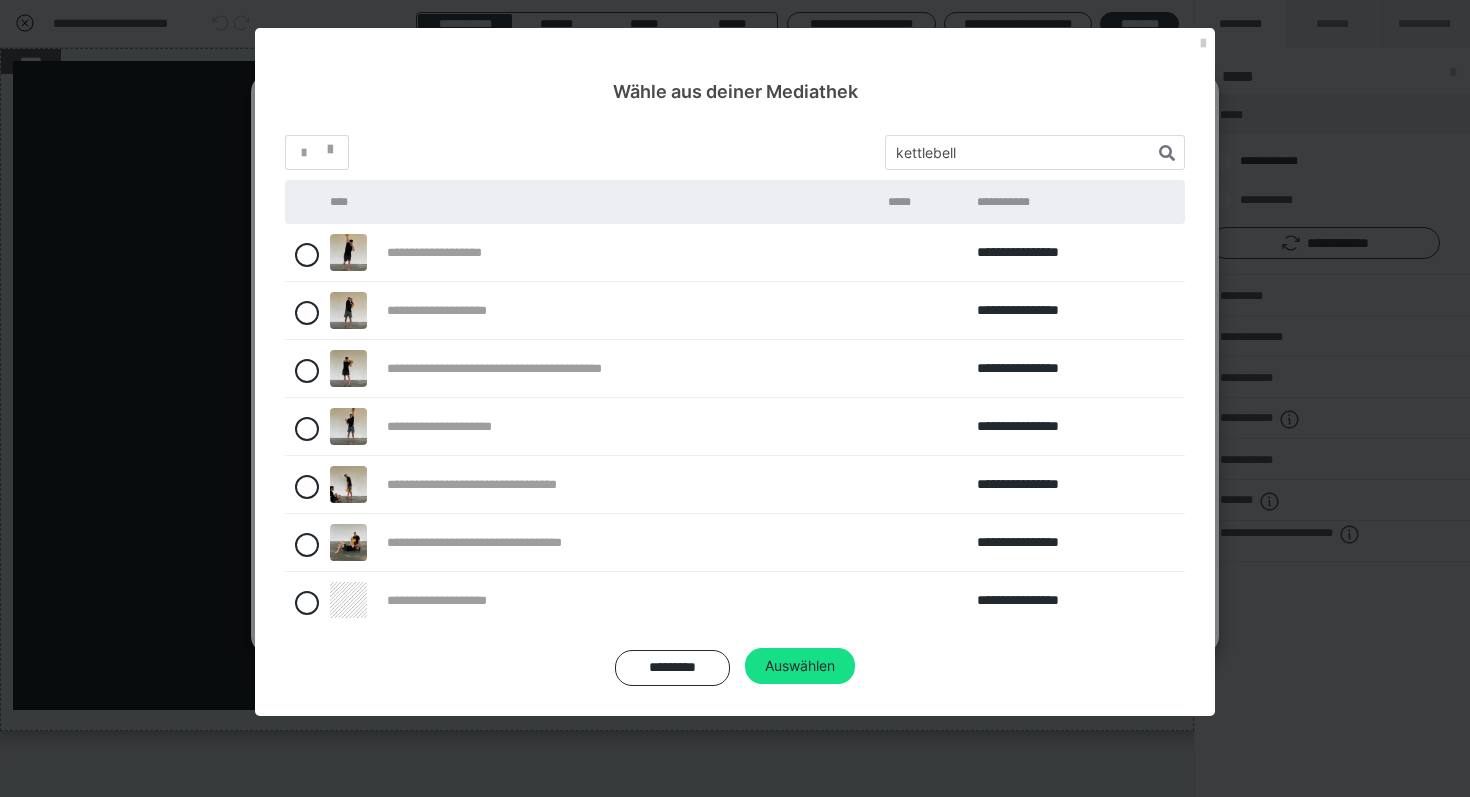 click at bounding box center [302, 543] 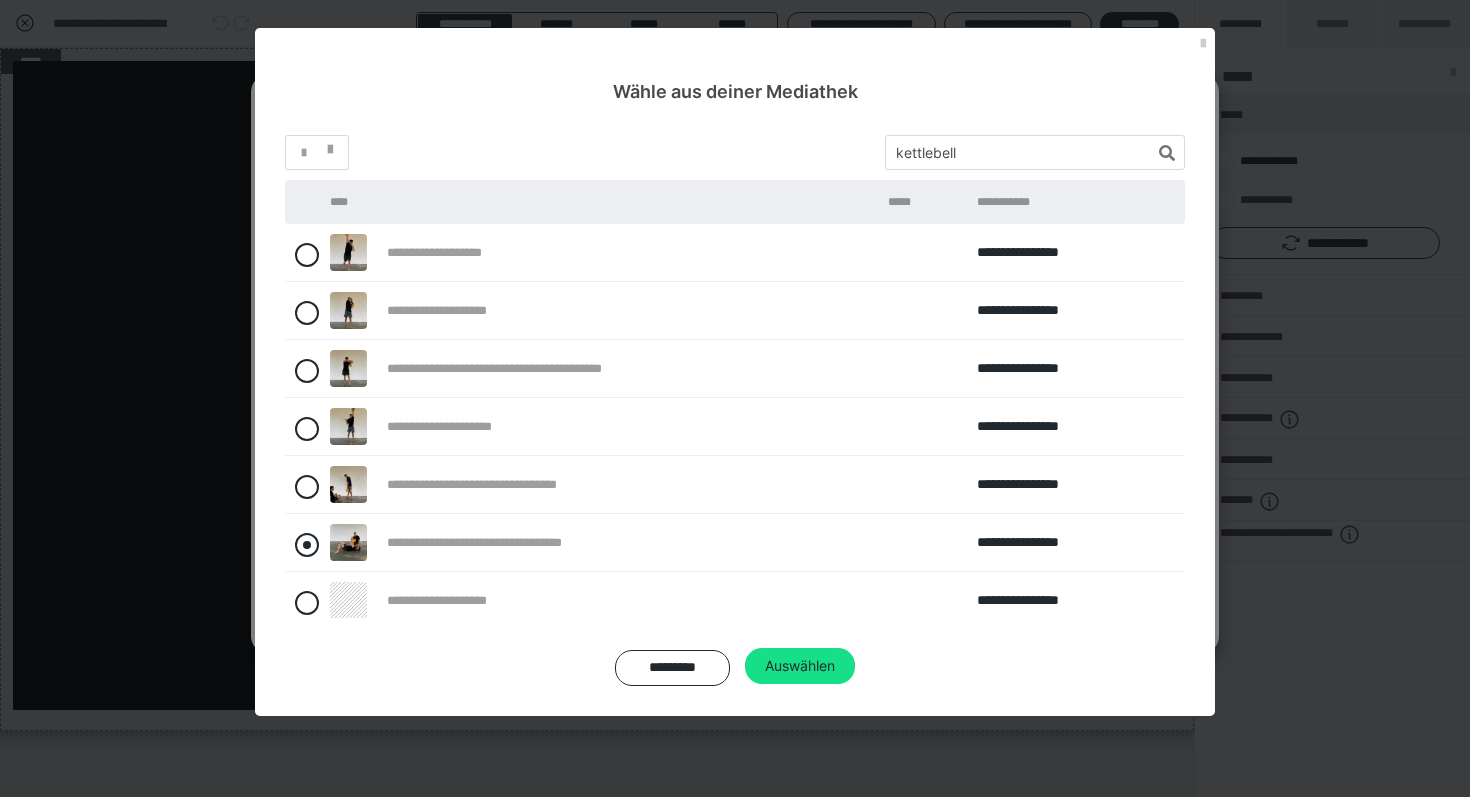 click at bounding box center [307, 545] 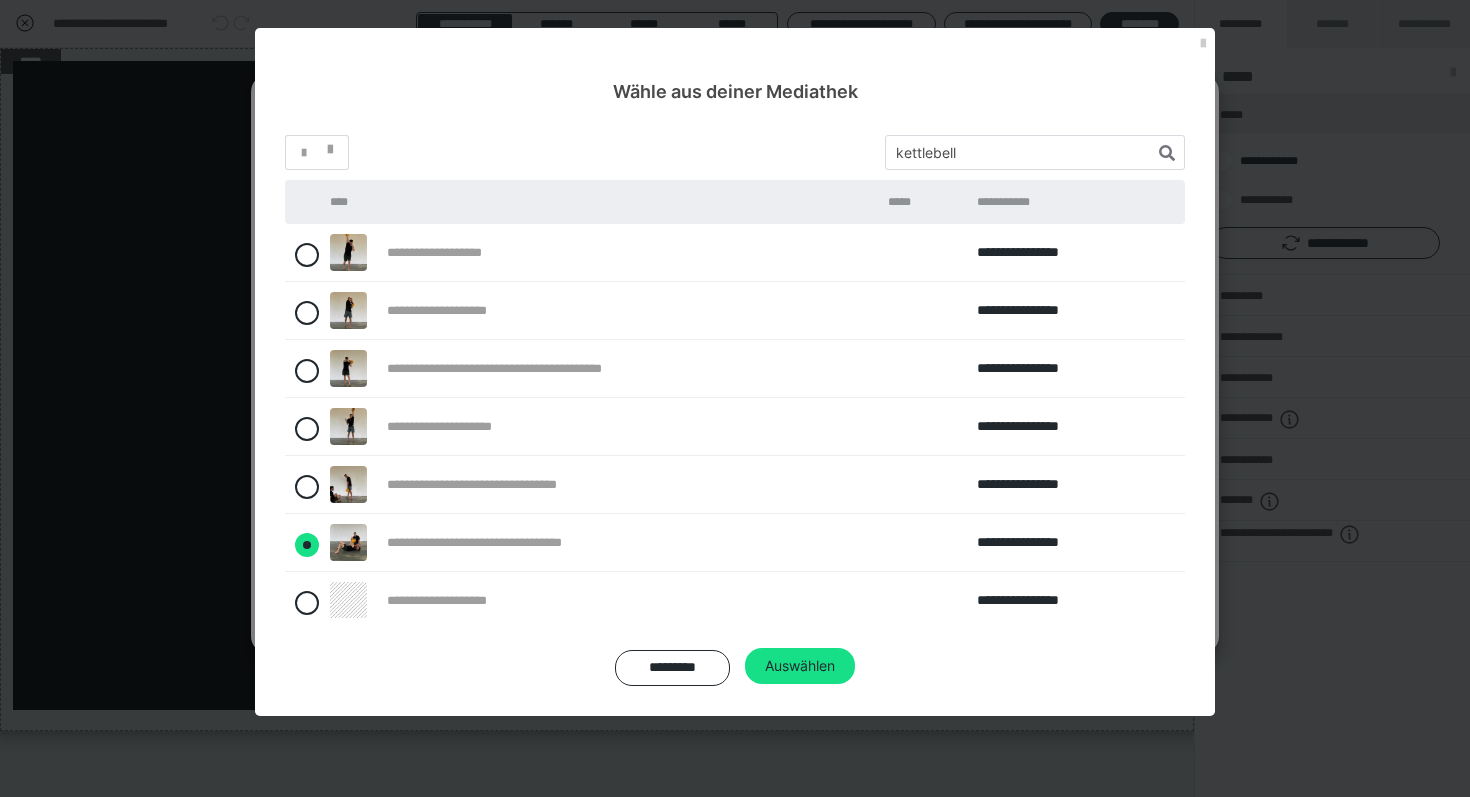 radio on "****" 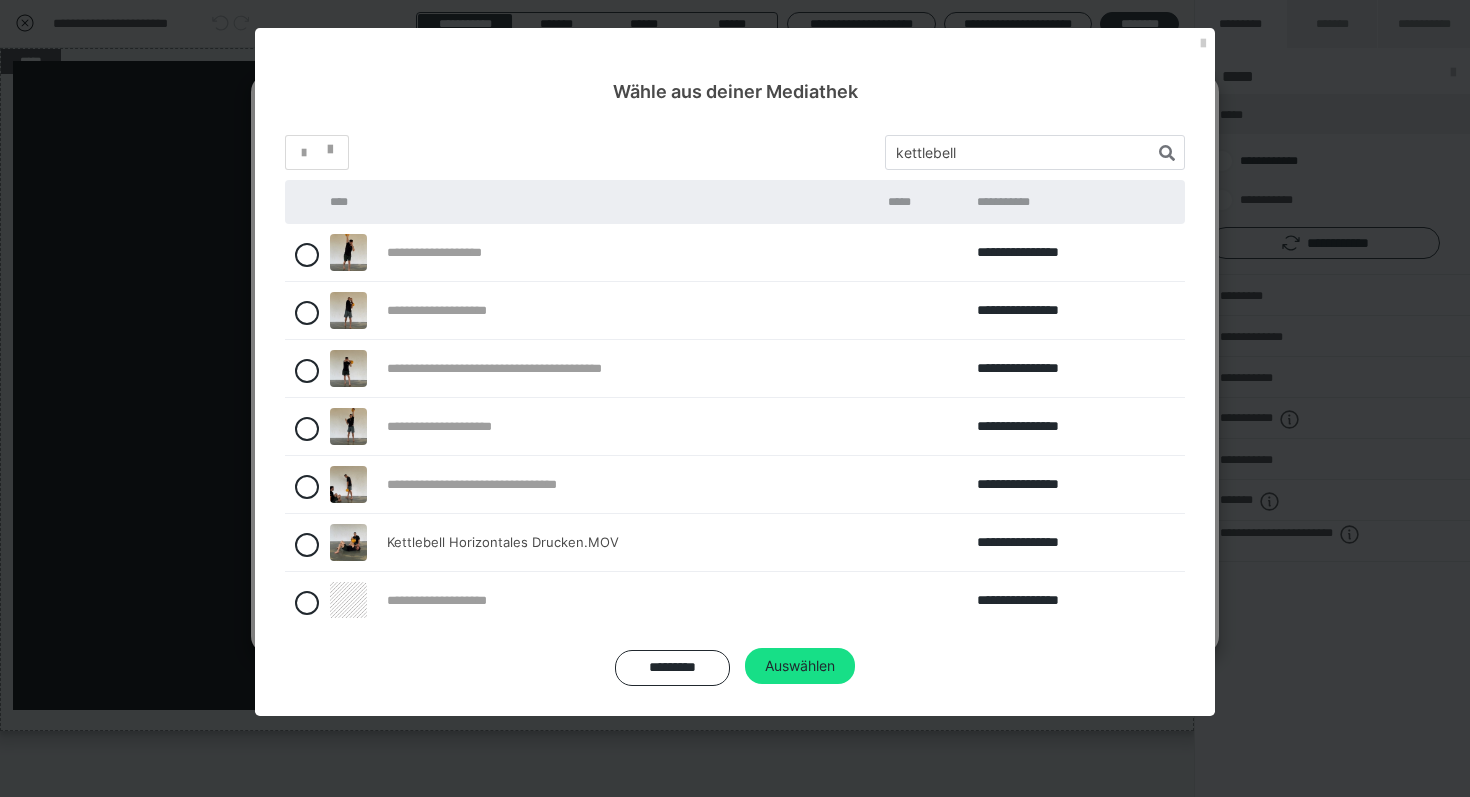 click on "********* Auswählen" at bounding box center [735, 667] 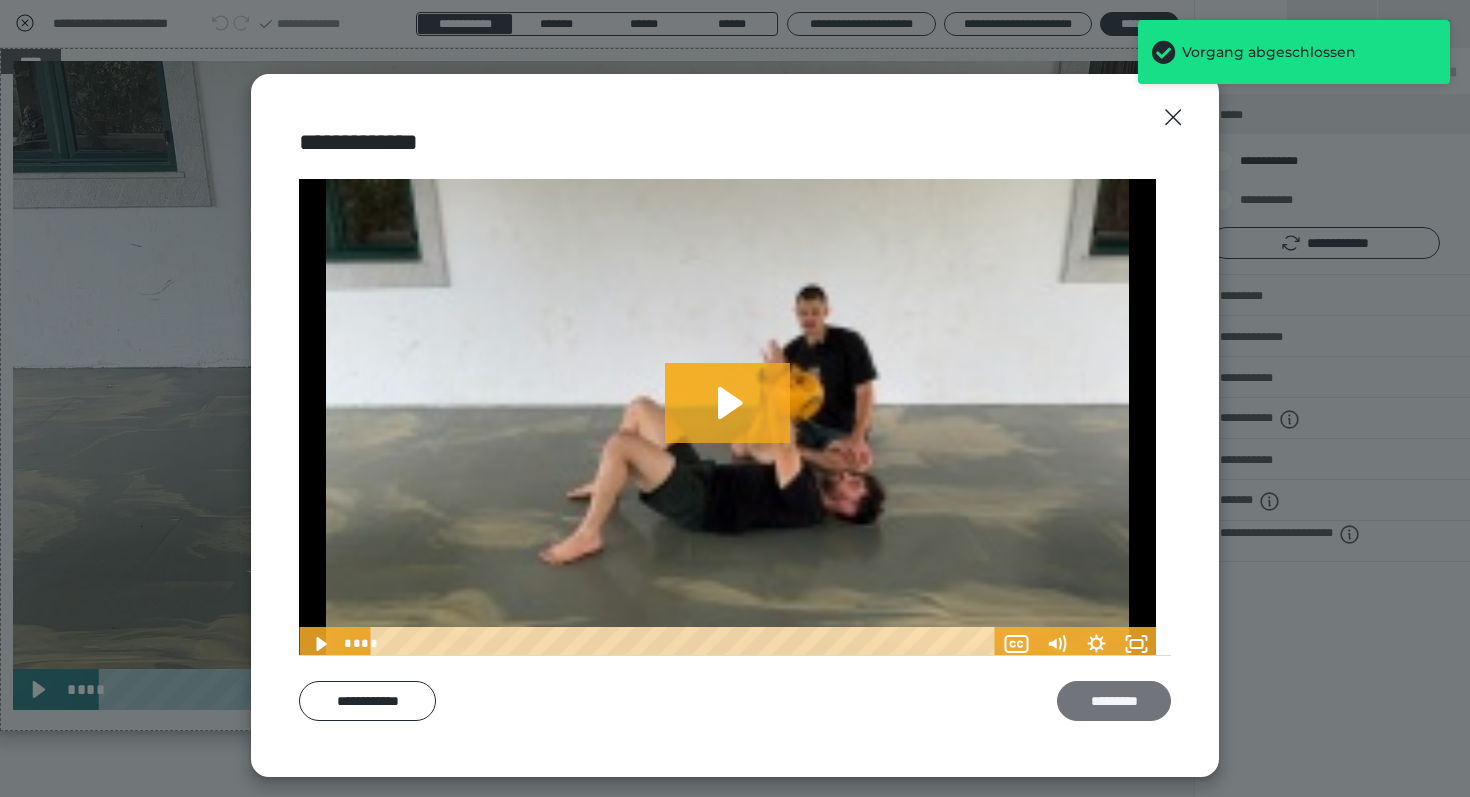 click on "*********" at bounding box center (1114, 701) 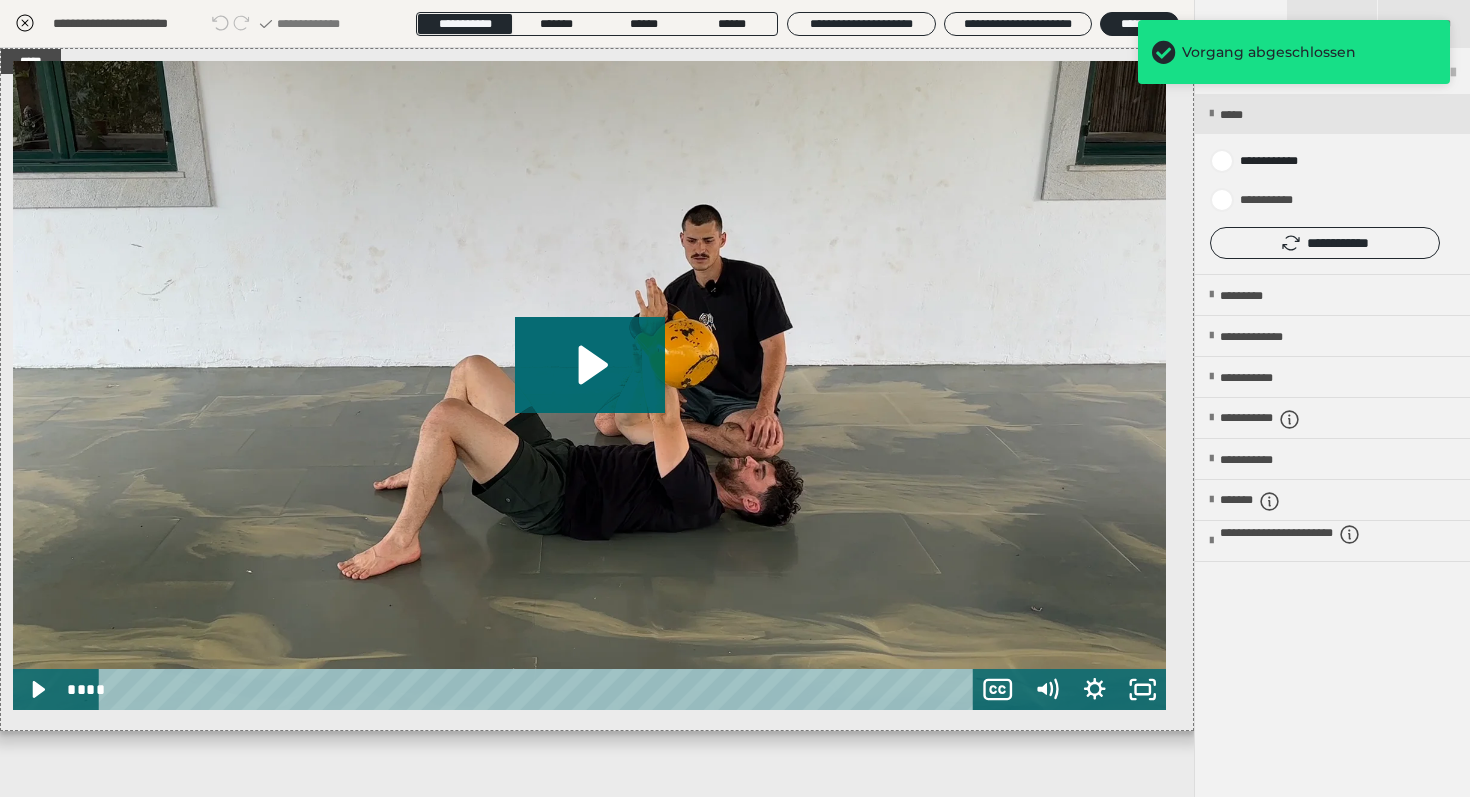 click 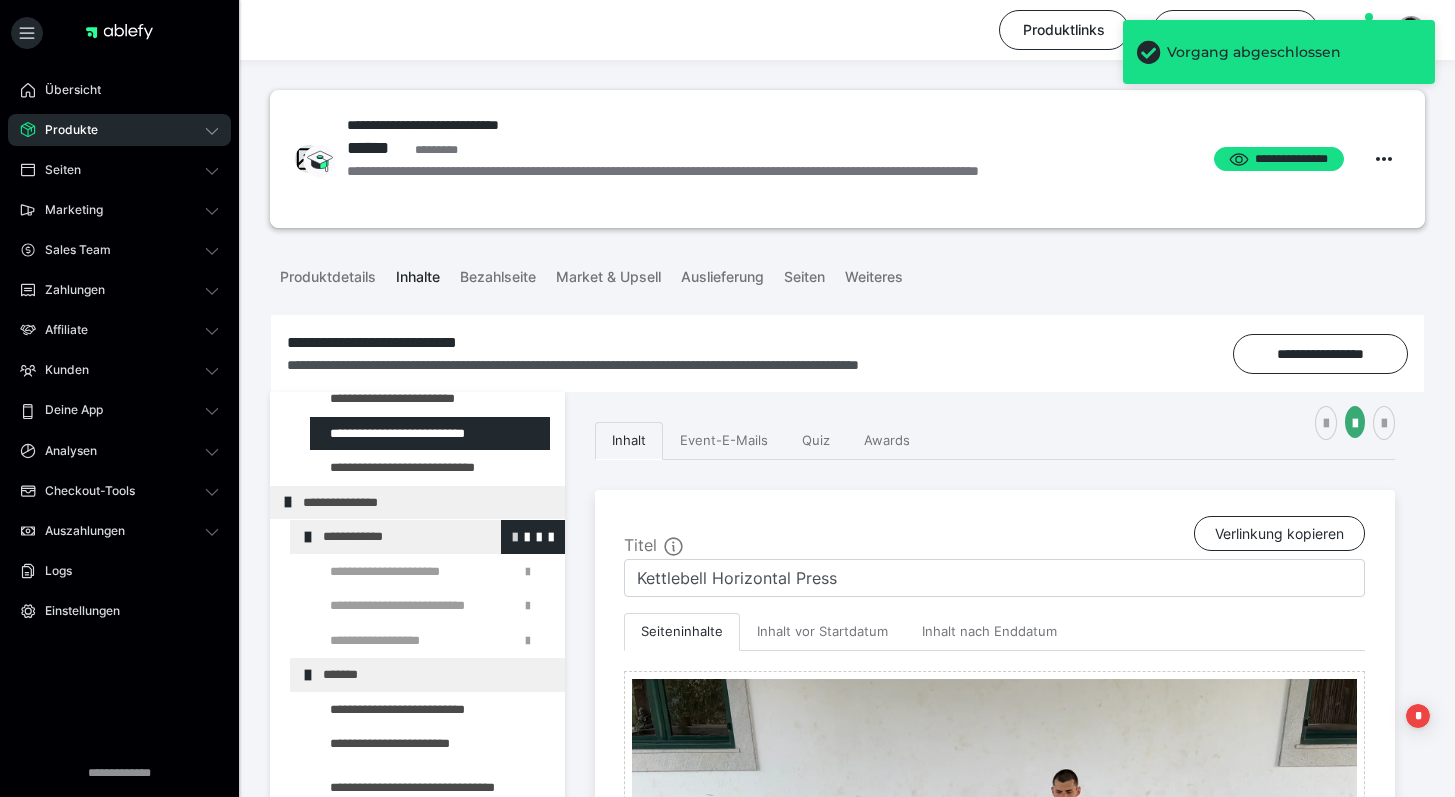 scroll, scrollTop: 641, scrollLeft: 0, axis: vertical 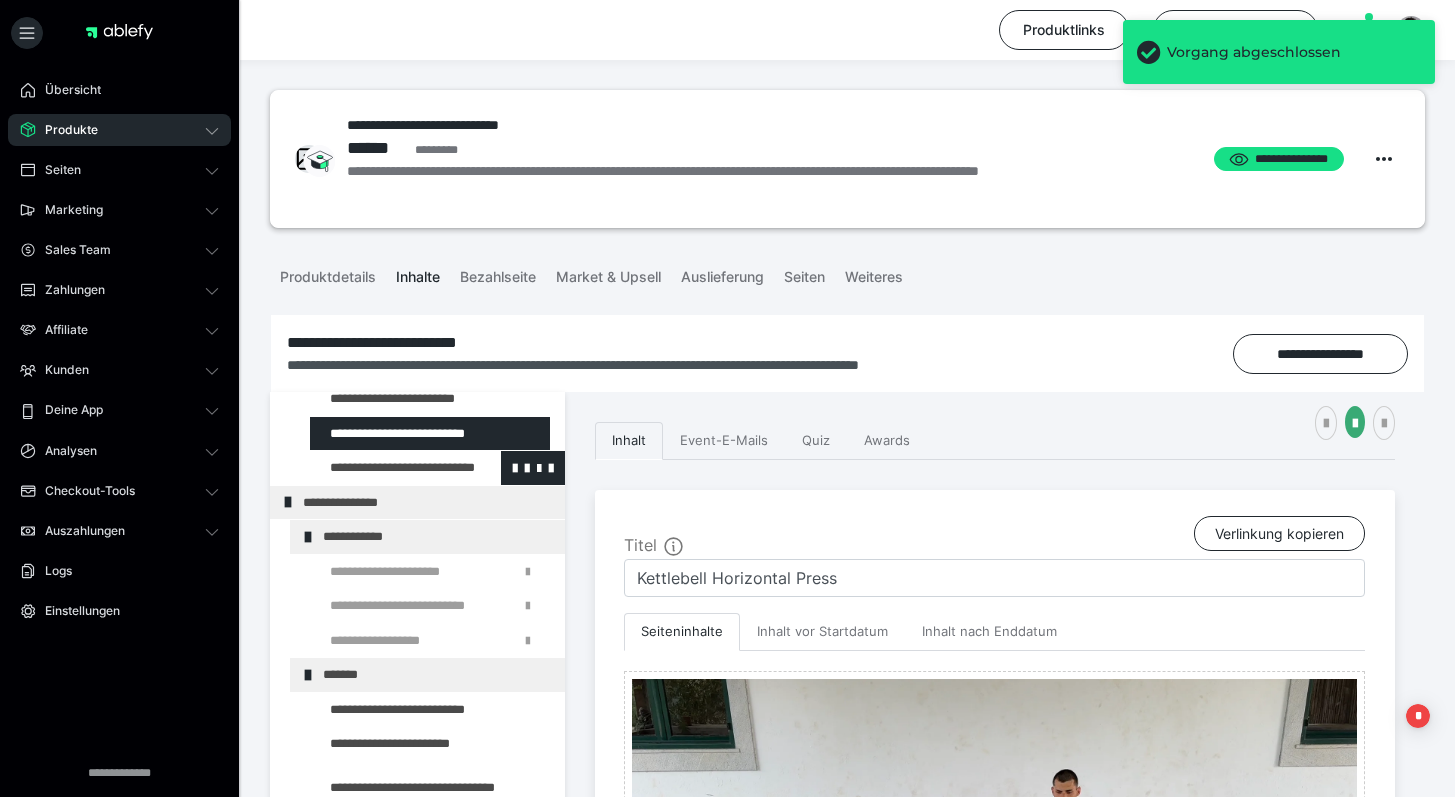 click at bounding box center [385, 468] 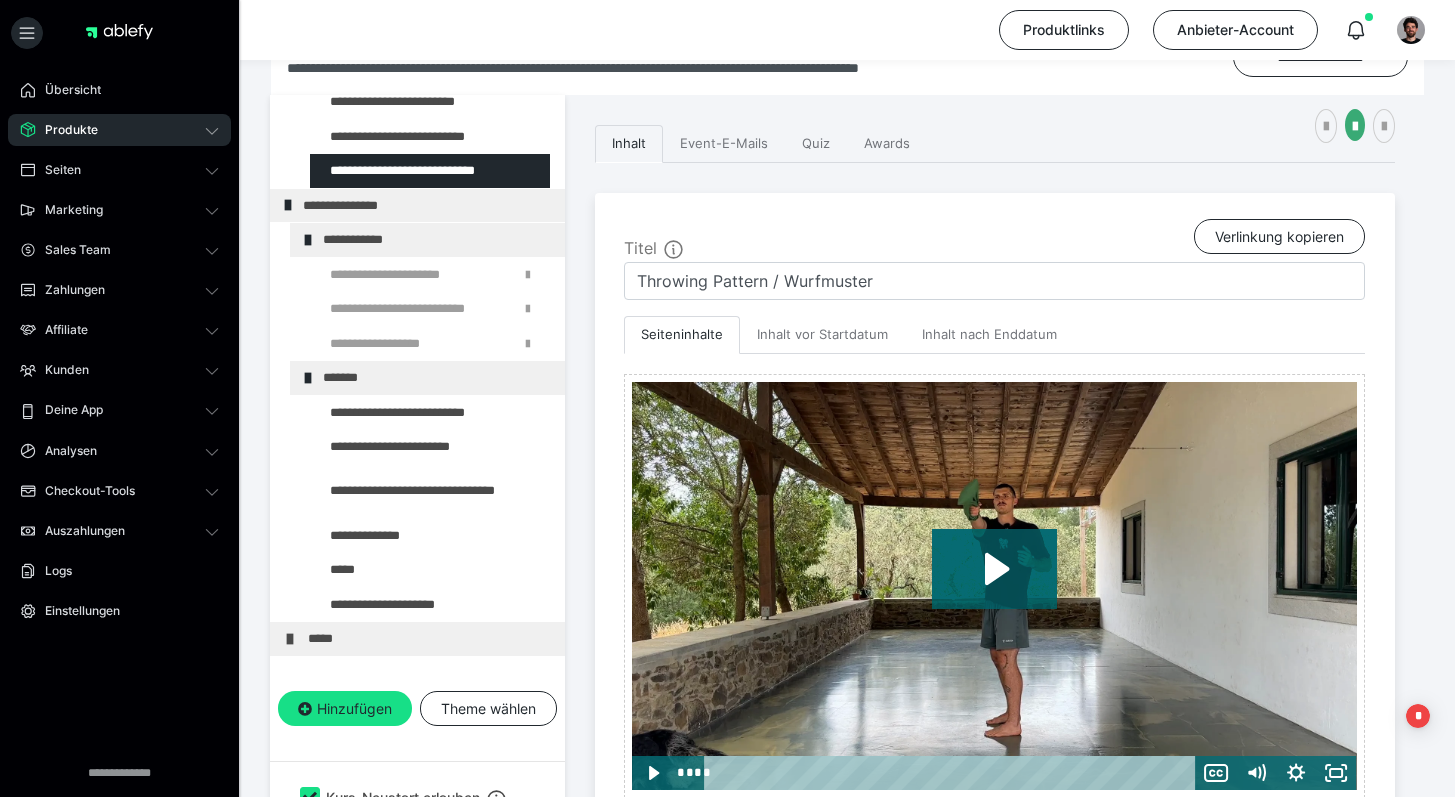 scroll, scrollTop: 392, scrollLeft: 0, axis: vertical 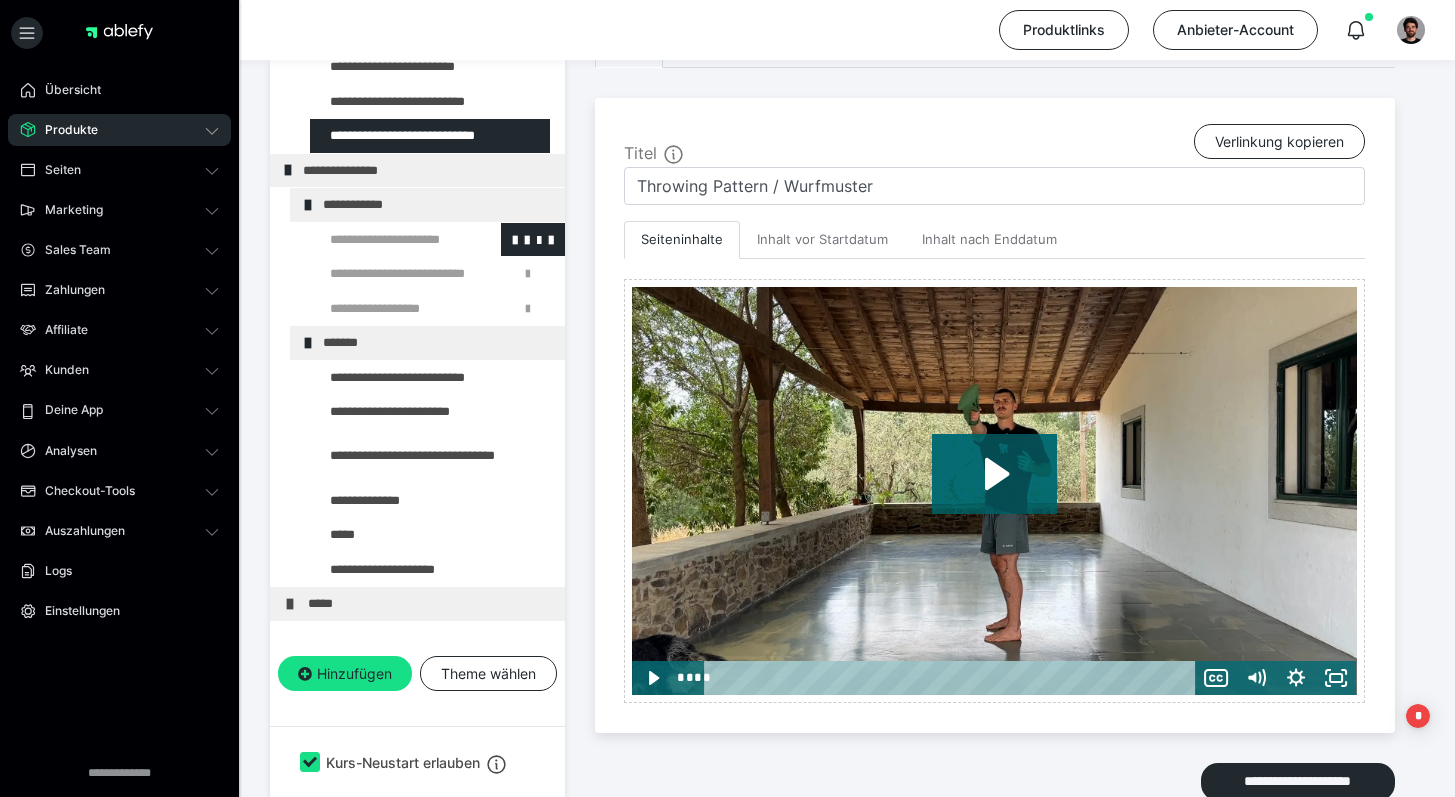 click at bounding box center [385, 240] 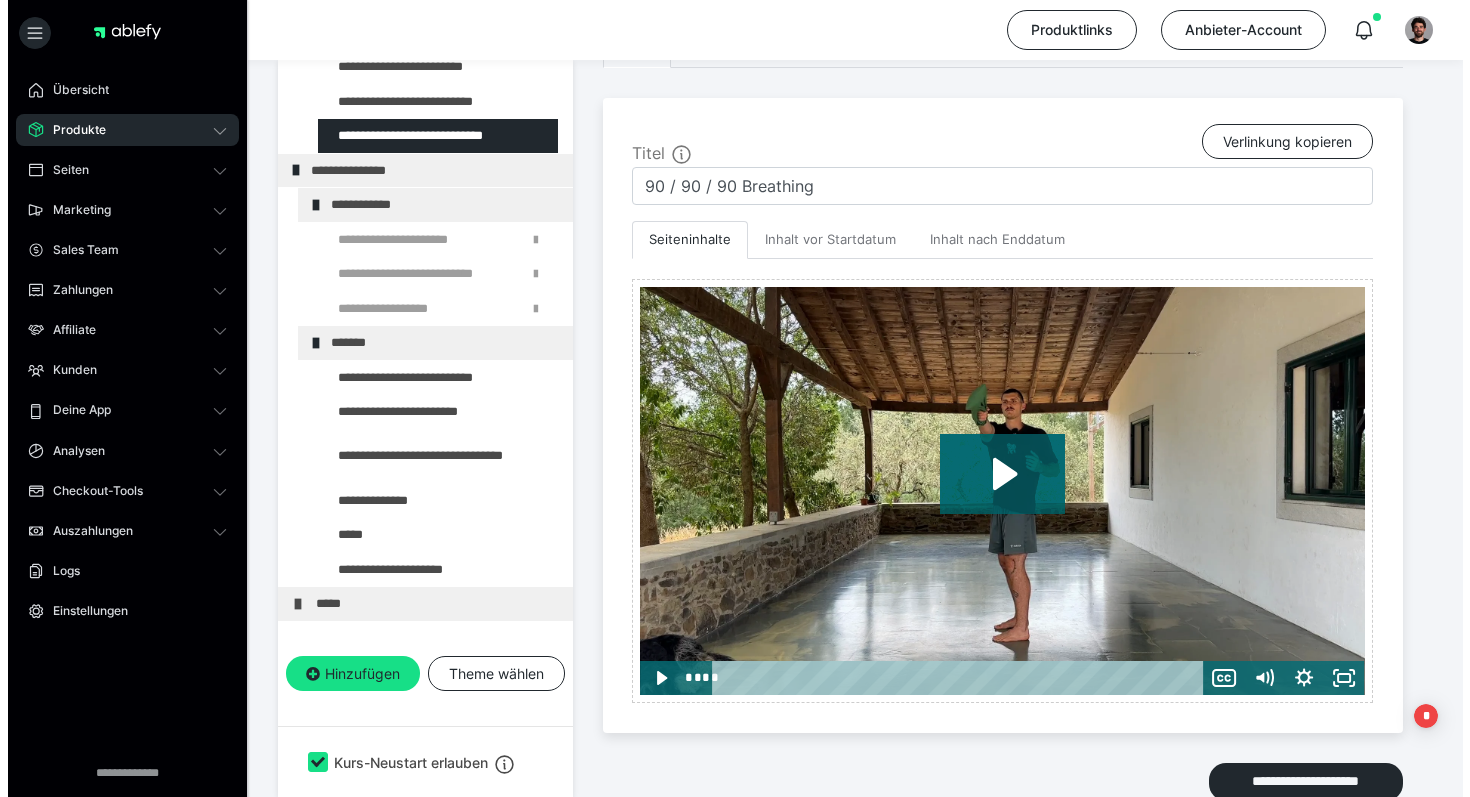 scroll, scrollTop: 332, scrollLeft: 0, axis: vertical 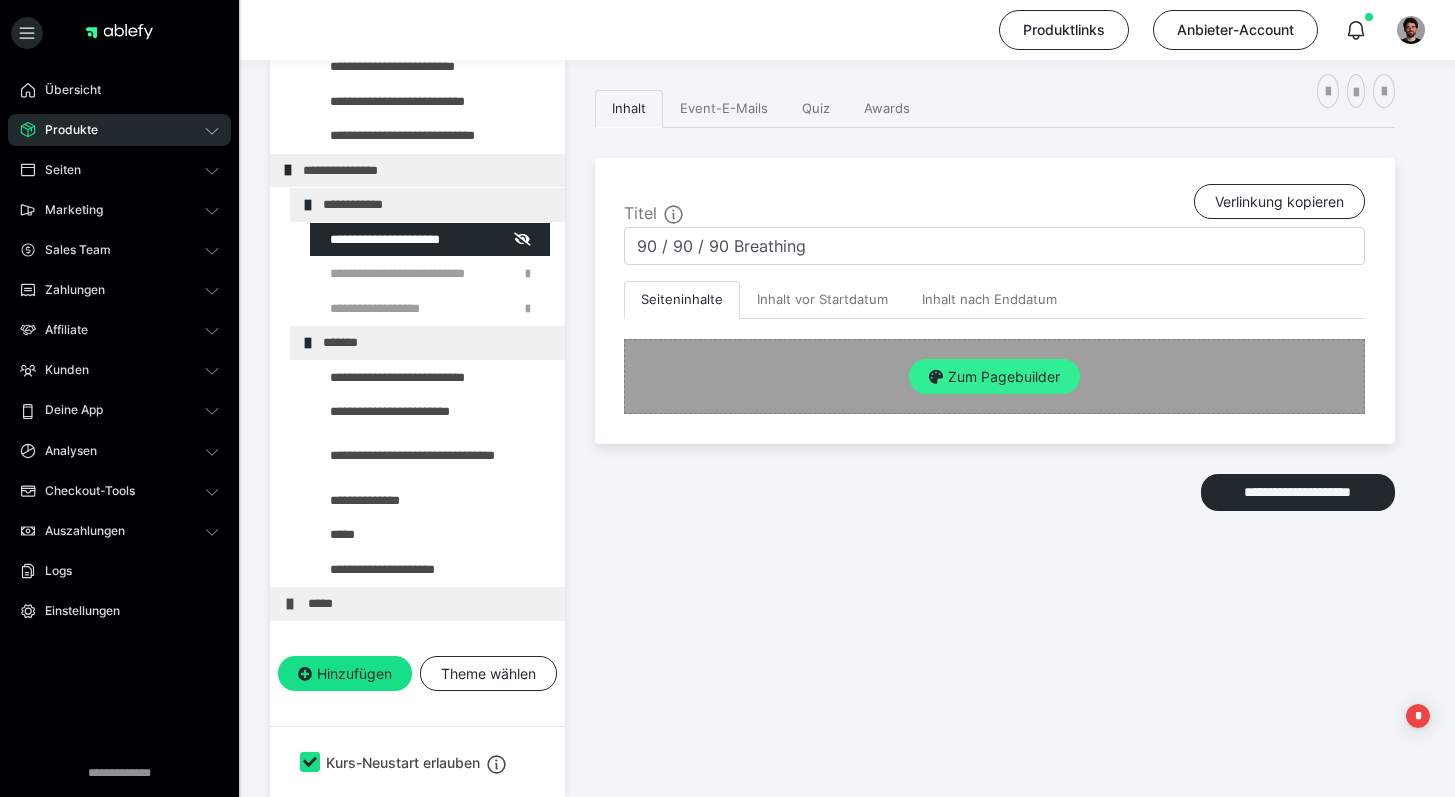 click on "Zum Pagebuilder" at bounding box center [994, 377] 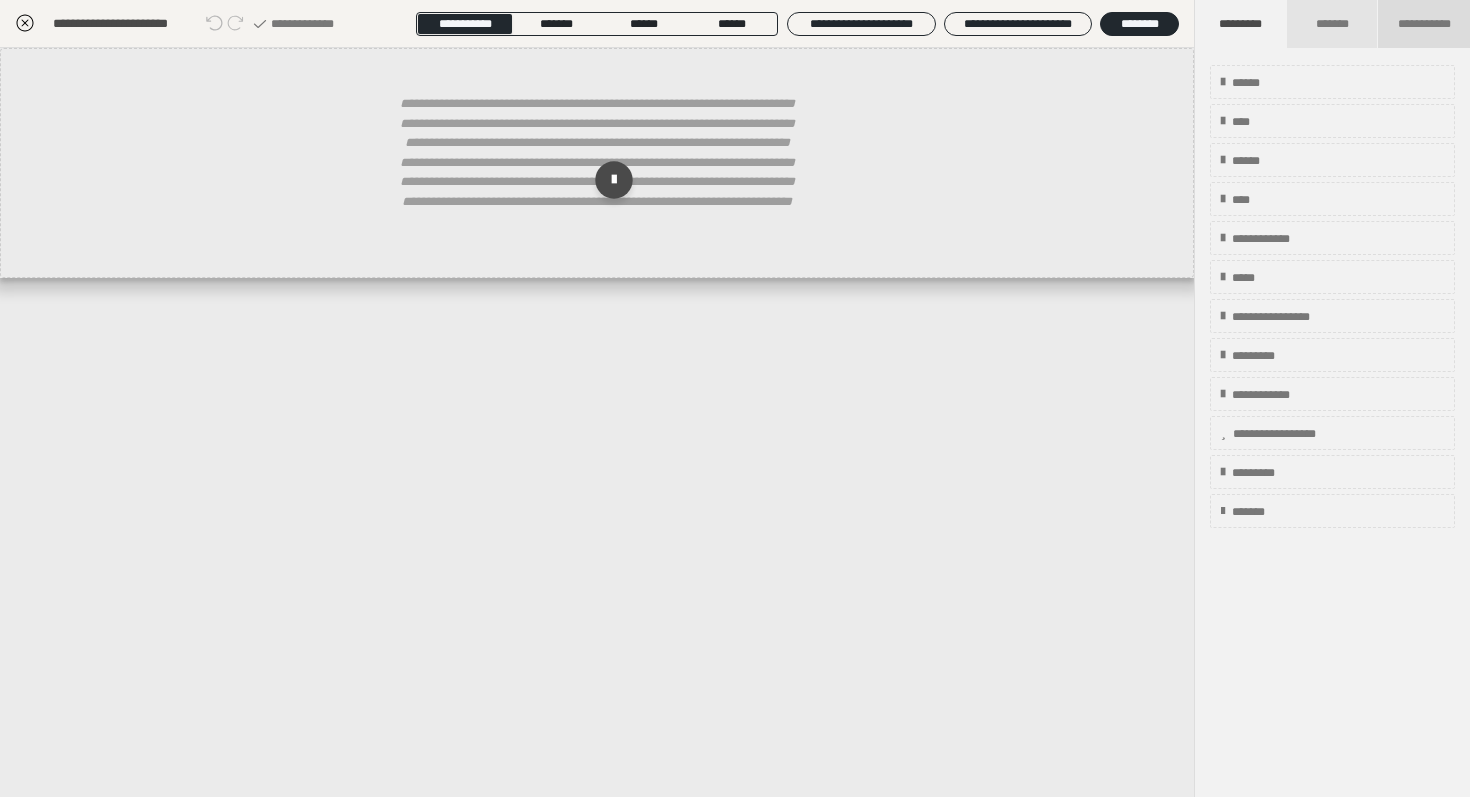 click on "**********" at bounding box center (1424, 24) 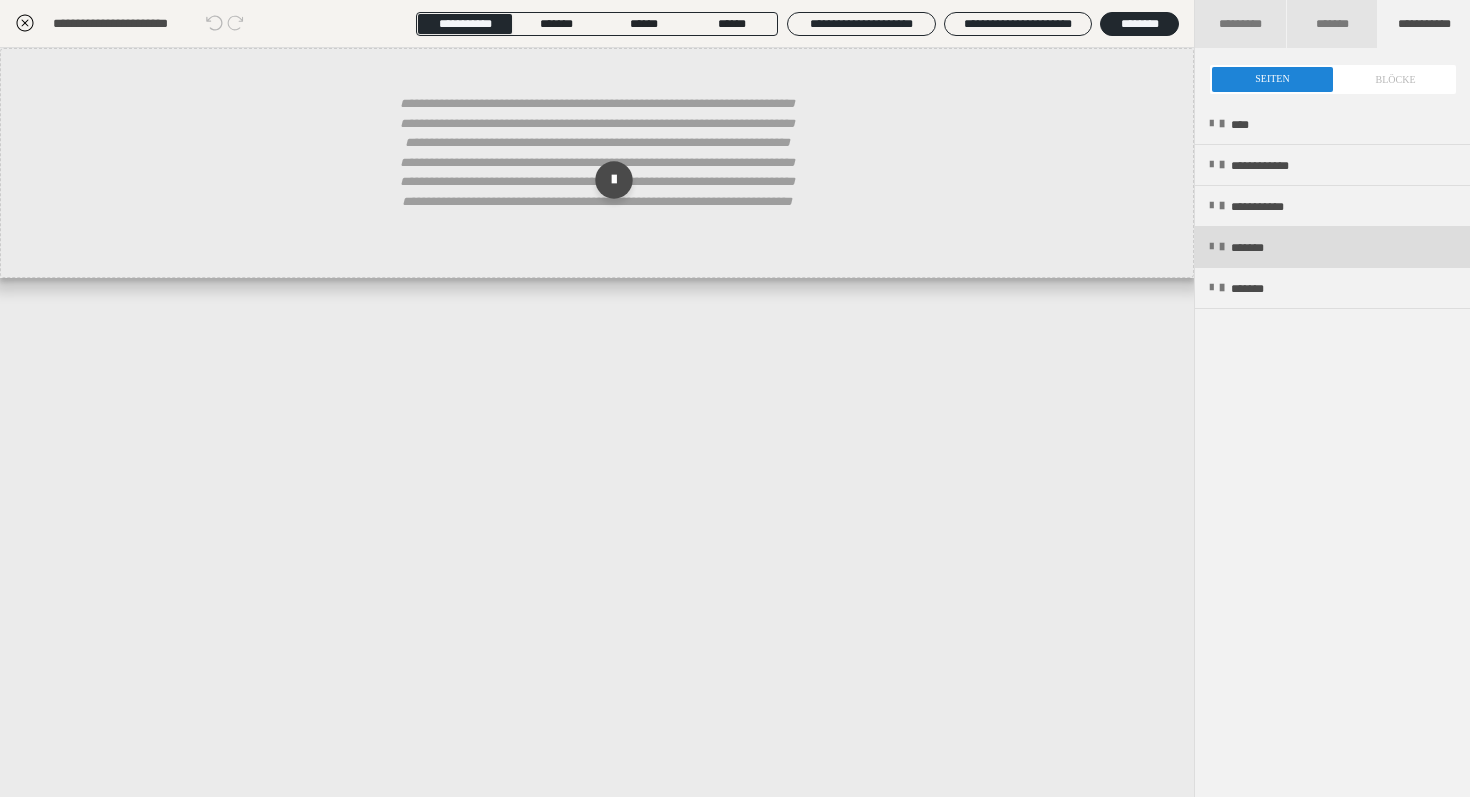 click on "*******" at bounding box center (1261, 248) 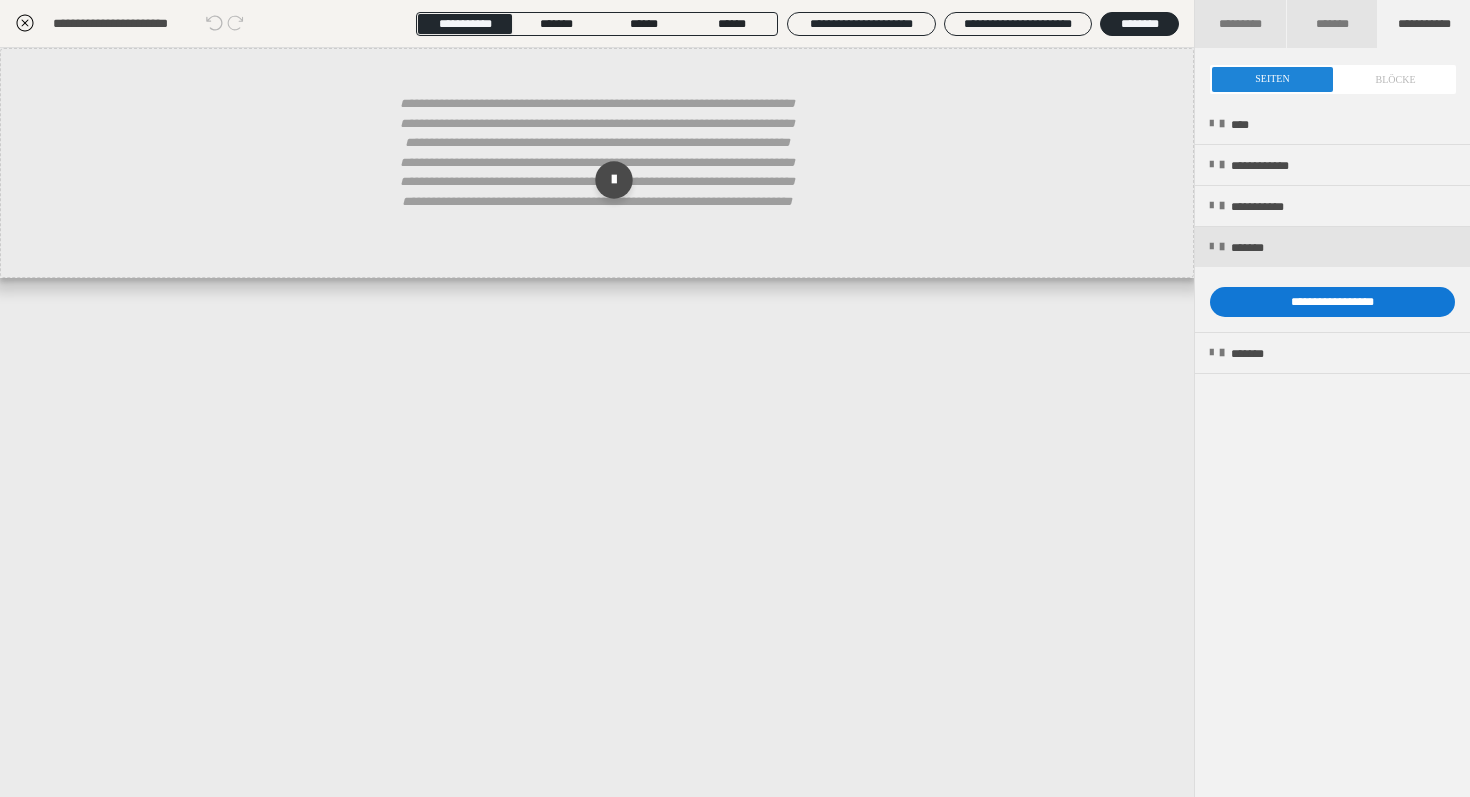 click on "**********" at bounding box center [1332, 302] 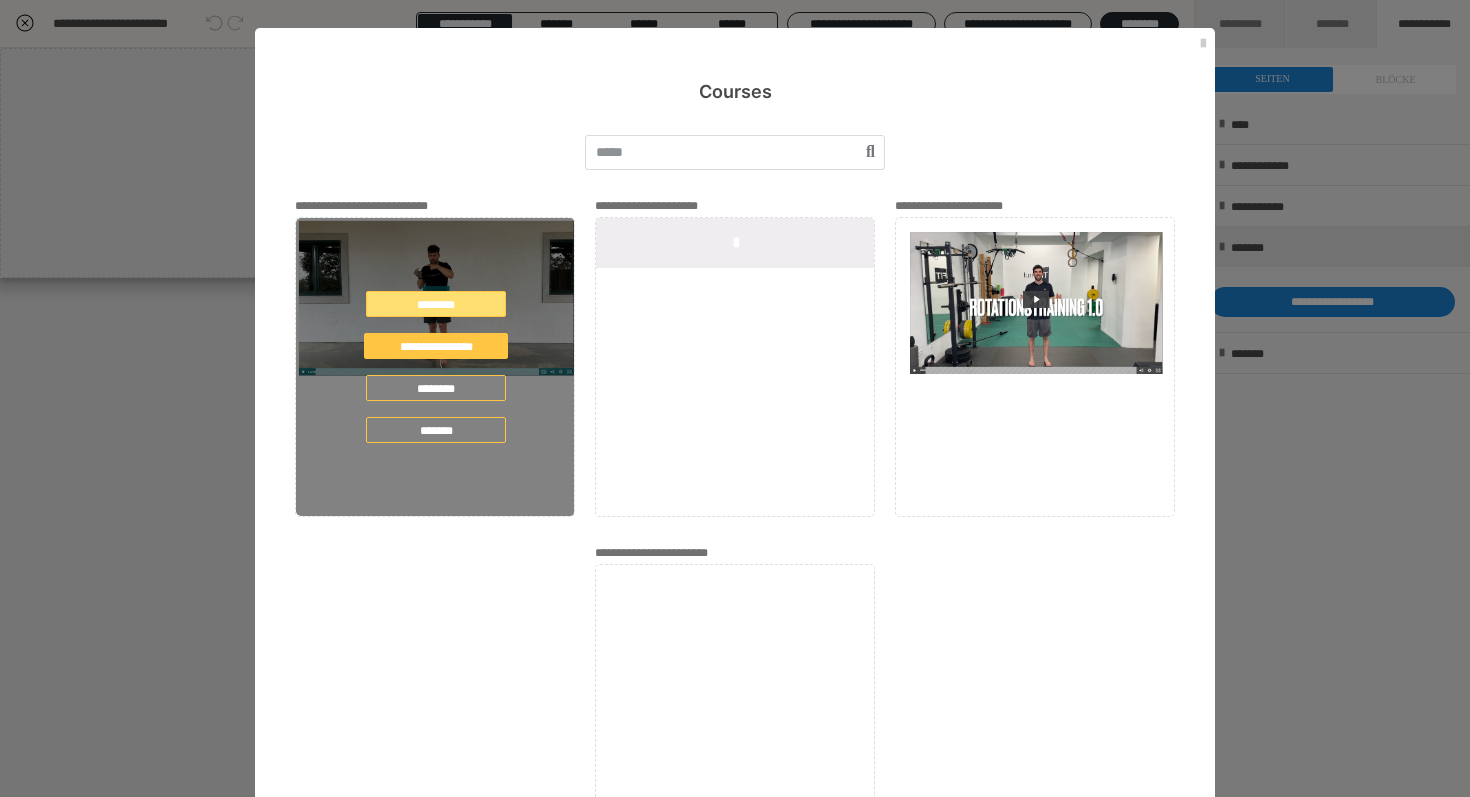 click on "********" at bounding box center [436, 304] 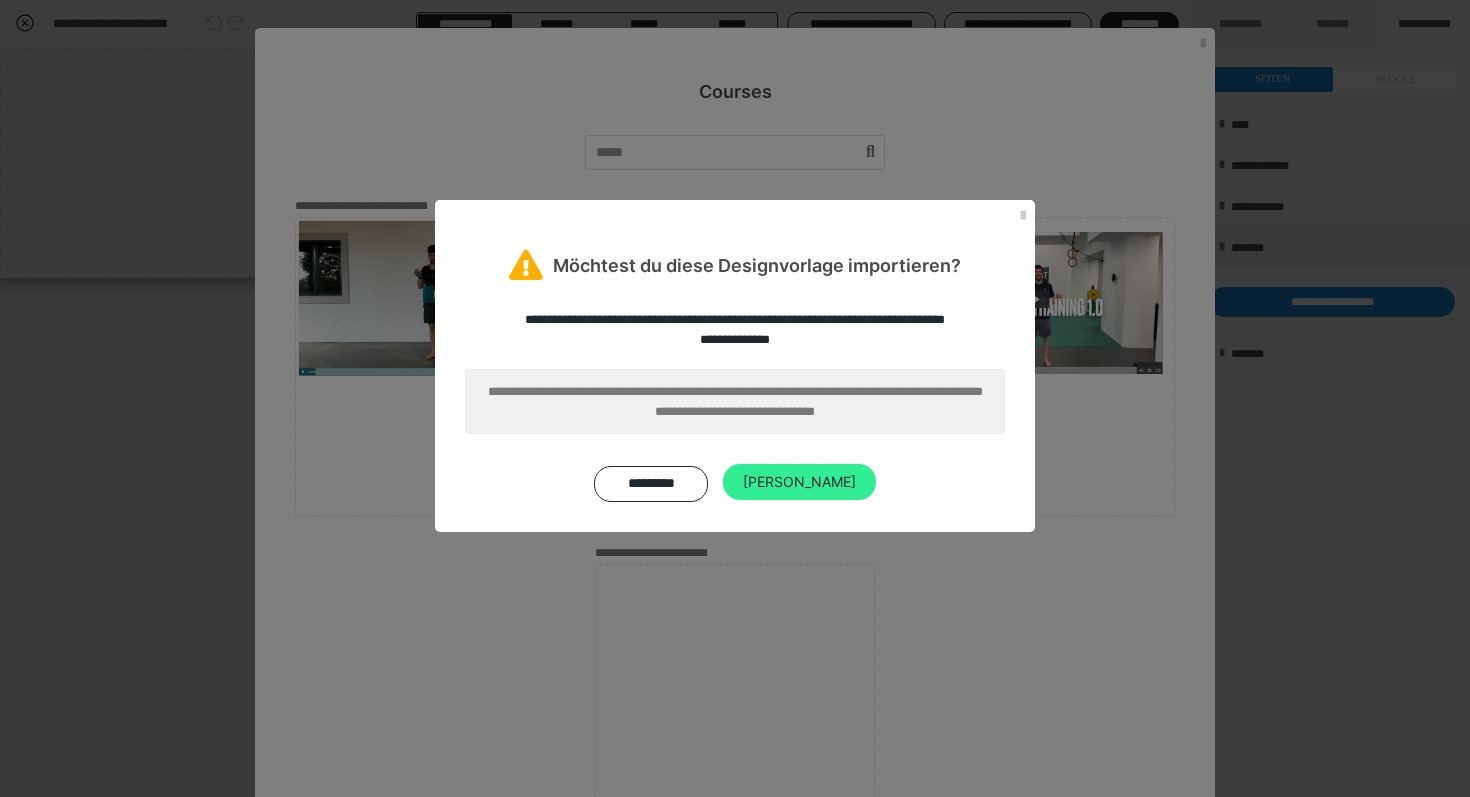 click on "[PERSON_NAME]" at bounding box center [799, 482] 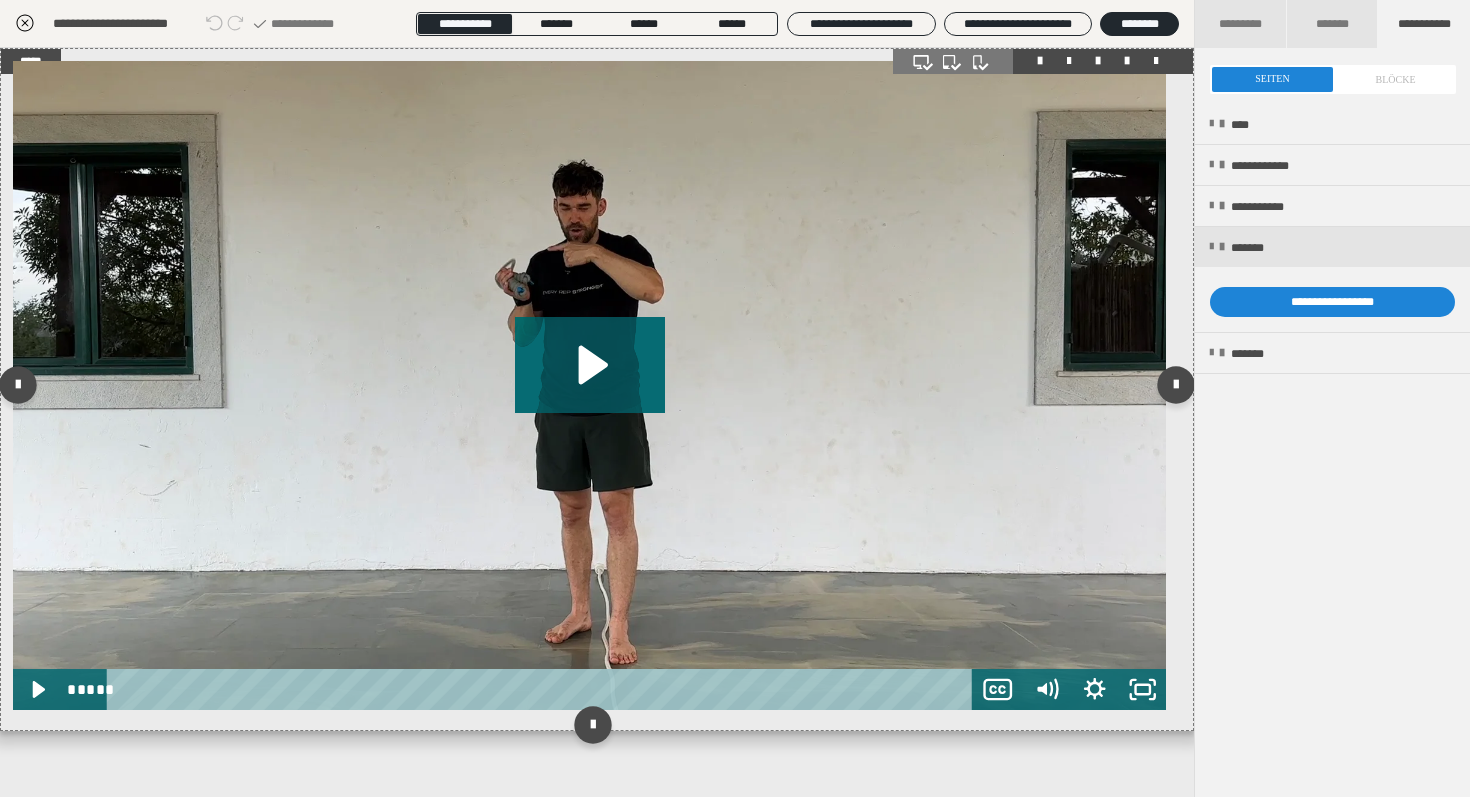 click at bounding box center [589, 385] 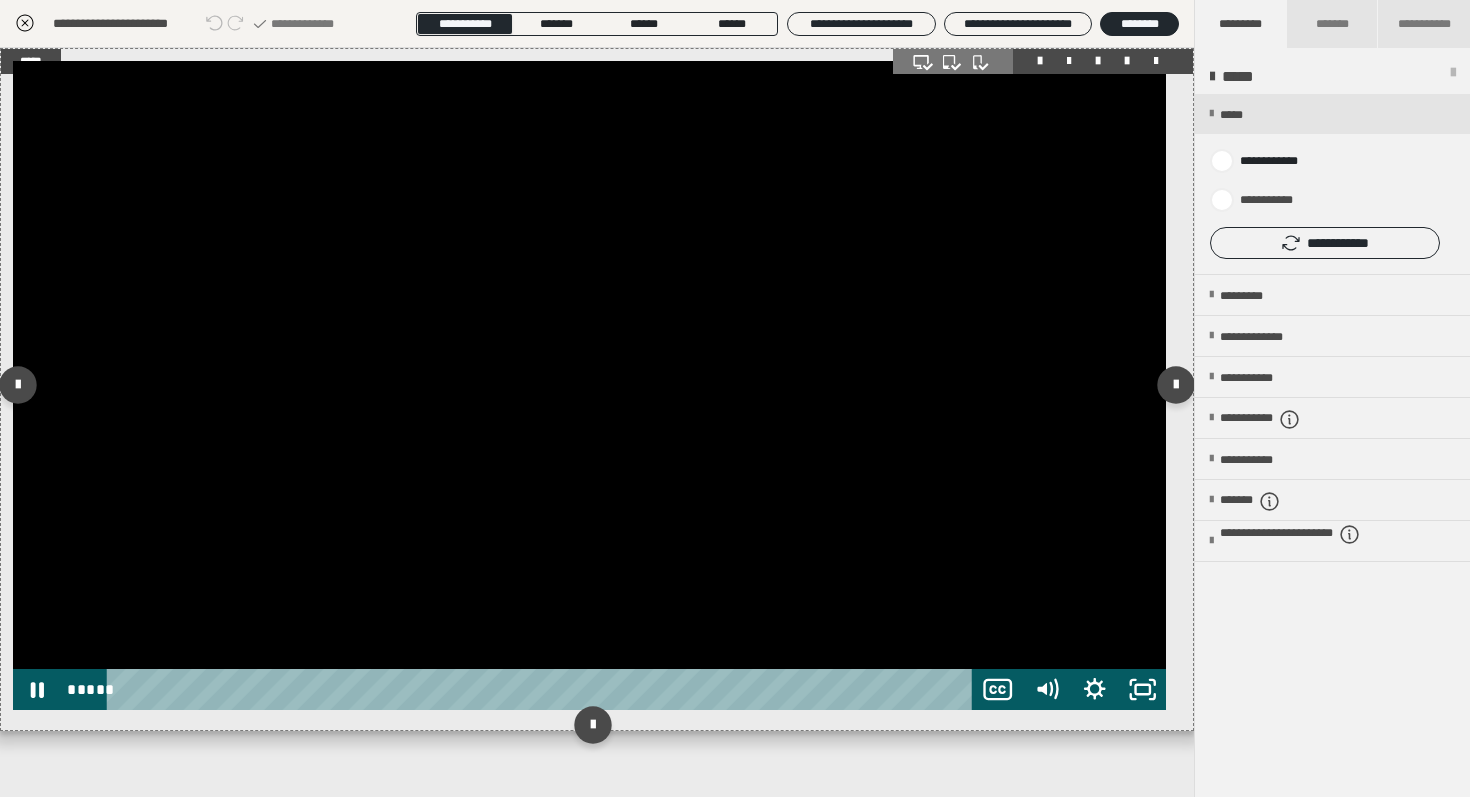 click at bounding box center [589, 385] 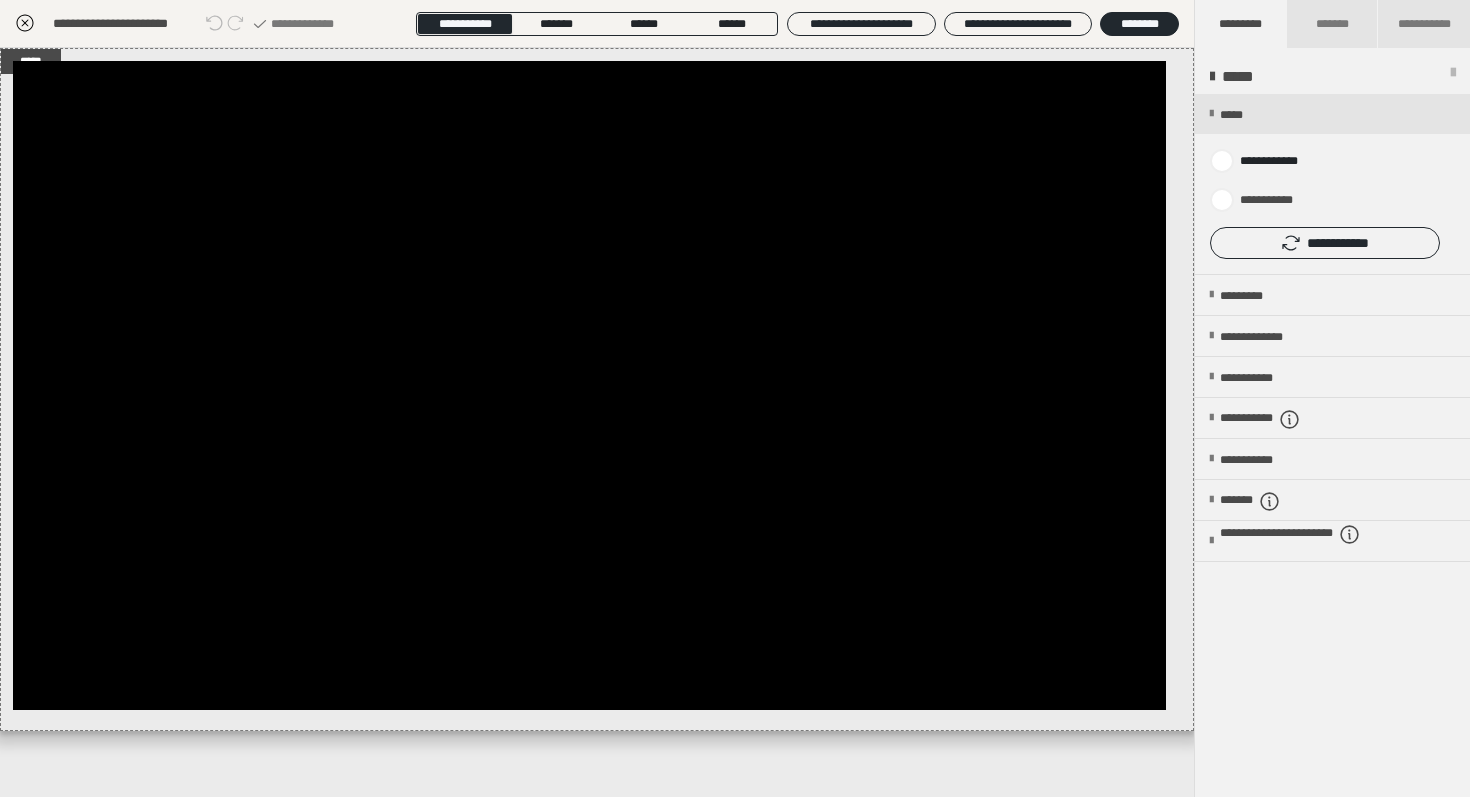 click on "**********" at bounding box center [1332, 184] 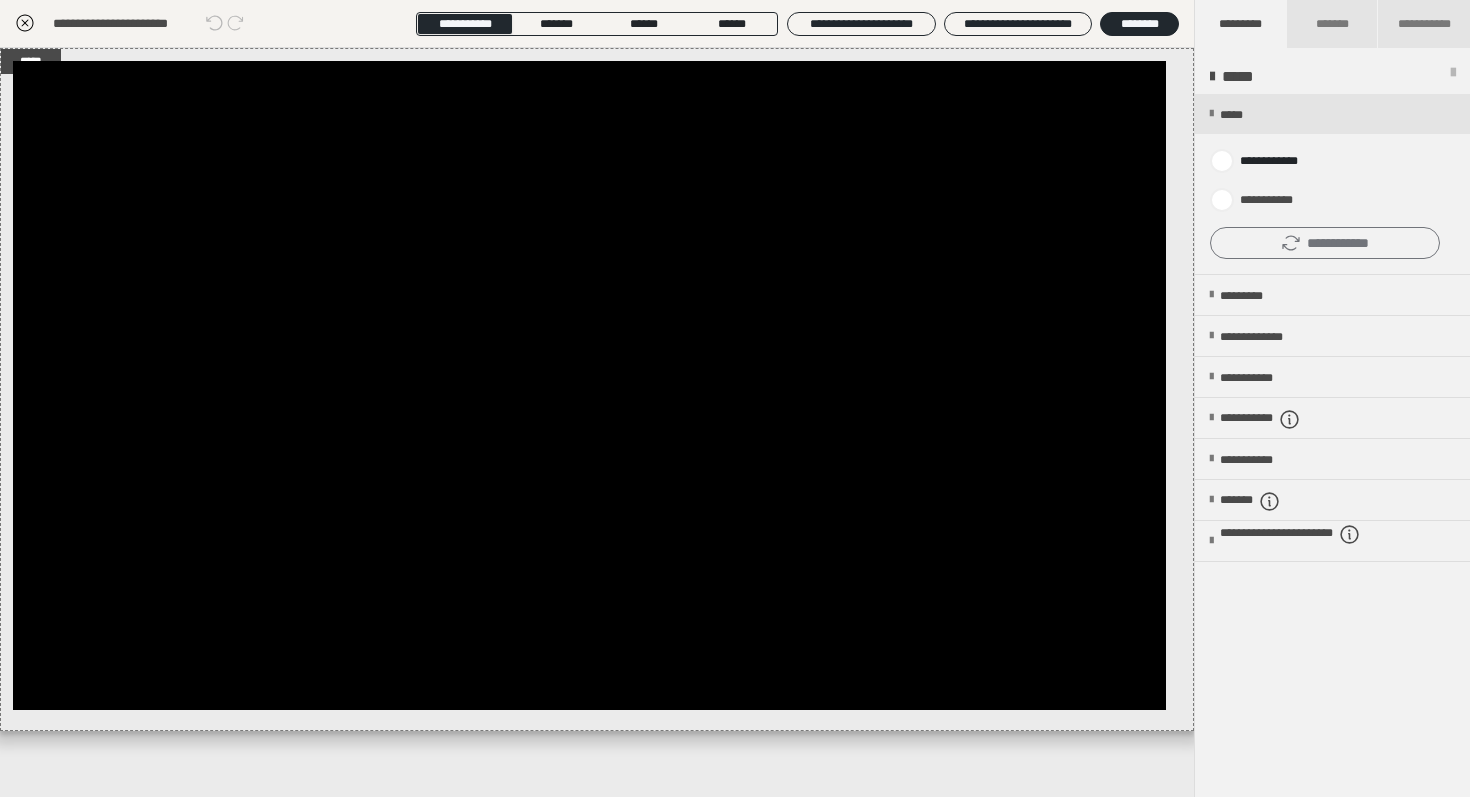 click on "**********" at bounding box center [1325, 243] 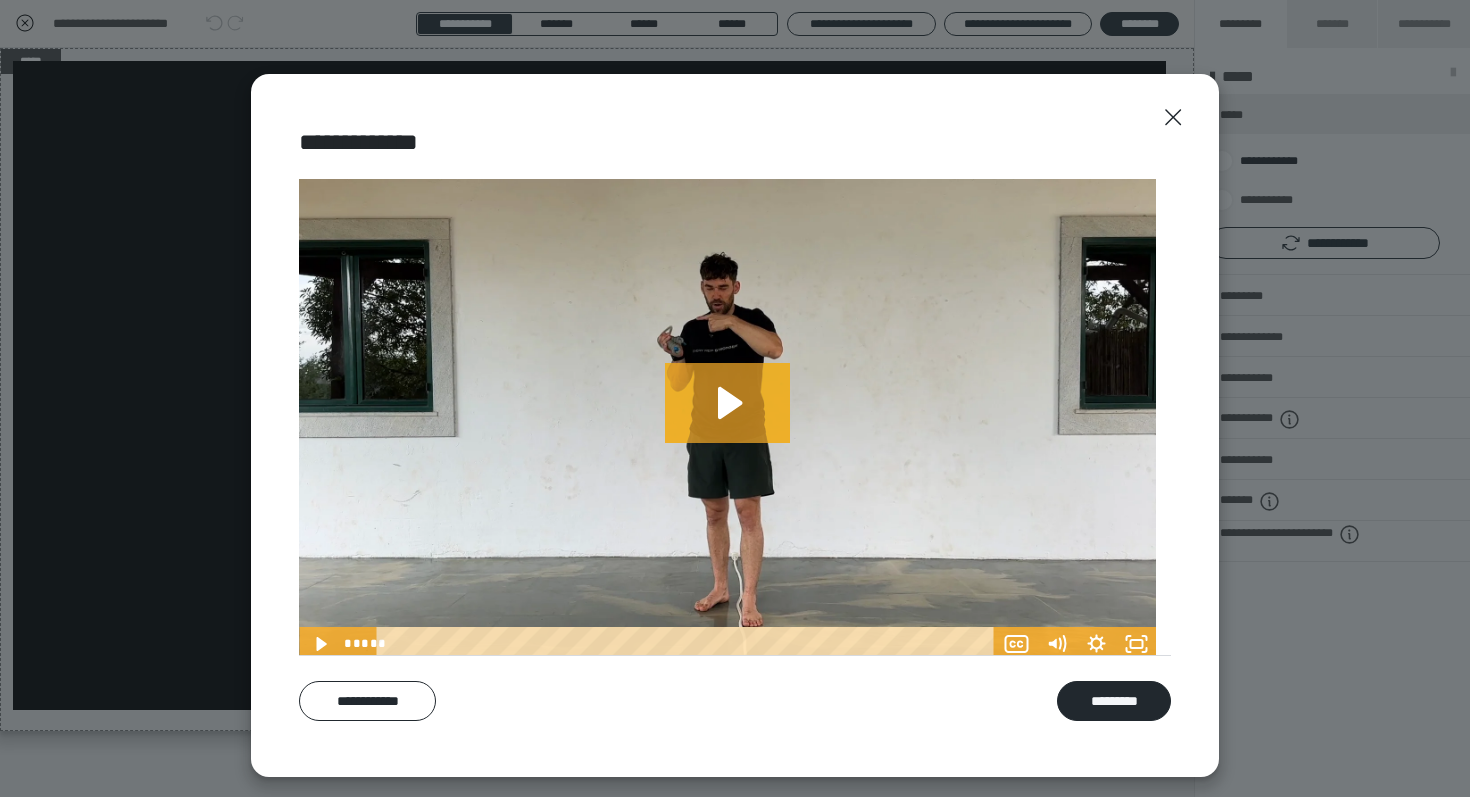 click on "**********" at bounding box center (367, 701) 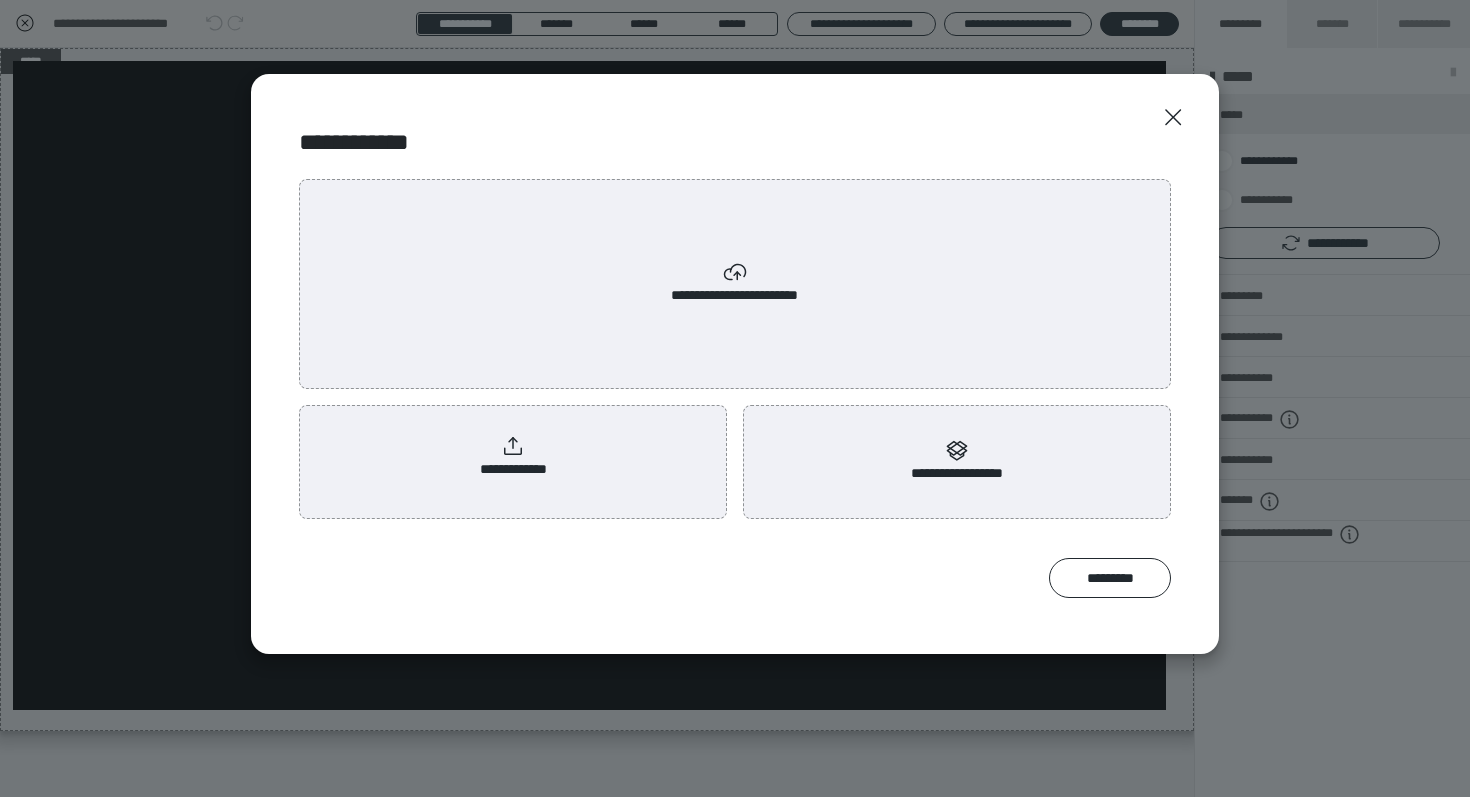 scroll, scrollTop: 0, scrollLeft: 0, axis: both 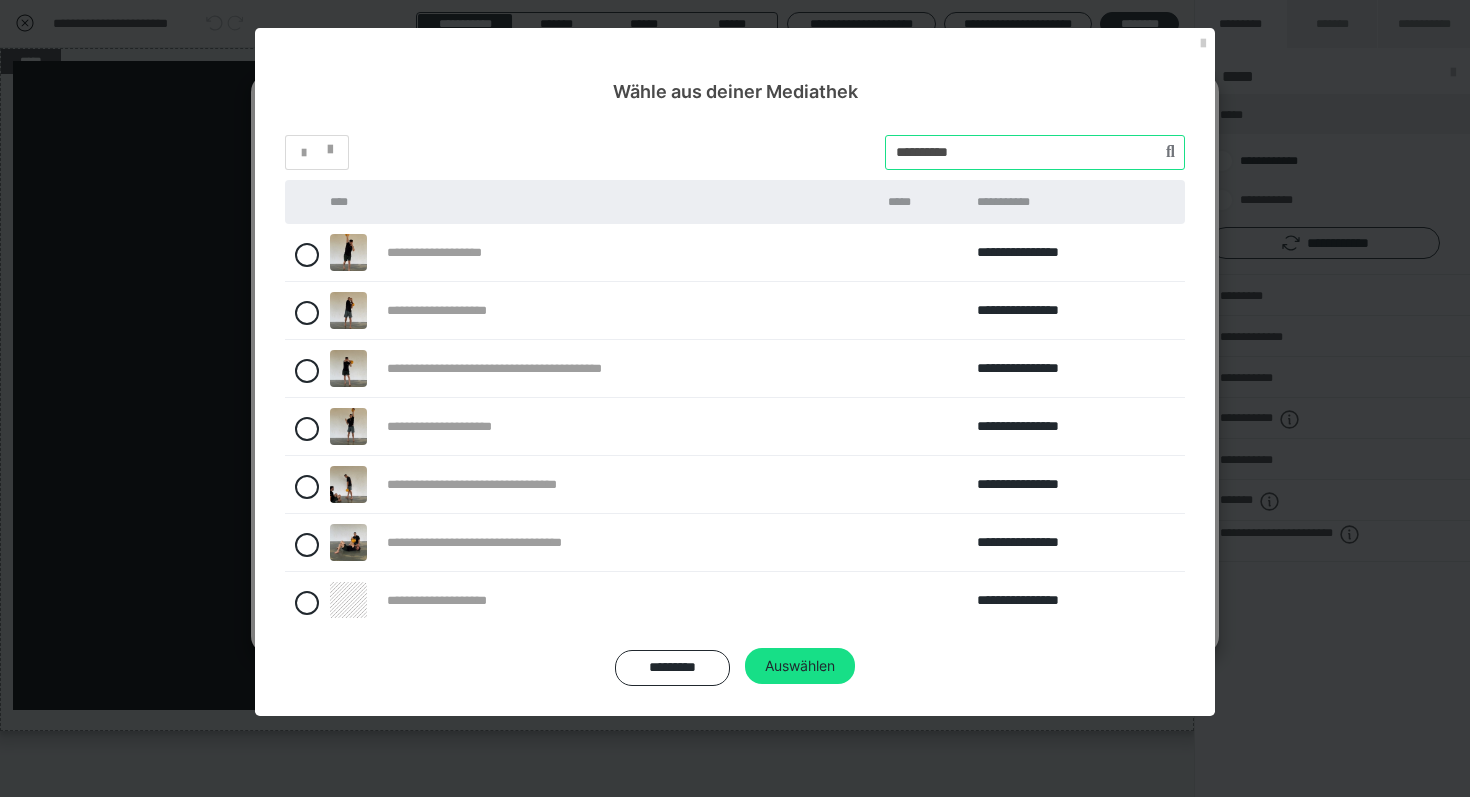 click at bounding box center (1035, 152) 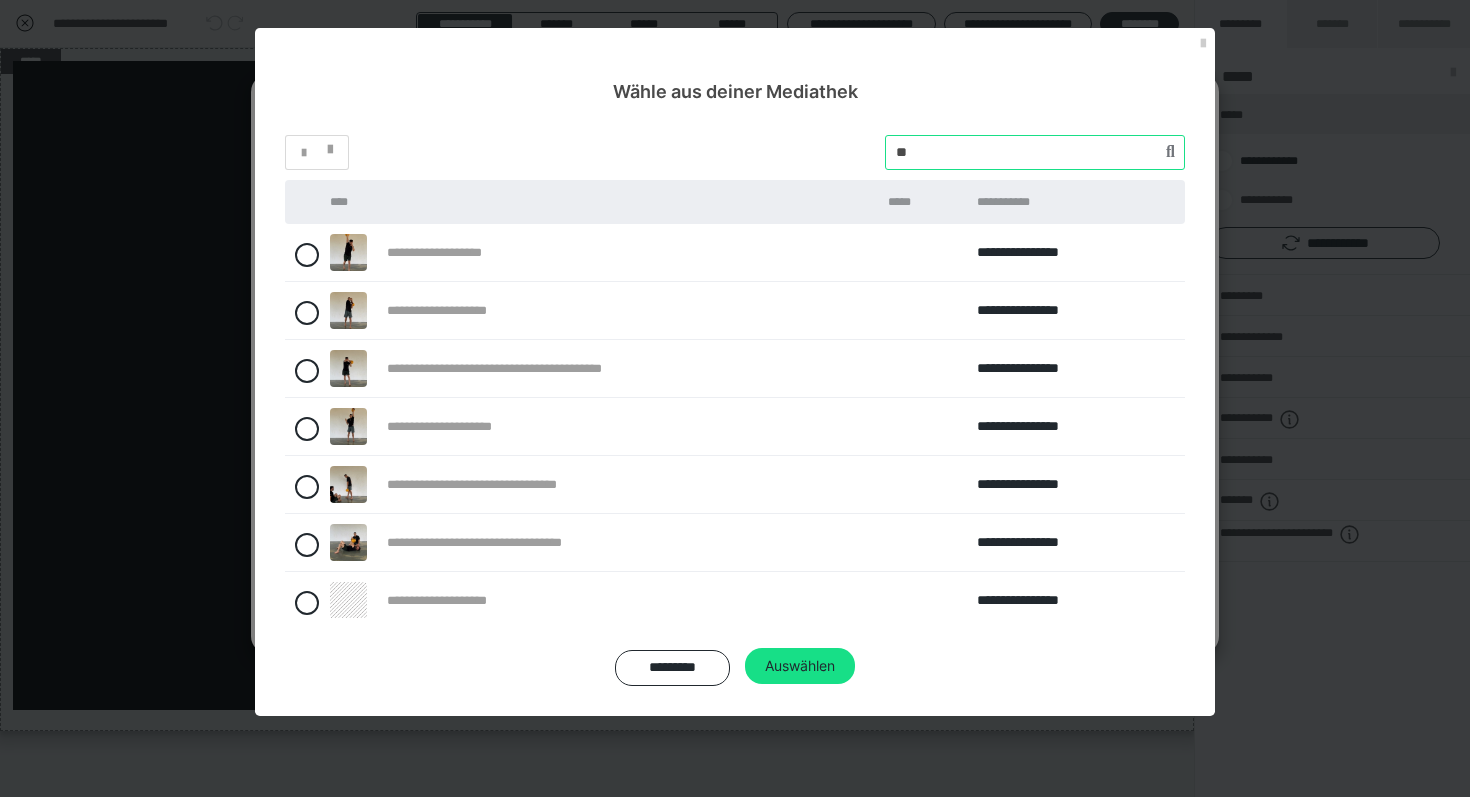 type on "**" 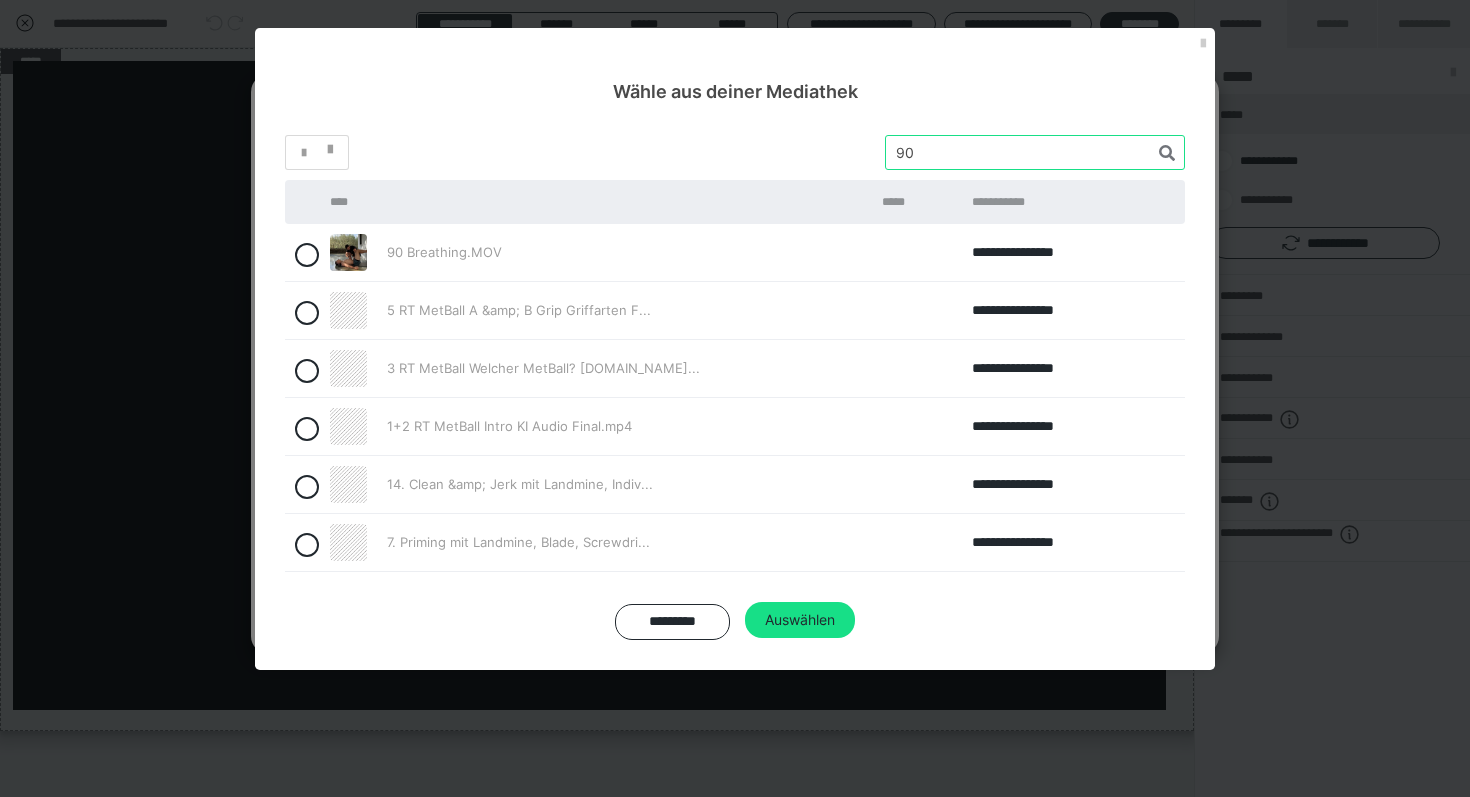 click at bounding box center [1035, 152] 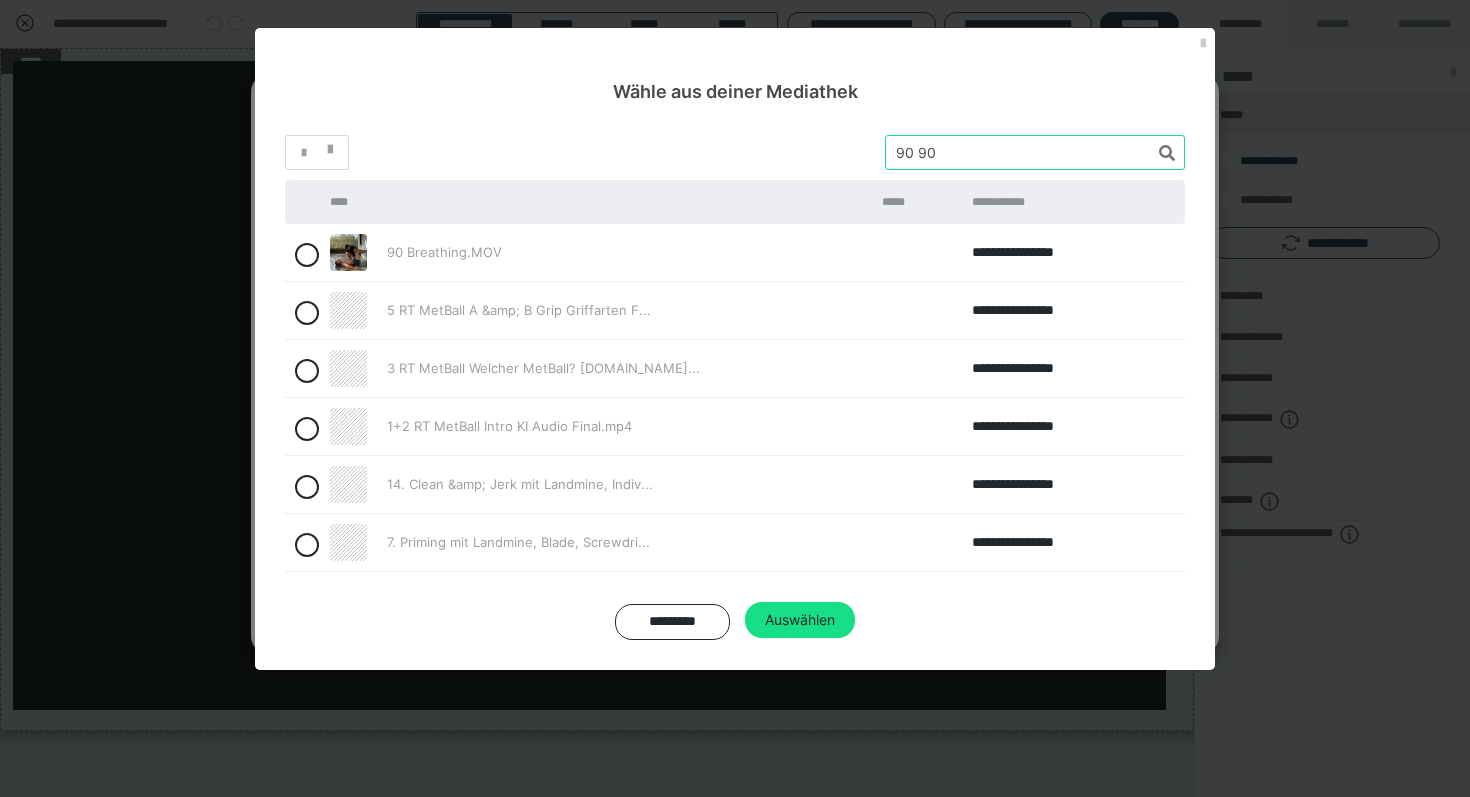 type on "90 90" 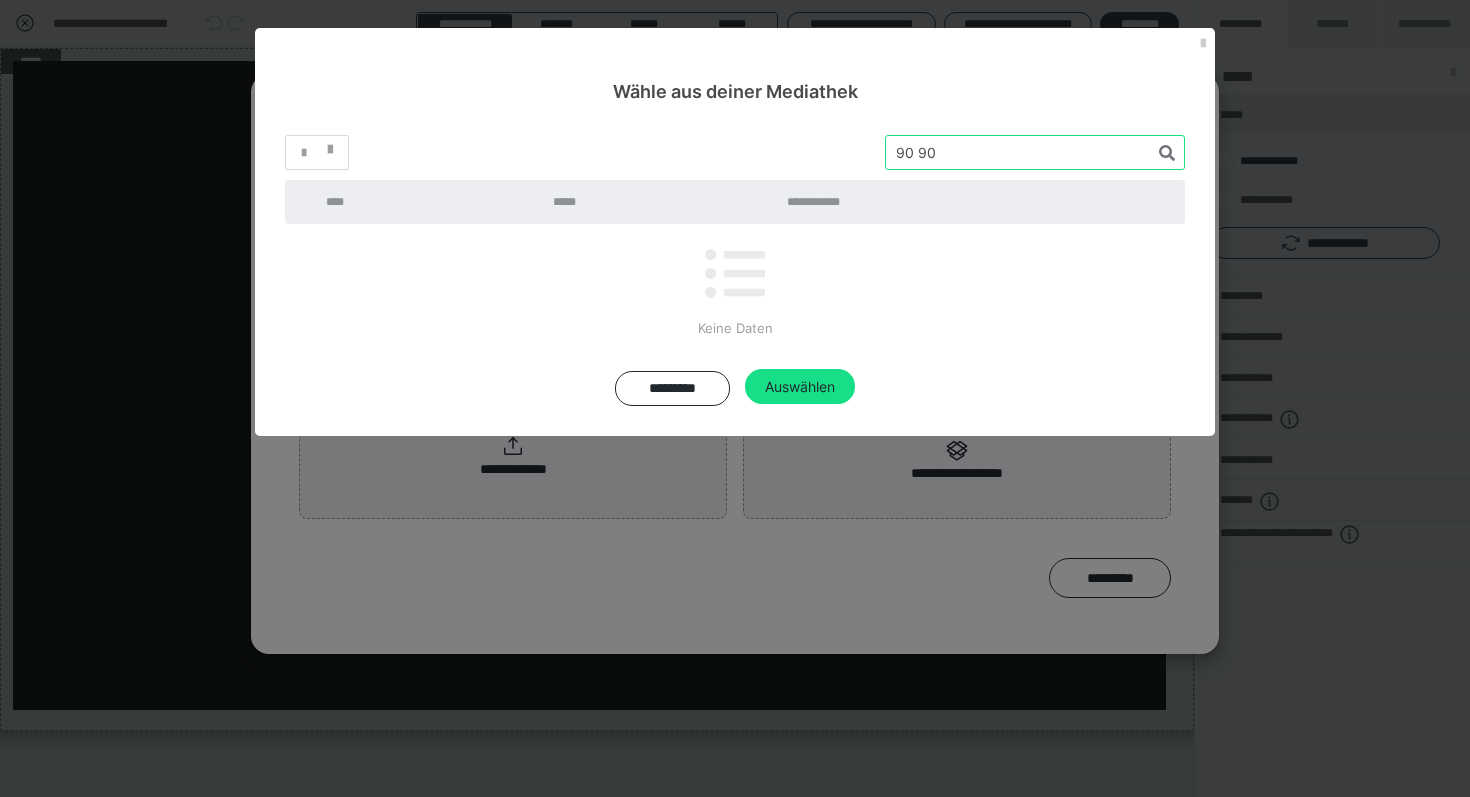 click at bounding box center (1035, 152) 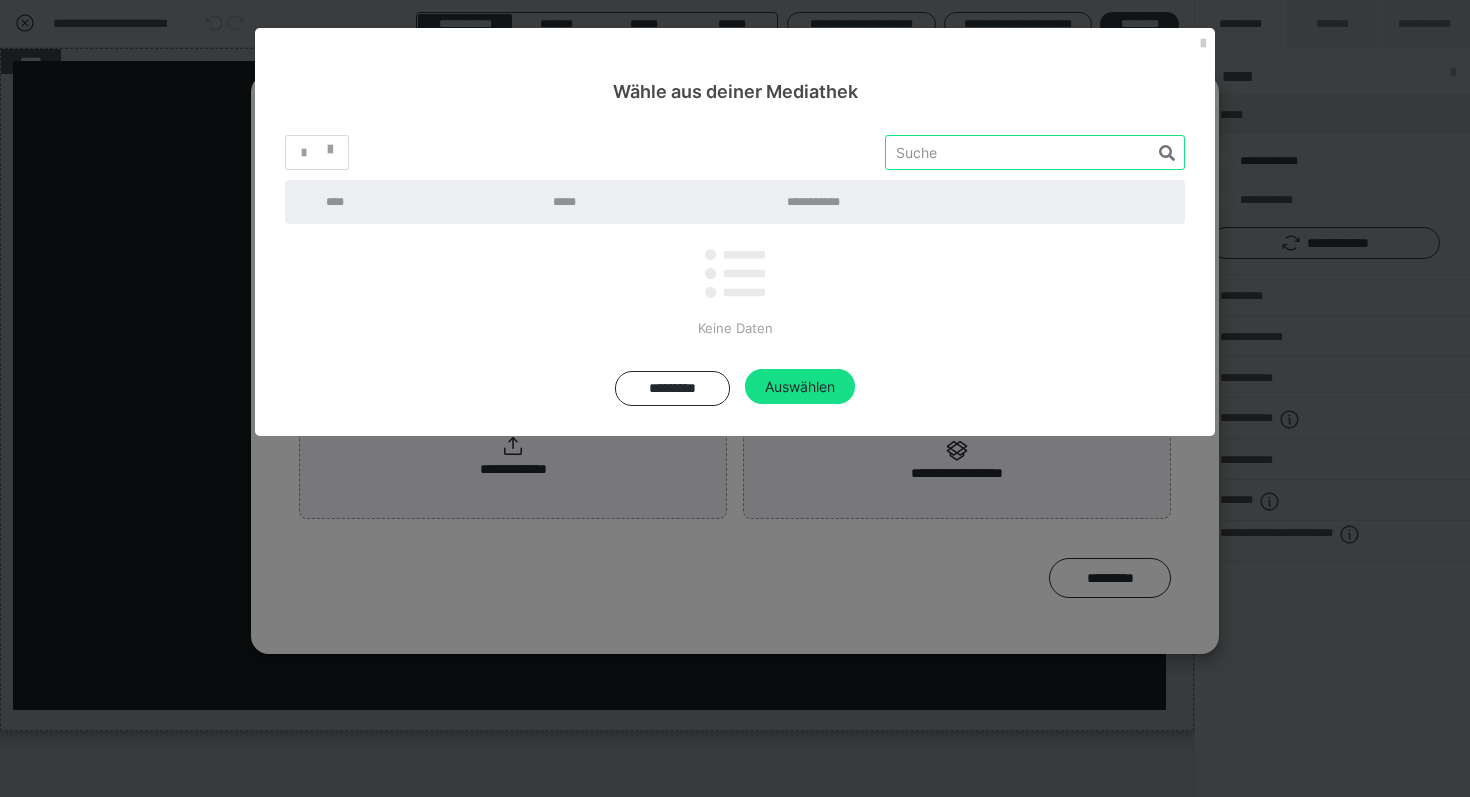 type 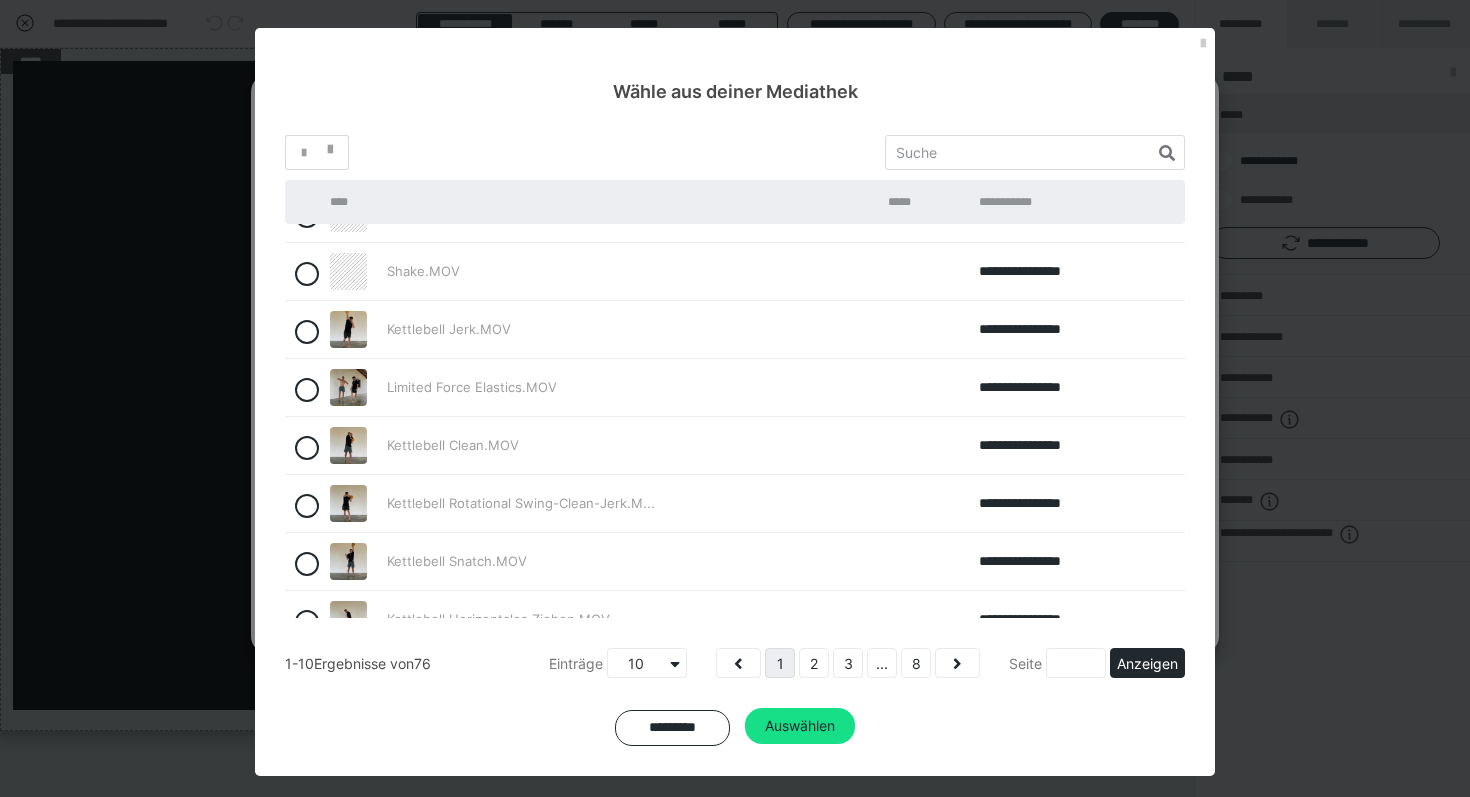 scroll, scrollTop: 185, scrollLeft: 0, axis: vertical 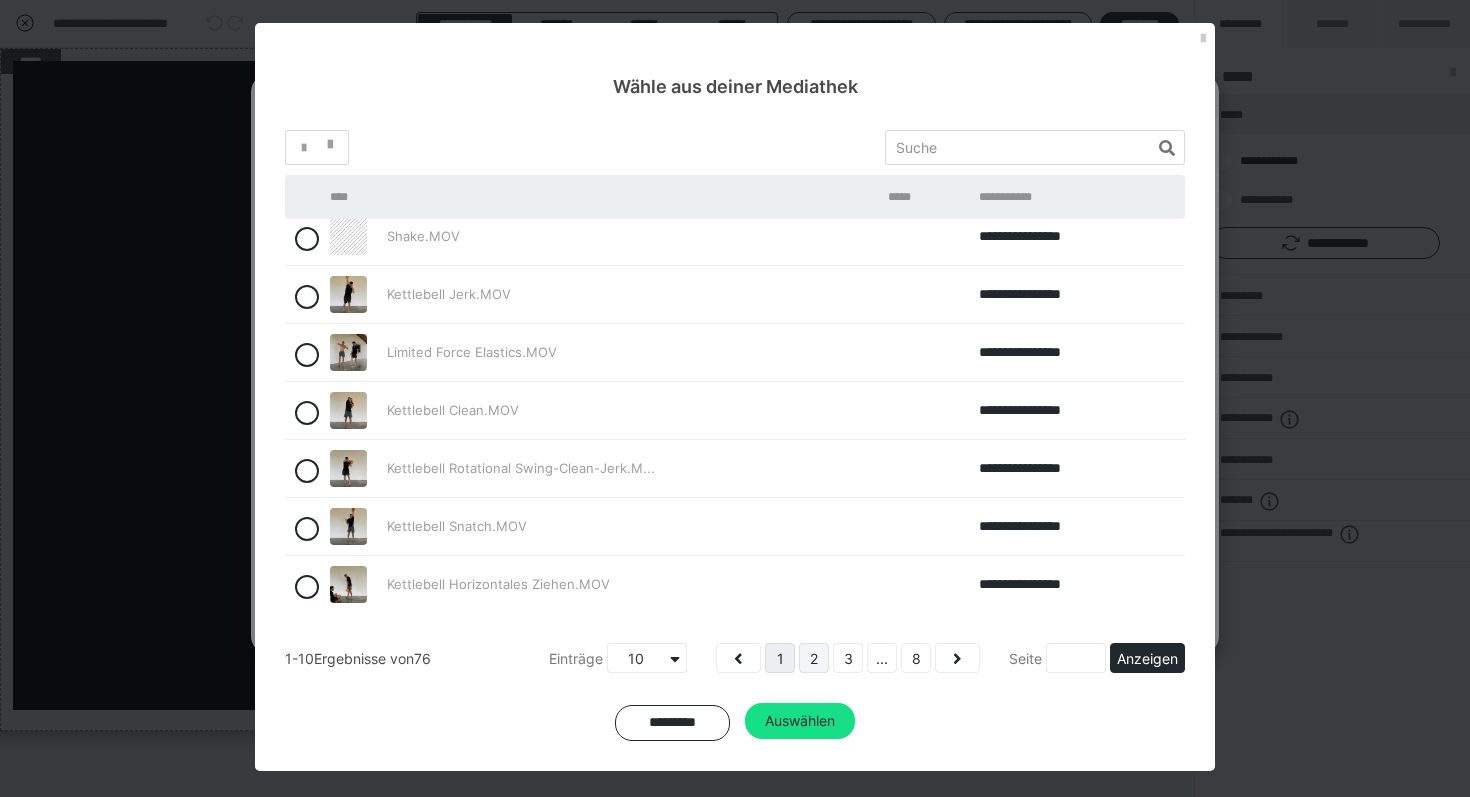 click on "2" at bounding box center [814, 658] 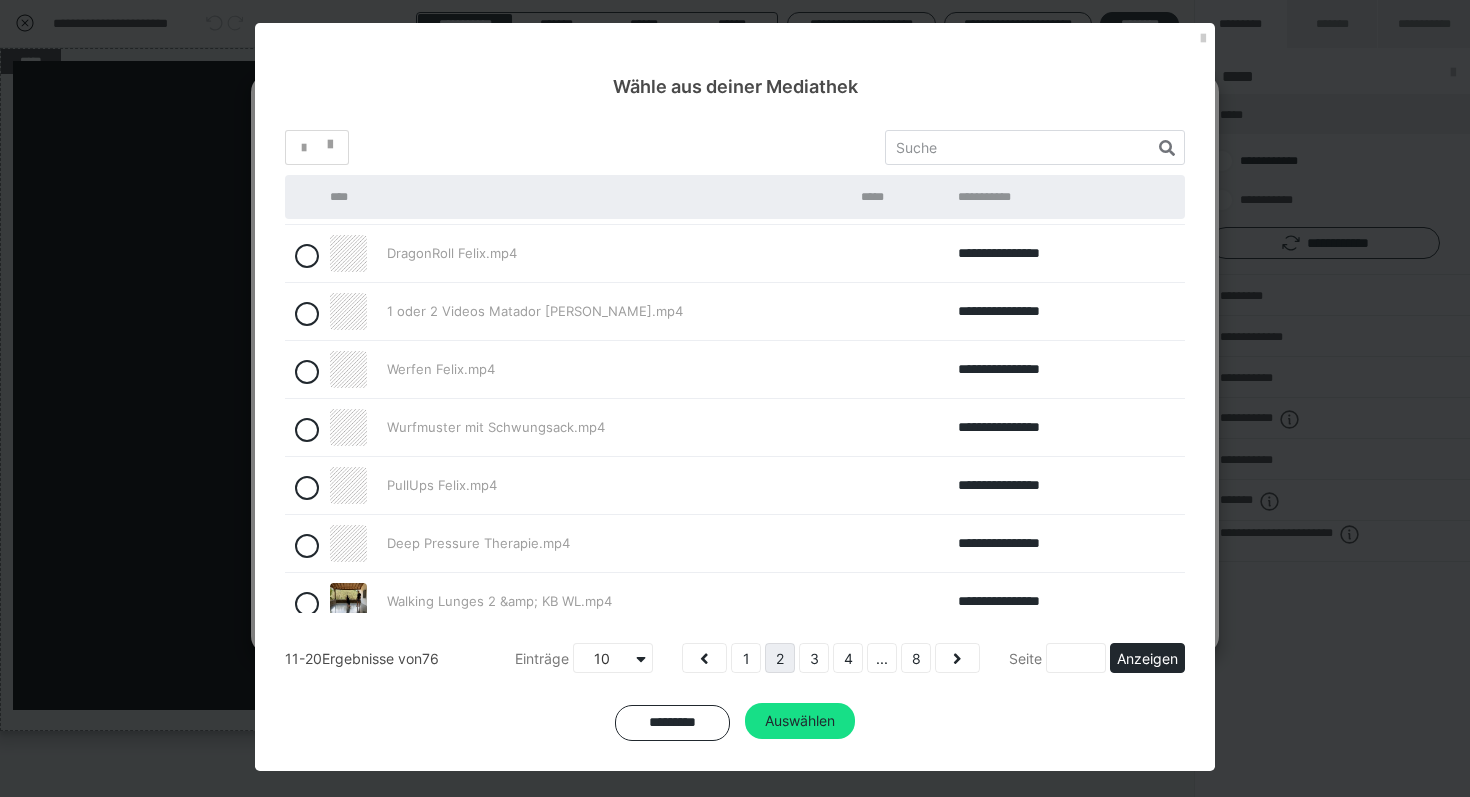 scroll, scrollTop: 185, scrollLeft: 0, axis: vertical 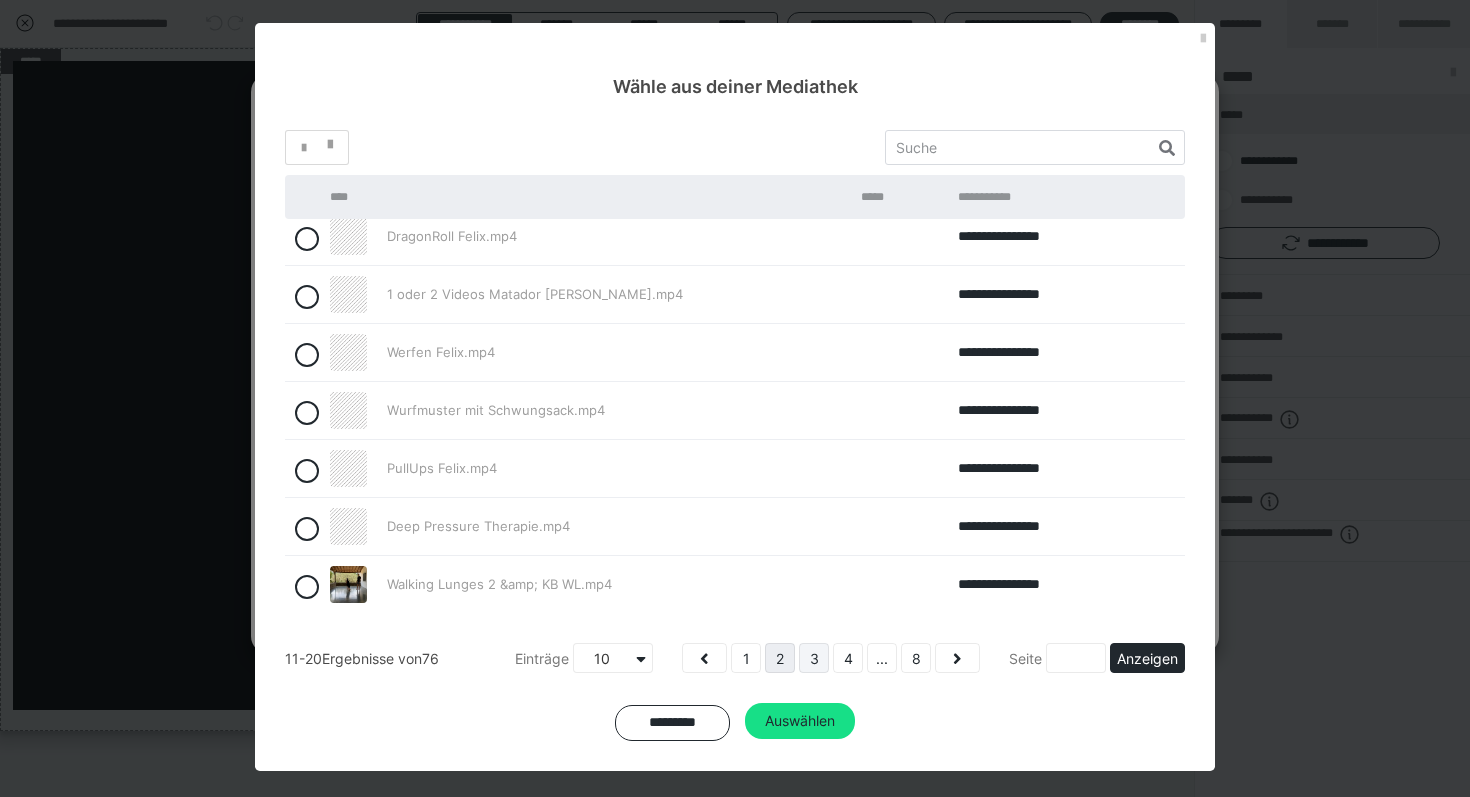 click on "3" at bounding box center (814, 658) 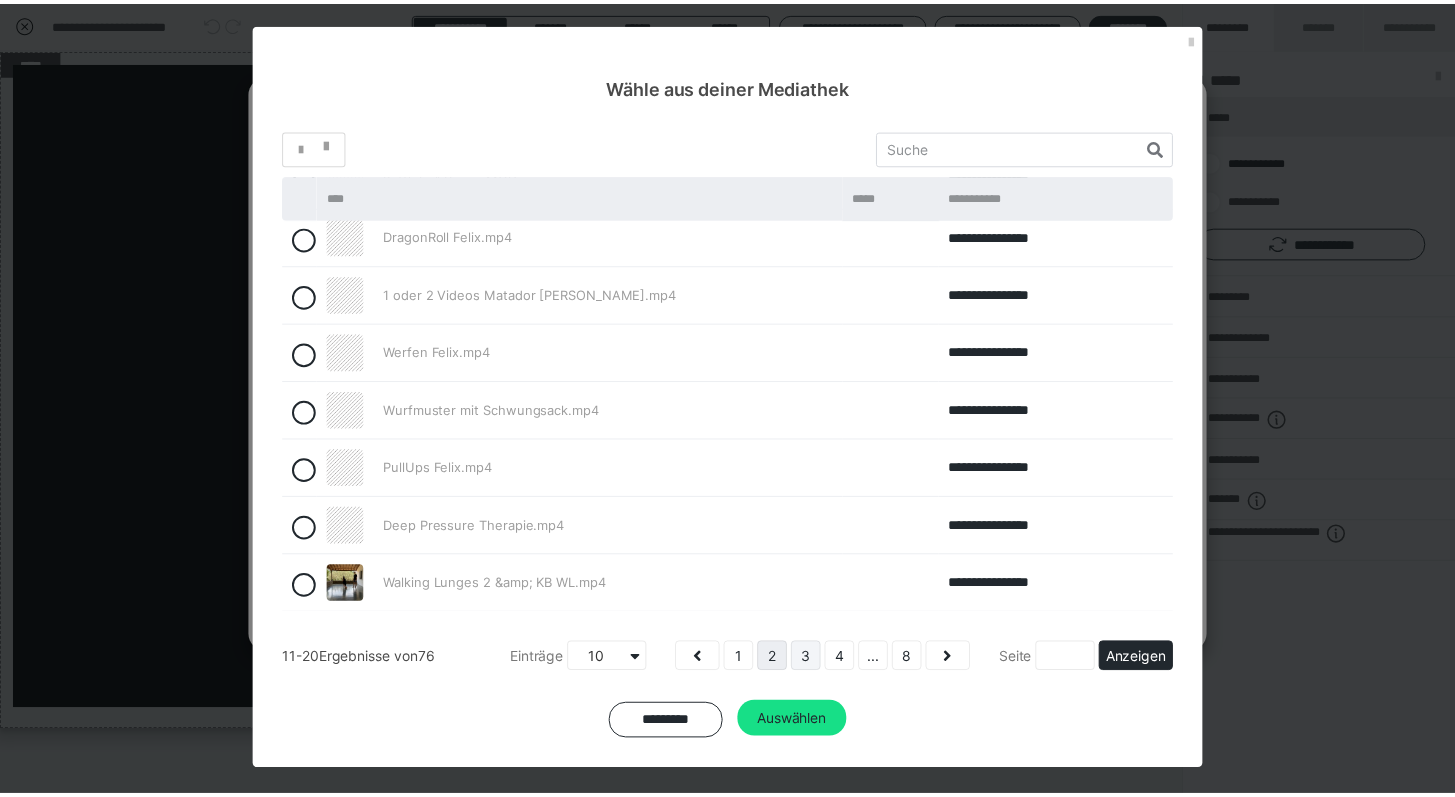 scroll, scrollTop: 0, scrollLeft: 0, axis: both 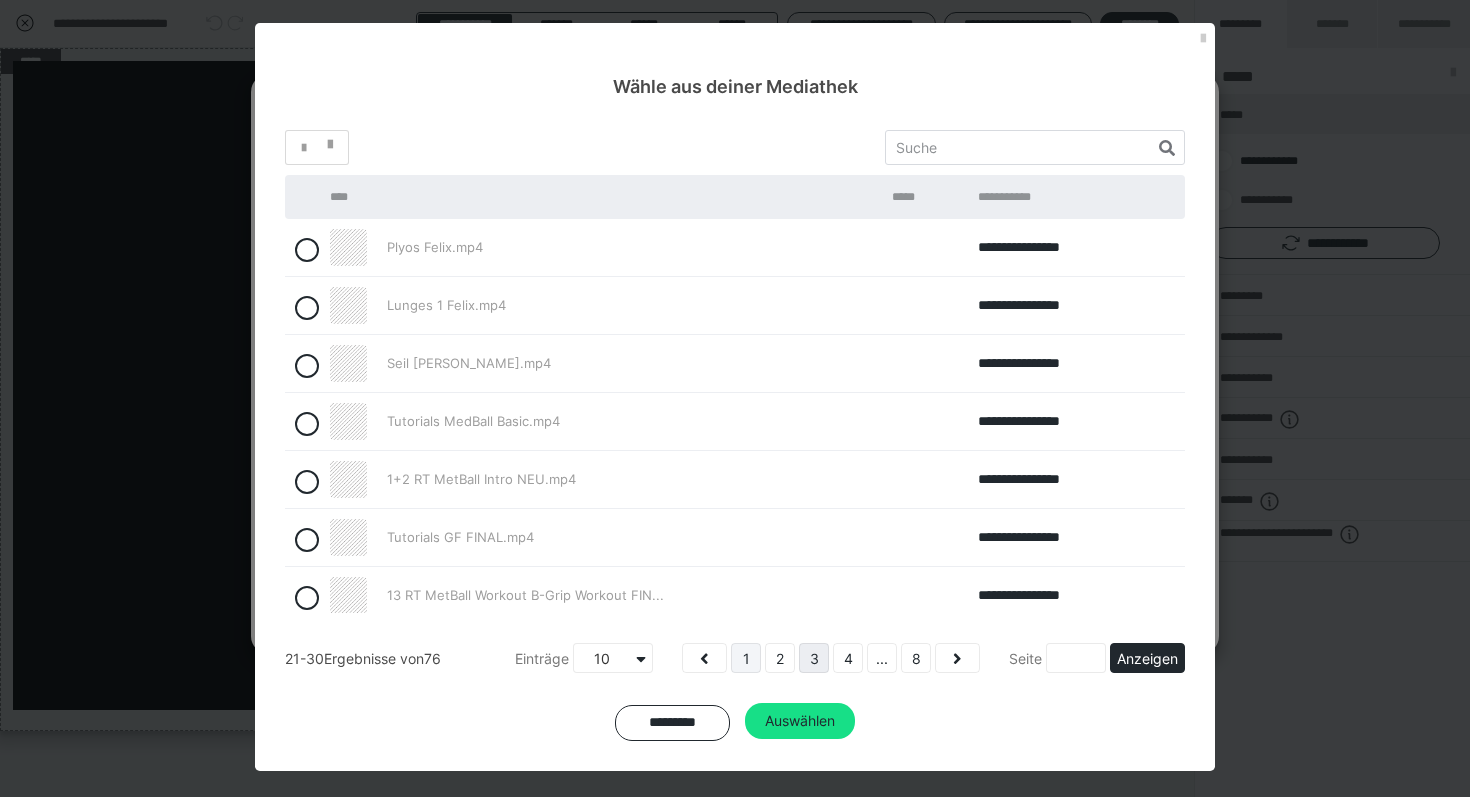 click on "1" at bounding box center (746, 658) 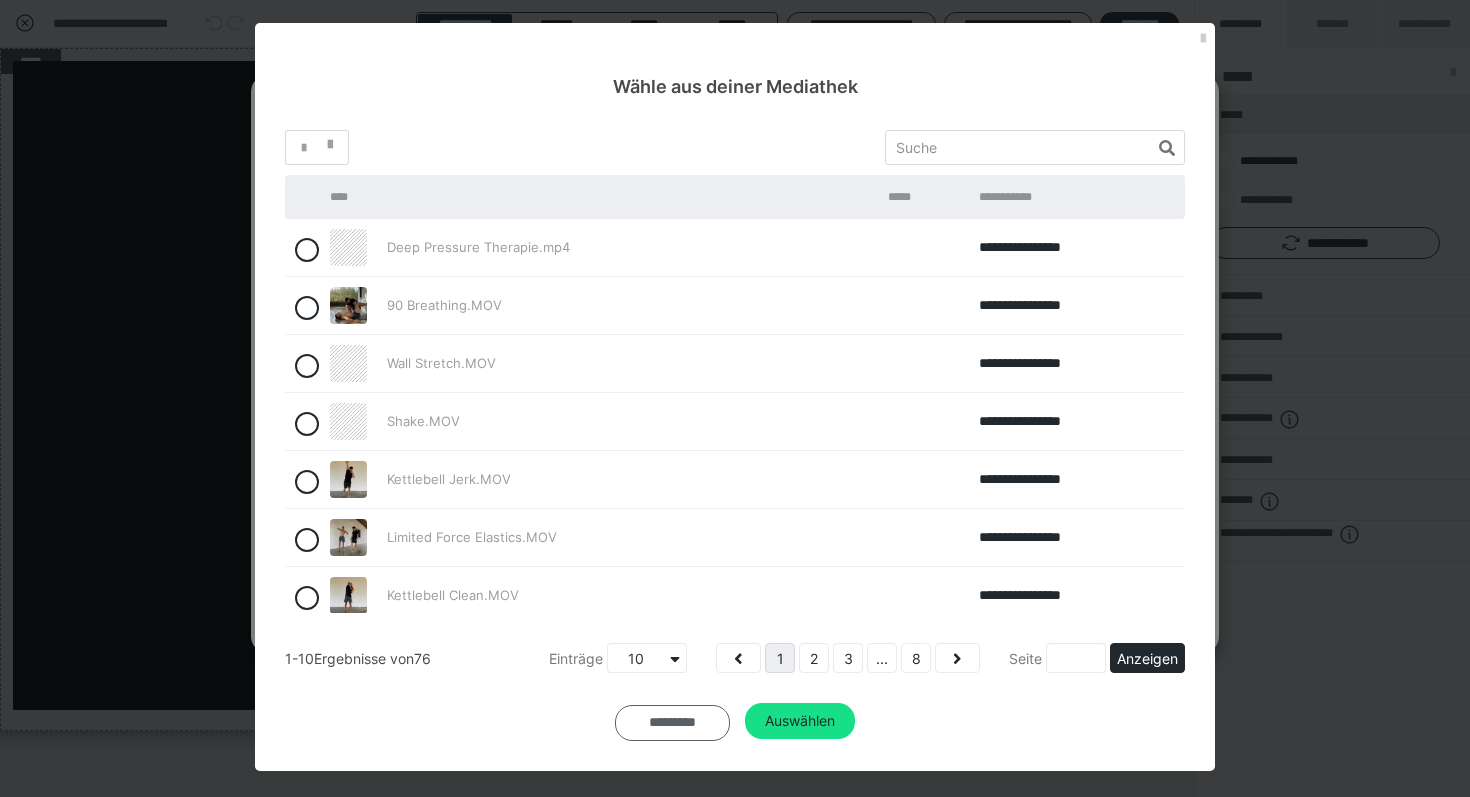 click on "*********" at bounding box center (672, 723) 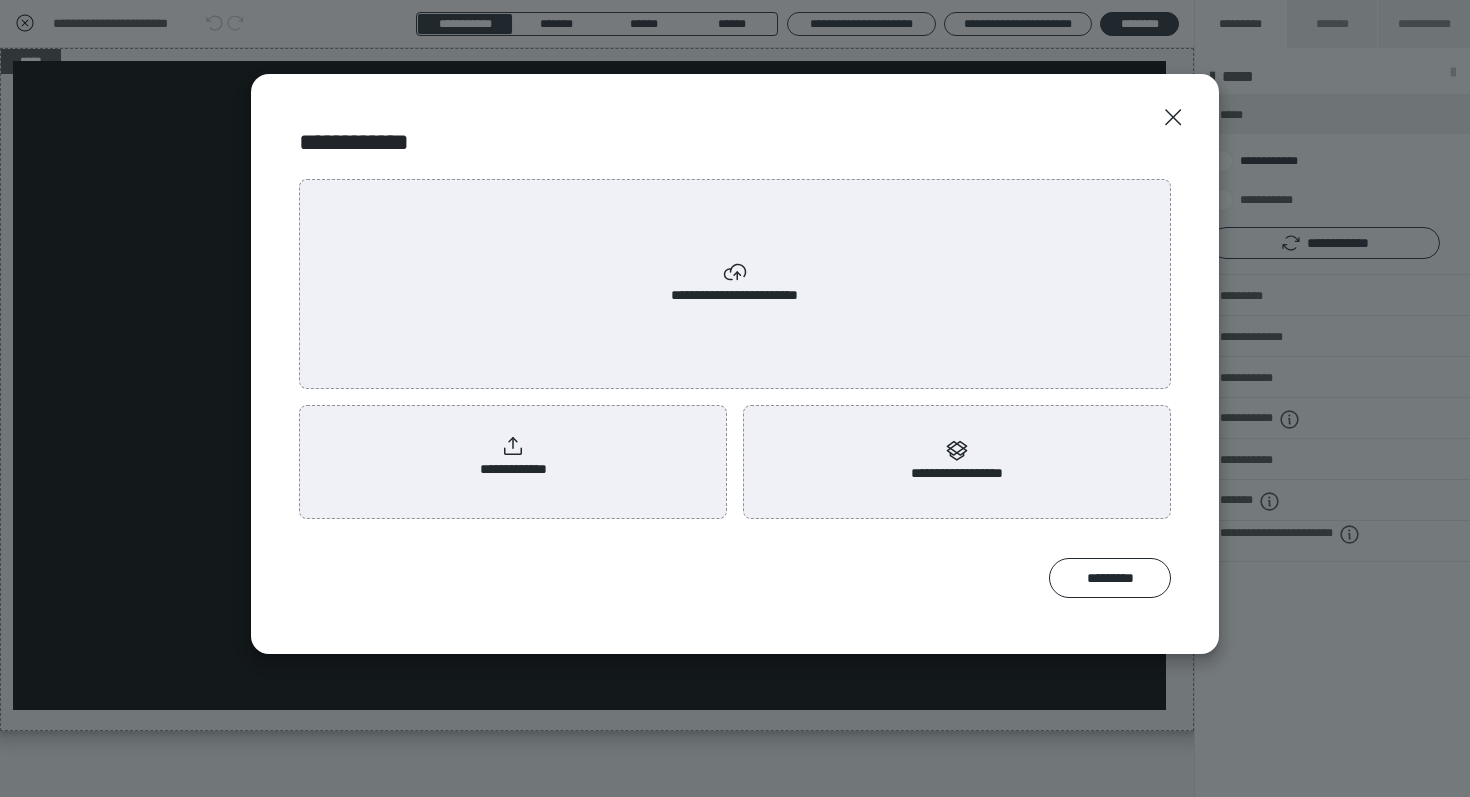 click on "**********" at bounding box center (735, 398) 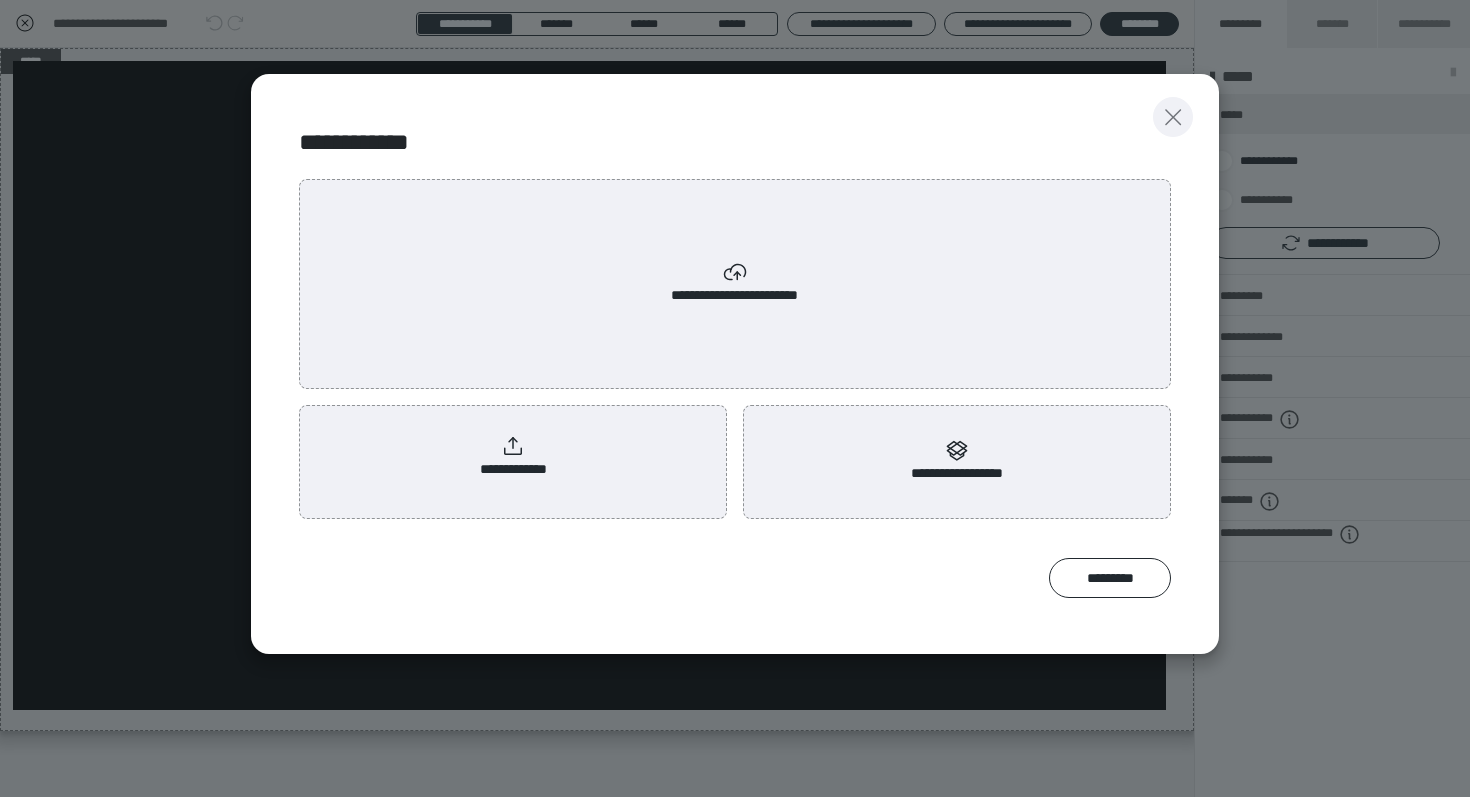click 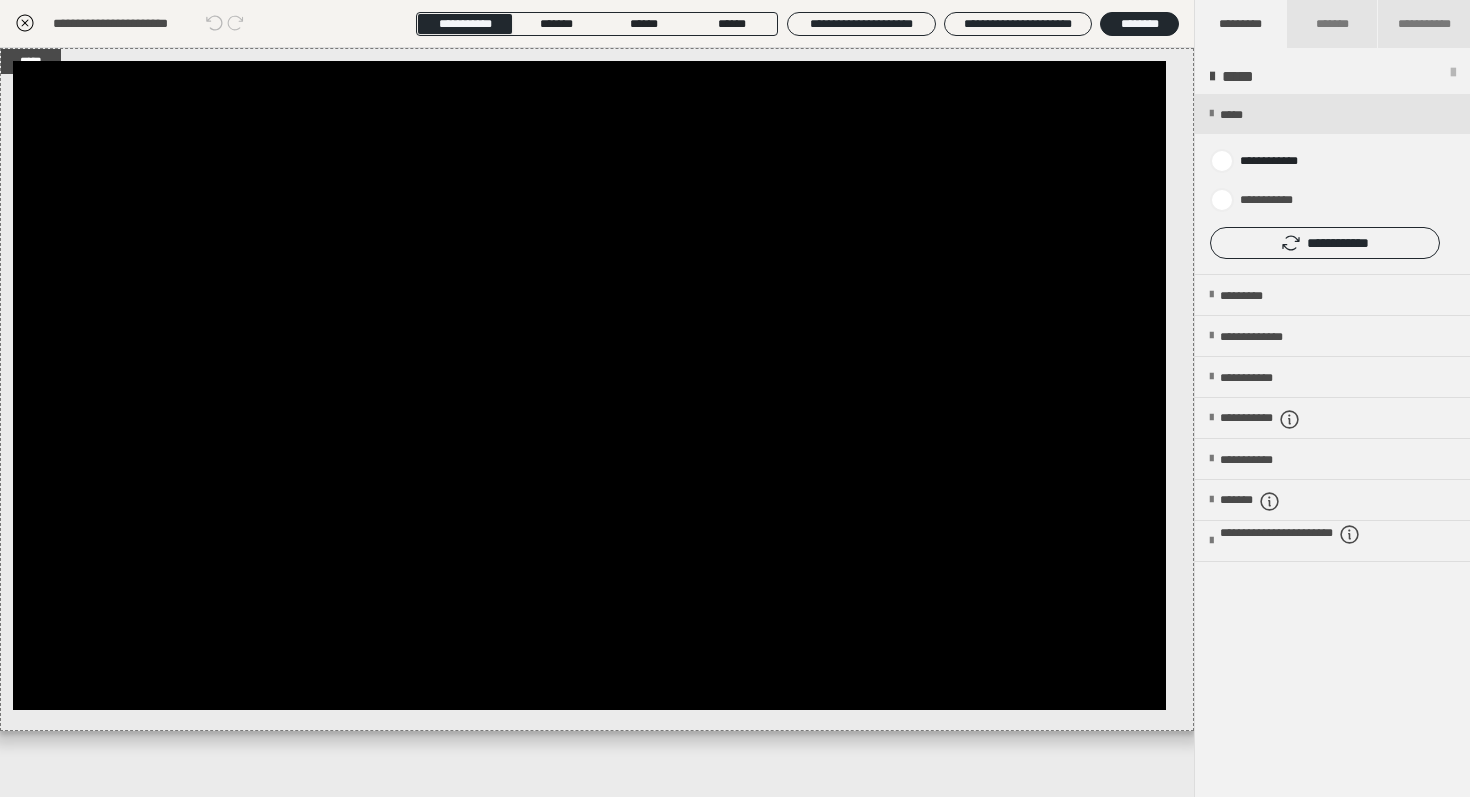 click 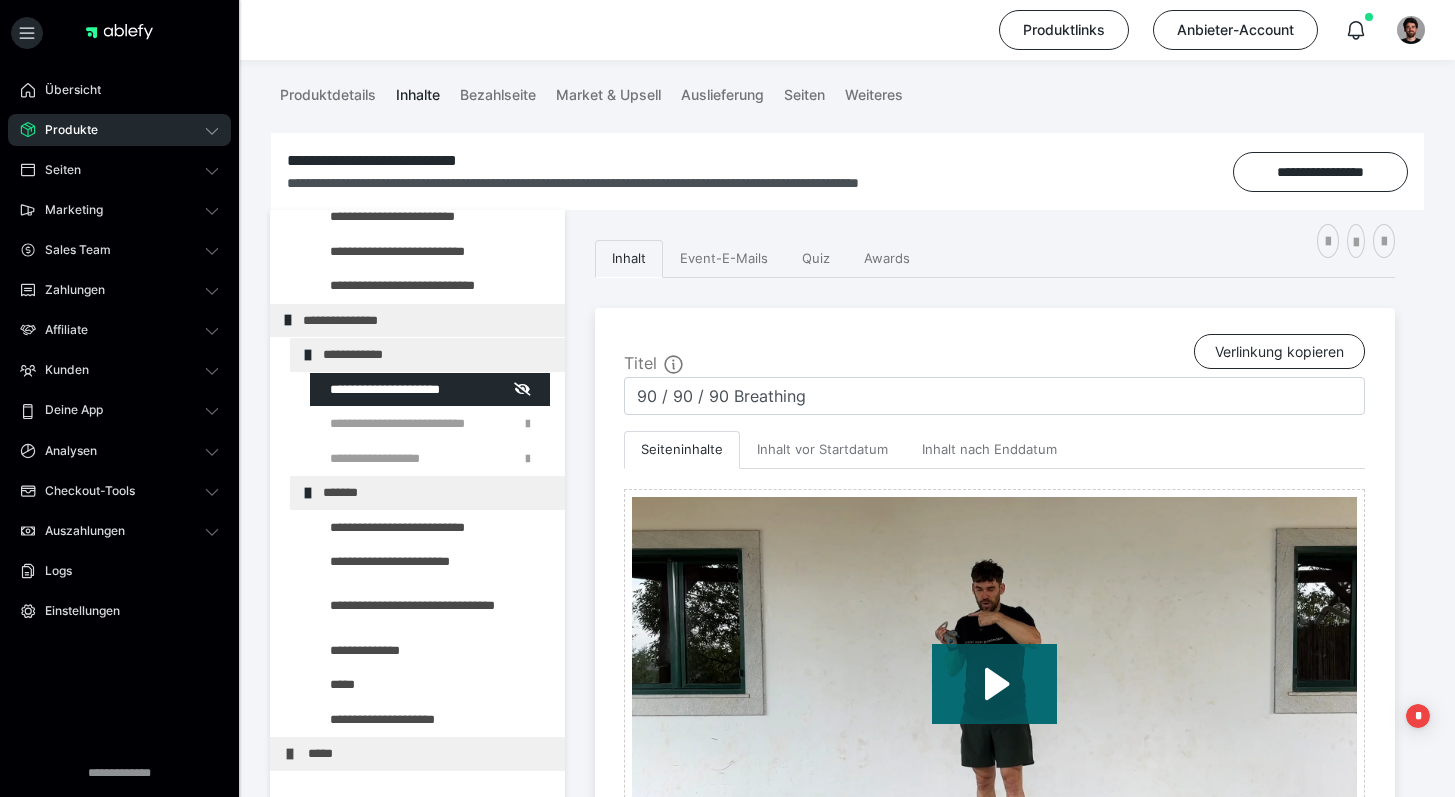 scroll, scrollTop: 348, scrollLeft: 0, axis: vertical 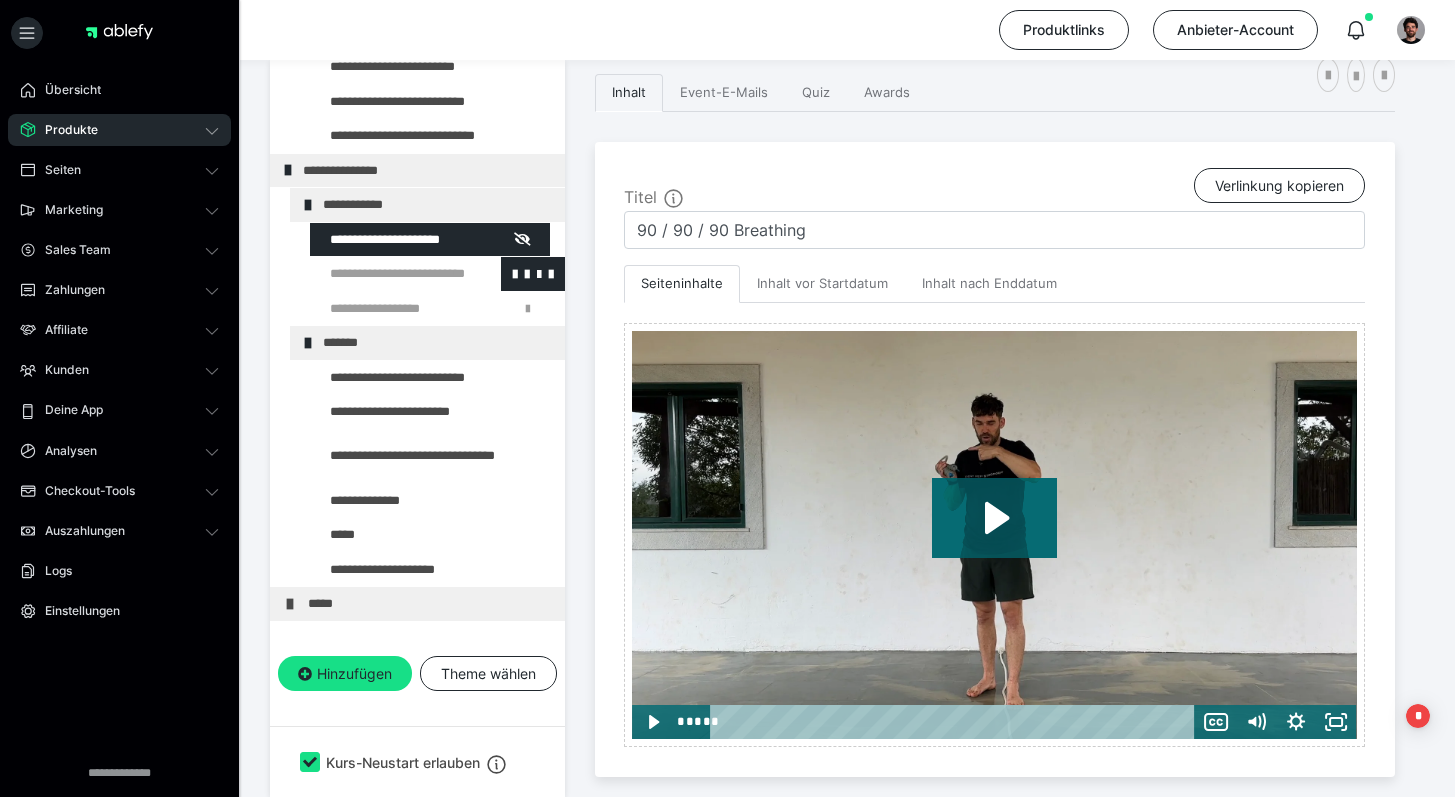 click at bounding box center [385, 274] 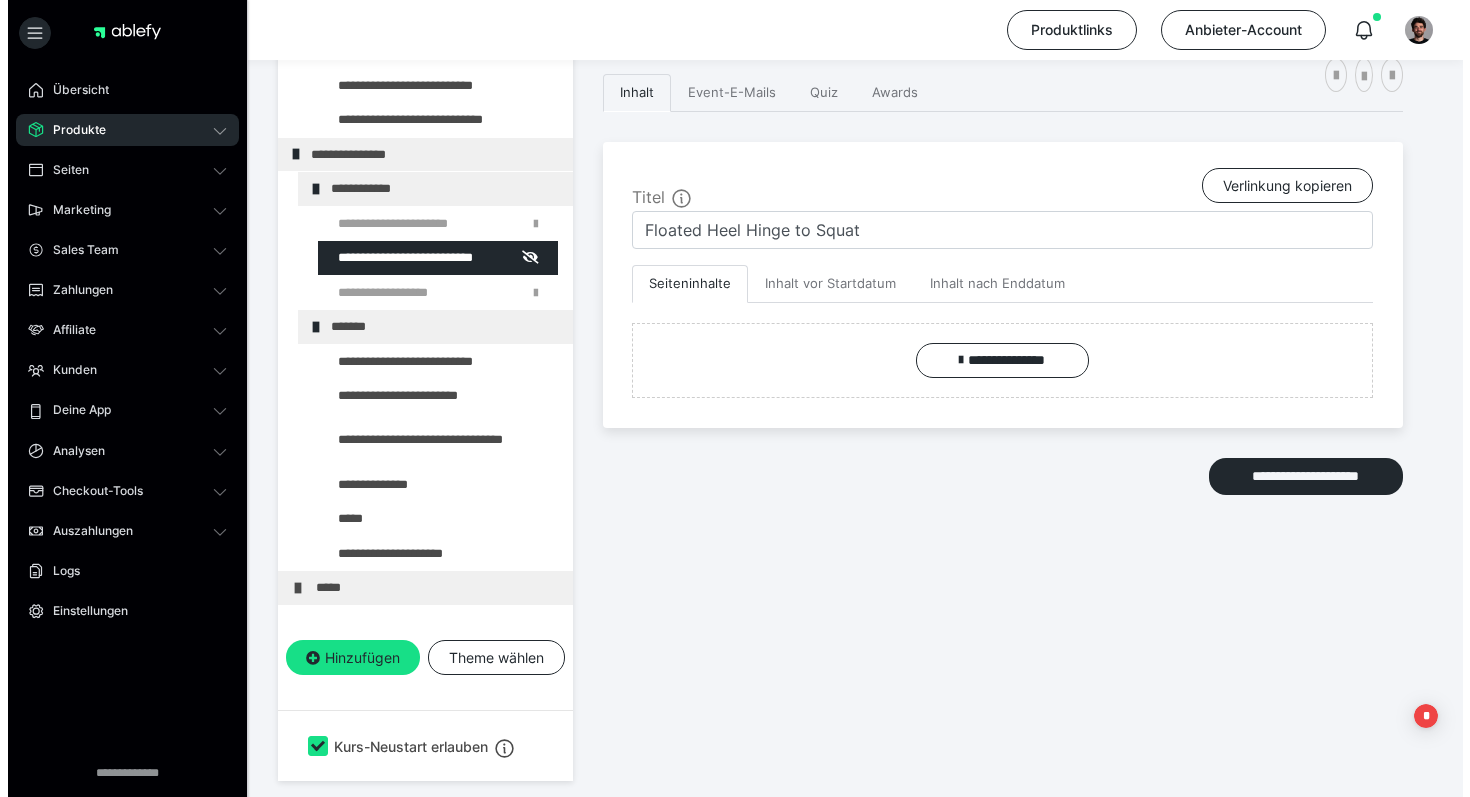 scroll, scrollTop: 332, scrollLeft: 0, axis: vertical 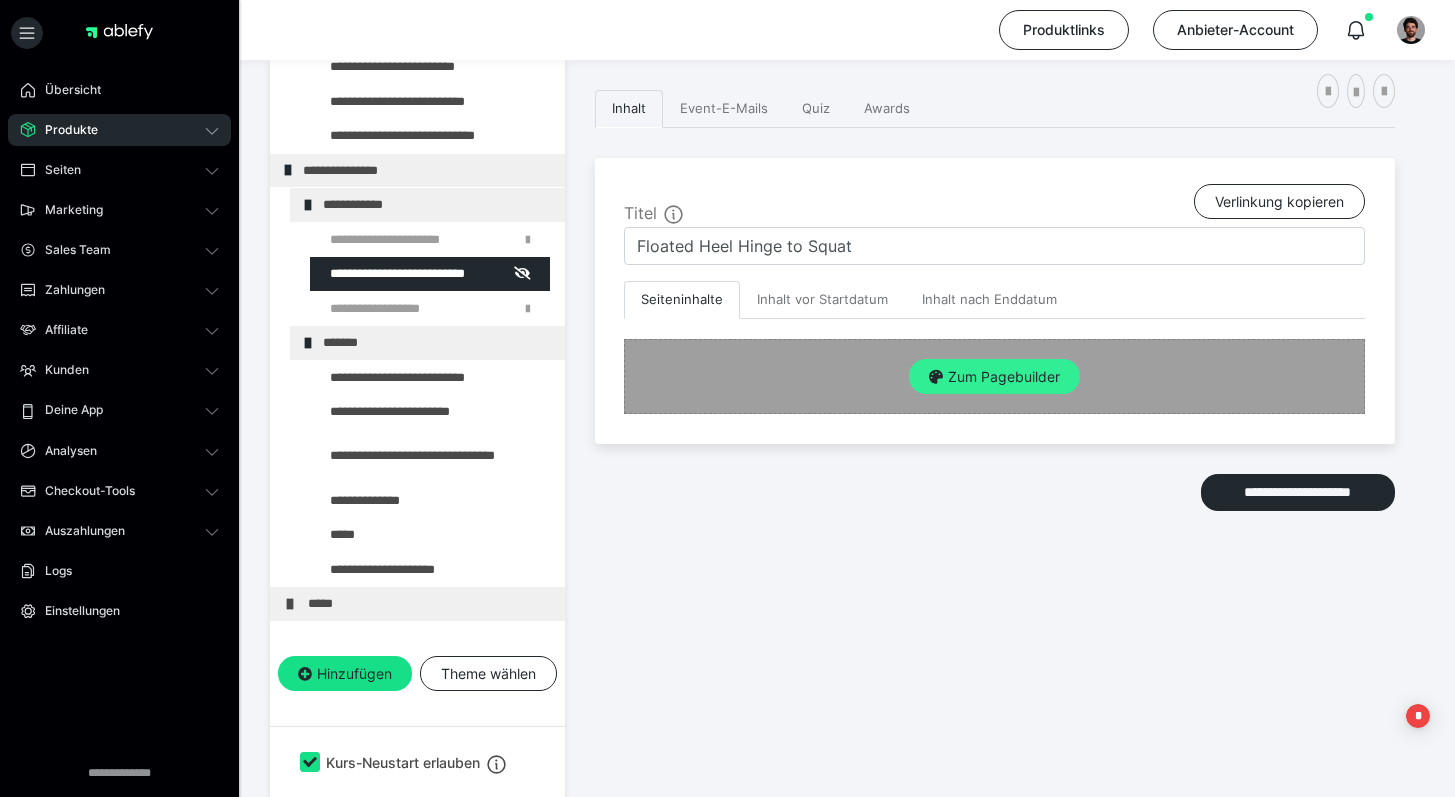 click on "Zum Pagebuilder" at bounding box center [994, 377] 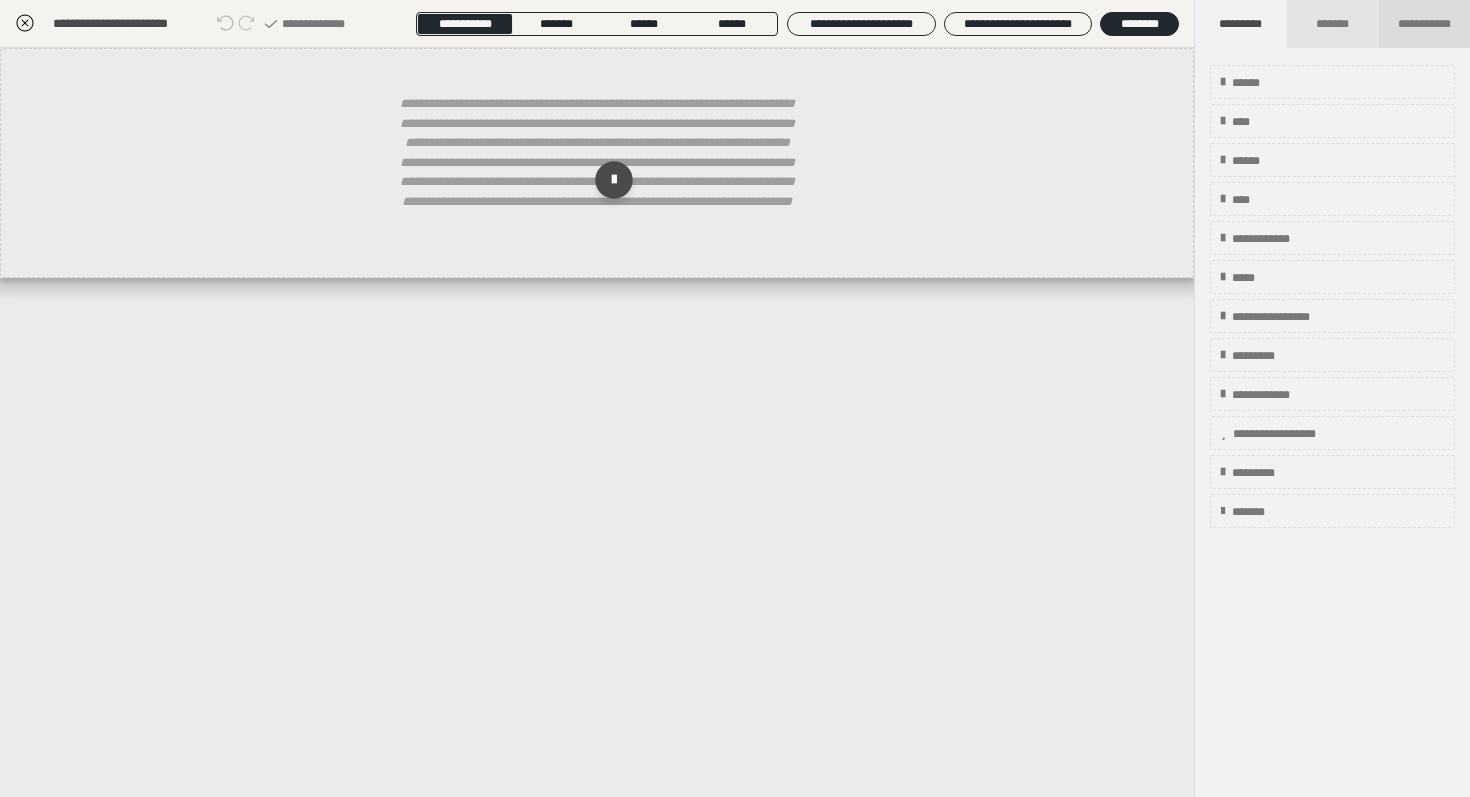 click on "**********" at bounding box center (1424, 24) 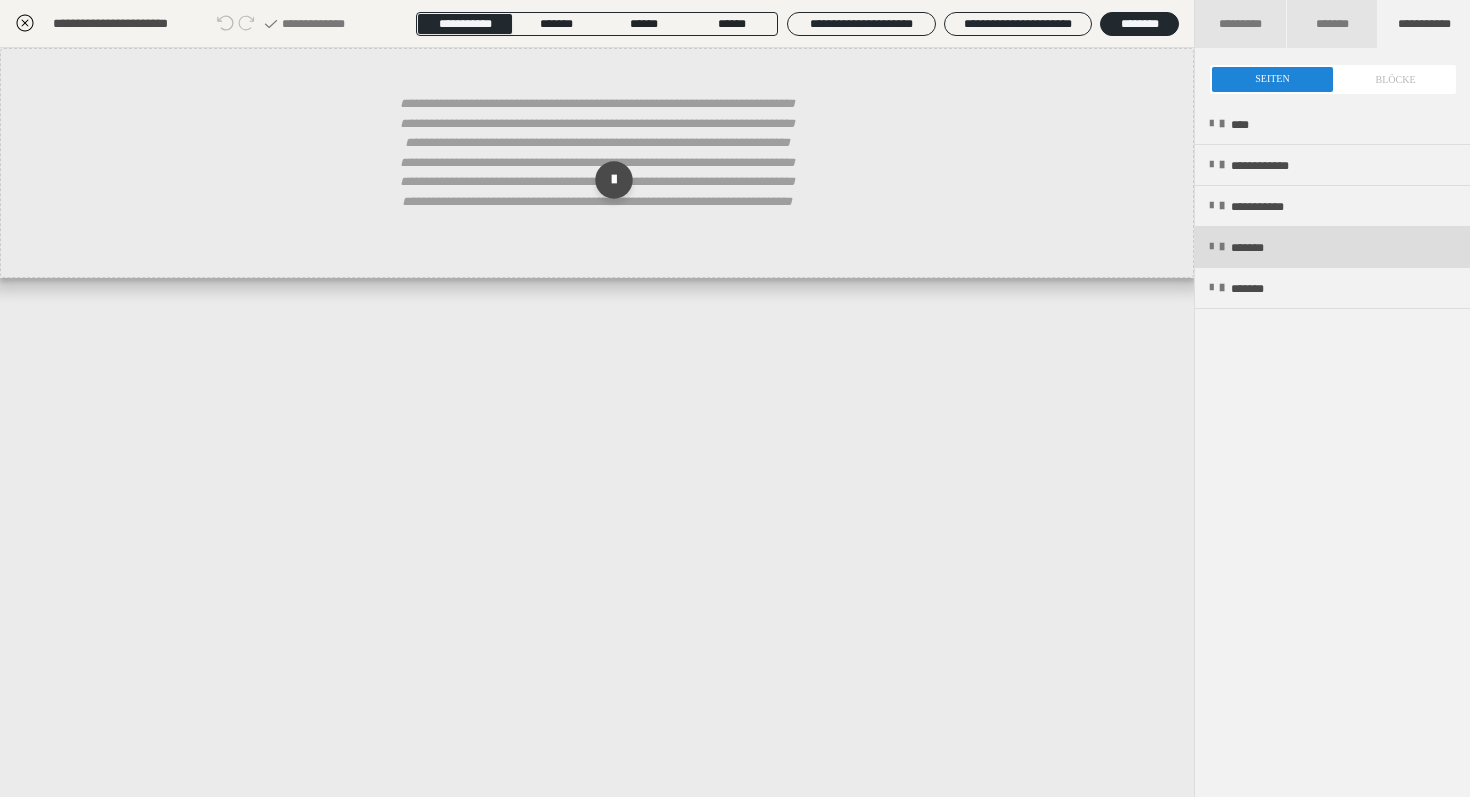 click on "*******" at bounding box center [1332, 247] 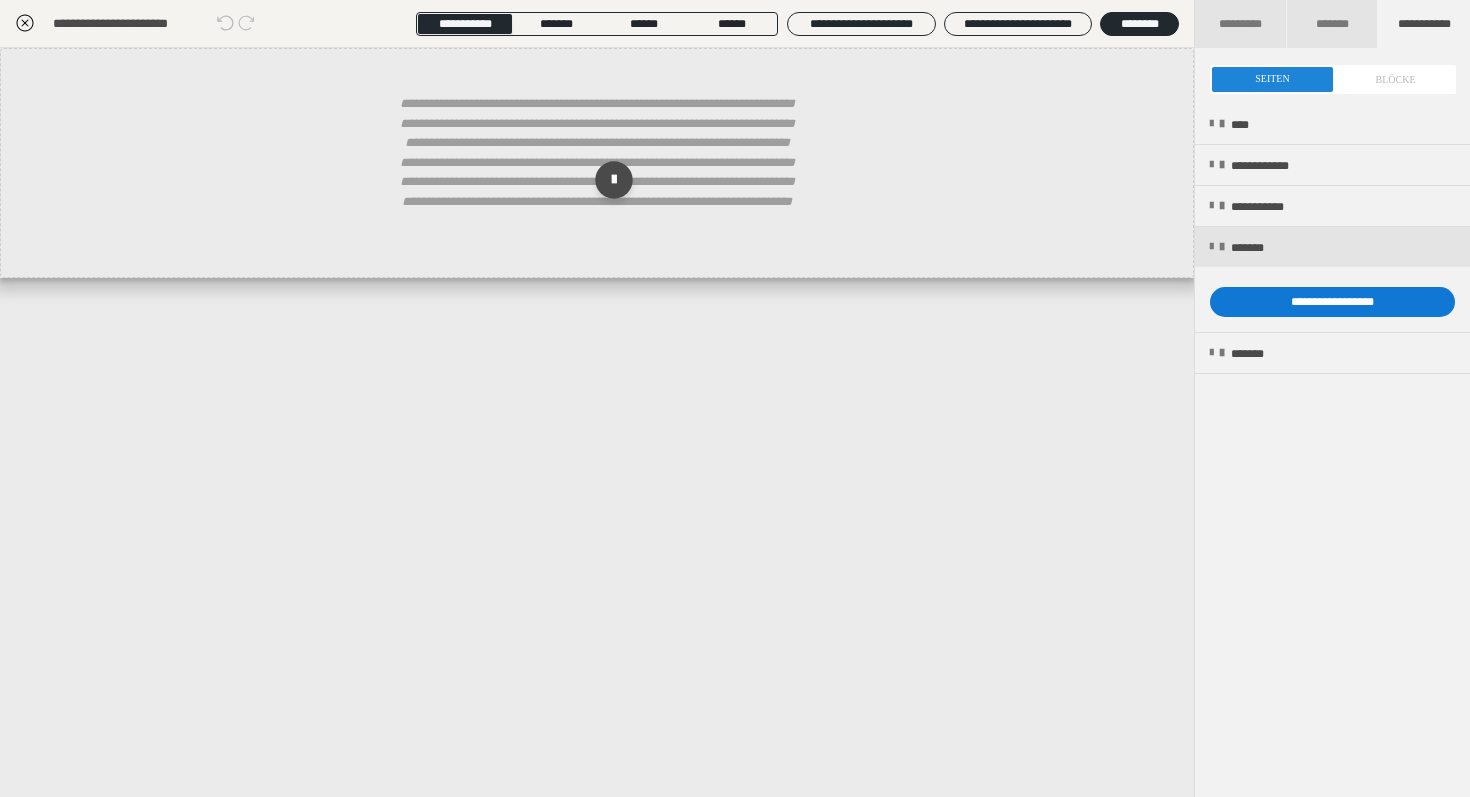 click on "**********" at bounding box center (1332, 302) 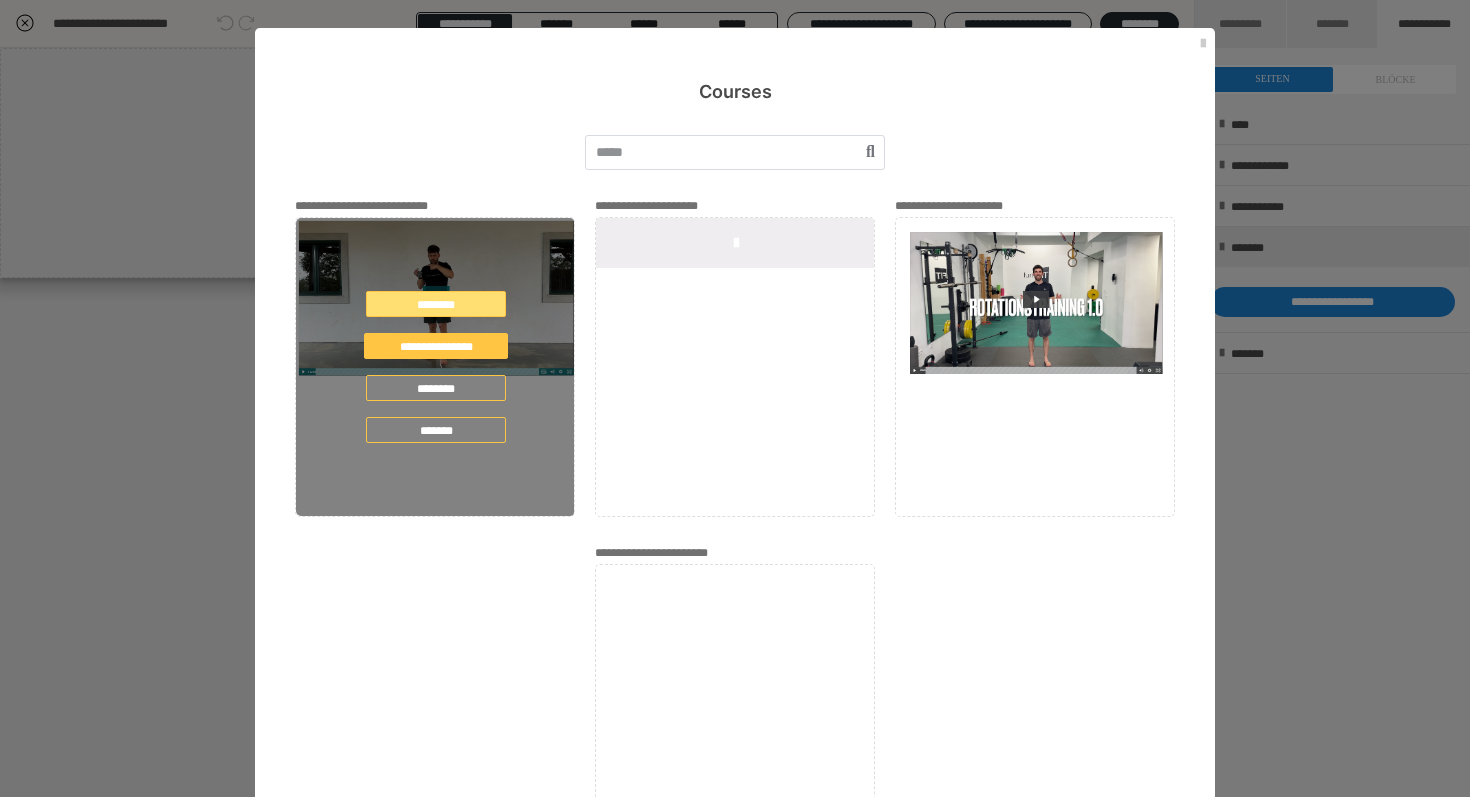 click on "********" at bounding box center (436, 304) 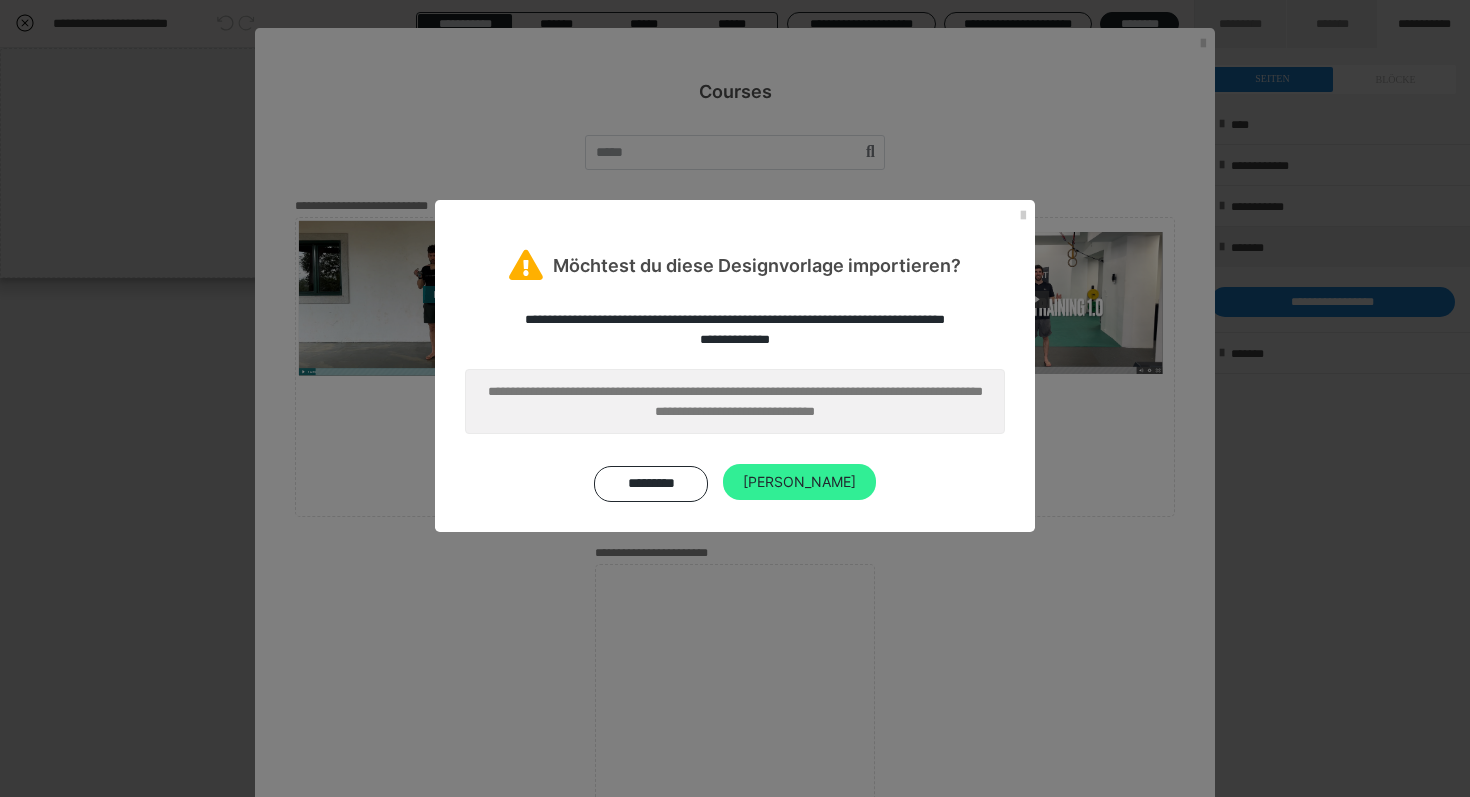 click on "[PERSON_NAME]" at bounding box center [799, 482] 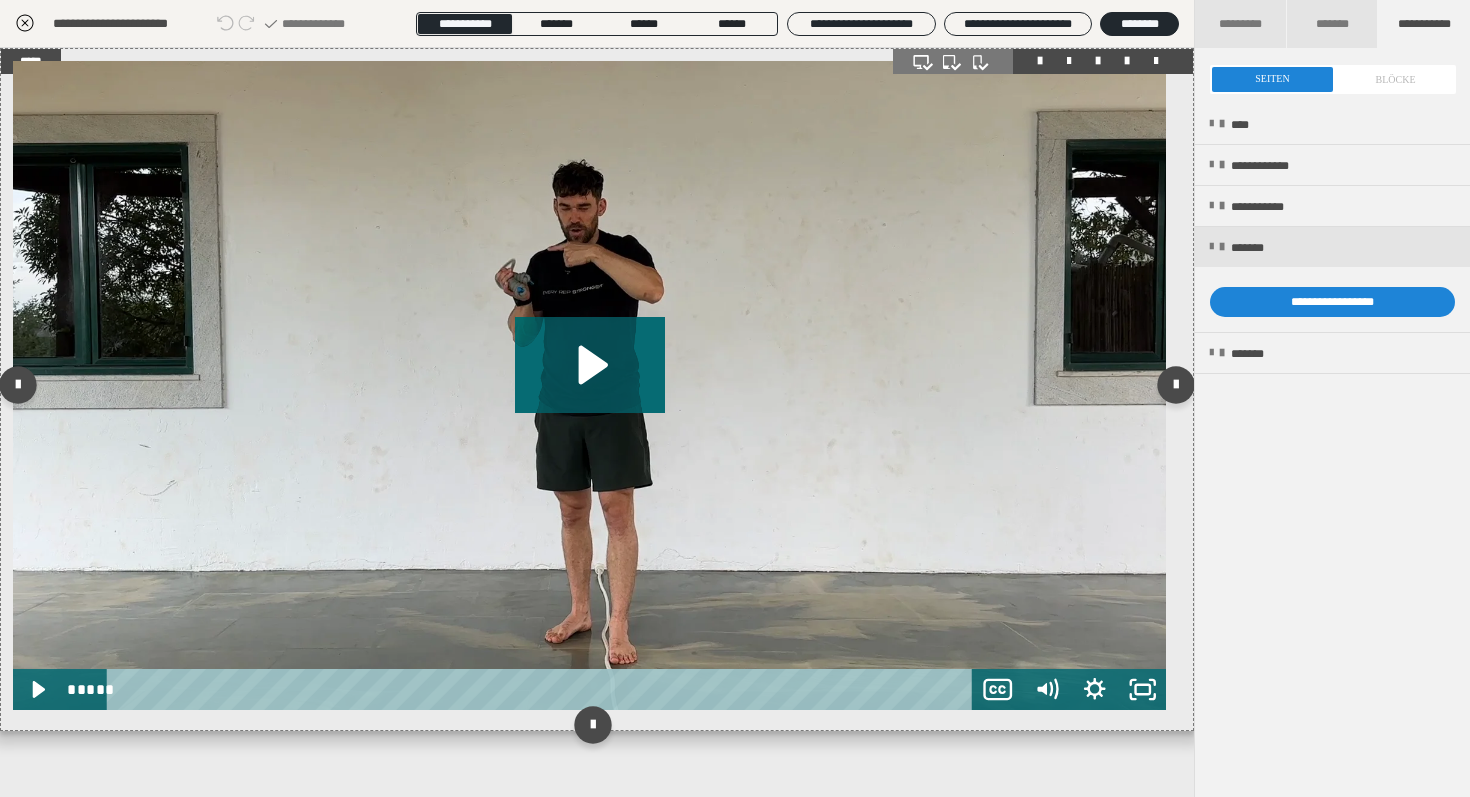click at bounding box center (589, 385) 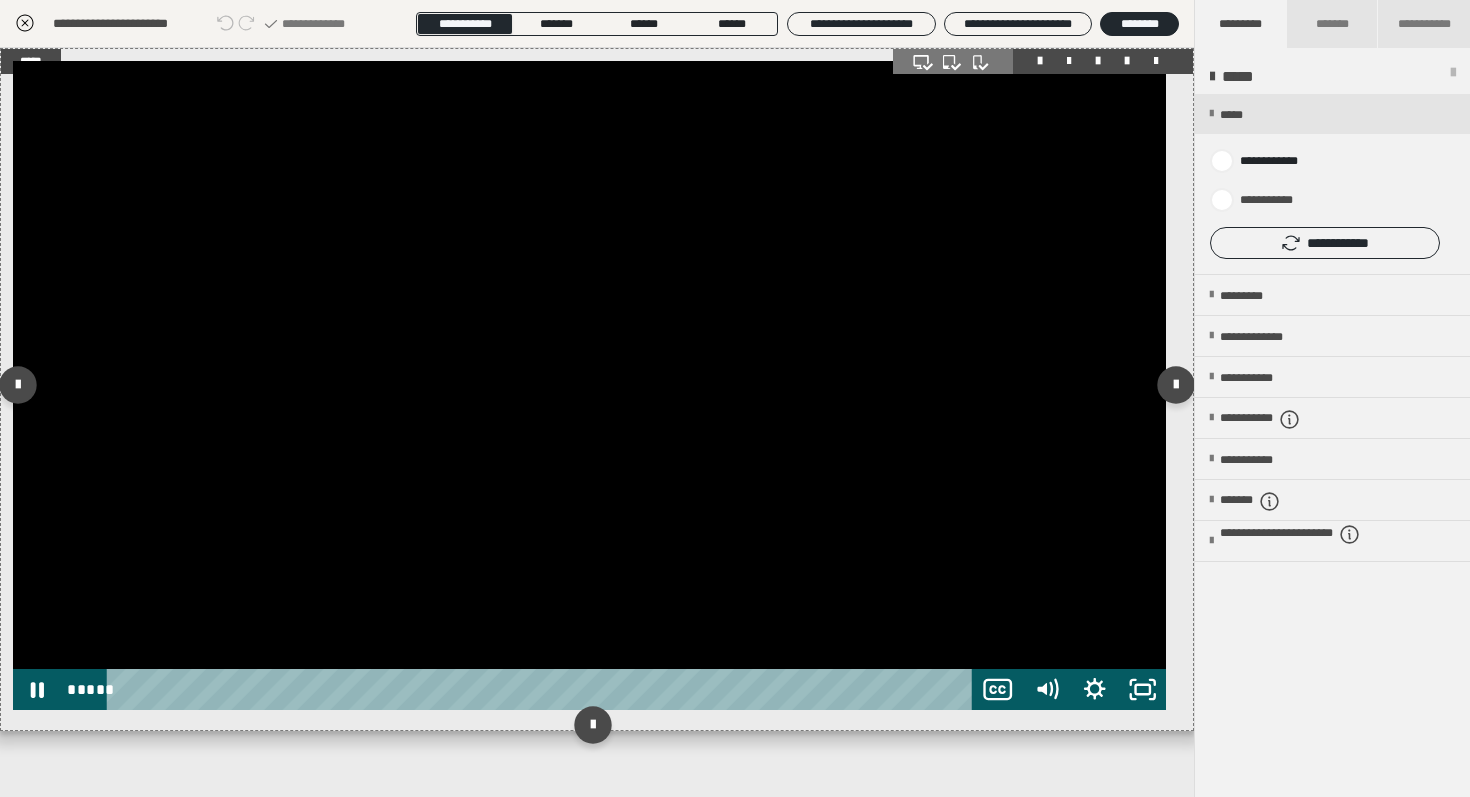 click at bounding box center [589, 385] 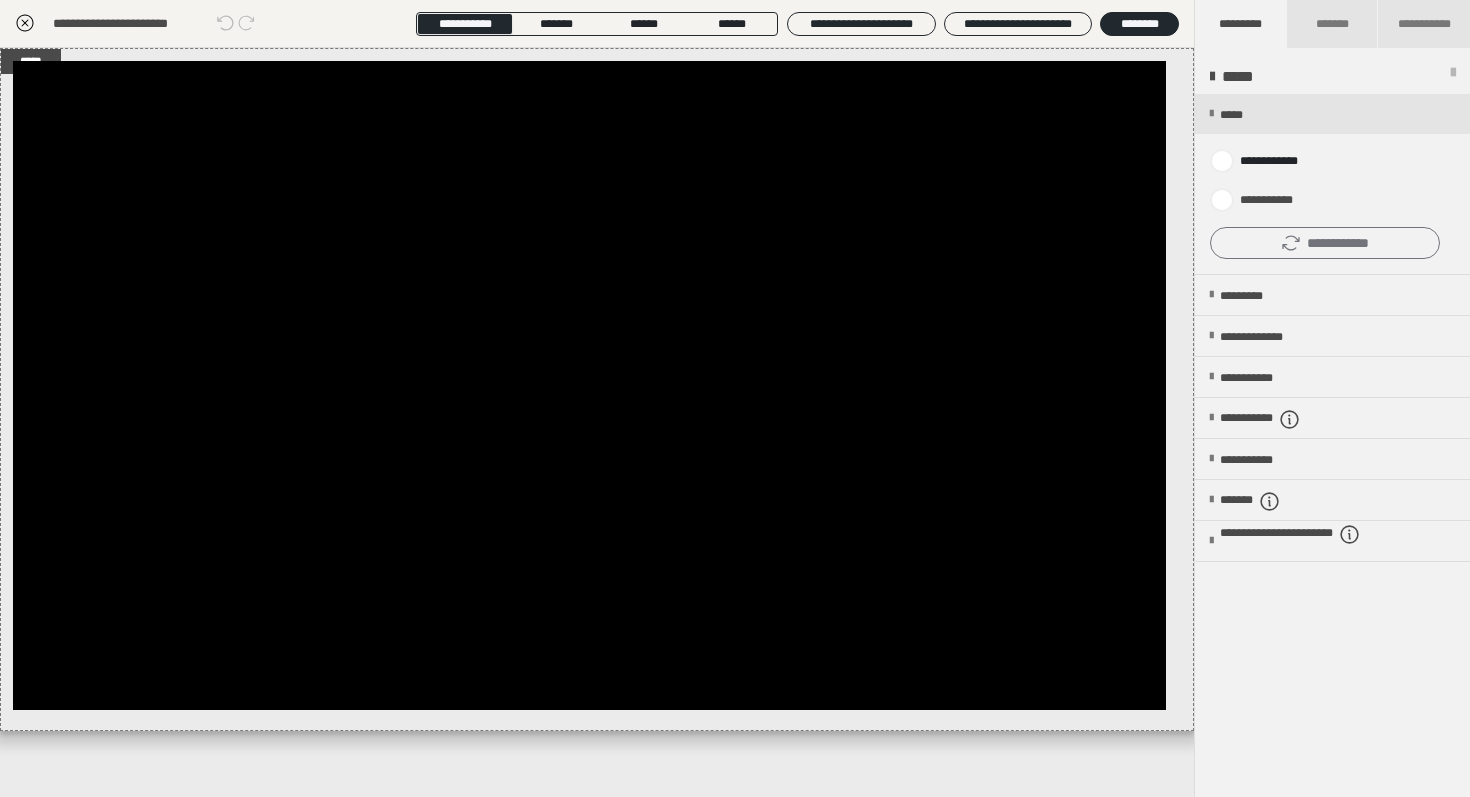 click on "**********" at bounding box center [1325, 243] 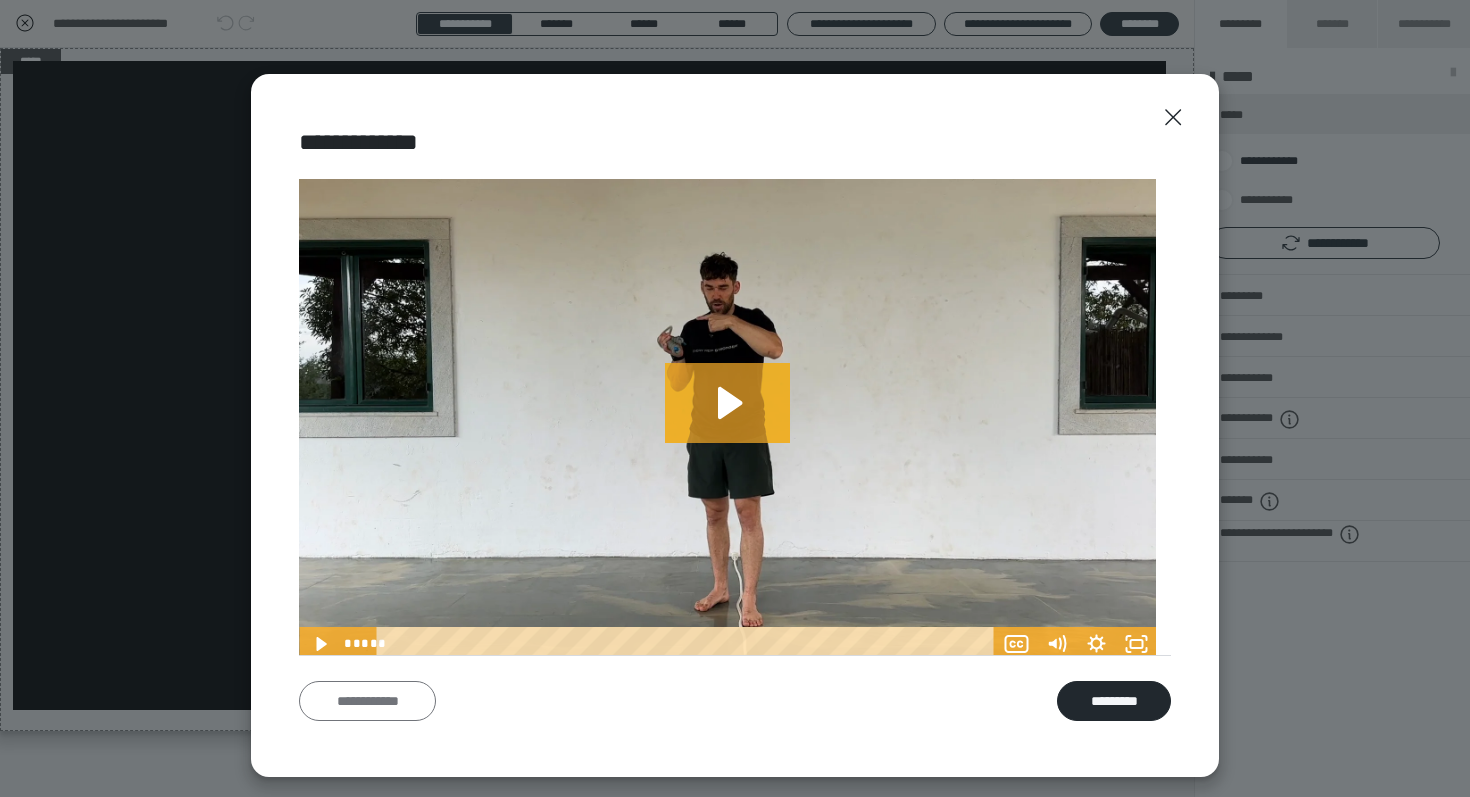 click on "**********" at bounding box center (367, 701) 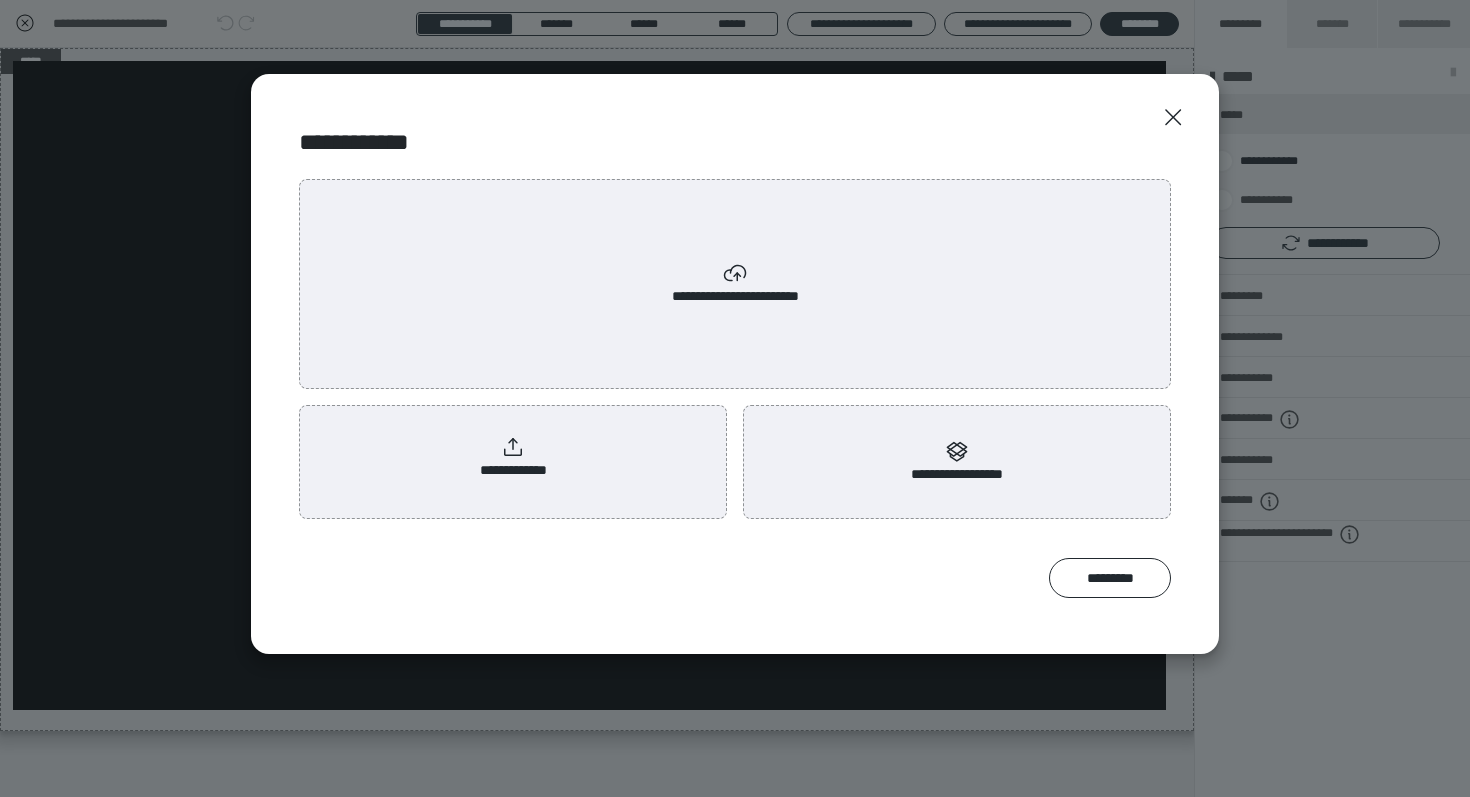 scroll, scrollTop: 0, scrollLeft: 0, axis: both 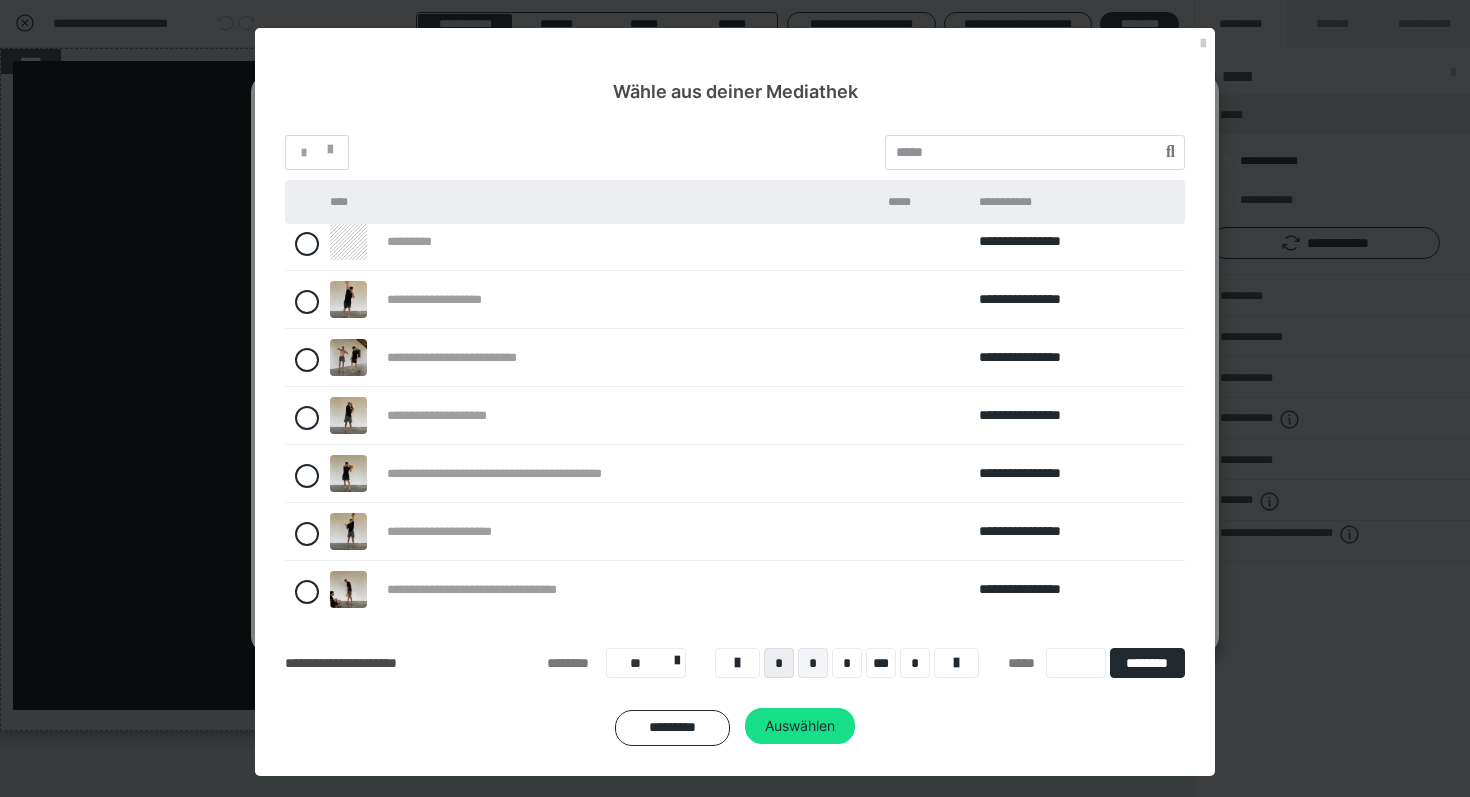 click on "*" at bounding box center (813, 663) 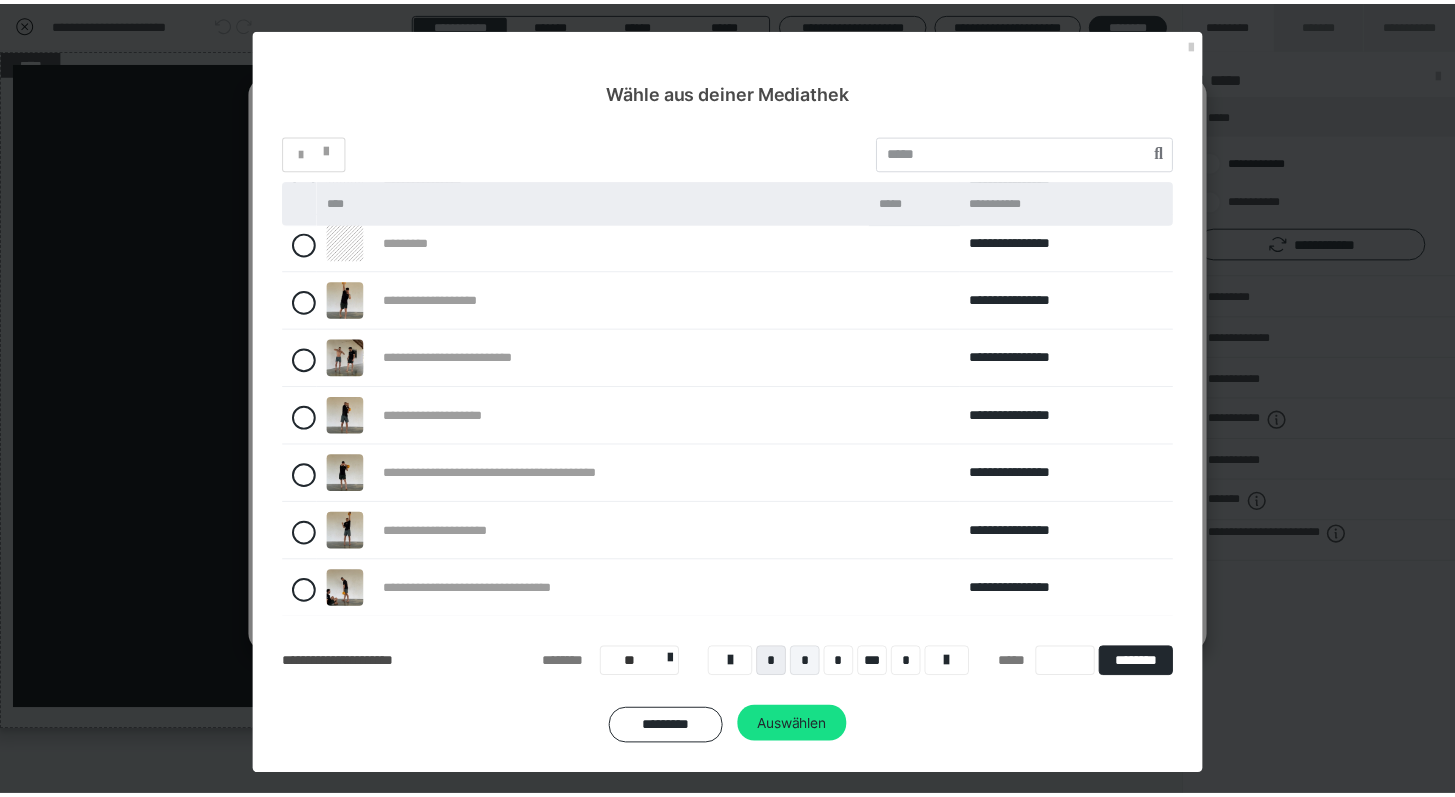 scroll, scrollTop: 5, scrollLeft: 0, axis: vertical 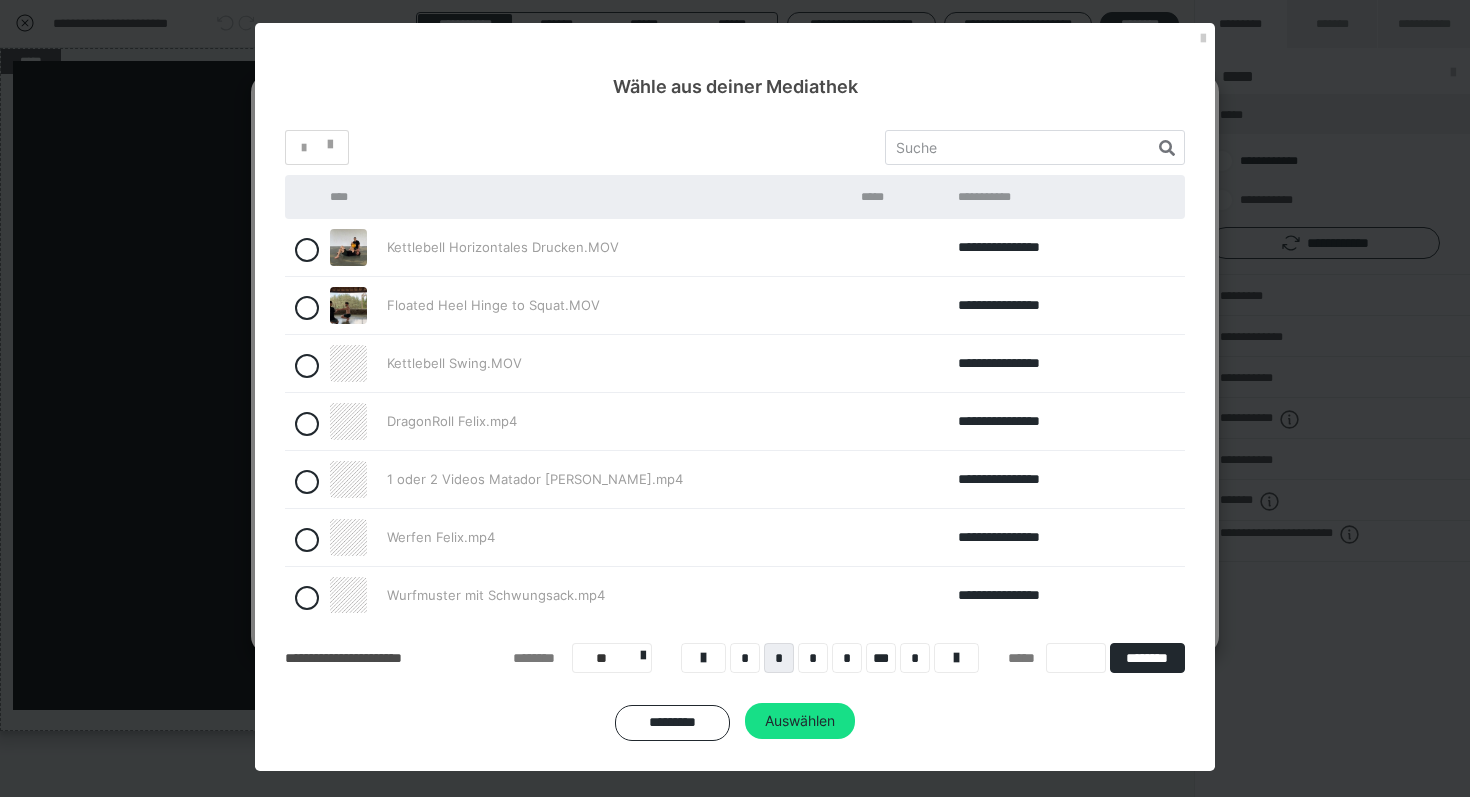 click on "Floated Heel Hinge to Squat.MOV" at bounding box center (585, 306) 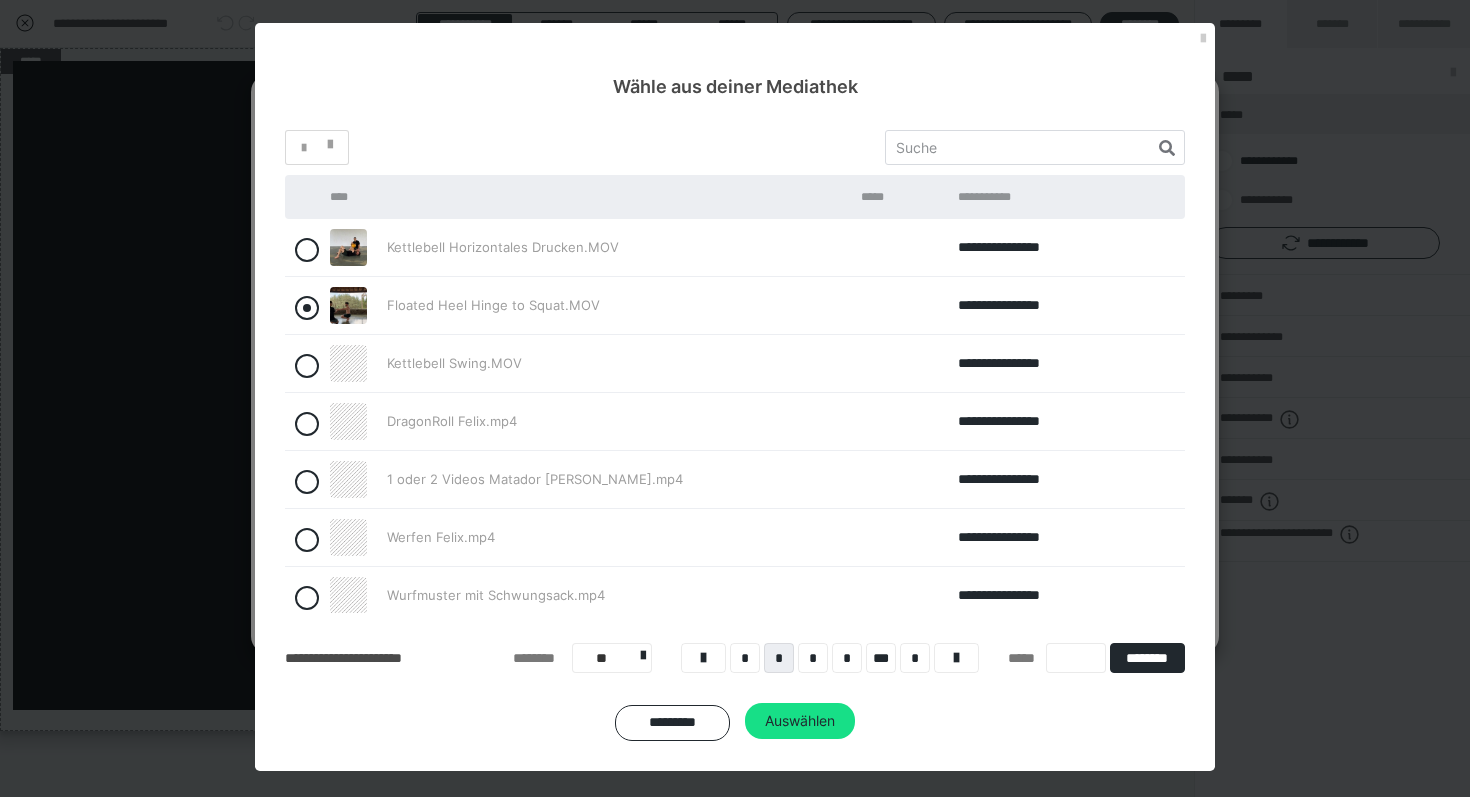click at bounding box center [307, 308] 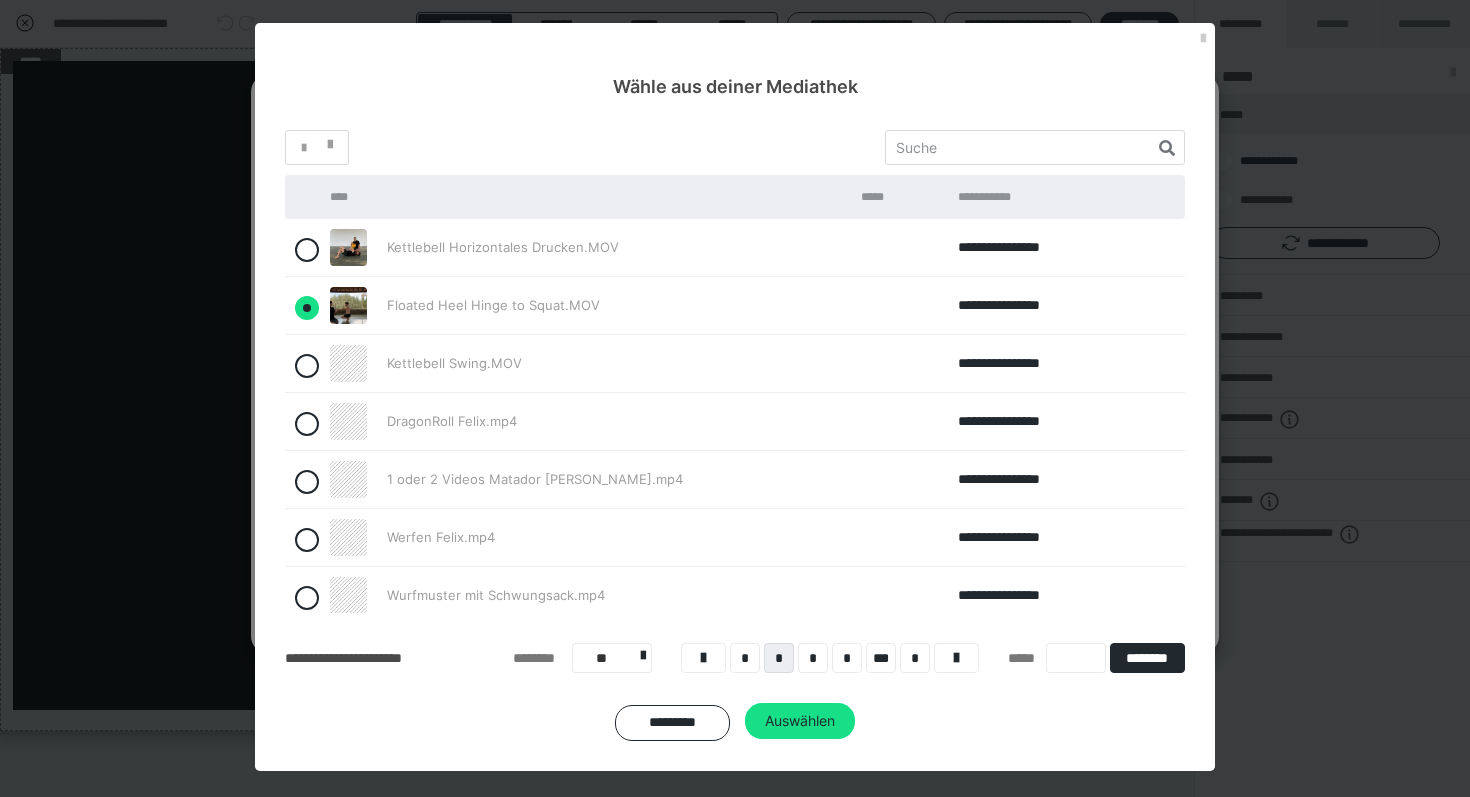 radio on "true" 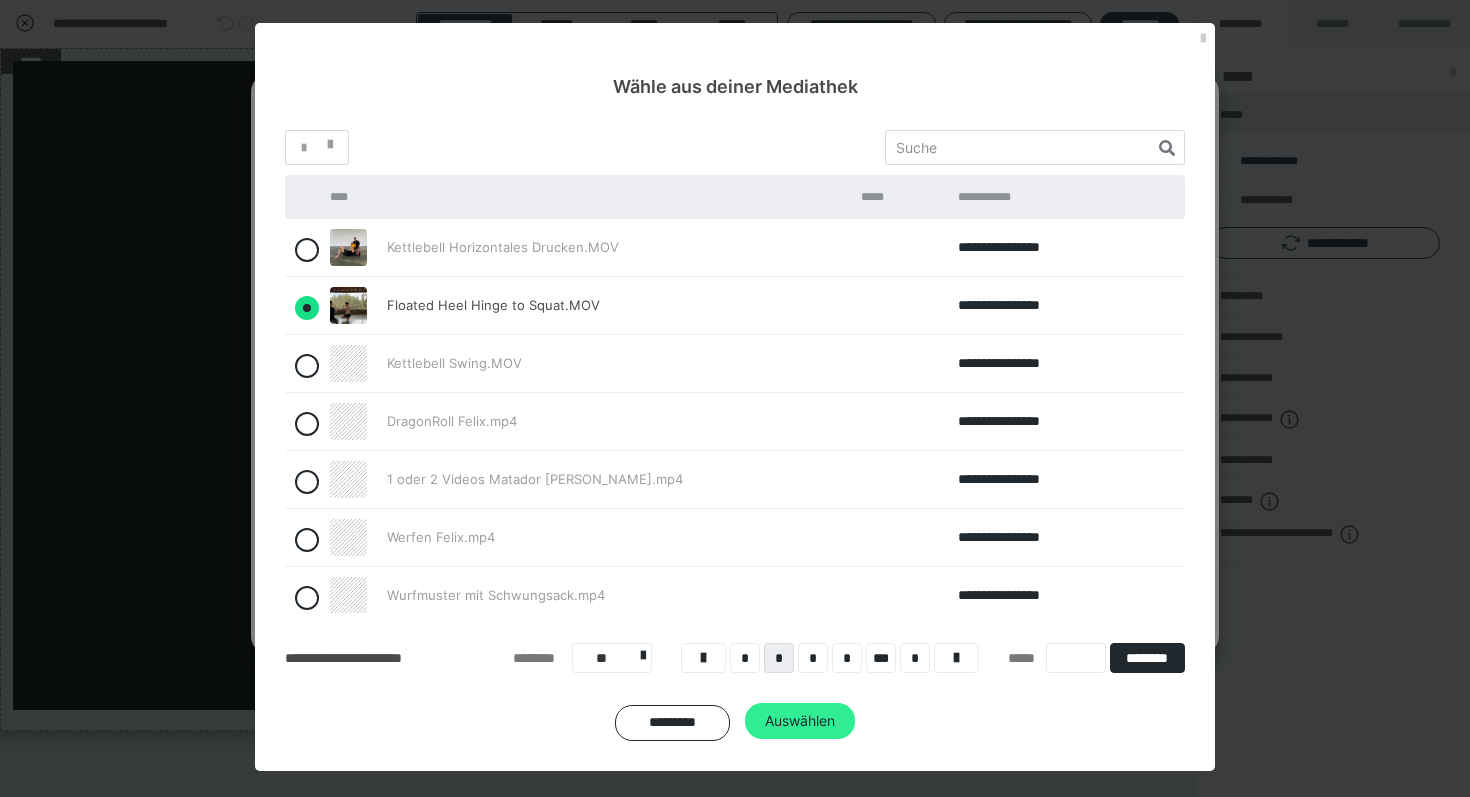 click on "Auswählen" at bounding box center [800, 721] 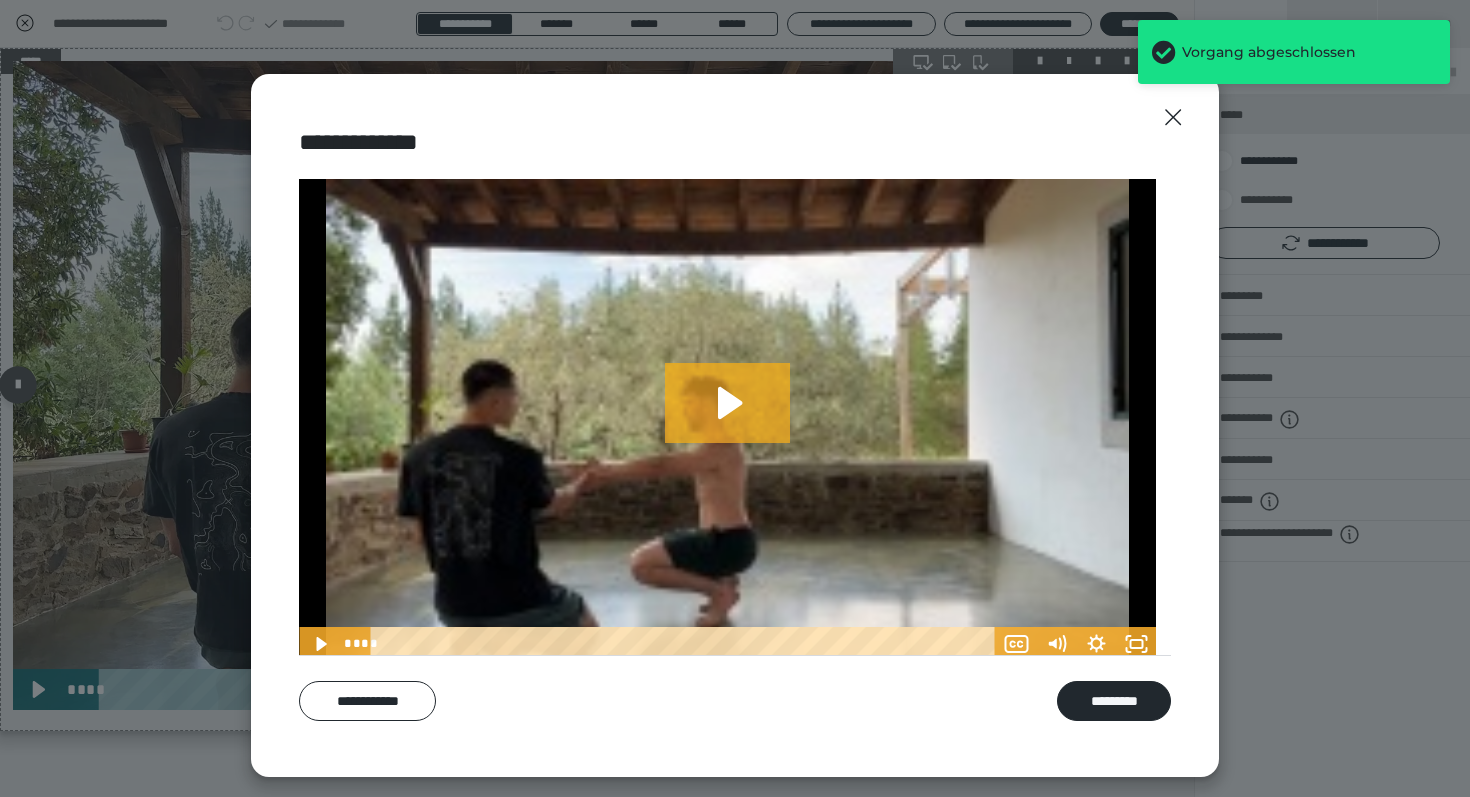 click on "*********" at bounding box center (1114, 701) 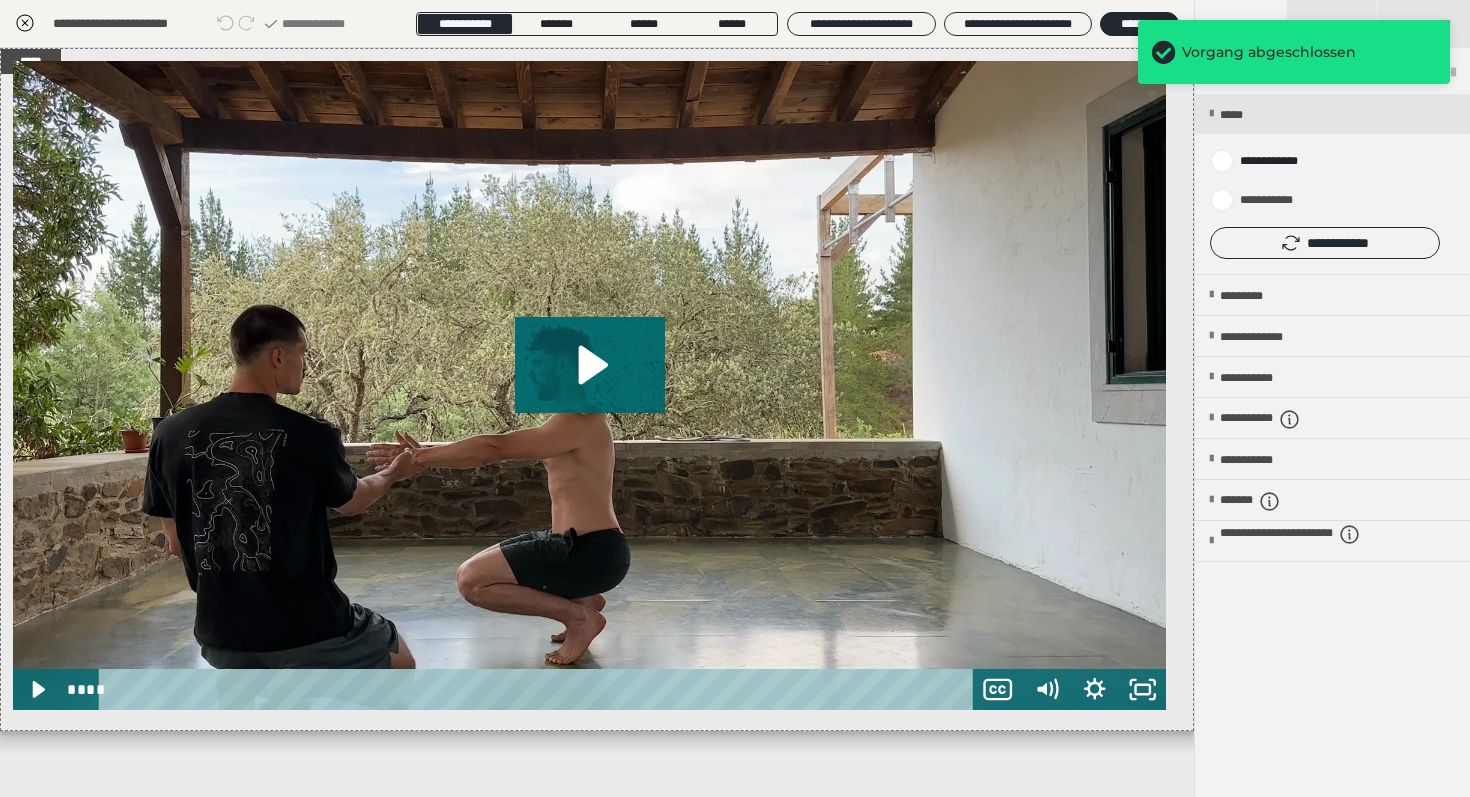 click 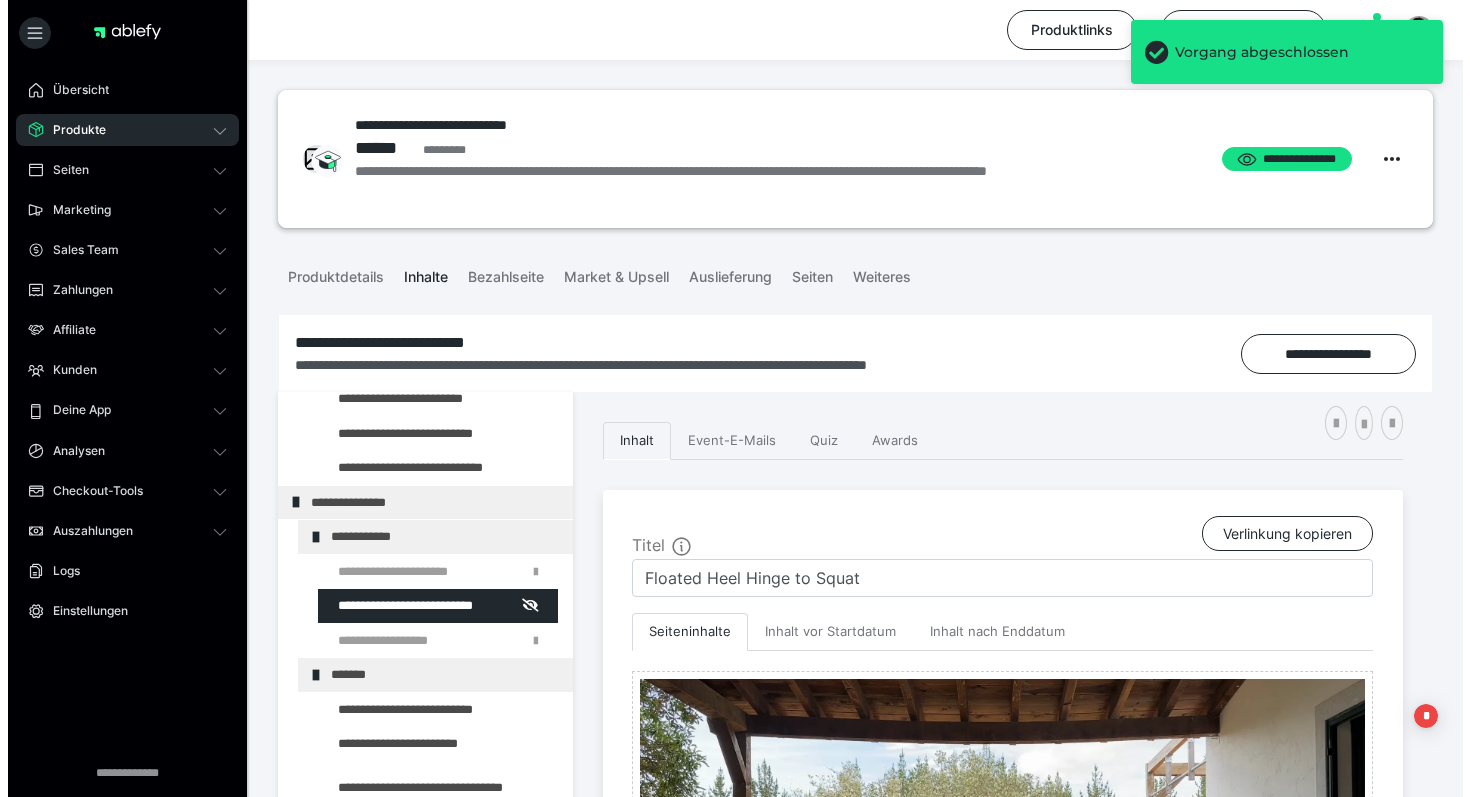 scroll, scrollTop: 651, scrollLeft: 0, axis: vertical 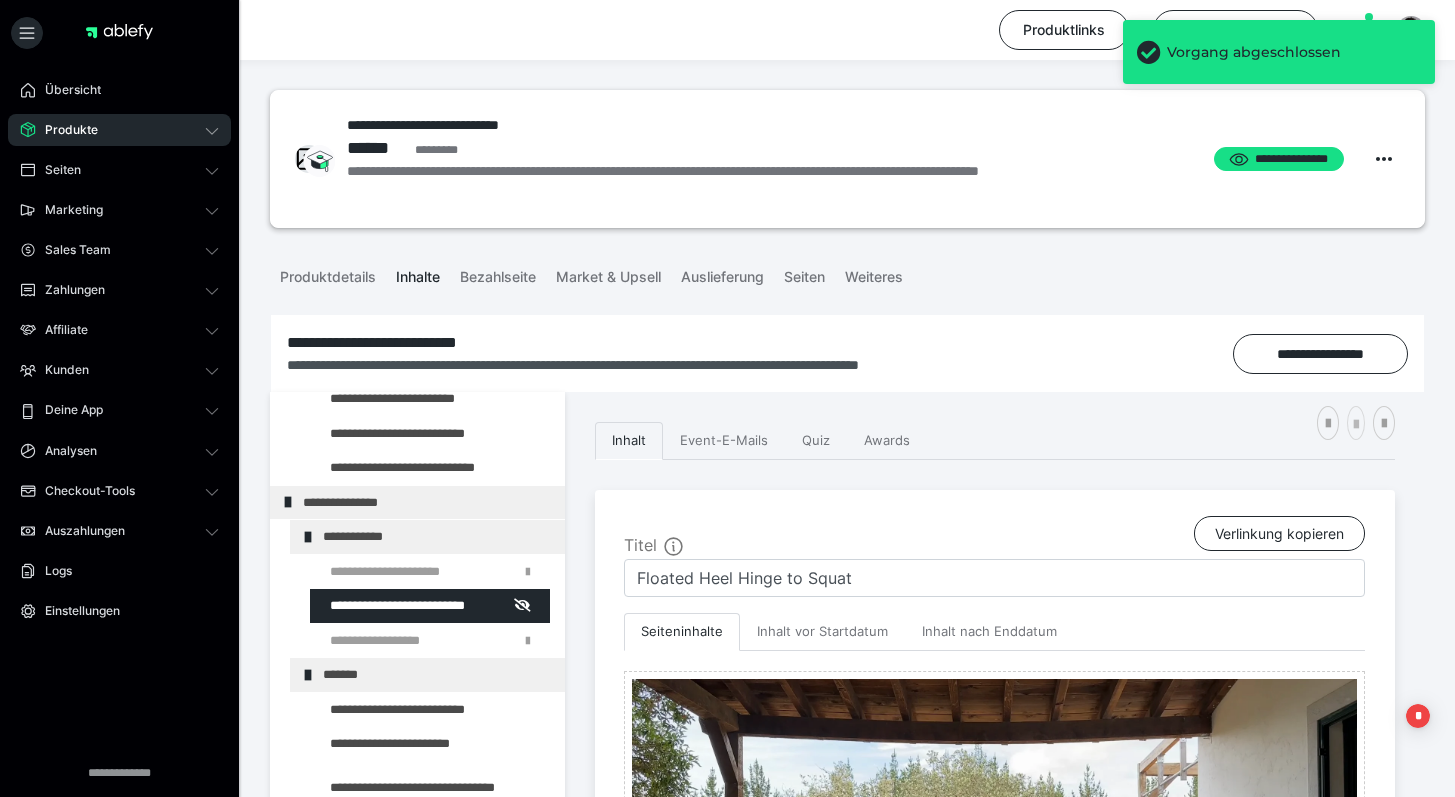 click at bounding box center (1356, 425) 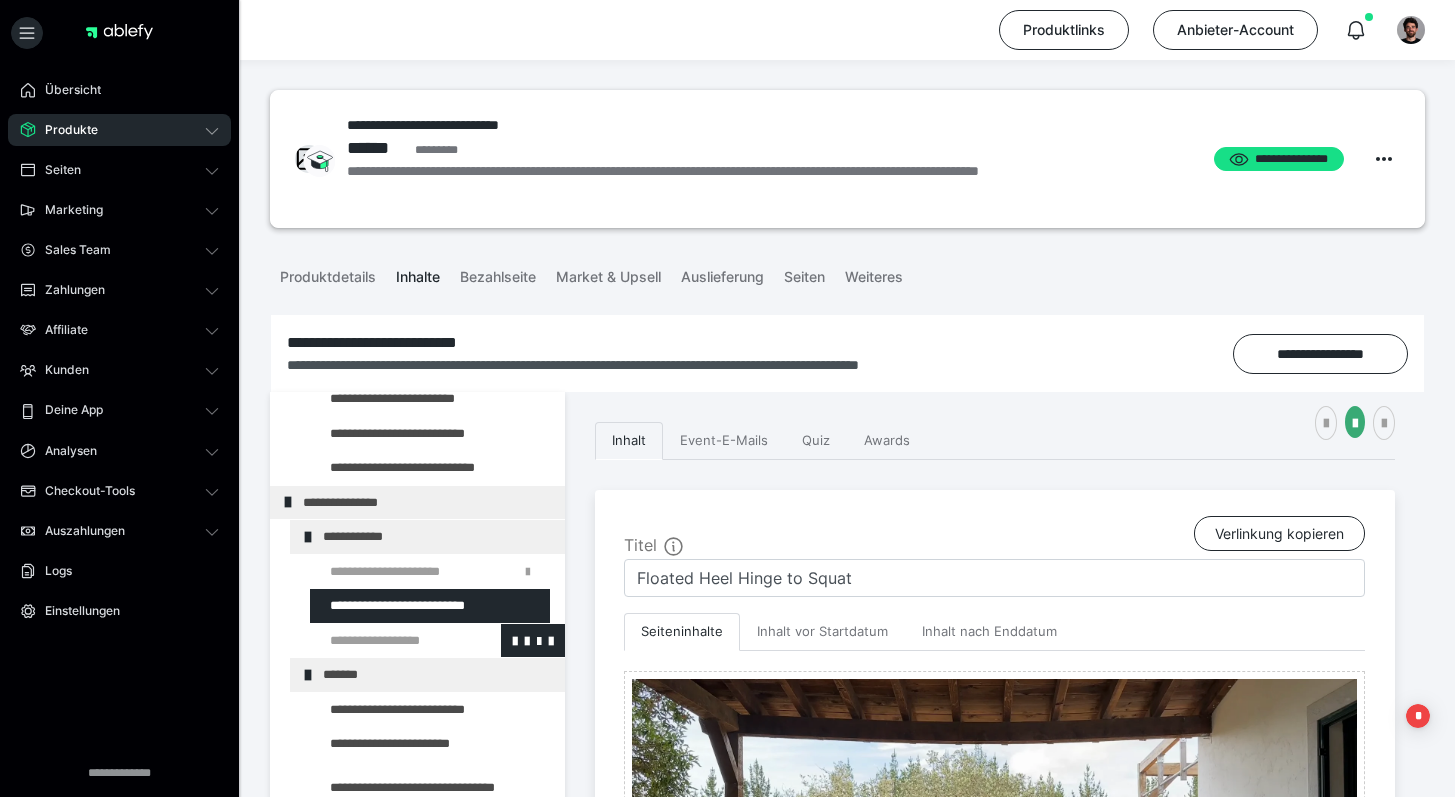 click at bounding box center [385, 641] 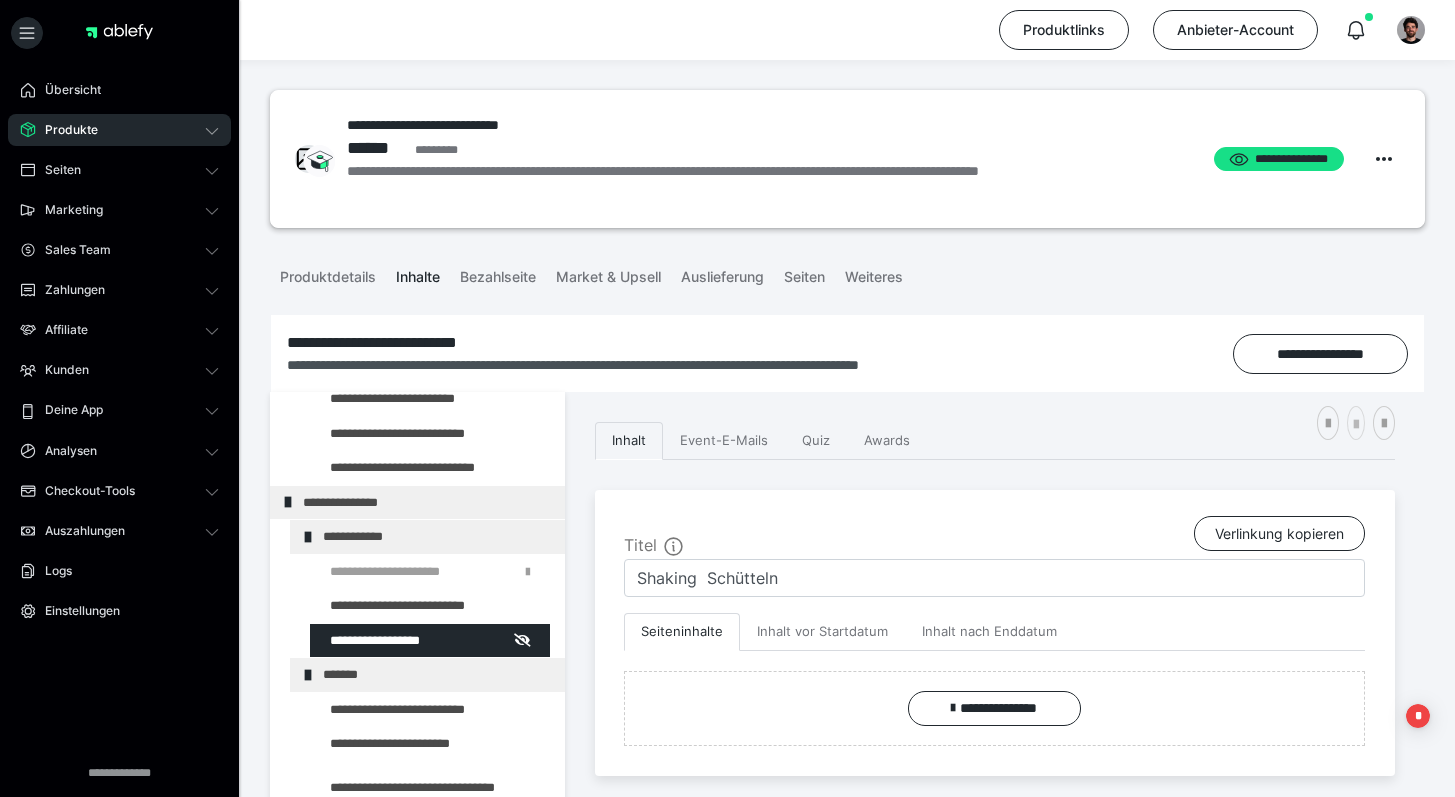 click at bounding box center [1356, 425] 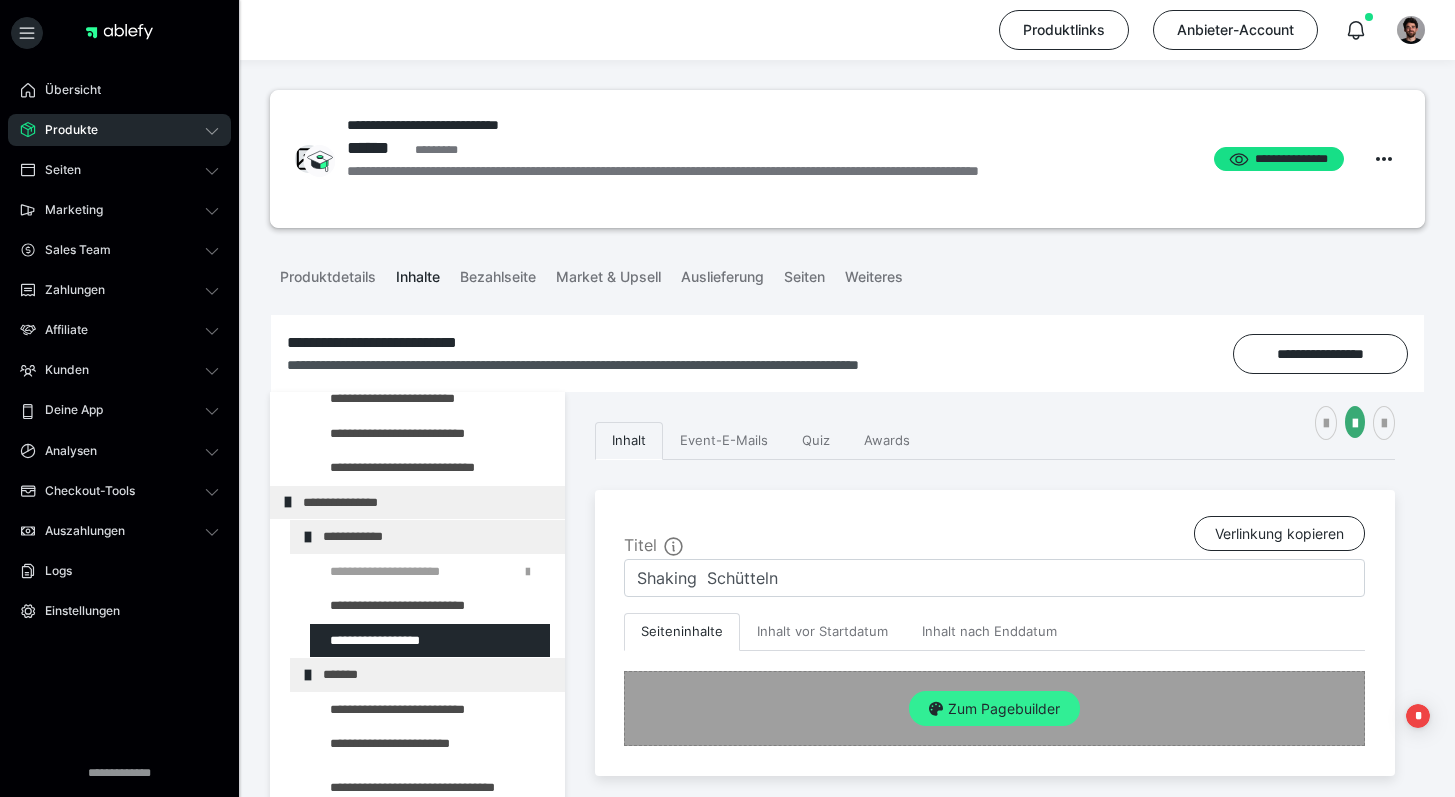 click on "Zum Pagebuilder" at bounding box center (994, 709) 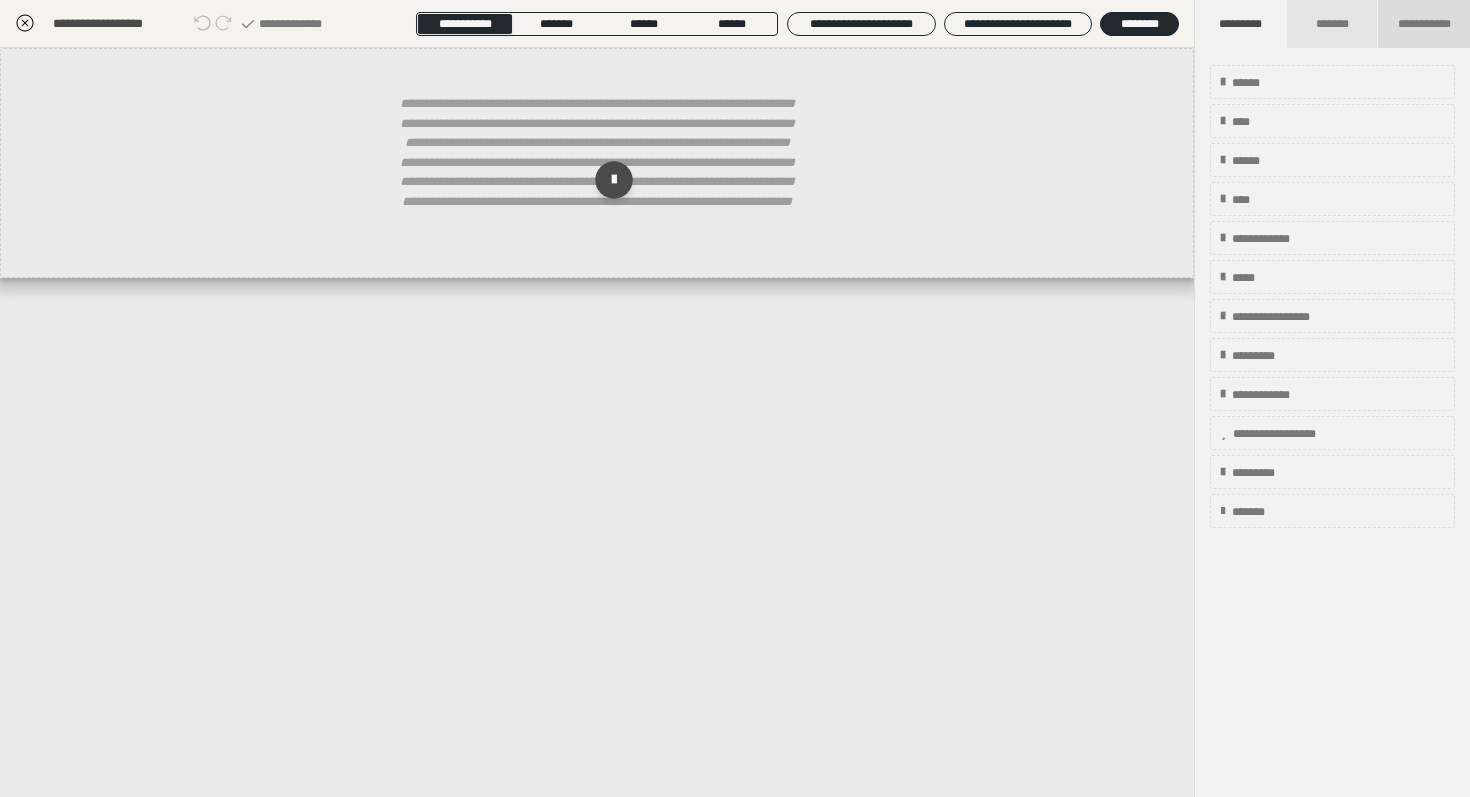 click on "**********" at bounding box center [1424, 24] 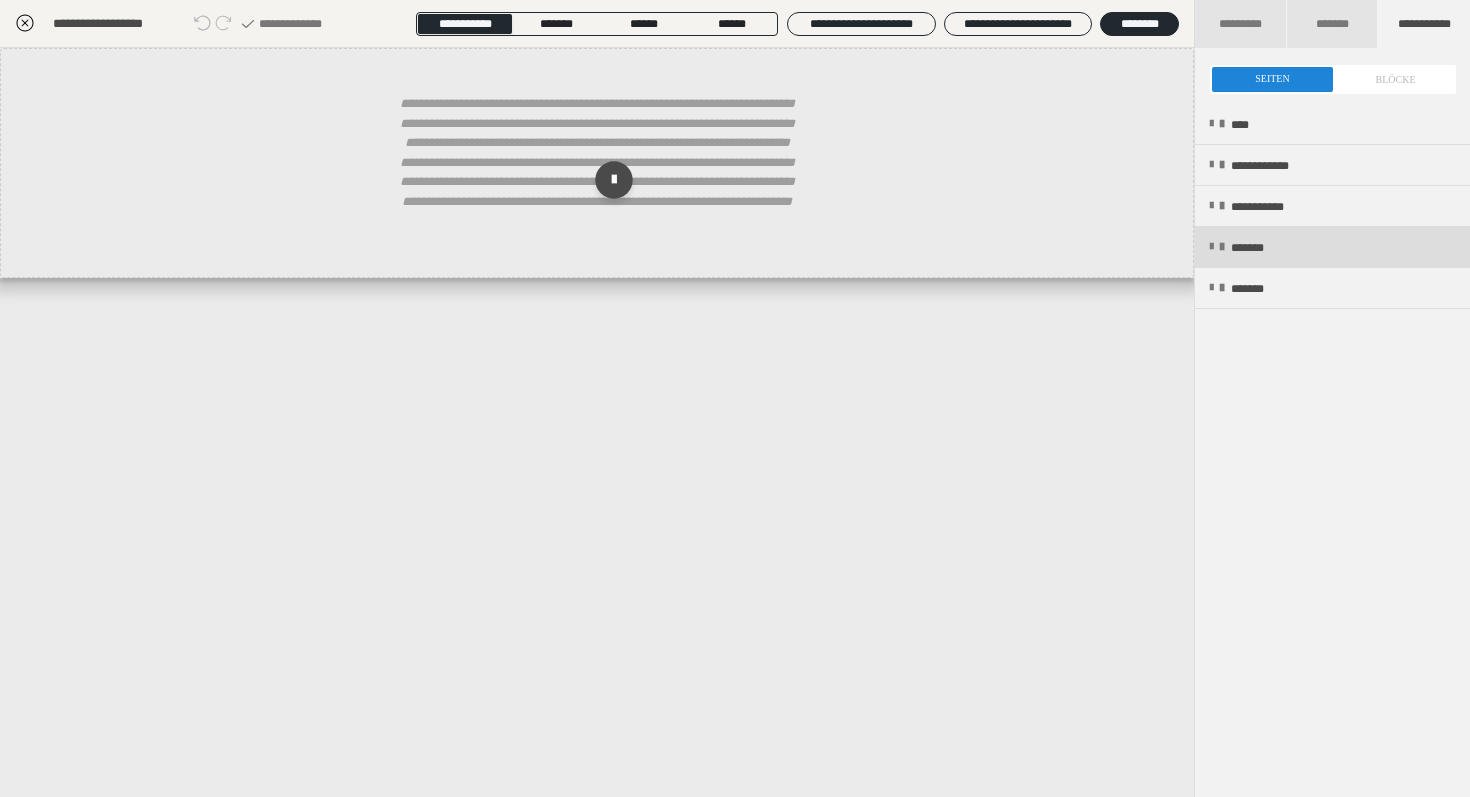 click on "*******" at bounding box center (1332, 247) 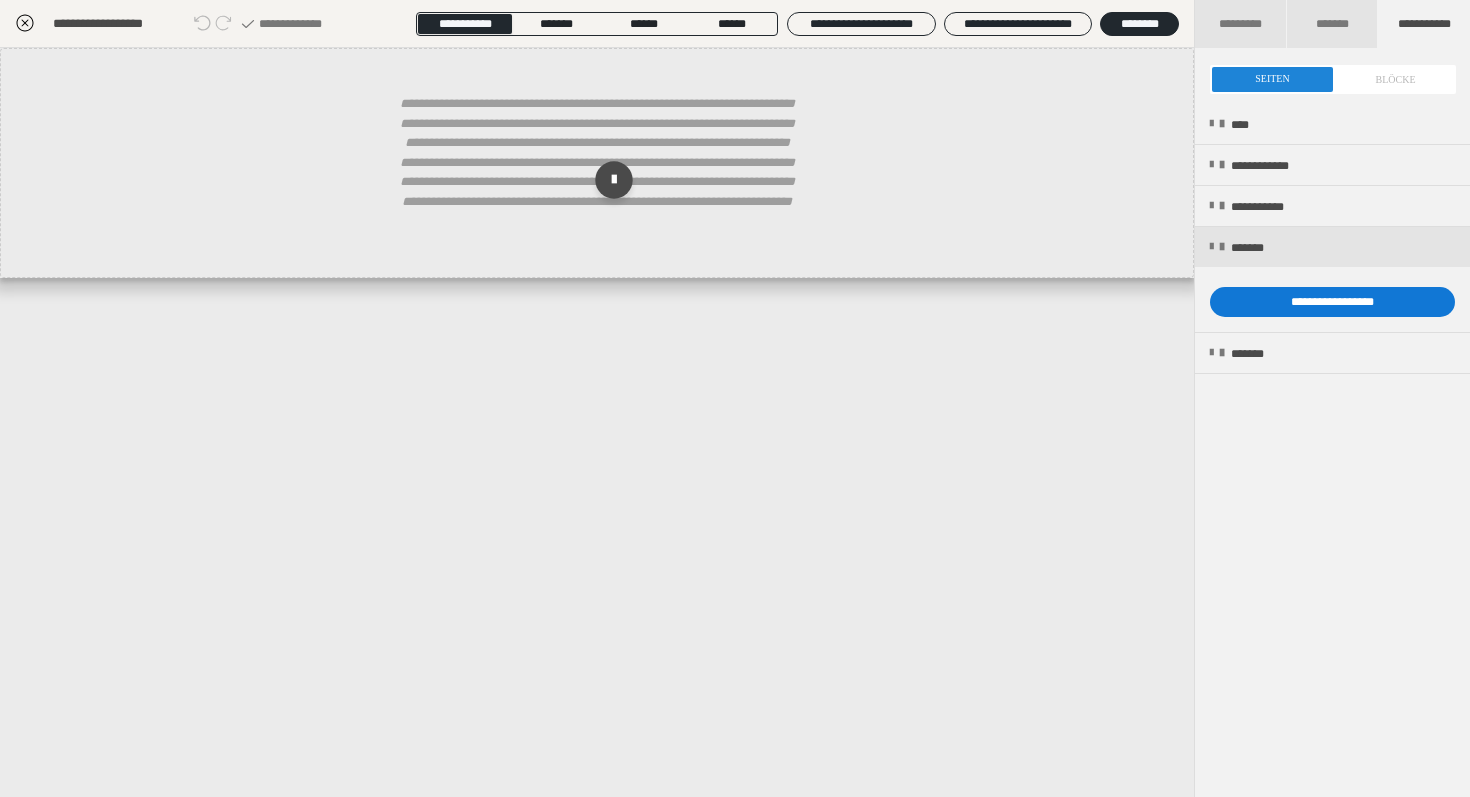 click on "**********" at bounding box center [1332, 302] 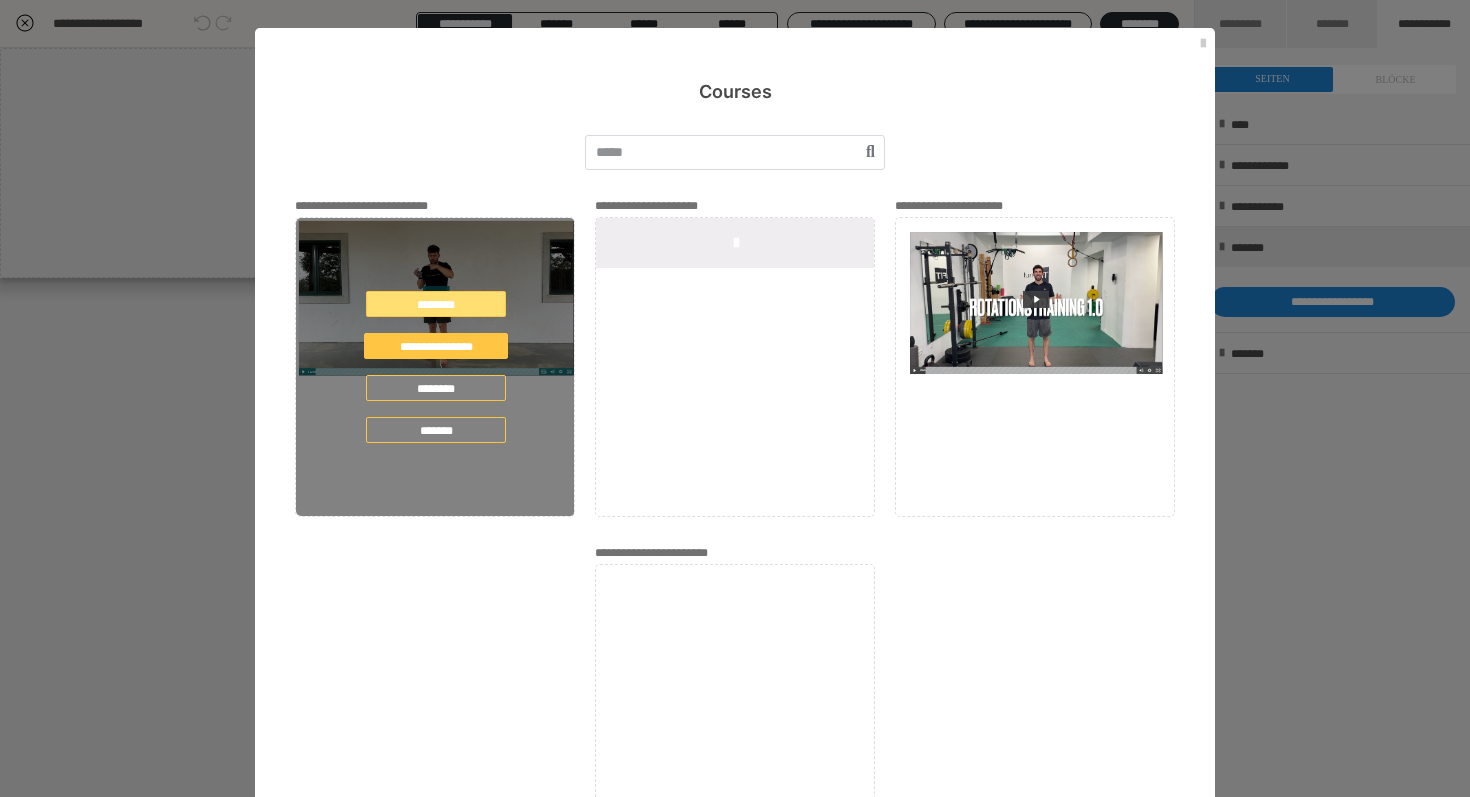 click on "********" at bounding box center [436, 304] 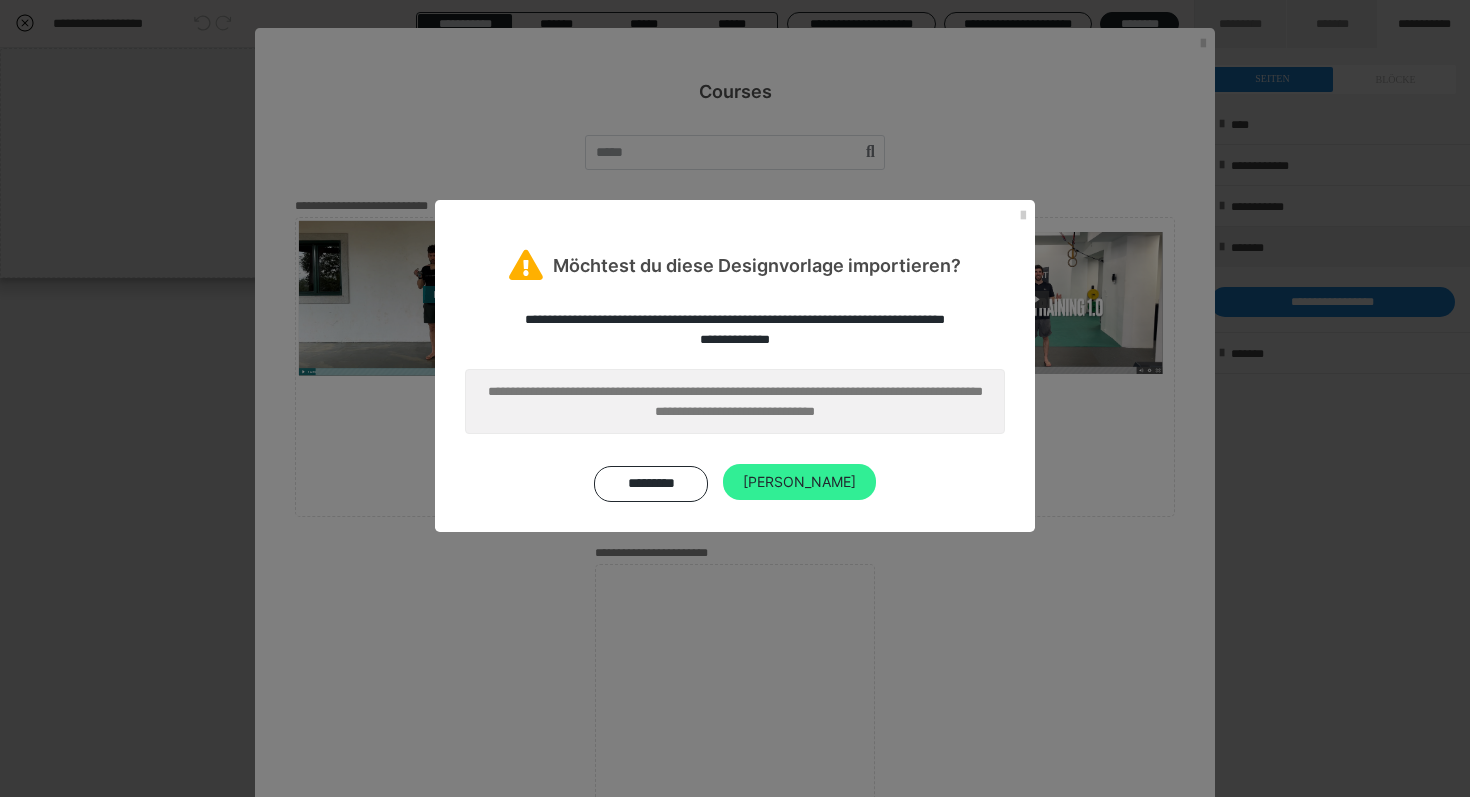 click on "[PERSON_NAME]" at bounding box center (799, 482) 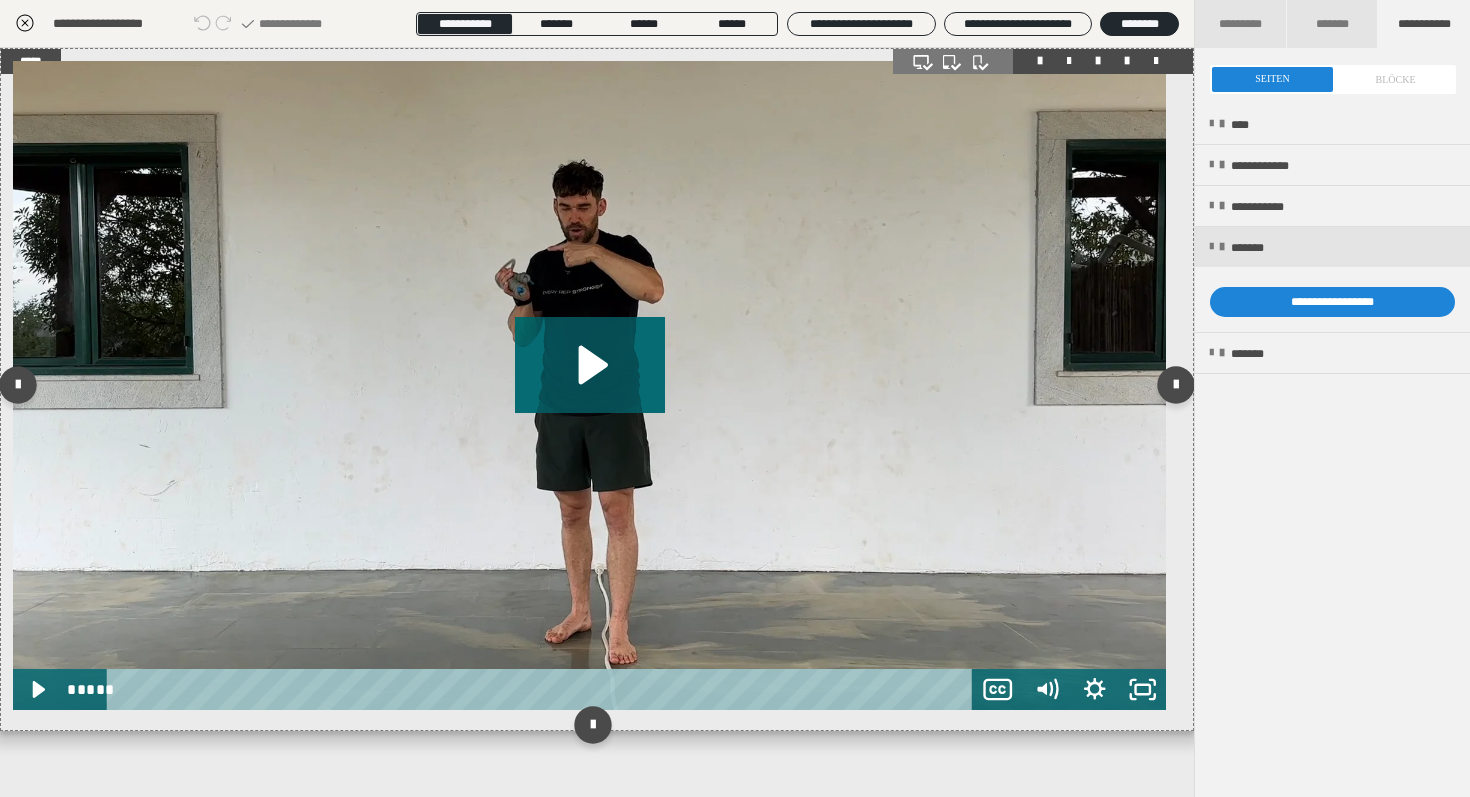 click at bounding box center (589, 385) 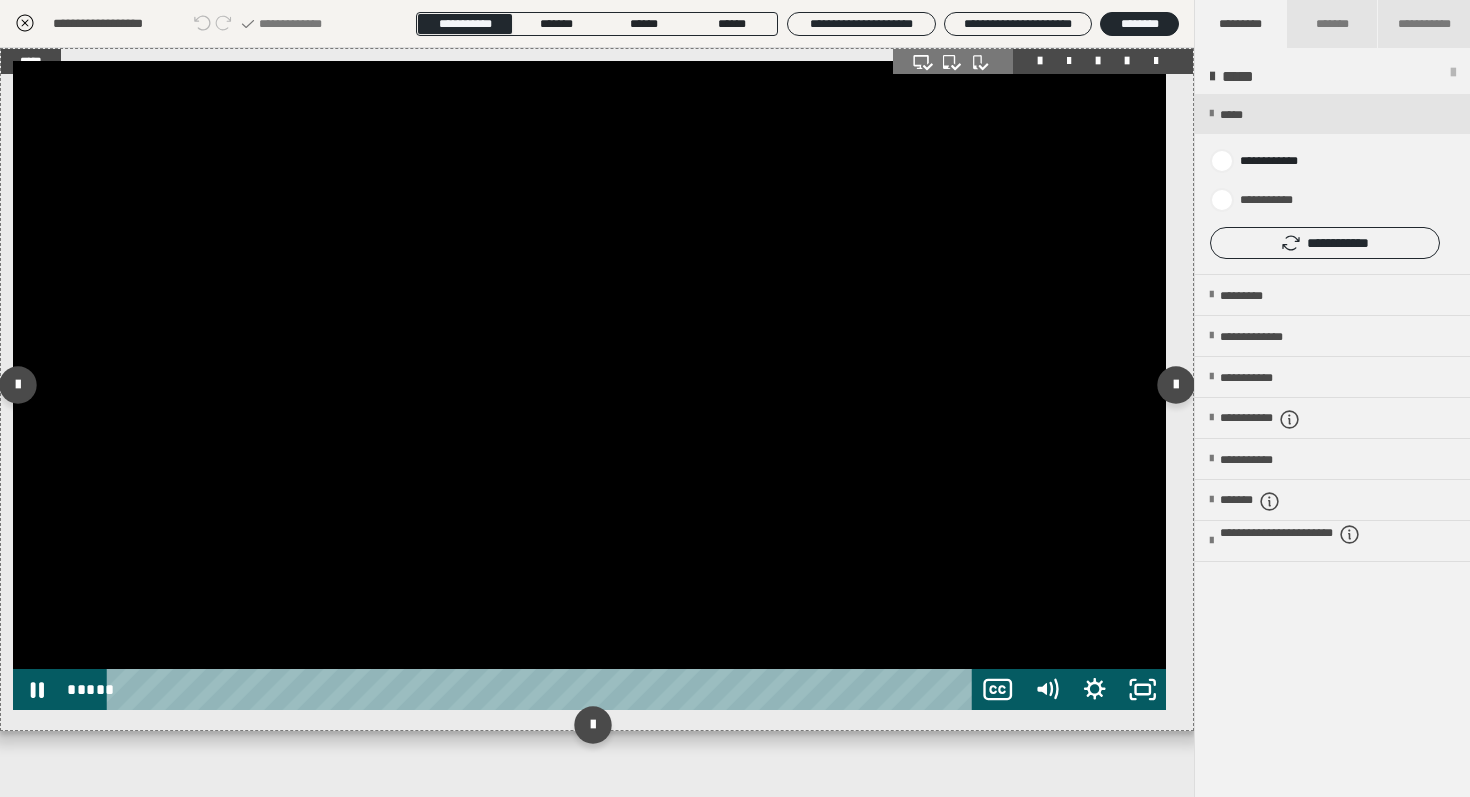 click at bounding box center (589, 385) 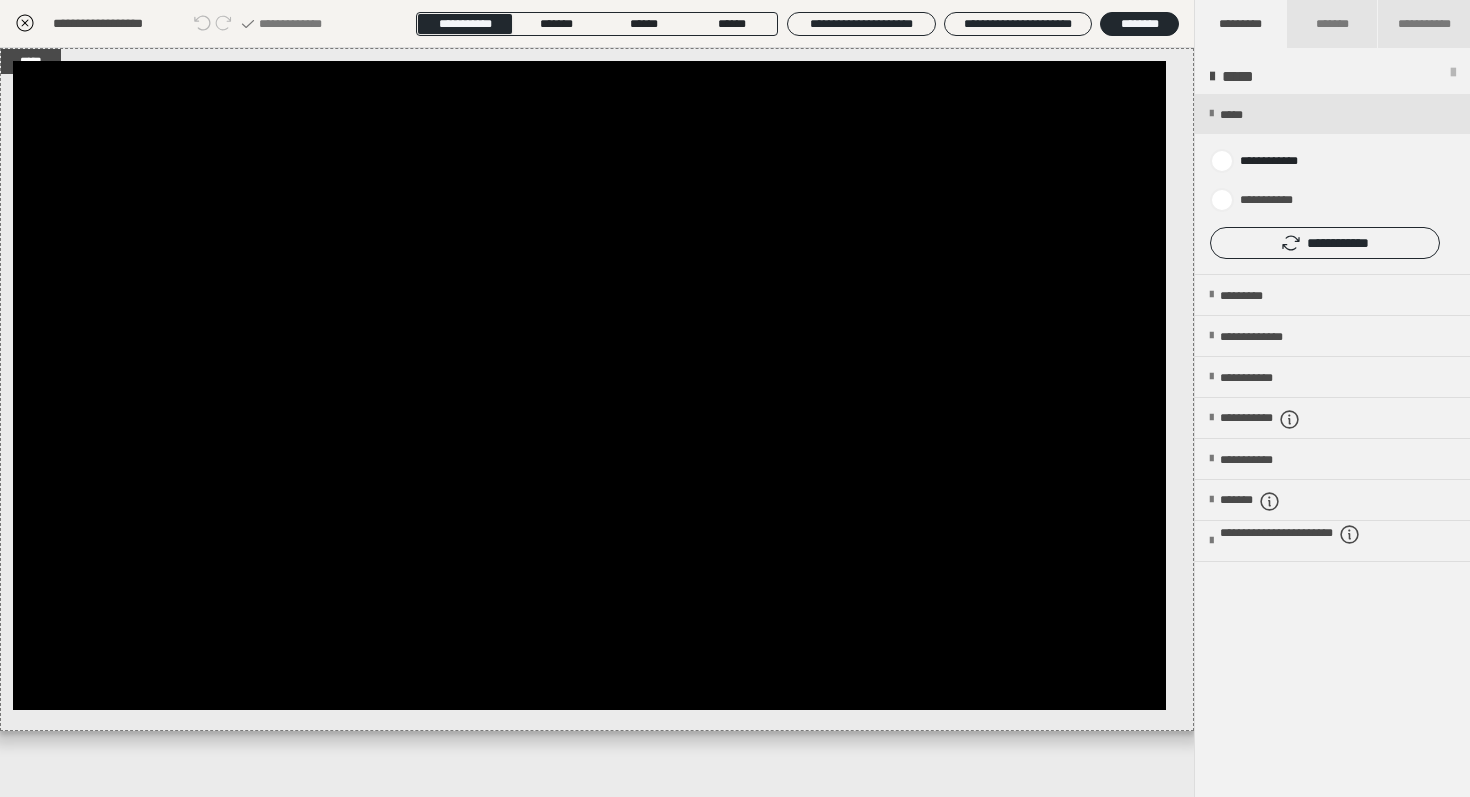 click on "**********" at bounding box center (1332, 184) 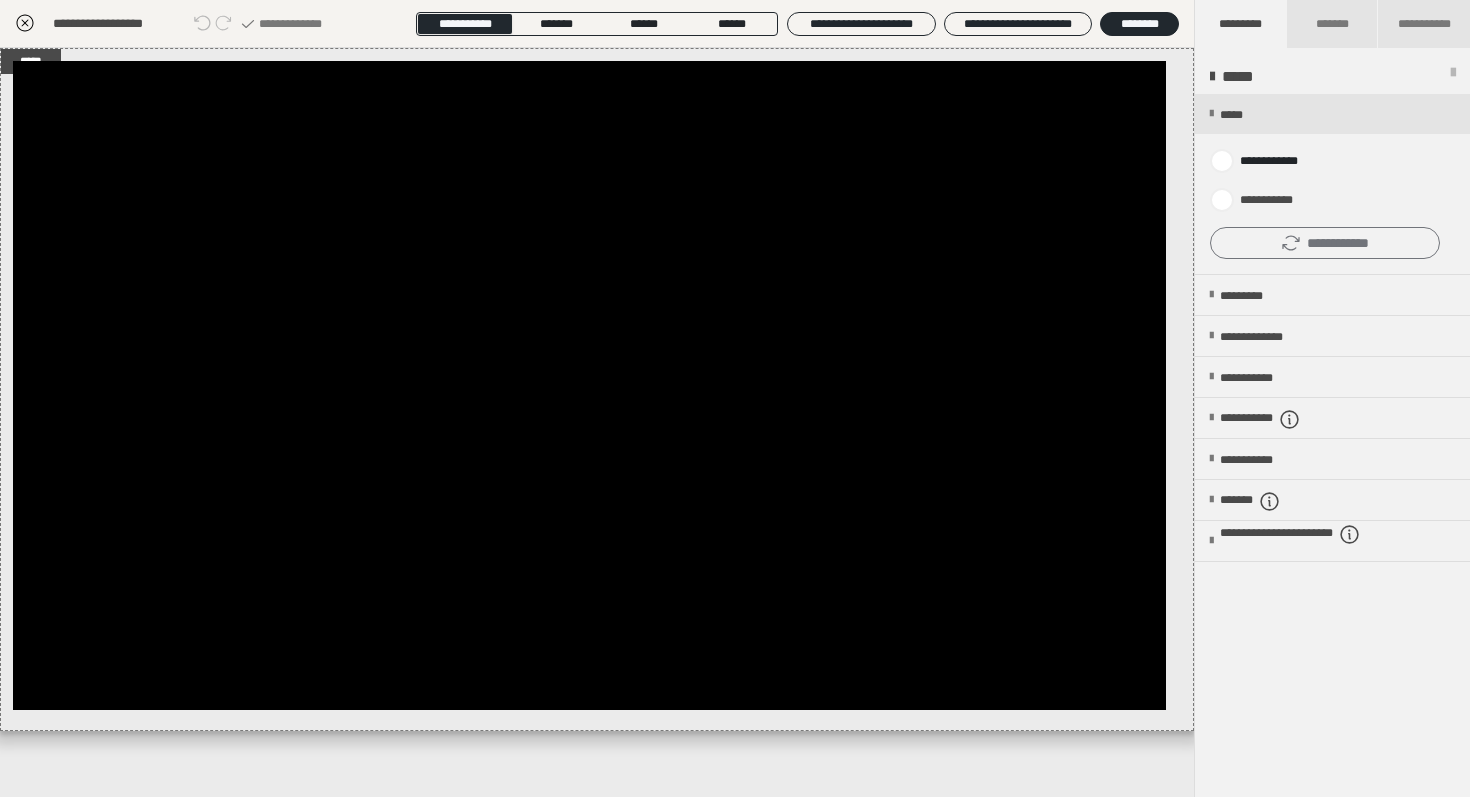 click on "**********" at bounding box center [1325, 243] 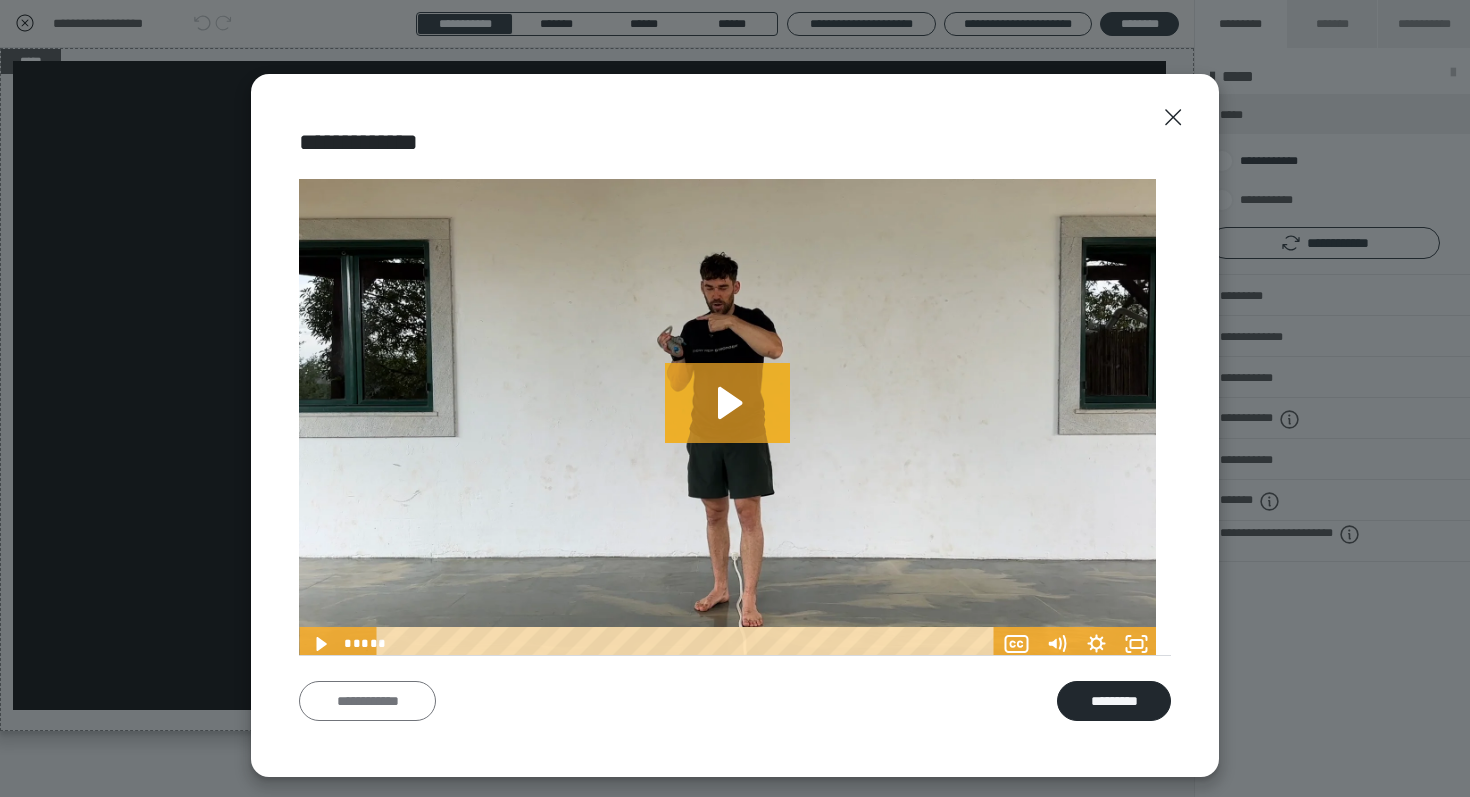 click on "**********" at bounding box center (367, 701) 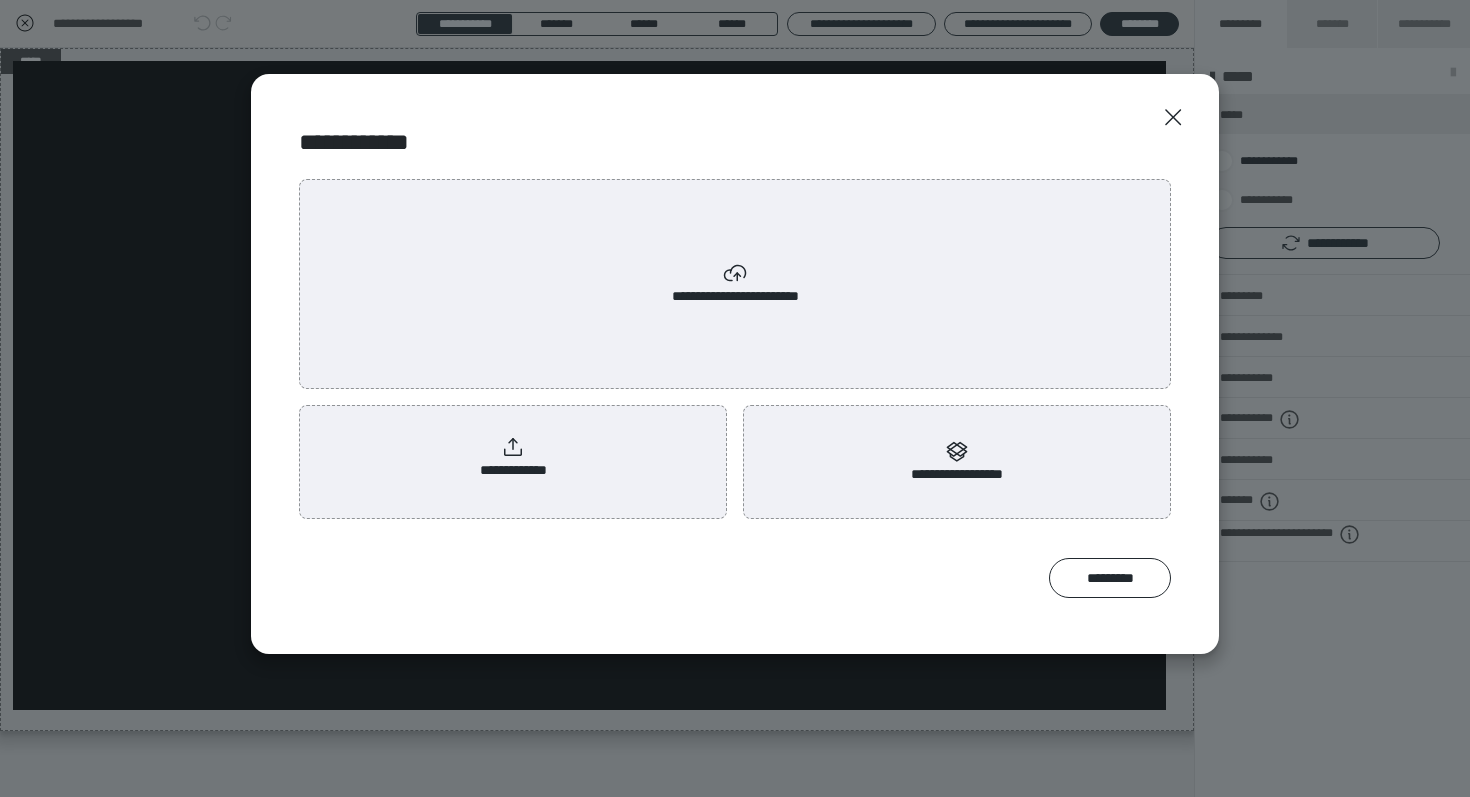 radio on "****" 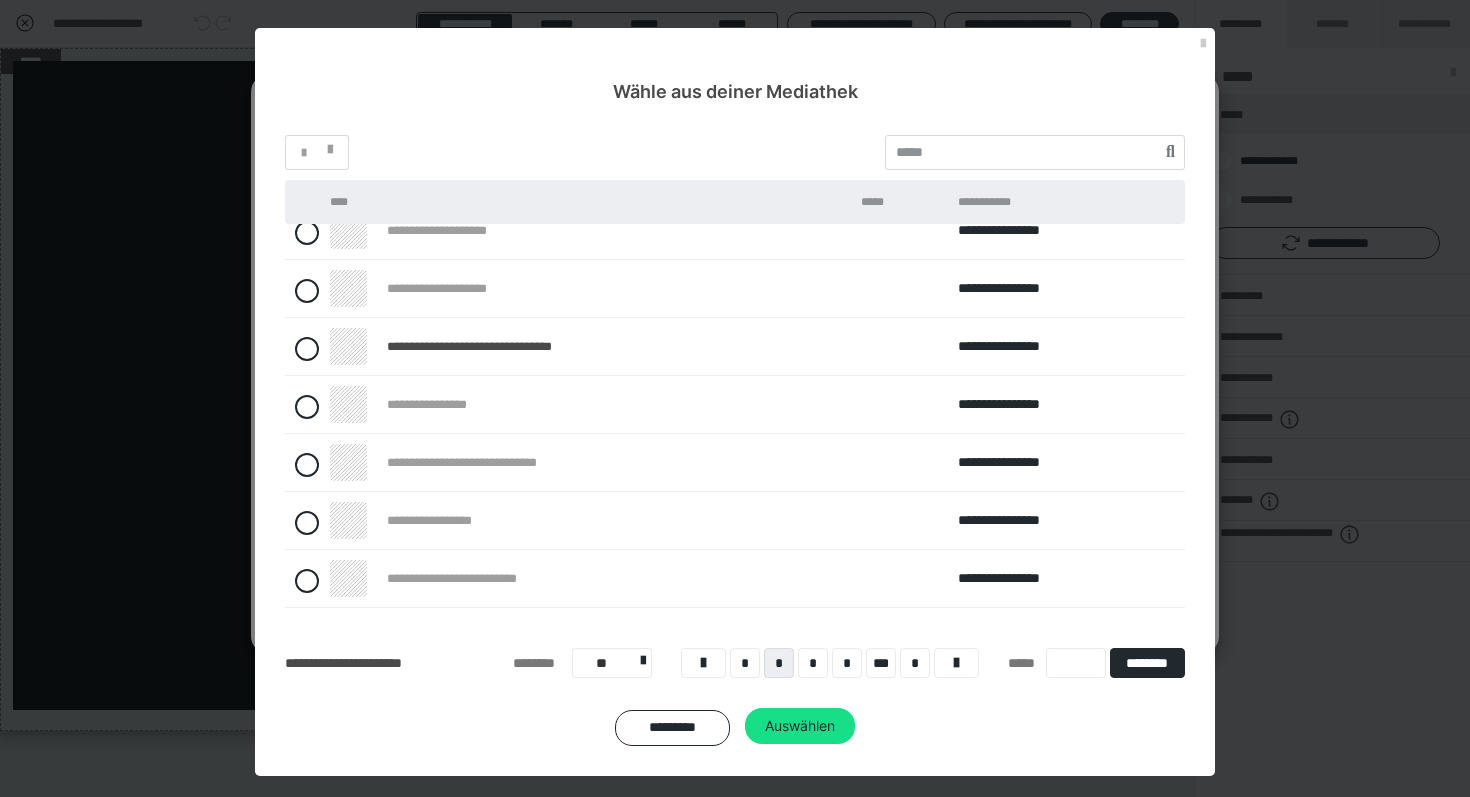 scroll, scrollTop: 185, scrollLeft: 0, axis: vertical 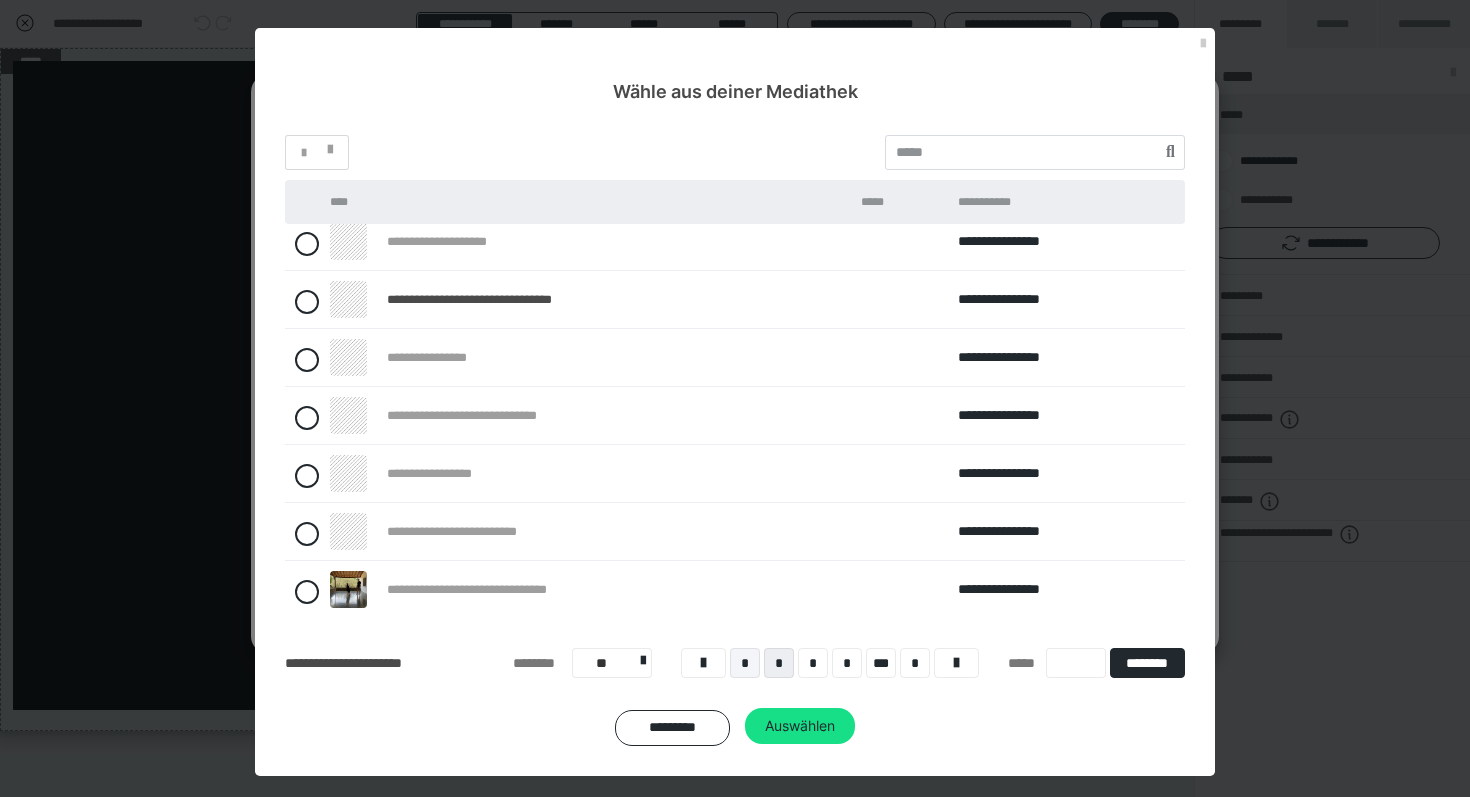 click on "*" at bounding box center (745, 663) 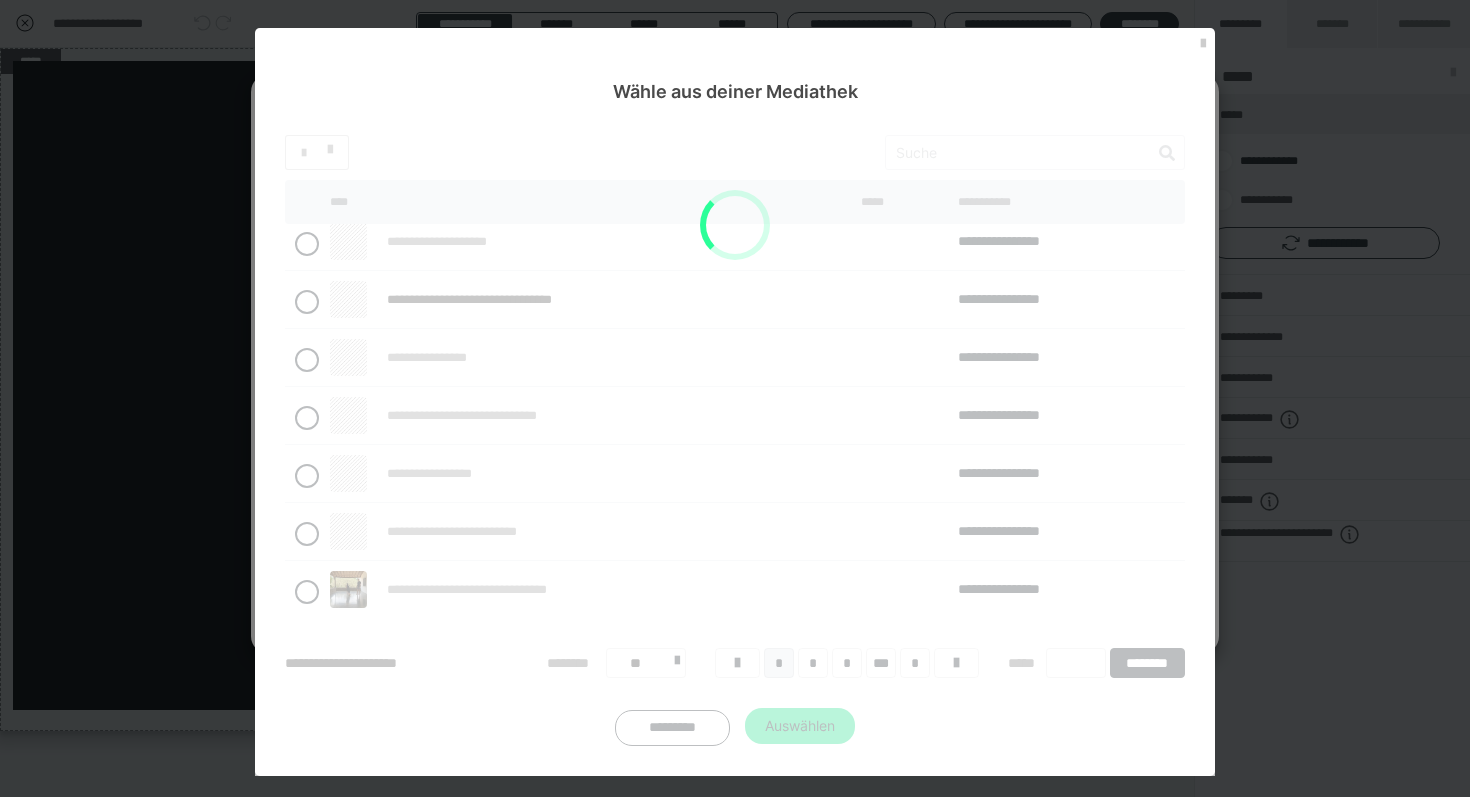scroll, scrollTop: 0, scrollLeft: 0, axis: both 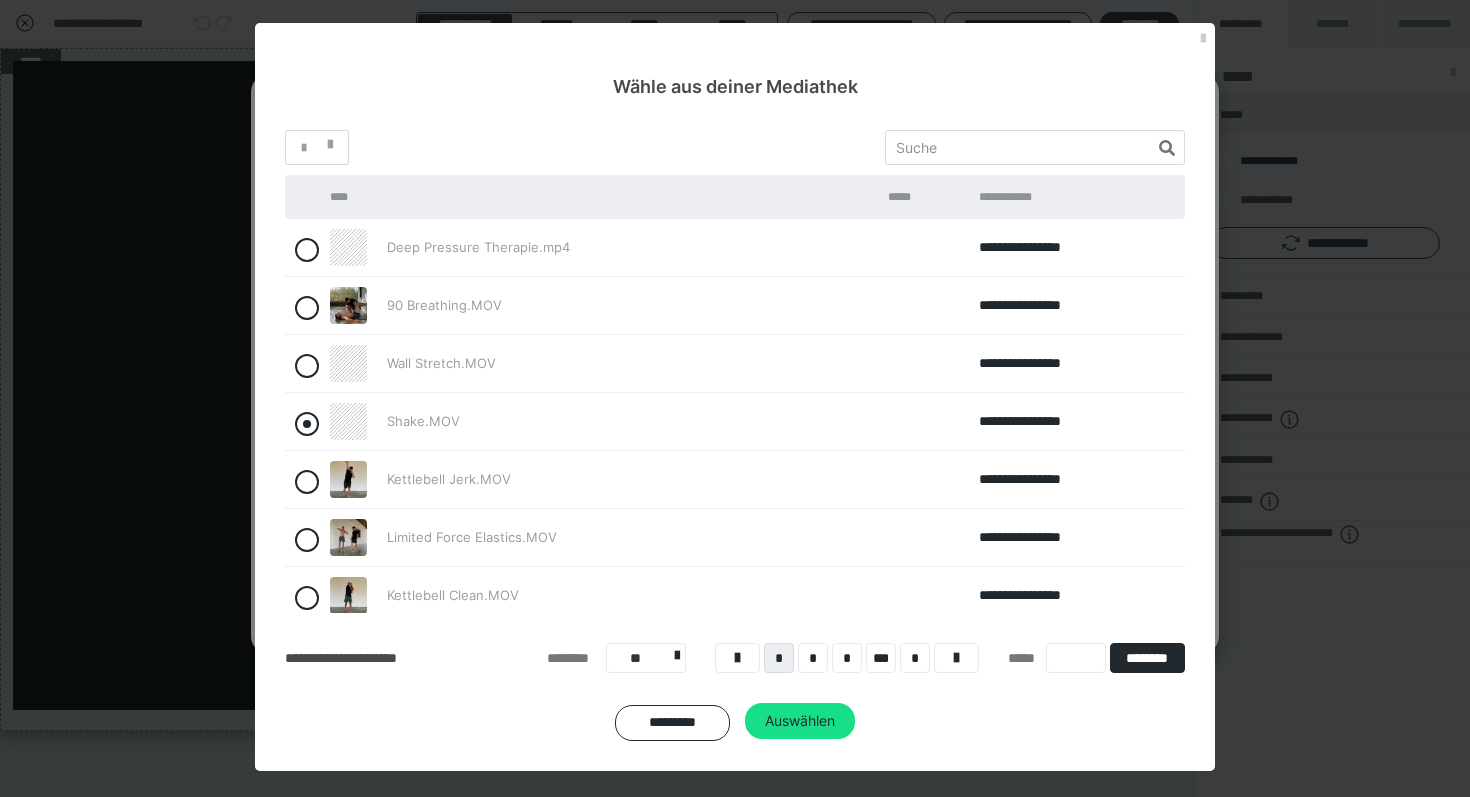 click at bounding box center [307, 424] 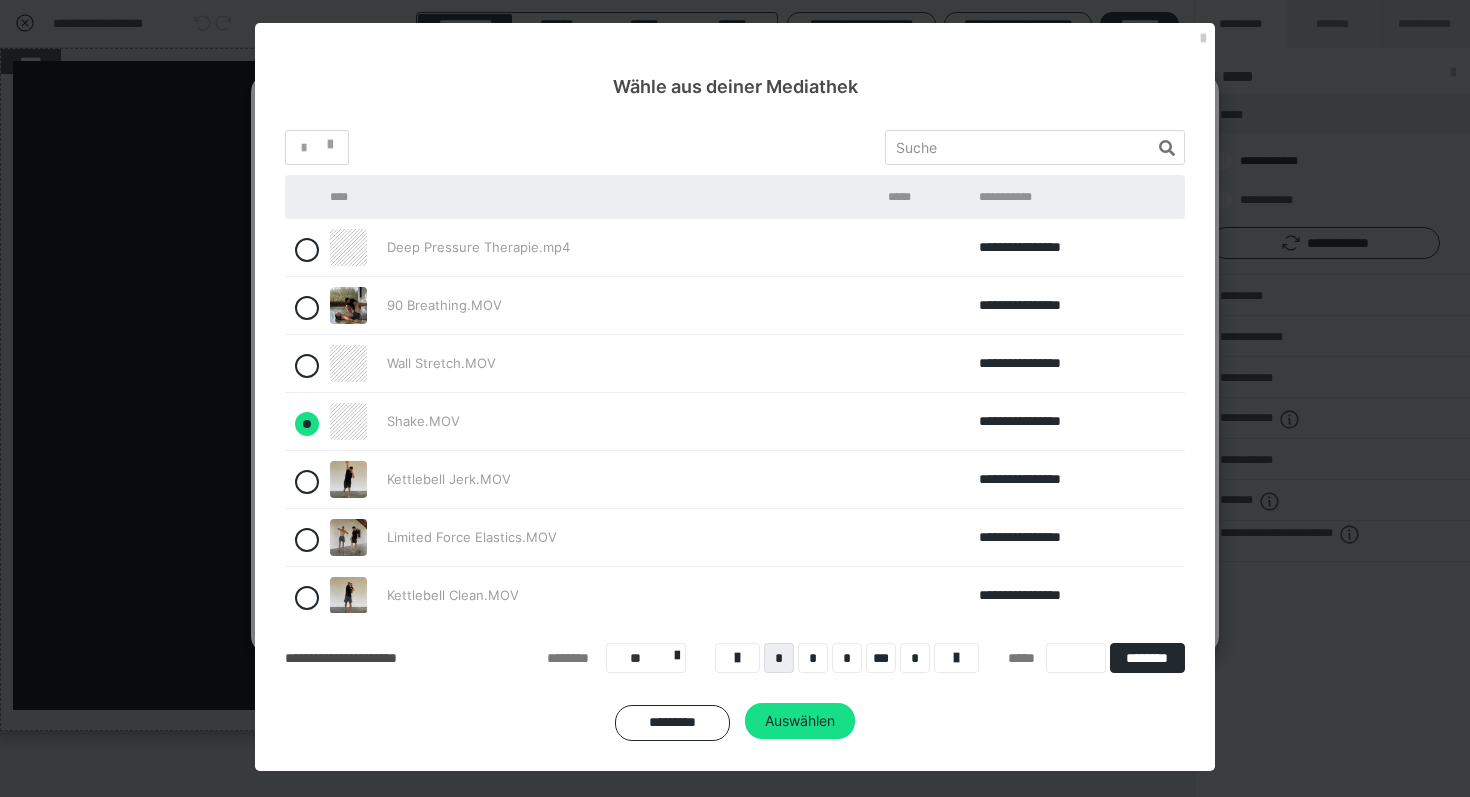 radio on "true" 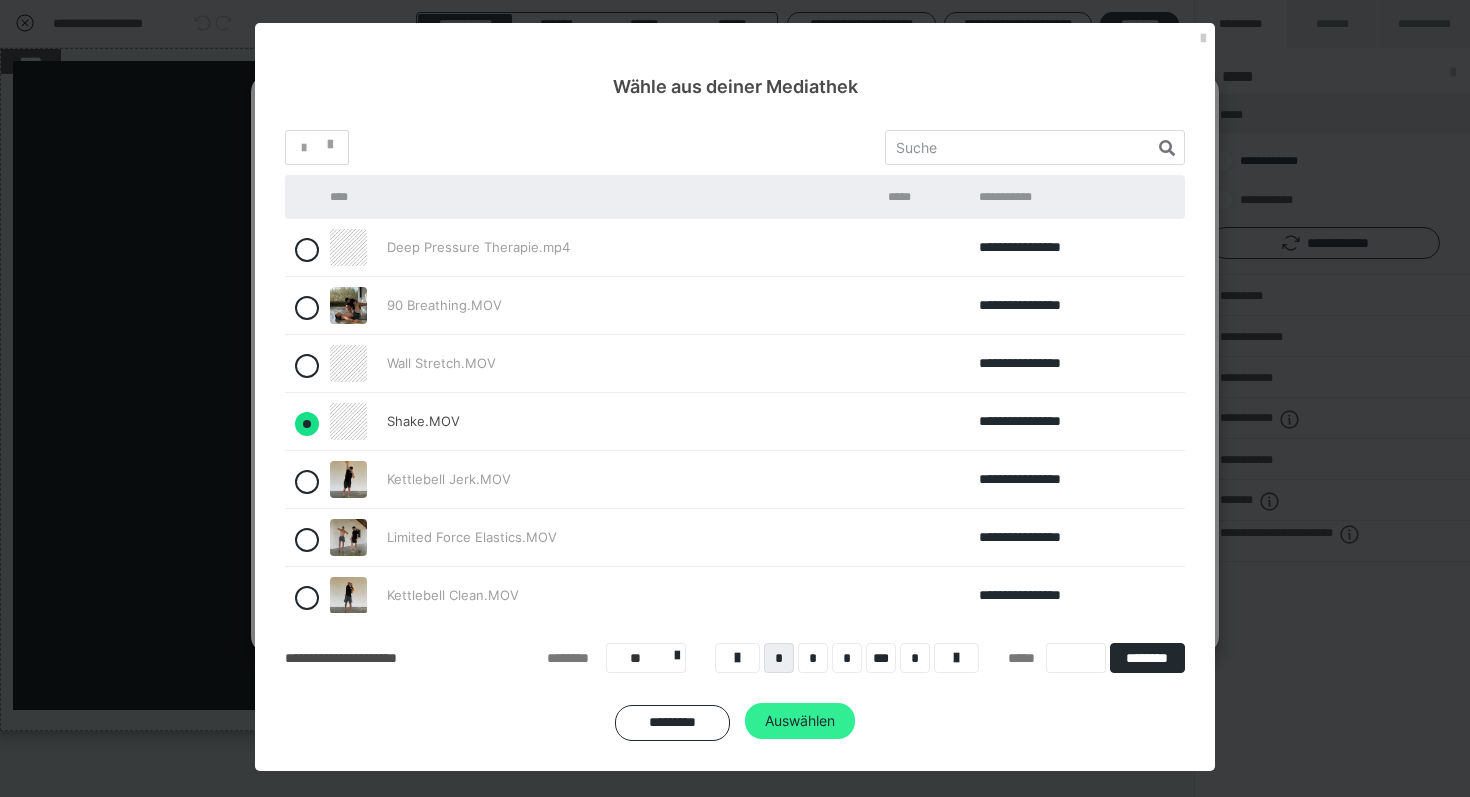 click on "Auswählen" at bounding box center (800, 721) 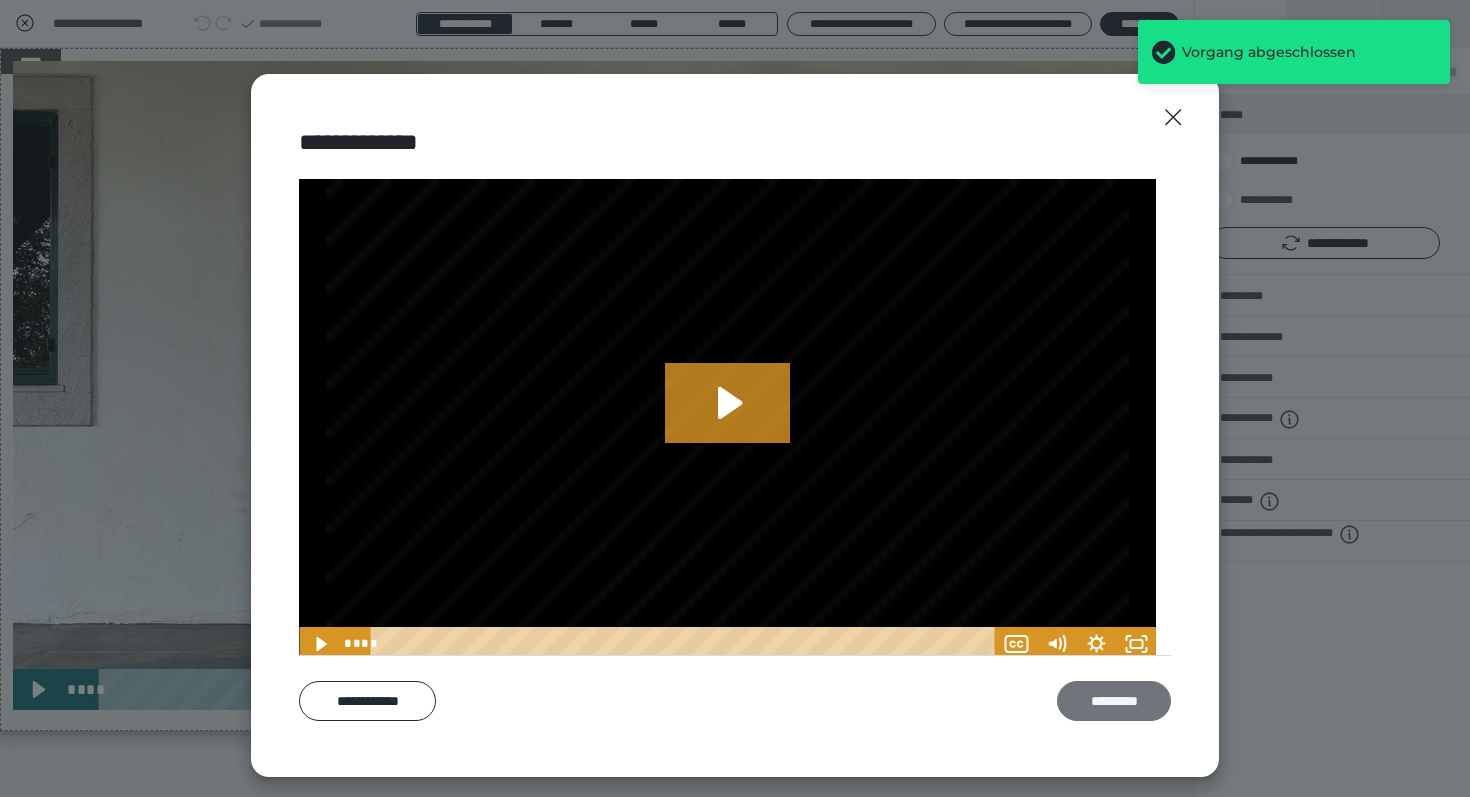 click on "*********" at bounding box center [1114, 701] 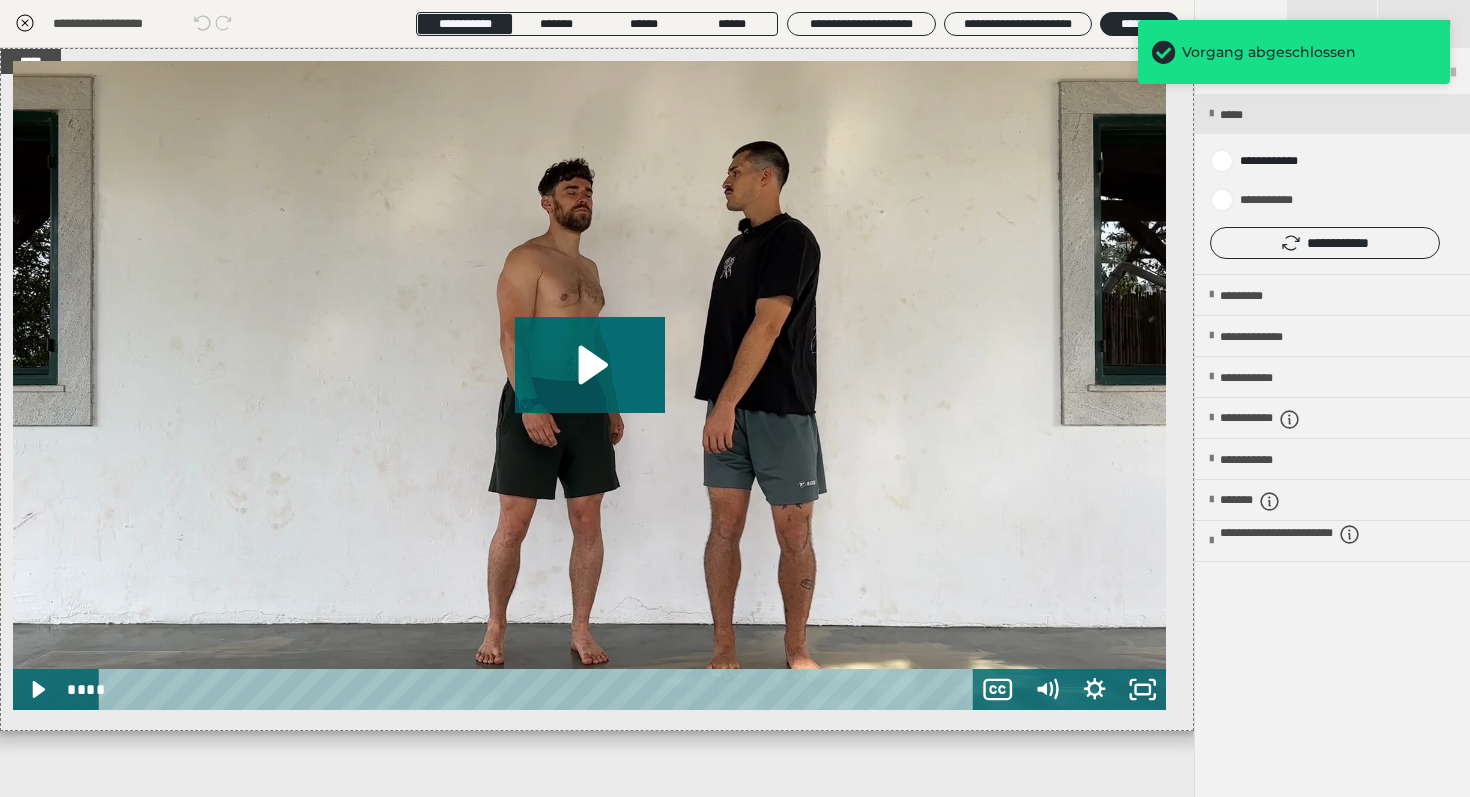 click 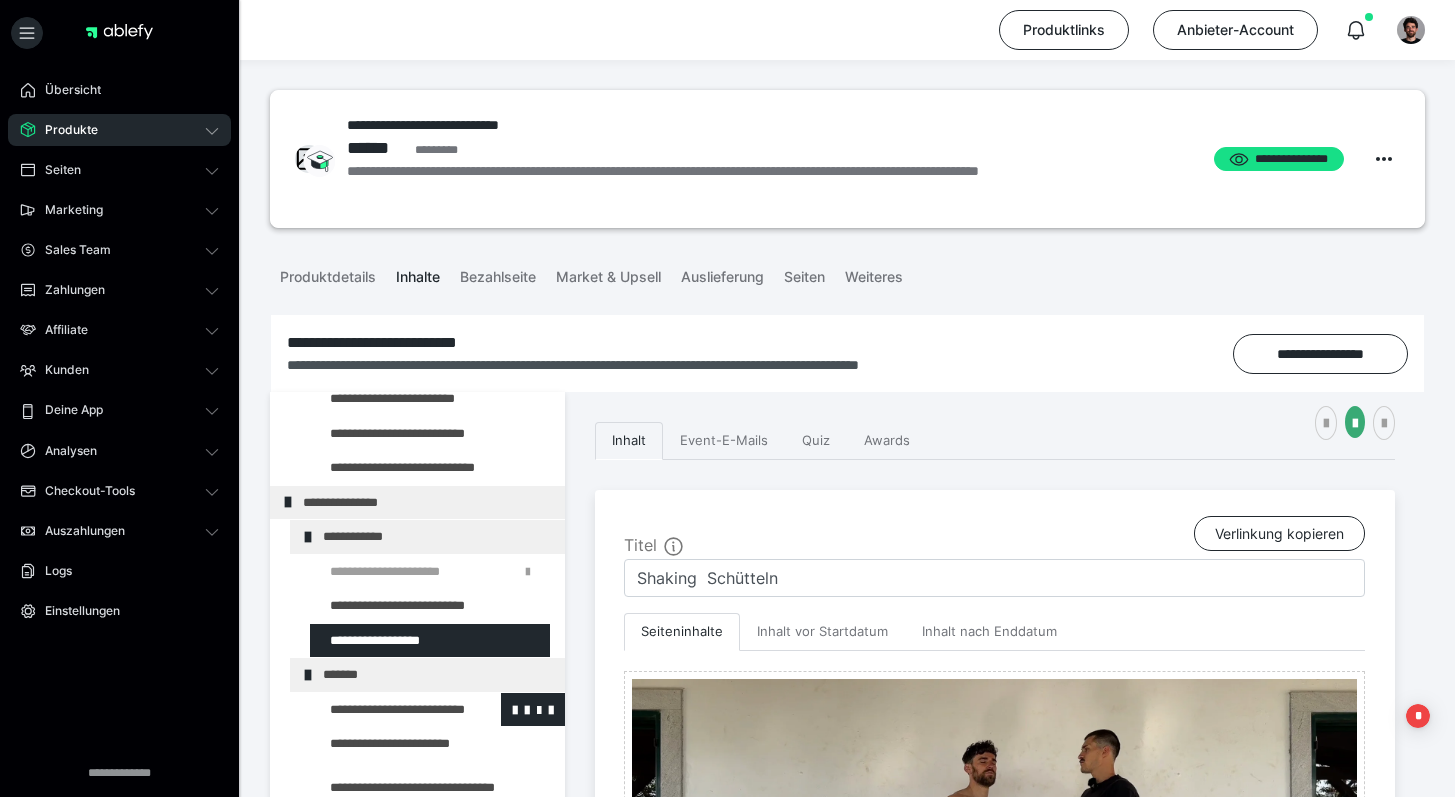 click at bounding box center (385, 710) 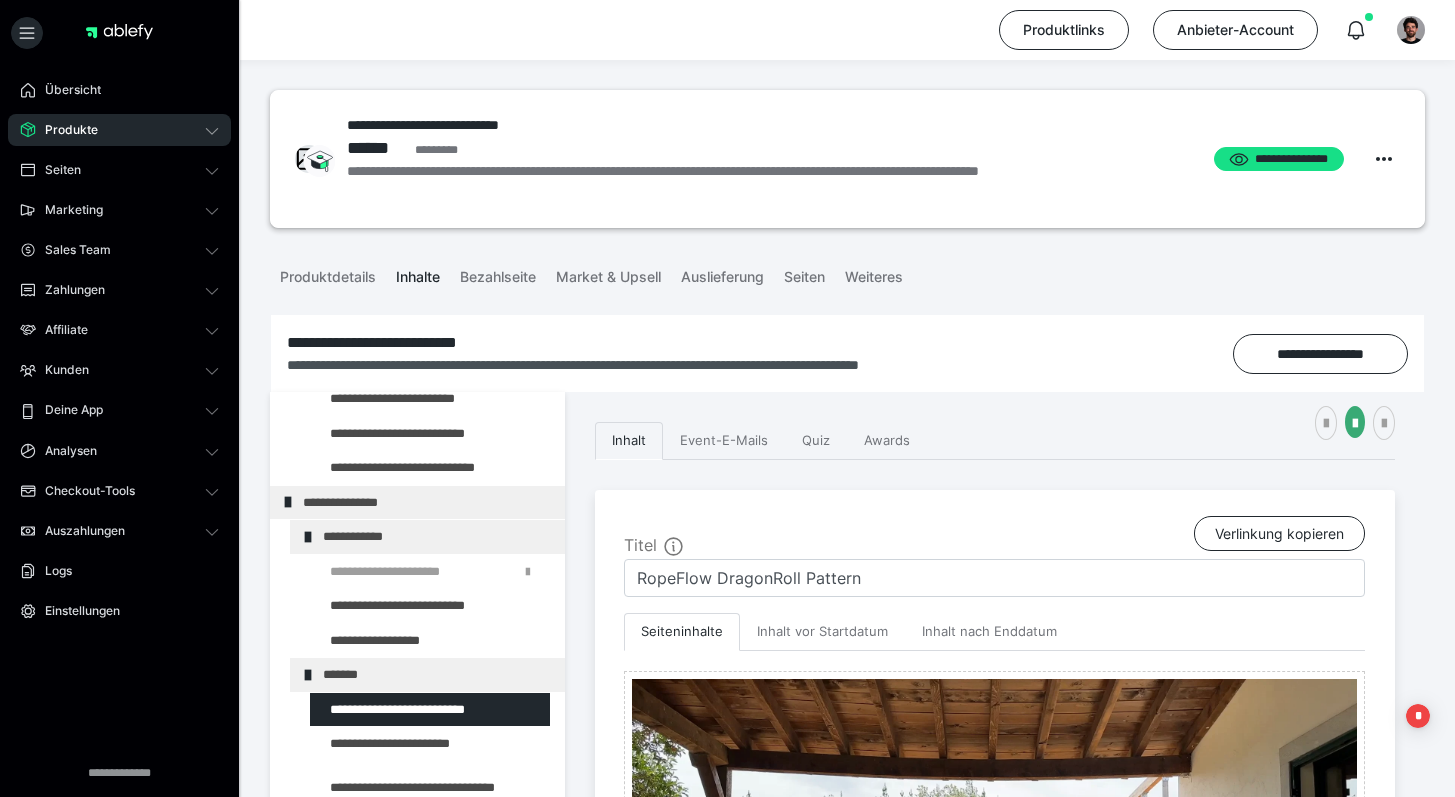 scroll, scrollTop: 495, scrollLeft: 0, axis: vertical 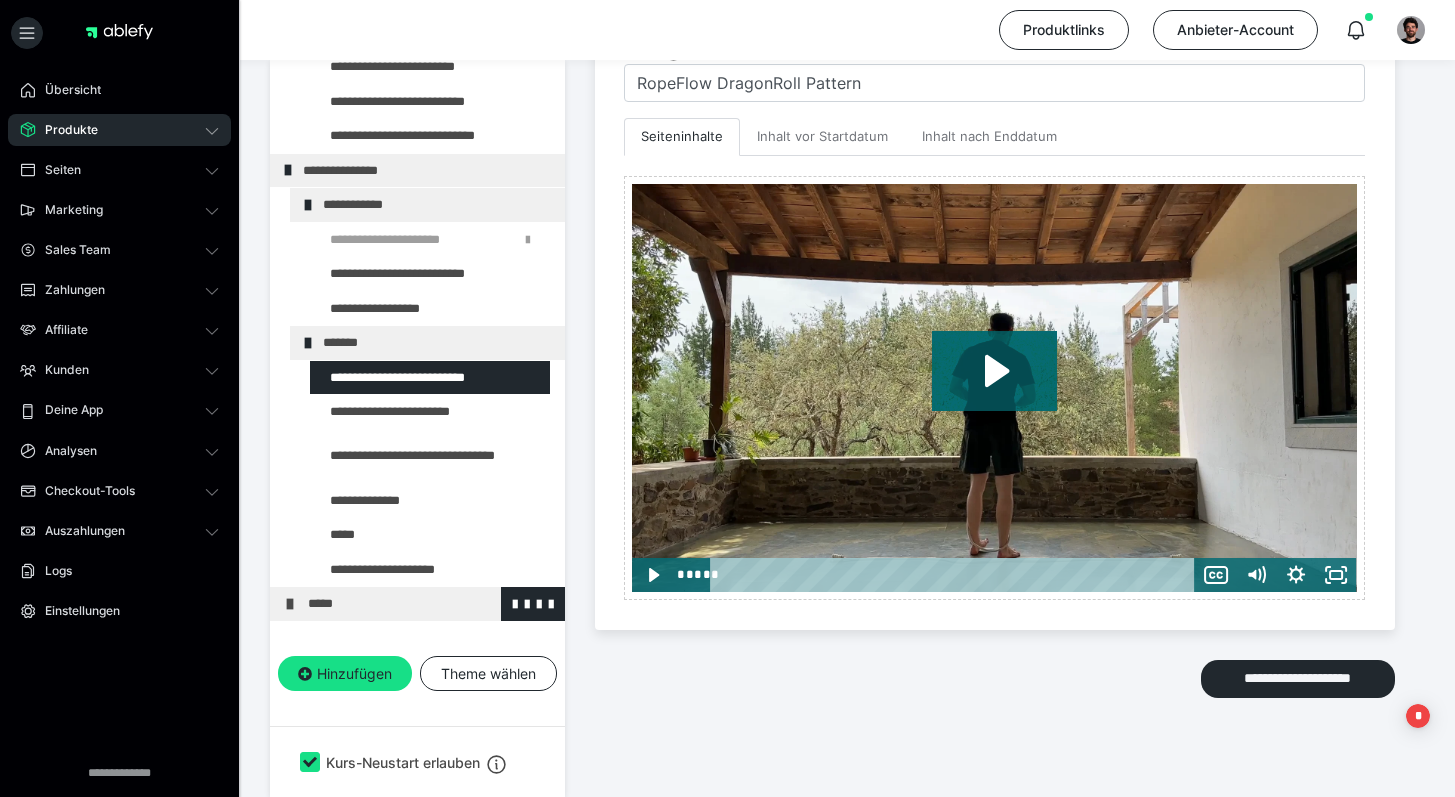 click on "*****" at bounding box center [423, 604] 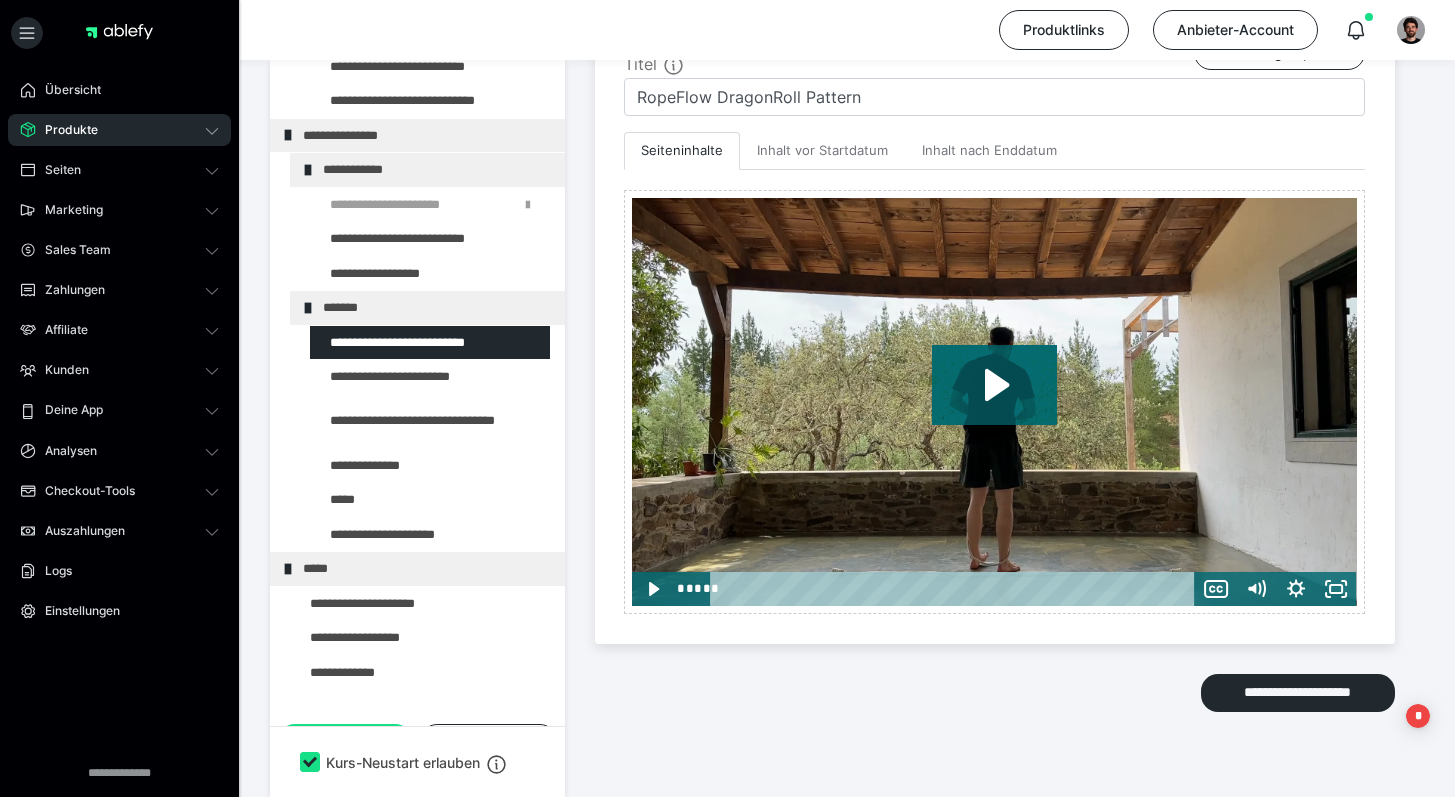 scroll, scrollTop: 245, scrollLeft: 0, axis: vertical 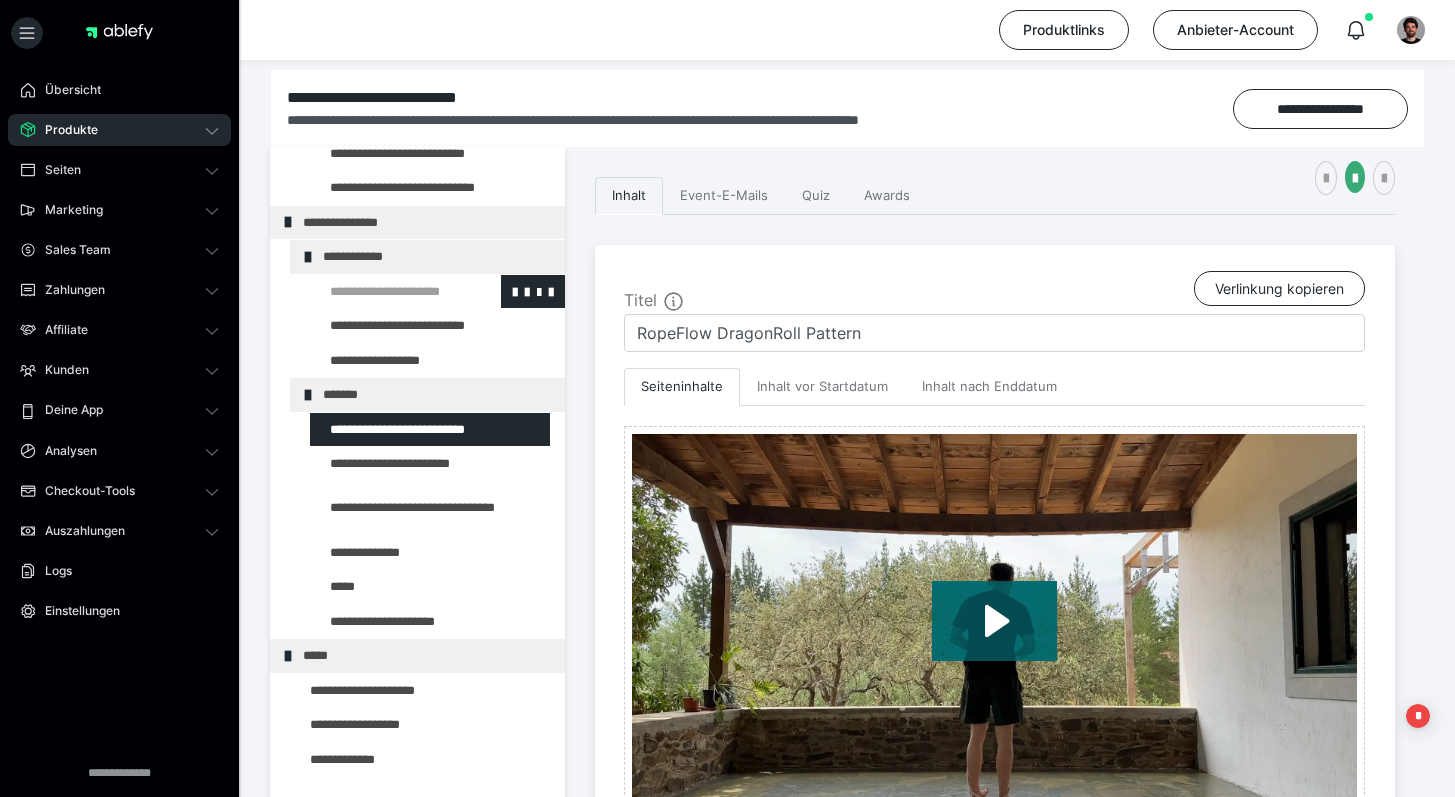 click at bounding box center [385, 292] 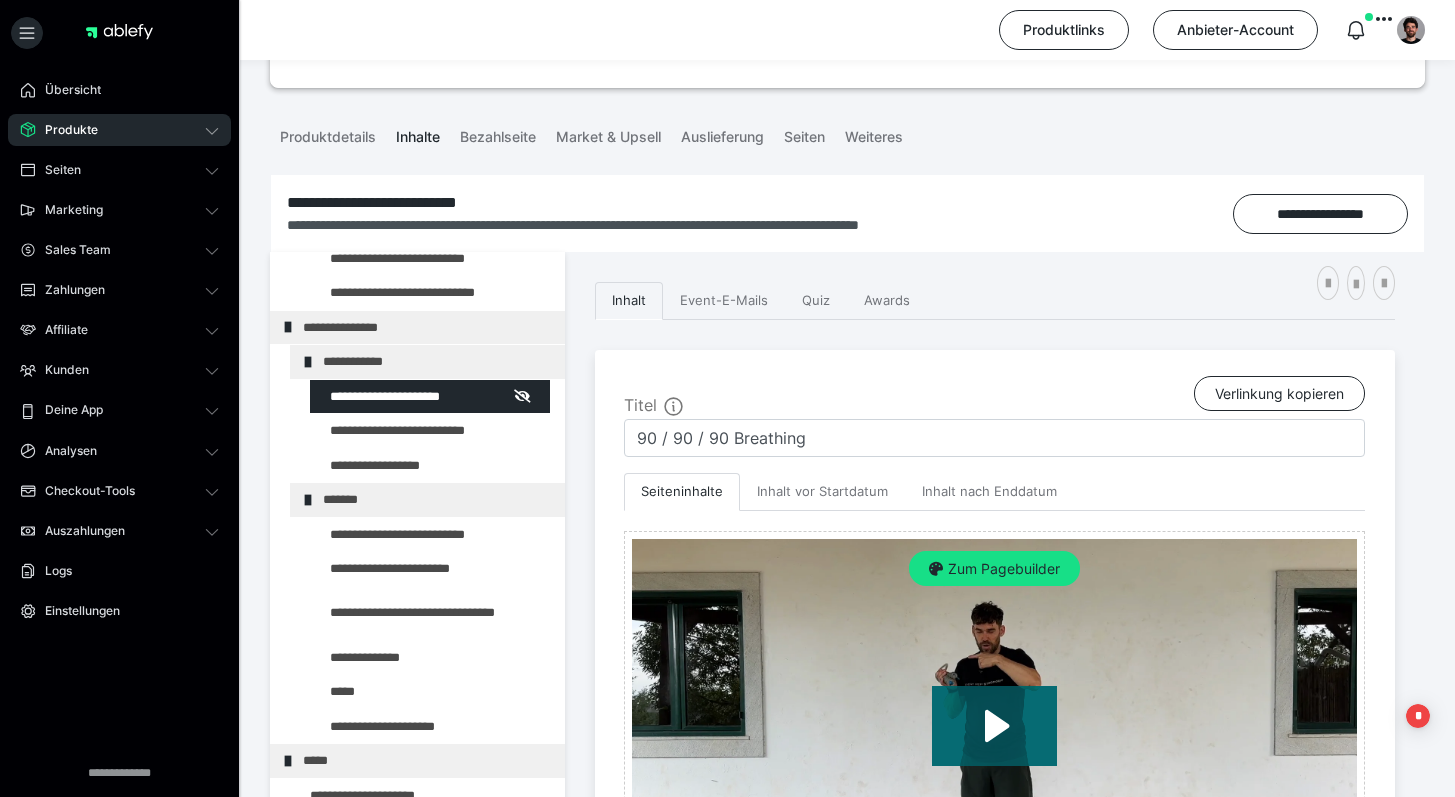 scroll, scrollTop: 0, scrollLeft: 0, axis: both 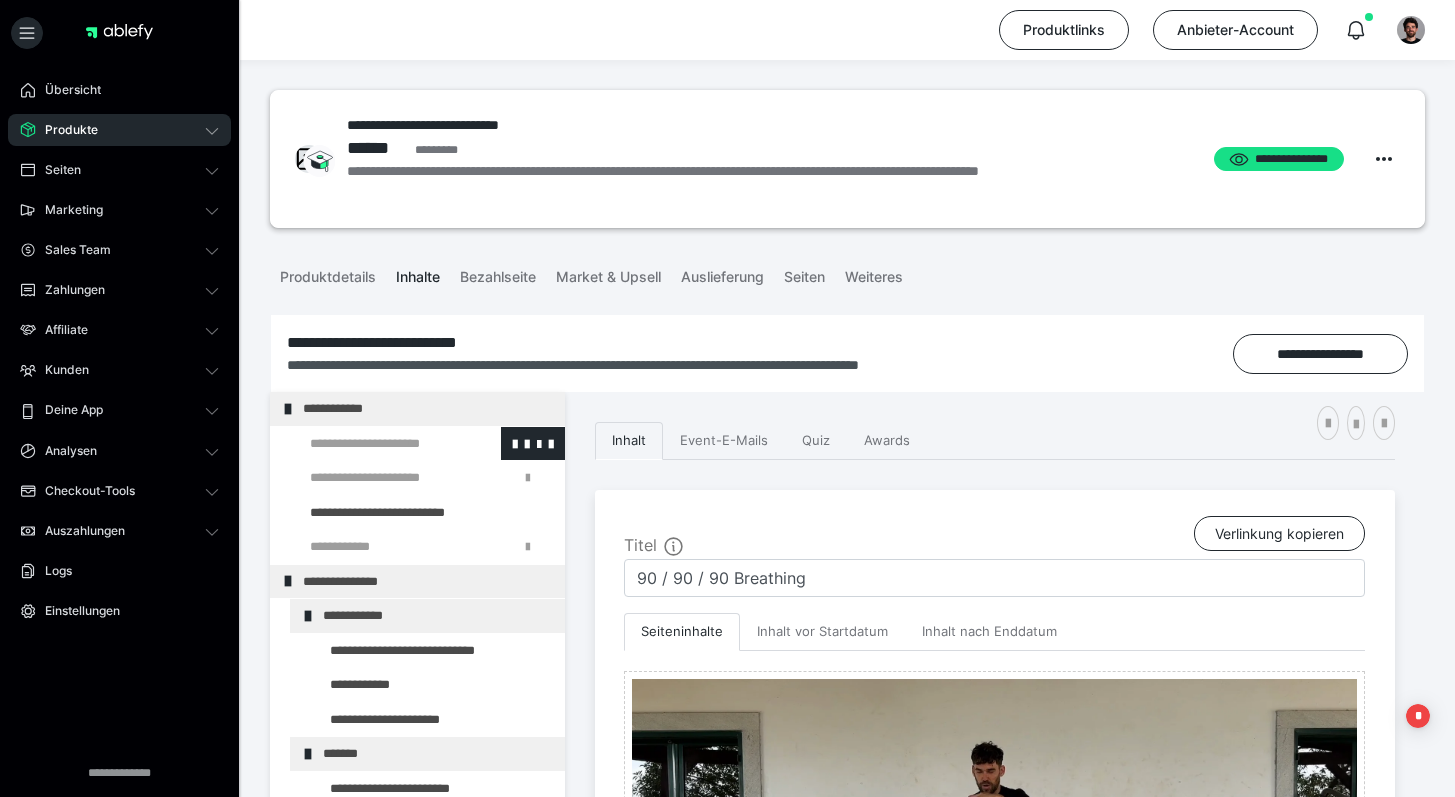 click at bounding box center (375, 444) 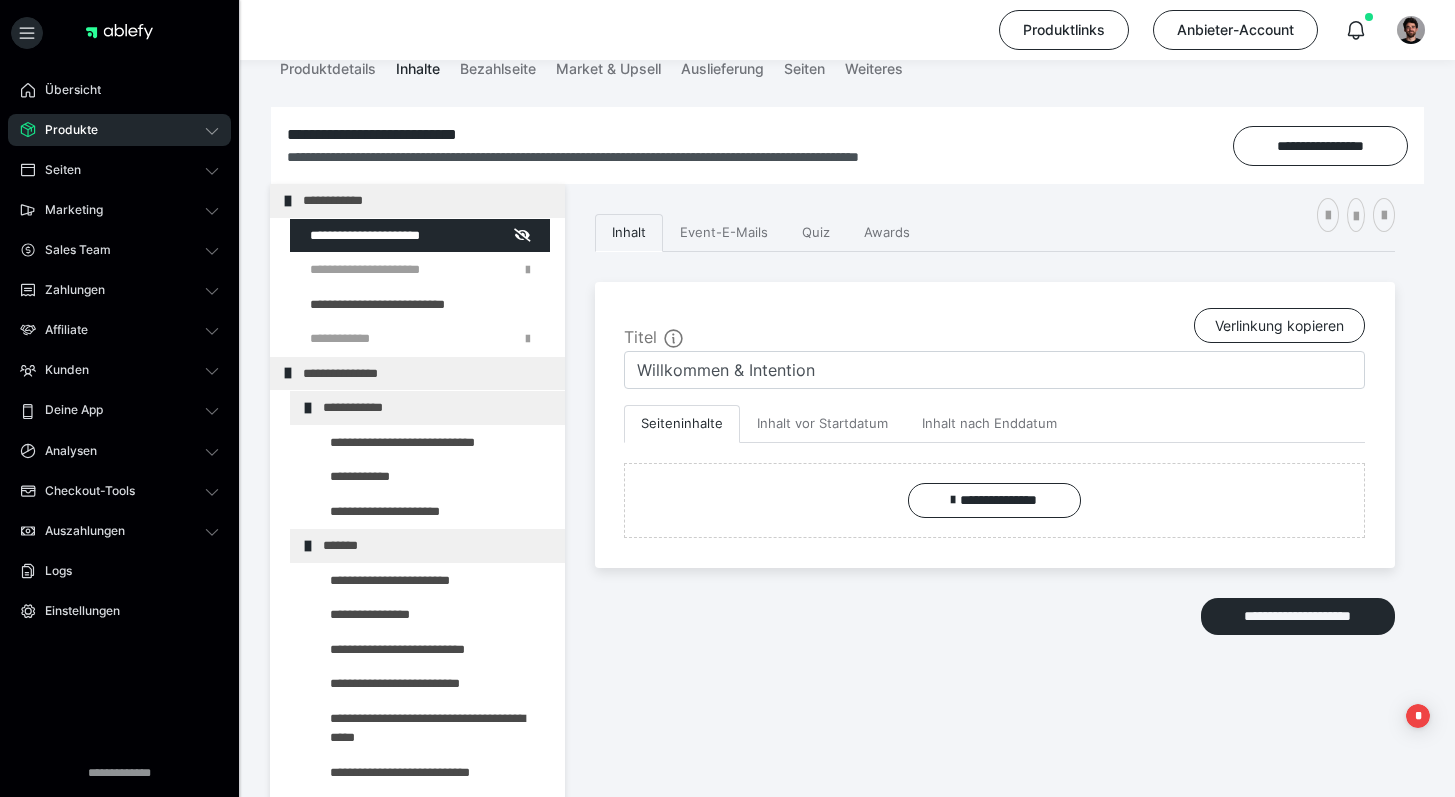scroll, scrollTop: 332, scrollLeft: 0, axis: vertical 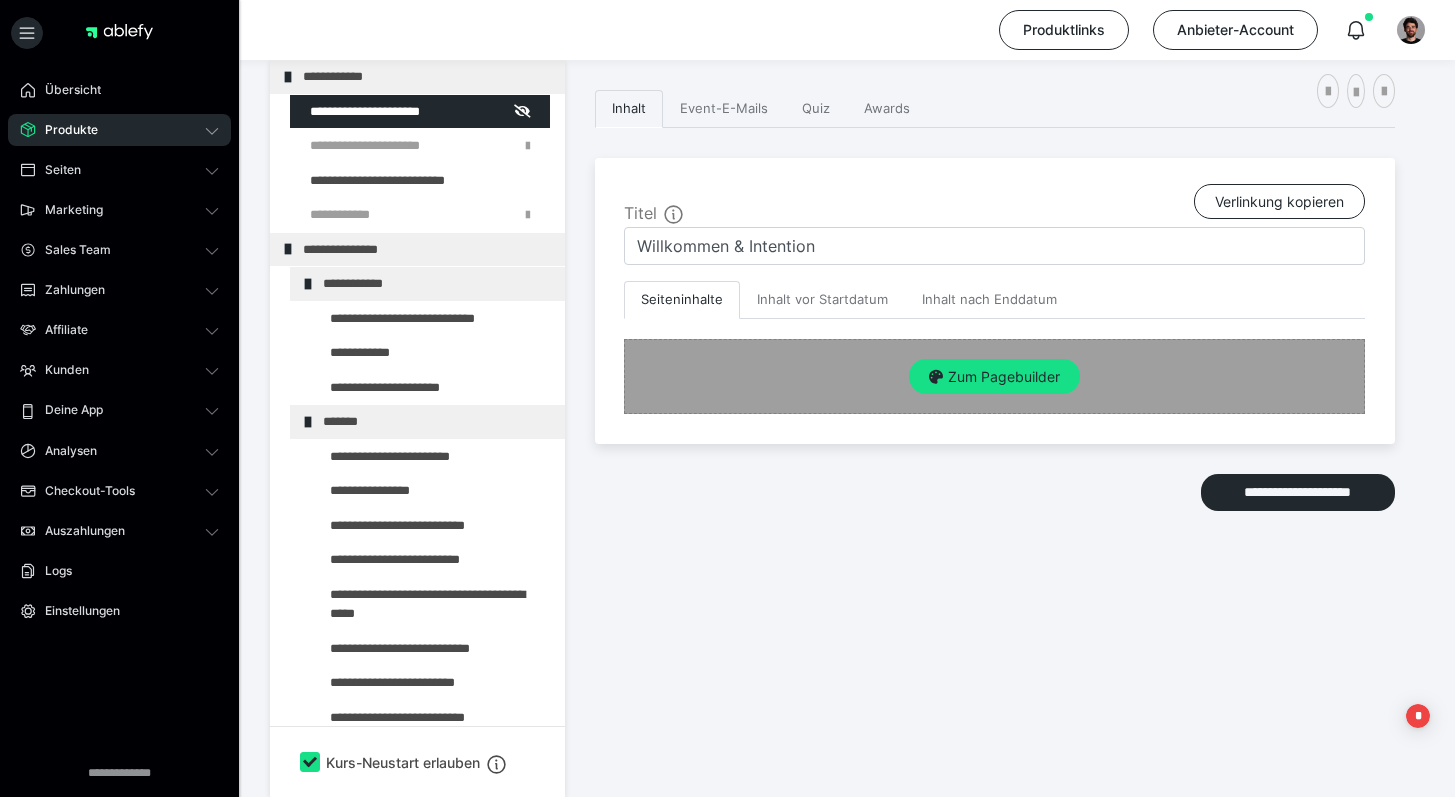 click on "Zum Pagebuilder" at bounding box center (994, 376) 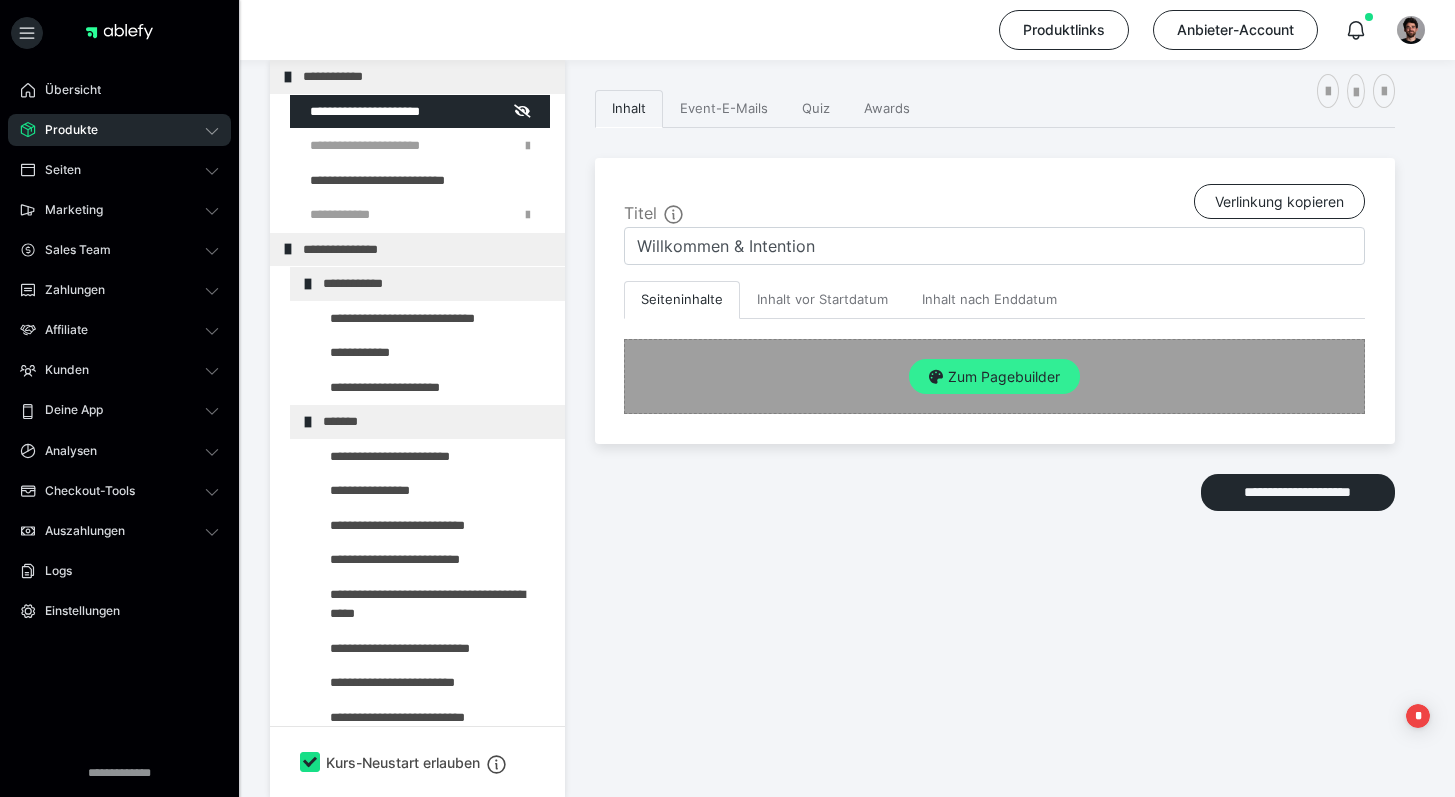 click on "Zum Pagebuilder" at bounding box center [994, 377] 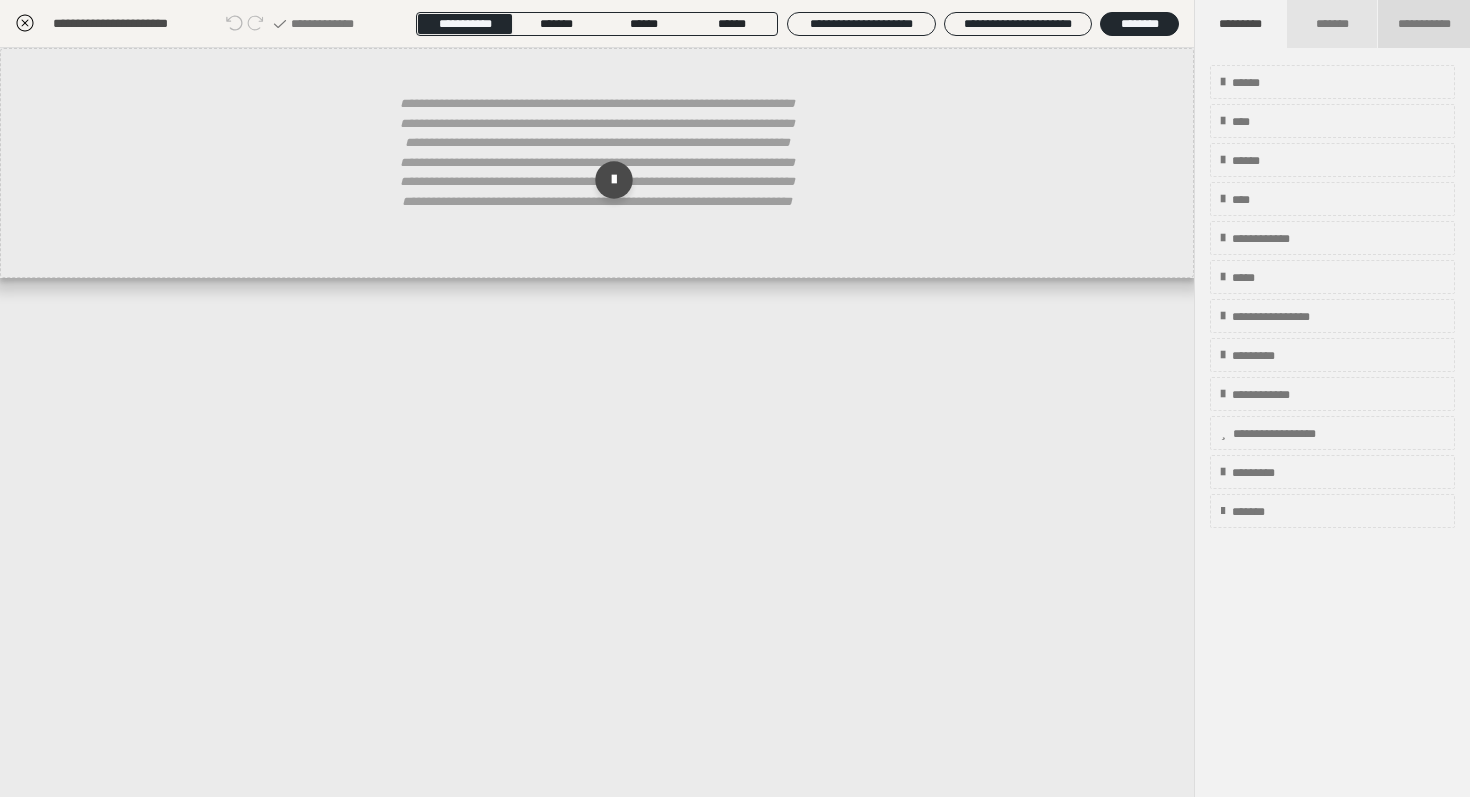 click on "**********" at bounding box center [1424, 24] 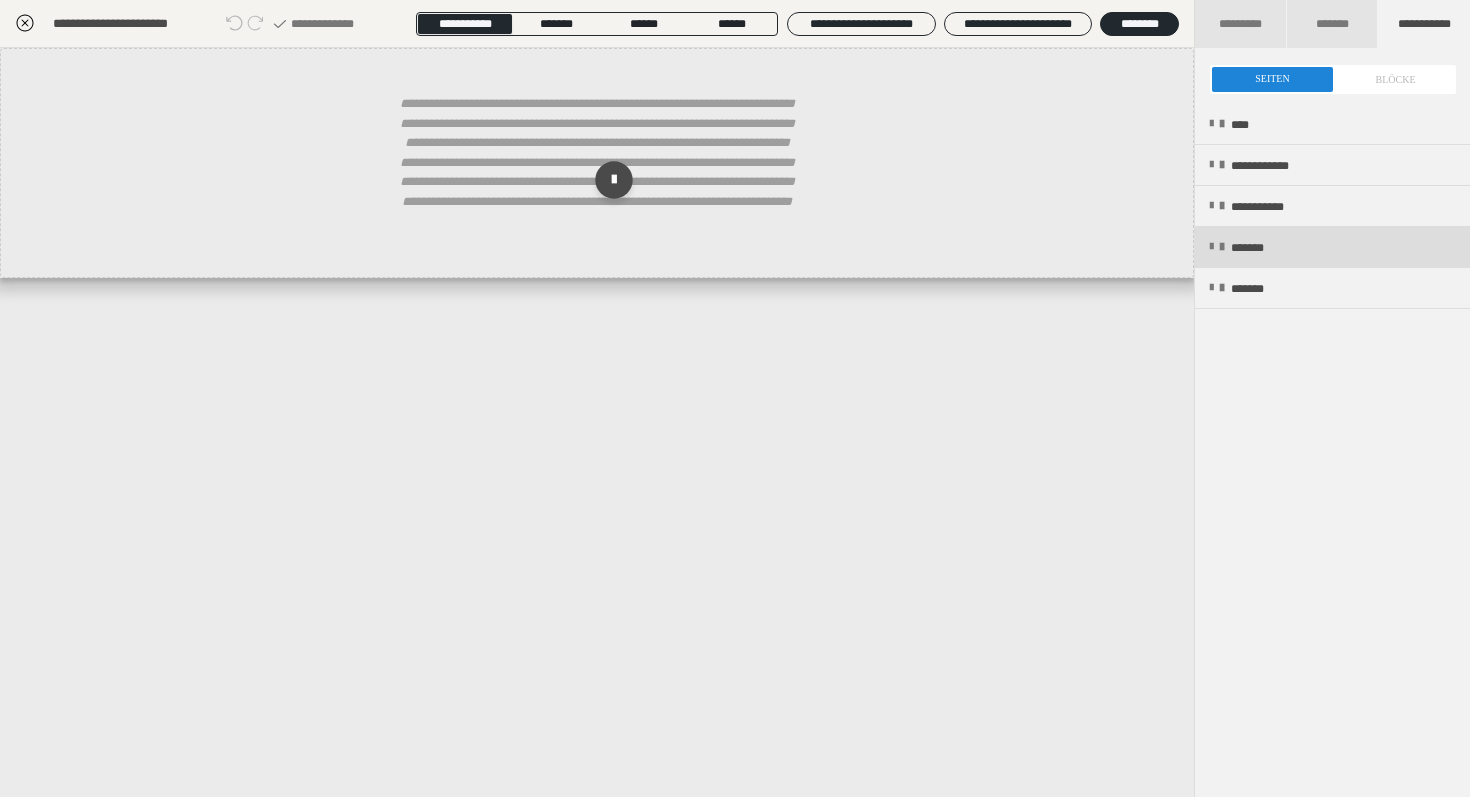 click on "*******" at bounding box center [1332, 247] 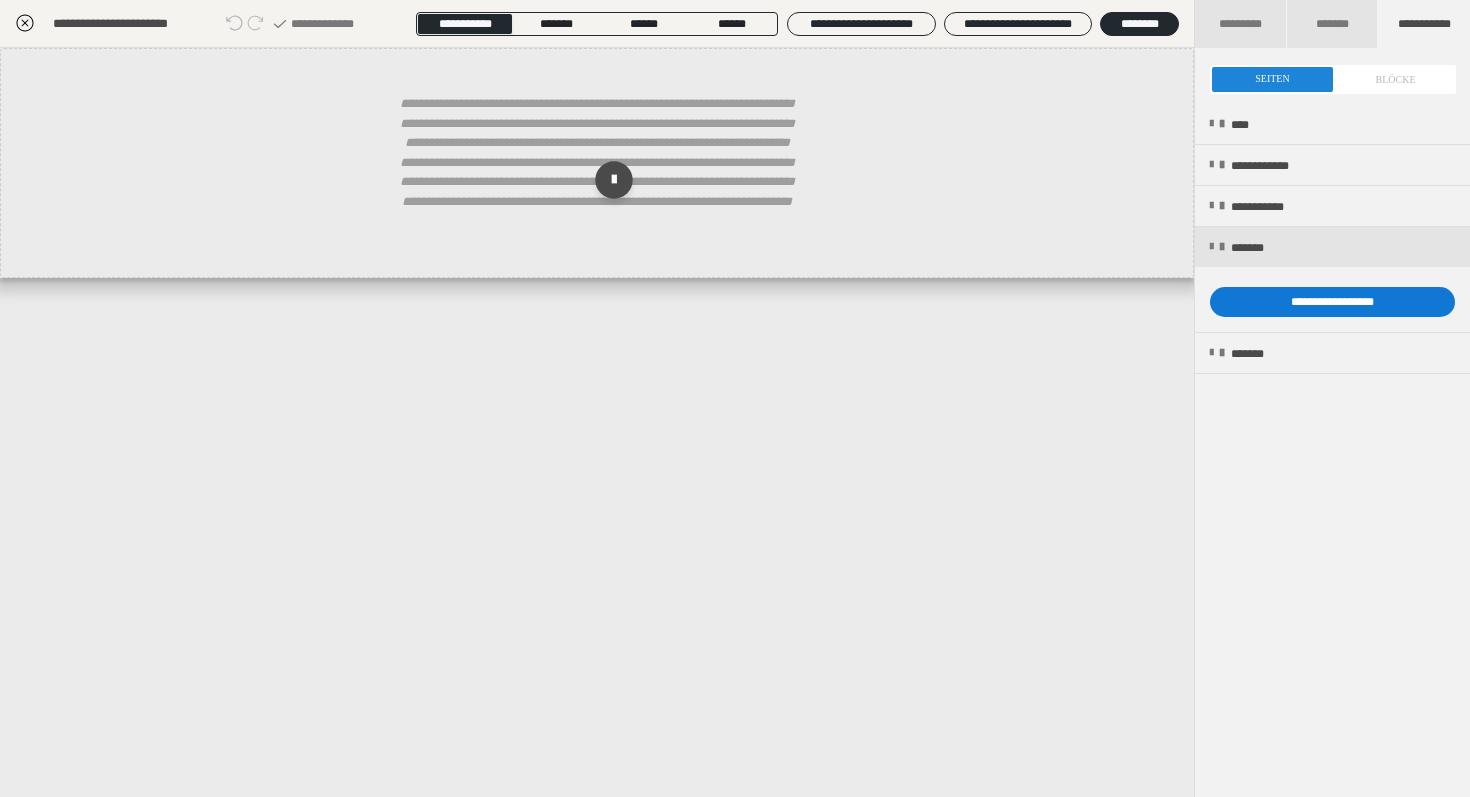 click on "**********" at bounding box center (1332, 302) 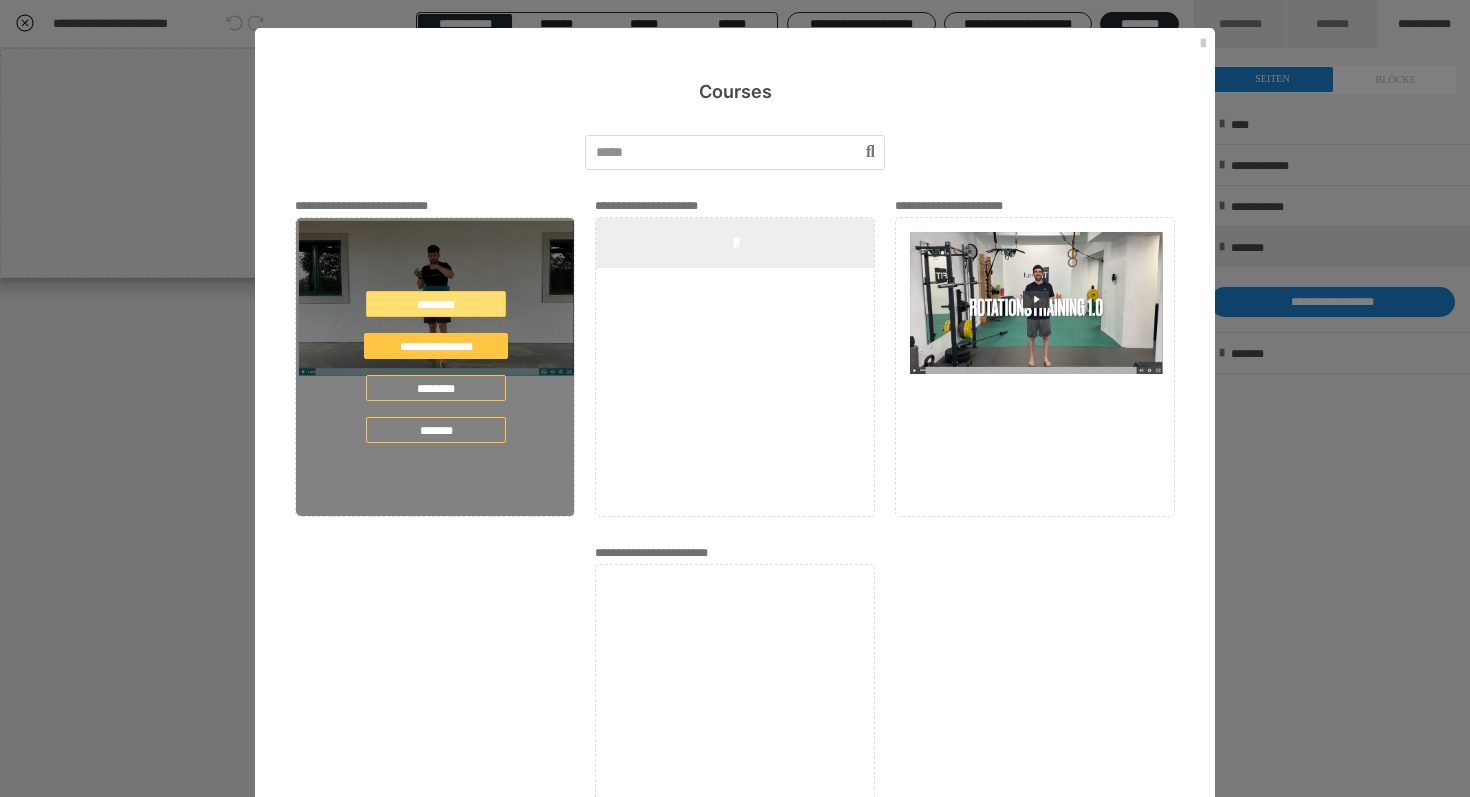 click on "********" at bounding box center (436, 304) 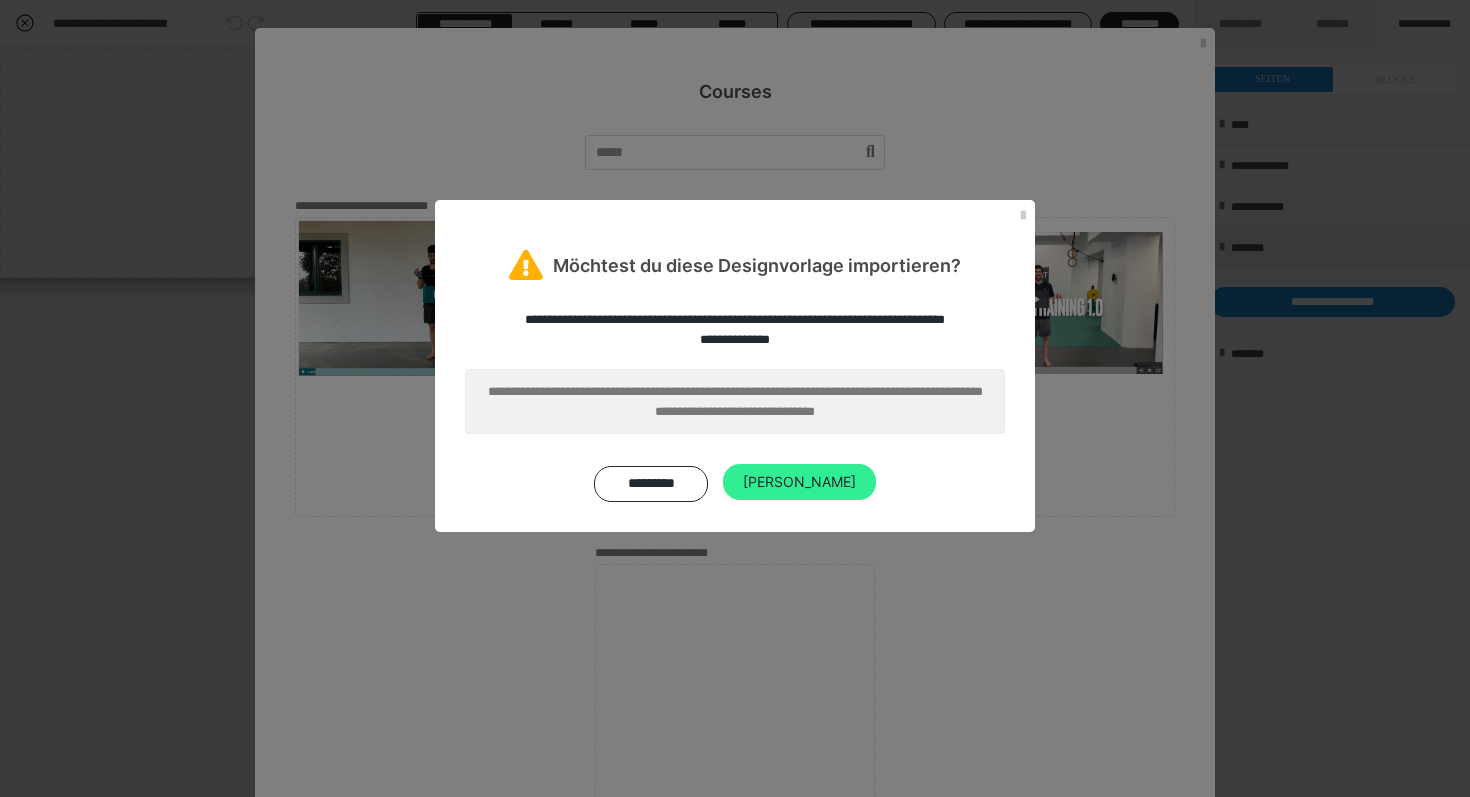 click on "[PERSON_NAME]" at bounding box center (799, 482) 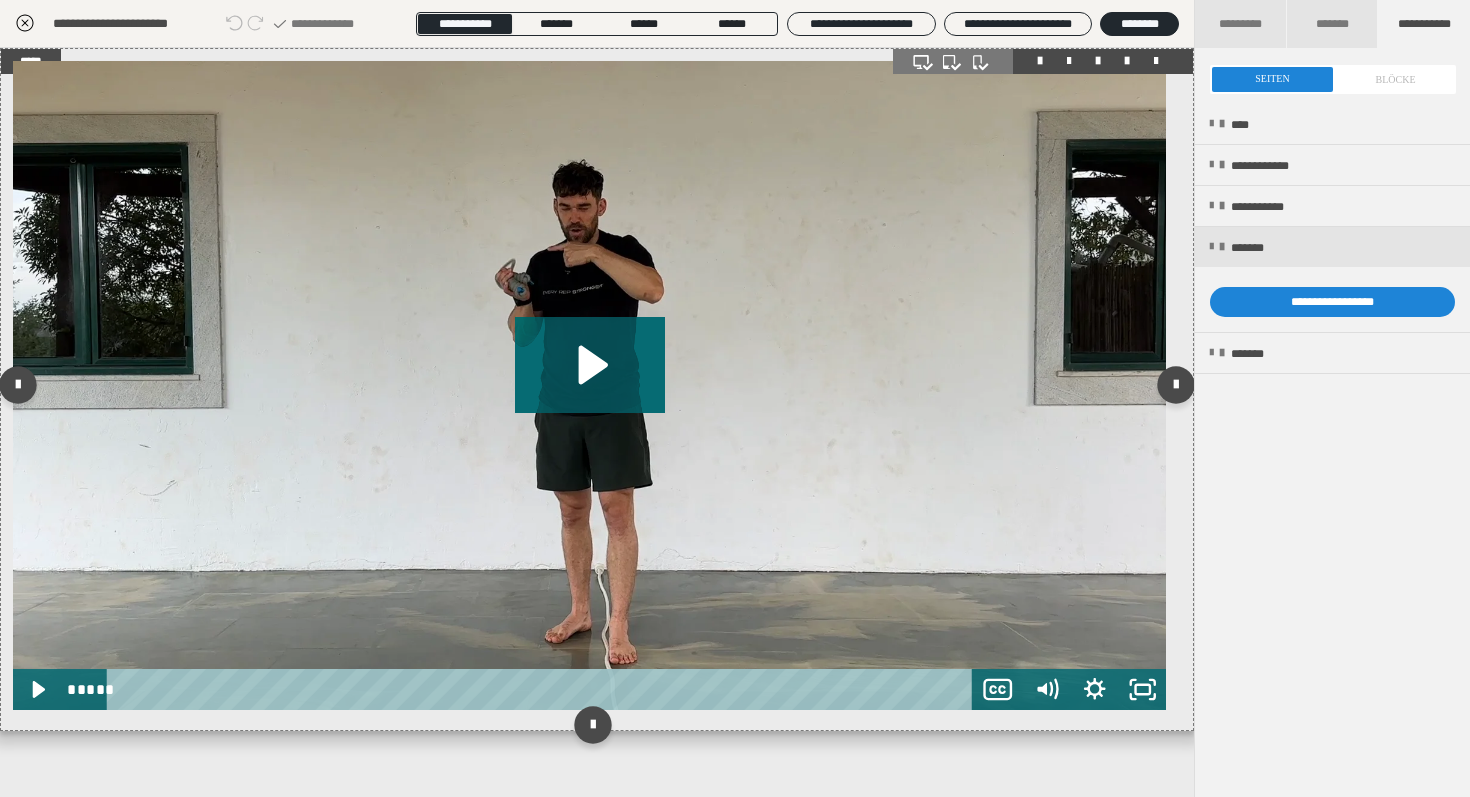 click at bounding box center [589, 385] 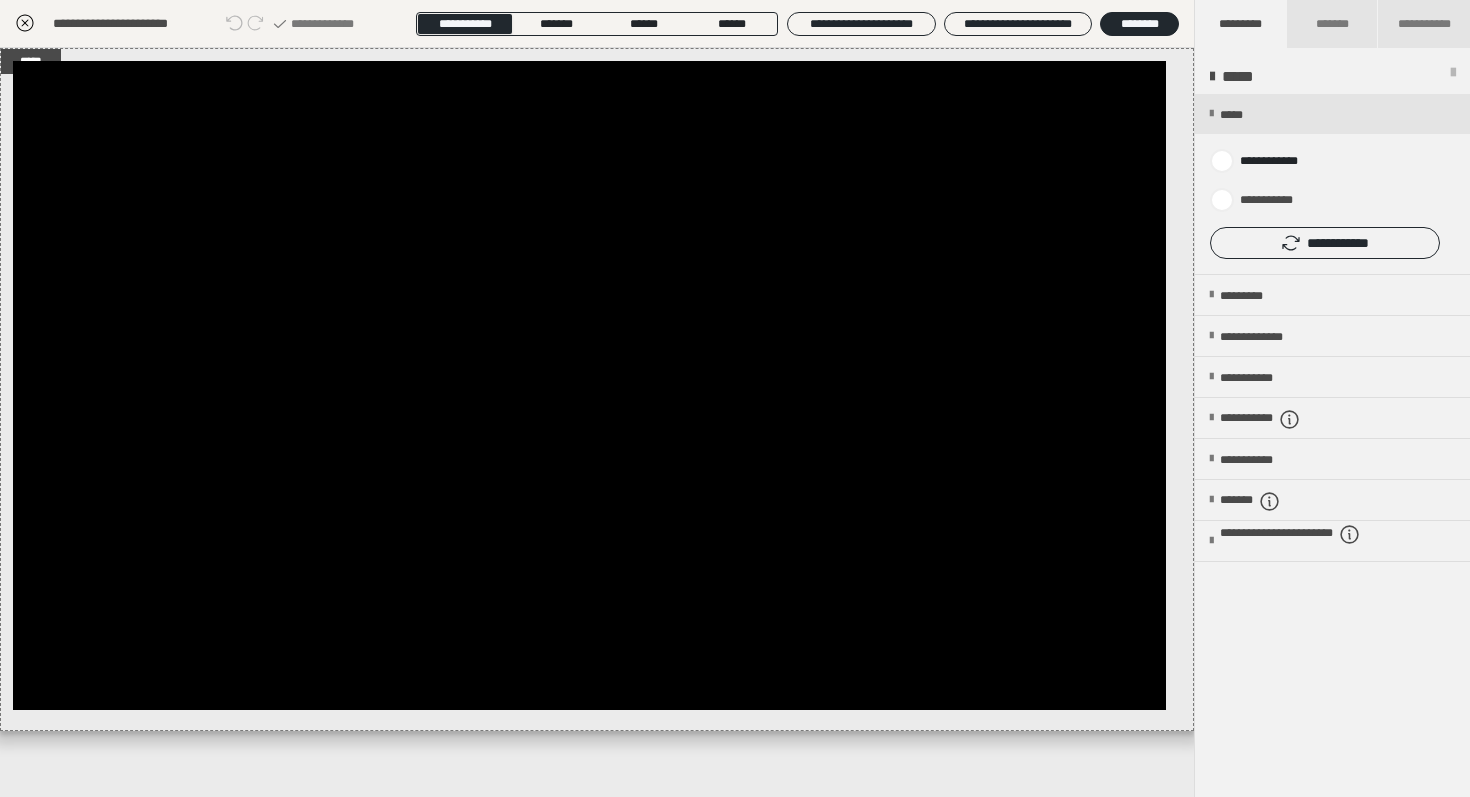 click on "**********" at bounding box center (1325, 243) 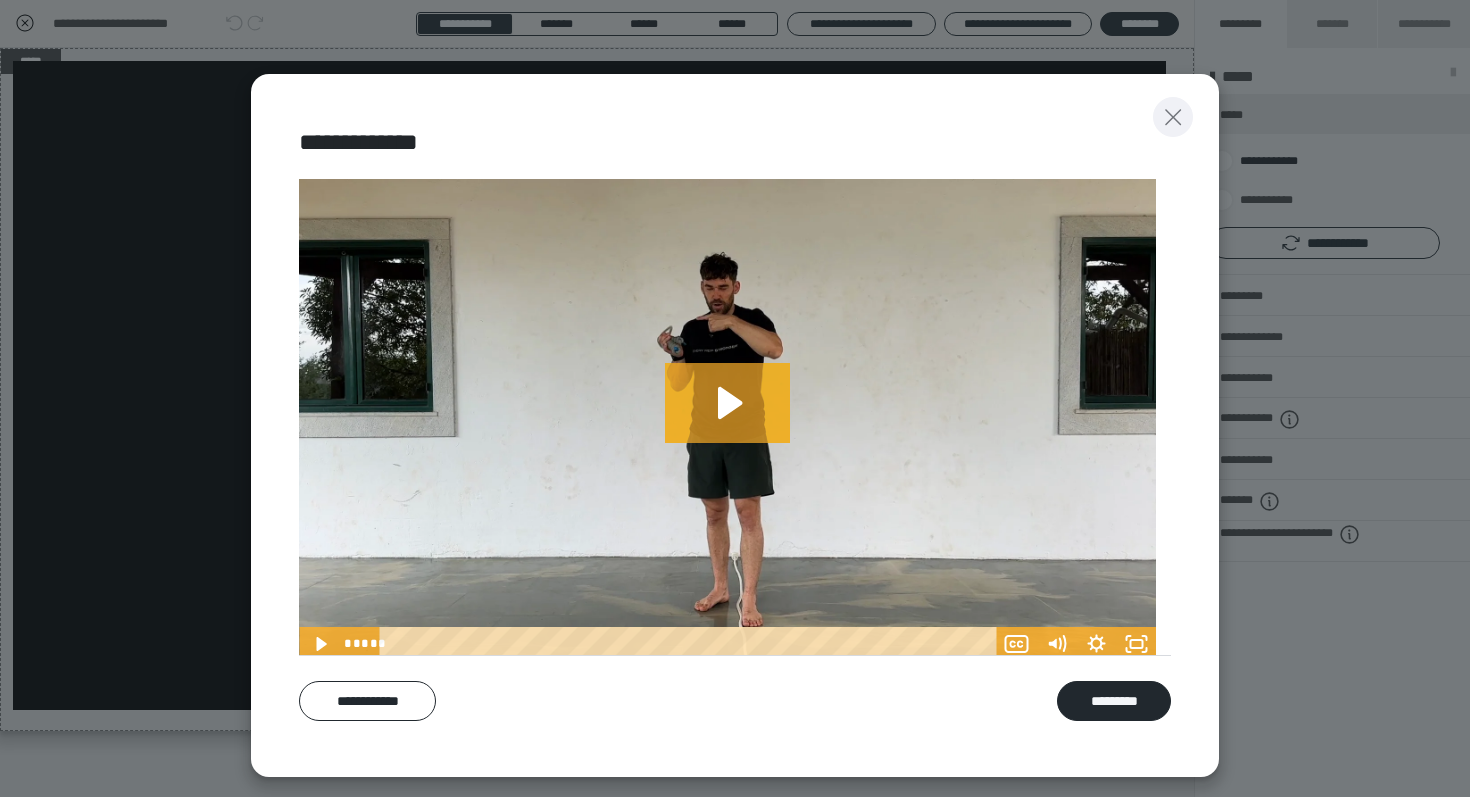 click 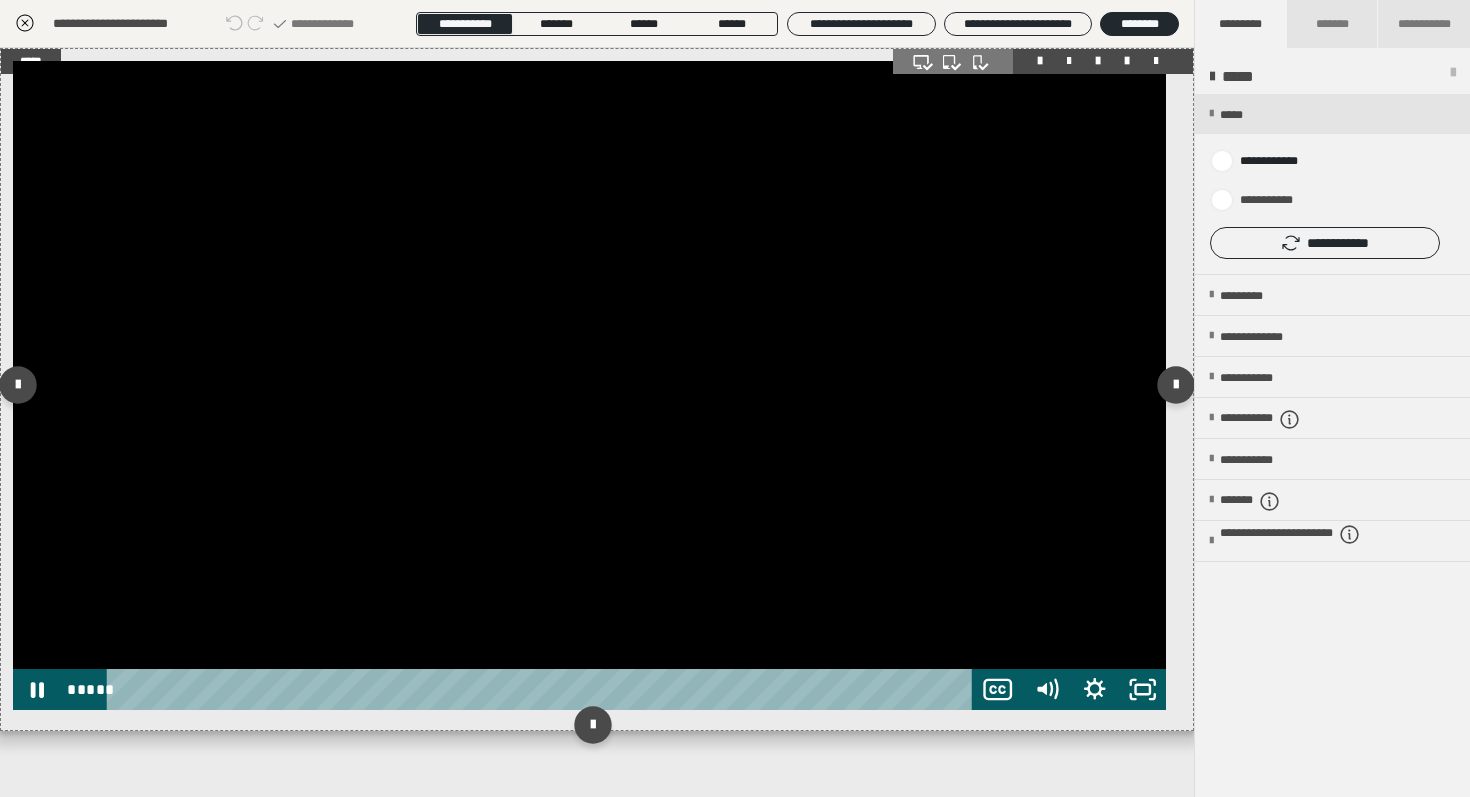 click at bounding box center [589, 385] 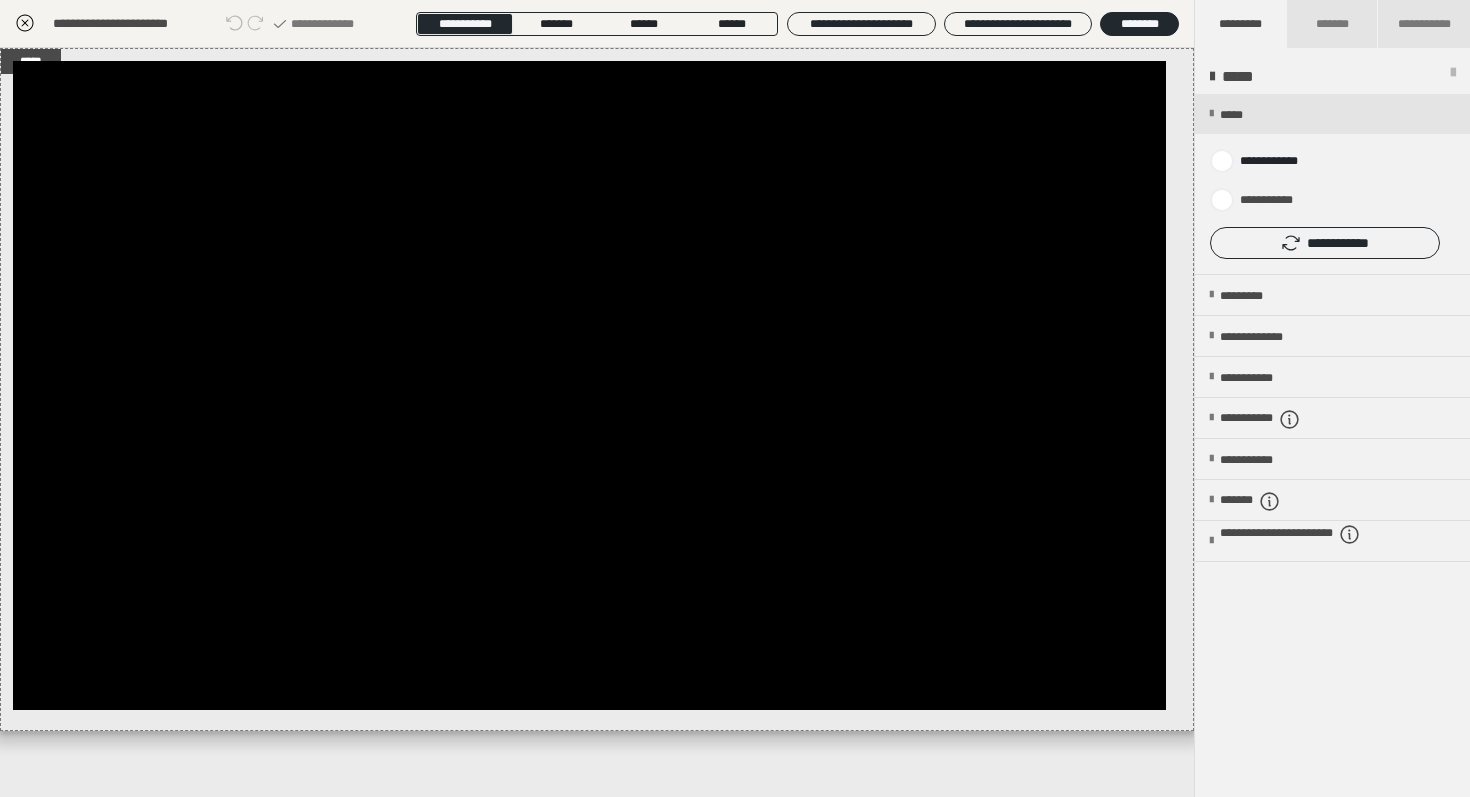 click on "**********" at bounding box center (597, 24) 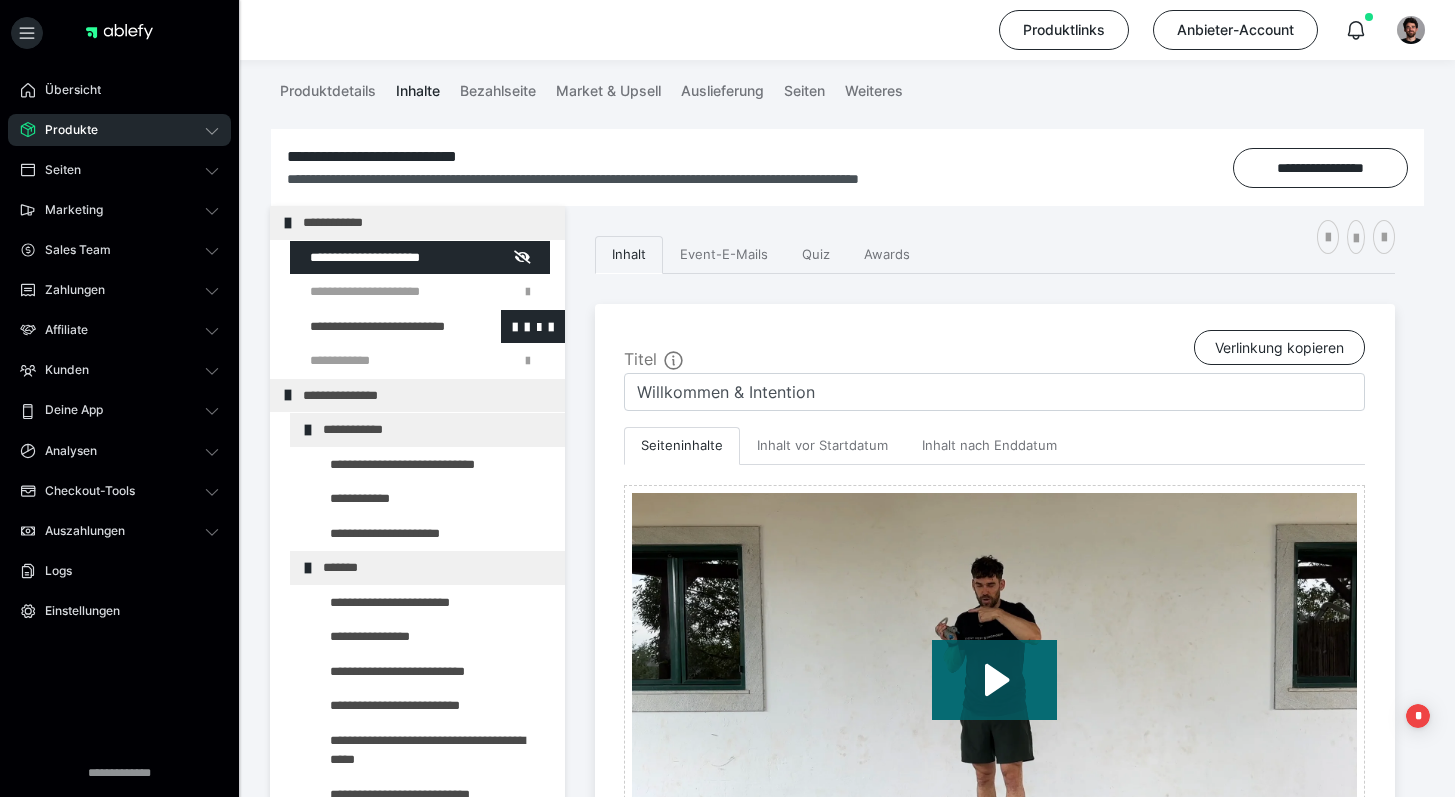 scroll, scrollTop: 154, scrollLeft: 0, axis: vertical 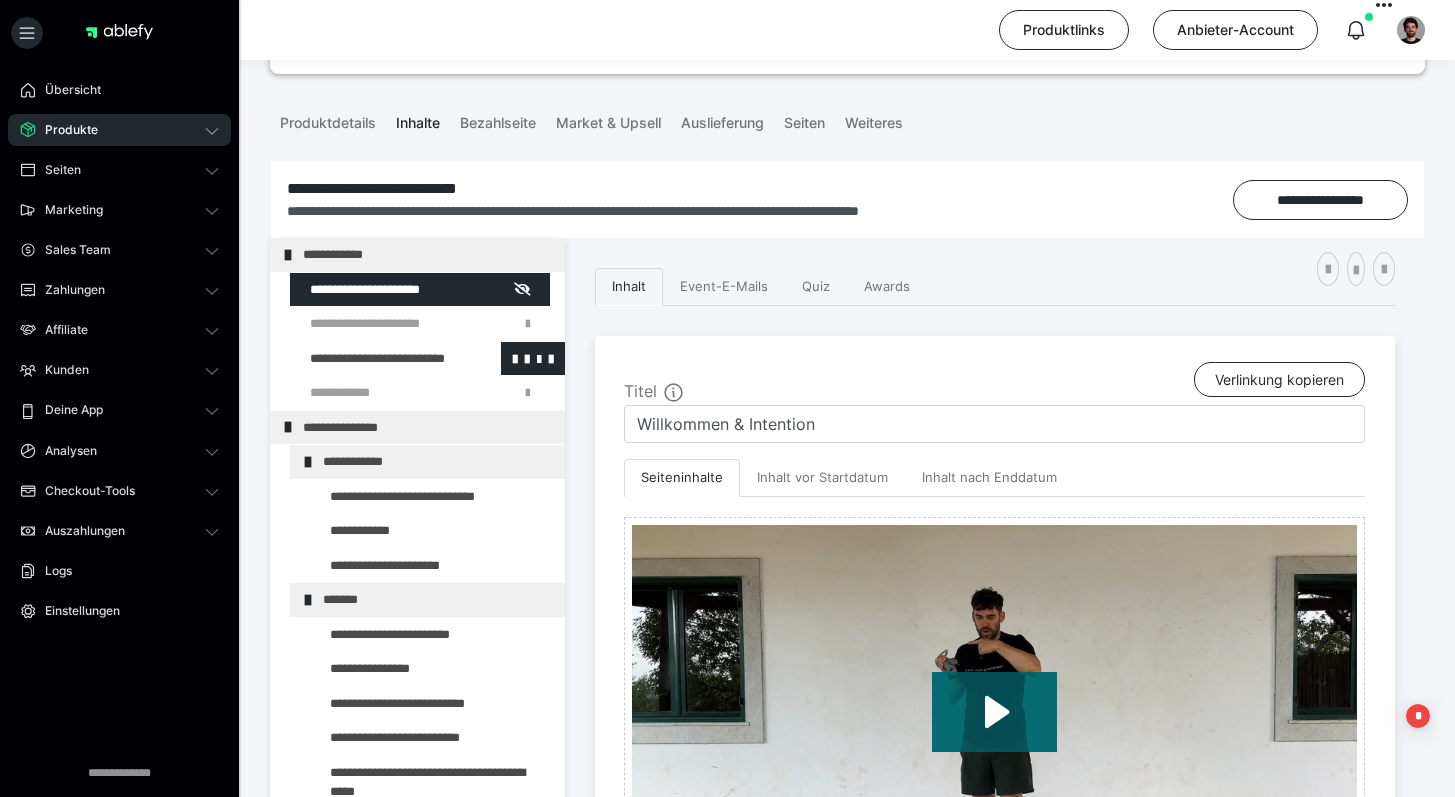 click at bounding box center [375, 359] 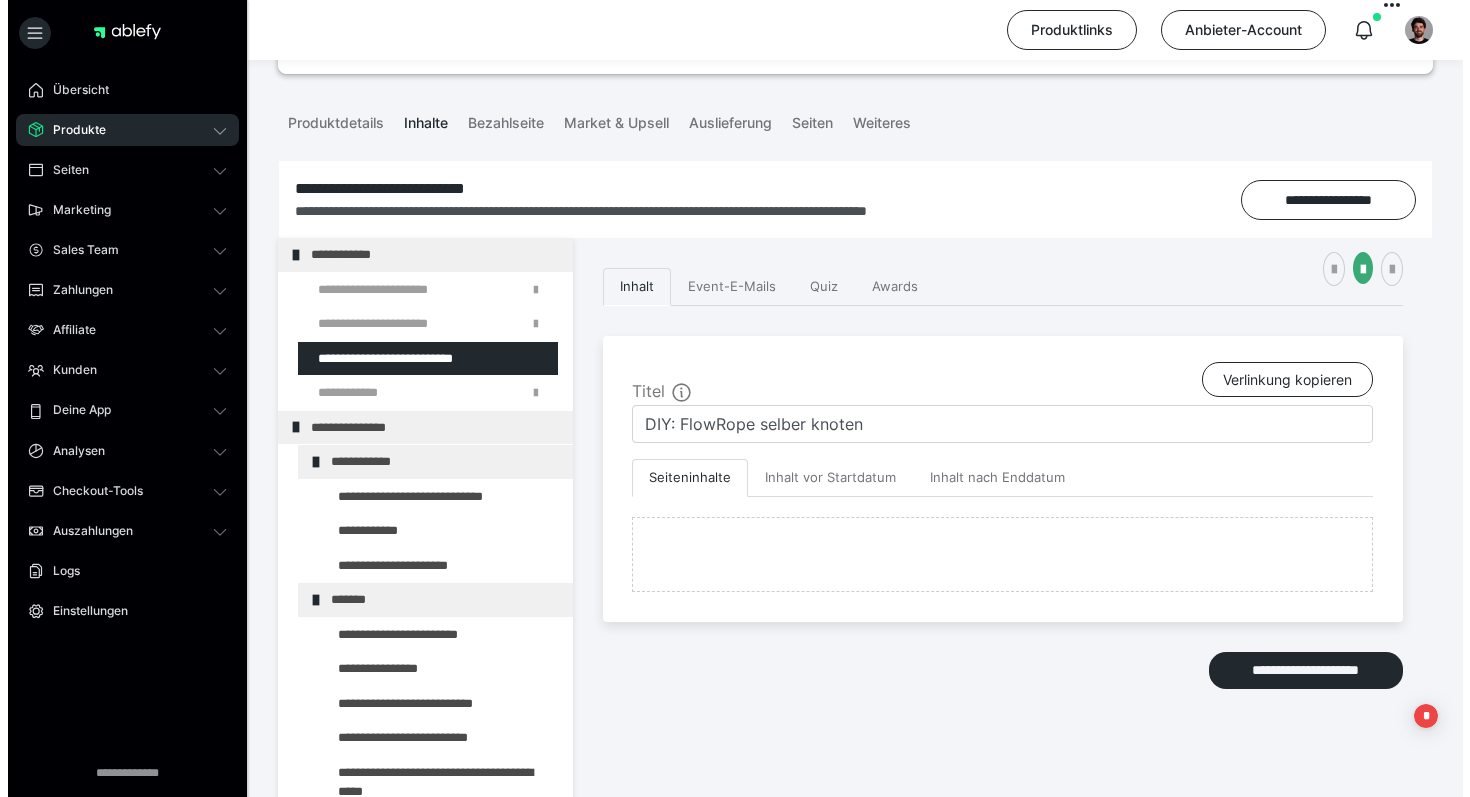 scroll, scrollTop: 332, scrollLeft: 0, axis: vertical 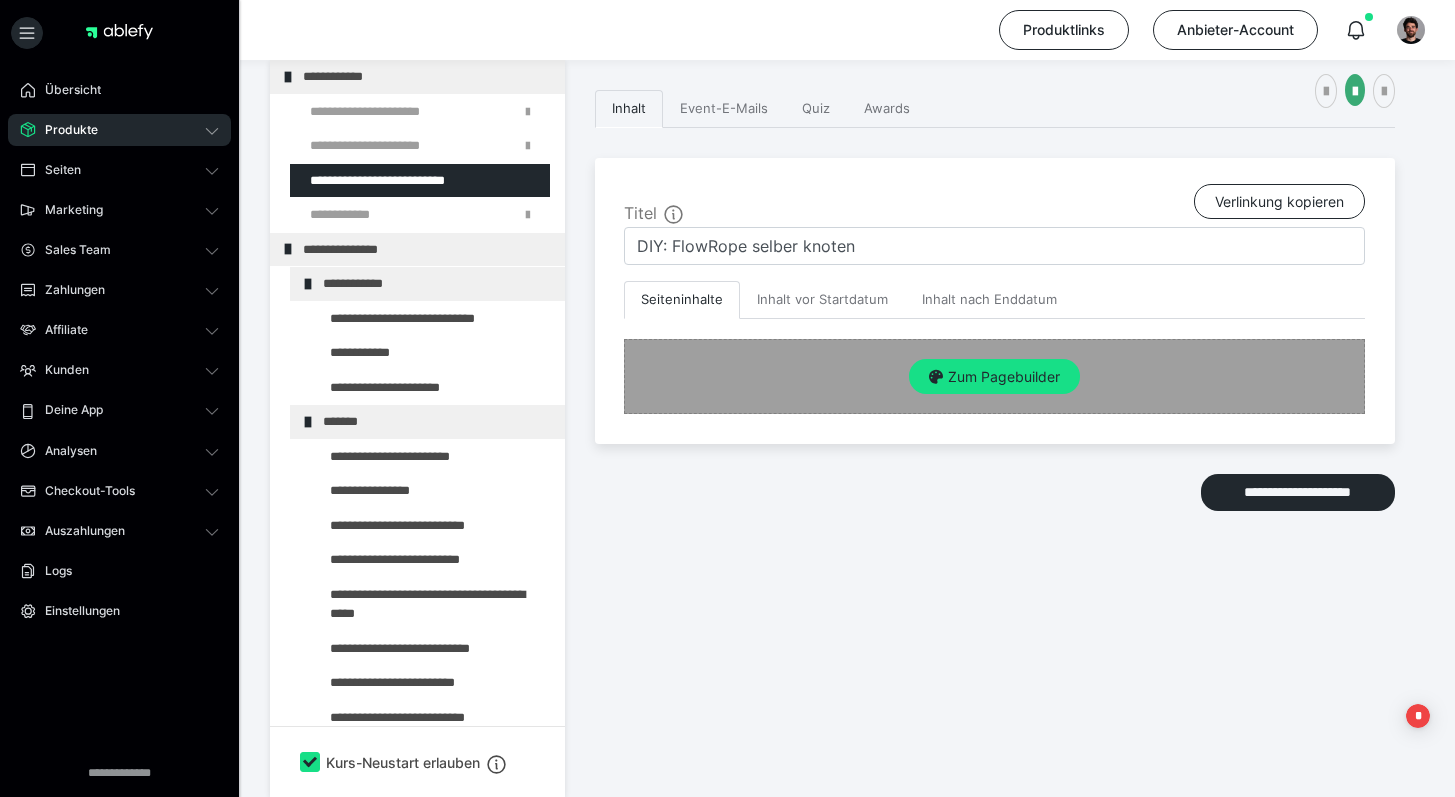 click on "Zum Pagebuilder" at bounding box center (994, 376) 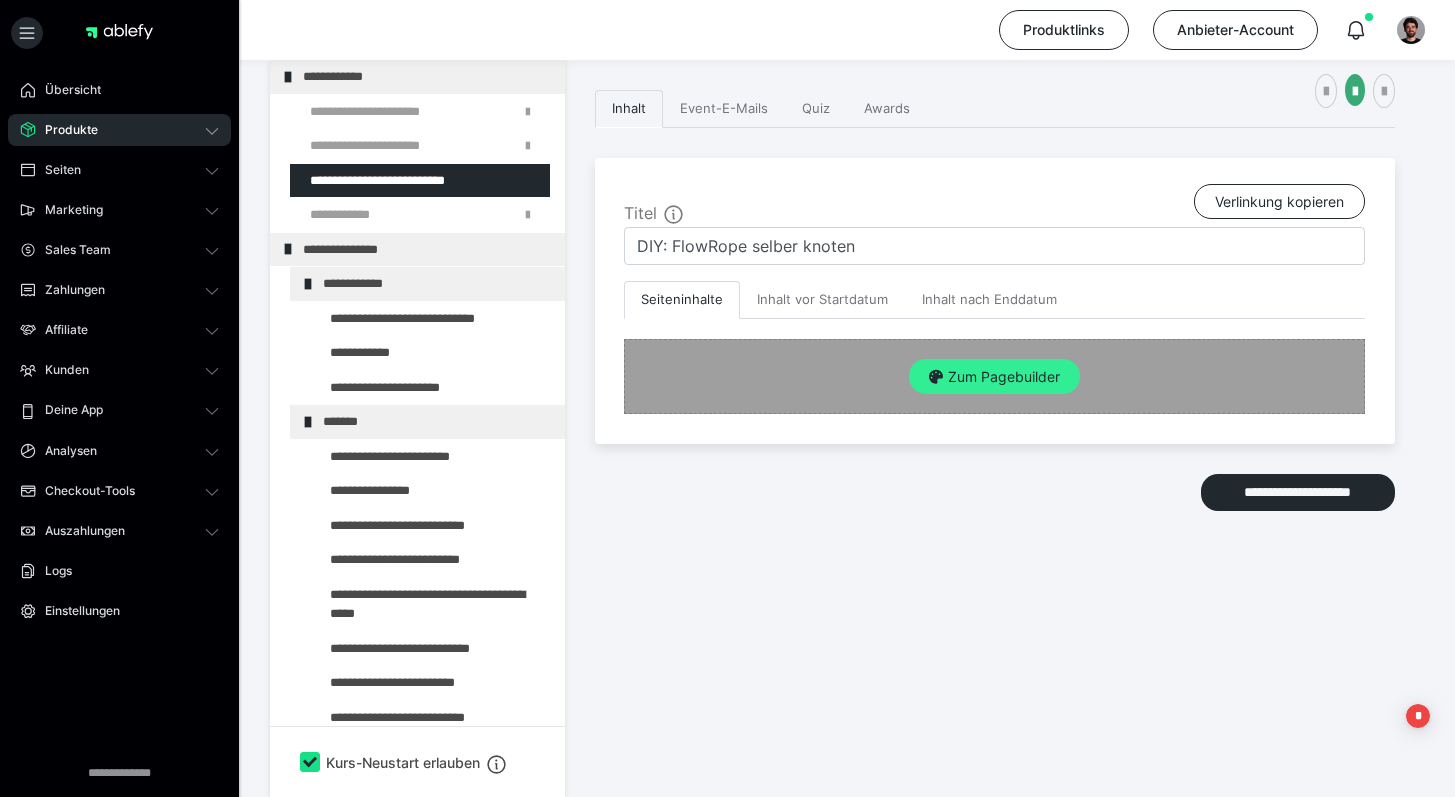 click on "Zum Pagebuilder" at bounding box center (994, 377) 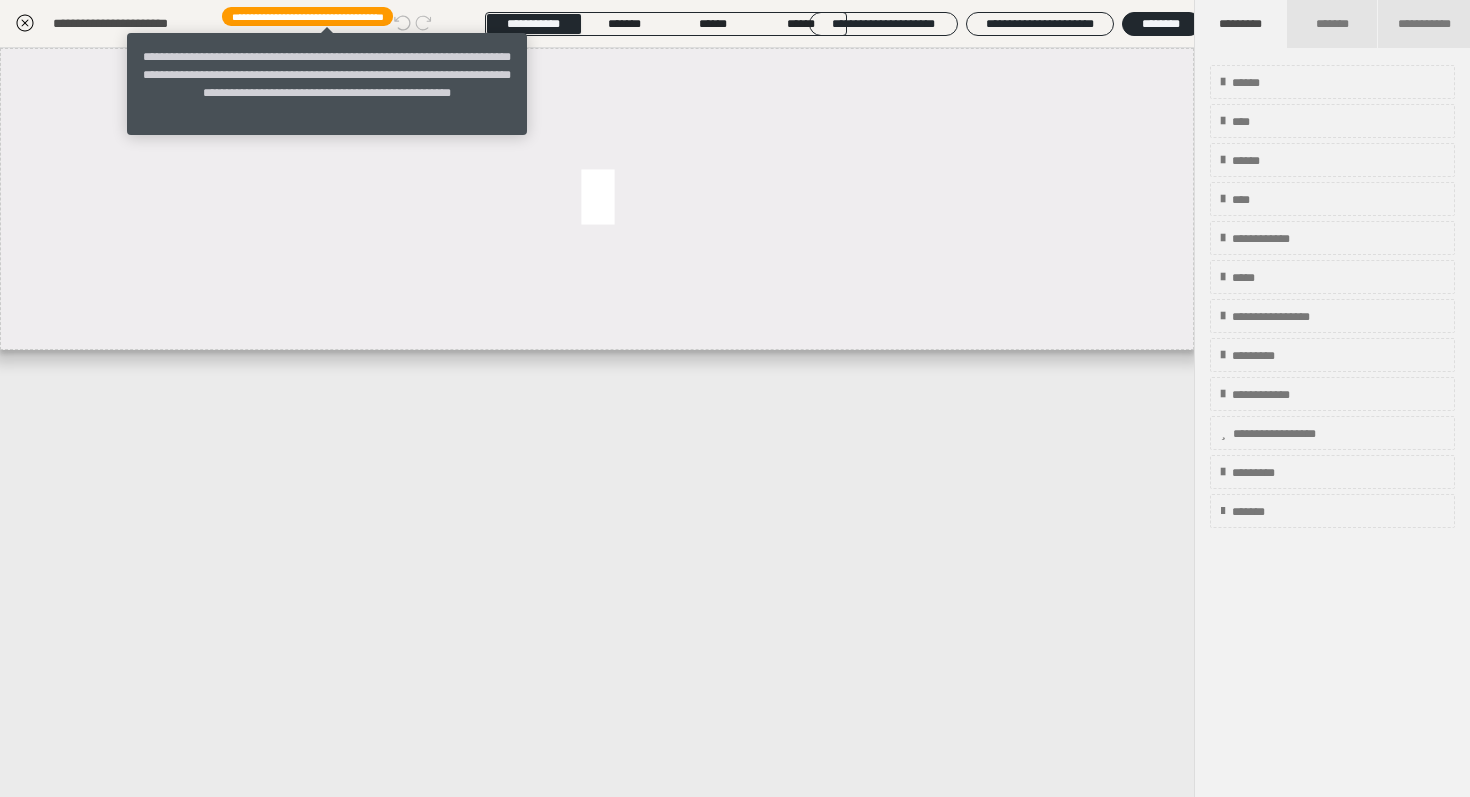 click on "**********" at bounding box center (307, 16) 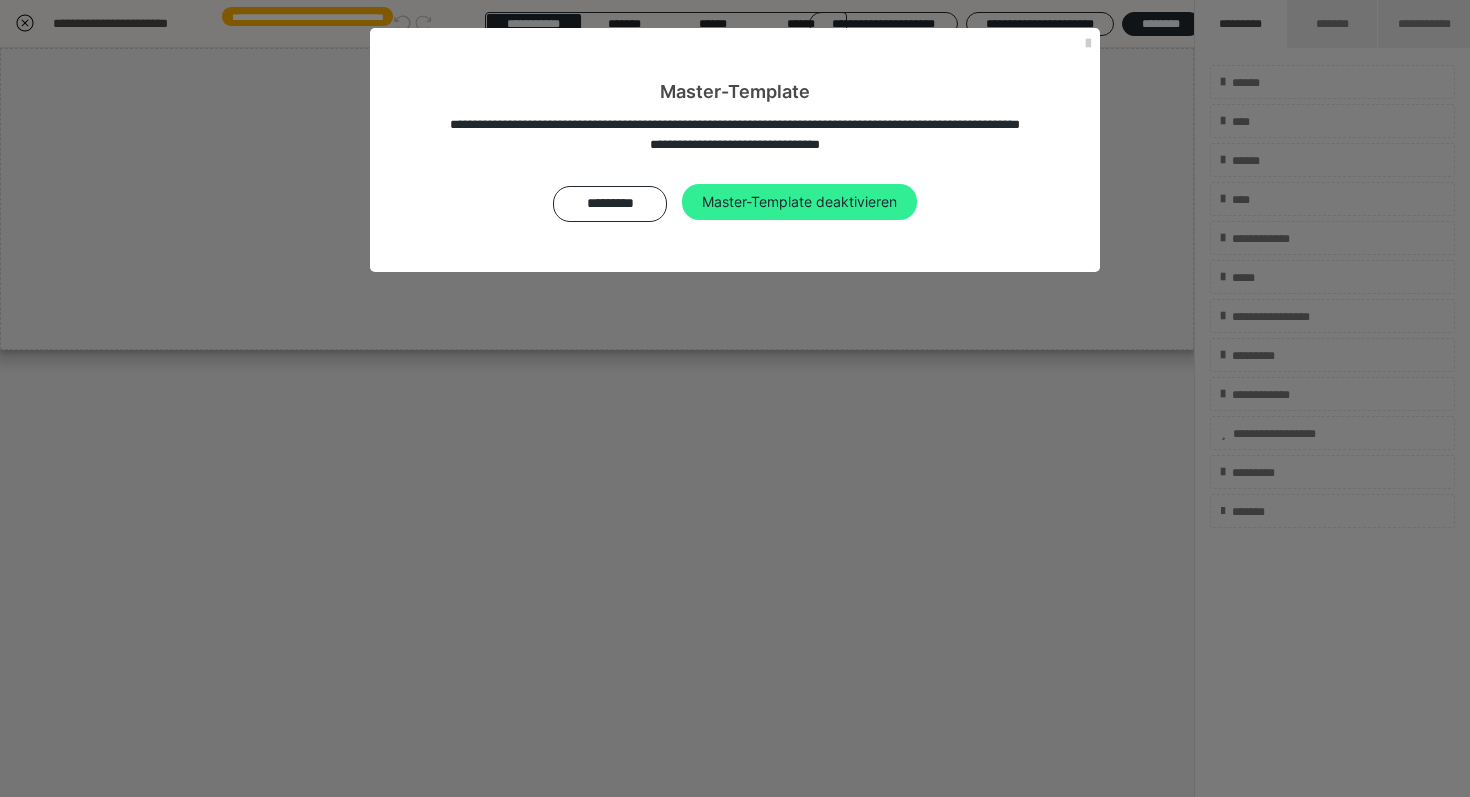 click on "Master-Template deaktivieren" at bounding box center [799, 202] 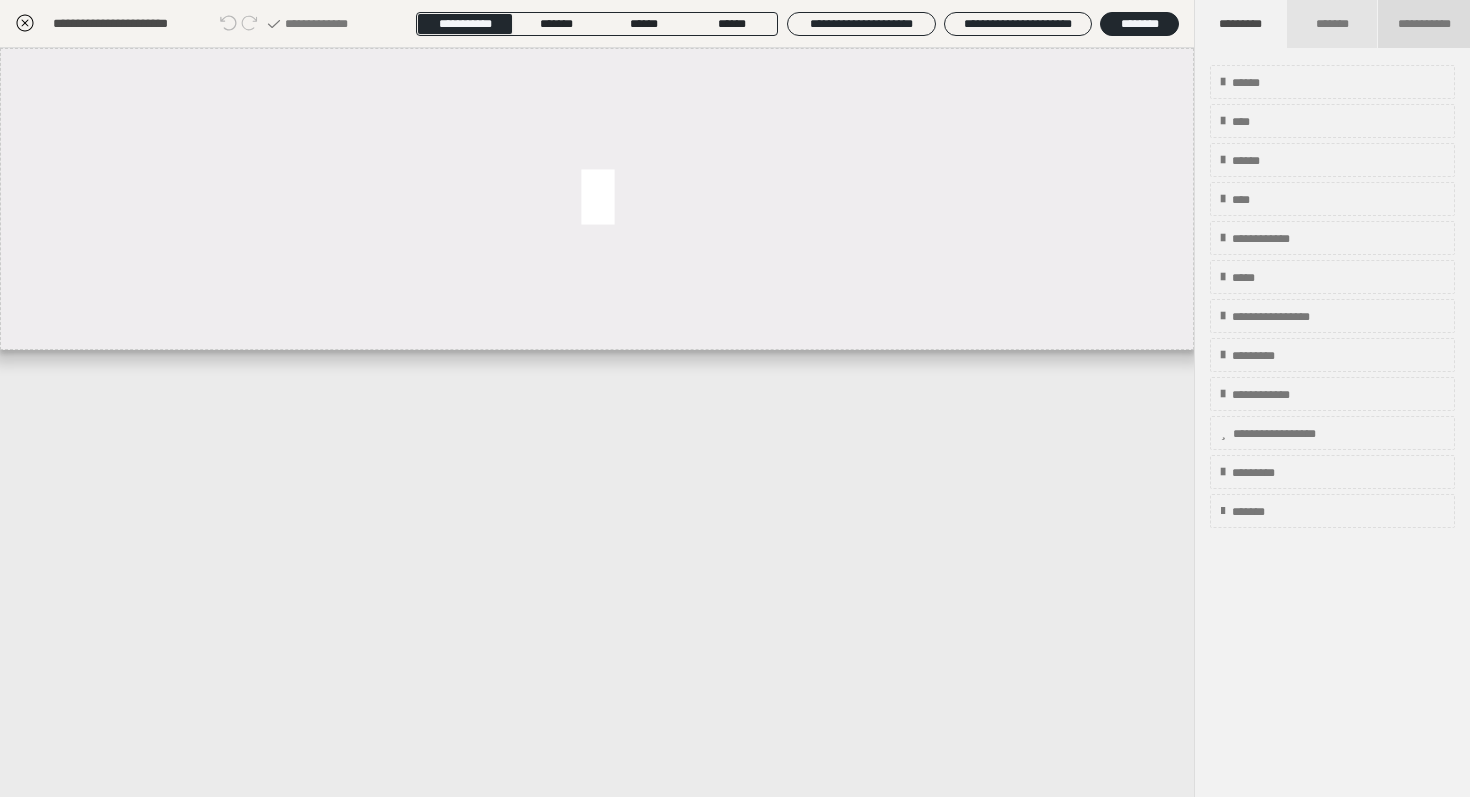 click on "**********" at bounding box center [1424, 24] 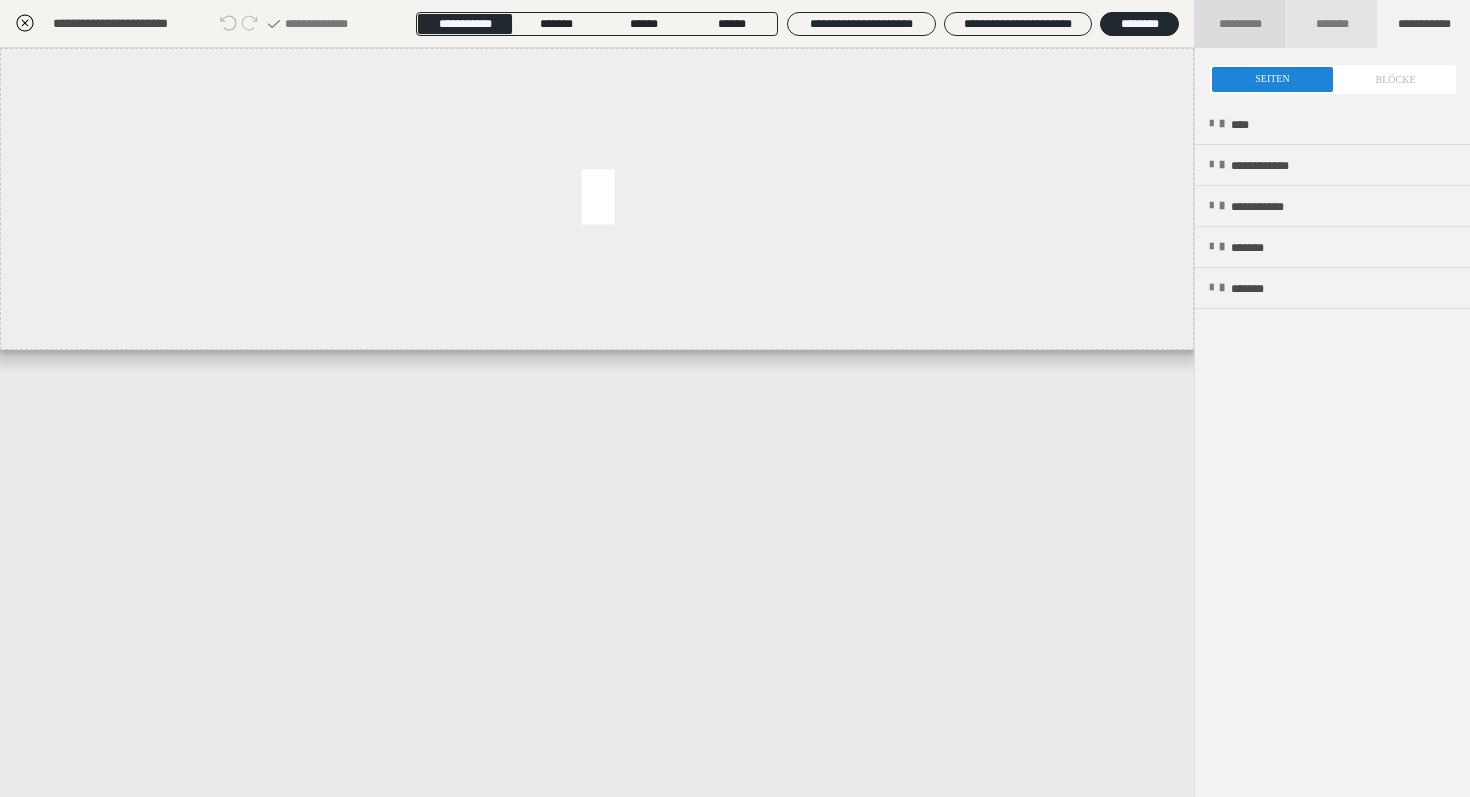click on "*********" at bounding box center [1241, 24] 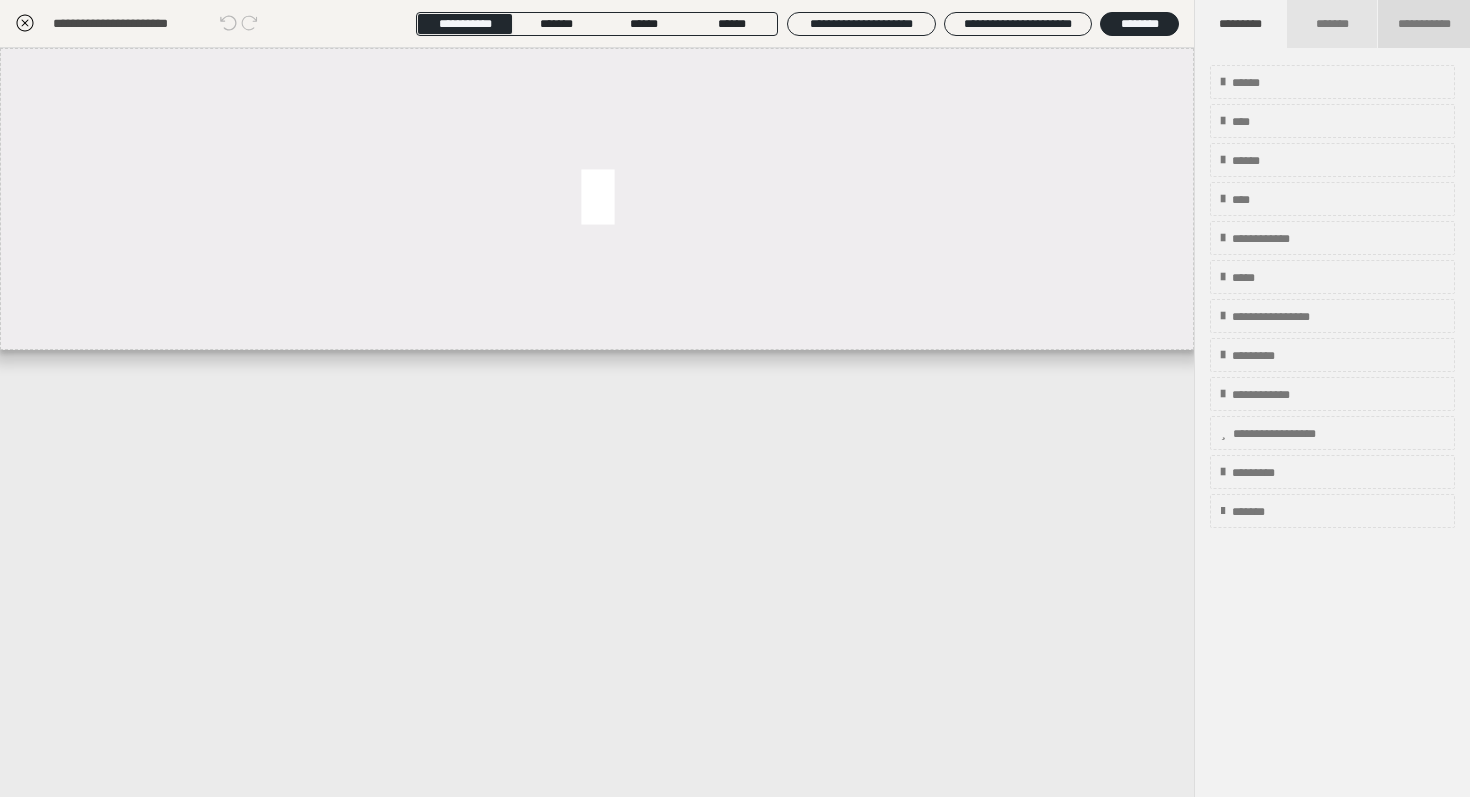 click on "**********" at bounding box center (1424, 24) 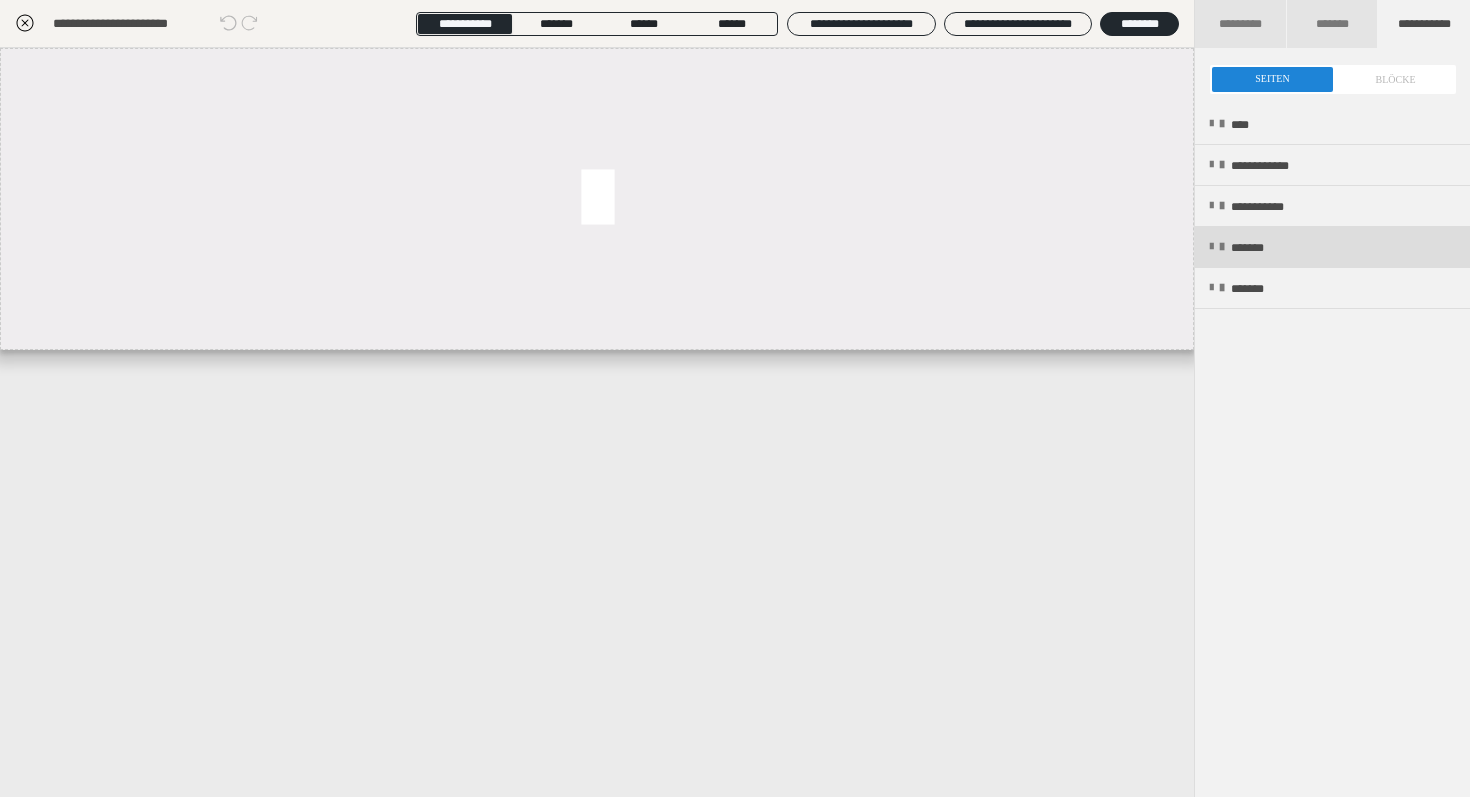 drag, startPoint x: 1308, startPoint y: 243, endPoint x: 1303, endPoint y: 253, distance: 11.18034 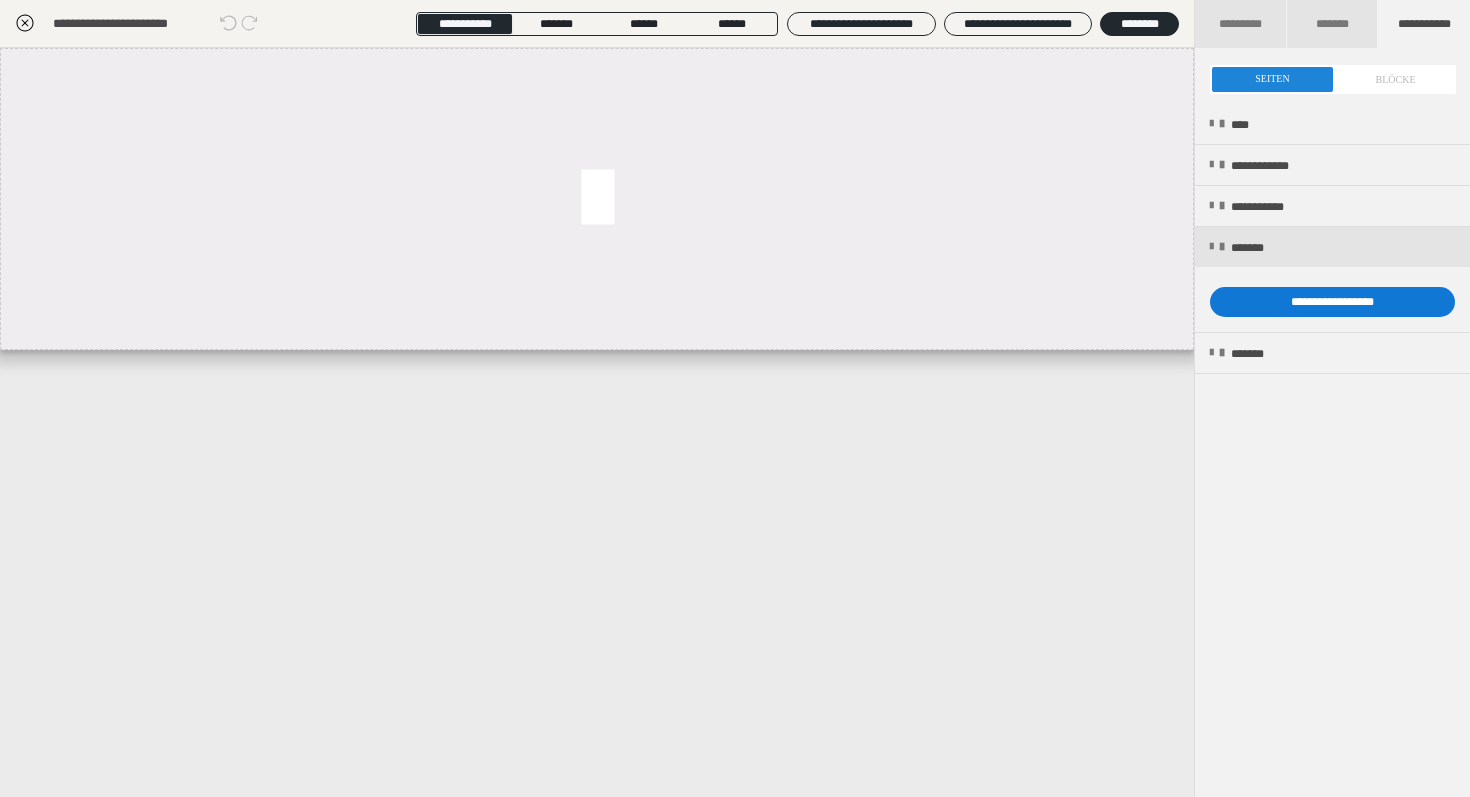 click on "**********" at bounding box center [1332, 302] 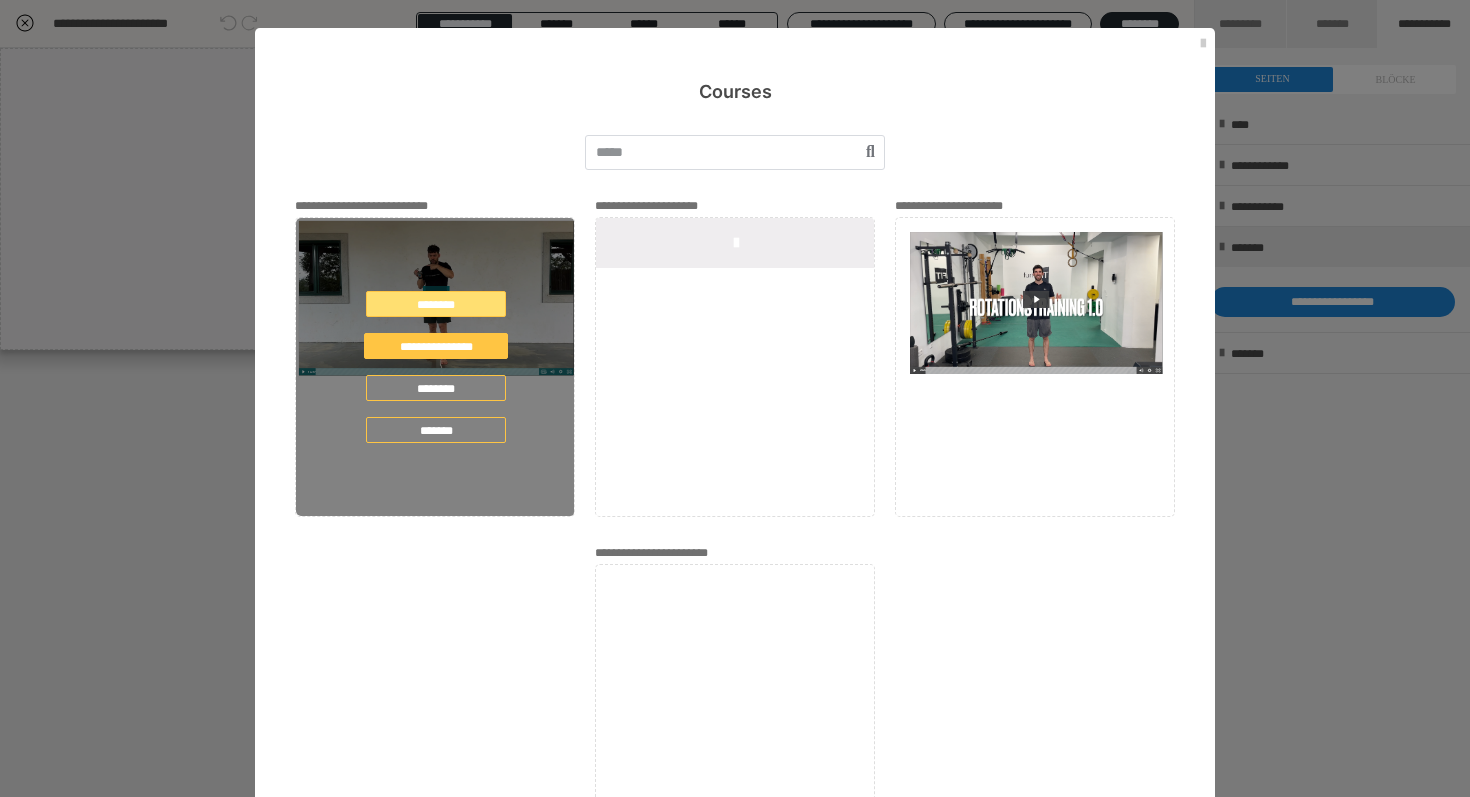 click on "********" at bounding box center [436, 304] 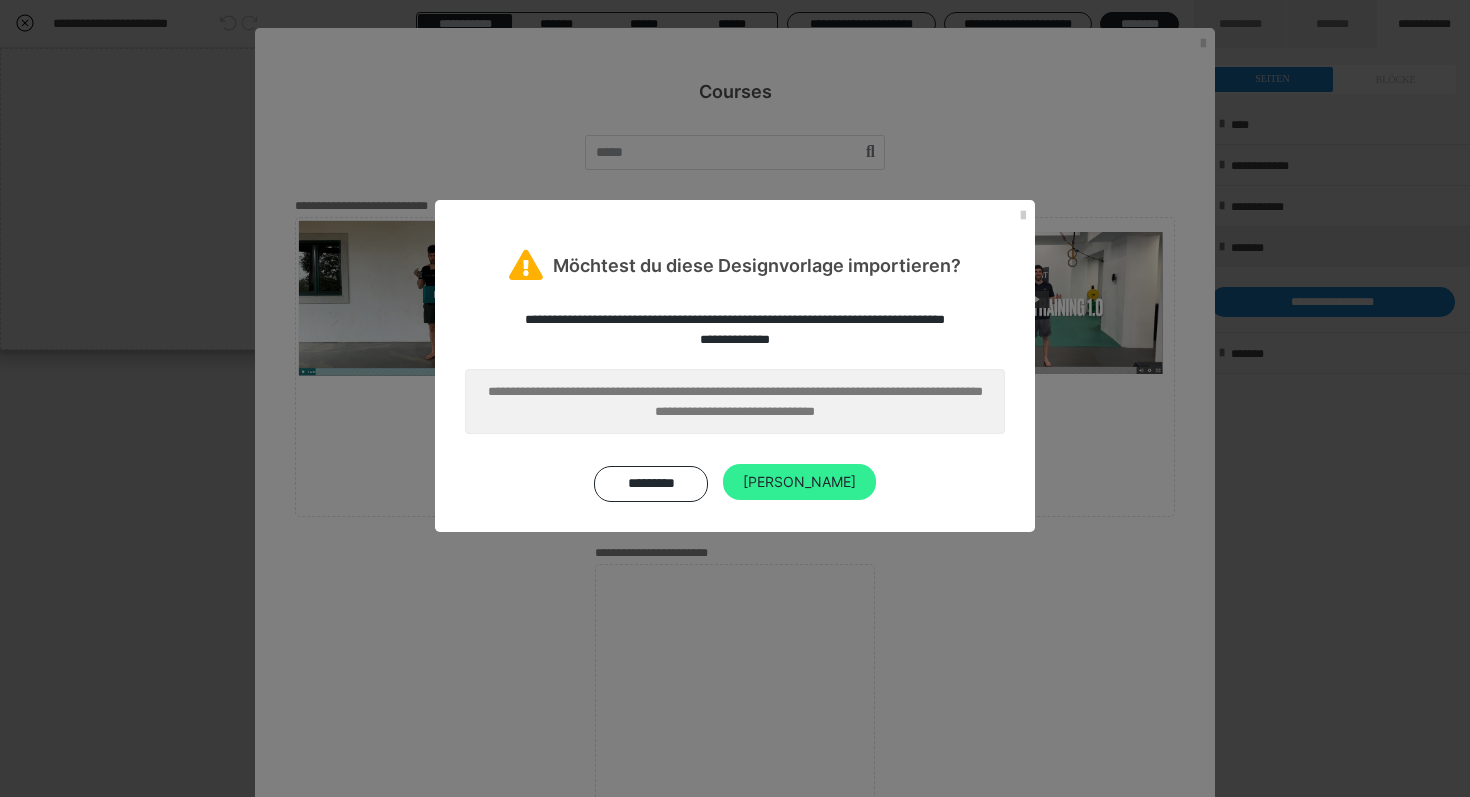 click on "[PERSON_NAME]" at bounding box center (799, 482) 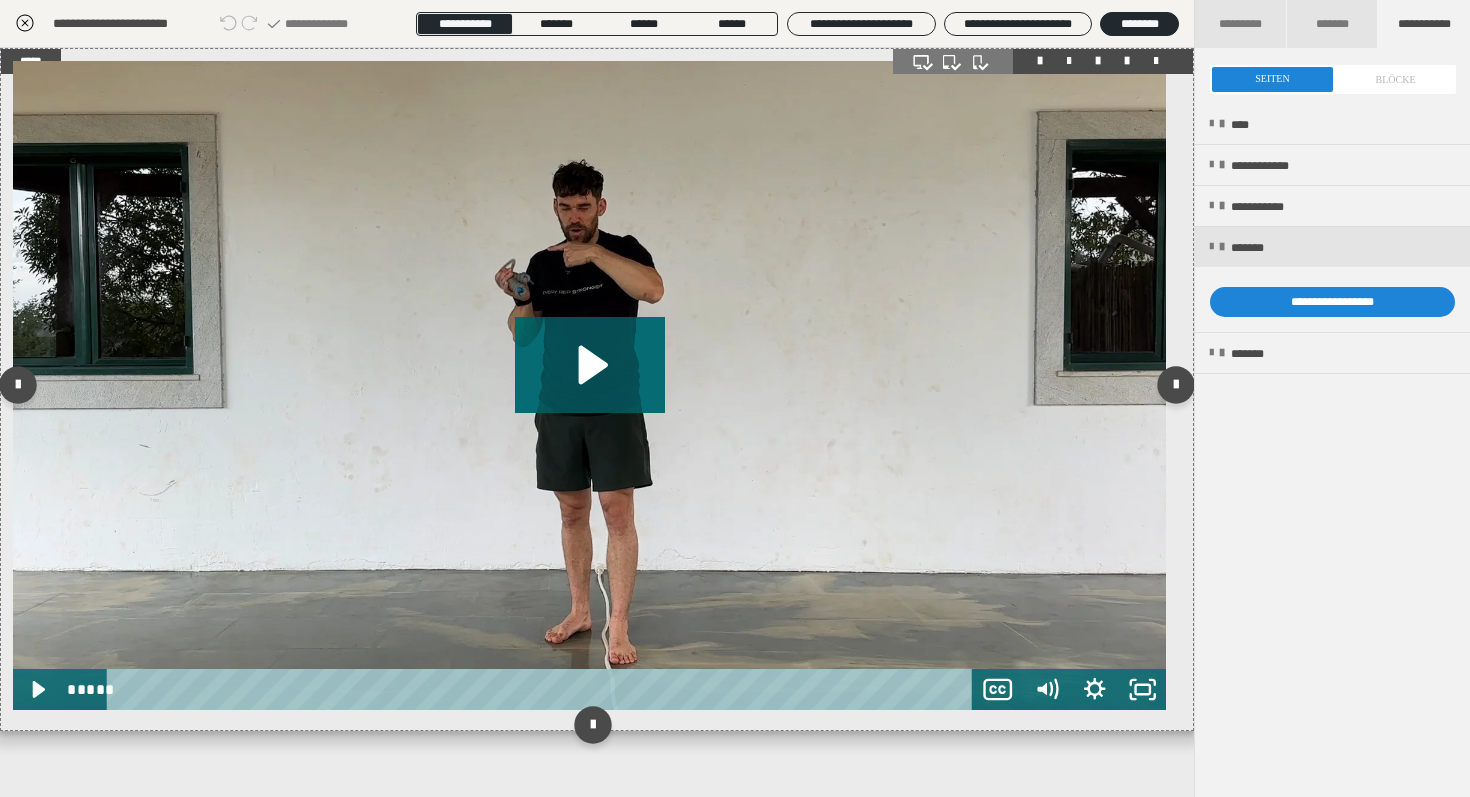 click at bounding box center [589, 385] 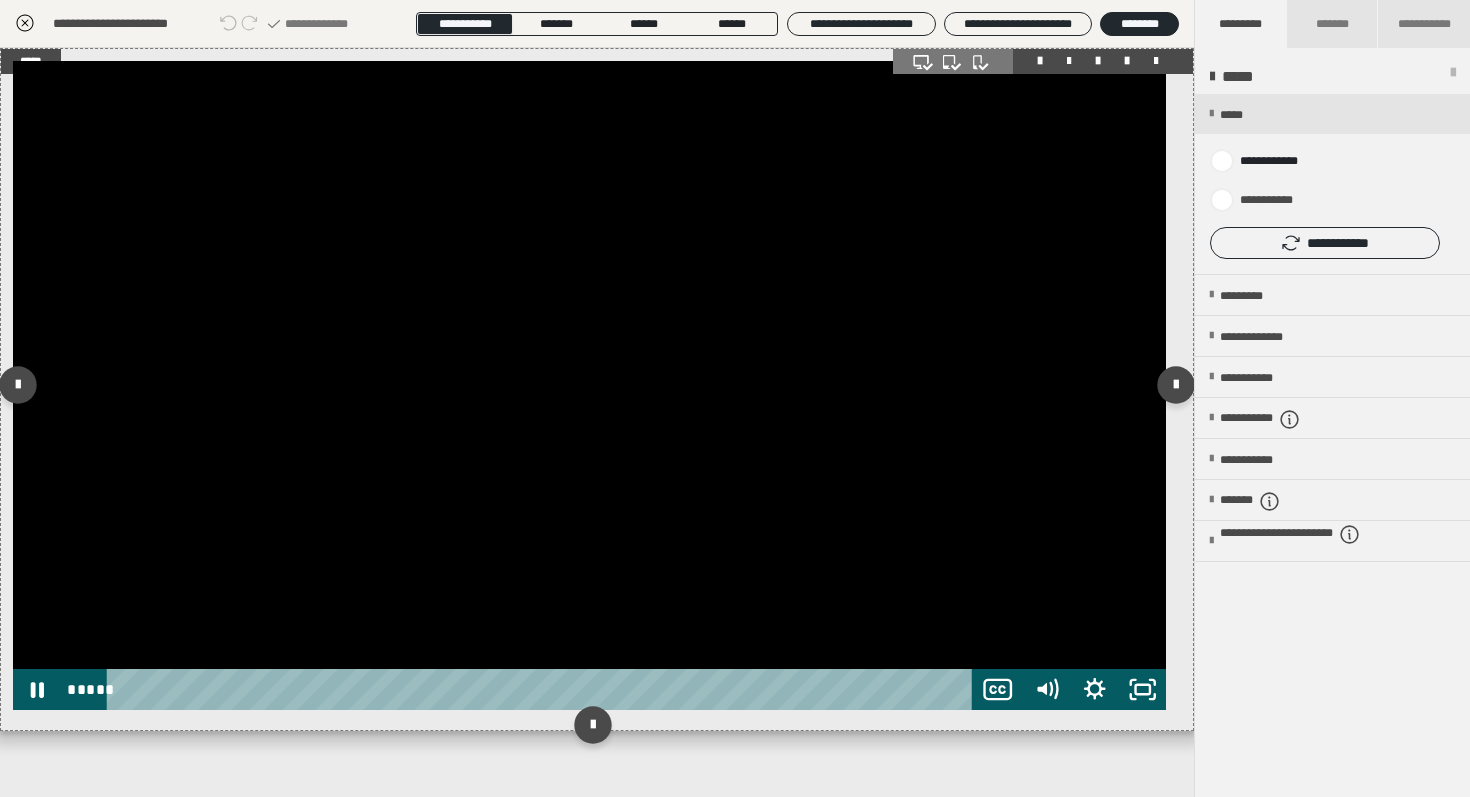 click at bounding box center (589, 385) 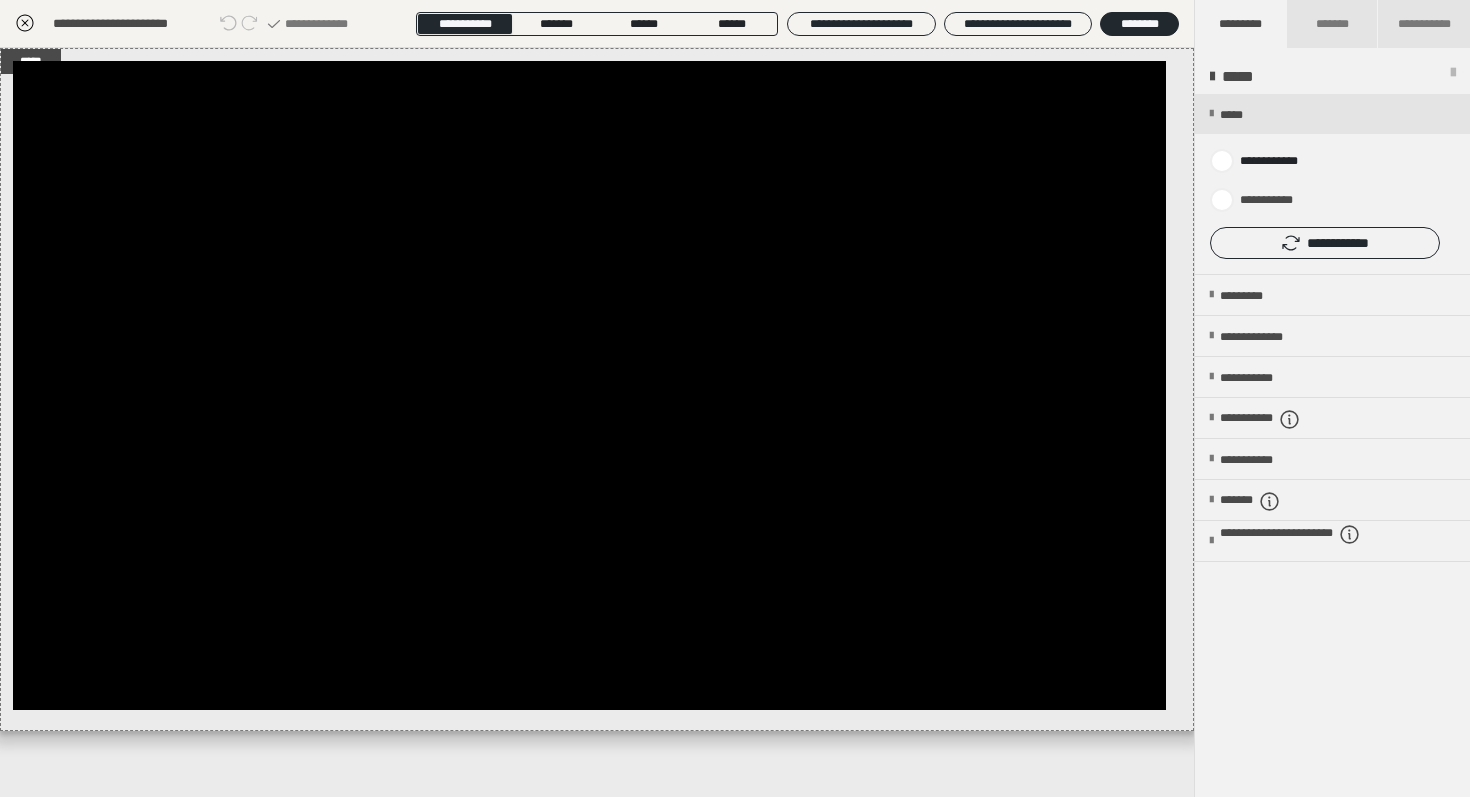 click on "**********" at bounding box center [1332, 184] 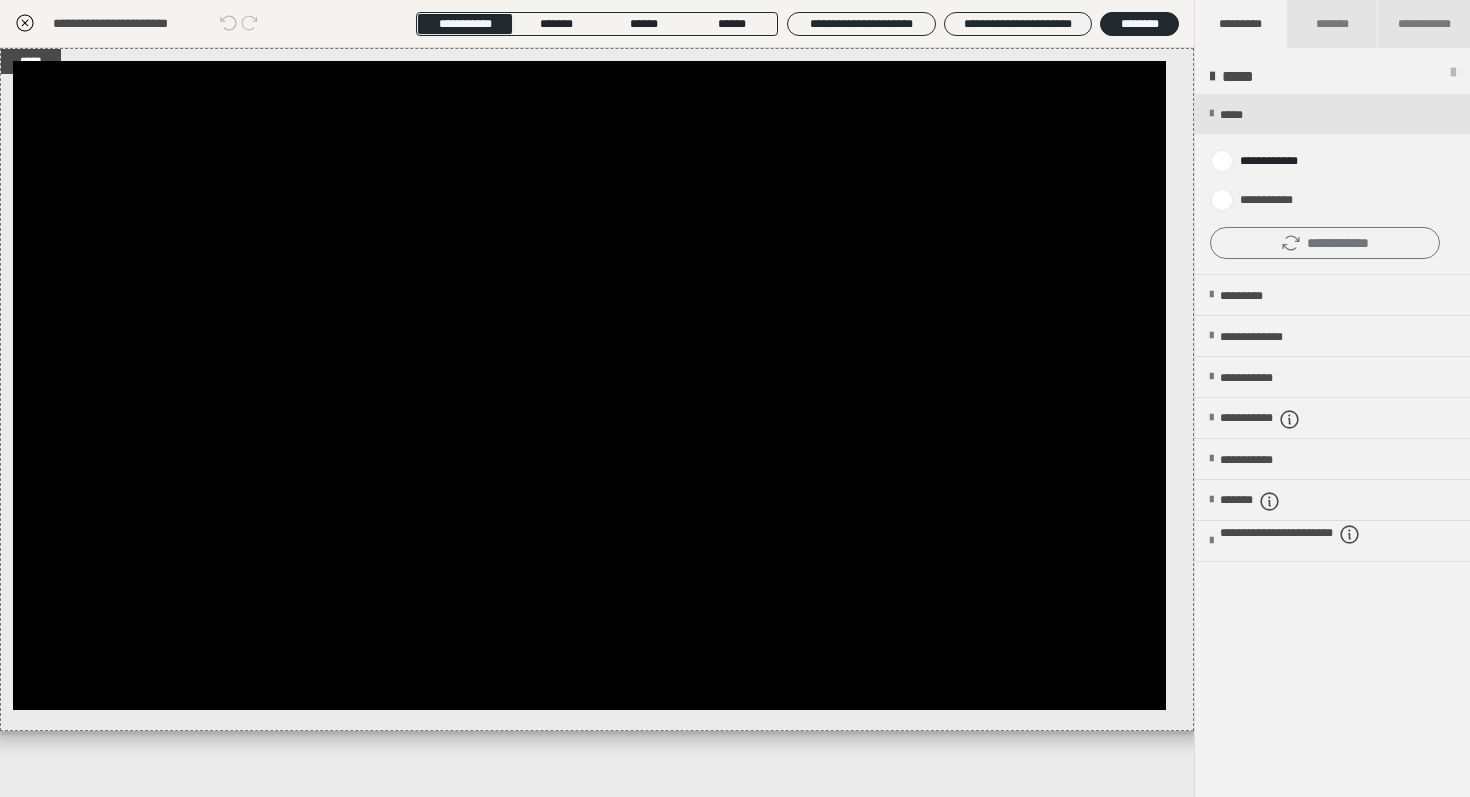 click on "**********" at bounding box center (1325, 243) 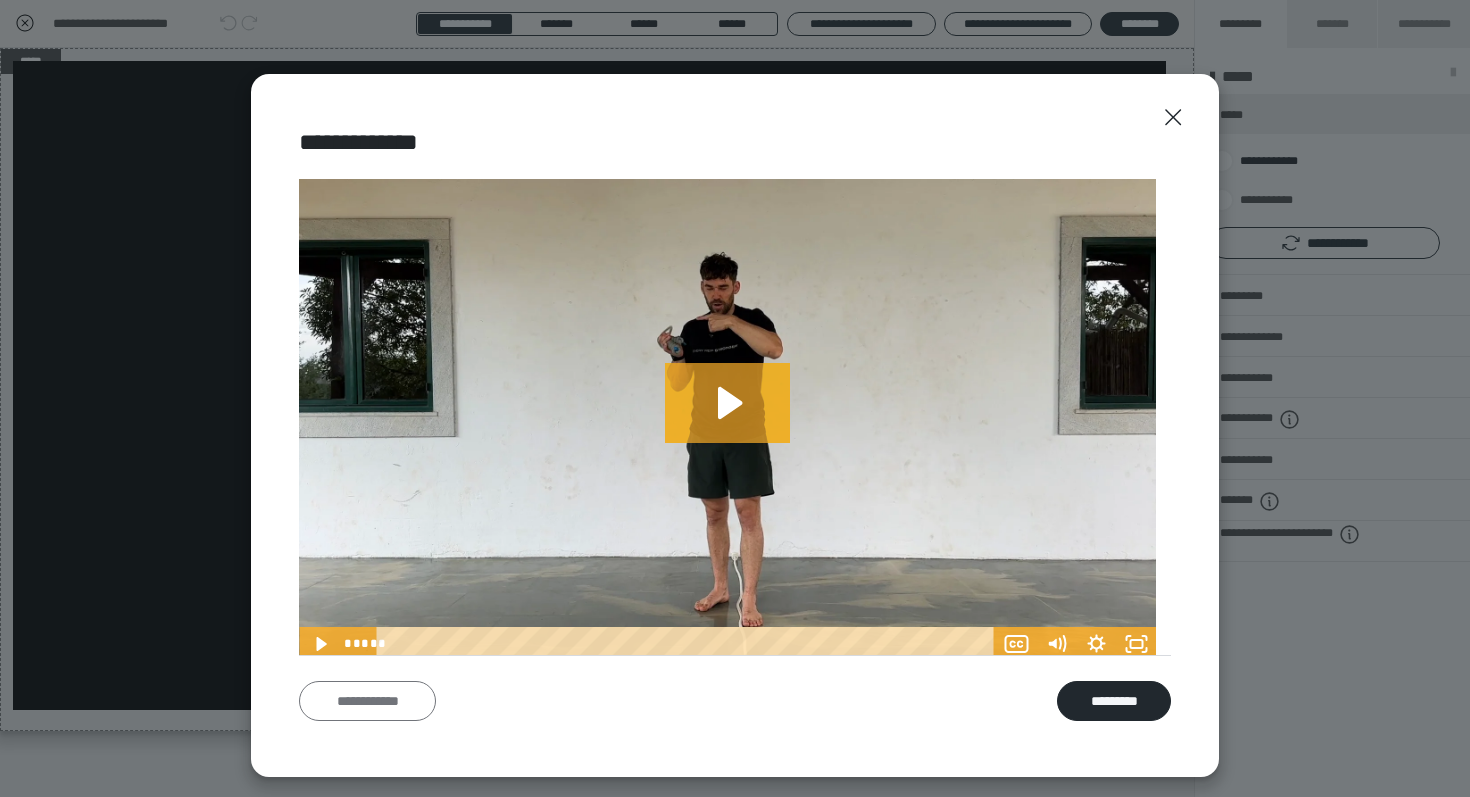 click on "**********" at bounding box center [367, 701] 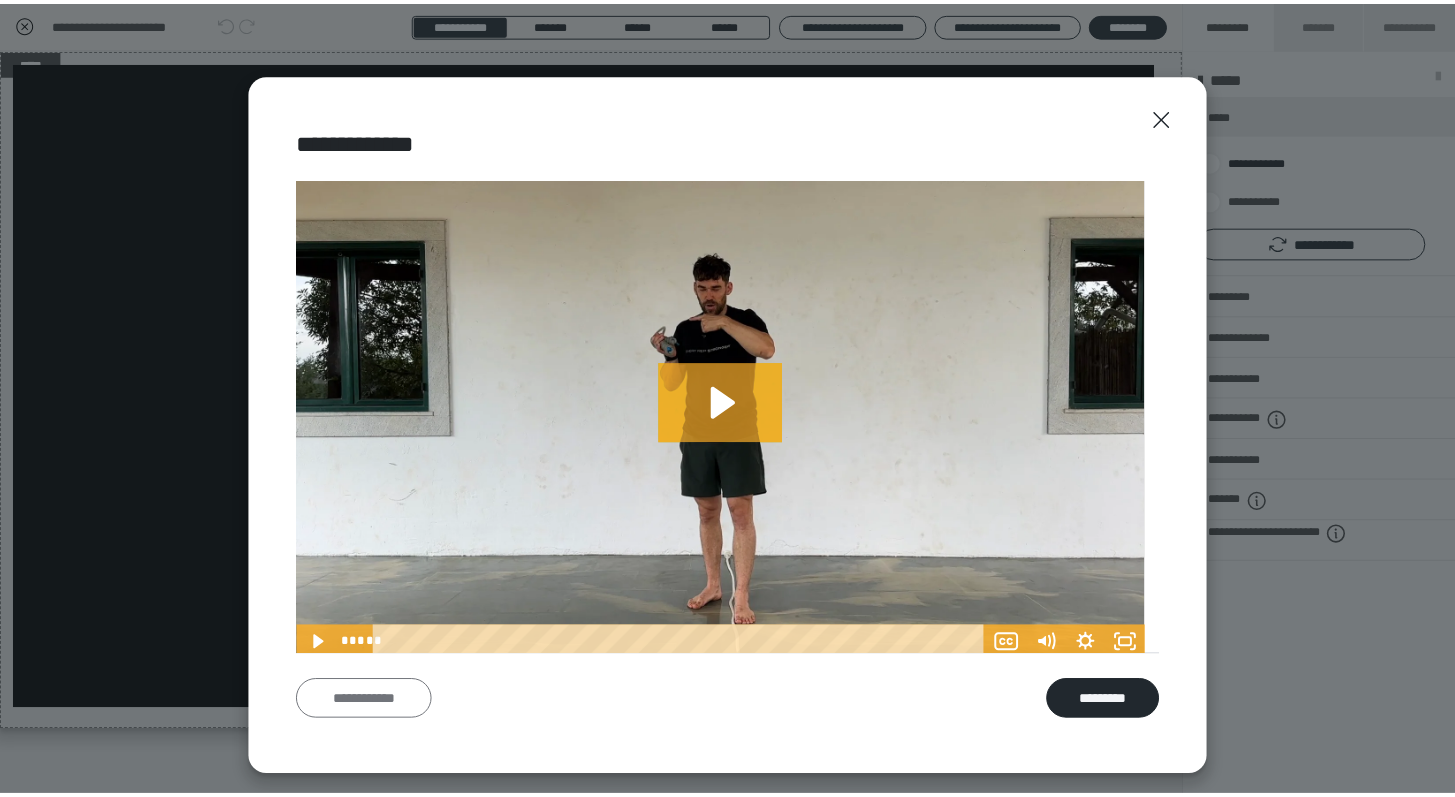 scroll, scrollTop: 0, scrollLeft: 0, axis: both 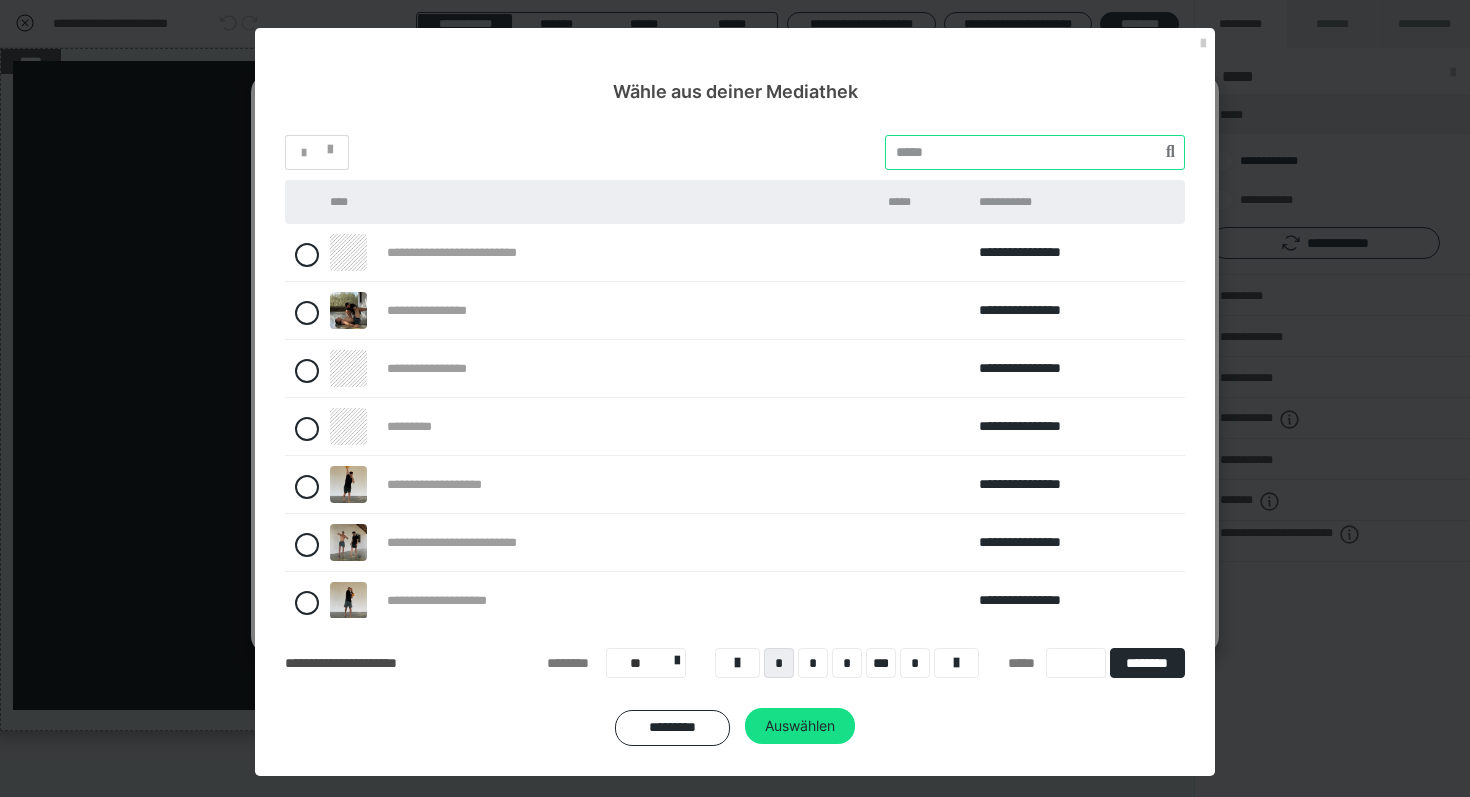 click at bounding box center (1035, 152) 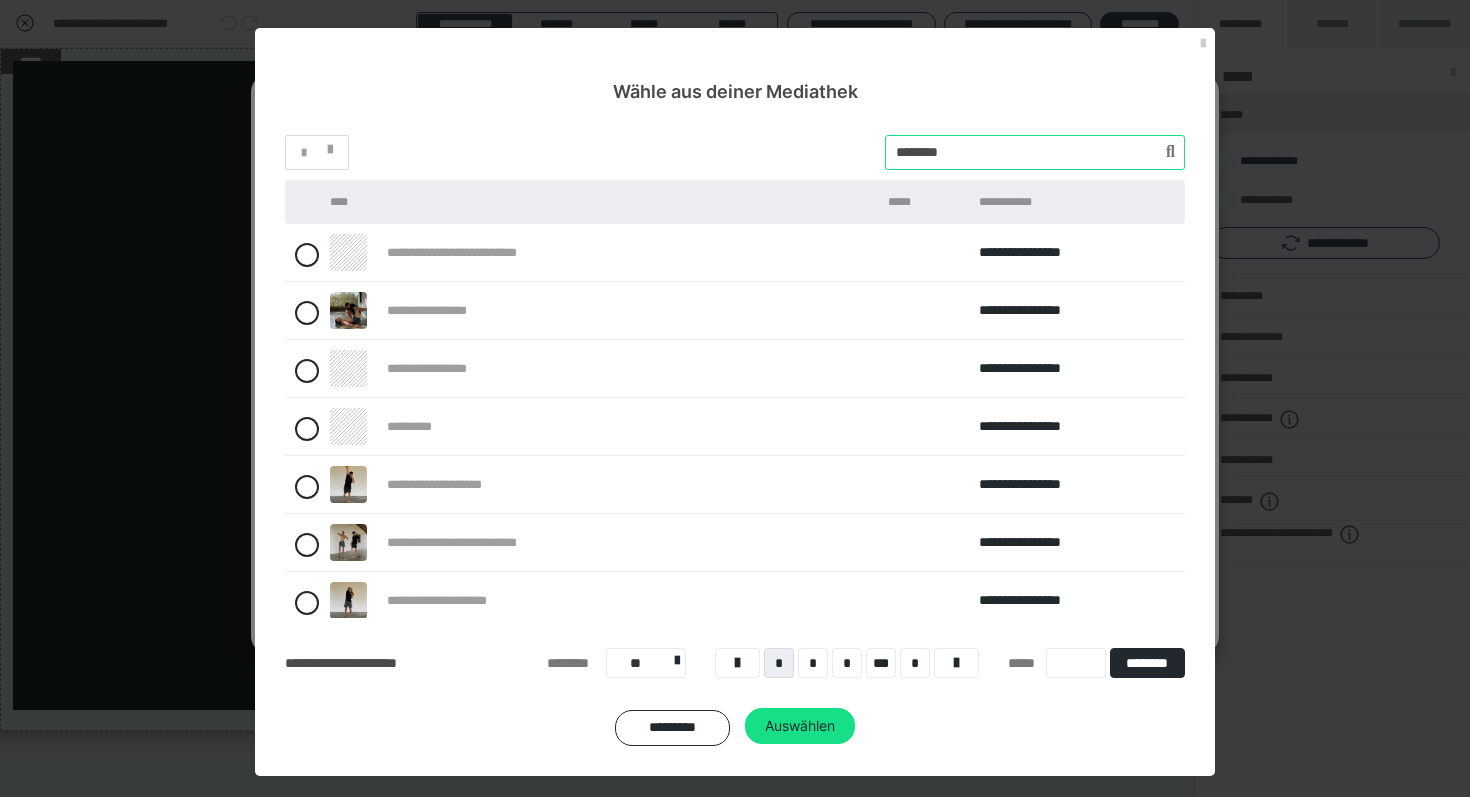 type on "********" 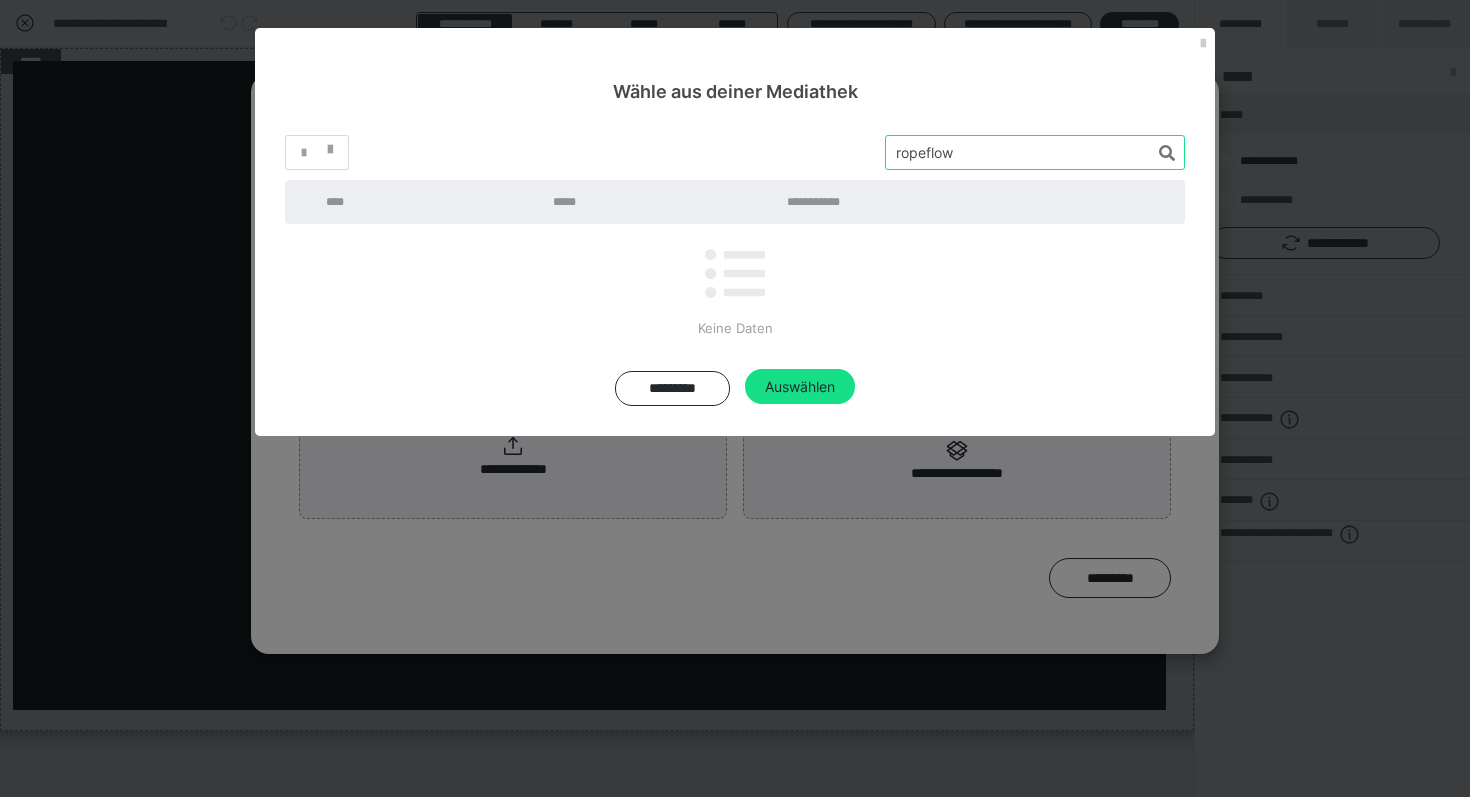click at bounding box center [1035, 152] 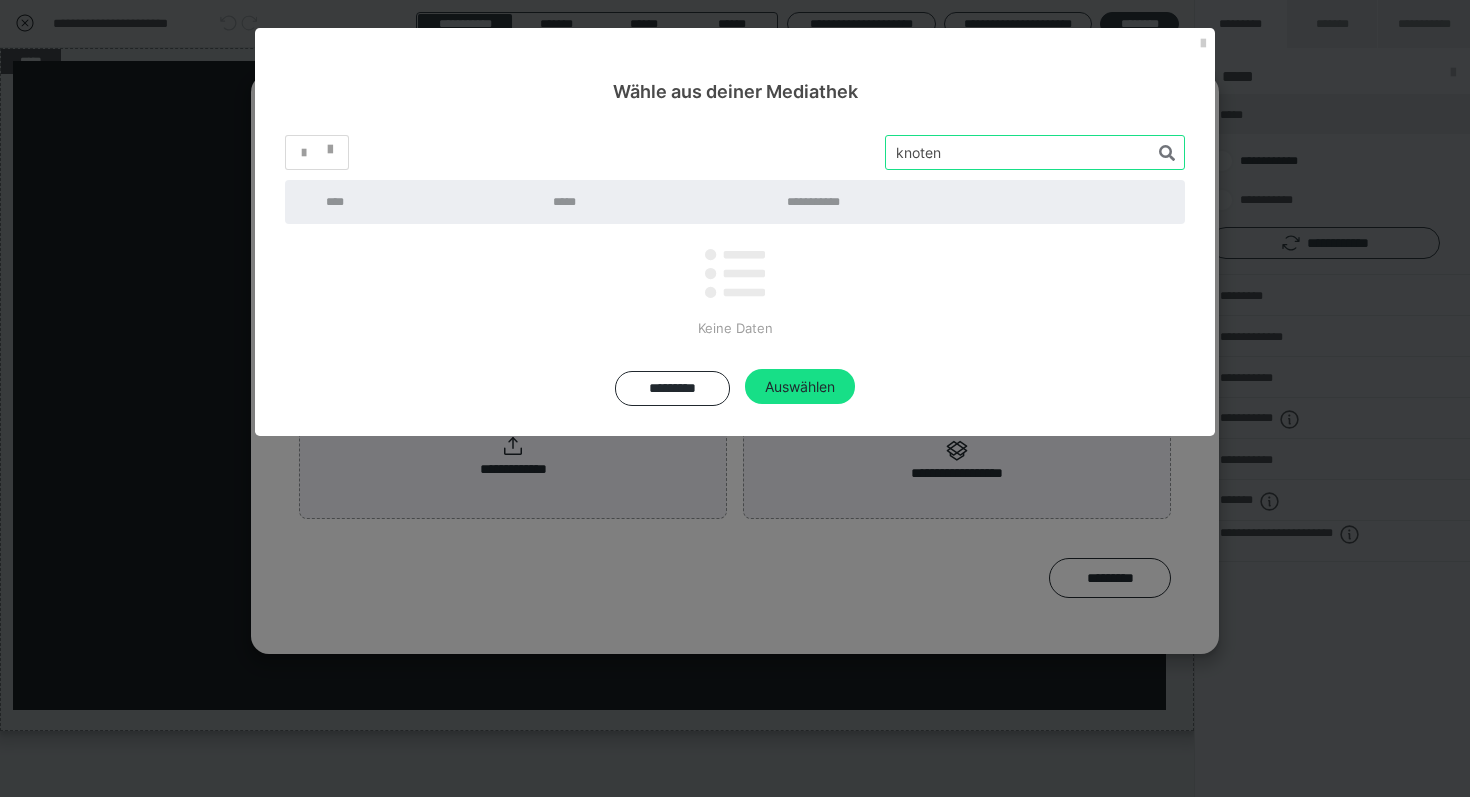 type on "knoten" 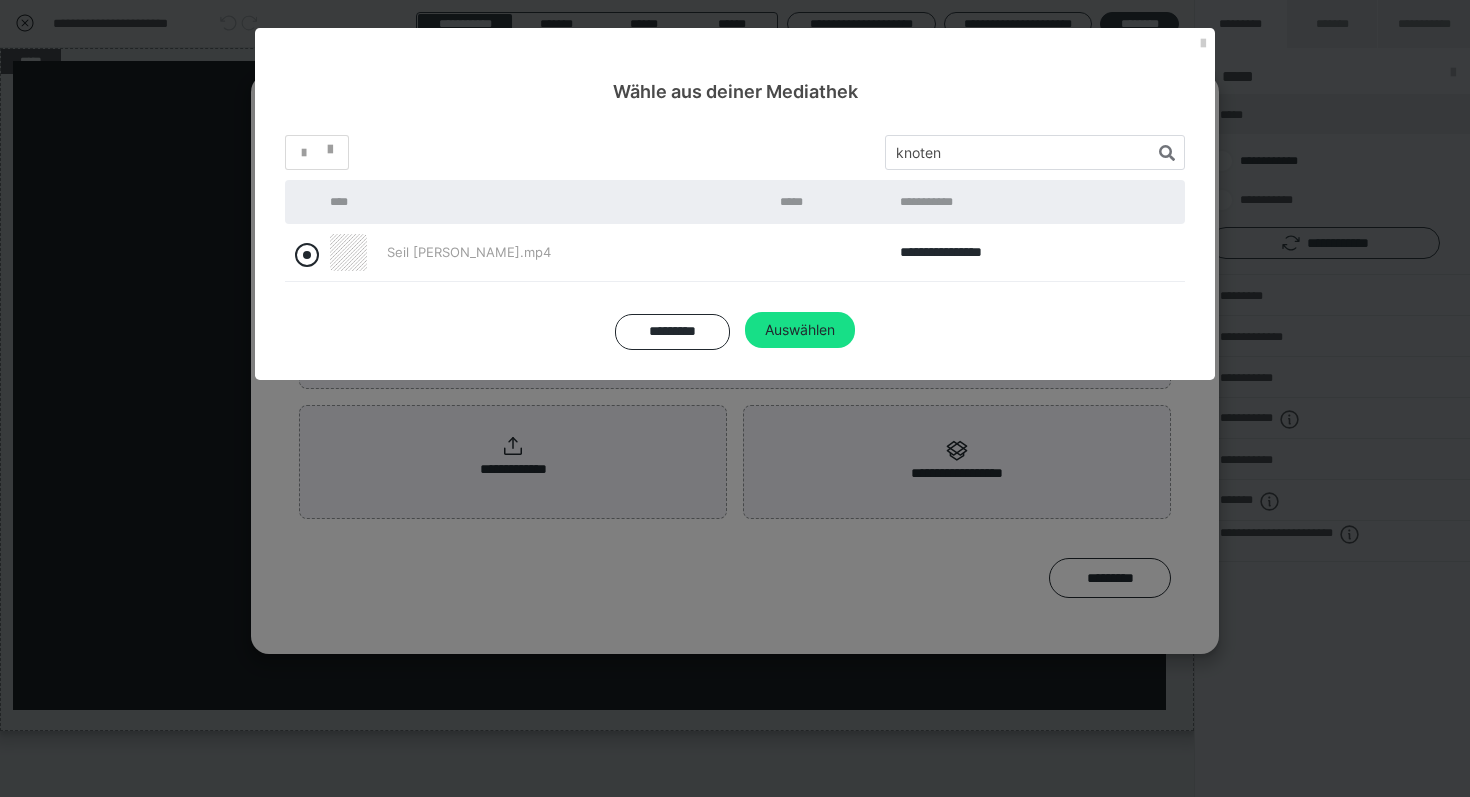 click at bounding box center [307, 255] 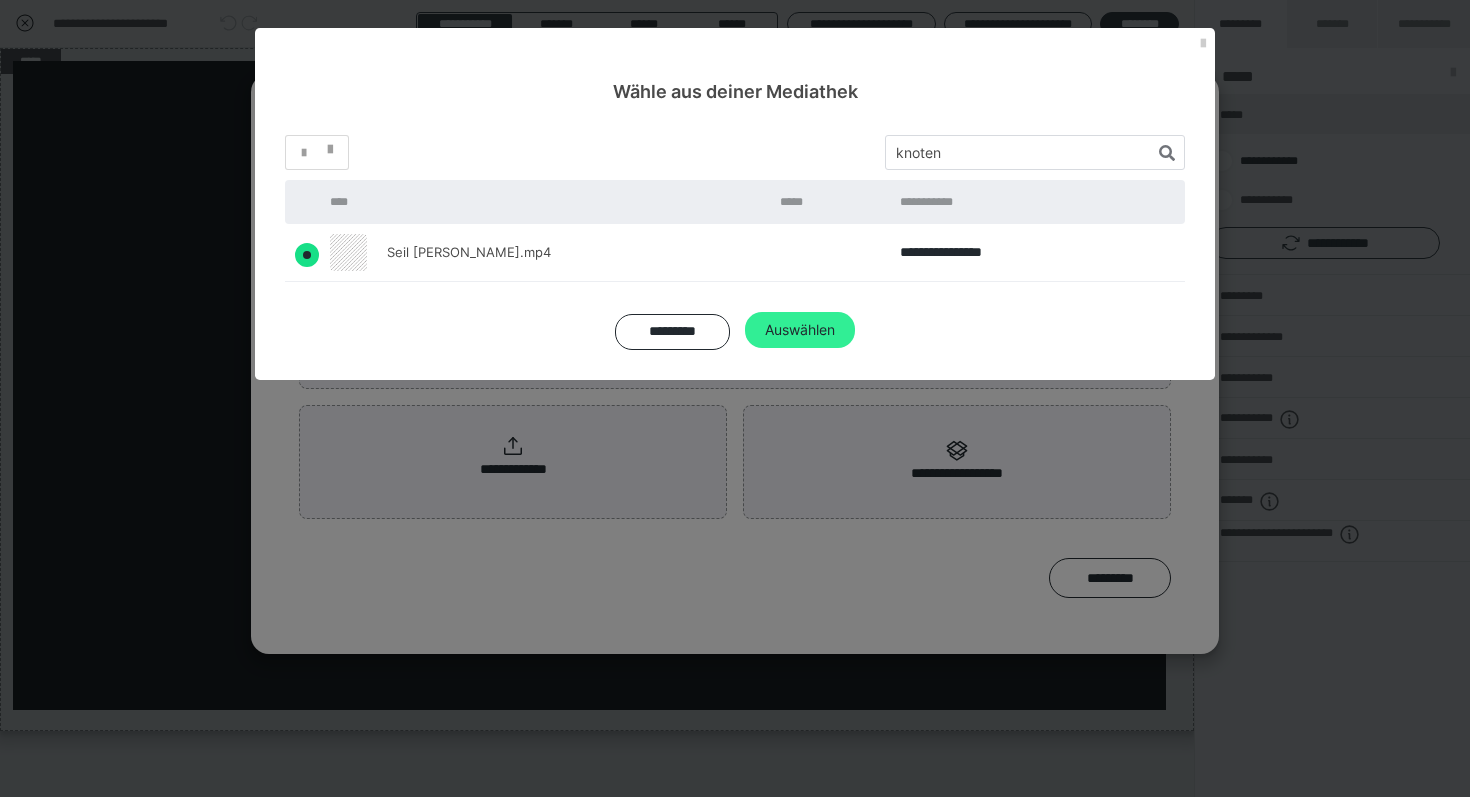click on "Auswählen" at bounding box center [800, 330] 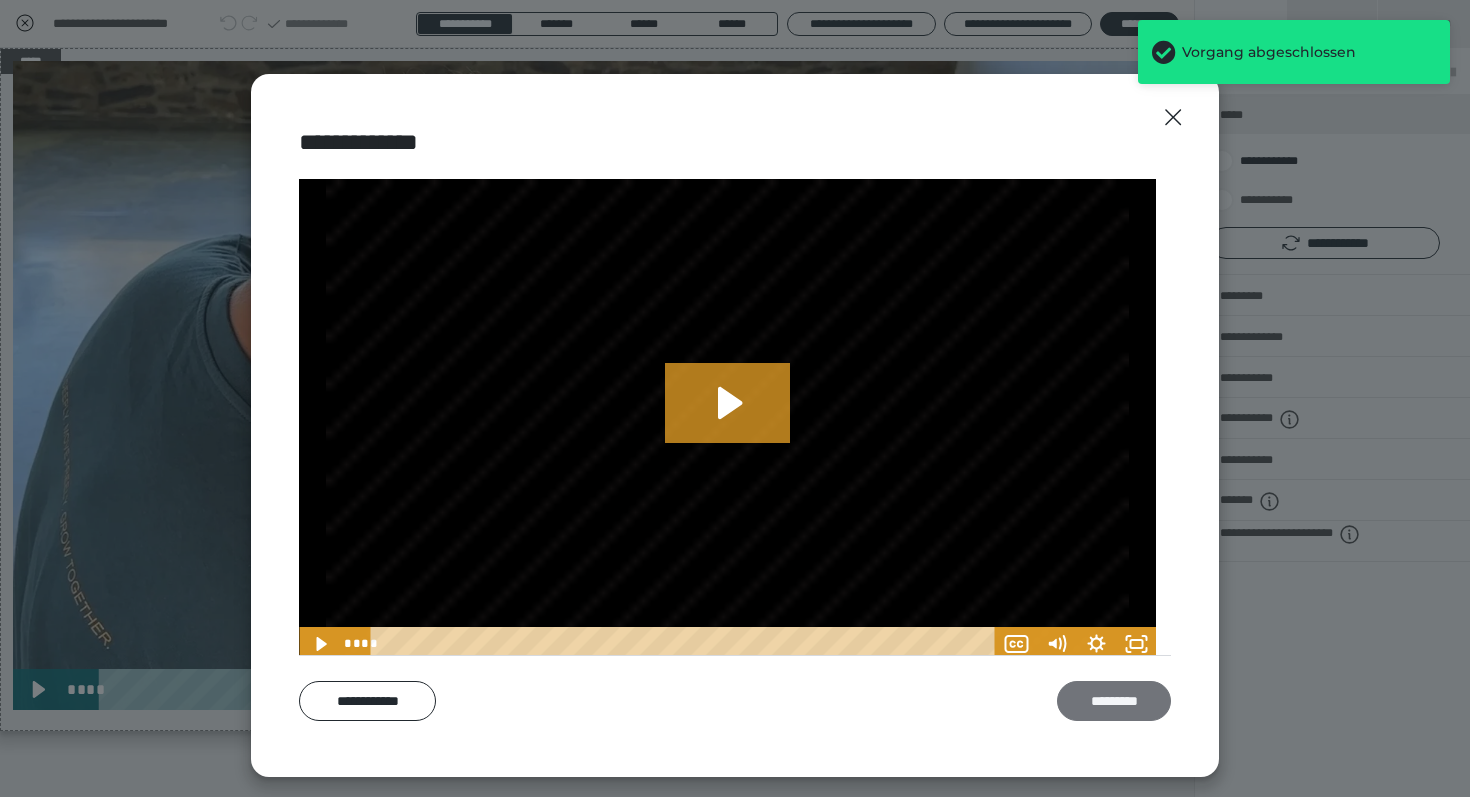 click on "*********" at bounding box center (1114, 701) 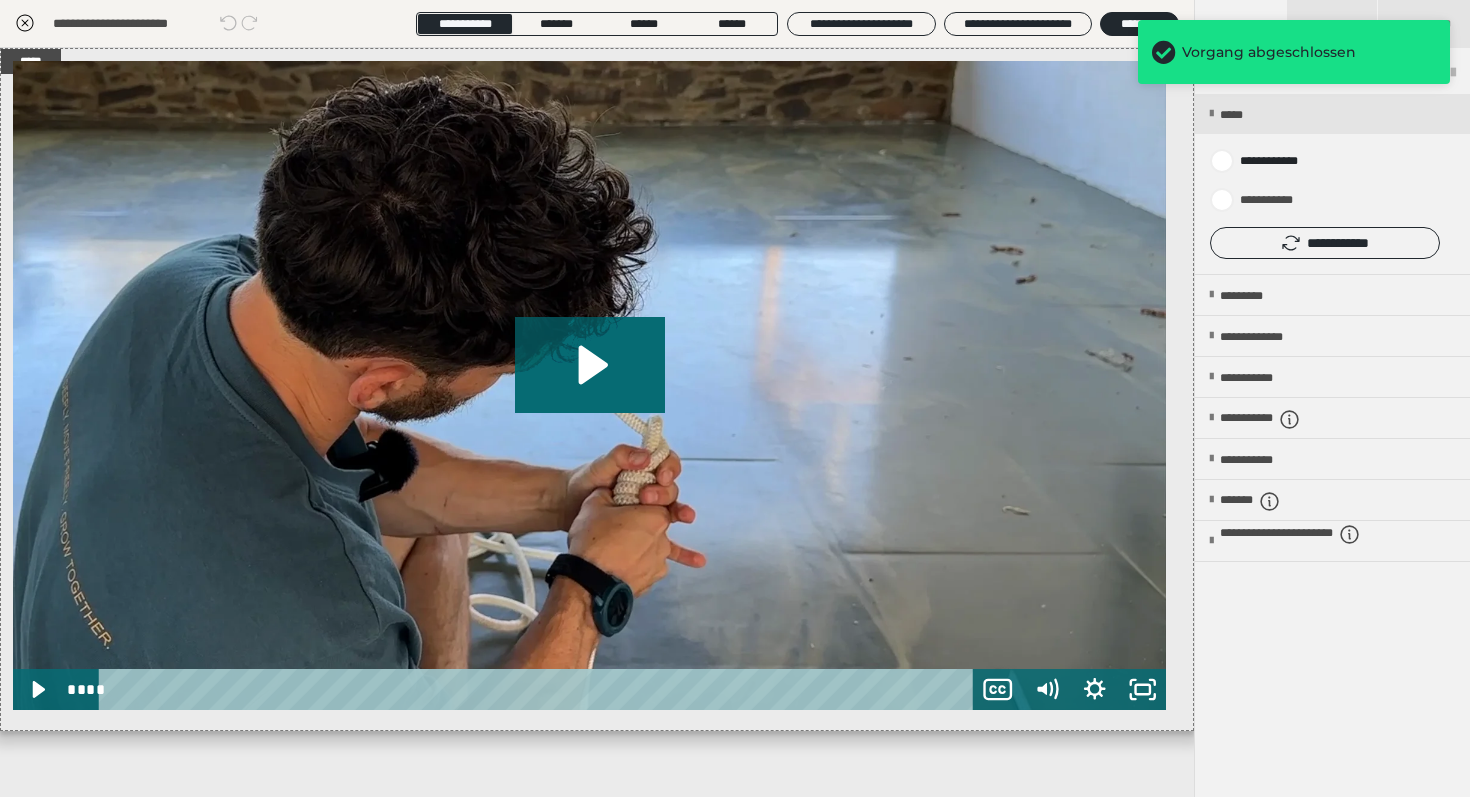 click 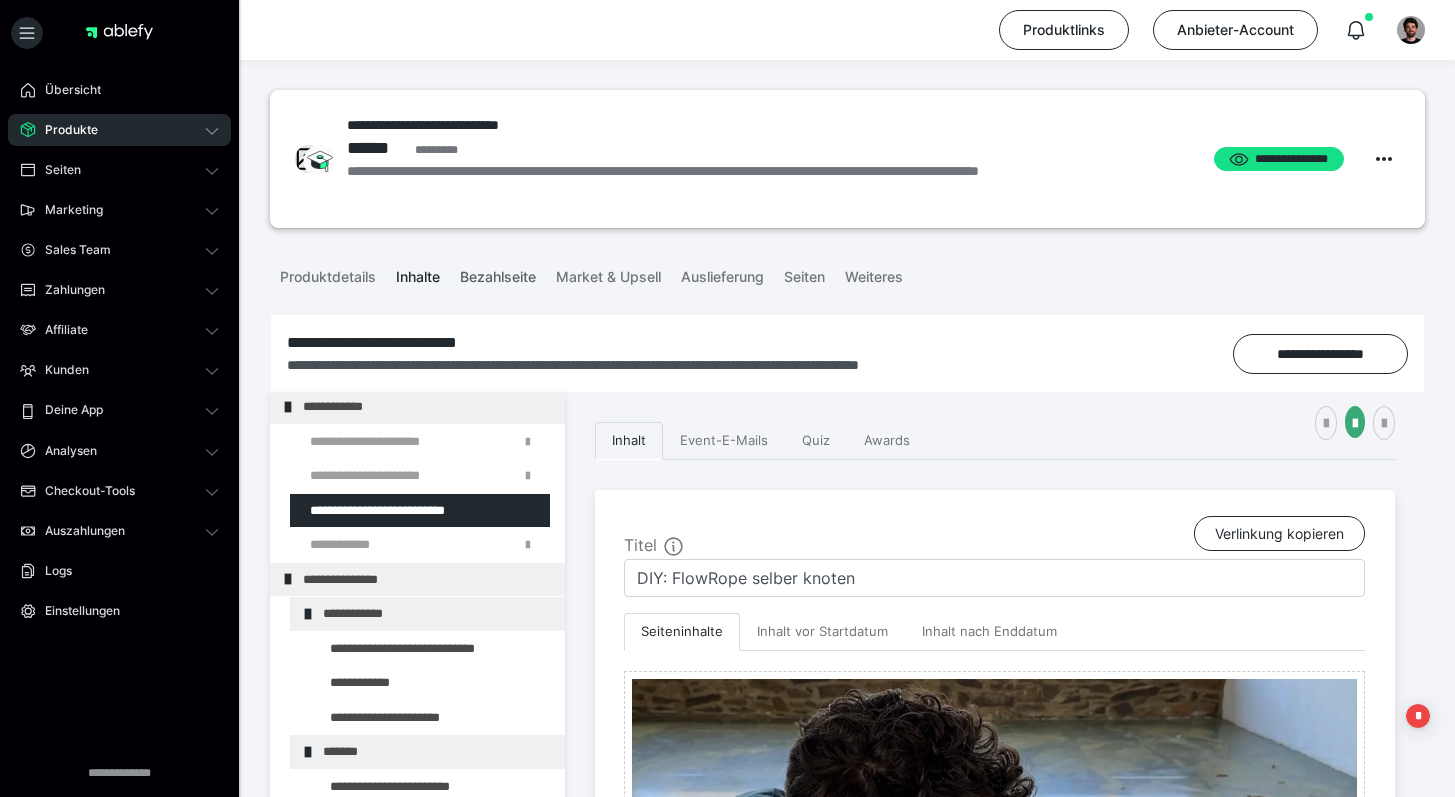 scroll, scrollTop: 0, scrollLeft: 0, axis: both 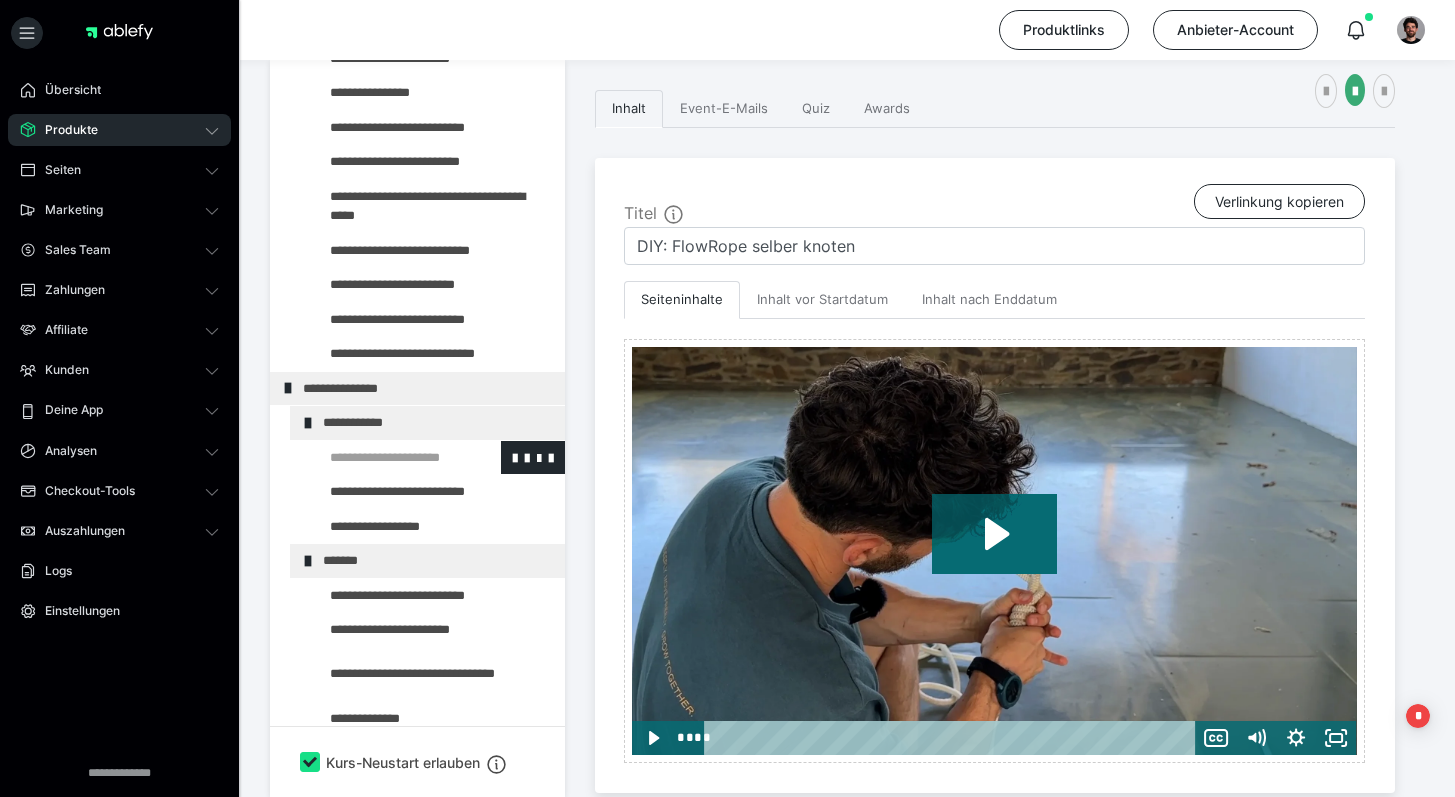 click at bounding box center (385, 458) 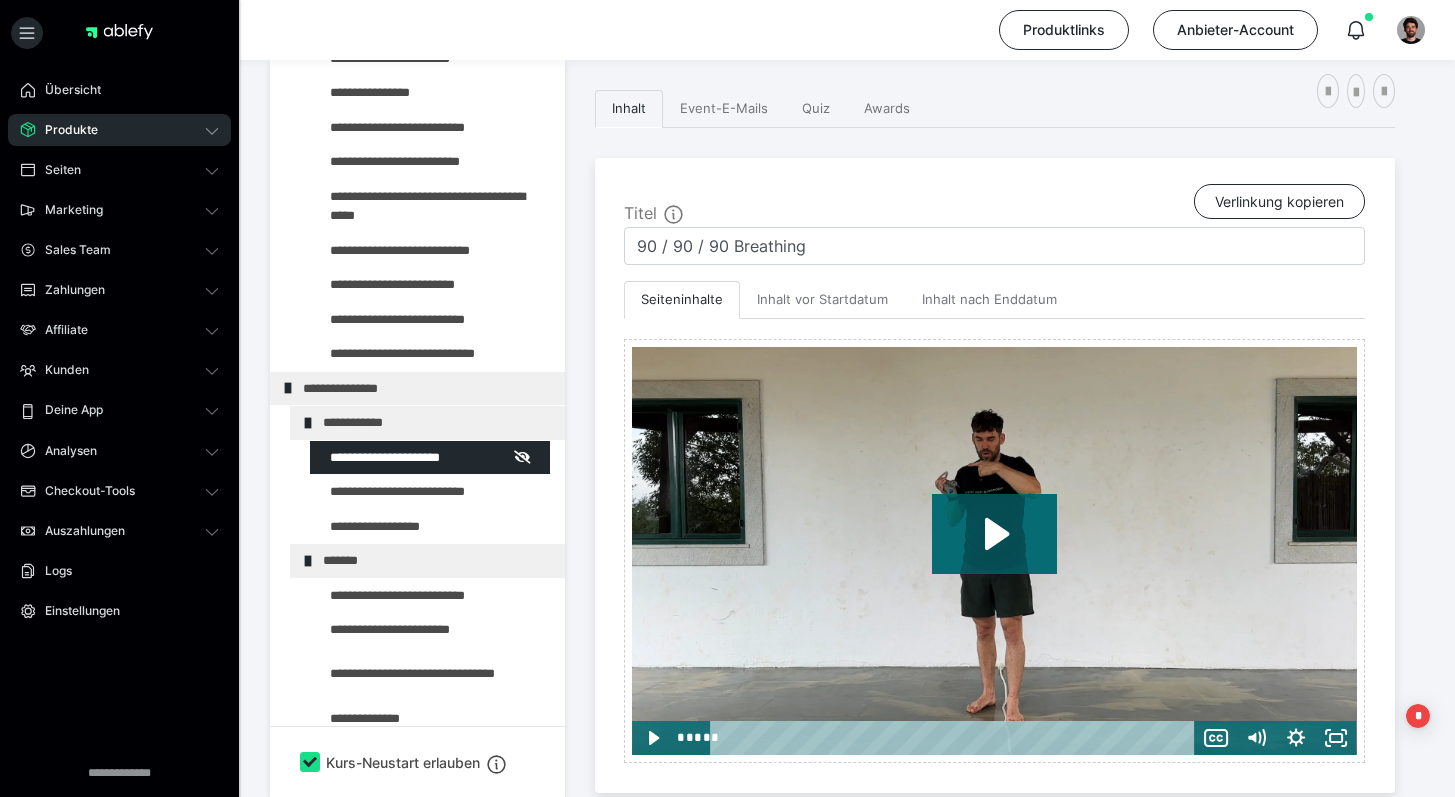 scroll, scrollTop: 0, scrollLeft: 0, axis: both 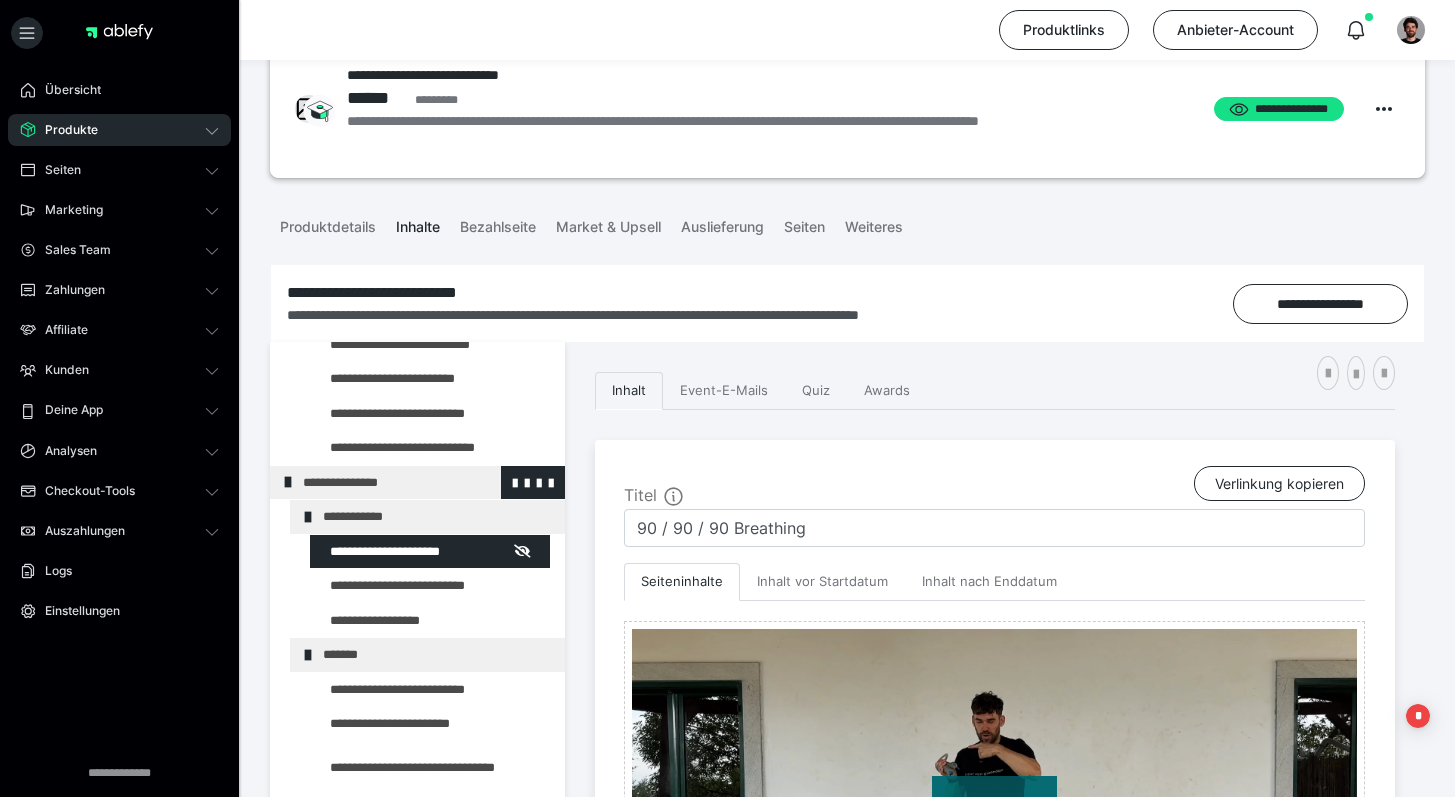click at bounding box center [288, 482] 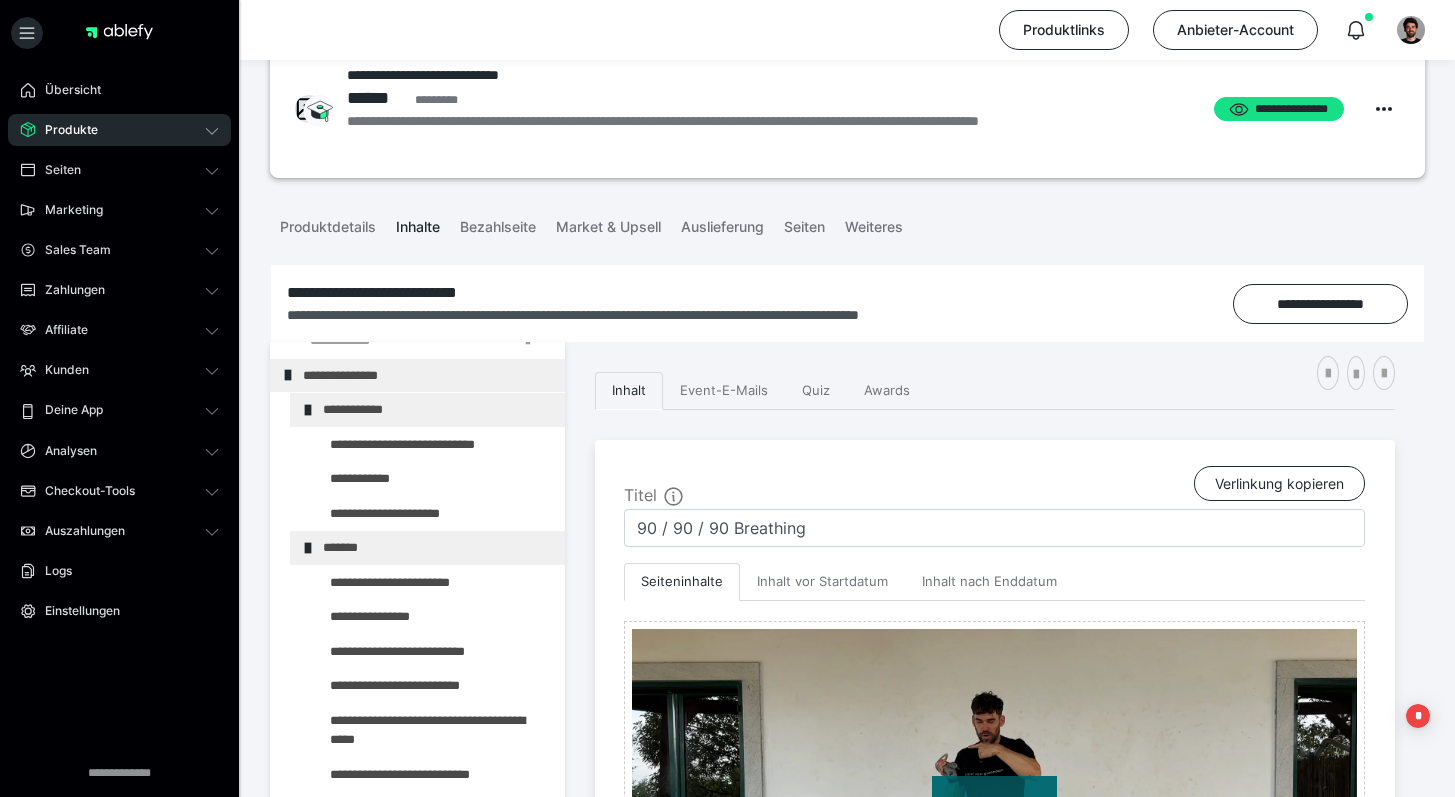 scroll, scrollTop: 61, scrollLeft: 0, axis: vertical 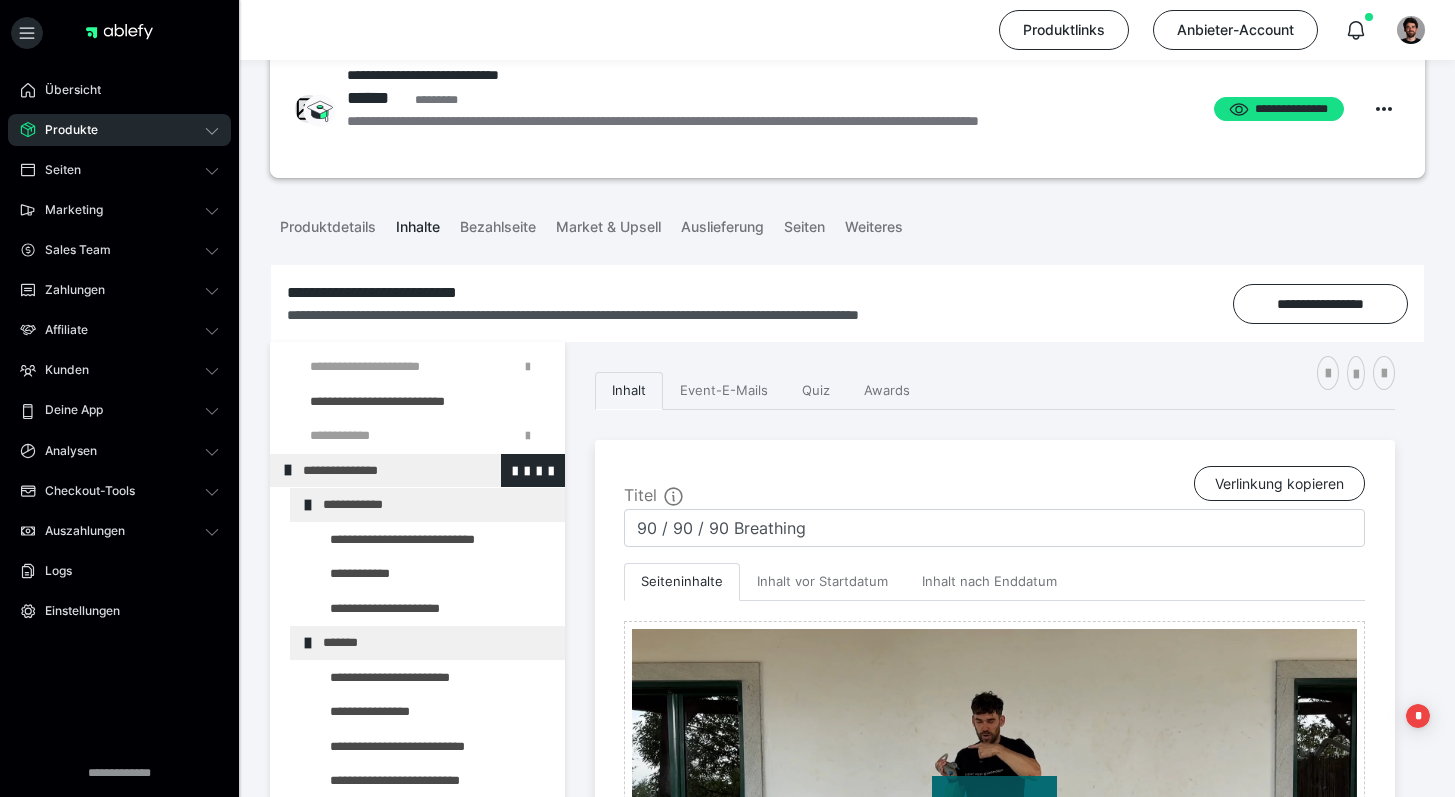 click at bounding box center (288, 470) 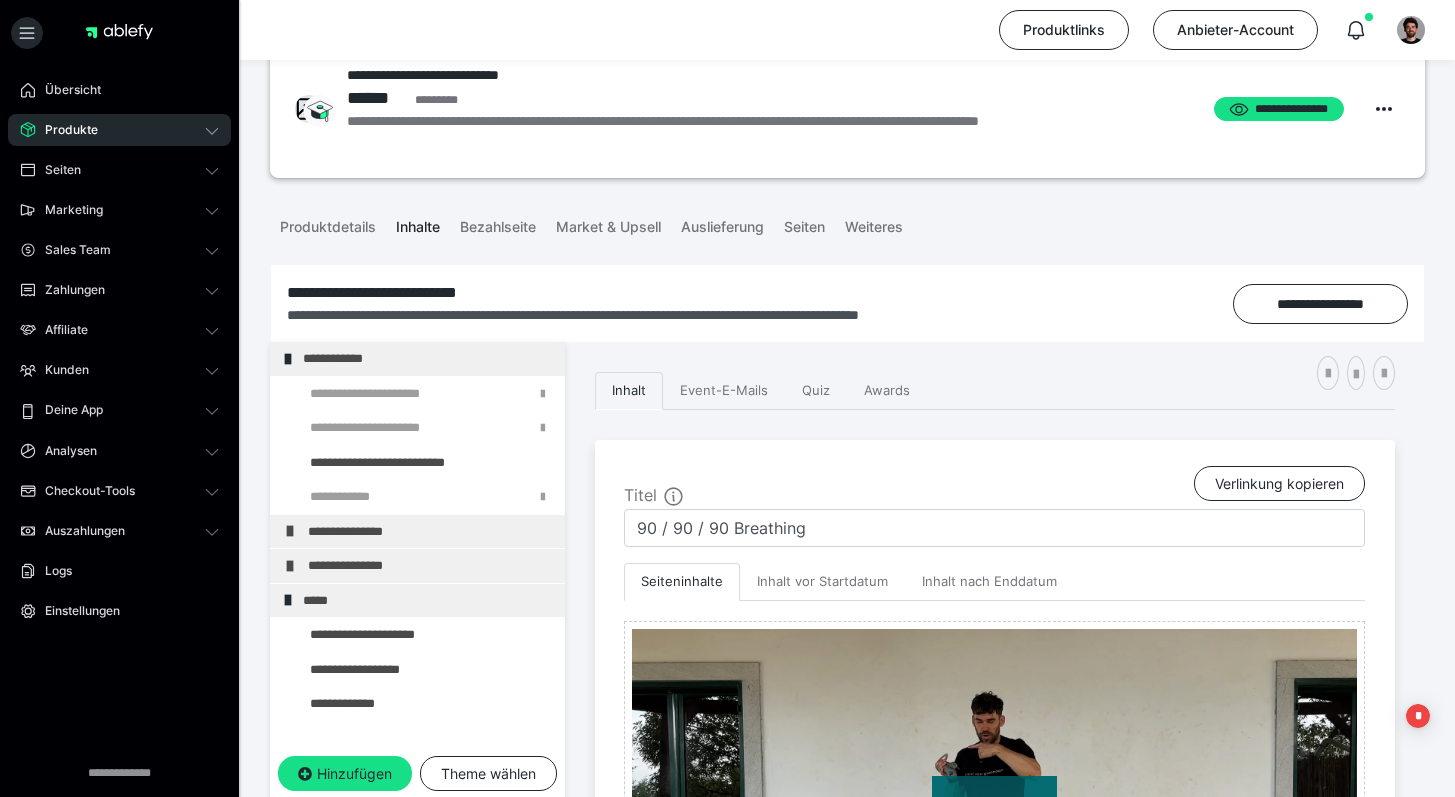 scroll, scrollTop: 0, scrollLeft: 0, axis: both 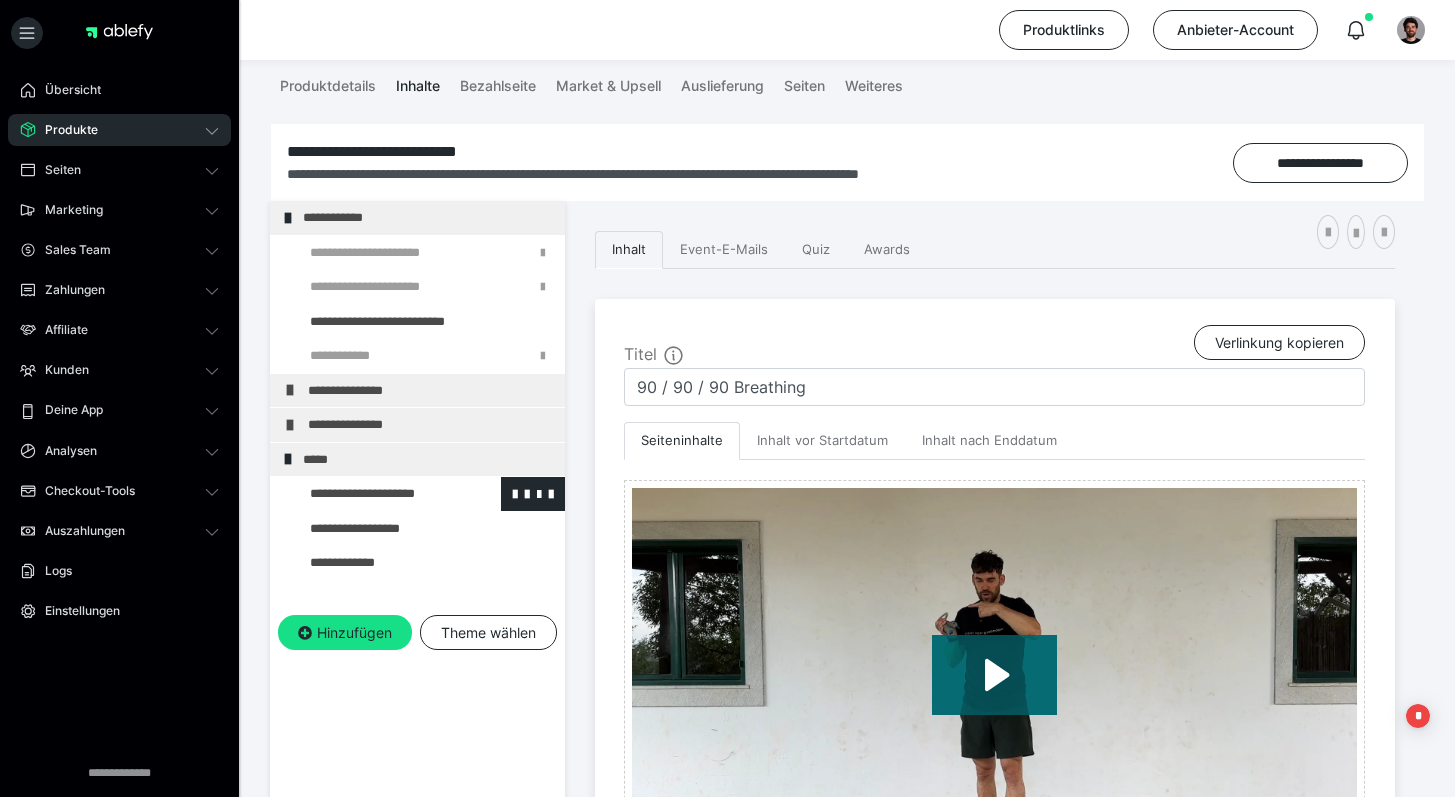 click at bounding box center [375, 494] 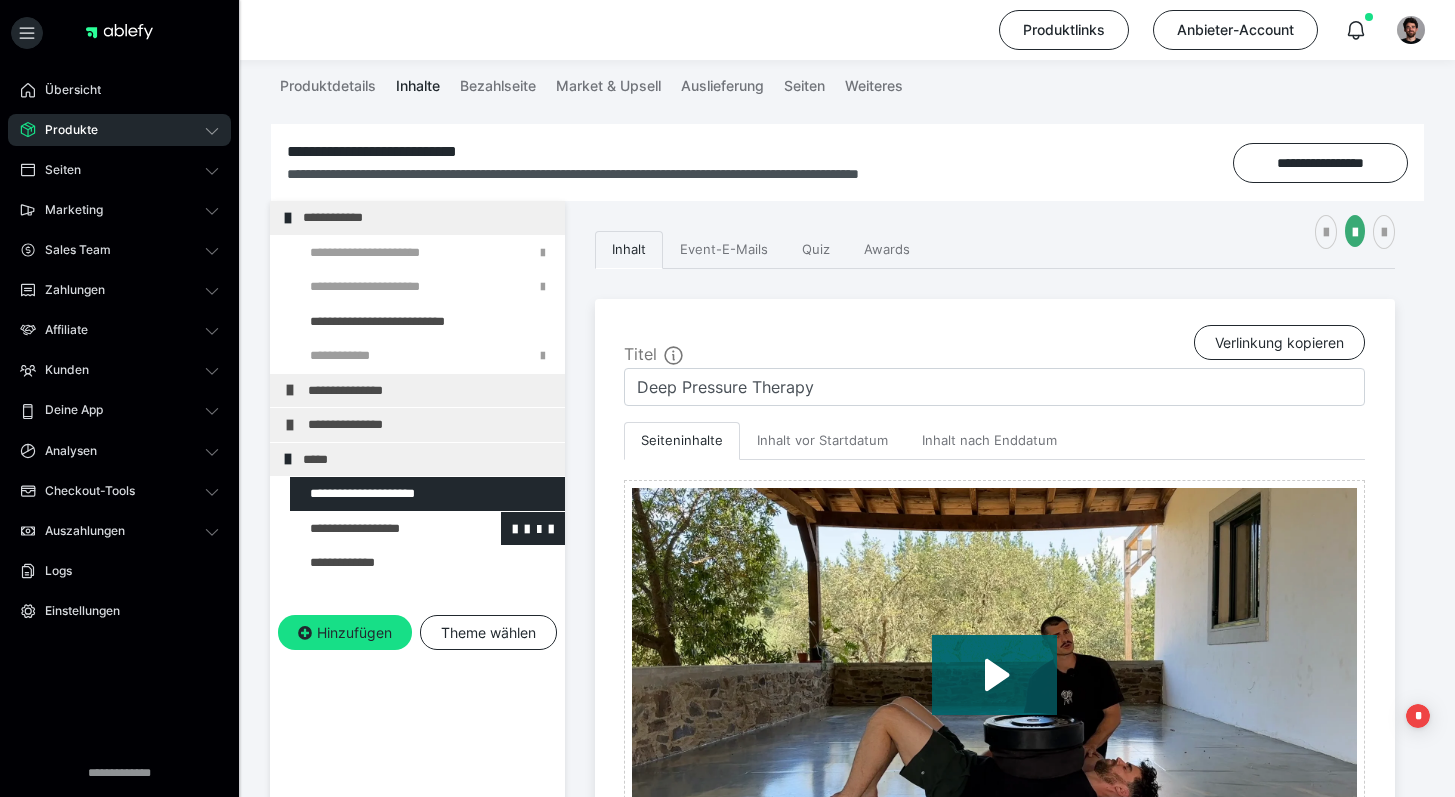 click at bounding box center (375, 529) 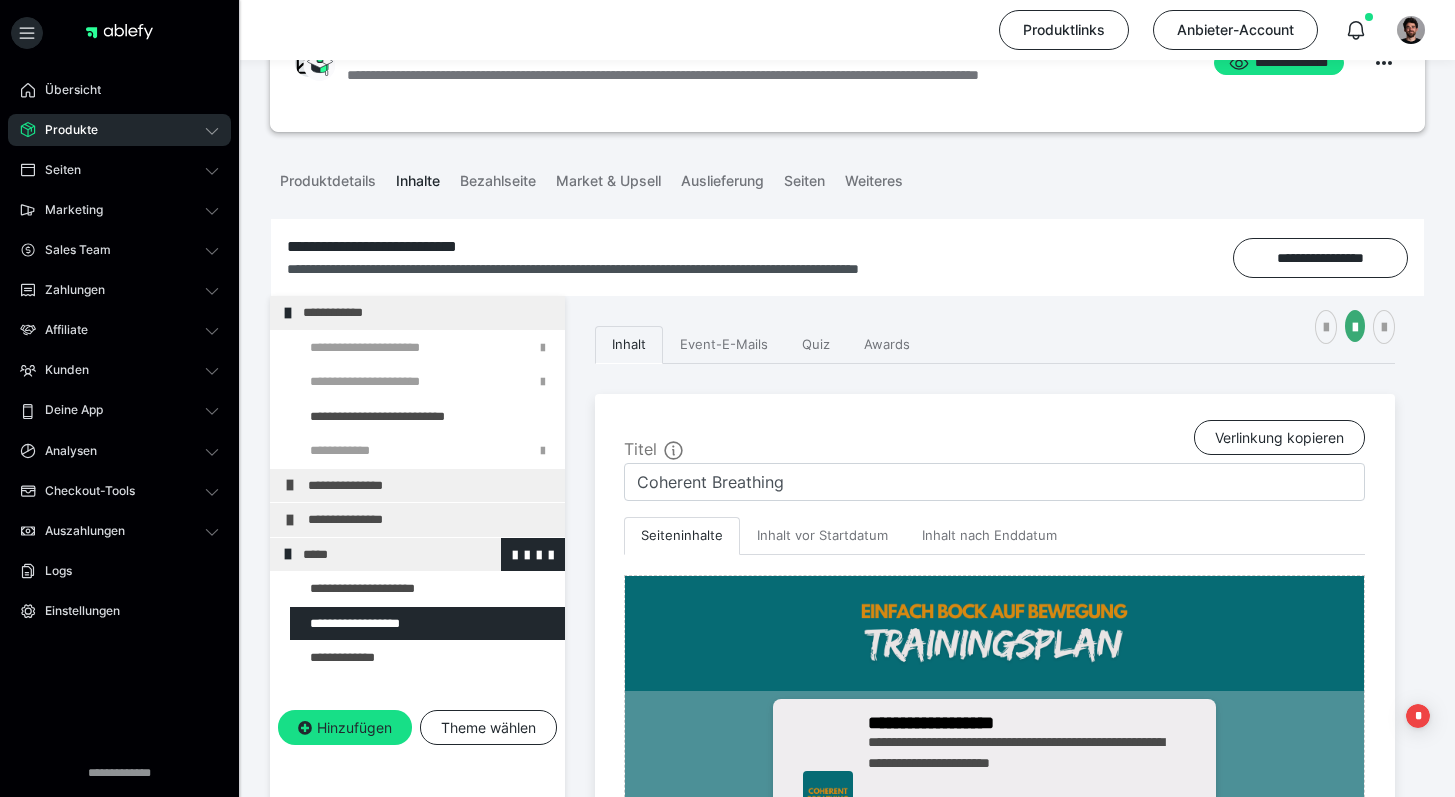 scroll, scrollTop: 103, scrollLeft: 0, axis: vertical 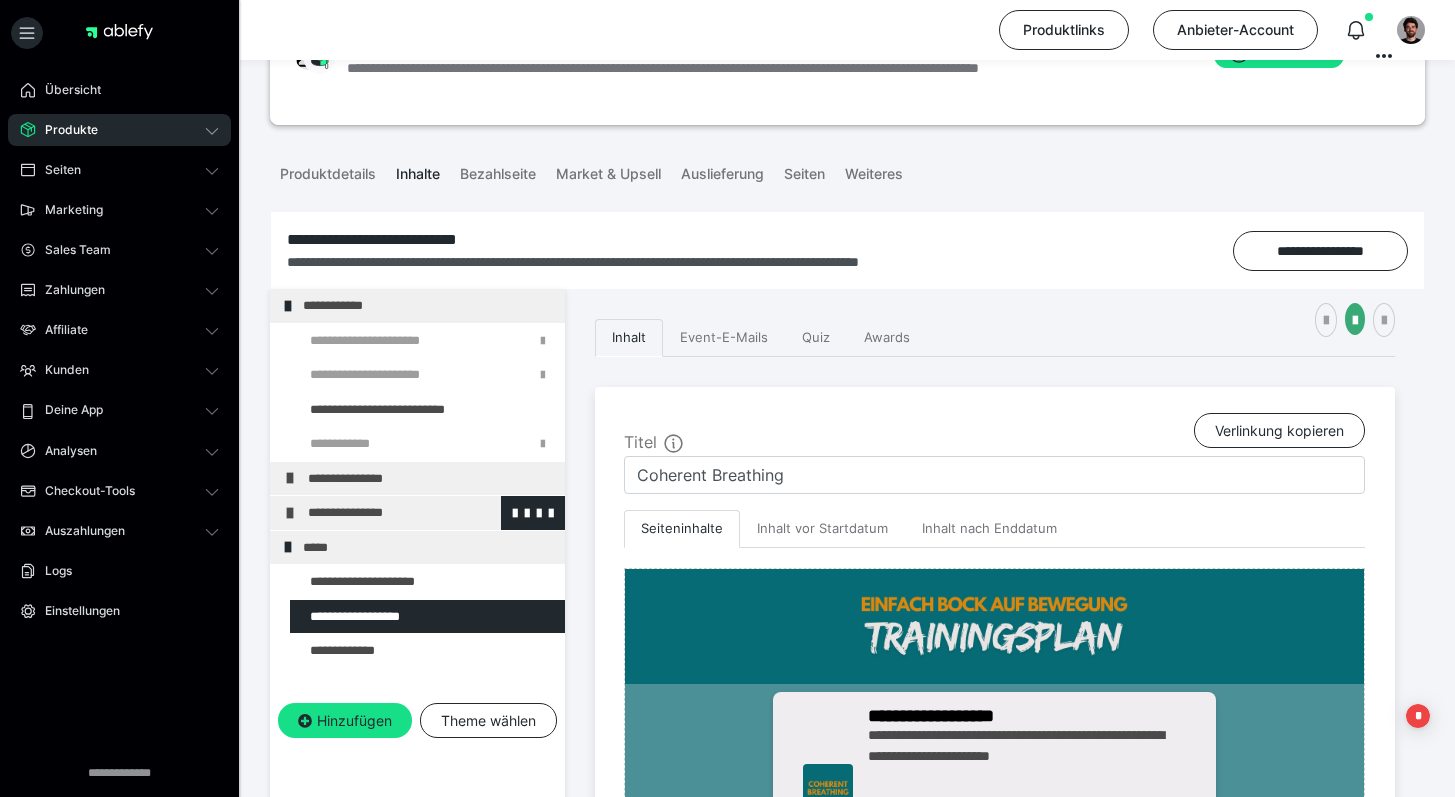 click on "**********" at bounding box center [431, 513] 